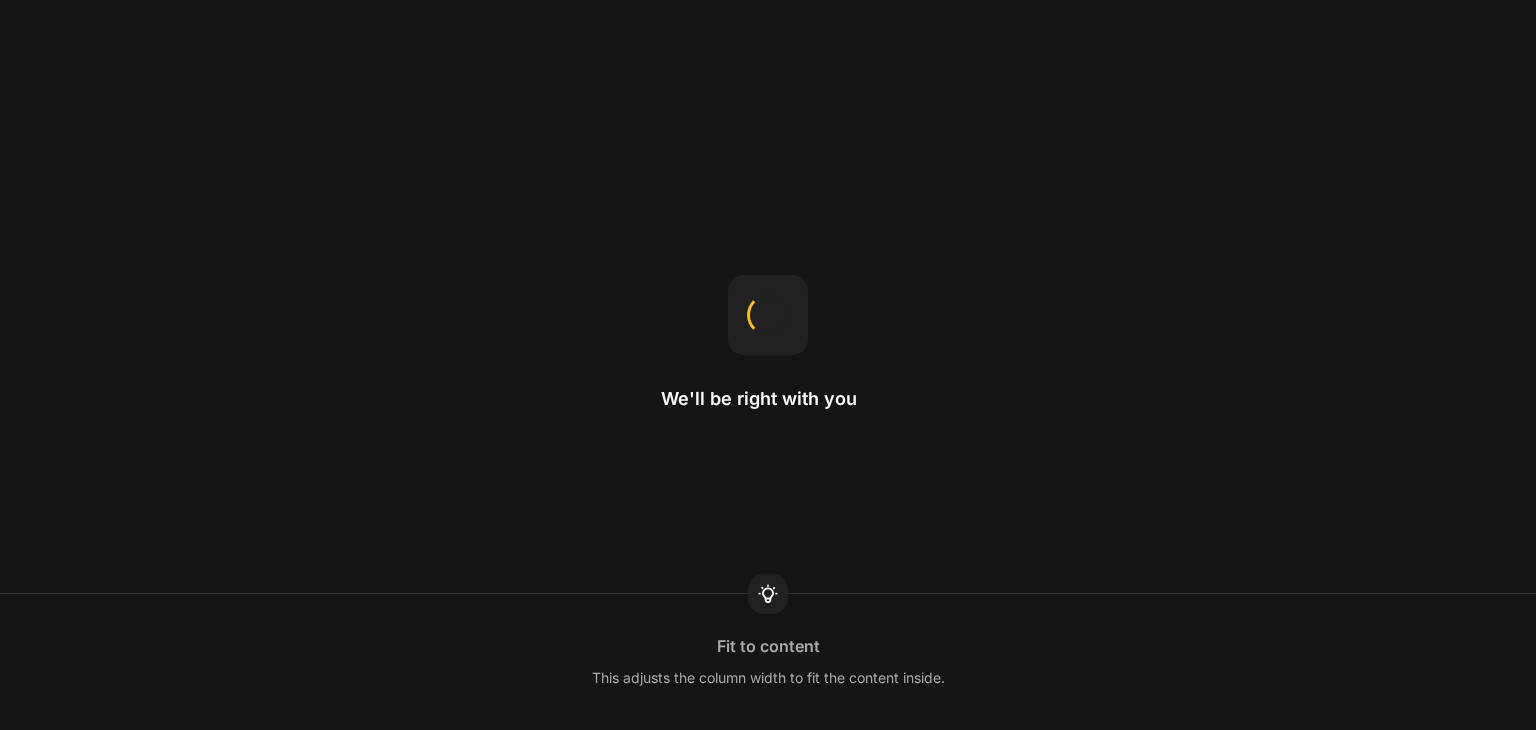 scroll, scrollTop: 0, scrollLeft: 0, axis: both 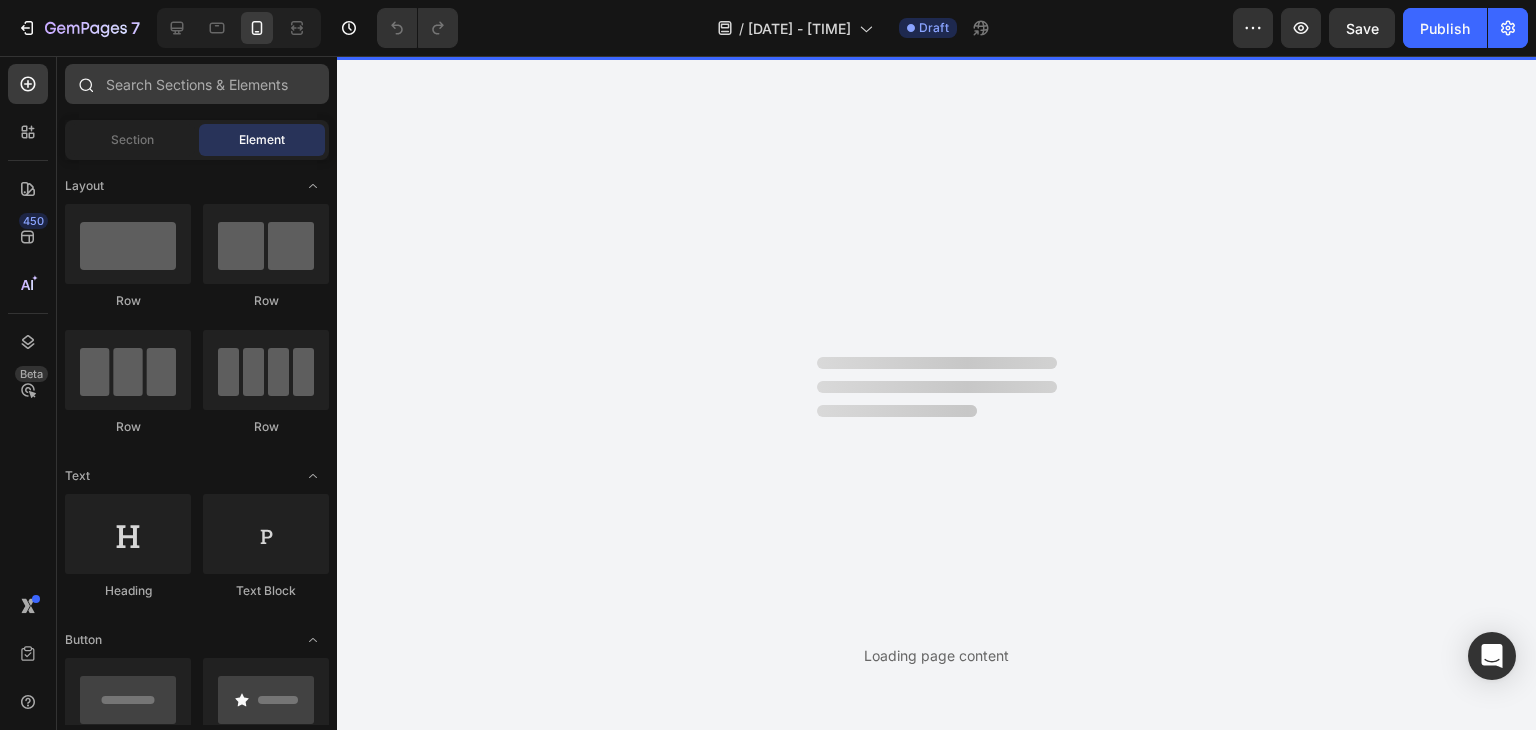 click 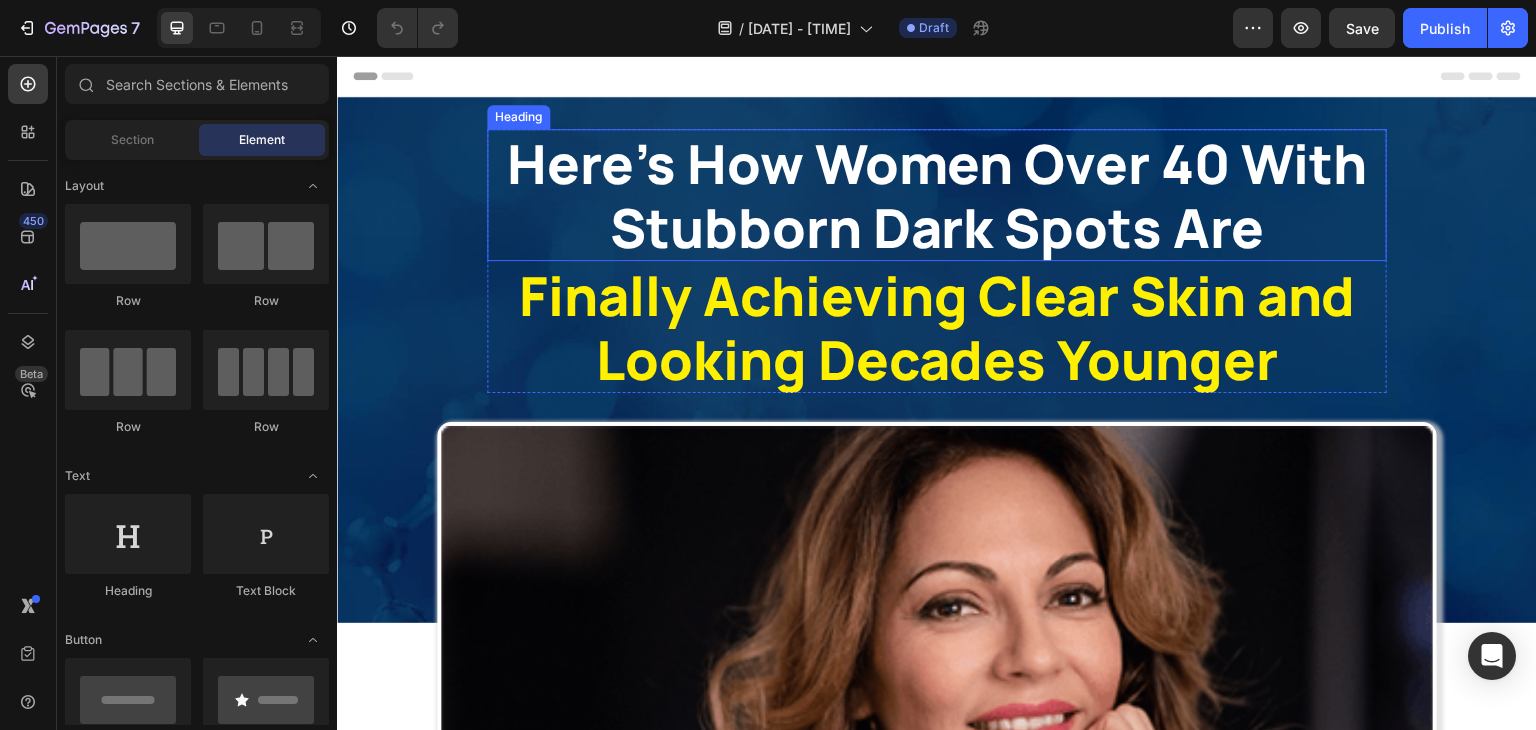 scroll, scrollTop: 0, scrollLeft: 0, axis: both 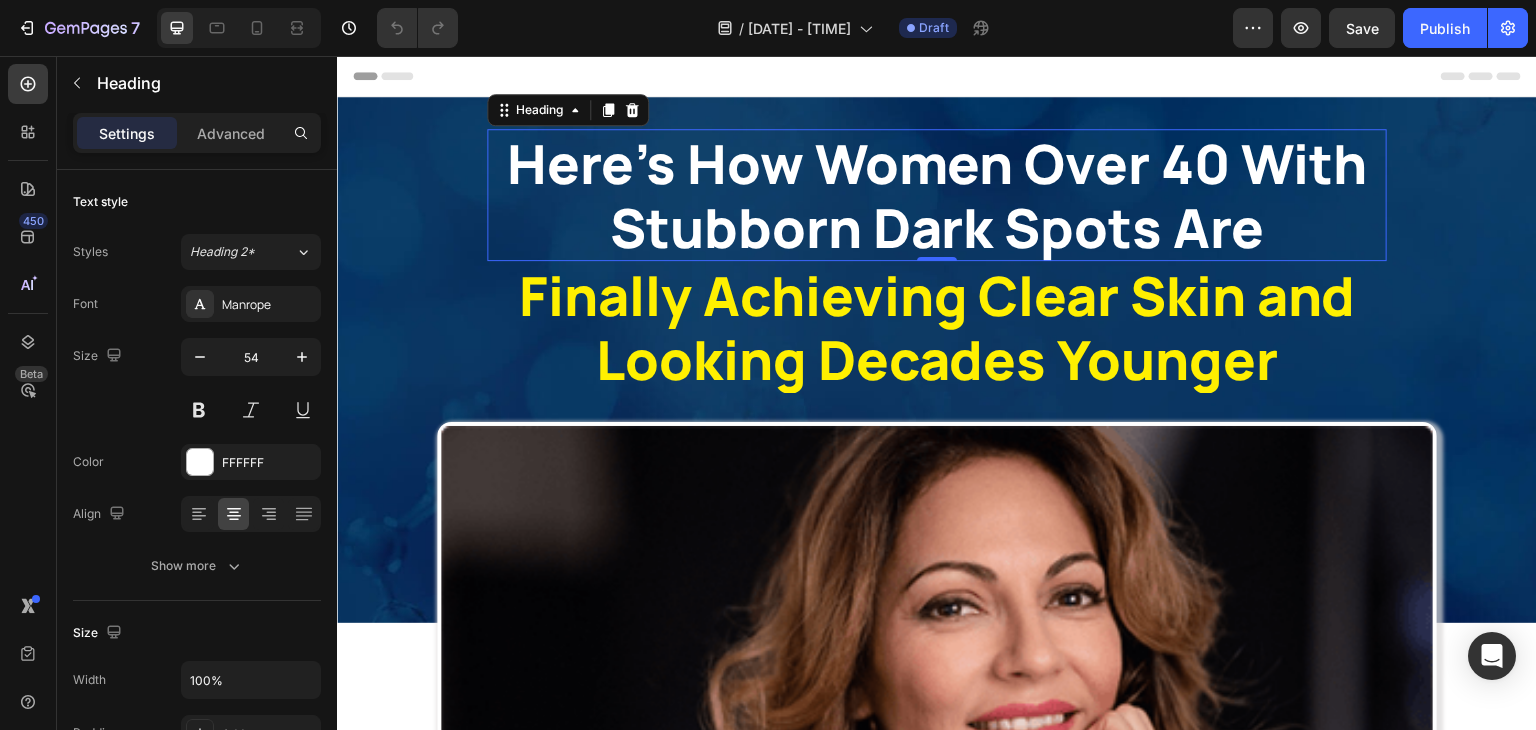 click on "Here's How Women Over 40 With Stubborn Dark Spots Are" at bounding box center (937, 195) 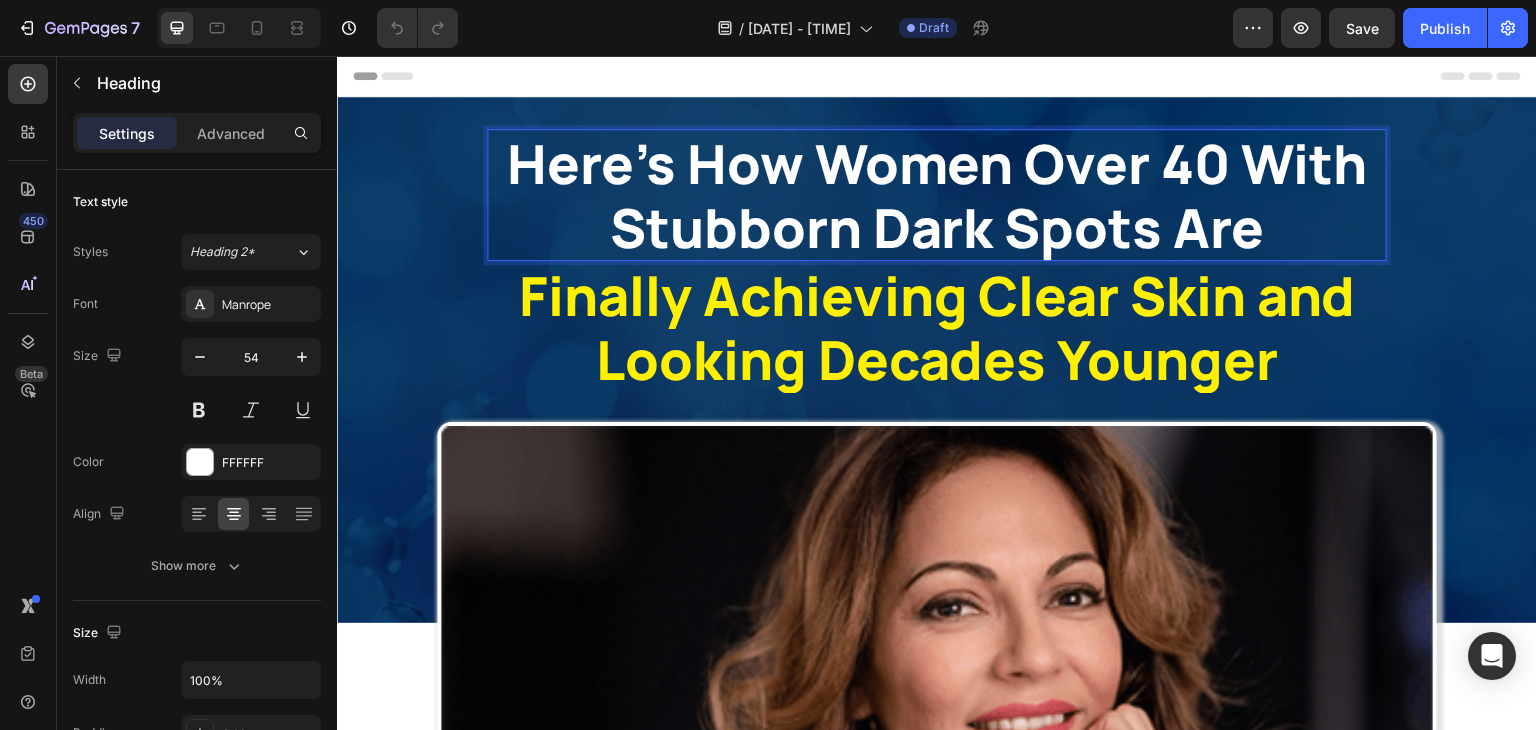 click on "Here's How Women Over 40 With Stubborn Dark Spots Are" at bounding box center [937, 195] 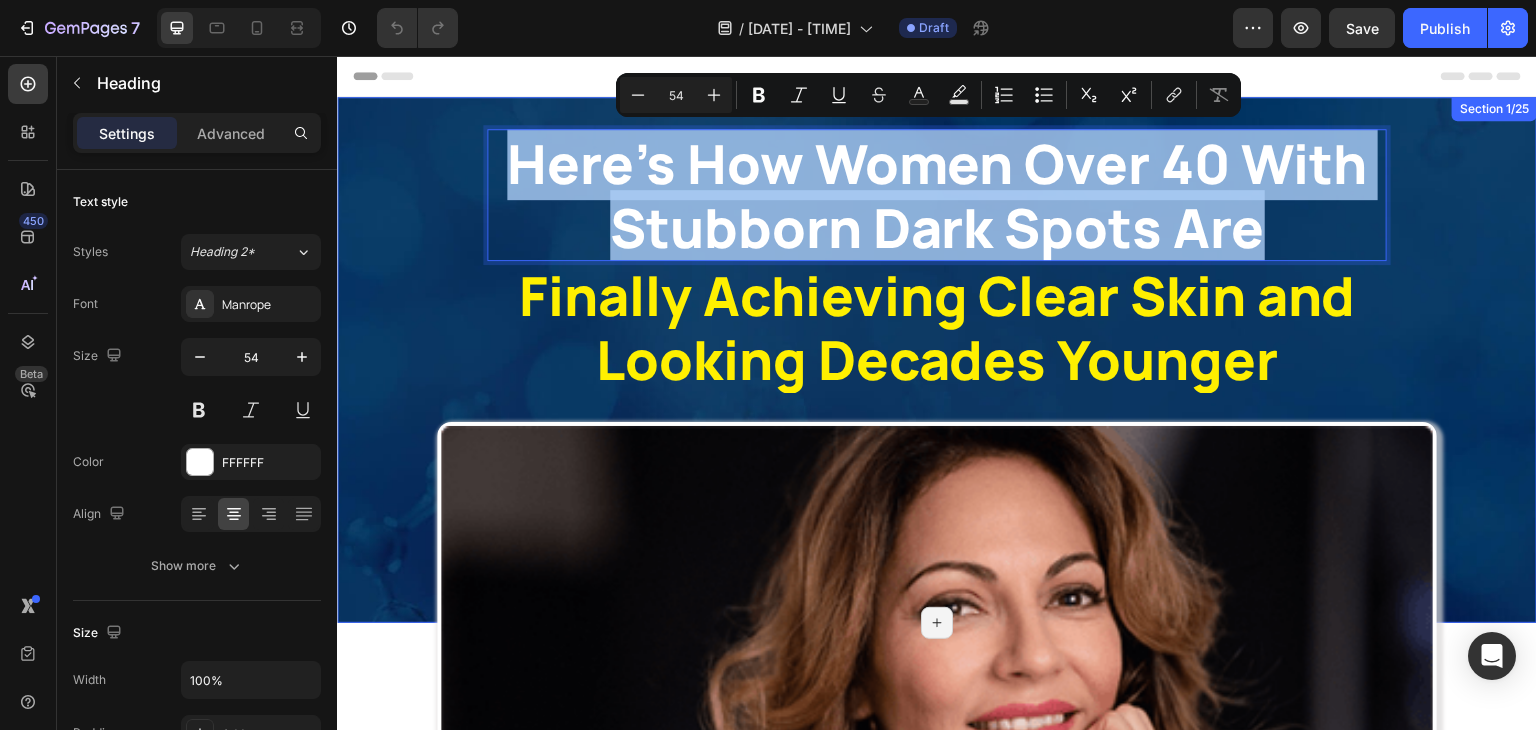 drag, startPoint x: 1265, startPoint y: 224, endPoint x: 472, endPoint y: 154, distance: 796.08356 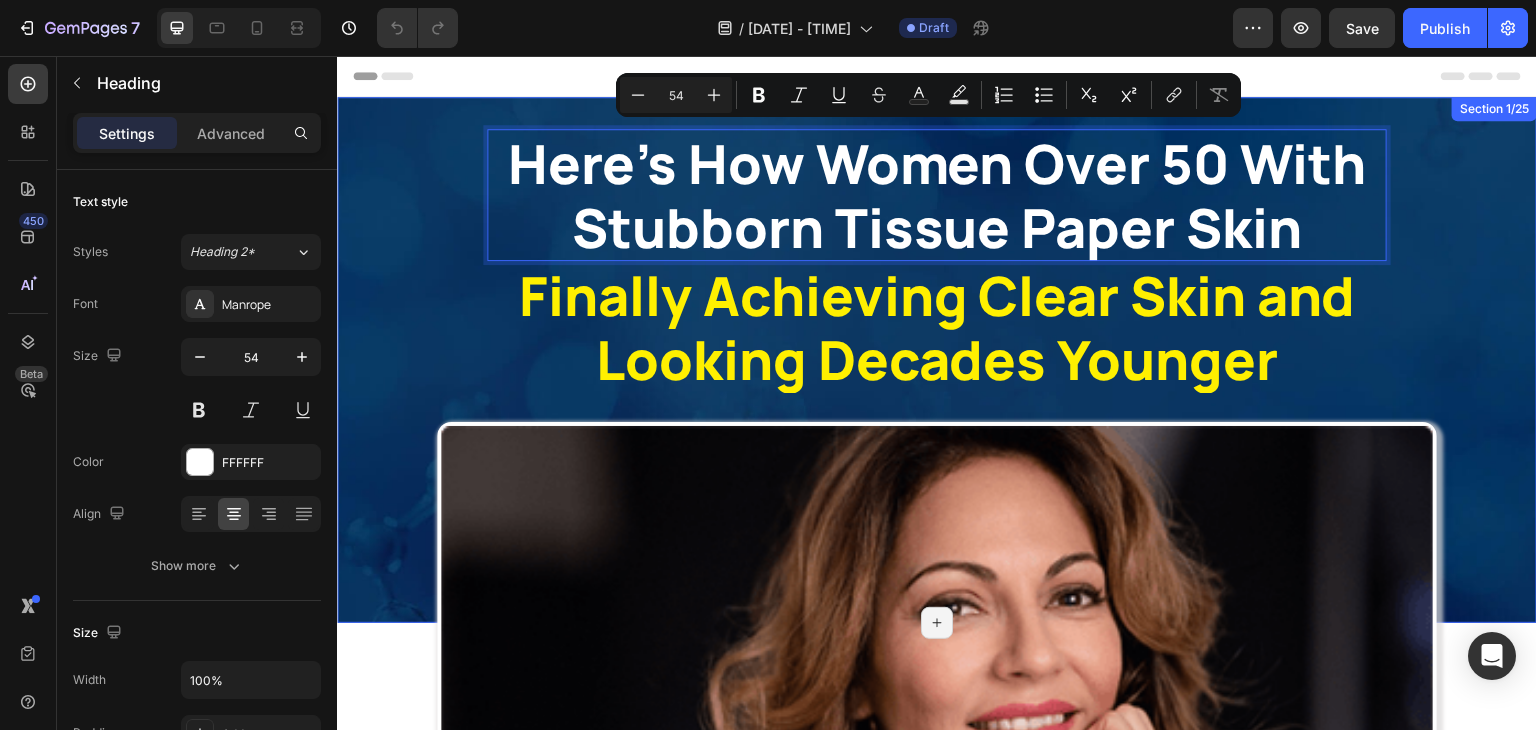scroll, scrollTop: 3, scrollLeft: 0, axis: vertical 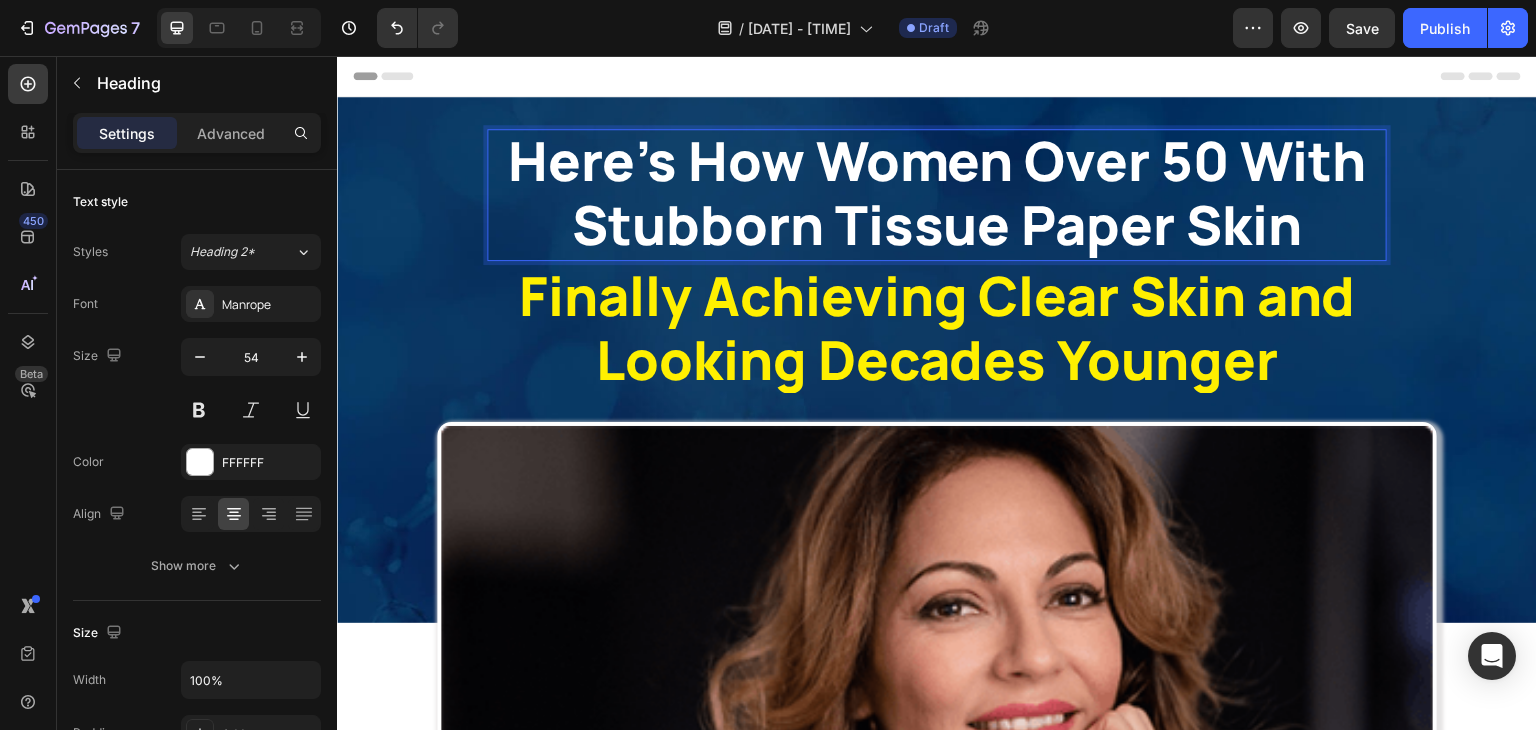 click on "Here’s How Women Over 50 With Stubborn Tissue Paper Skin" at bounding box center (937, 192) 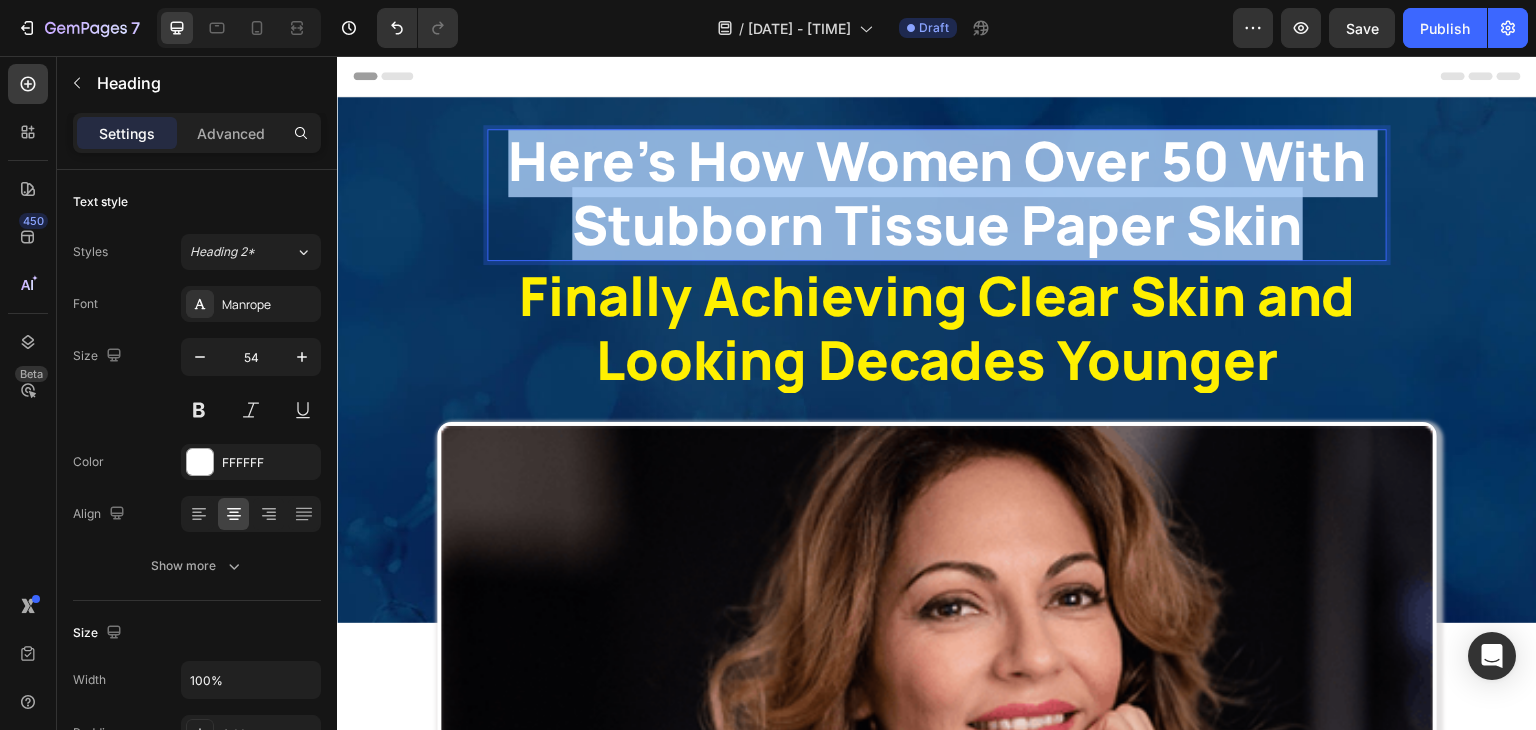 click on "Here’s How Women Over 50 With Stubborn Tissue Paper Skin" at bounding box center [937, 192] 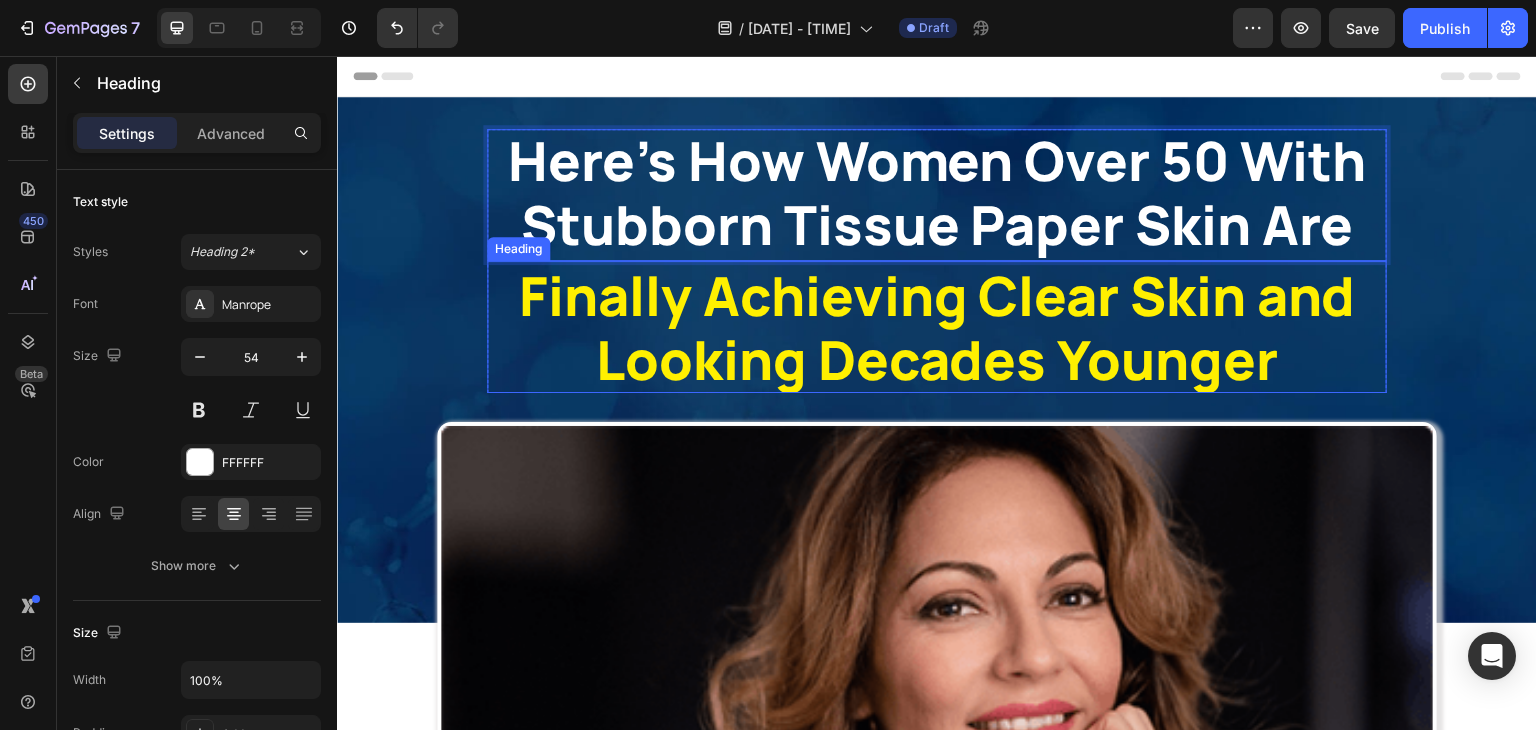 click on "Finally Achieving Clear Skin and Looking Decades Younger" at bounding box center [937, 327] 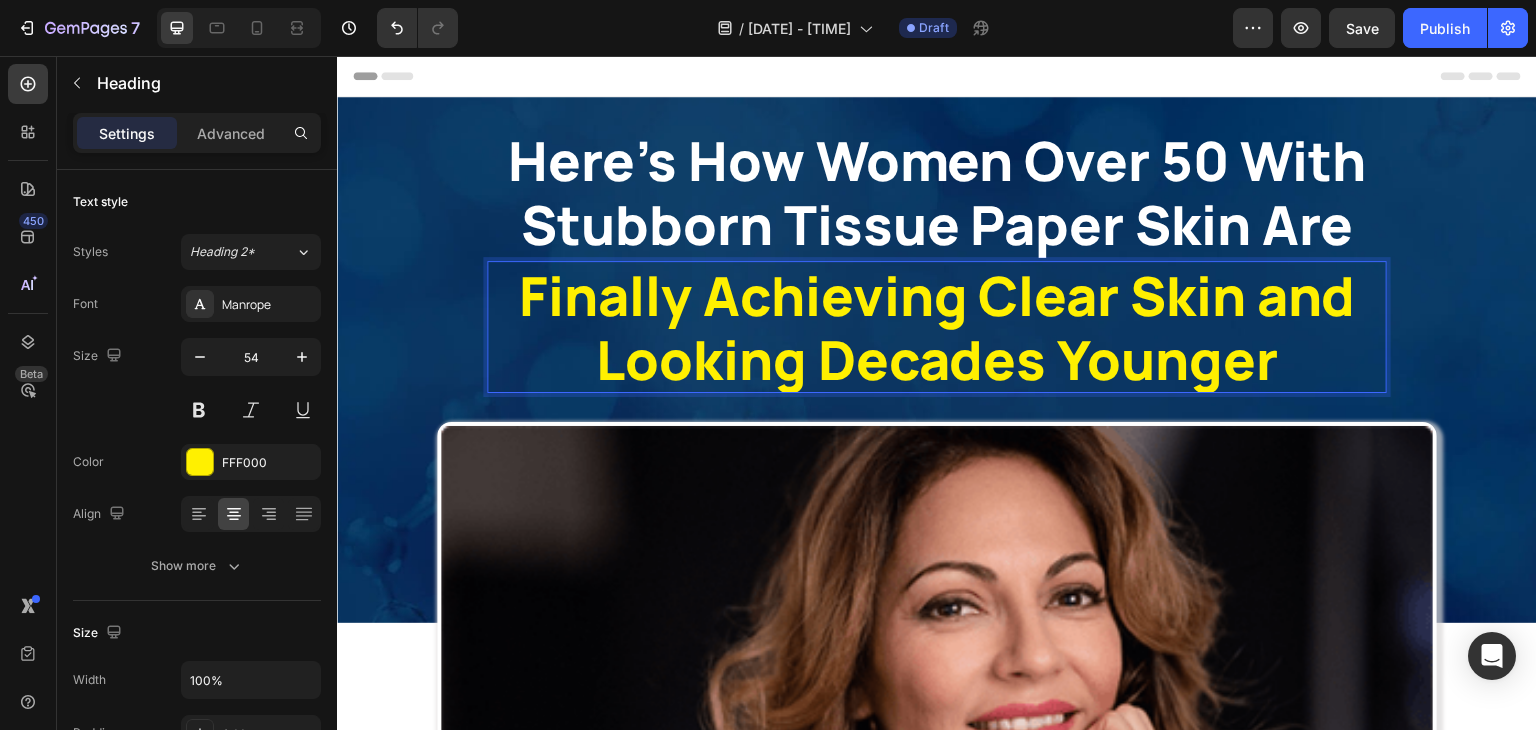 click on "Finally Achieving Clear Skin and Looking Decades Younger" at bounding box center [937, 327] 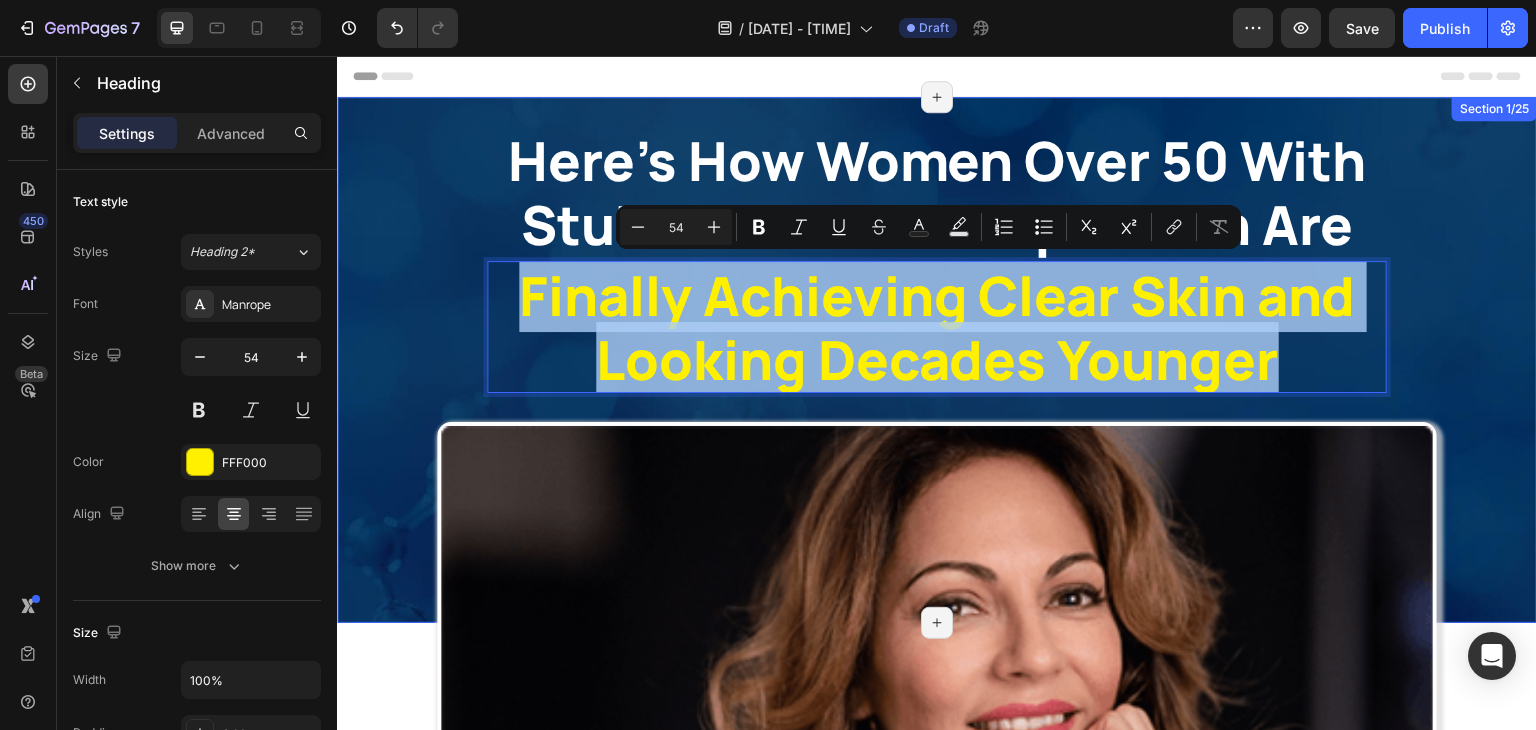 drag, startPoint x: 1268, startPoint y: 359, endPoint x: 466, endPoint y: 313, distance: 803.3181 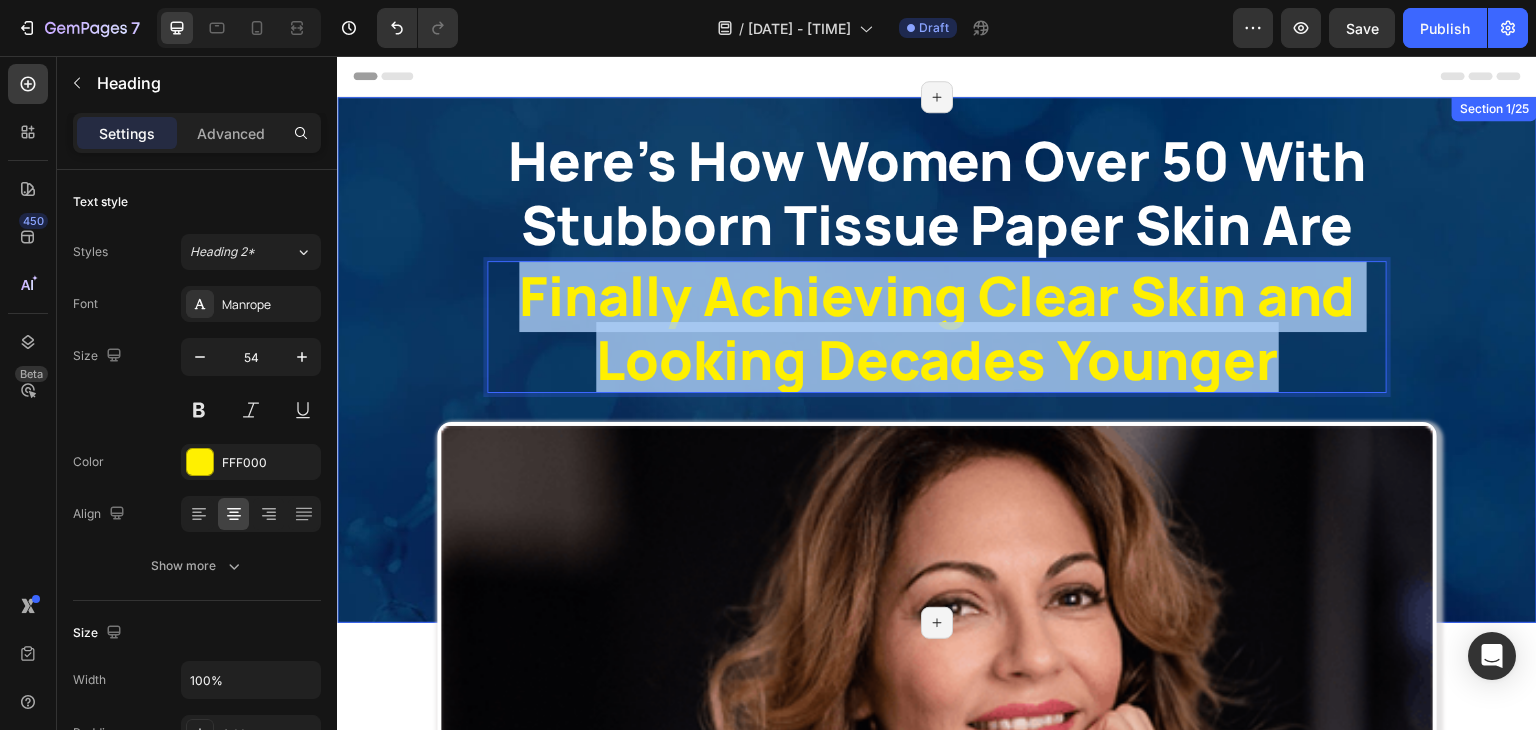 scroll, scrollTop: 3, scrollLeft: 0, axis: vertical 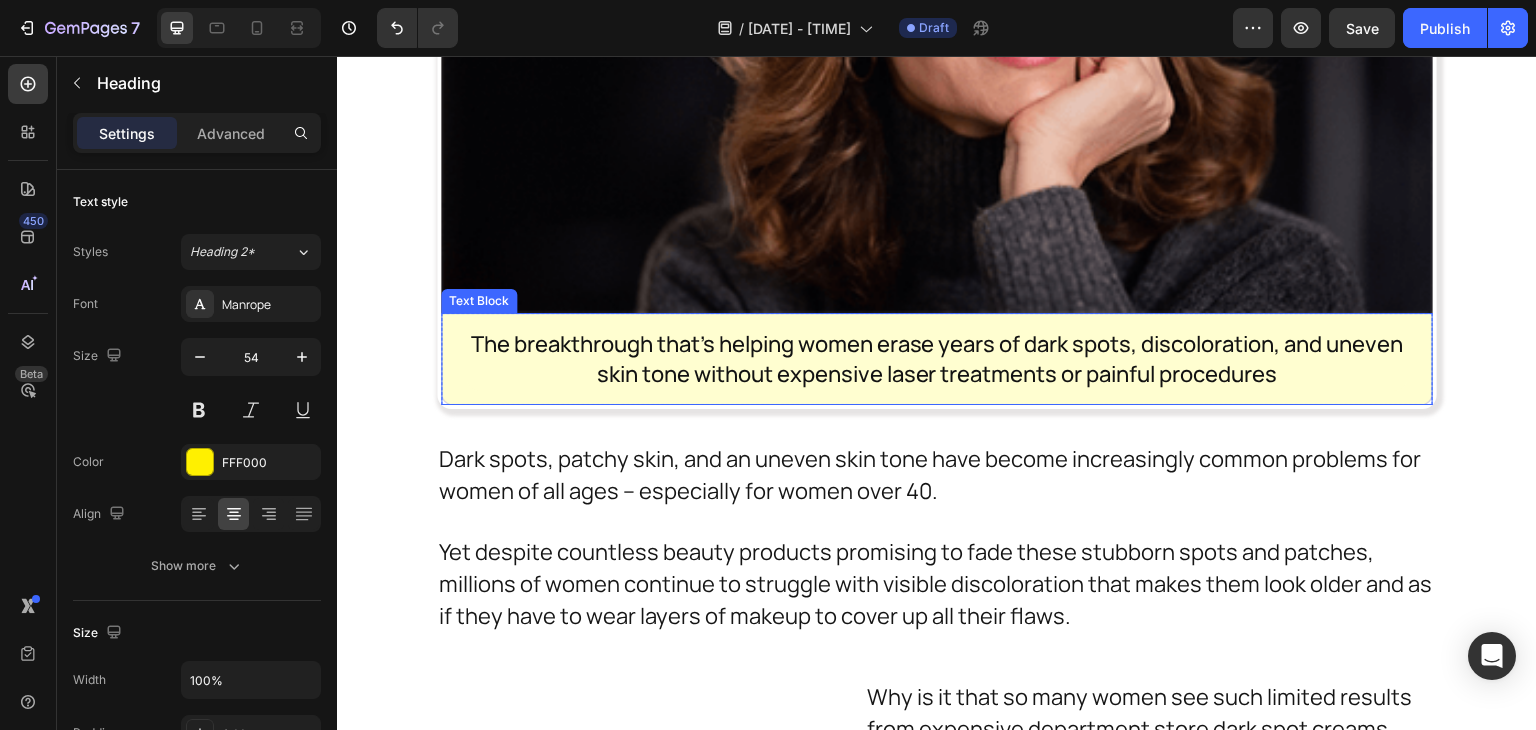 click on "The breakthrough that's helping women erase years of dark spots, discoloration, and uneven skin tone without expensive laser treatments or painful procedures" at bounding box center (937, 359) 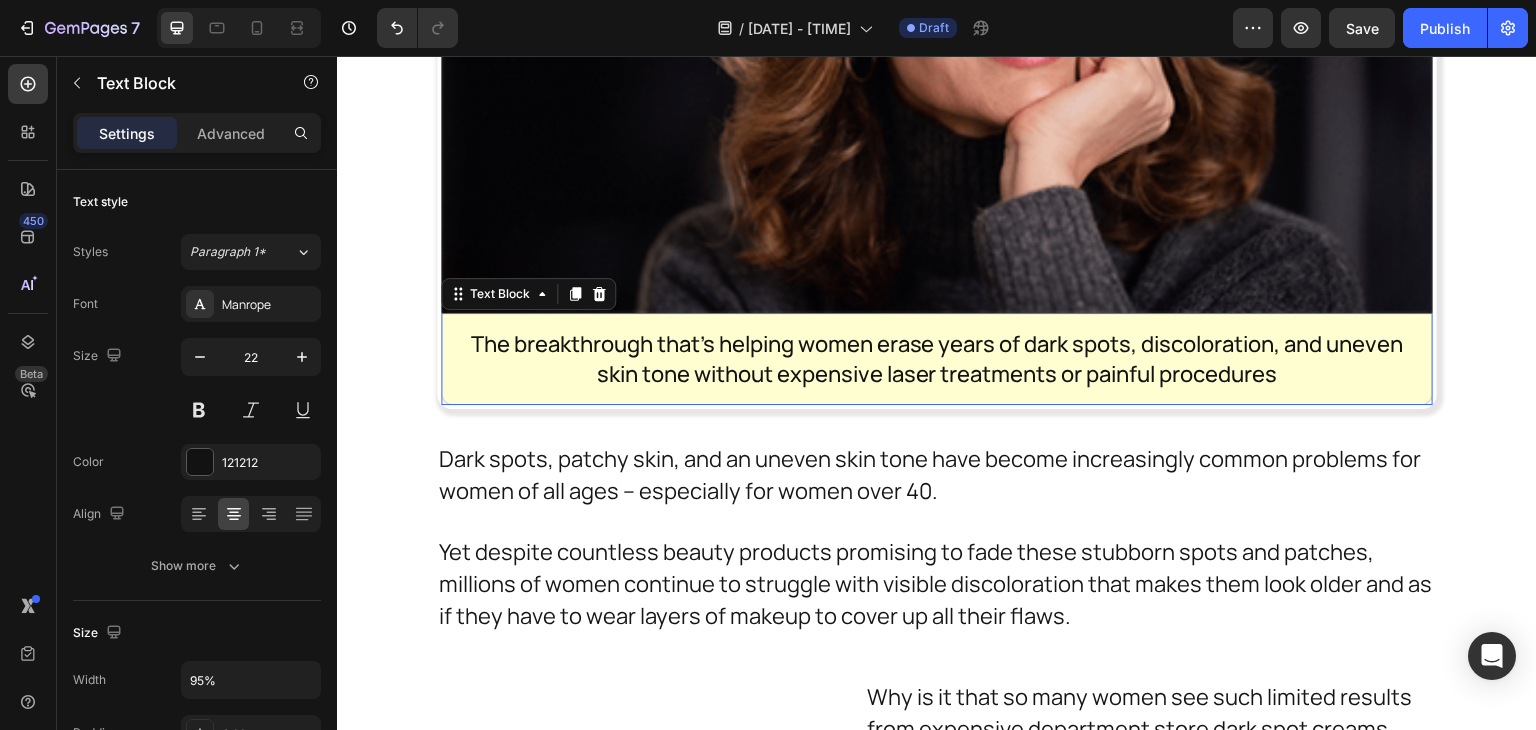 click on "The breakthrough that's helping women erase years of dark spots, discoloration, and uneven skin tone without expensive laser treatments or painful procedures" at bounding box center [937, 359] 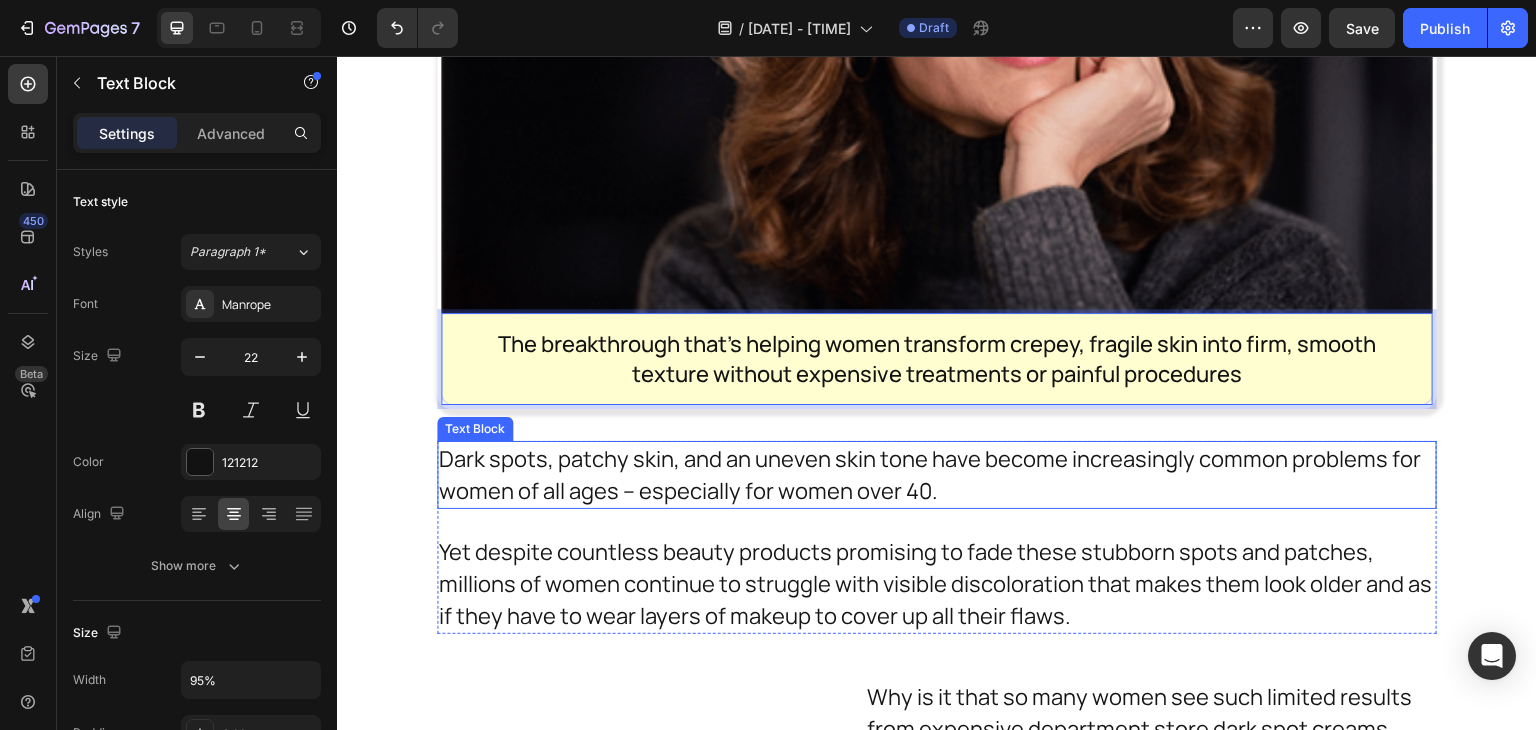 click on "Dark spots, patchy skin, and an uneven skin tone have become increasingly common problems for women of all ages – especially for women over 40." at bounding box center [937, 475] 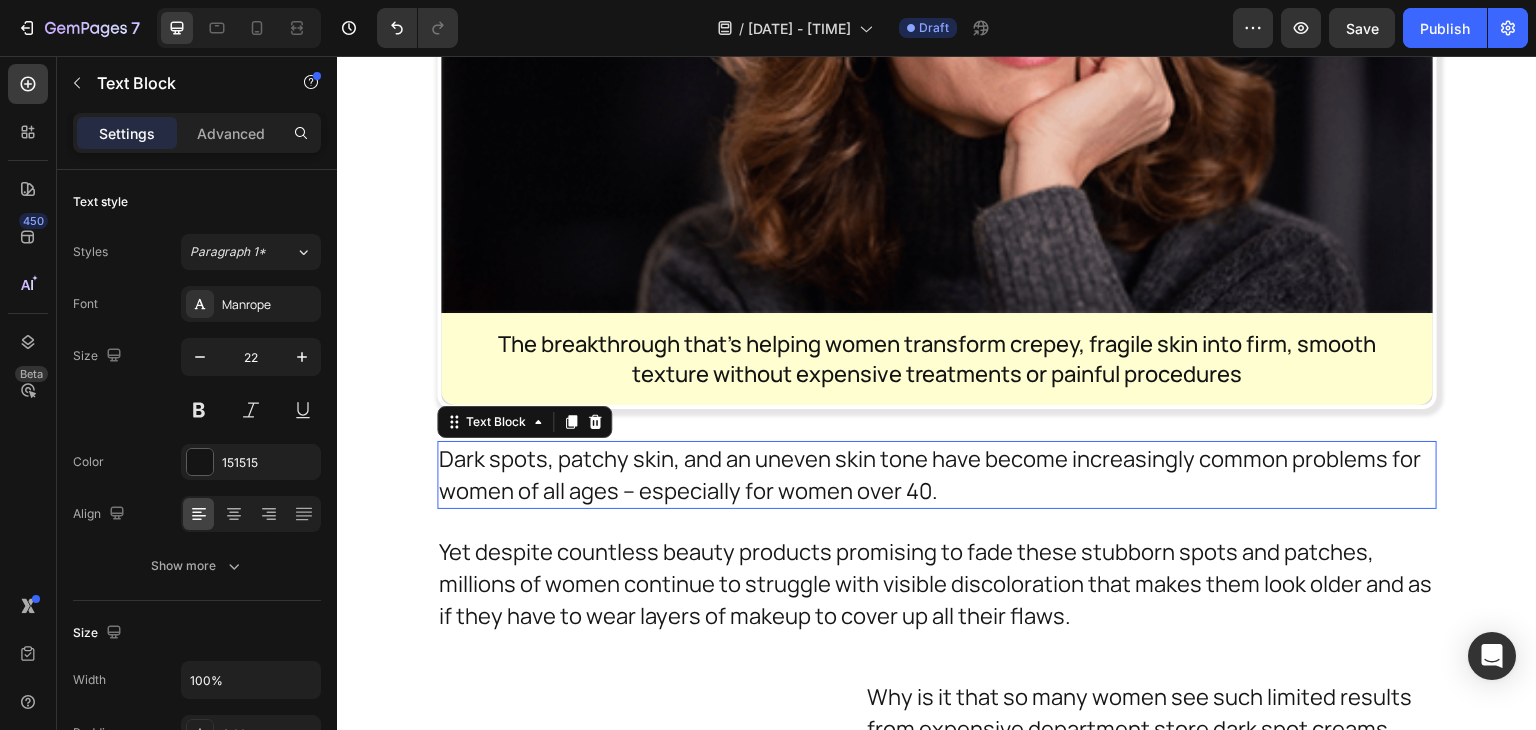 click on "Dark spots, patchy skin, and an uneven skin tone have become increasingly common problems for women of all ages – especially for women over 40." at bounding box center (937, 475) 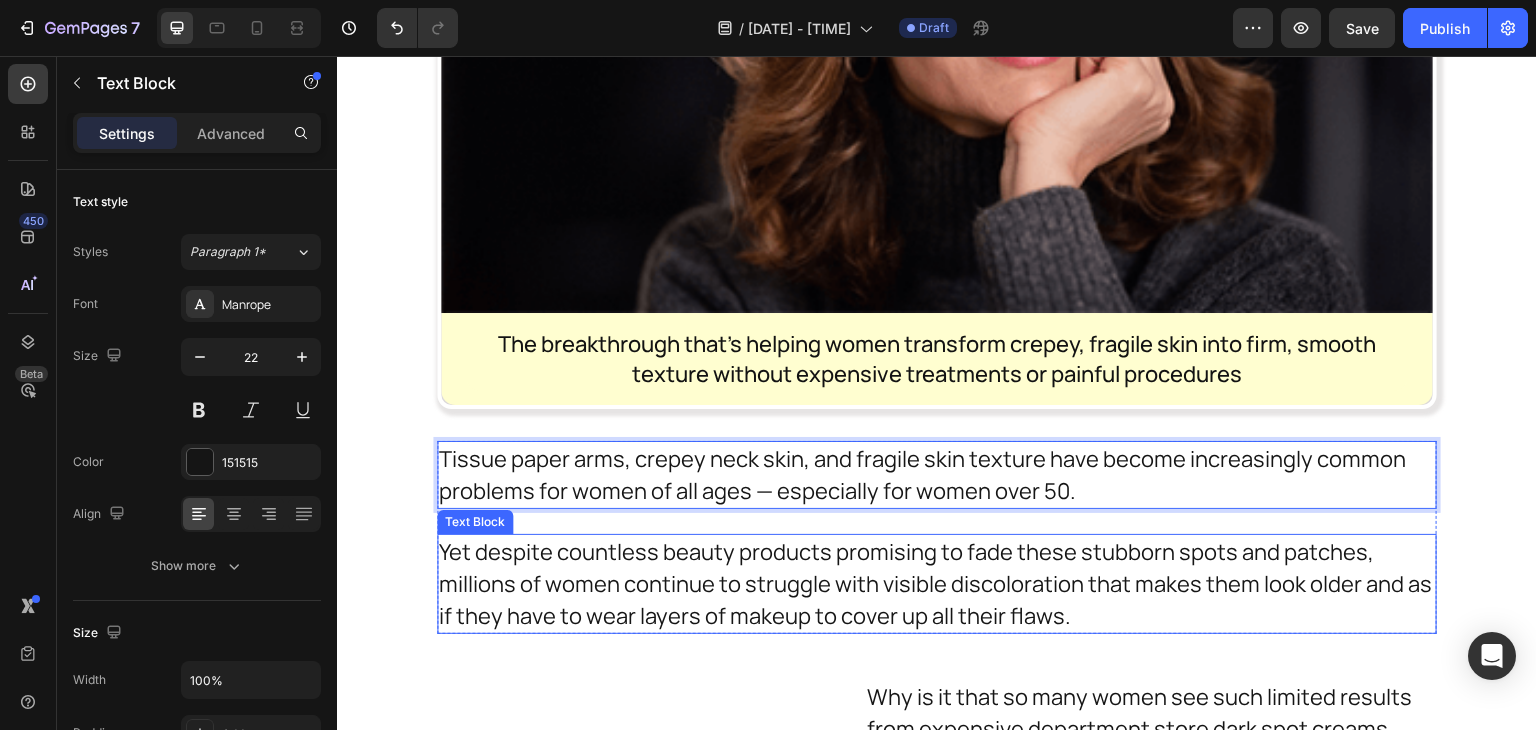 click on "Yet despite countless beauty products promising to fade these stubborn spots and patches, millions of women continue to struggle with visible discoloration that makes them look older and as if they have to wear layers of makeup to cover up all their flaws." at bounding box center (937, 584) 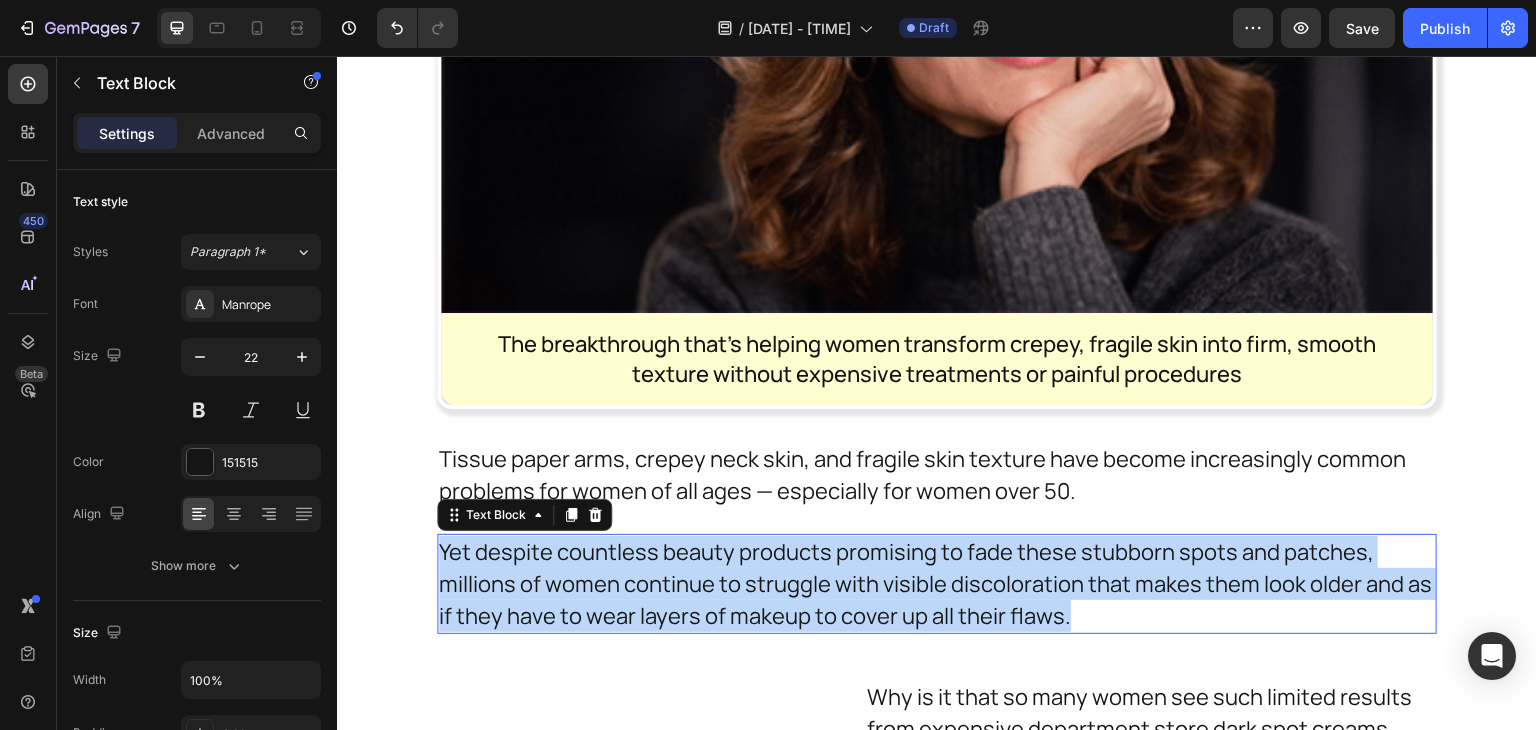 click on "Yet despite countless beauty products promising to fade these stubborn spots and patches, millions of women continue to struggle with visible discoloration that makes them look older and as if they have to wear layers of makeup to cover up all their flaws." at bounding box center [937, 584] 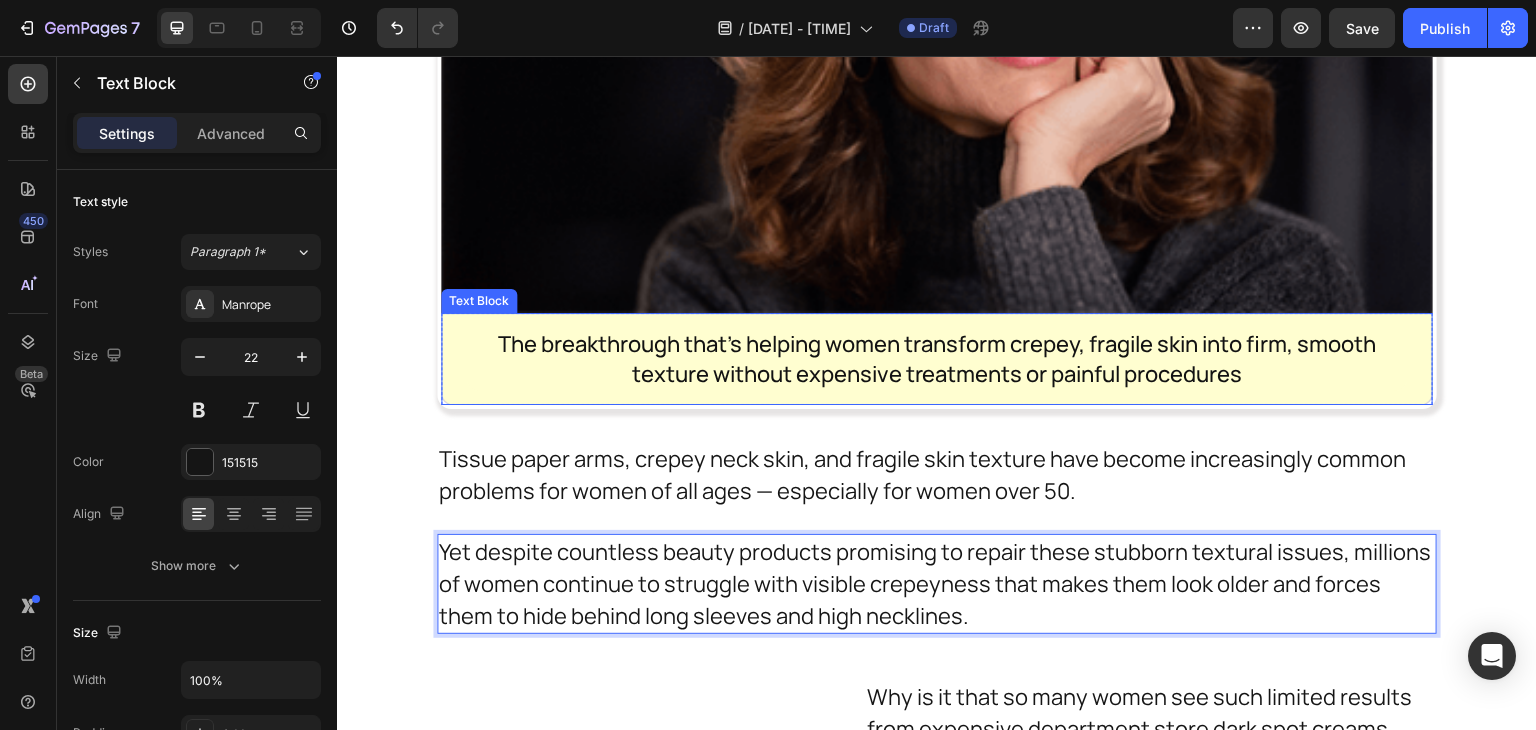 scroll, scrollTop: 1011, scrollLeft: 0, axis: vertical 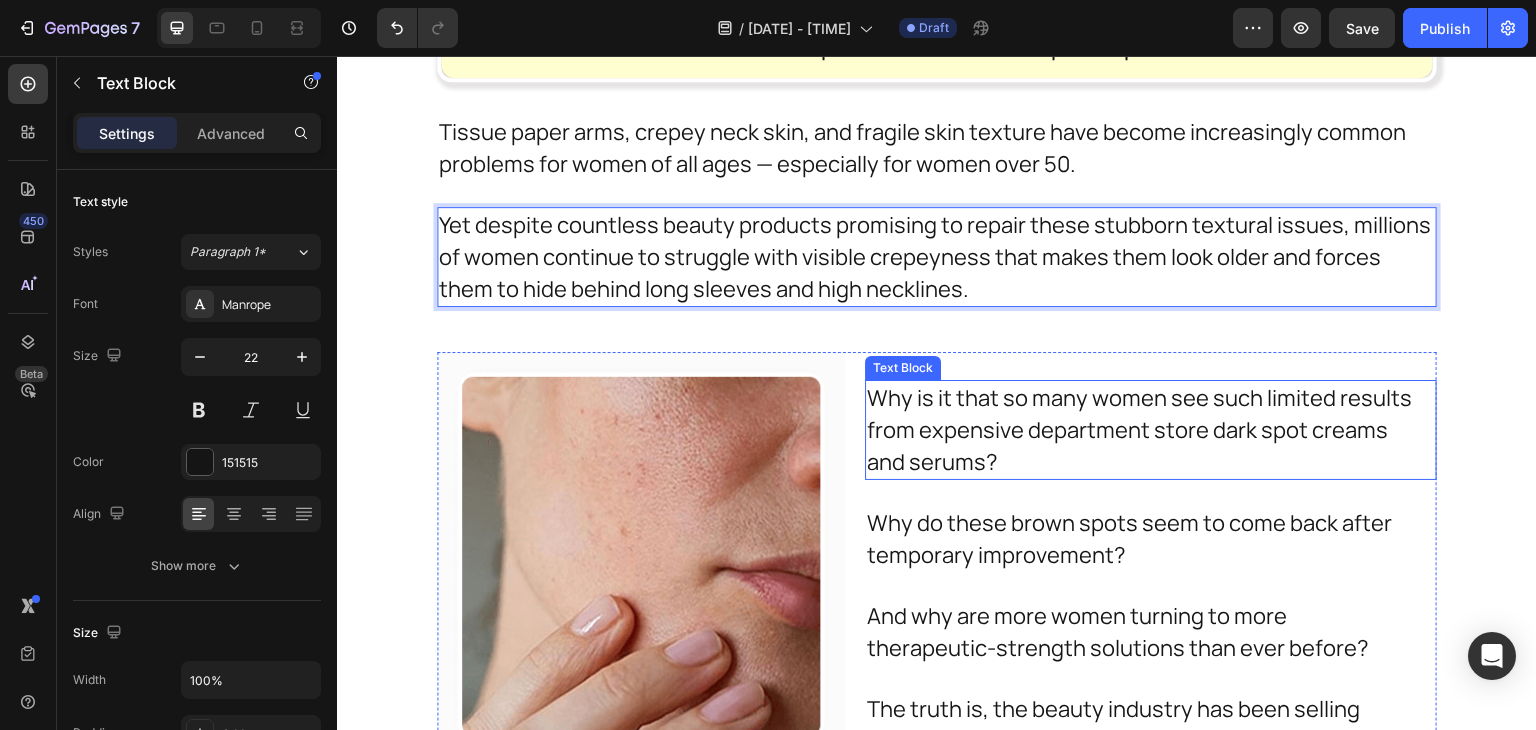 click on "Why is it that so many women see such limited results from expensive department store dark spot creams and serums?" at bounding box center (1142, 430) 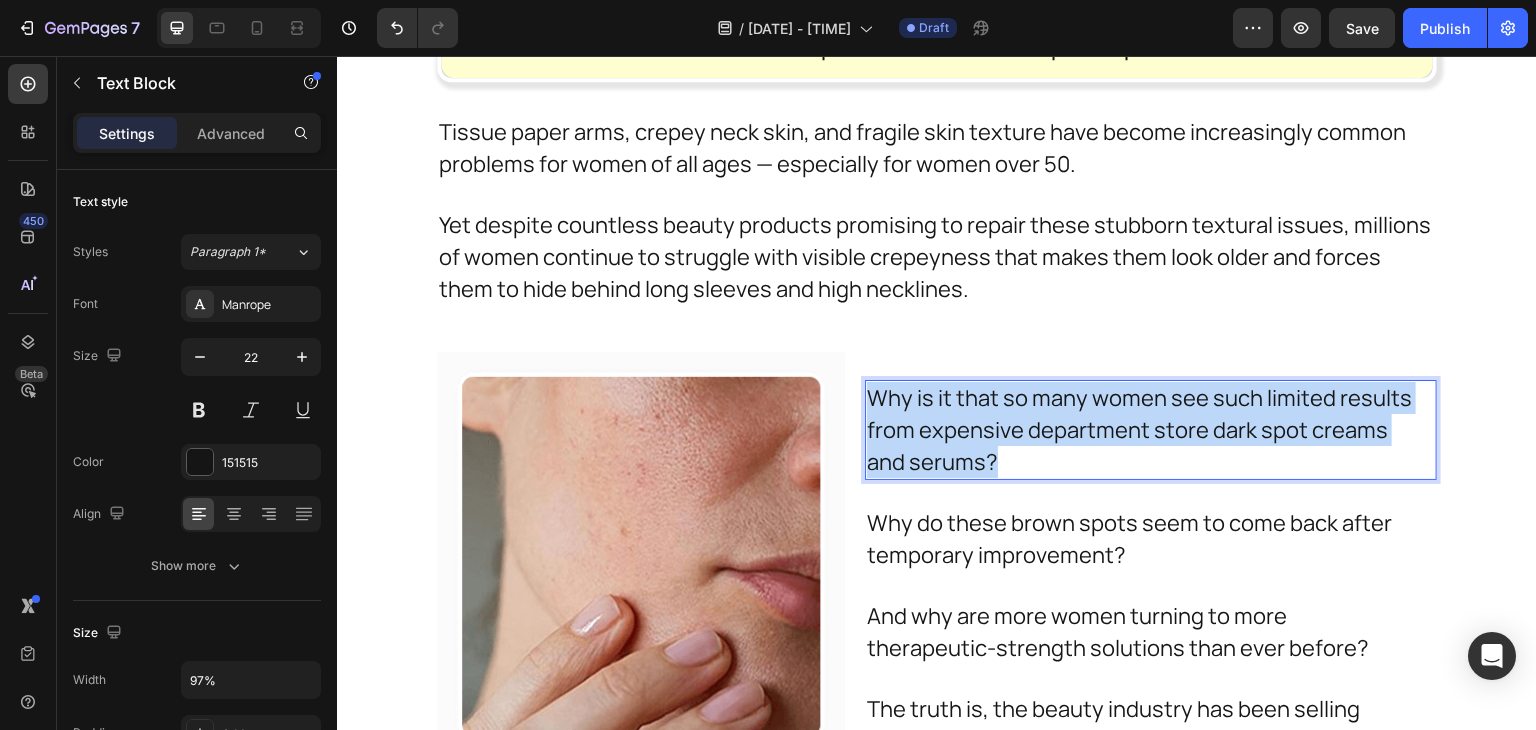 click on "Why is it that so many women see such limited results from expensive department store dark spot creams and serums?" at bounding box center [1142, 430] 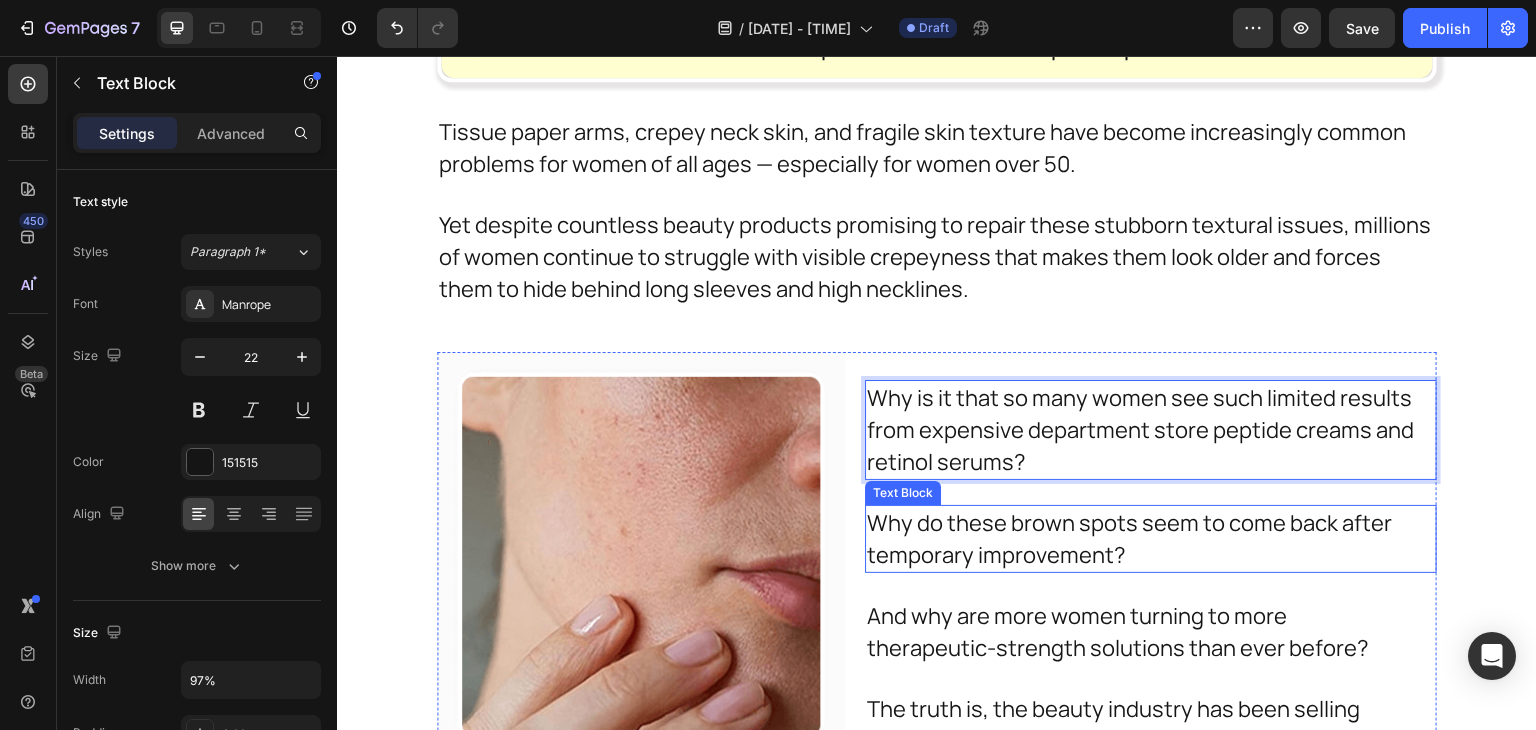 click on "Why do these brown spots seem to come back after temporary improvement?" at bounding box center [1142, 539] 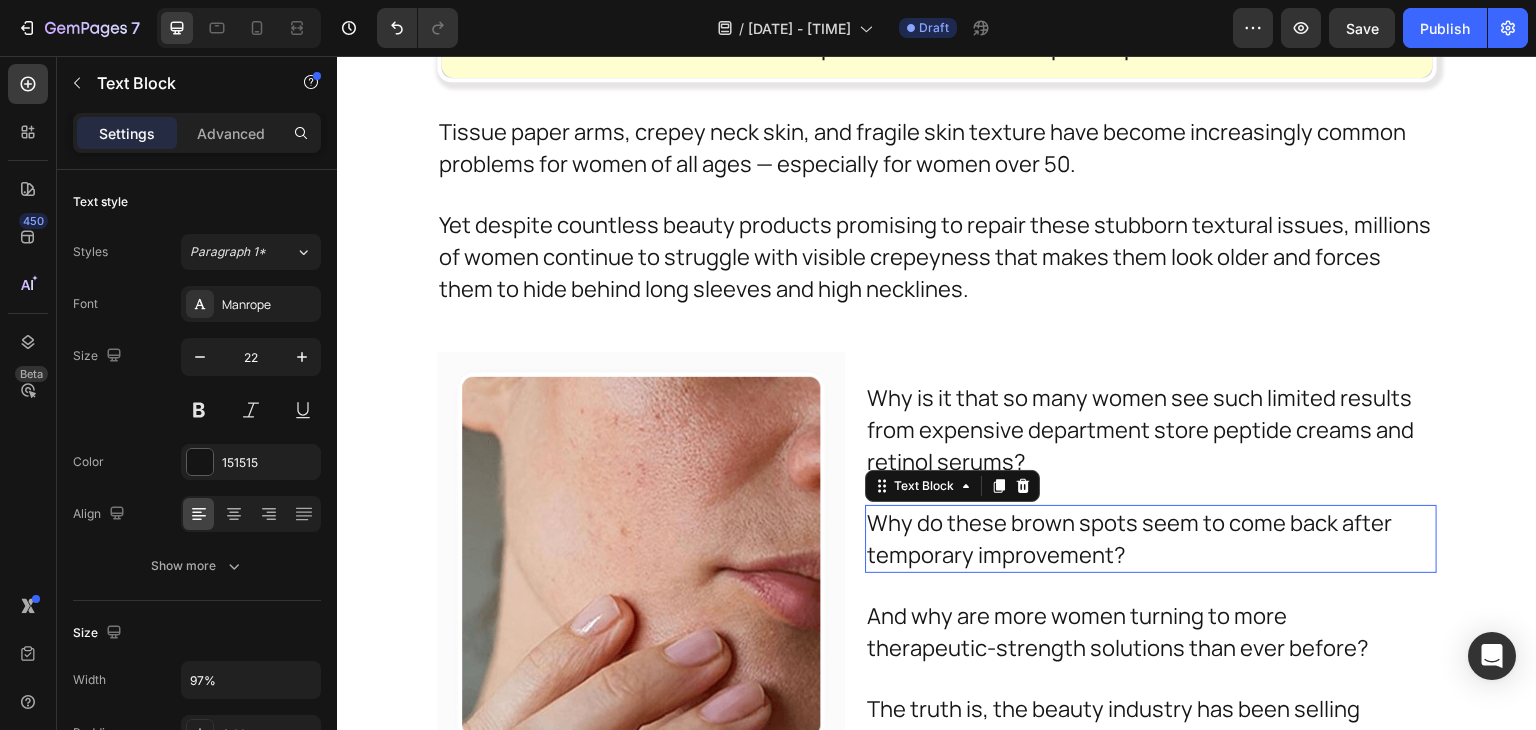 click on "Why do these brown spots seem to come back after temporary improvement?" at bounding box center (1142, 539) 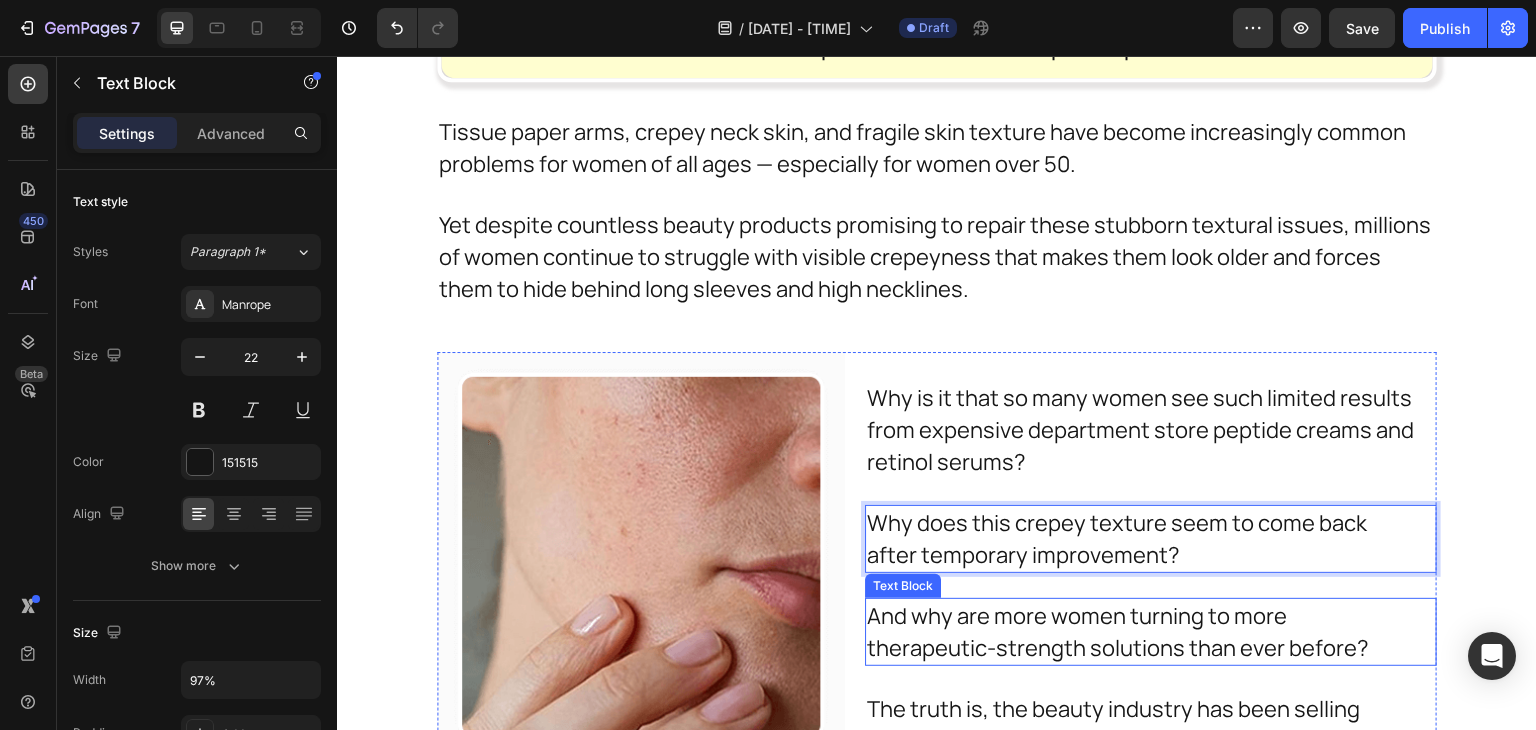 click on "And why are more women turning to more therapeutic-strength solutions than ever before?" at bounding box center [1142, 632] 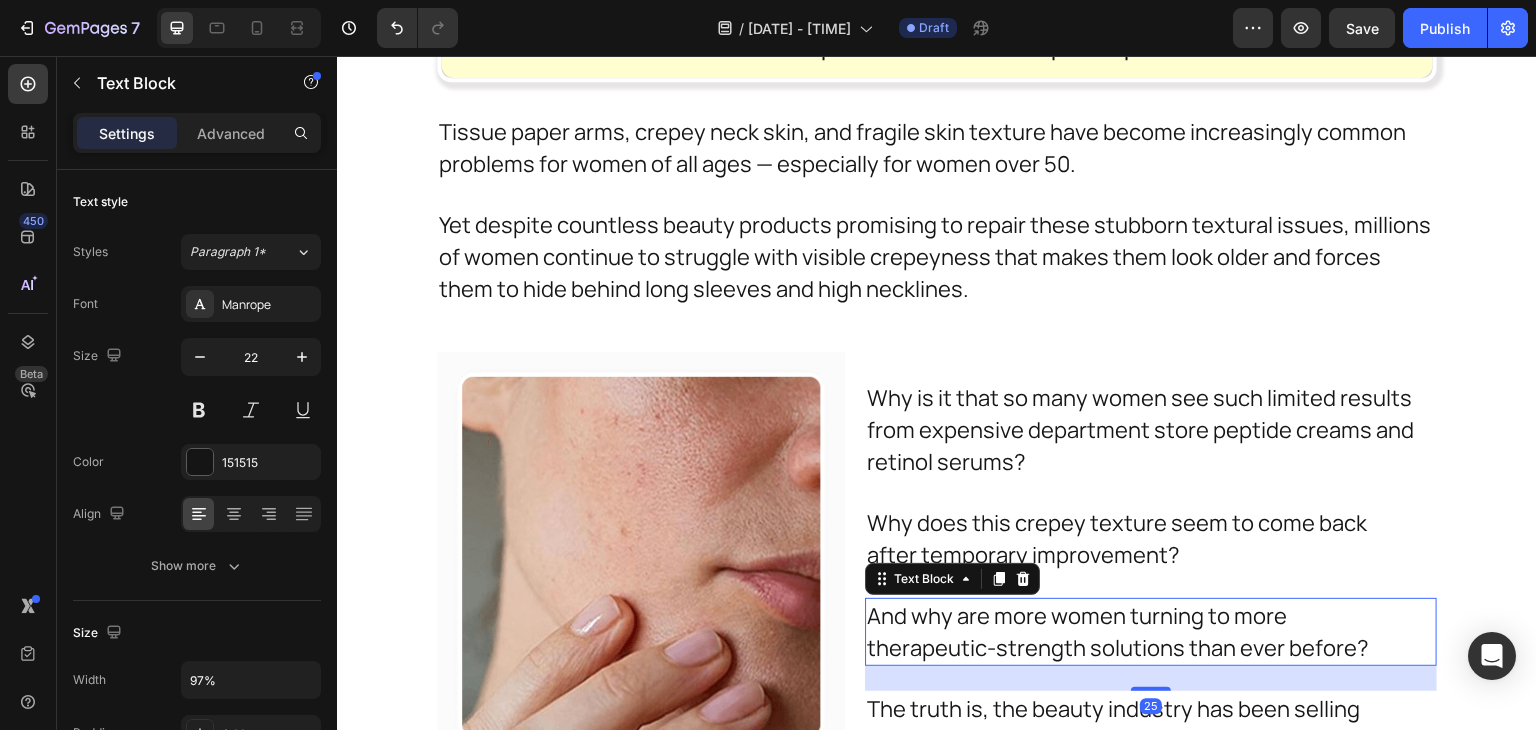 click on "And why are more women turning to more therapeutic-strength solutions than ever before?" at bounding box center (1142, 632) 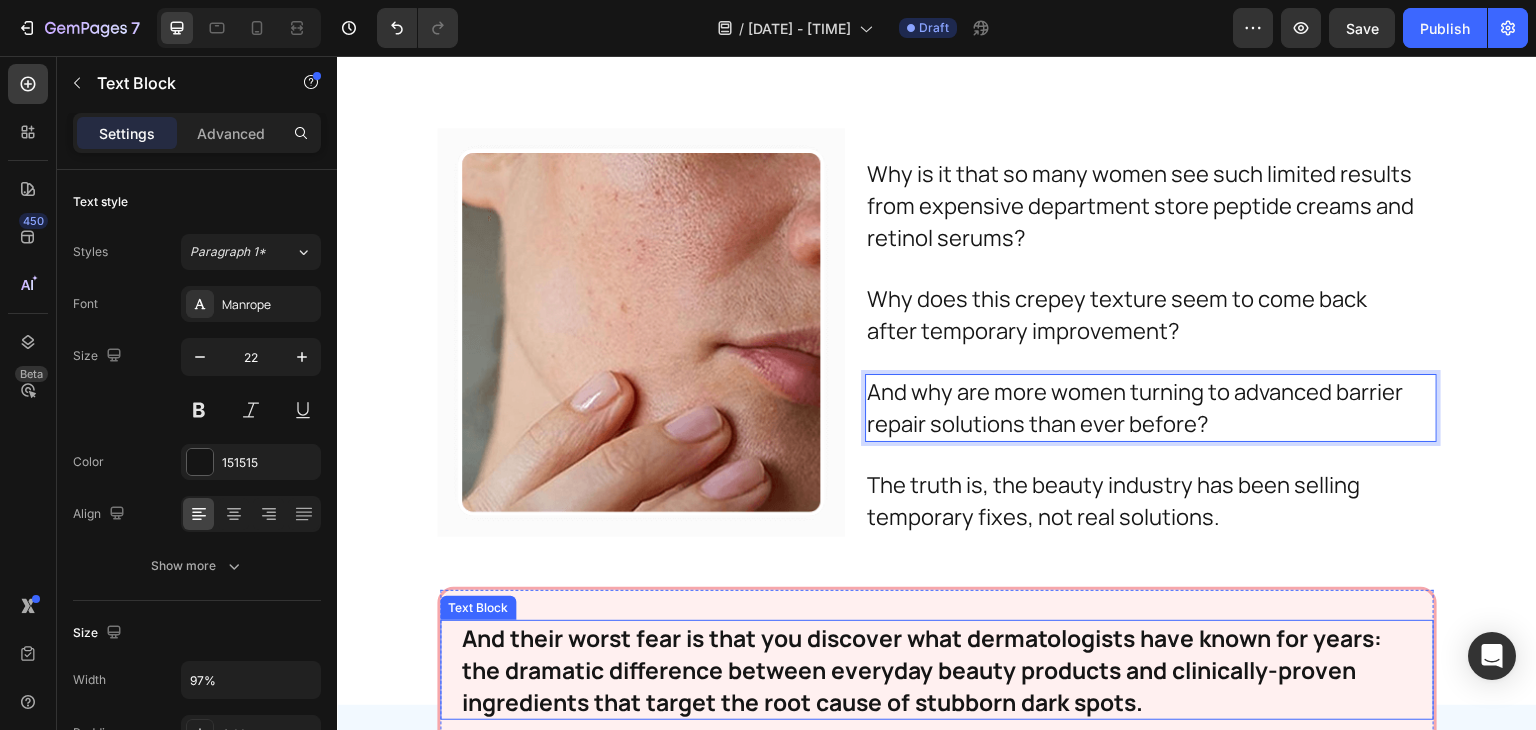 scroll, scrollTop: 1329, scrollLeft: 0, axis: vertical 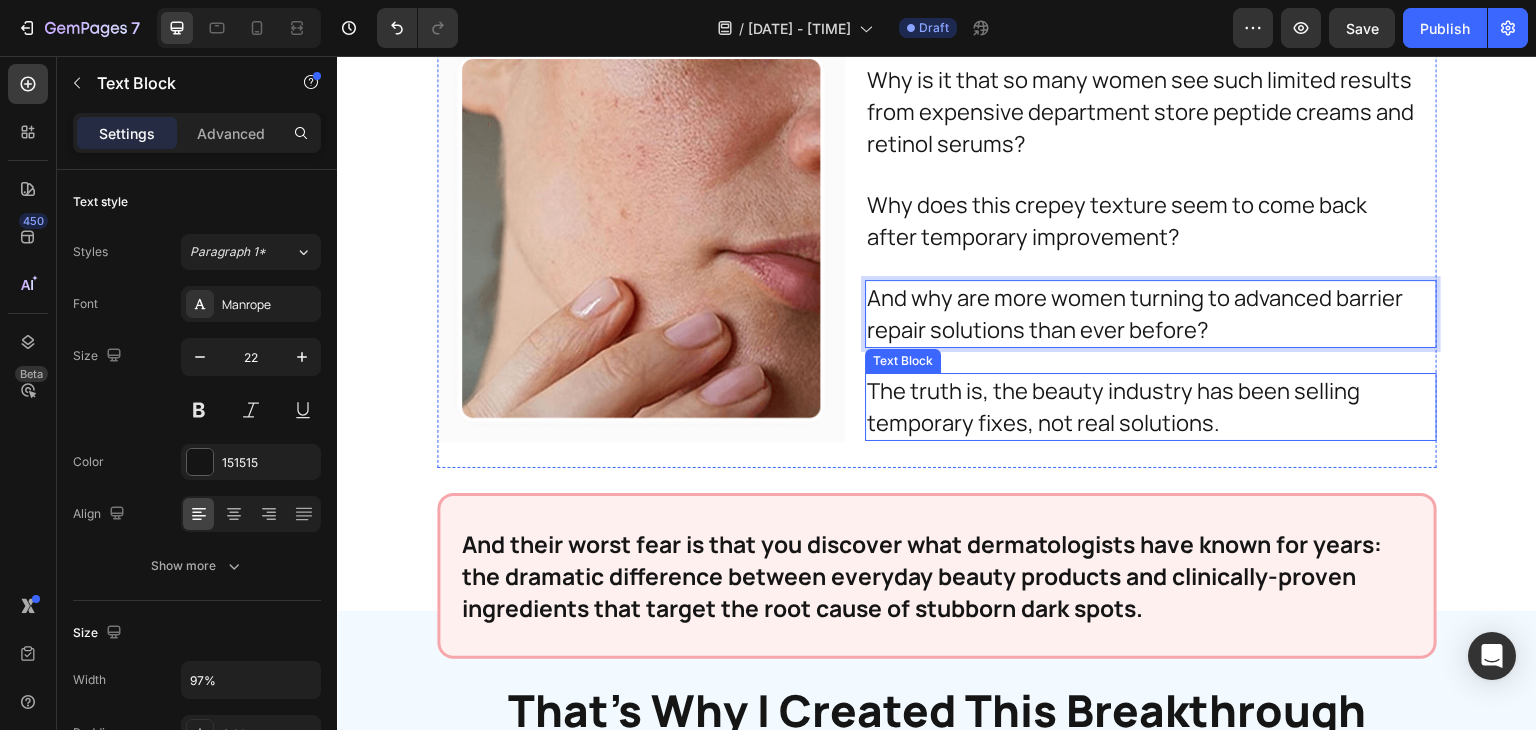 click on "The truth is, the beauty industry has been selling temporary fixes, not real solutions." at bounding box center (1142, 407) 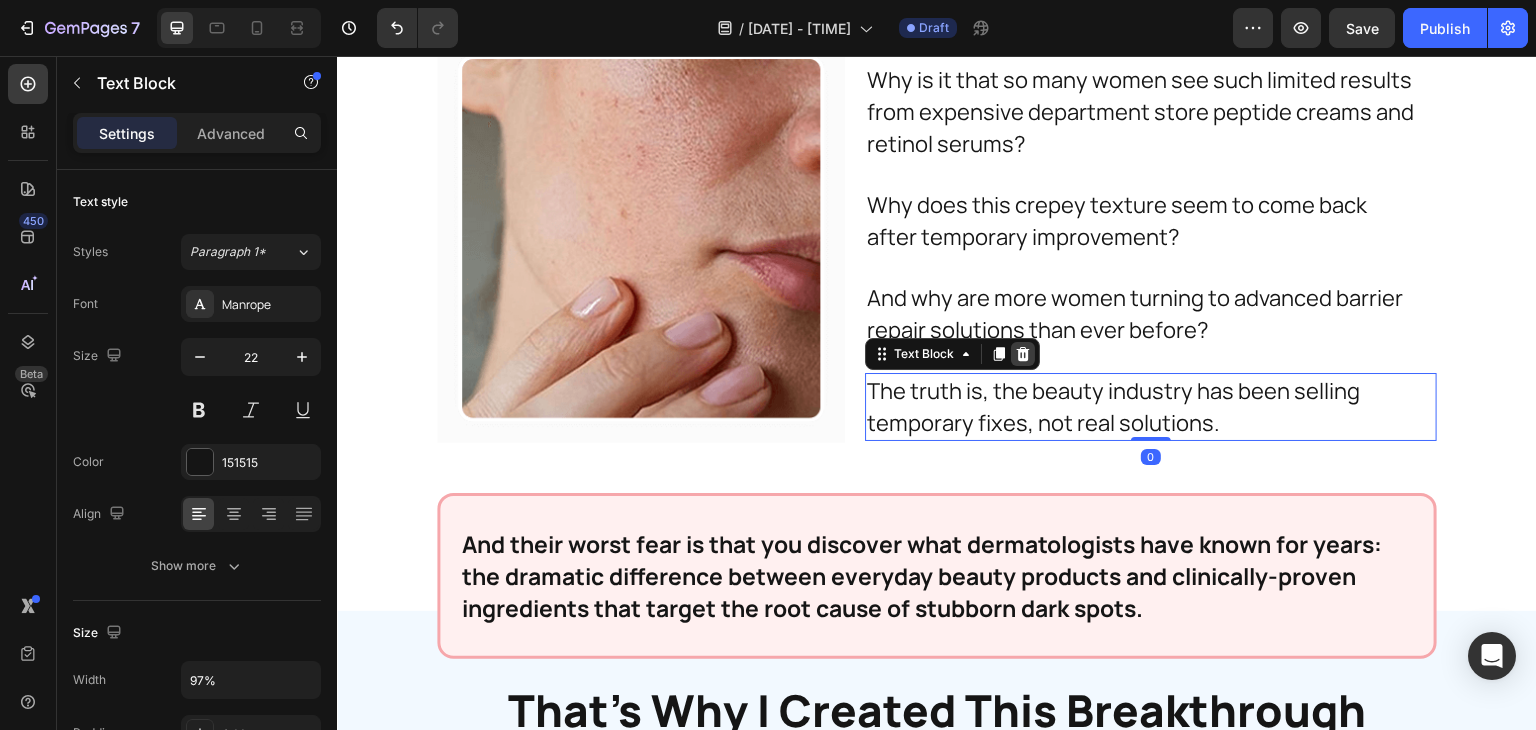 click 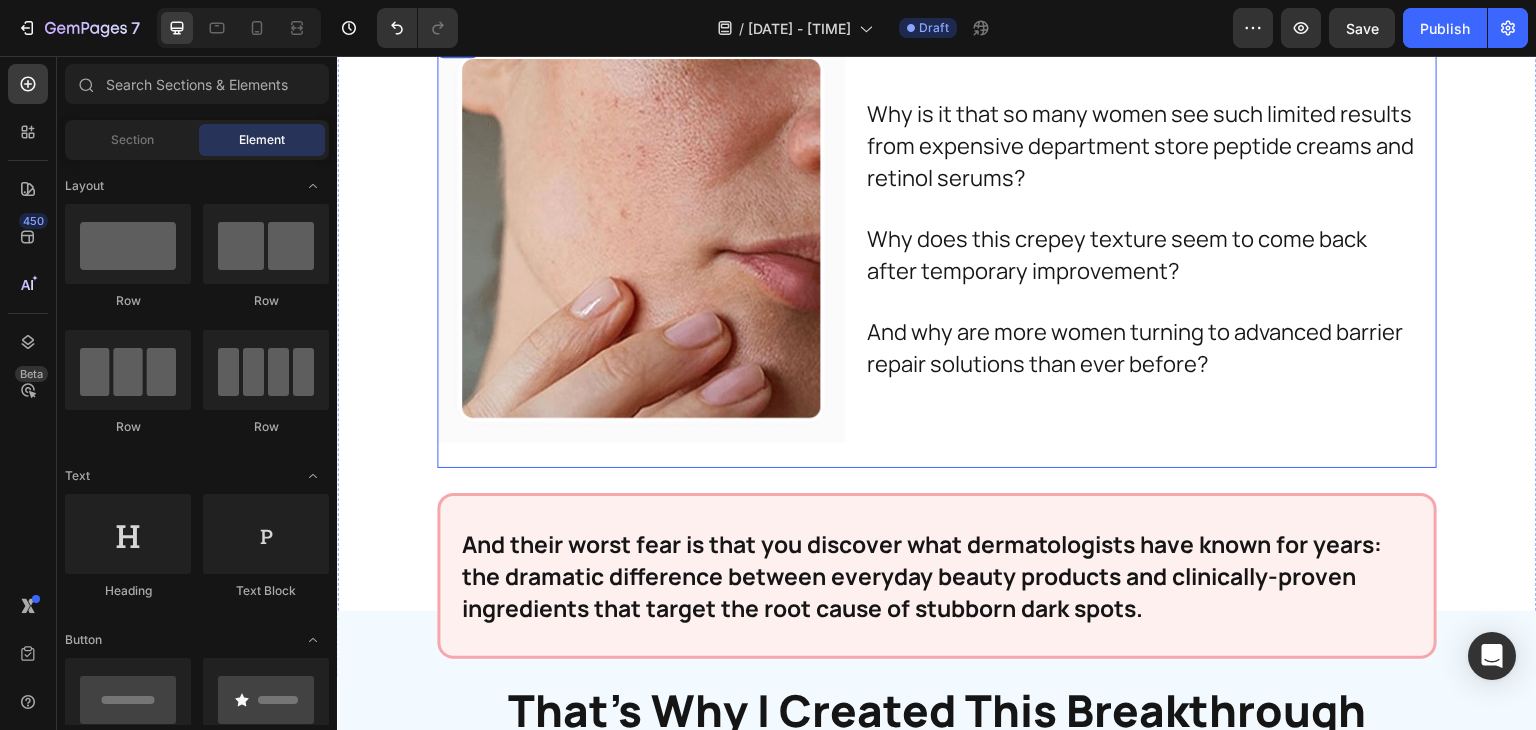 click on "Why is it that so many women see such limited results from expensive department store peptide creams and retinol serums? Text Block Why does this crepey texture seem to come back after temporary improvement? Text Block And why are more women turning to advanced barrier repair solutions than ever before? Text Block" at bounding box center [1151, 251] 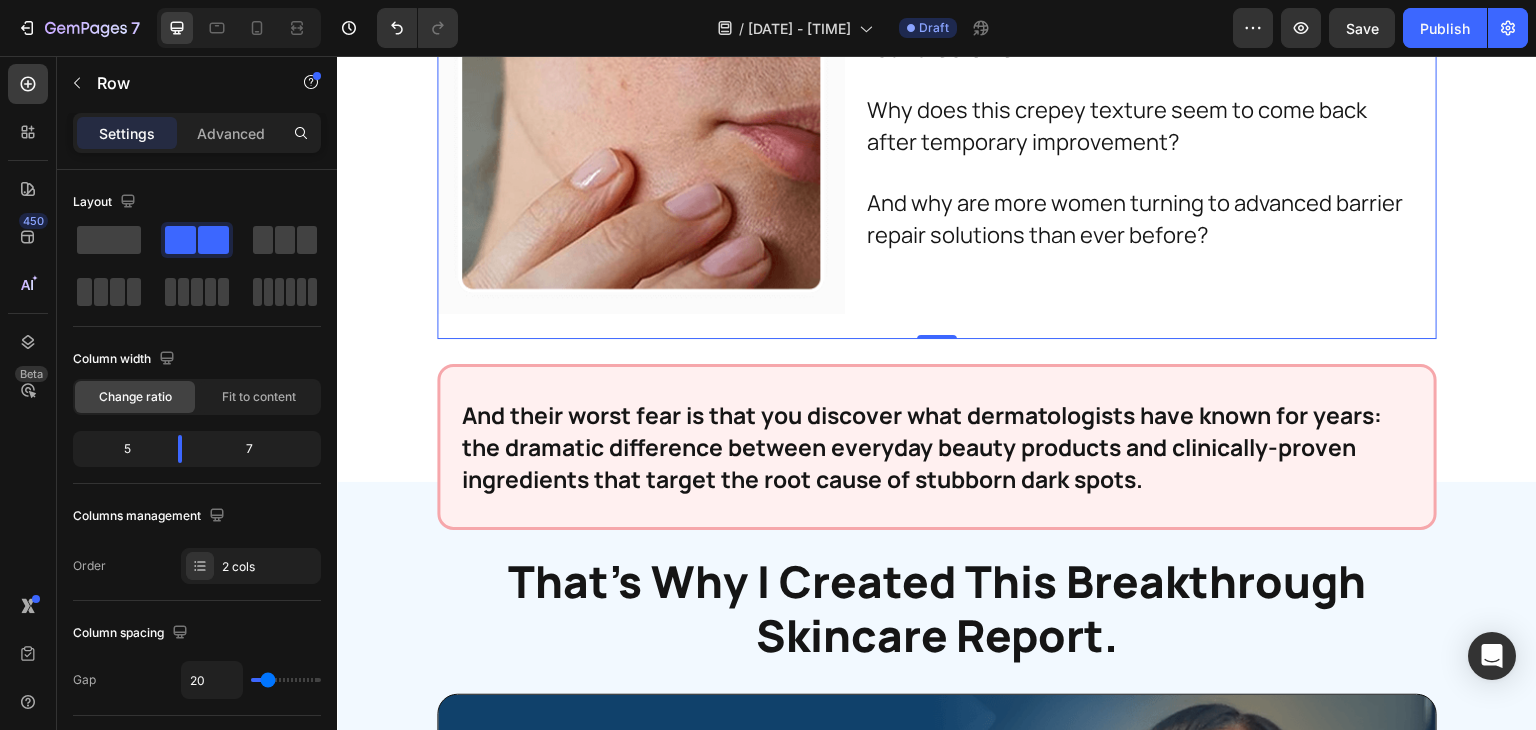 scroll, scrollTop: 1493, scrollLeft: 0, axis: vertical 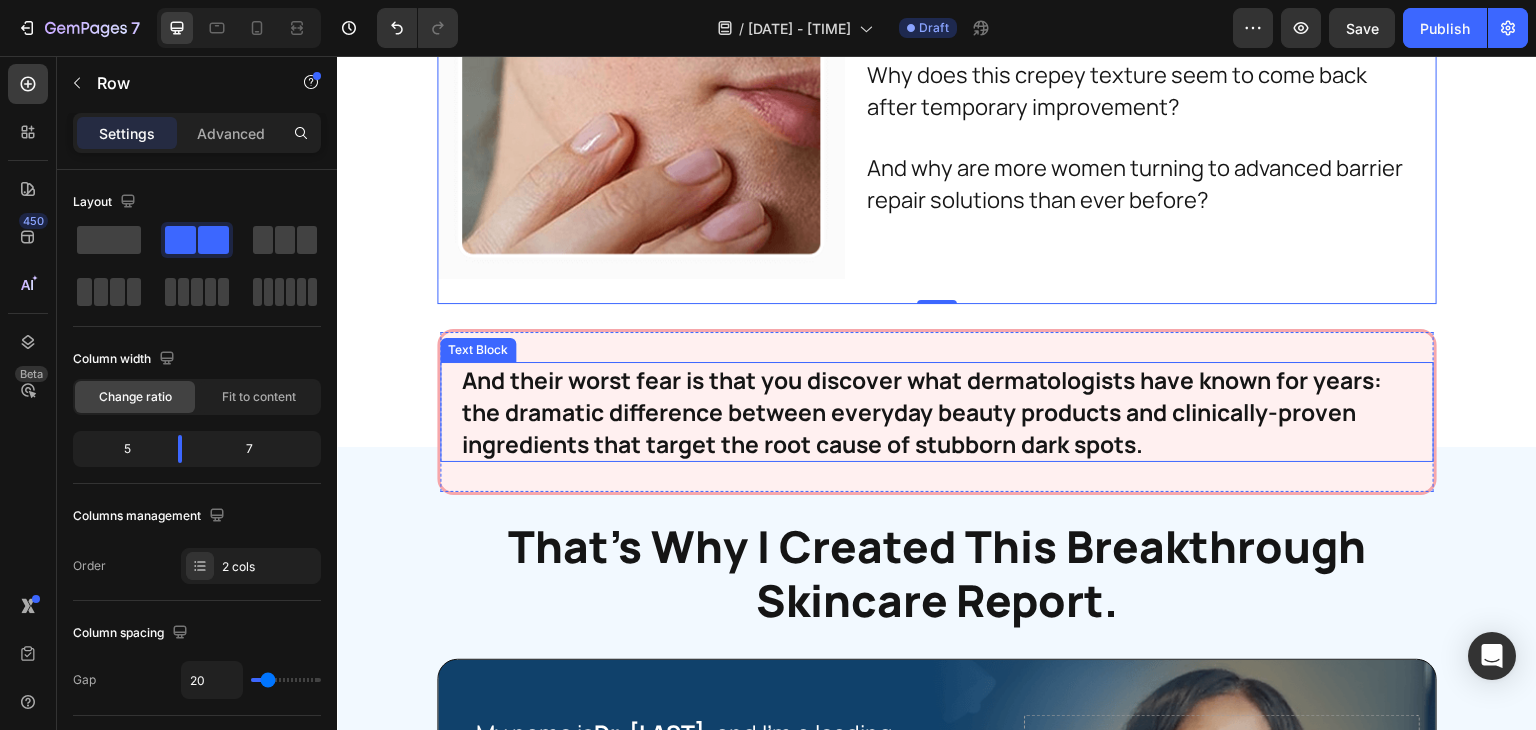 click on "And their worst fear is that you discover what dermatologists have known for years: the dramatic difference between everyday beauty products and clinically-proven ingredients that target the root cause of stubborn dark spots." at bounding box center (937, 412) 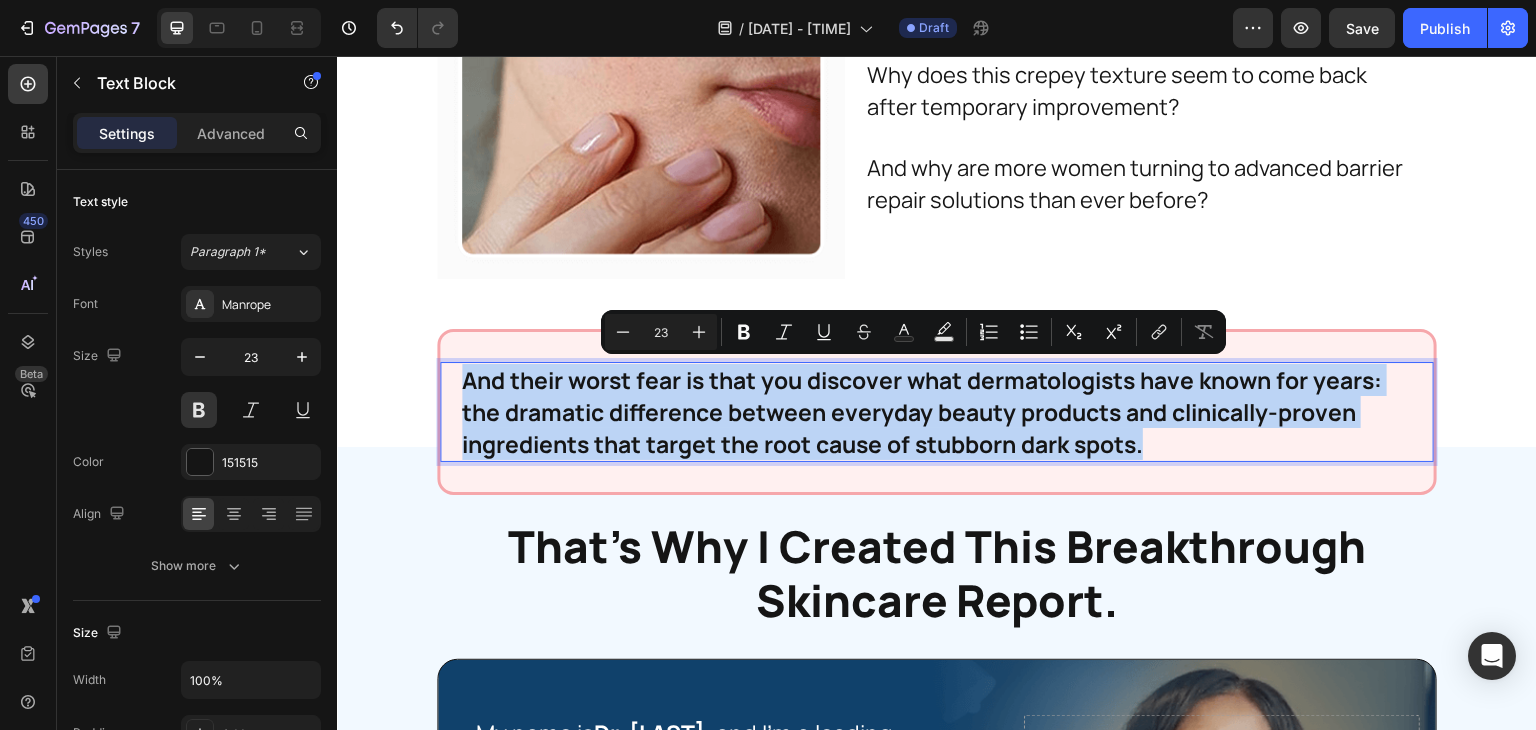 click on "And their worst fear is that you discover what dermatologists have known for years: the dramatic difference between everyday beauty products and clinically-proven ingredients that target the root cause of stubborn dark spots." at bounding box center (937, 412) 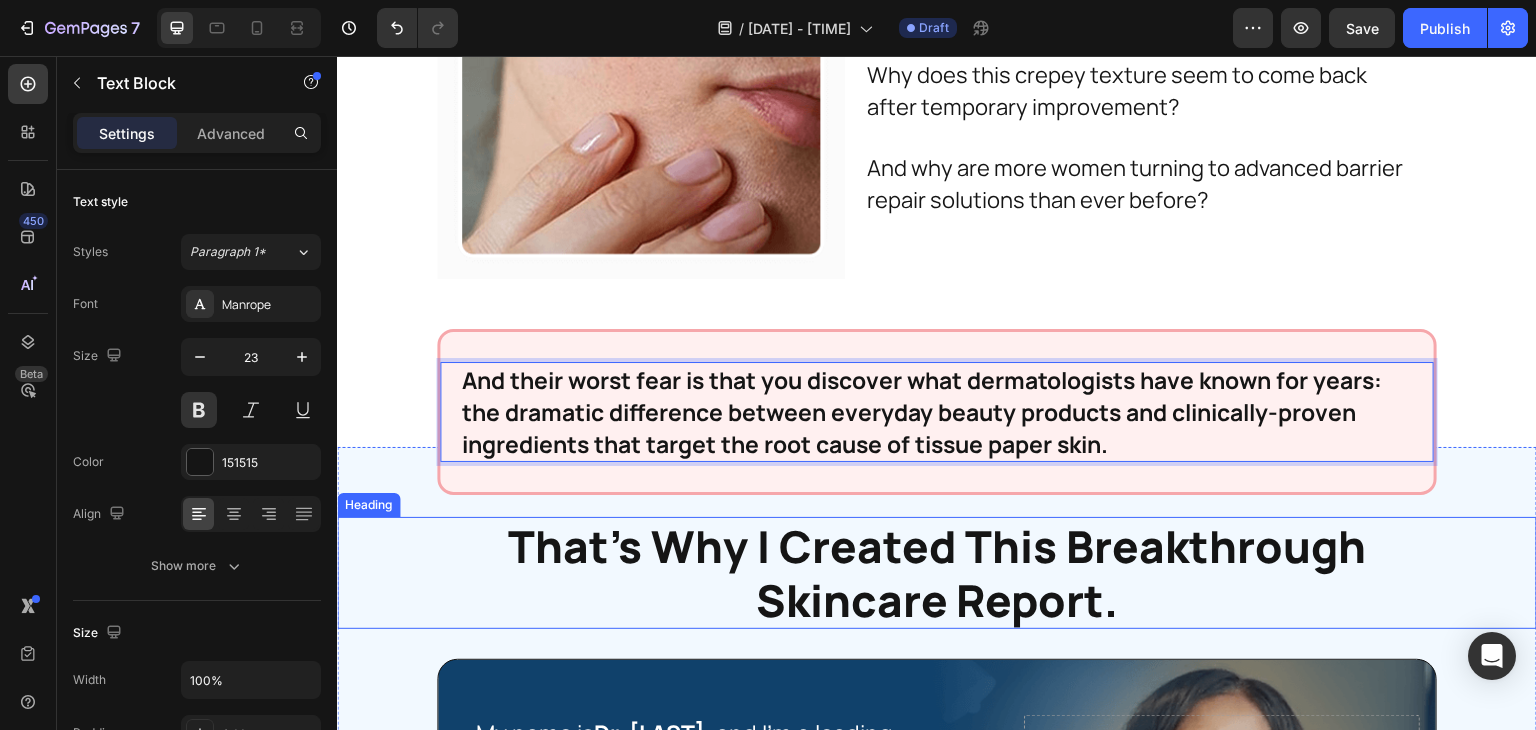 click on "That's Why I Created This Breakthrough Skincare Report." at bounding box center [937, 573] 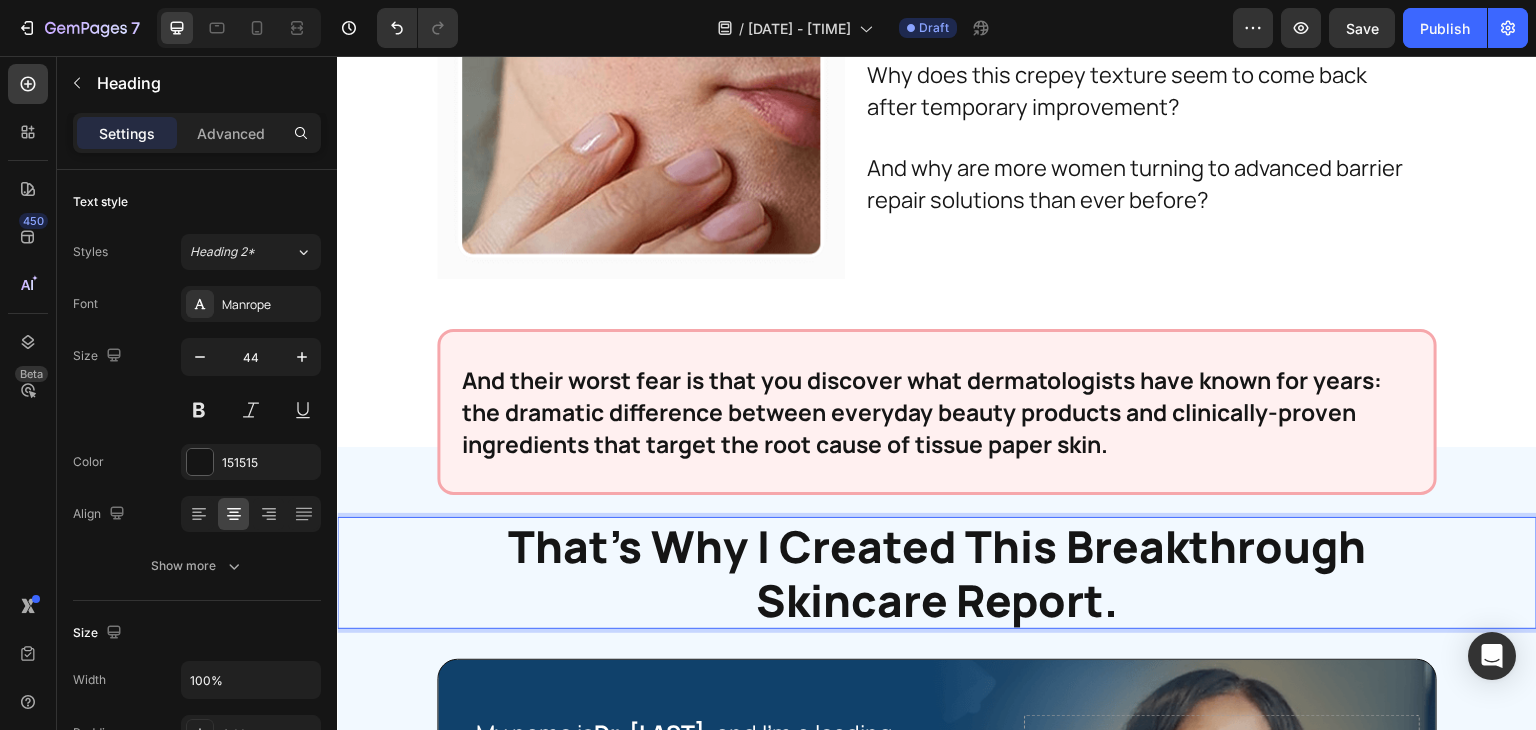 click on "That's Why I Created This Breakthrough Skincare Report." at bounding box center (937, 573) 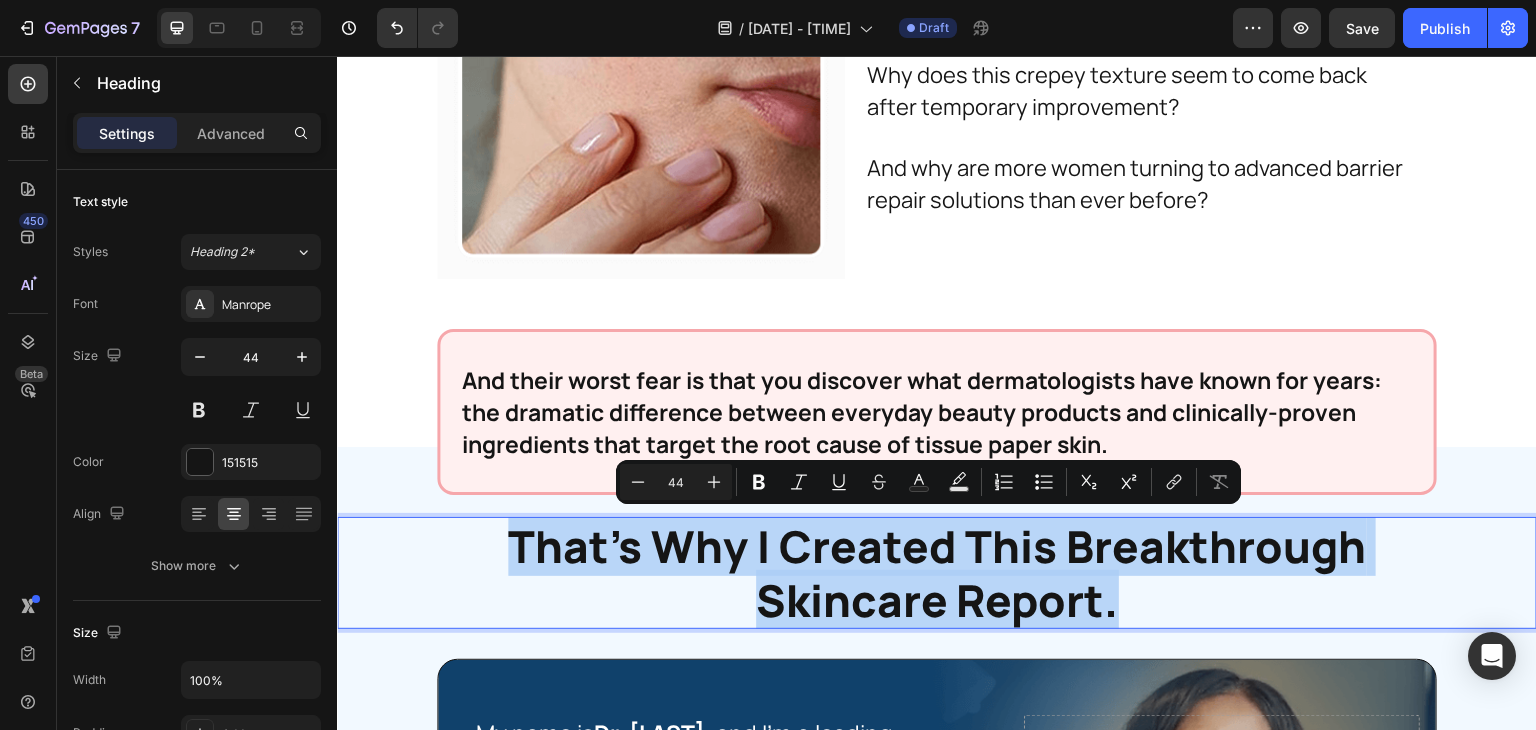 drag, startPoint x: 1115, startPoint y: 600, endPoint x: 509, endPoint y: 544, distance: 608.582 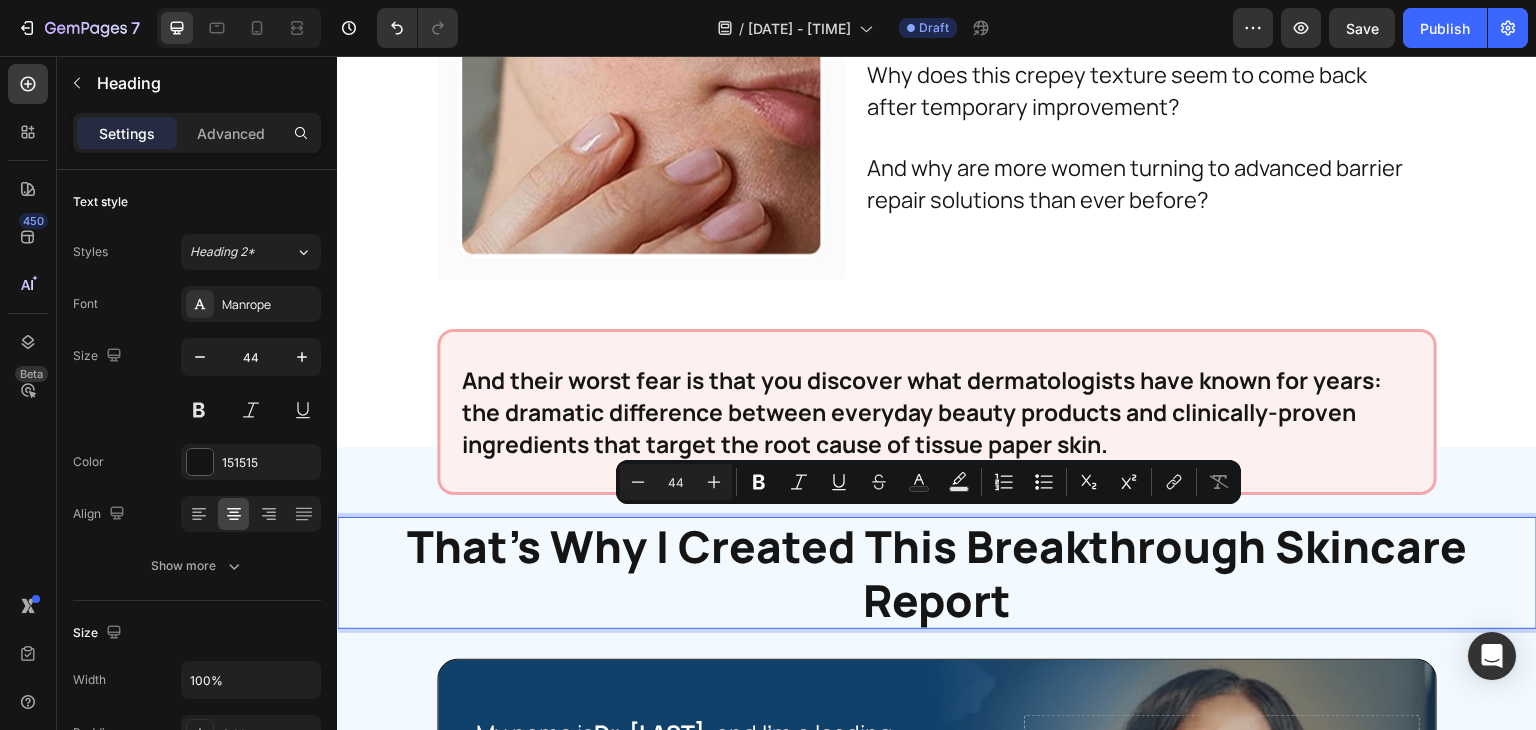 scroll, scrollTop: 0, scrollLeft: 0, axis: both 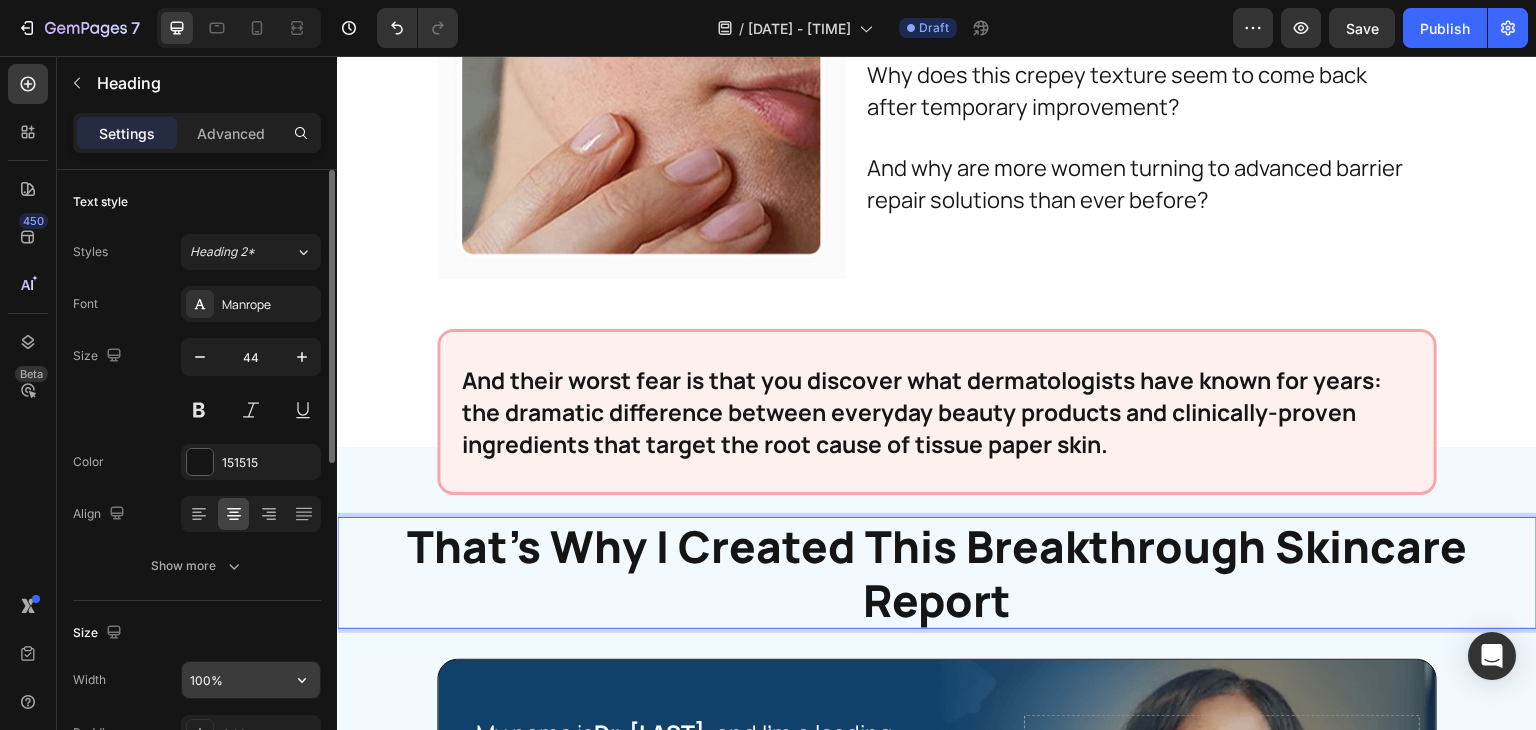 click on "100%" at bounding box center [251, 680] 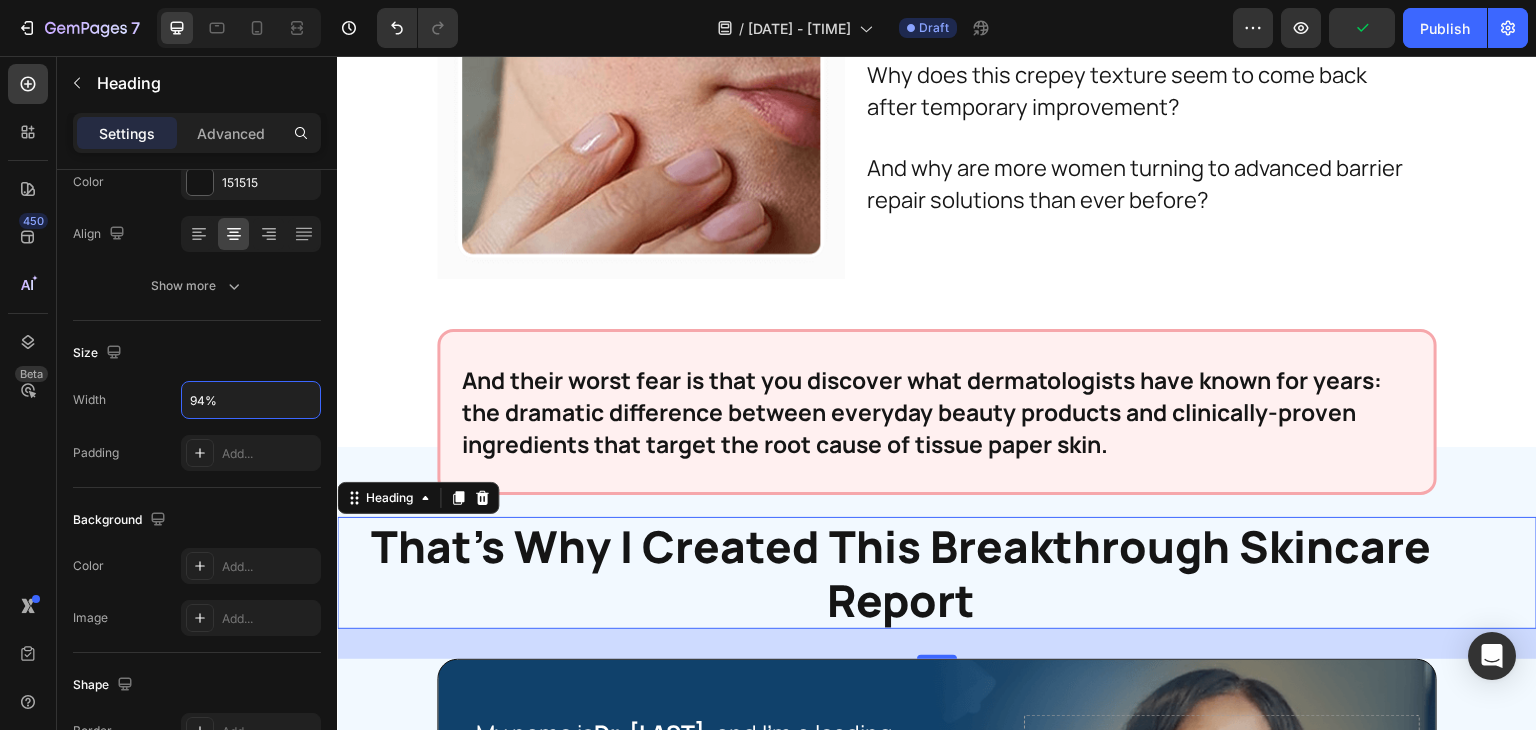 scroll, scrollTop: 679, scrollLeft: 0, axis: vertical 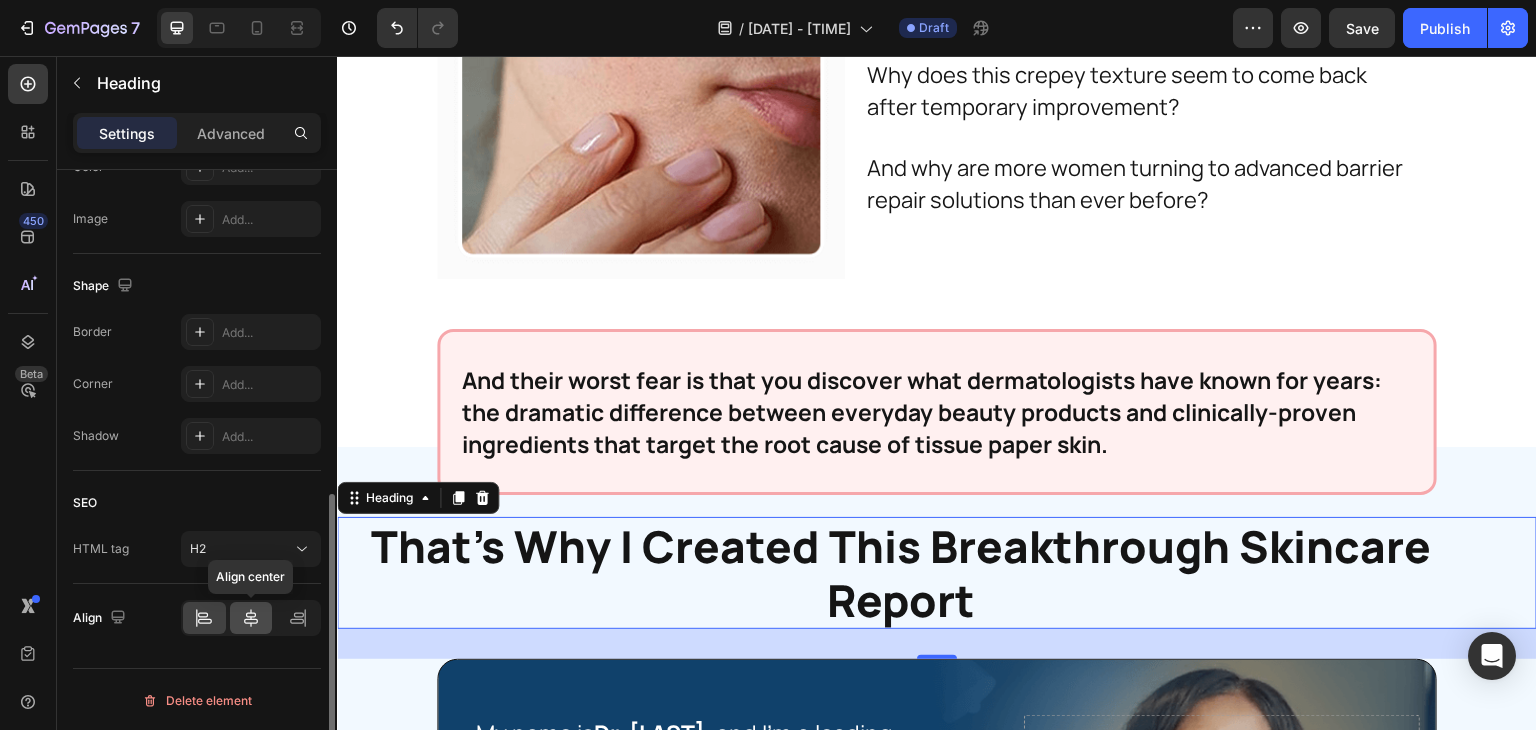click 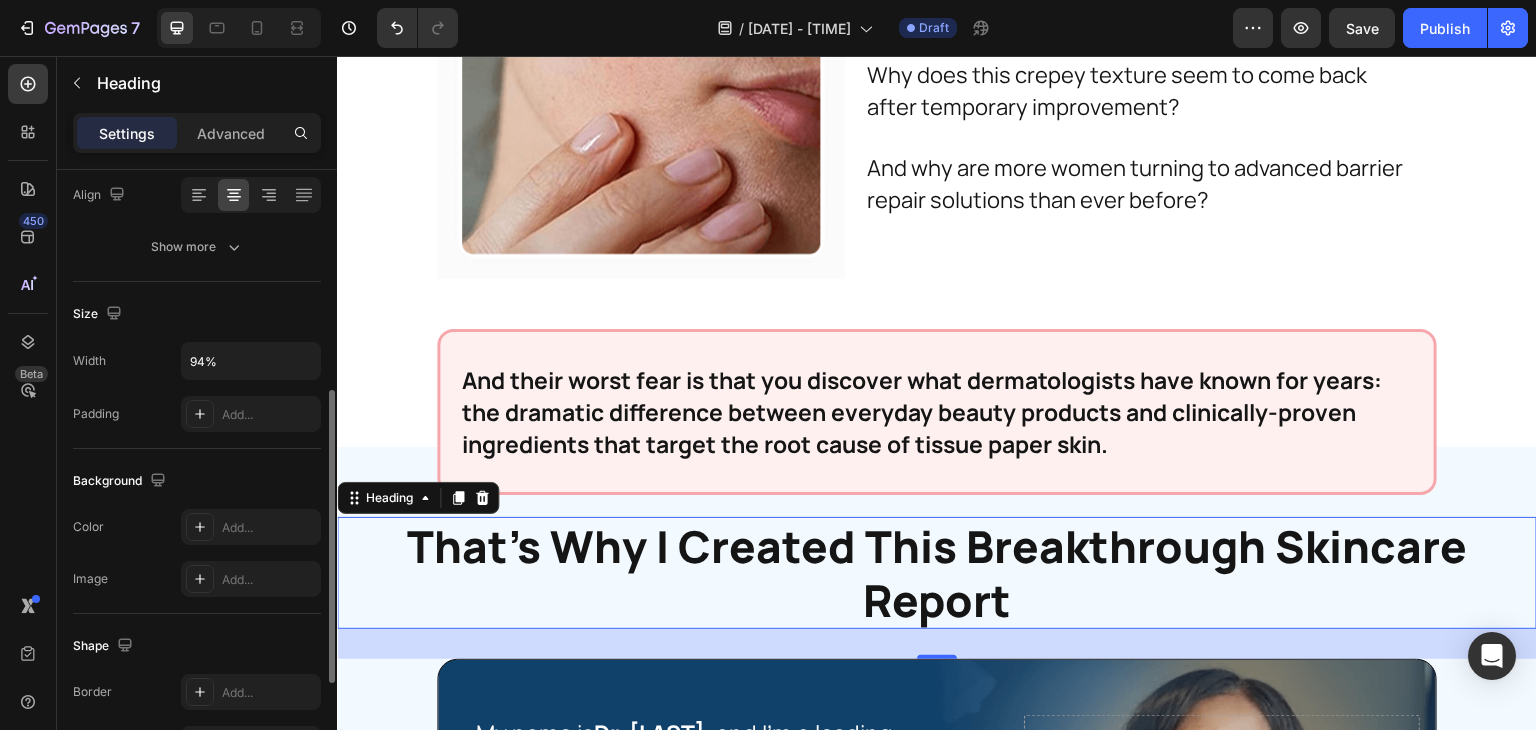 scroll, scrollTop: 311, scrollLeft: 0, axis: vertical 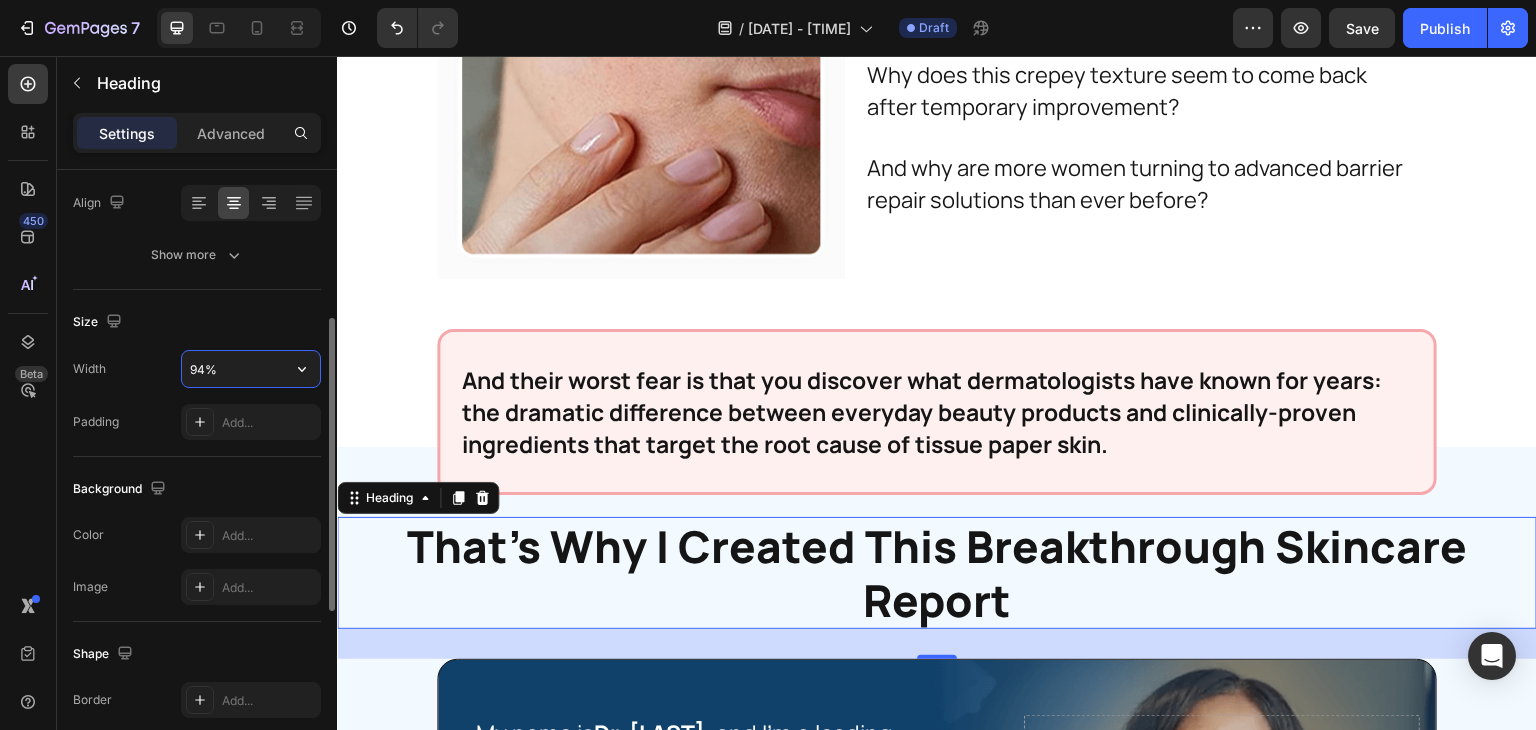 click on "94%" at bounding box center (251, 369) 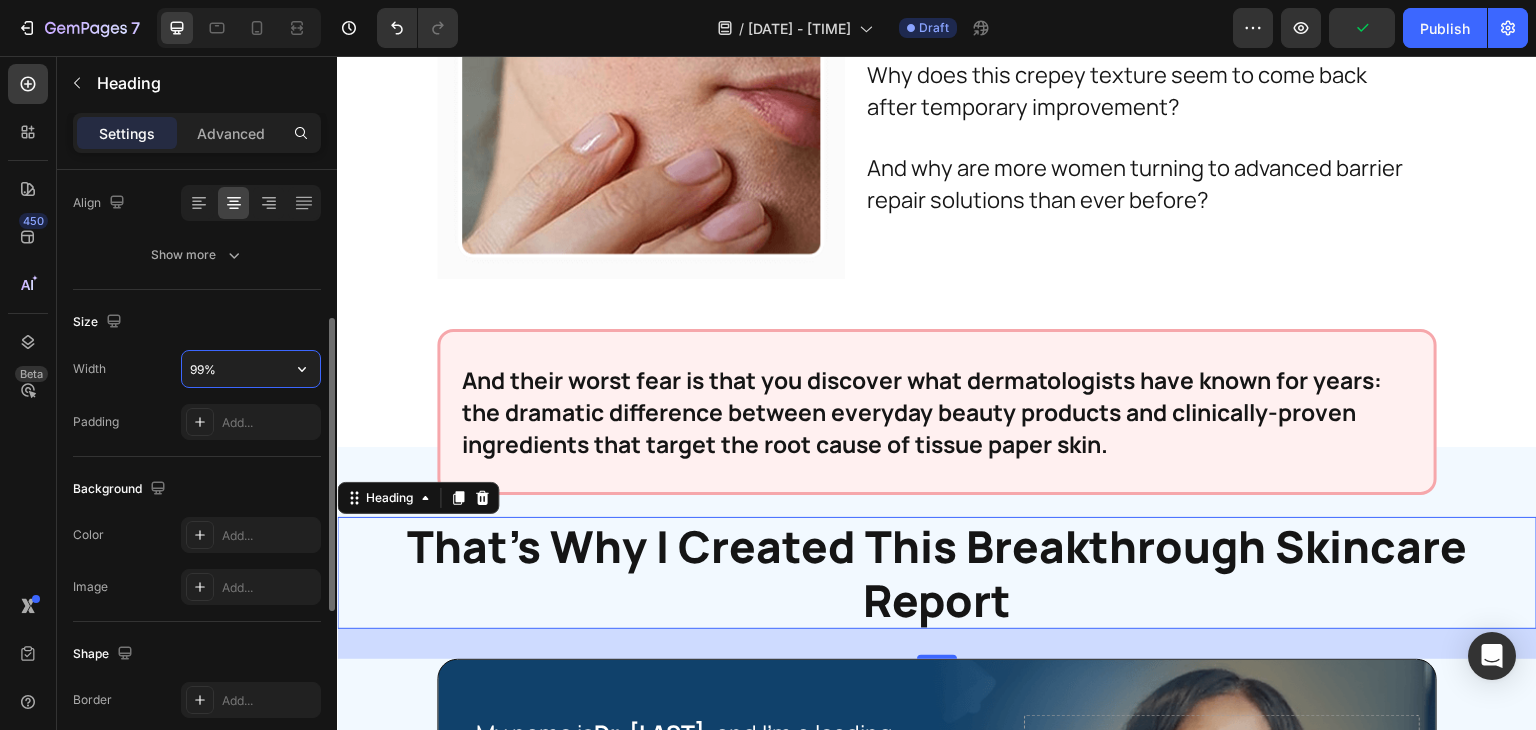 type on "100%" 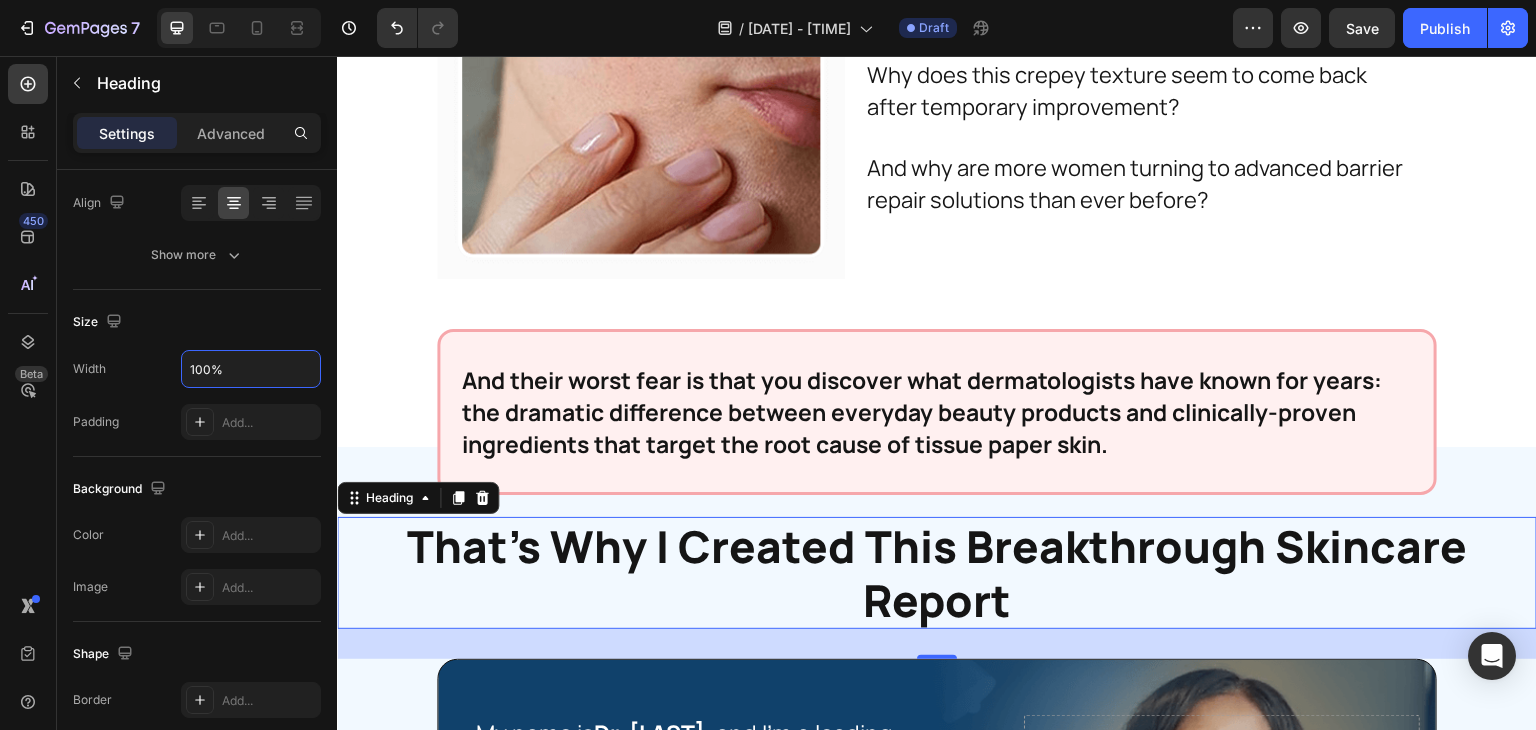 click on "That’s Why I Created This Breakthrough Skincare Report" at bounding box center (937, 573) 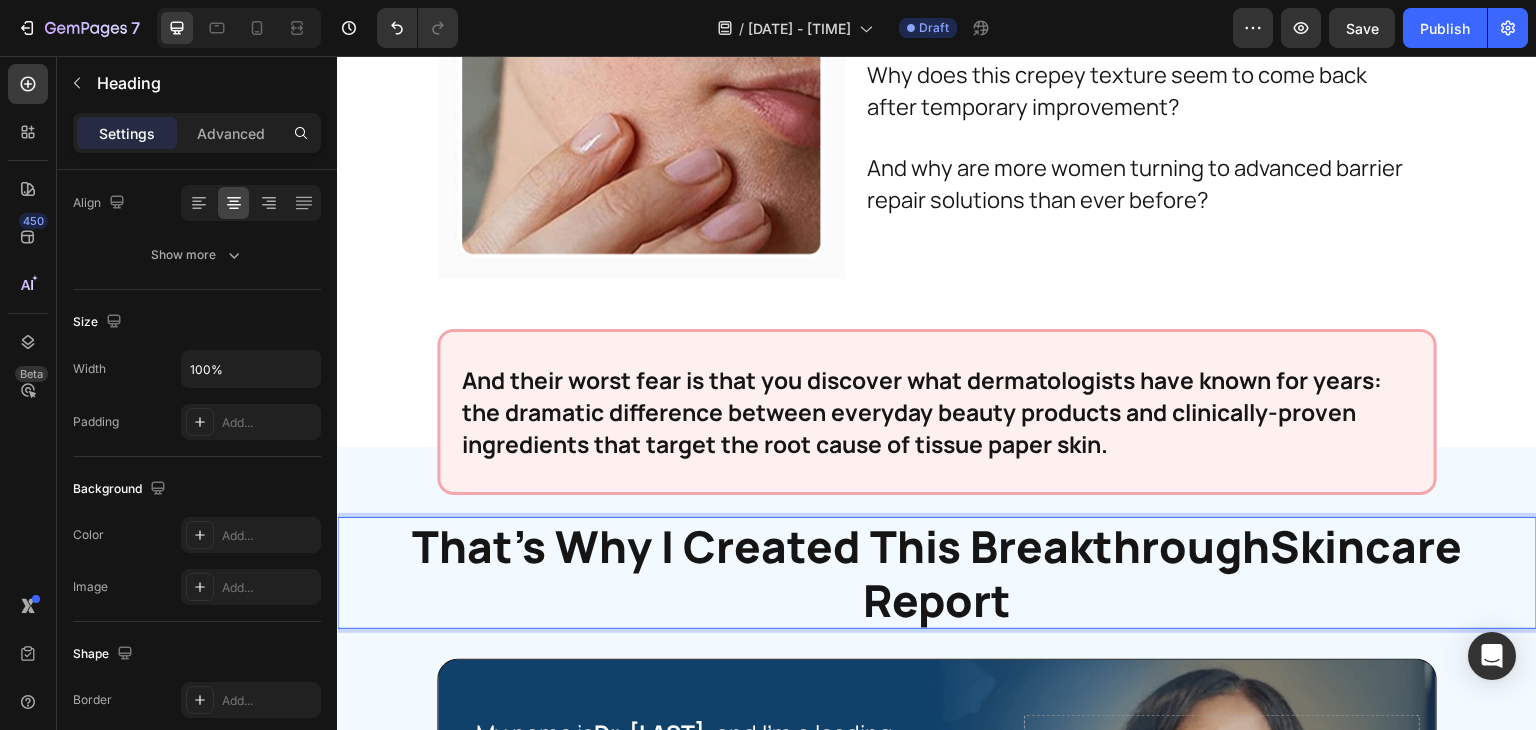scroll, scrollTop: 0, scrollLeft: 0, axis: both 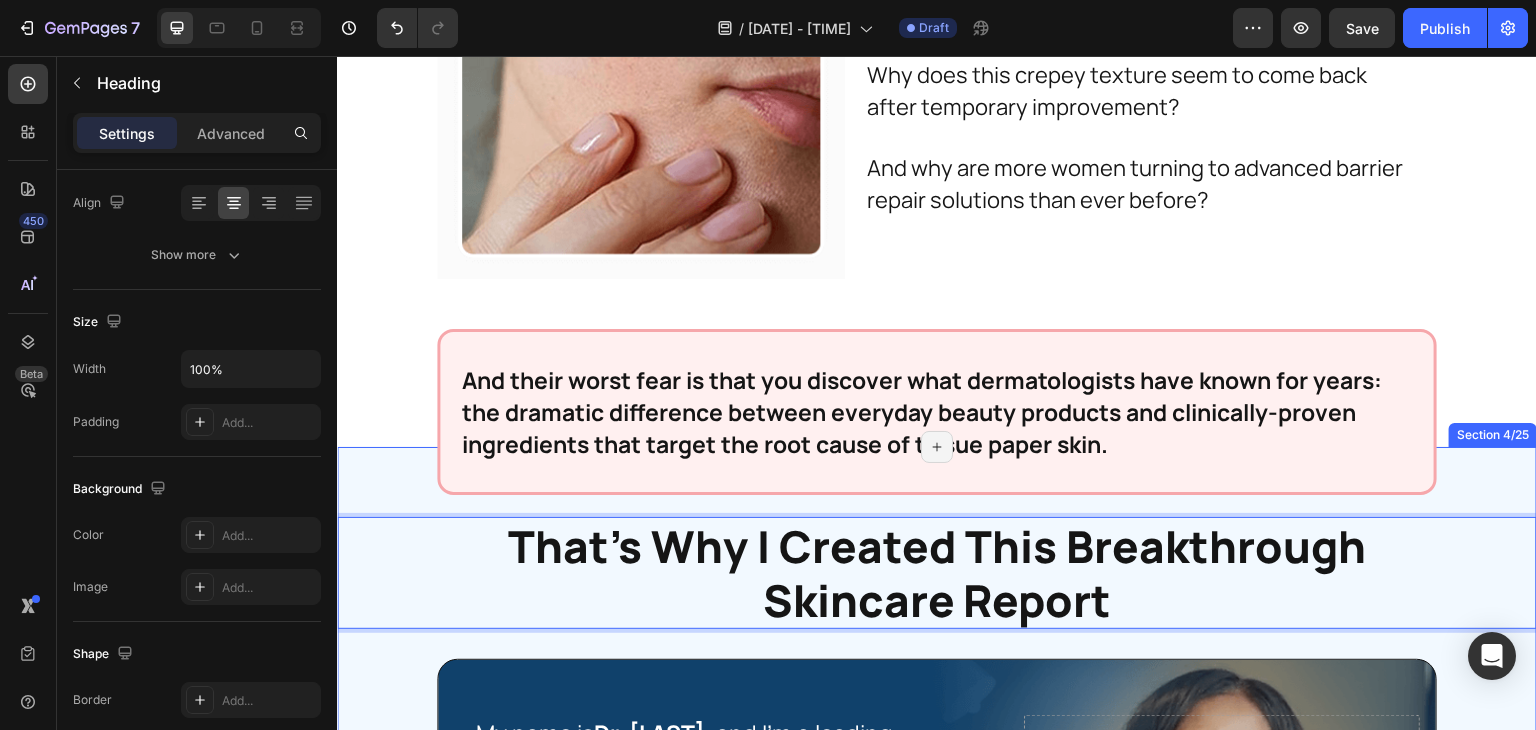 click on "That’s Why I Created This Breakthrough Skincare Report Heading   30 My name is  Dr. Manjula Jegasothy , and I'm a leading dermatologist with over 20 years of experience treating stubborn skin conditions. Text Block Image Image As founder of the prestigious Miami Skin Institute and a regular speaker at the Cosmetic Surgery Forum & Florida Society of Dermatologic Surgeons, I've dedicated my career to helping women achieve clear, radiant skin. Text Block Row Row My name is  Dr. Manjula Jegasothy , and I'm a leading dermatologist with over 20 years of experience treating stubborn skin conditions. Text Block Image As founder of the prestigious Miami Skin Institute and a regular speaker at the Cosmetic Surgery Forum & Florida Society of Dermatologic Surgeons, I've dedicated my career to helping women achieve clear, radiant skin. Text Block
Drop element here Row Row Text Block Text Block Text Block That was then. Text Block Text Block Row Image Image Text Block Row" at bounding box center [937, 1076] 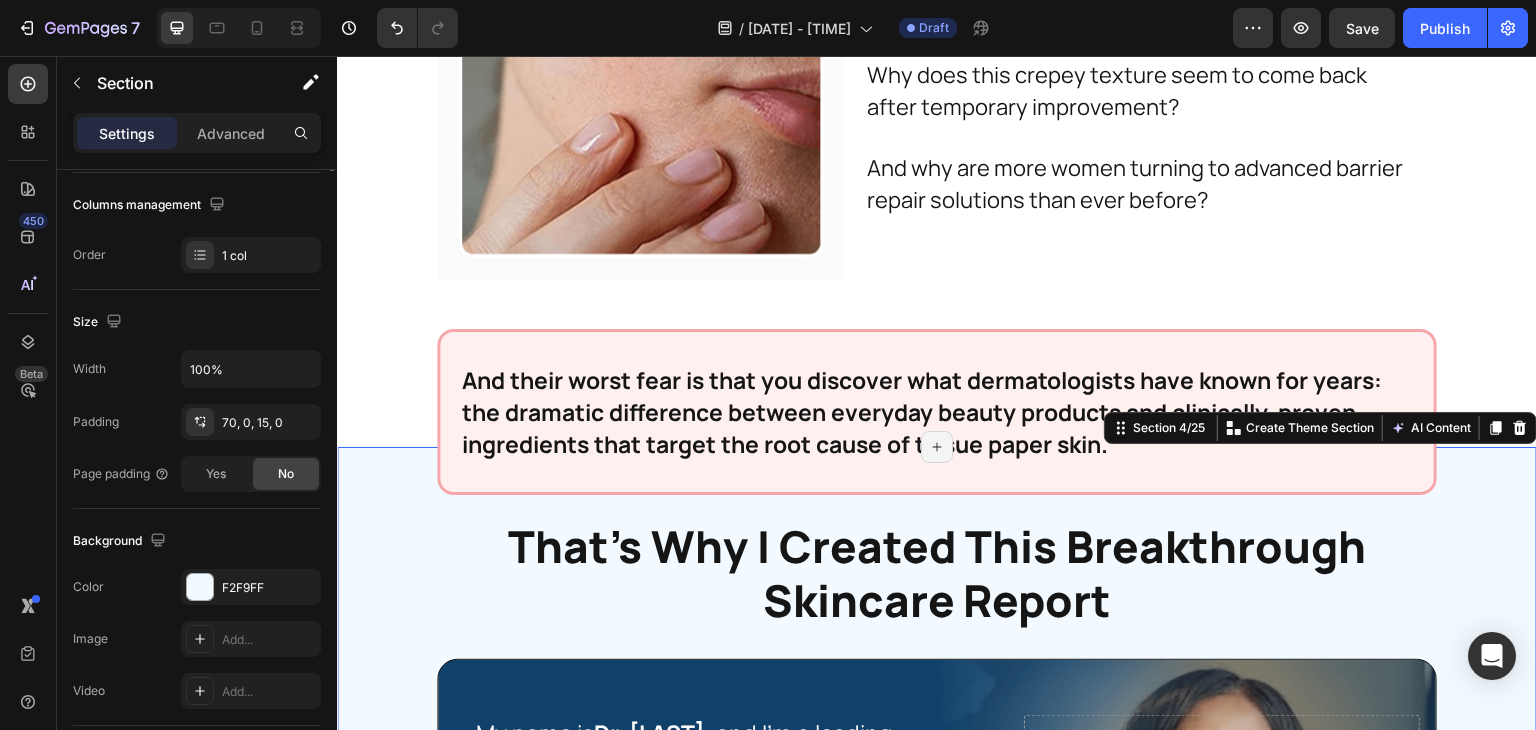 scroll, scrollTop: 0, scrollLeft: 0, axis: both 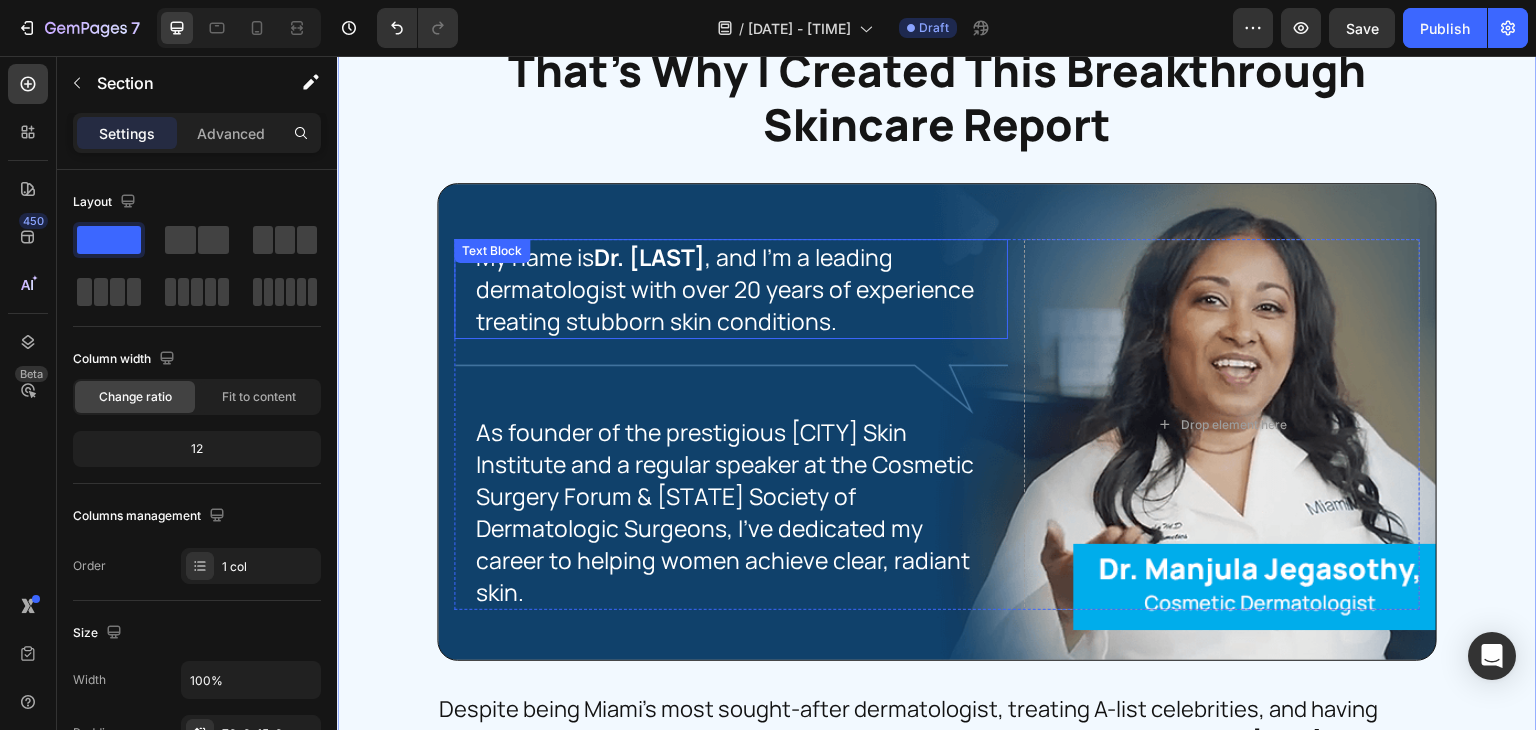 click on "My name is Dr. [LAST], and I'm a leading dermatologist with over 20 years of experience treating stubborn skin conditions." at bounding box center (731, 289) 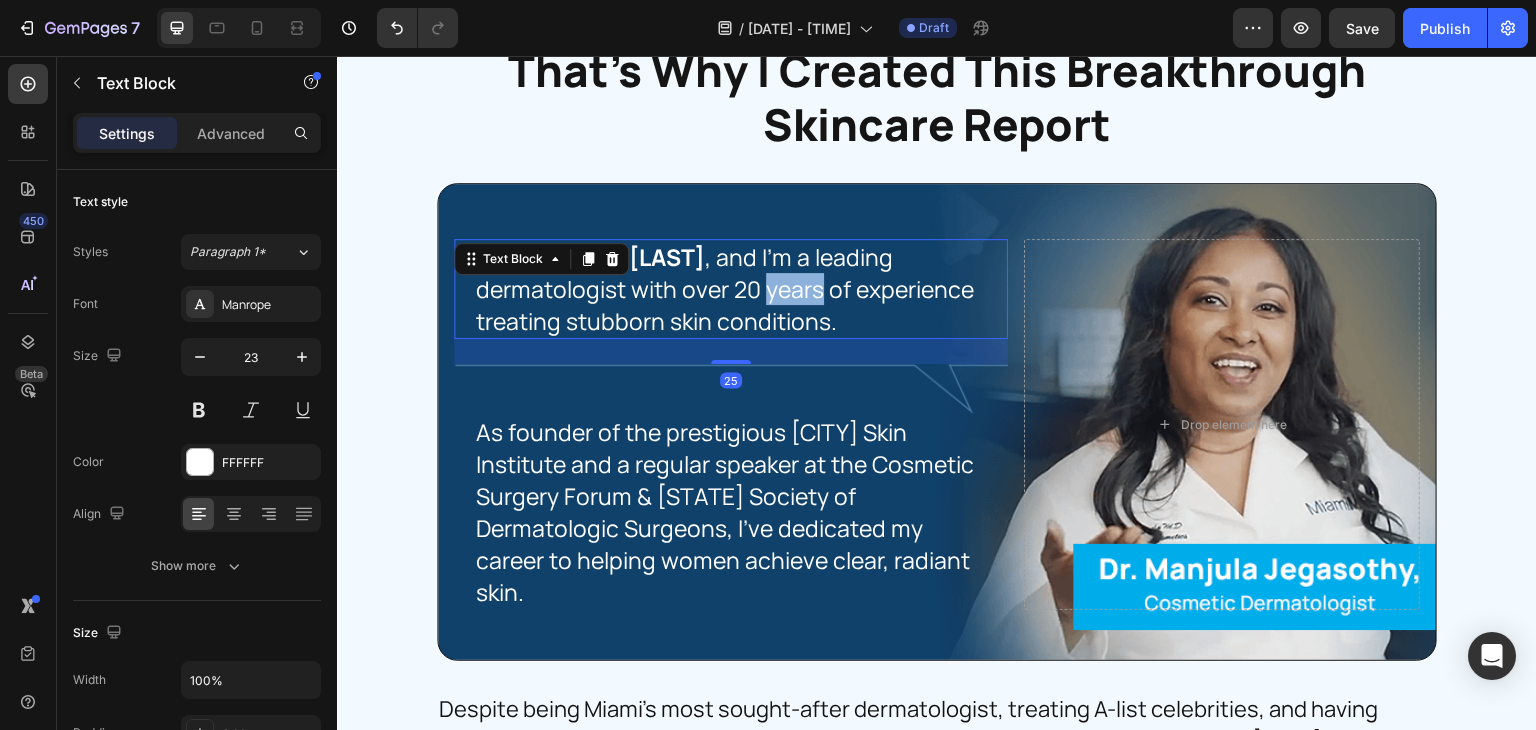 click on "My name is Dr. [LAST], and I'm a leading dermatologist with over 20 years of experience treating stubborn skin conditions." at bounding box center (731, 289) 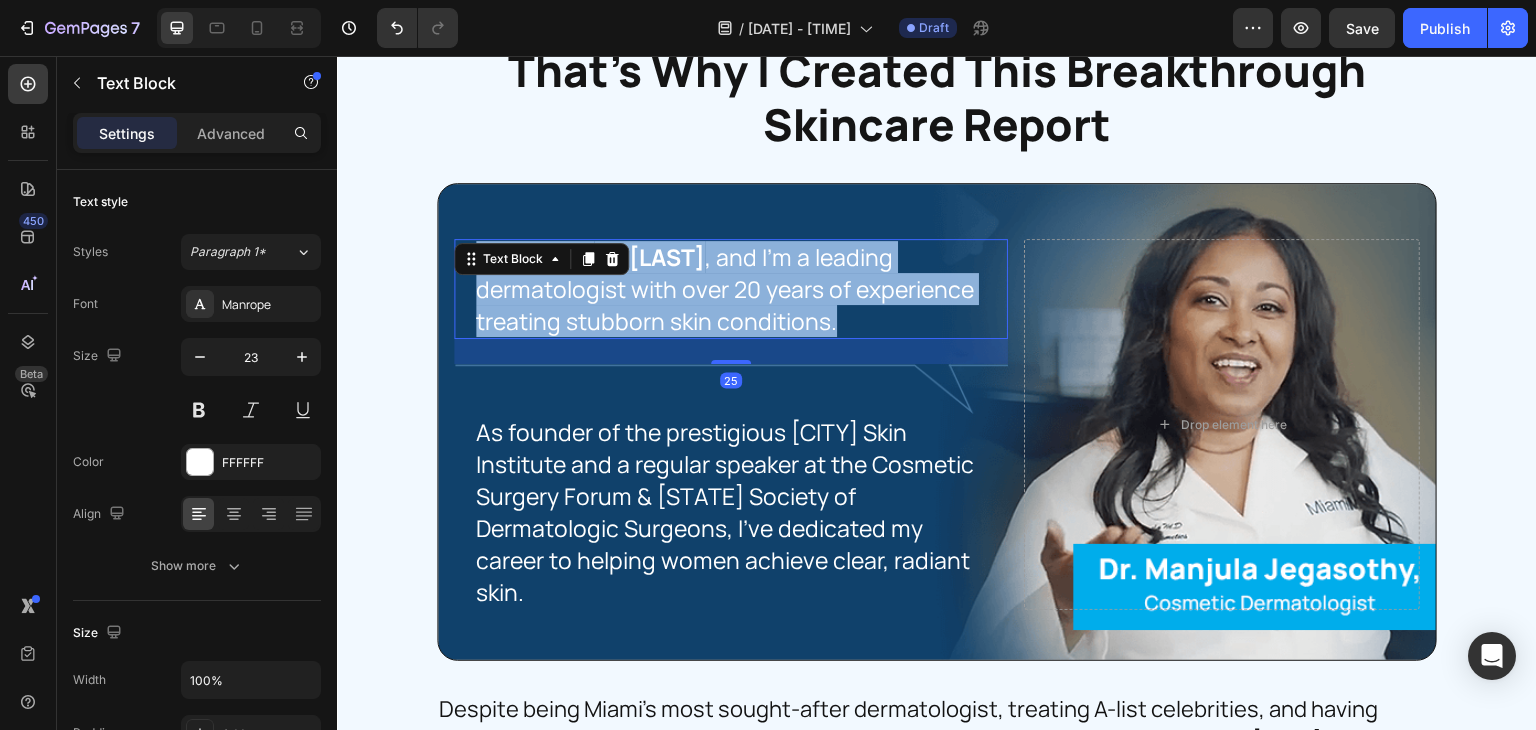 click on "My name is Dr. [LAST], and I'm a leading dermatologist with over 20 years of experience treating stubborn skin conditions." at bounding box center (731, 289) 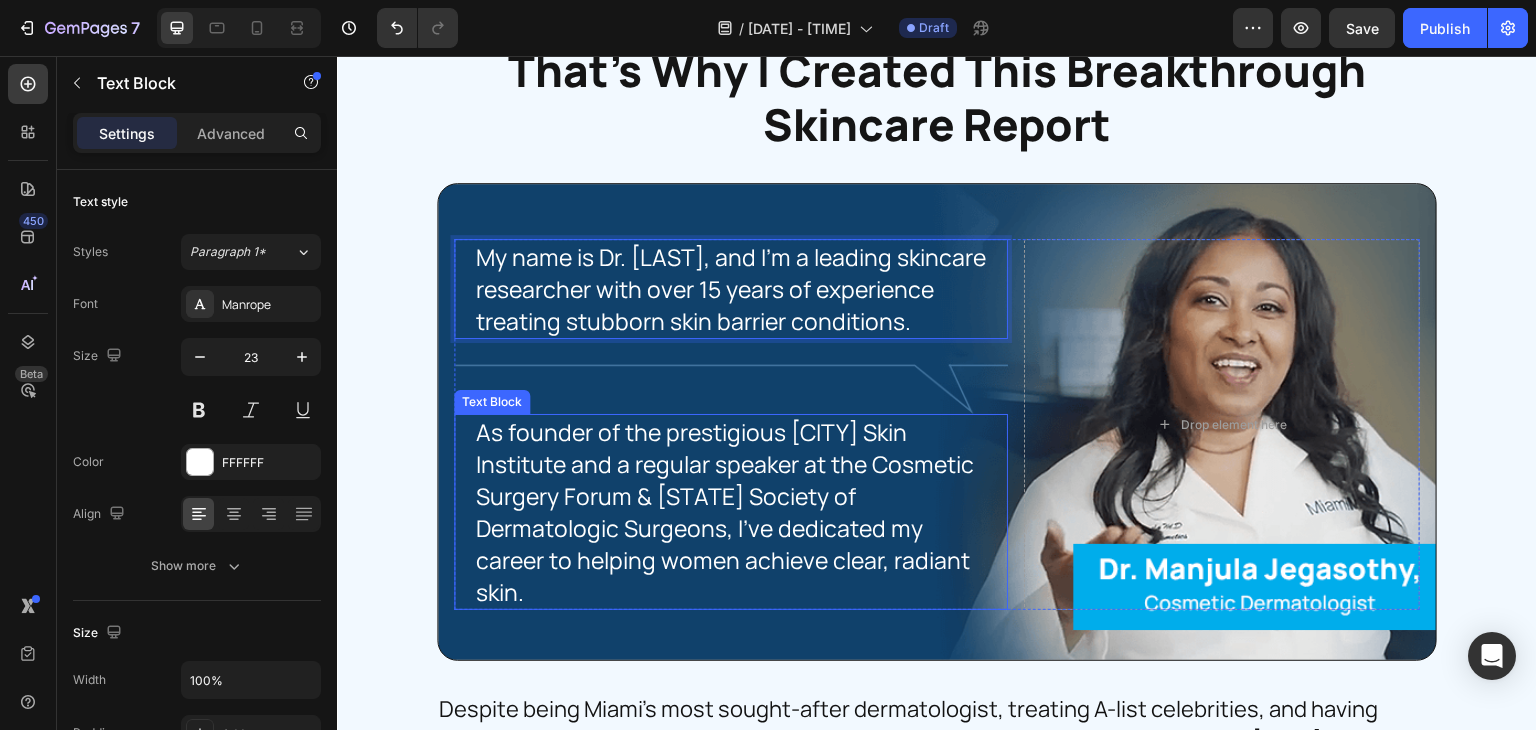 click on "As founder of the prestigious [CITY] Skin Institute and a regular speaker at the Cosmetic Surgery Forum & [STATE] Society of Dermatologic Surgeons, I've dedicated my career to helping women achieve clear, radiant skin." at bounding box center (731, 512) 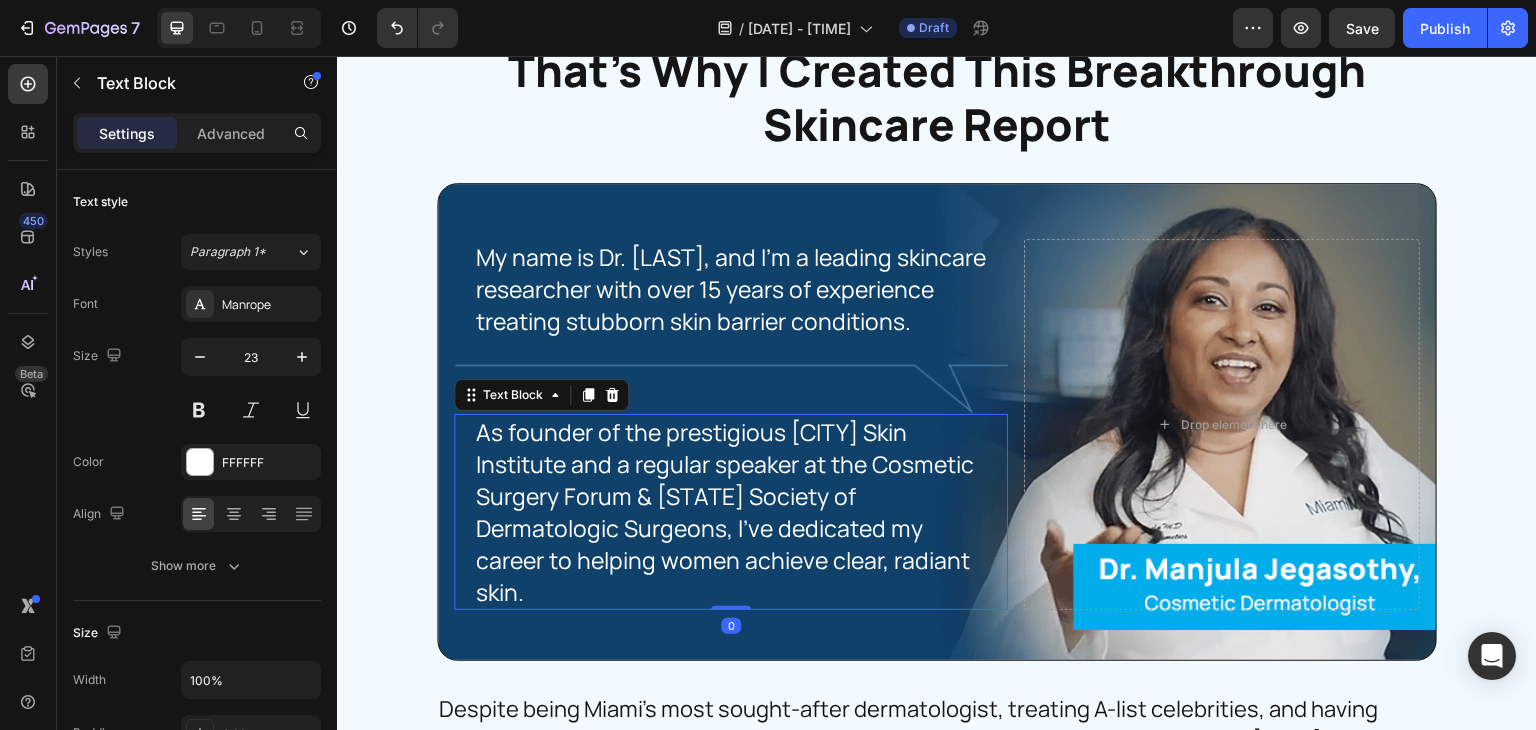 click on "As founder of the prestigious [CITY] Skin Institute and a regular speaker at the Cosmetic Surgery Forum & [STATE] Society of Dermatologic Surgeons, I've dedicated my career to helping women achieve clear, radiant skin." at bounding box center [731, 512] 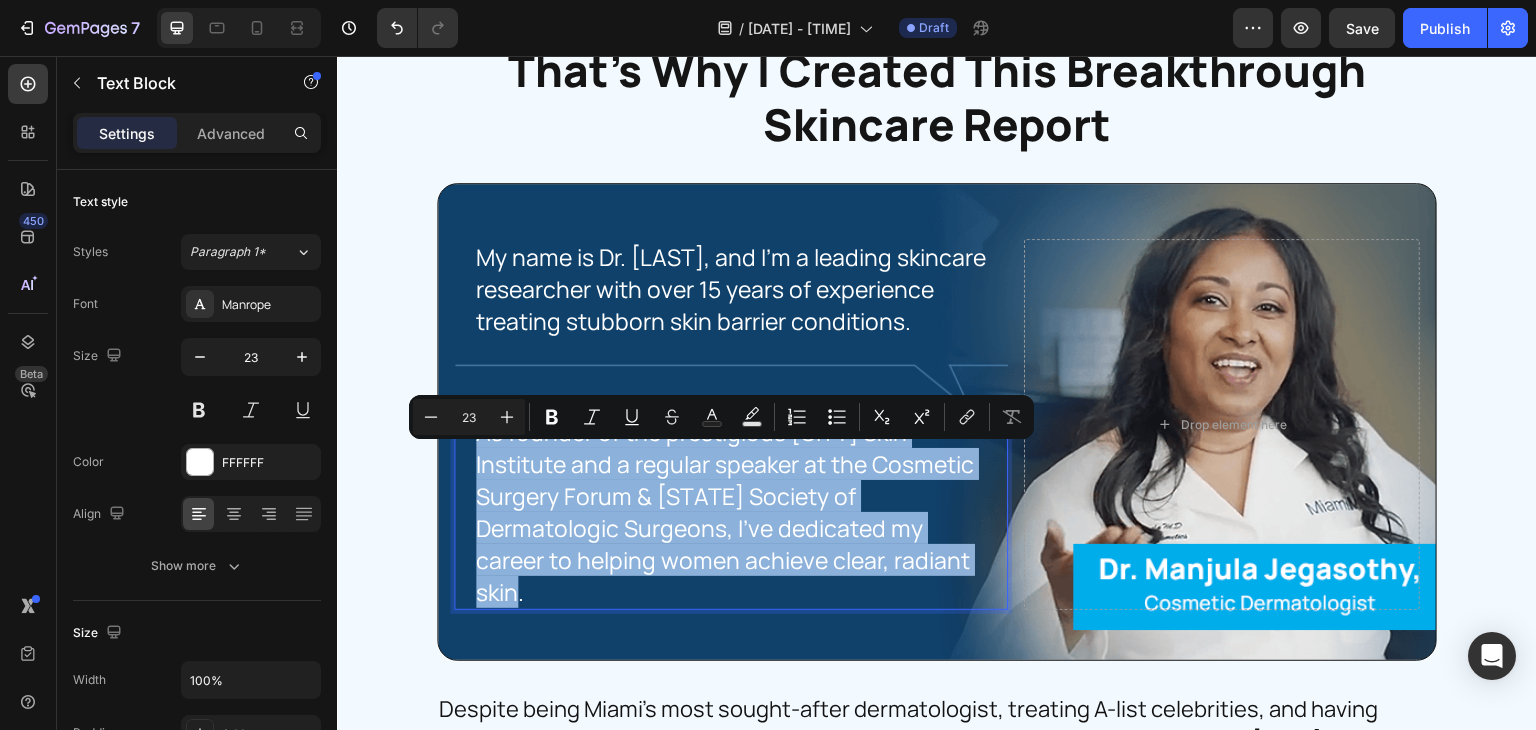 click on "As founder of the prestigious [CITY] Skin Institute and a regular speaker at the Cosmetic Surgery Forum & [STATE] Society of Dermatologic Surgeons, I've dedicated my career to helping women achieve clear, radiant skin." at bounding box center (731, 512) 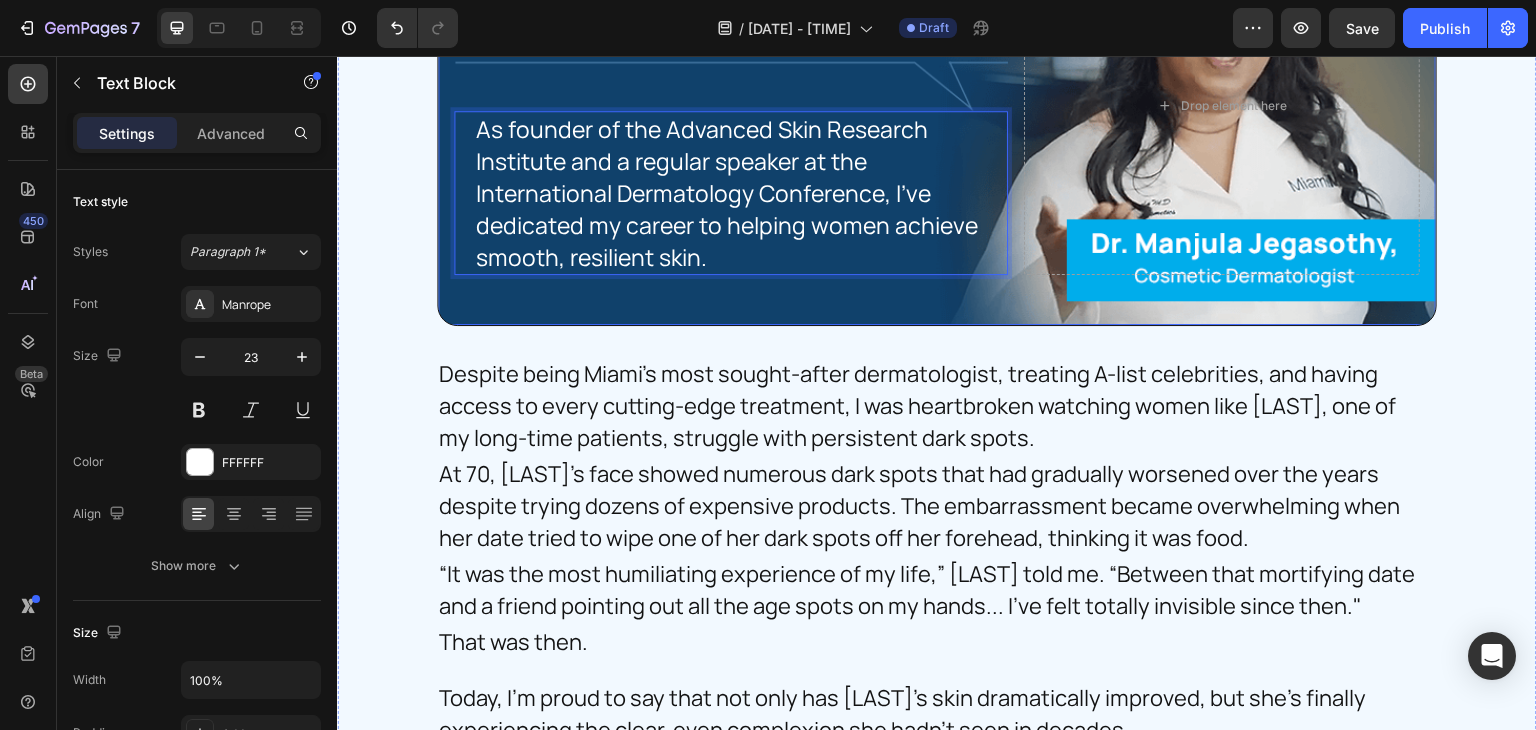scroll, scrollTop: 2286, scrollLeft: 0, axis: vertical 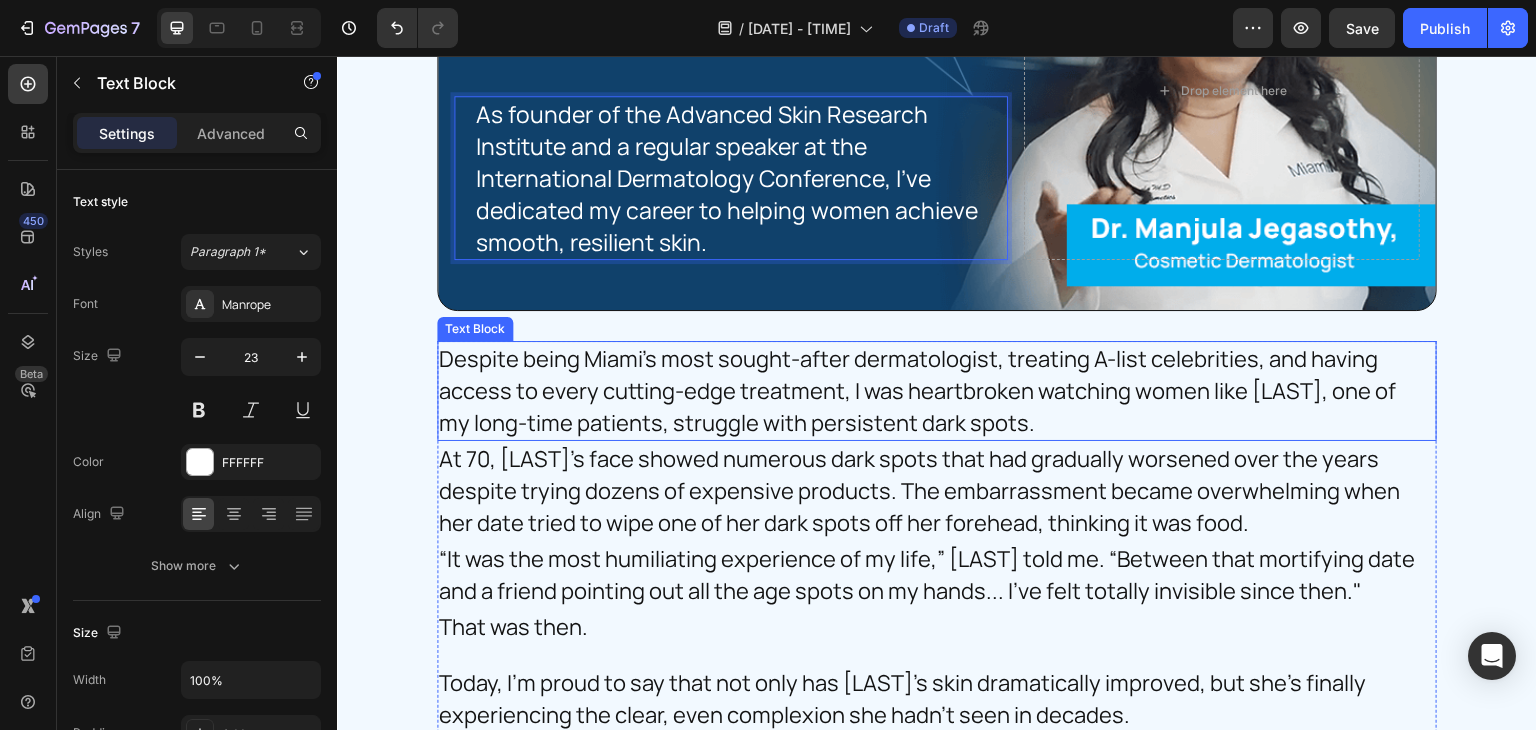click on "Despite being Miami's most sought-after dermatologist, treating A-list celebrities, and having access to every cutting-edge treatment, I was heartbroken watching women like Gloria, one of my long-time patients, struggle with persistent dark spots." at bounding box center [927, 391] 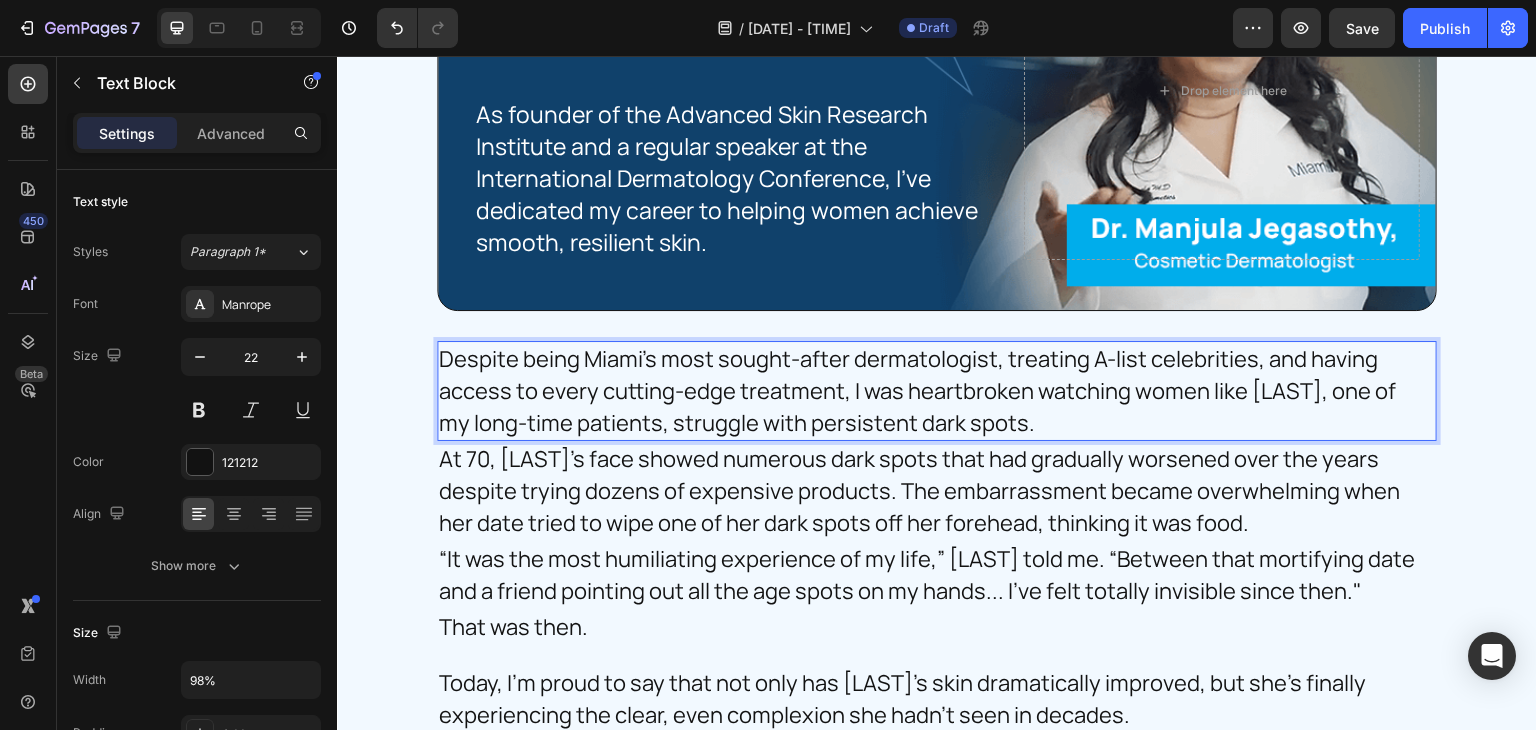 click on "Despite being Miami's most sought-after dermatologist, treating A-list celebrities, and having access to every cutting-edge treatment, I was heartbroken watching women like Gloria, one of my long-time patients, struggle with persistent dark spots." at bounding box center (927, 391) 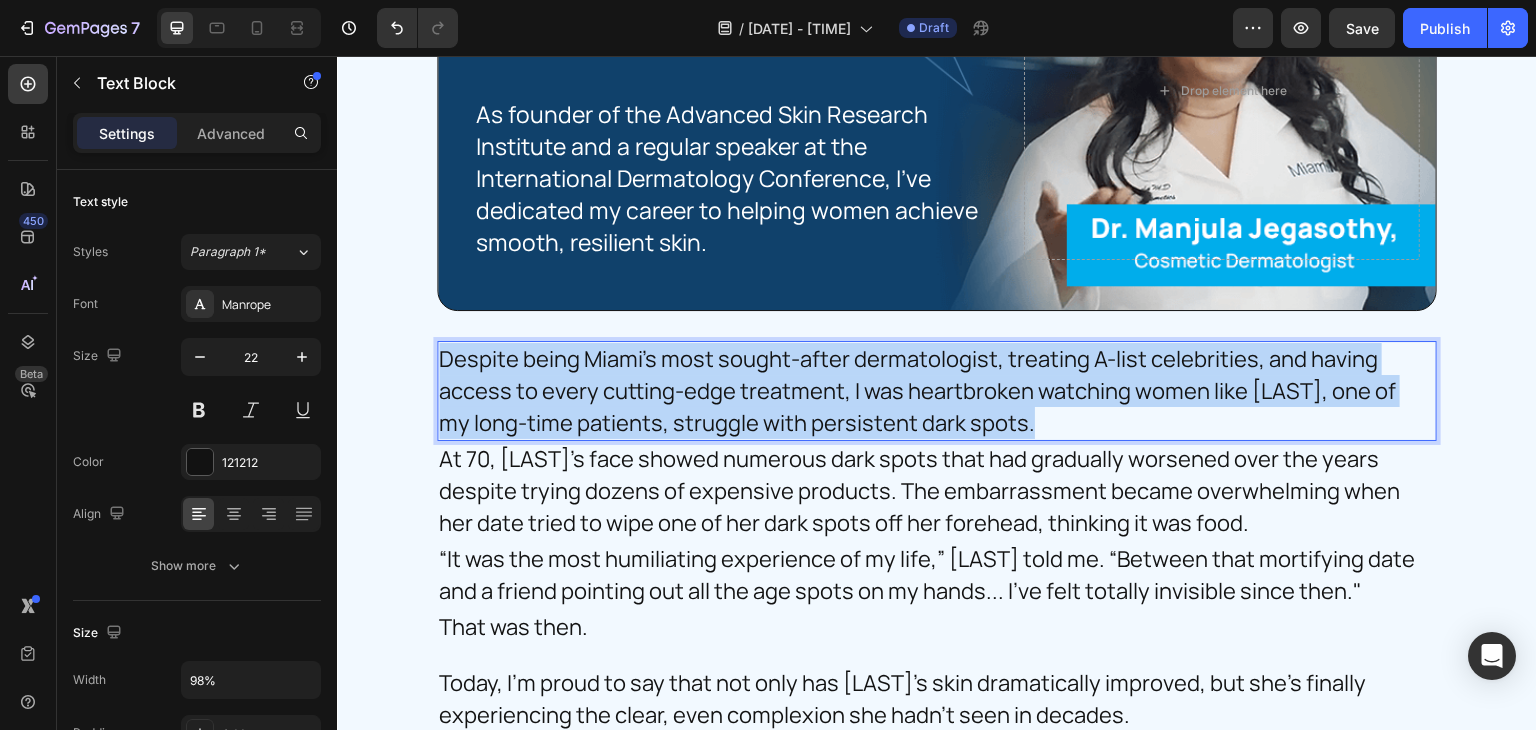 click on "Despite being Miami's most sought-after dermatologist, treating A-list celebrities, and having access to every cutting-edge treatment, I was heartbroken watching women like Gloria, one of my long-time patients, struggle with persistent dark spots." at bounding box center [927, 391] 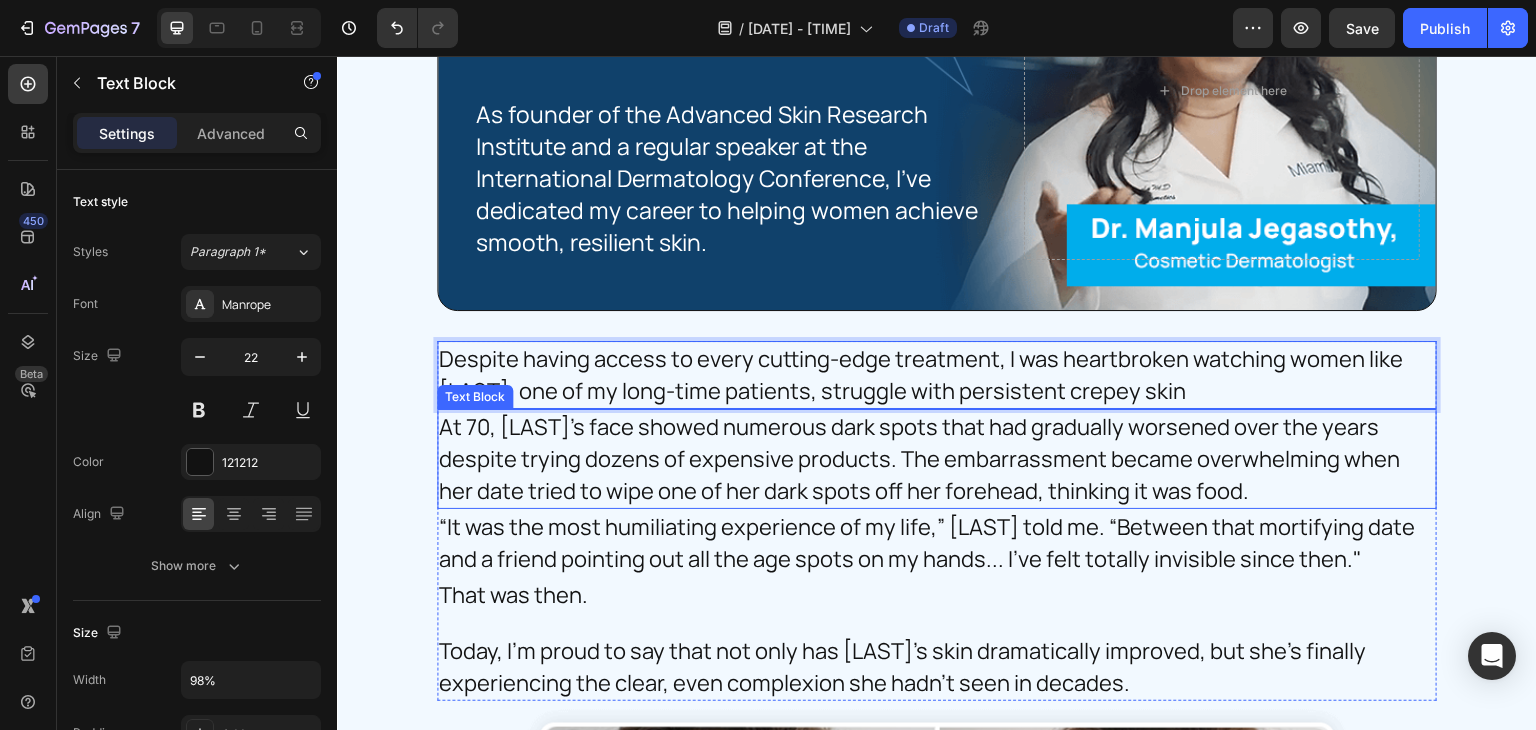 click on "At 70, Gloria's face showed numerous dark spots that had gradually worsened over the years despite trying dozens of expensive products. The embarrassment became overwhelming when her date tried to wipe one of her dark spots off her forehead, thinking it was food." at bounding box center [927, 459] 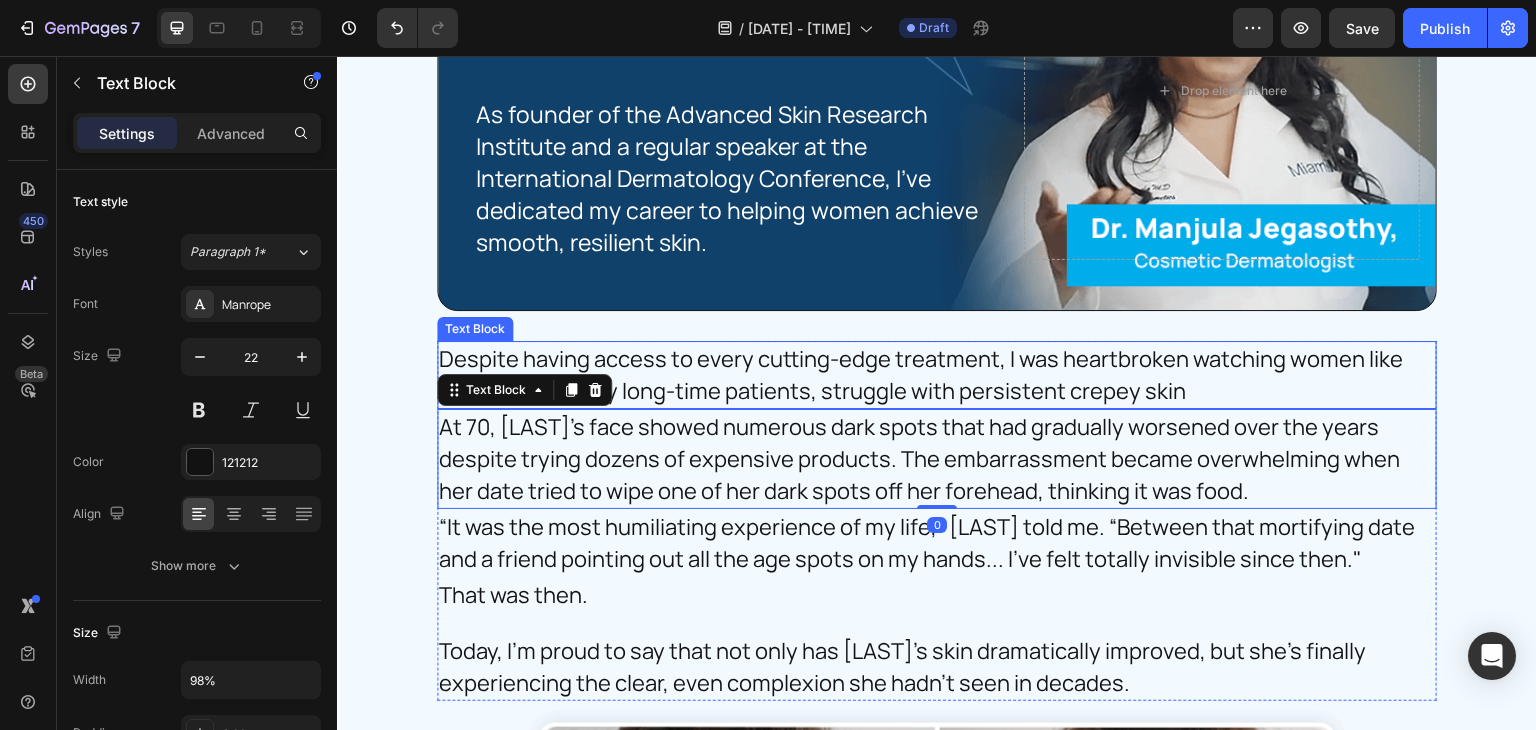 click on "Despite having access to every cutting-edge treatment, I was heartbroken watching women like Margaret, one of my long-time patients, struggle with persistent crepey skin" at bounding box center (927, 375) 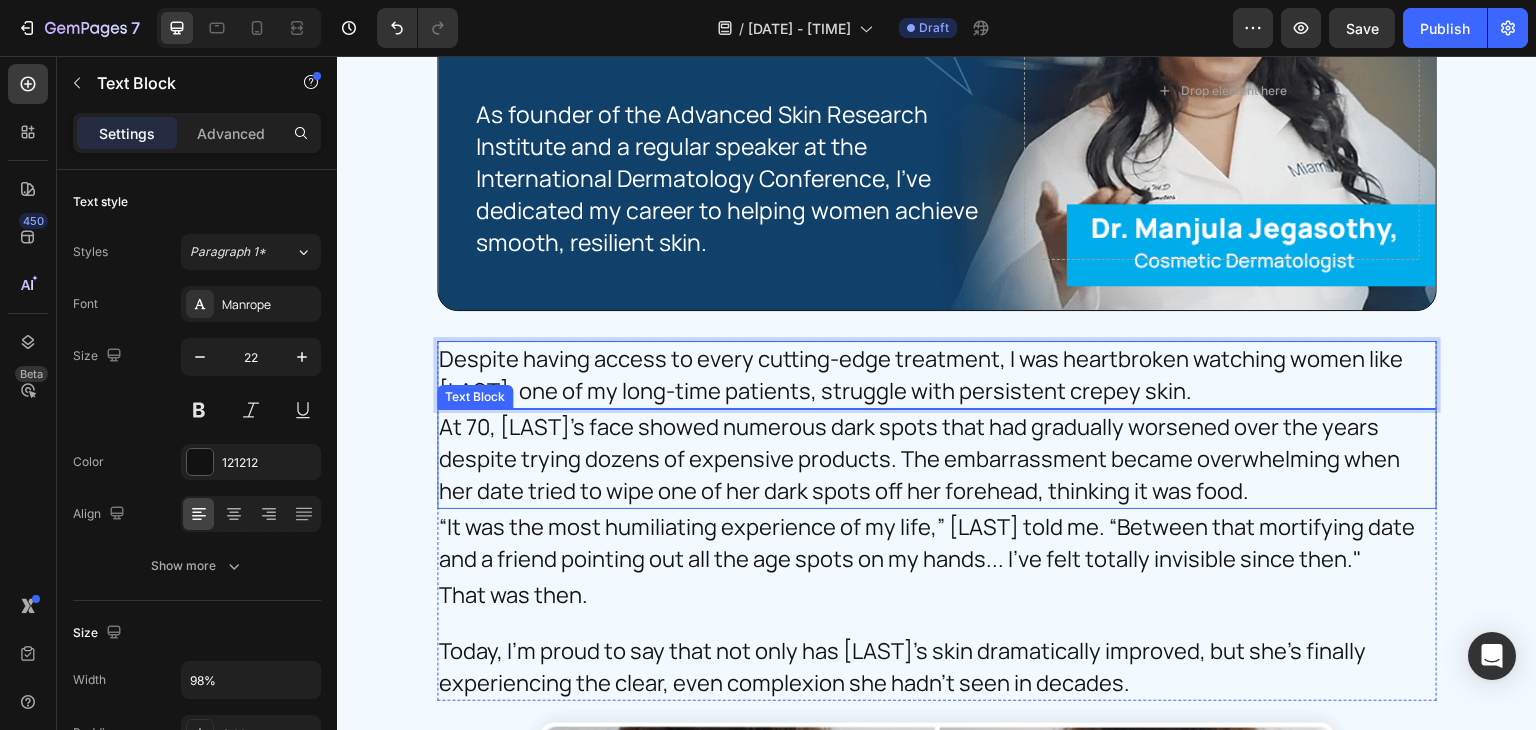 click on "At 70, Gloria's face showed numerous dark spots that had gradually worsened over the years despite trying dozens of expensive products. The embarrassment became overwhelming when her date tried to wipe one of her dark spots off her forehead, thinking it was food." at bounding box center [927, 459] 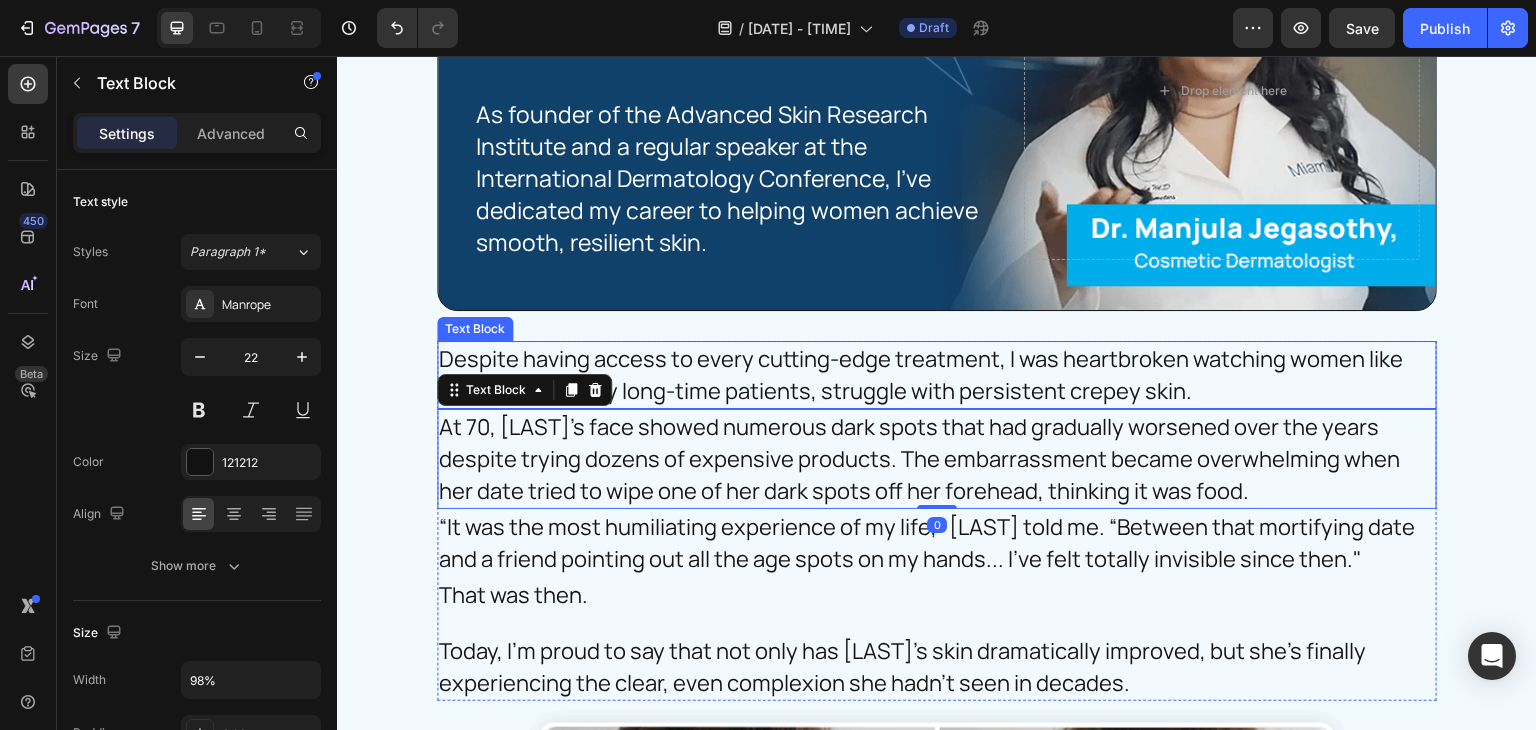 click on "Despite having access to every cutting-edge treatment, I was heartbroken watching women like [NAME], one of my long-time patients, struggle with persistent crepey skin." at bounding box center [927, 375] 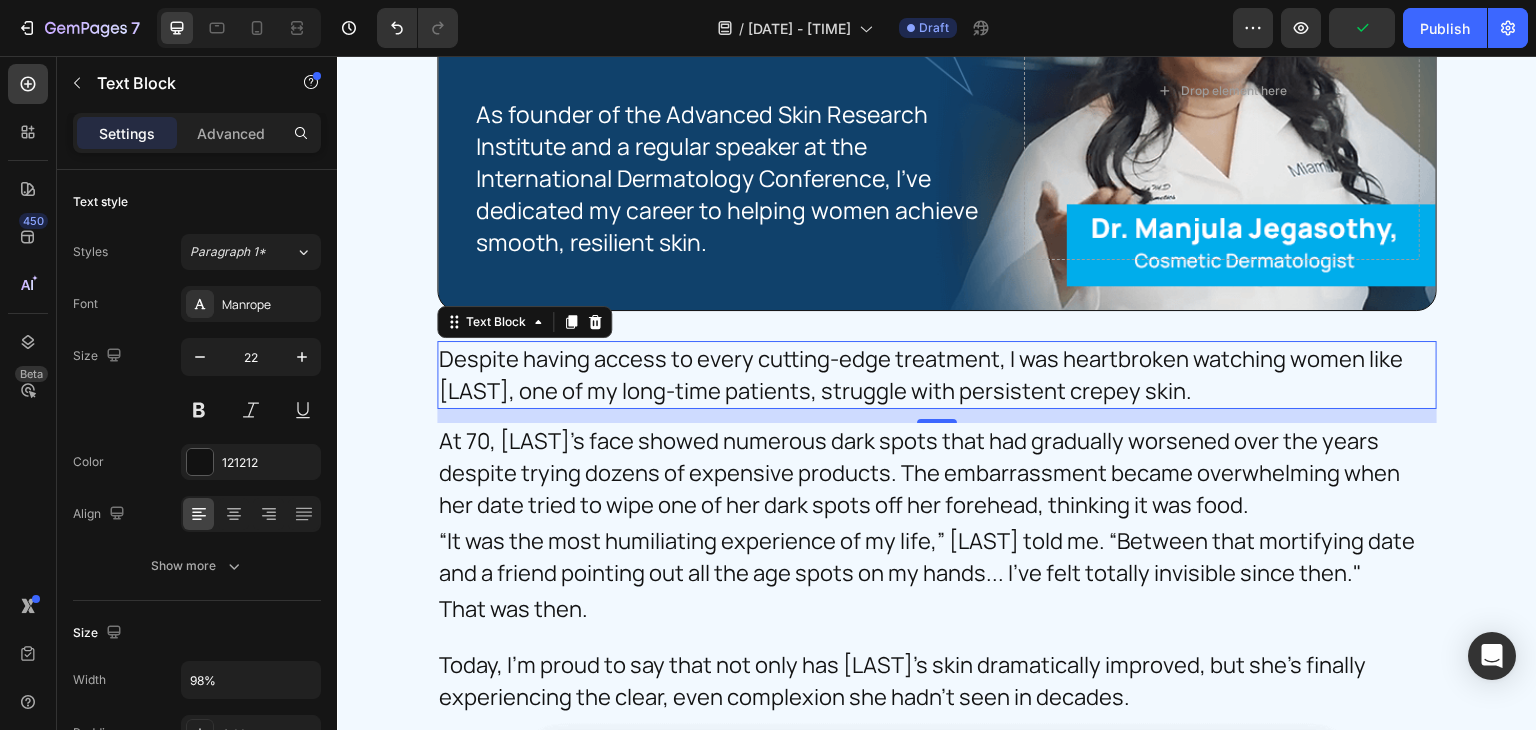 drag, startPoint x: 933, startPoint y: 436, endPoint x: 935, endPoint y: 450, distance: 14.142136 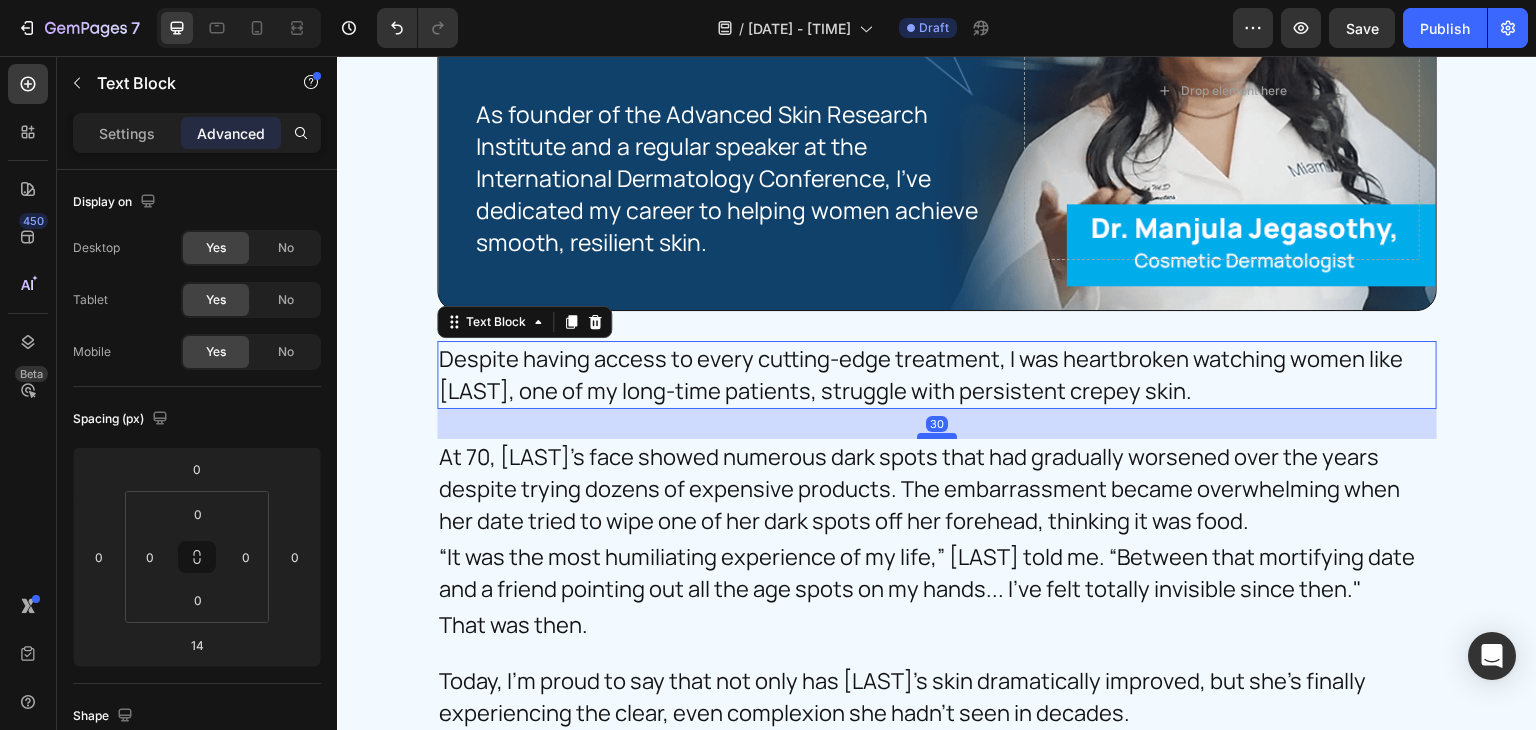 drag, startPoint x: 935, startPoint y: 450, endPoint x: 934, endPoint y: 466, distance: 16.03122 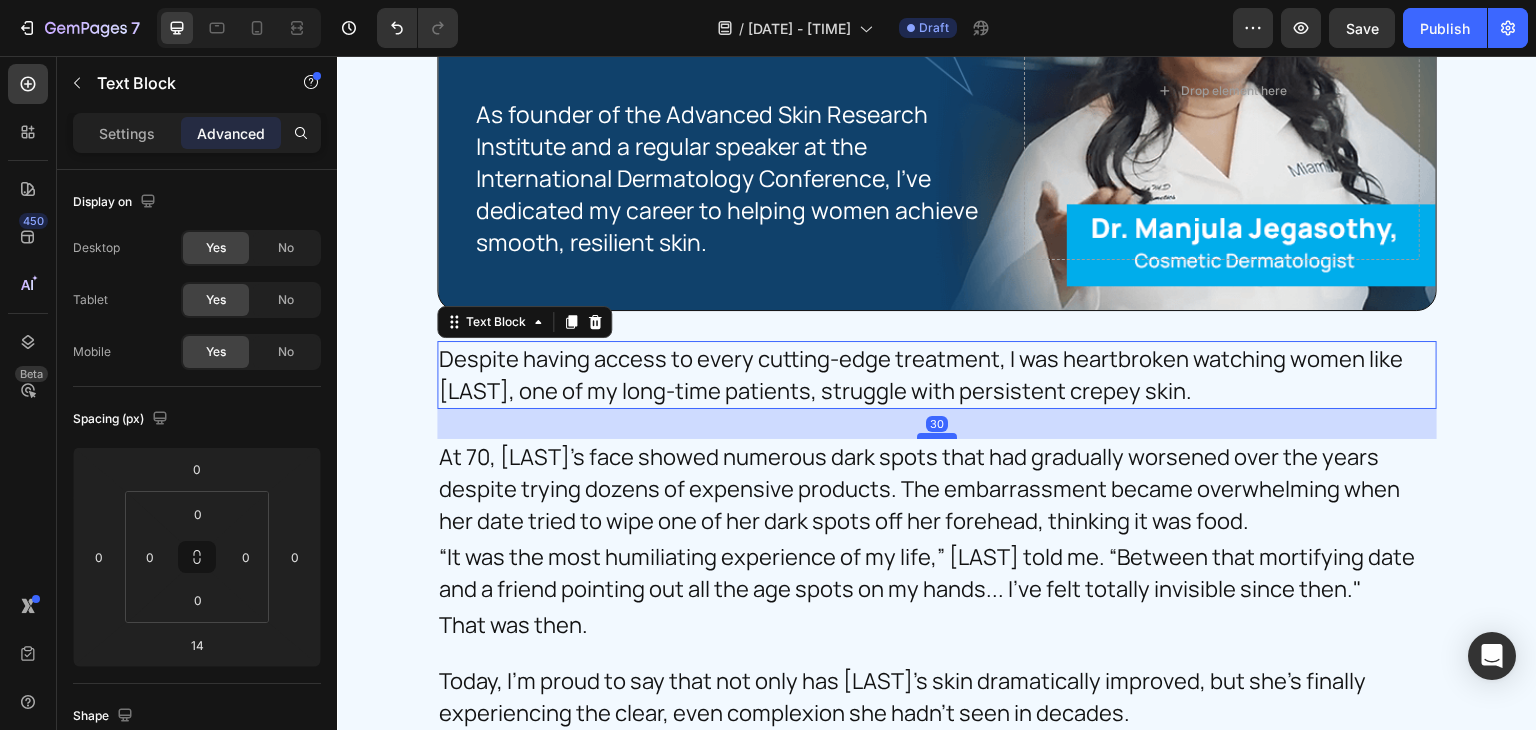 click at bounding box center [937, 436] 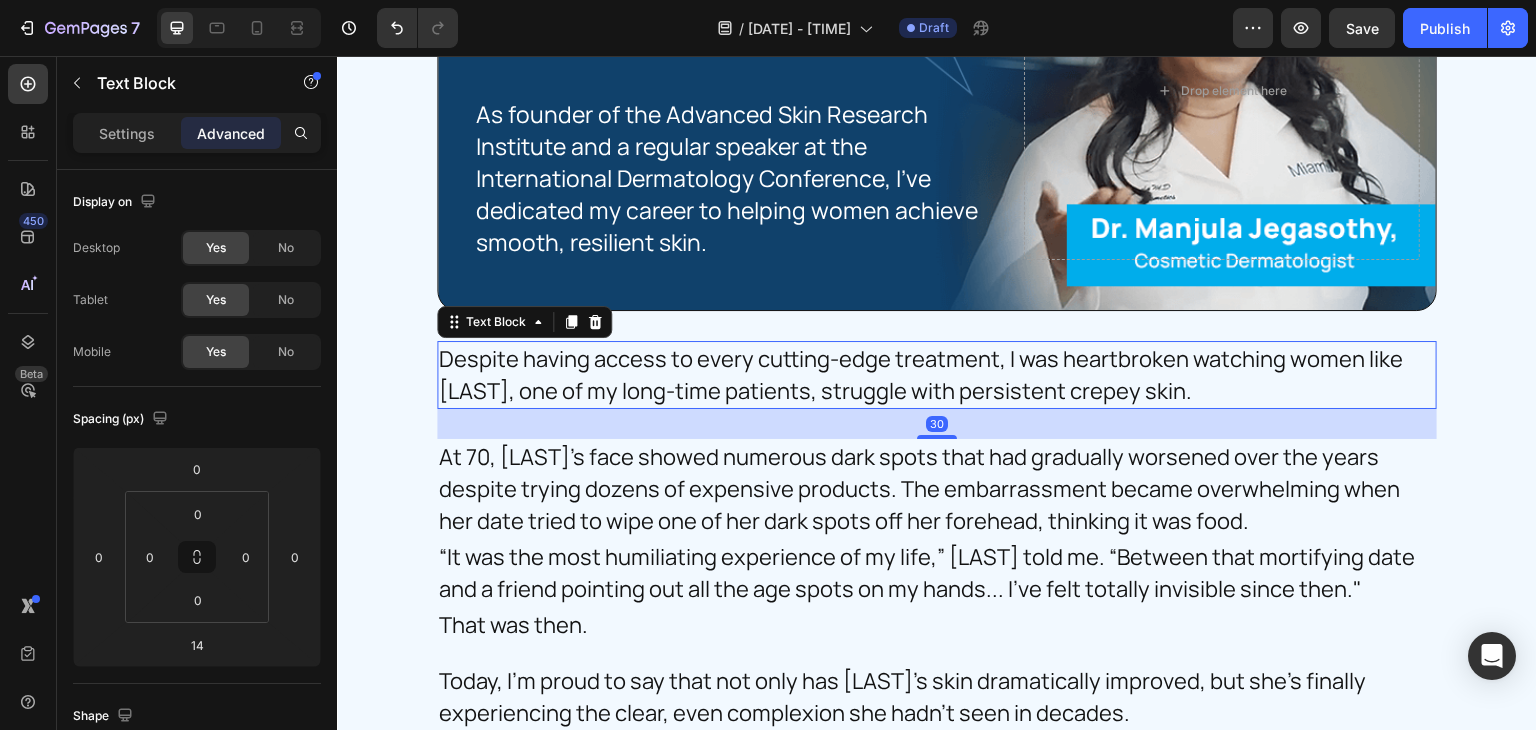 type on "30" 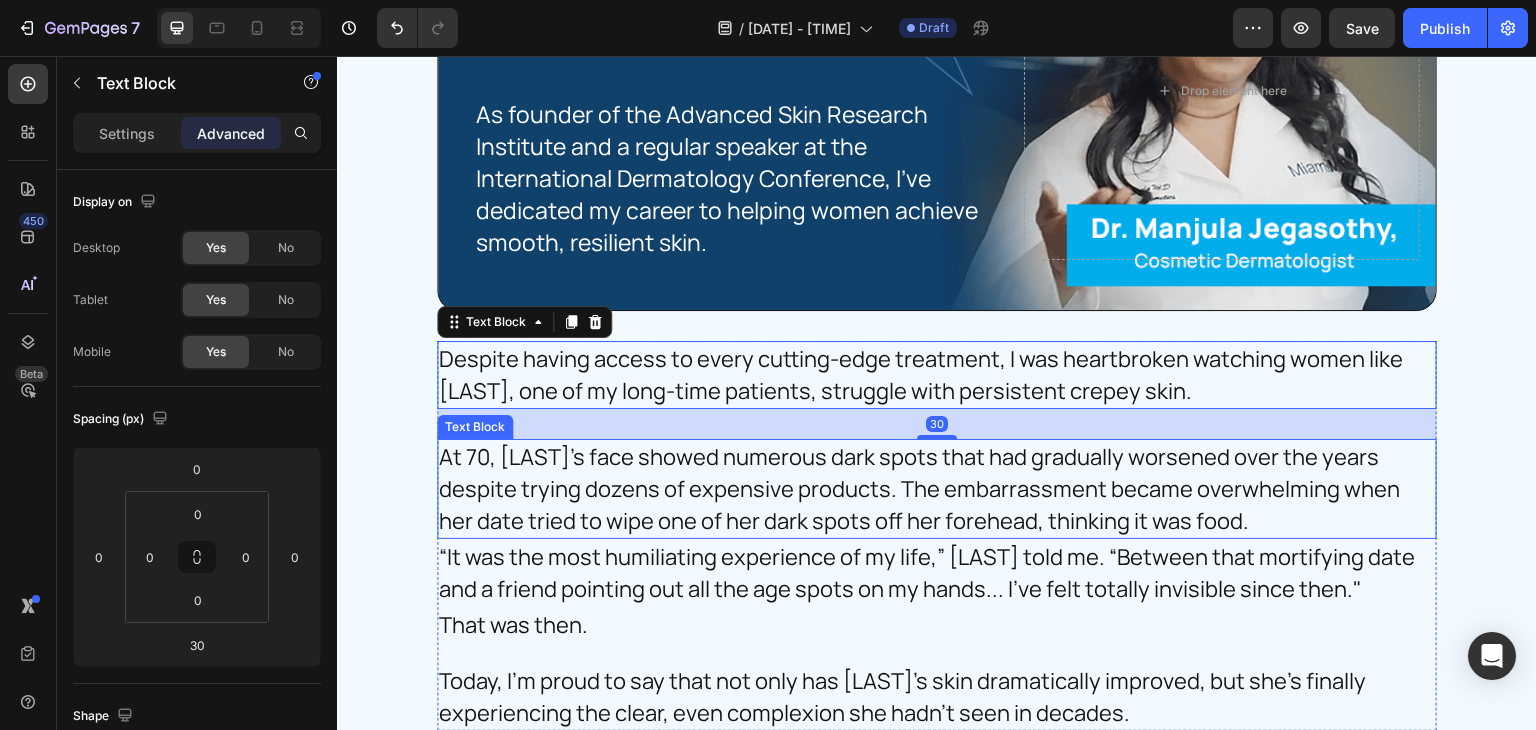 click on "At 70, Gloria's face showed numerous dark spots that had gradually worsened over the years despite trying dozens of expensive products. The embarrassment became overwhelming when her date tried to wipe one of her dark spots off her forehead, thinking it was food." at bounding box center (927, 489) 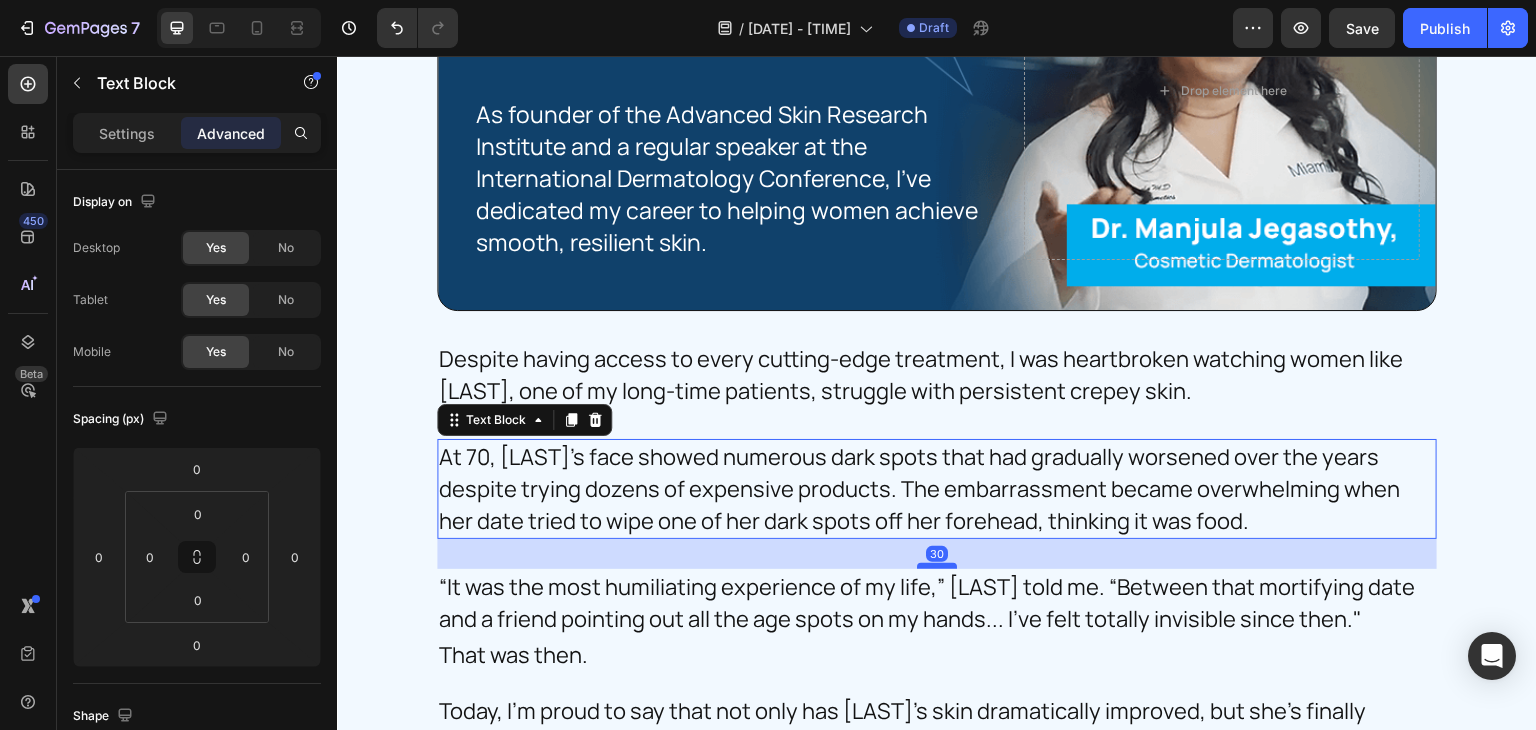 drag, startPoint x: 934, startPoint y: 568, endPoint x: 940, endPoint y: 598, distance: 30.594116 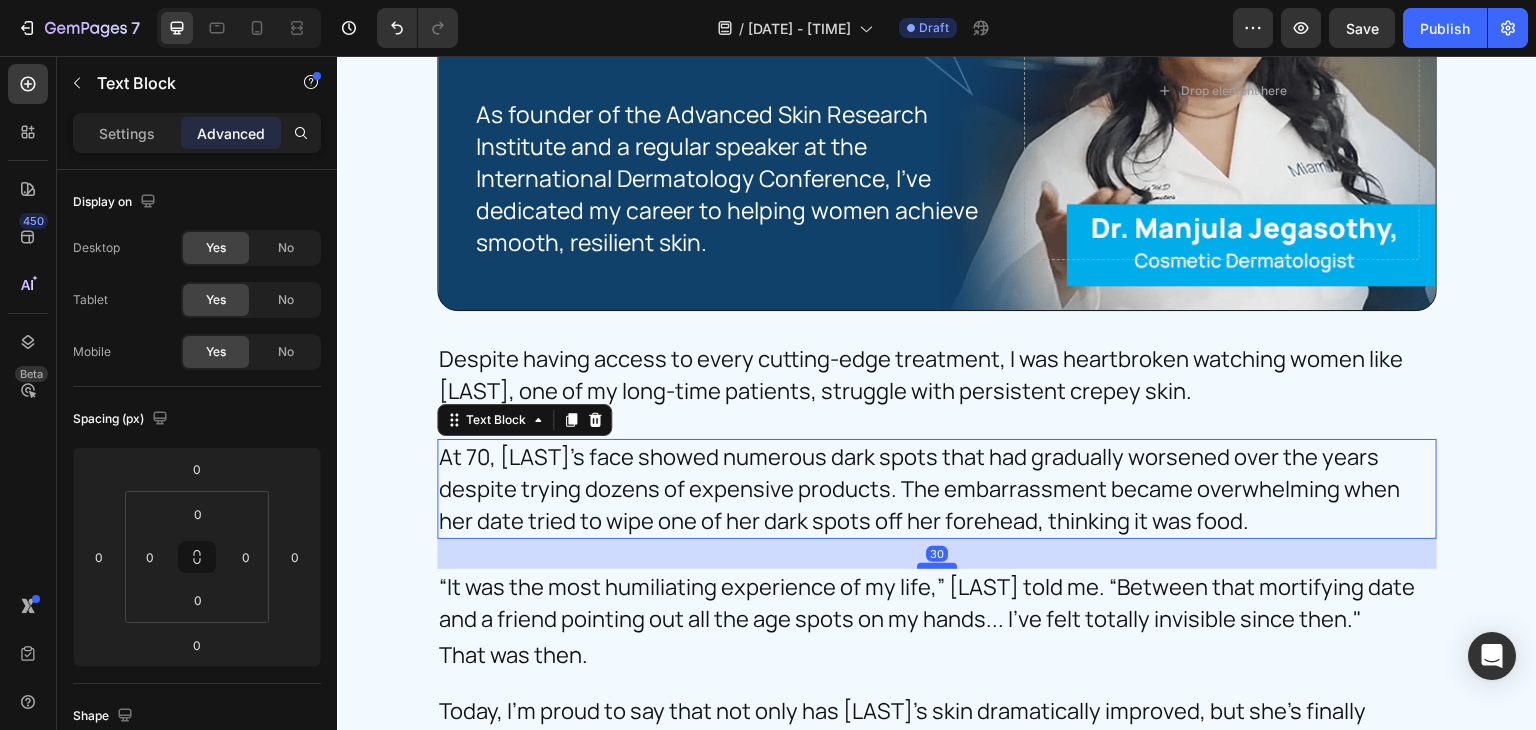 click at bounding box center [937, 566] 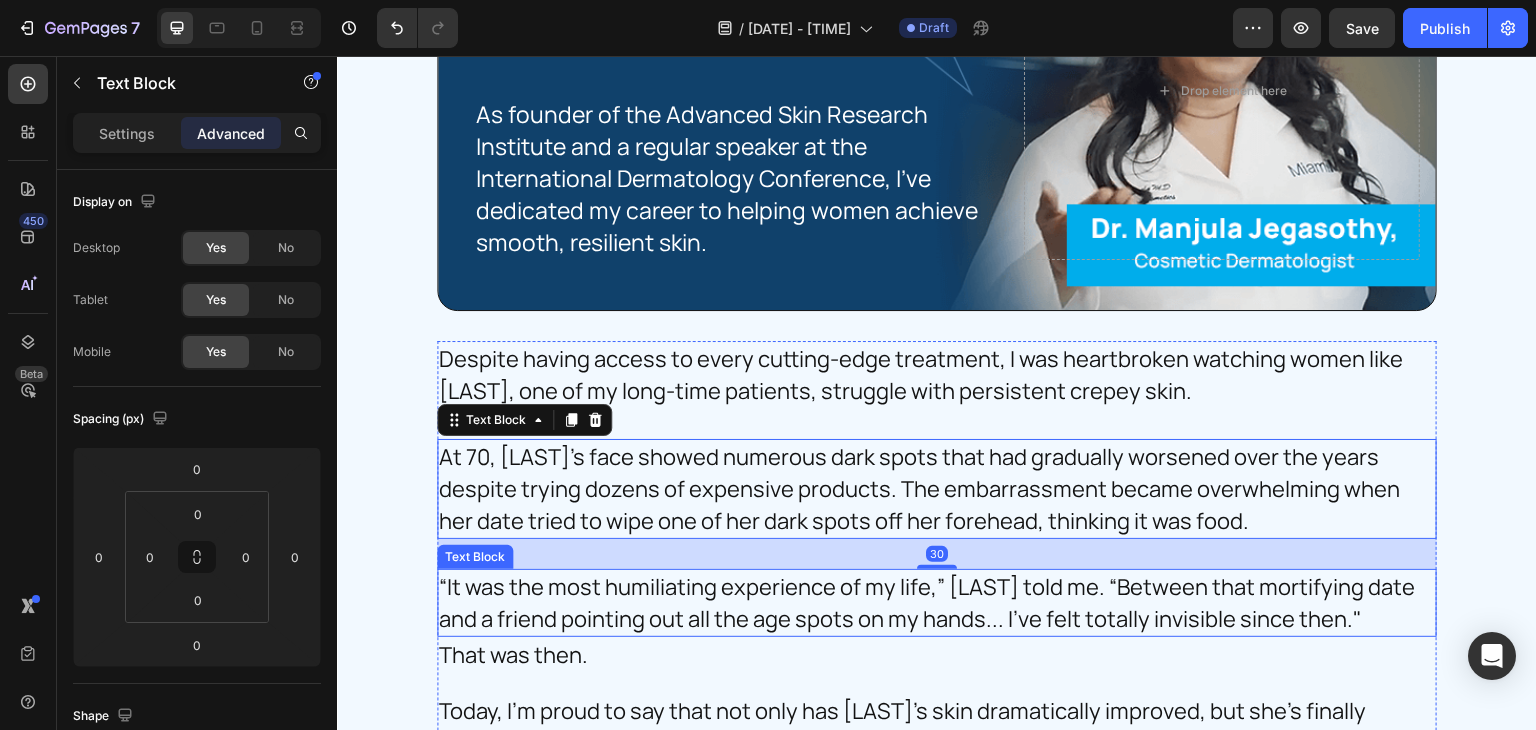 click on ""It was the most humiliating experience of my life," Gloria told me. "Between that mortifying date and a friend pointing out all the age spots on my hands... I've felt totally invisible since then."" at bounding box center [927, 603] 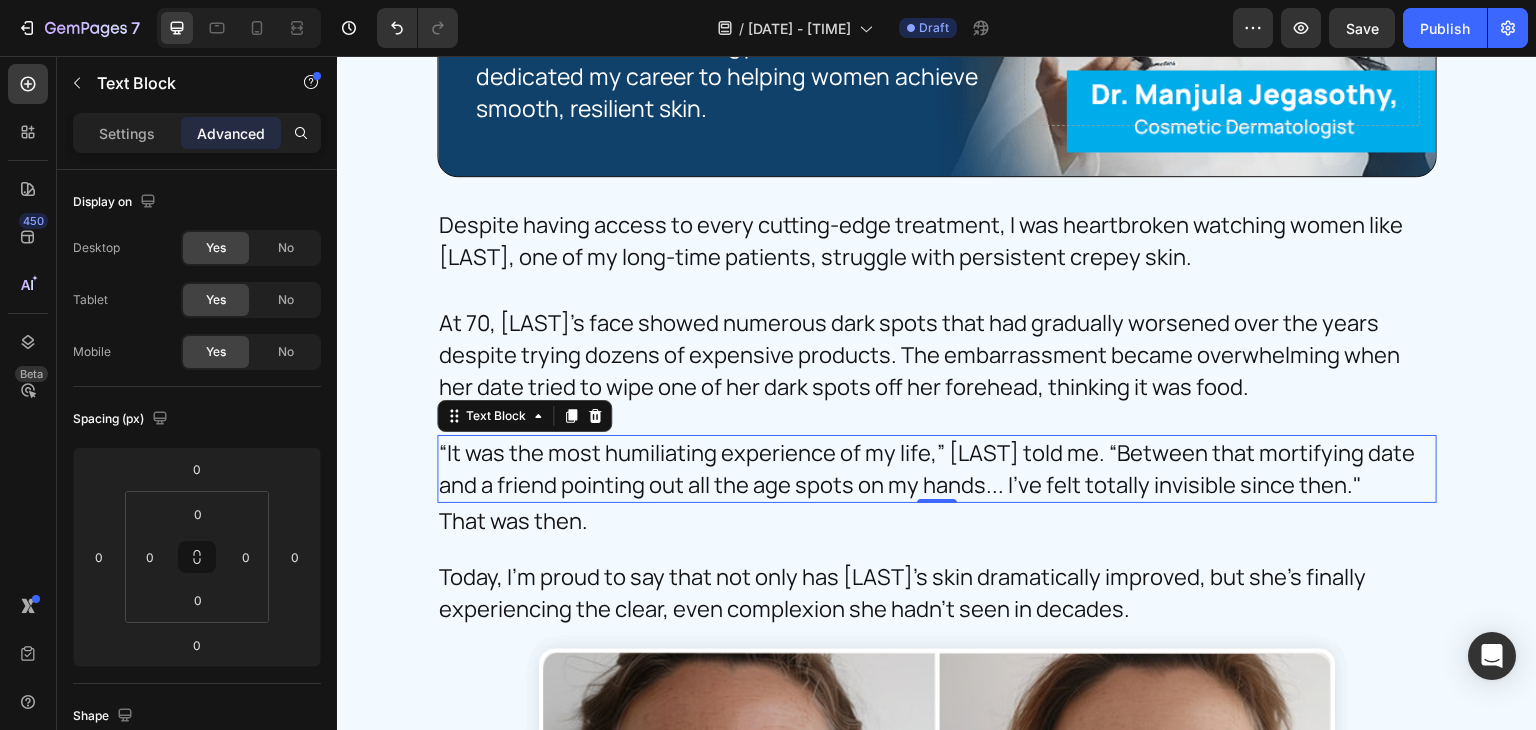 scroll, scrollTop: 2504, scrollLeft: 0, axis: vertical 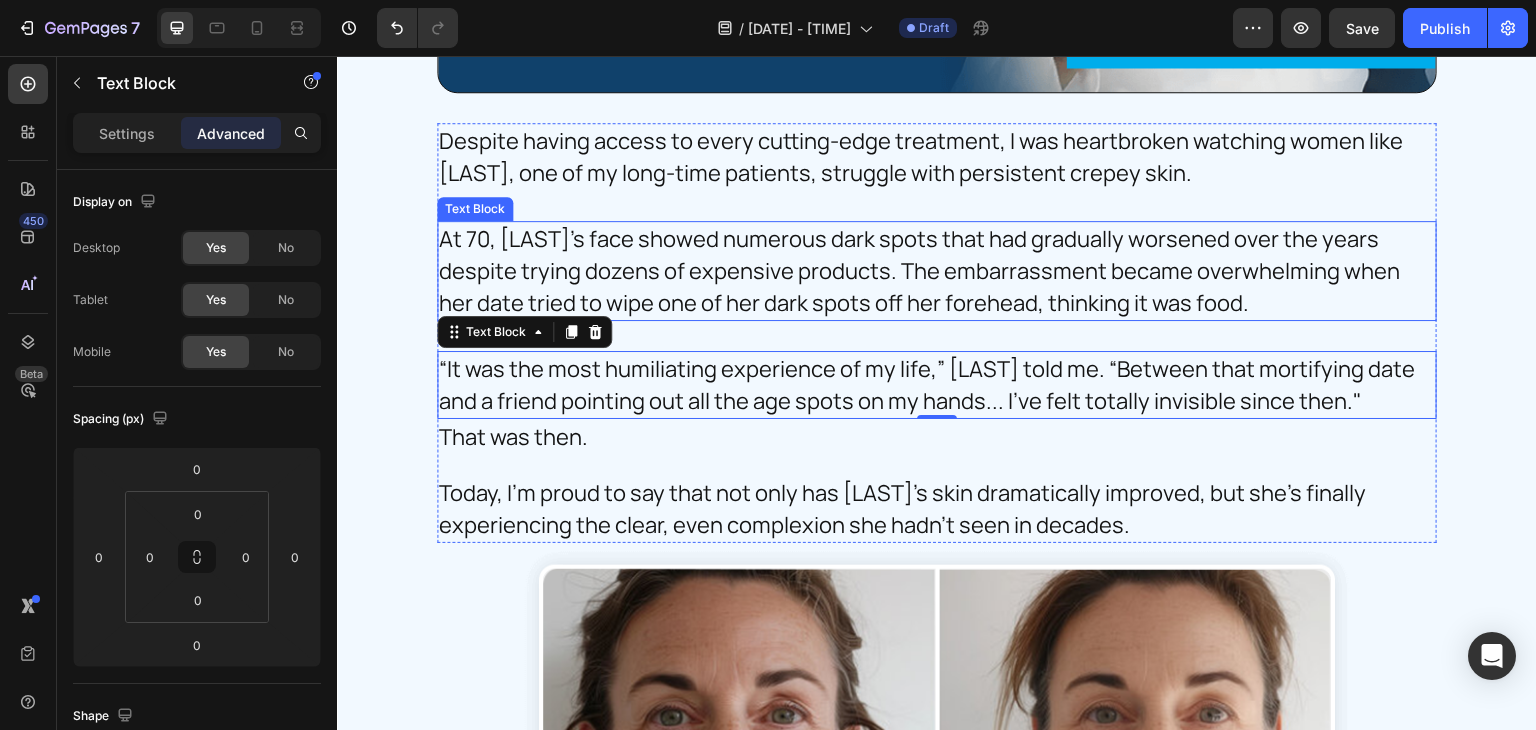 click on "At 70, Gloria's face showed numerous dark spots that had gradually worsened over the years despite trying dozens of expensive products. The embarrassment became overwhelming when her date tried to wipe one of her dark spots off her forehead, thinking it was food." at bounding box center (927, 271) 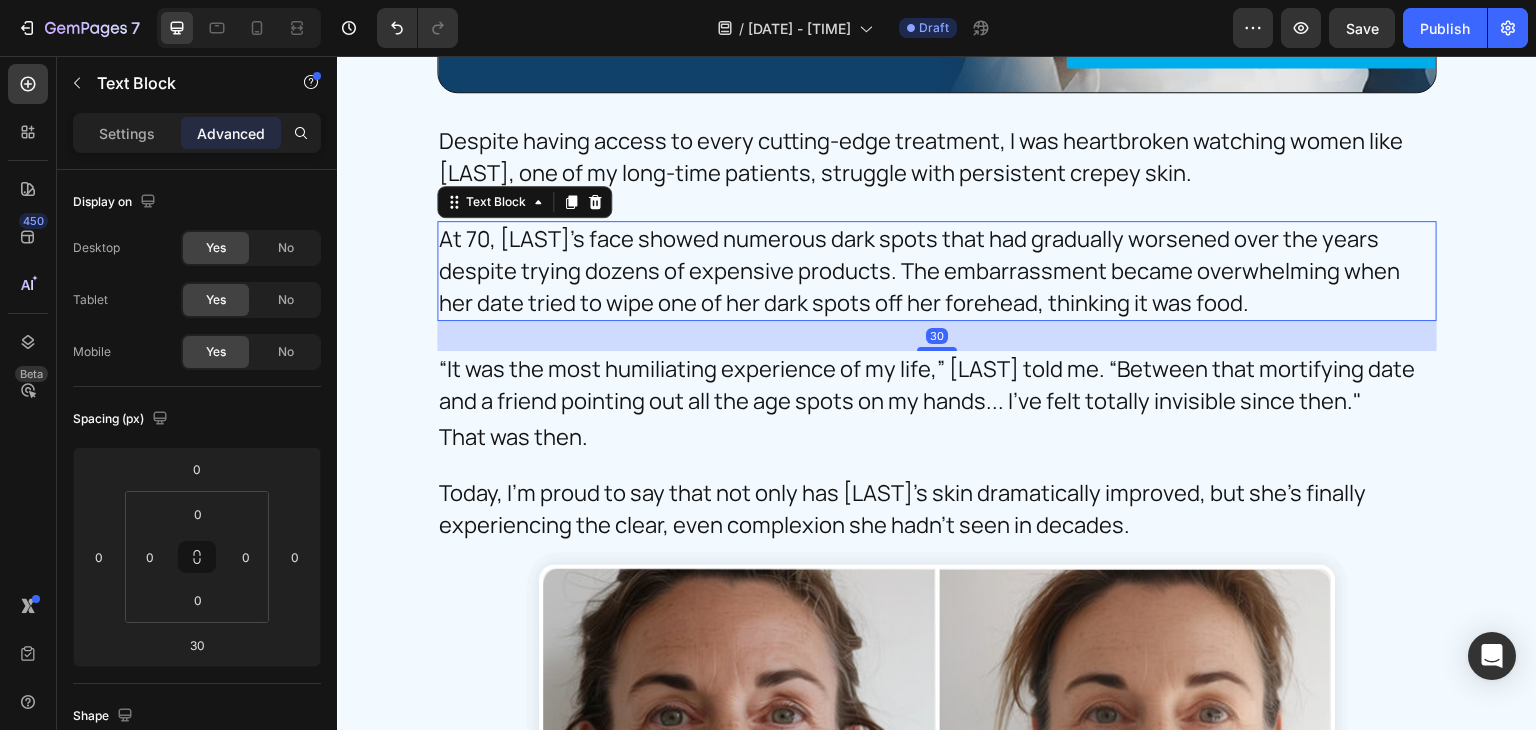 click on "At 70, Gloria's face showed numerous dark spots that had gradually worsened over the years despite trying dozens of expensive products. The embarrassment became overwhelming when her date tried to wipe one of her dark spots off her forehead, thinking it was food." at bounding box center (927, 271) 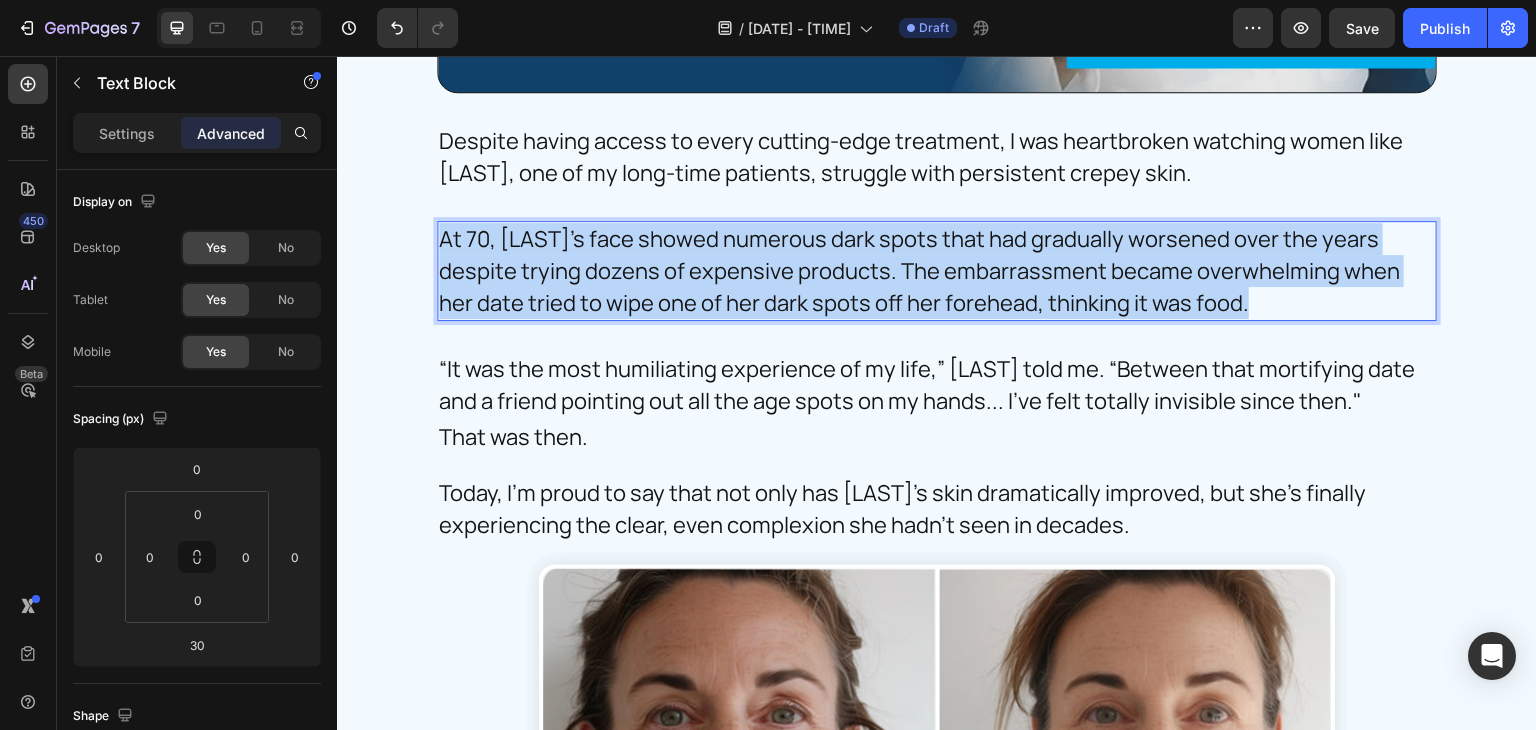 click on "At 70, Gloria's face showed numerous dark spots that had gradually worsened over the years despite trying dozens of expensive products. The embarrassment became overwhelming when her date tried to wipe one of her dark spots off her forehead, thinking it was food." at bounding box center [927, 271] 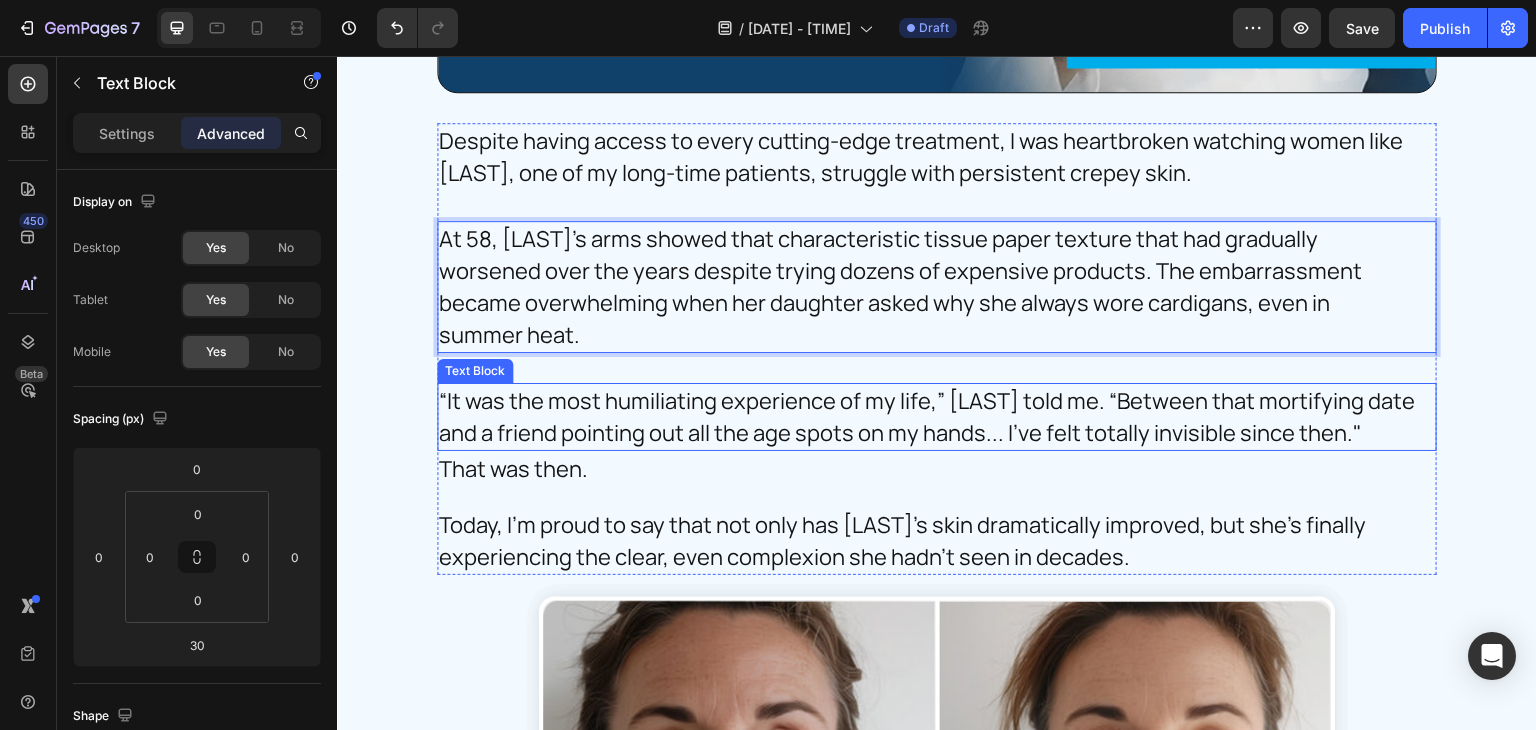 click on ""It was the most humiliating experience of my life," Gloria told me. "Between that mortifying date and a friend pointing out all the age spots on my hands... I've felt totally invisible since then."" at bounding box center [927, 417] 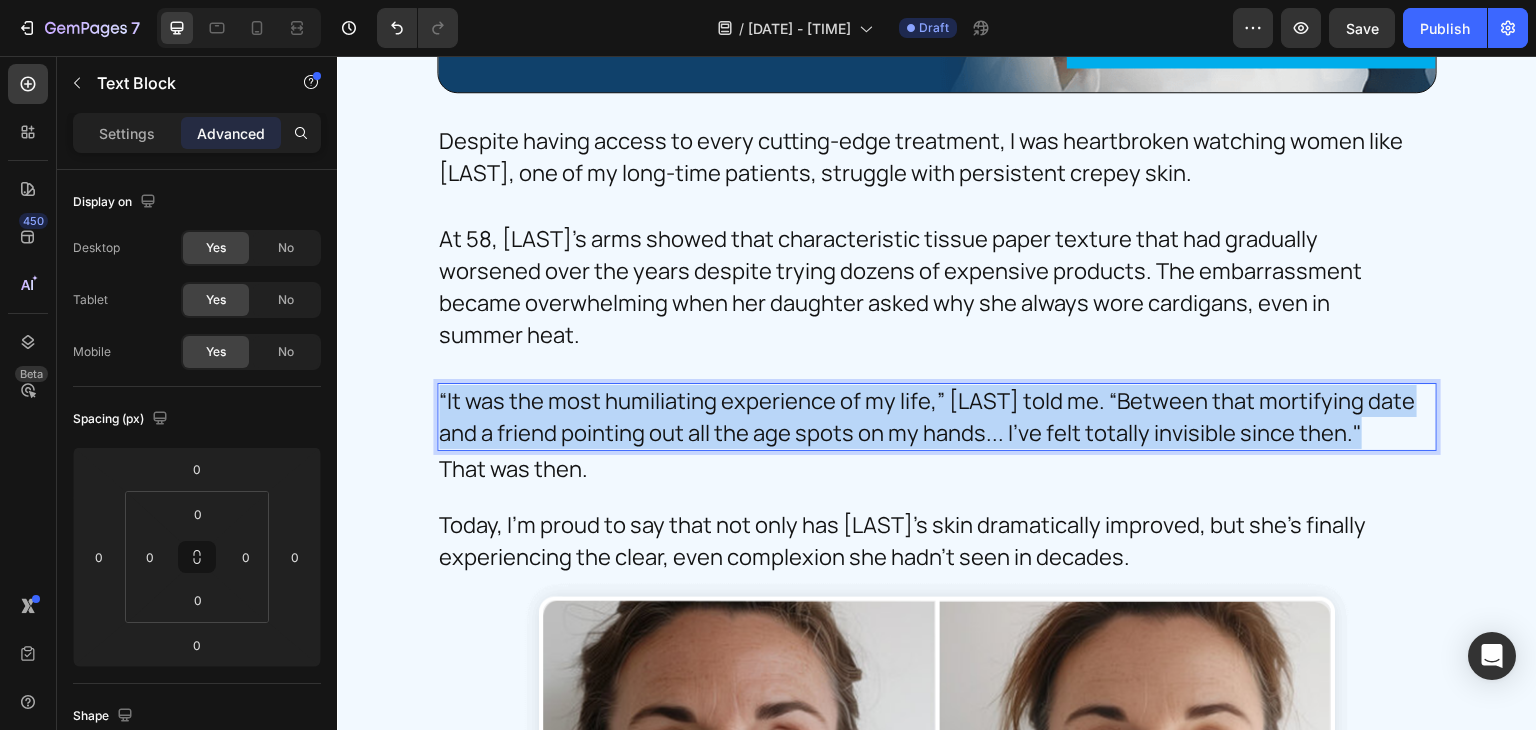click on ""It was the most humiliating experience of my life," Gloria told me. "Between that mortifying date and a friend pointing out all the age spots on my hands... I've felt totally invisible since then."" at bounding box center (927, 417) 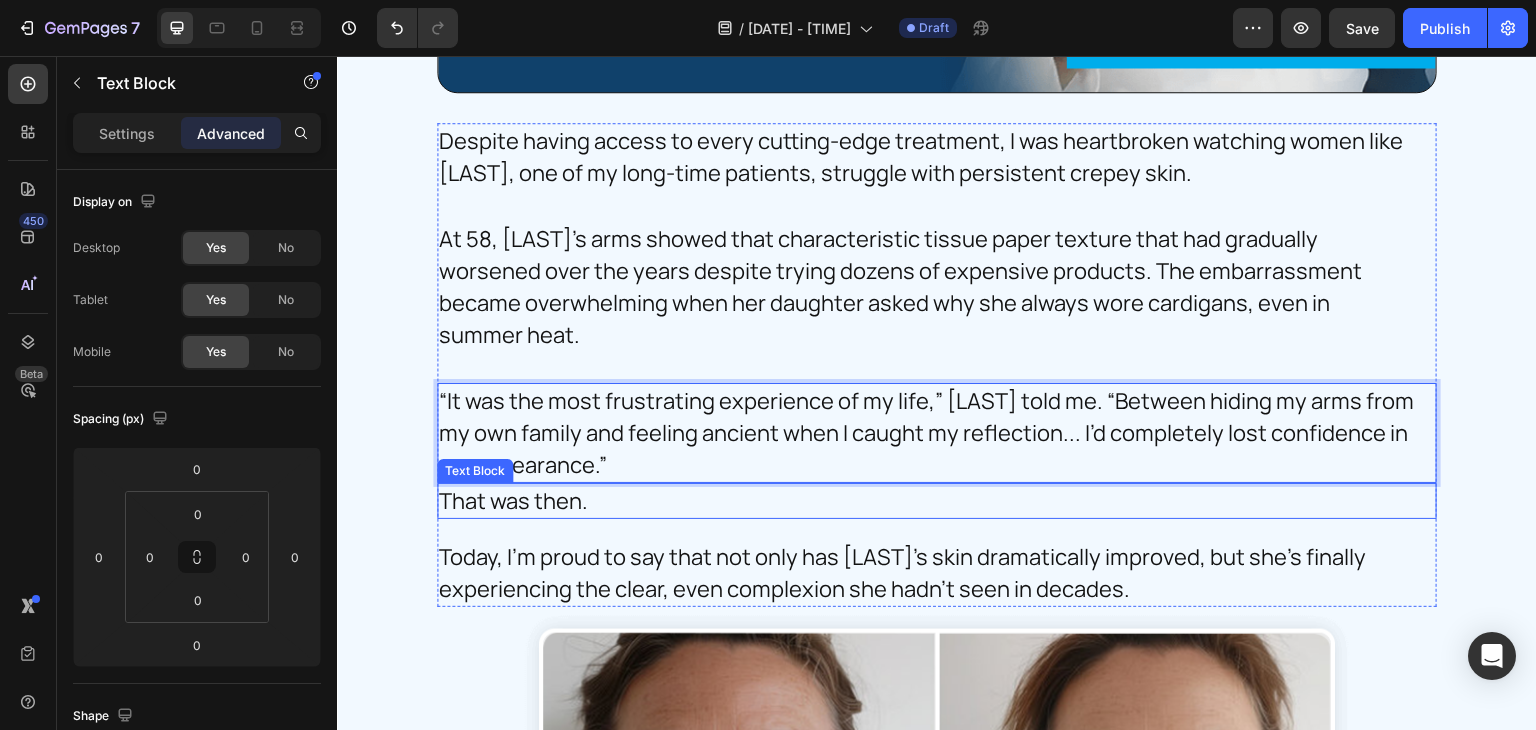click on "That was then." at bounding box center (927, 501) 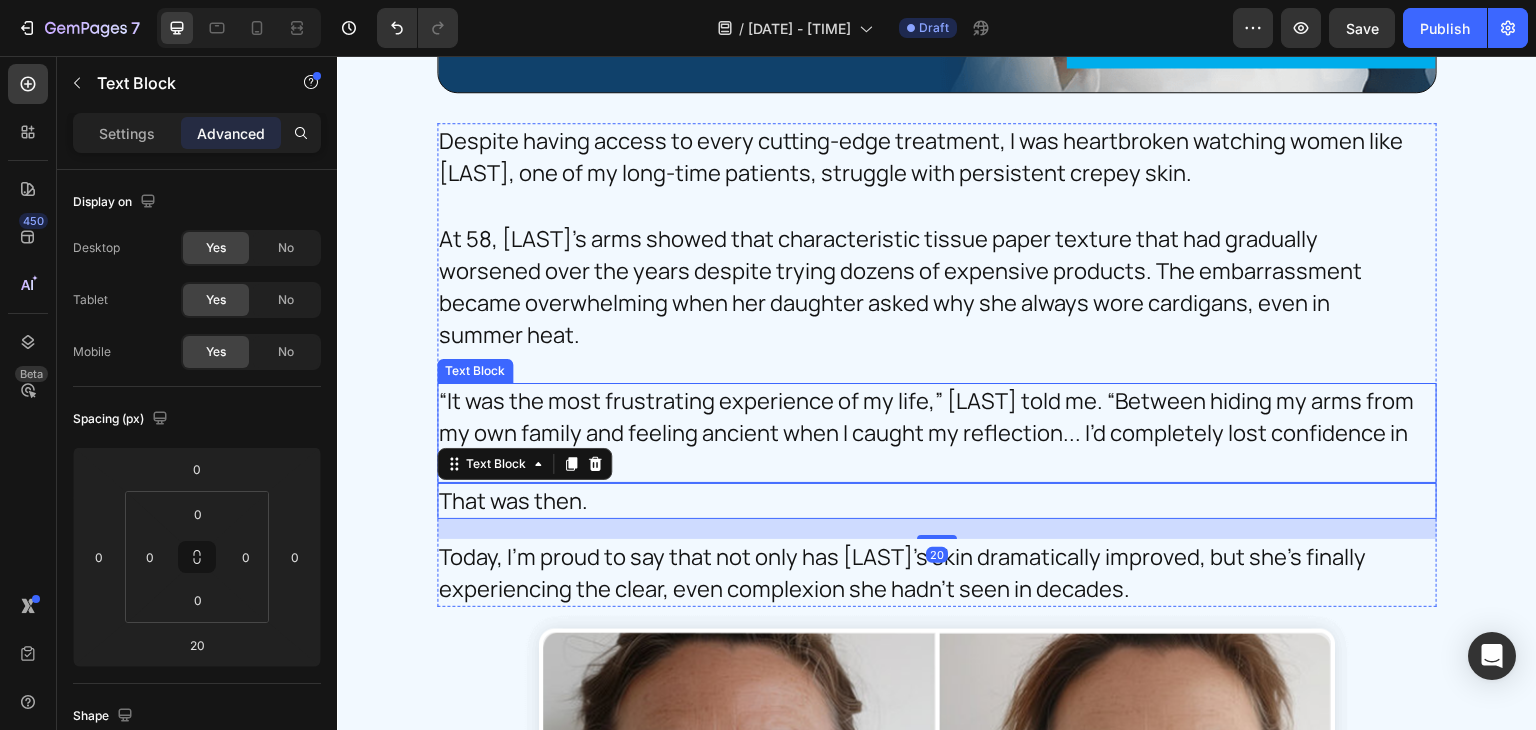 click on "“It was the most frustrating experience of my life,” Margaret told me. “Between hiding my arms from my own family and feeling ancient when I caught my reflection... I’d completely lost confidence in my appearance.”" at bounding box center [927, 433] 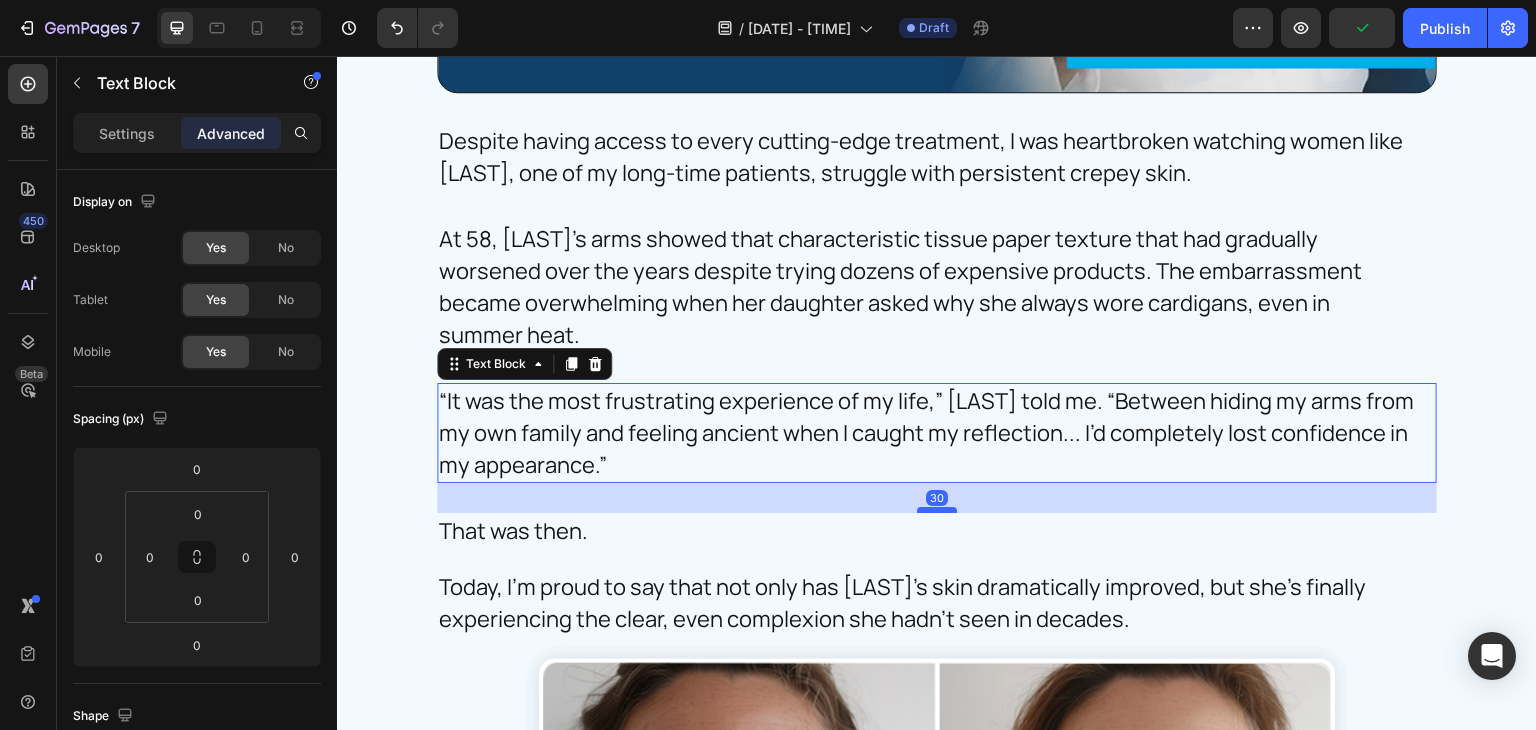 drag, startPoint x: 928, startPoint y: 508, endPoint x: 931, endPoint y: 538, distance: 30.149628 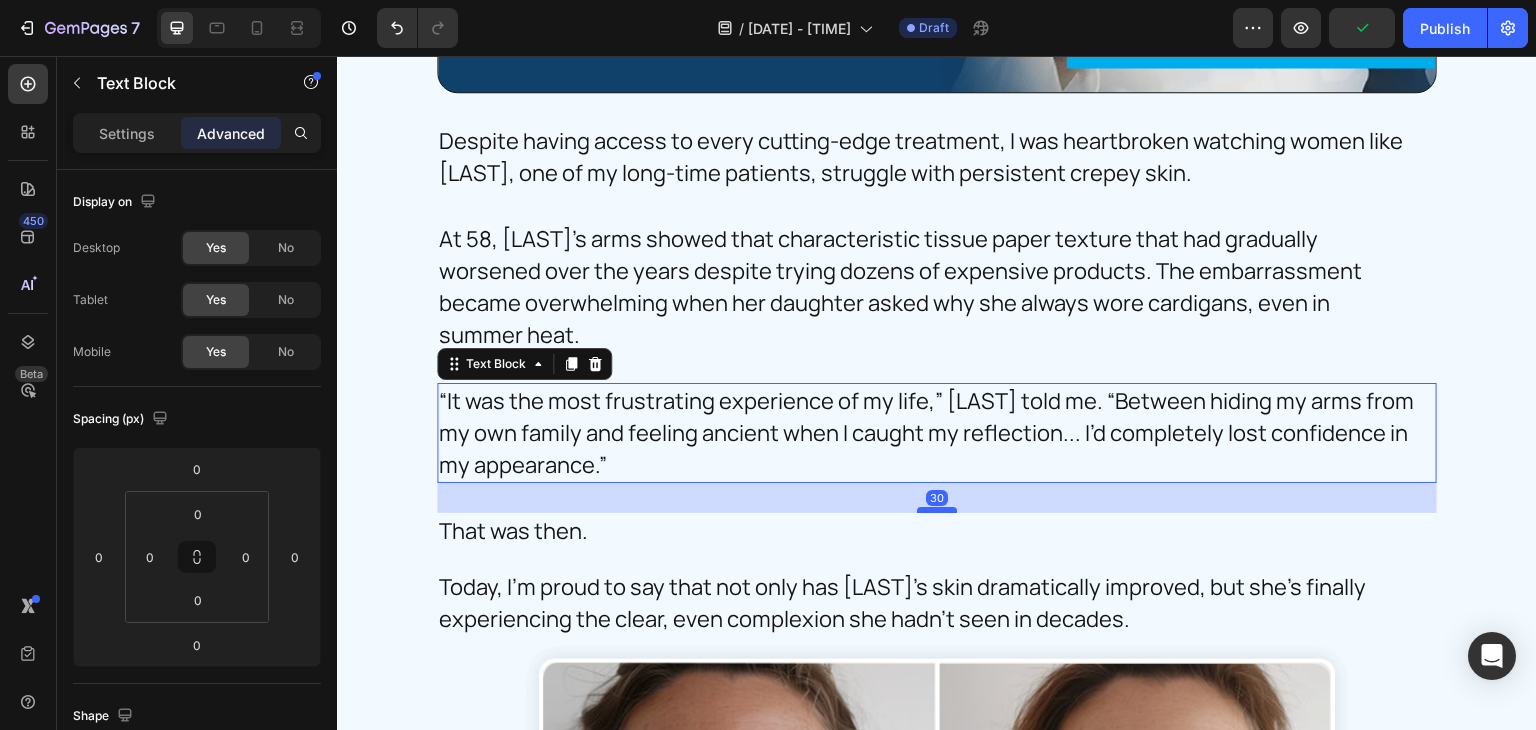click at bounding box center [937, 510] 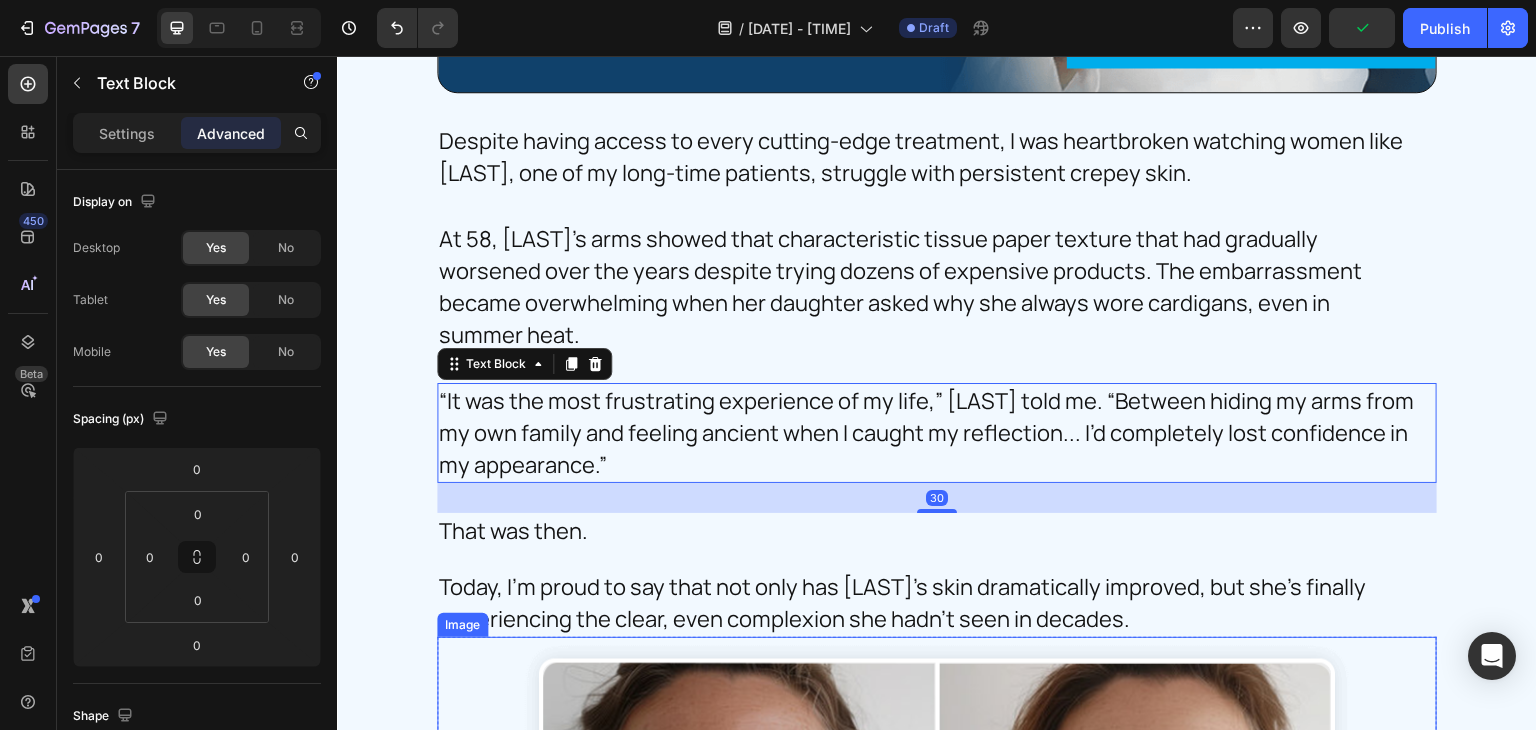 type on "30" 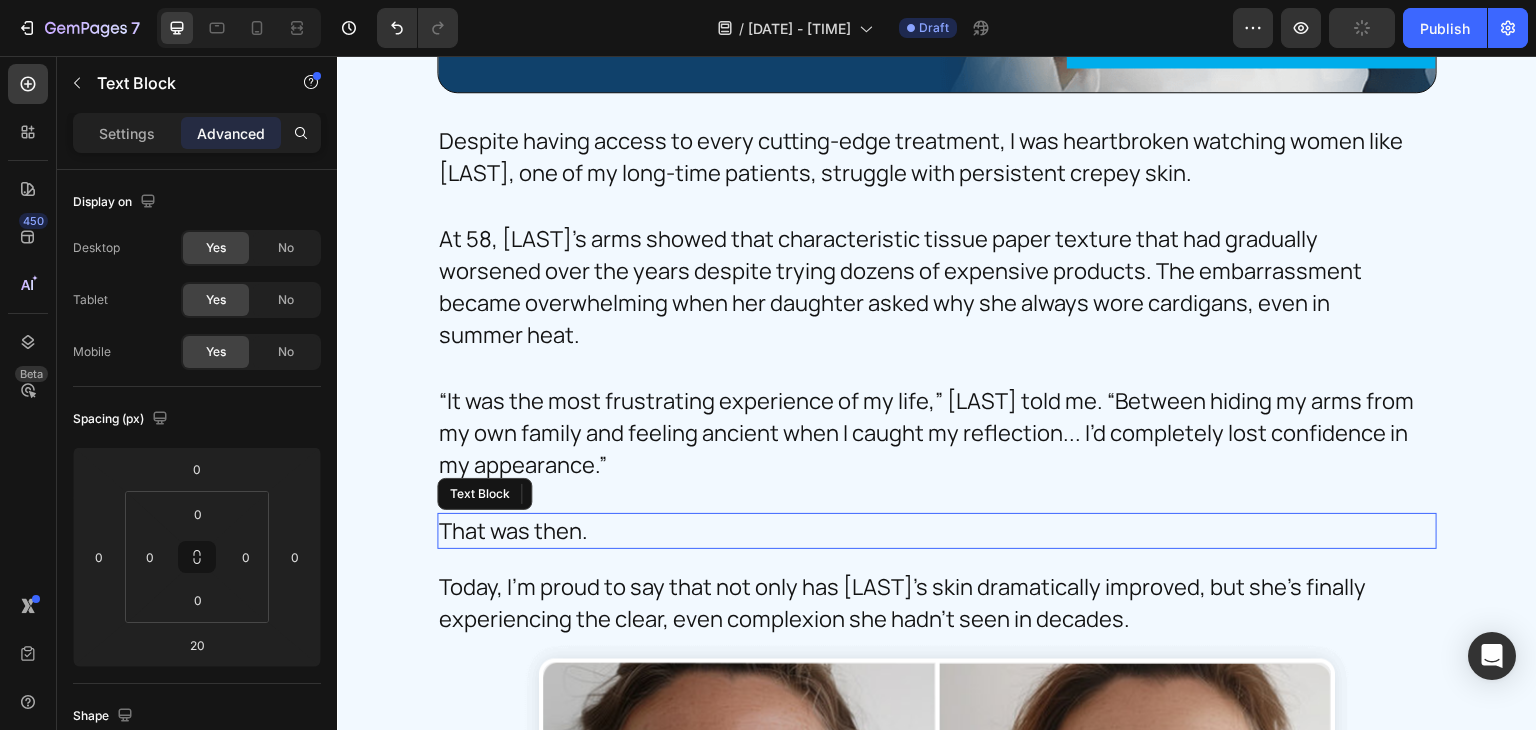 click on "That was then." at bounding box center (927, 531) 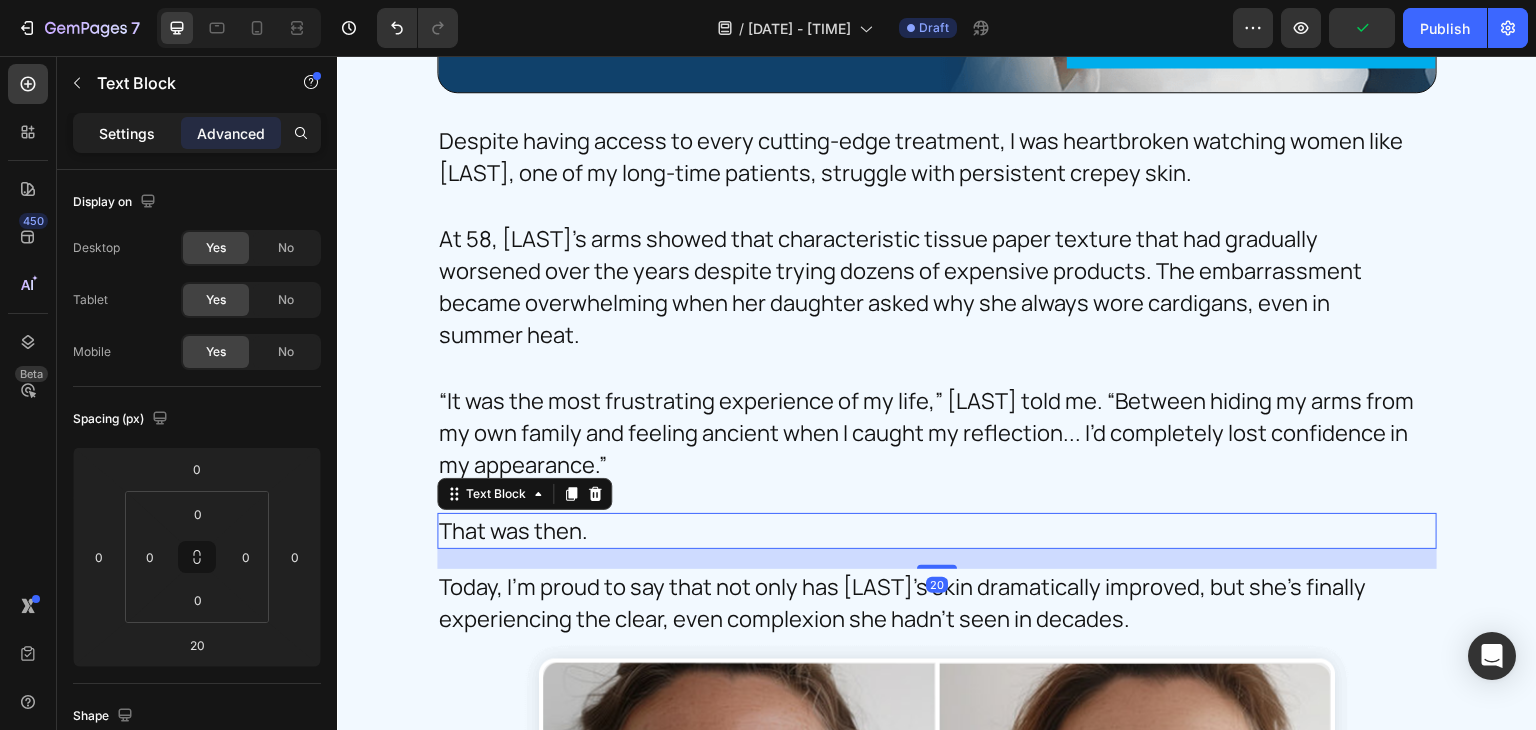 click on "Settings" at bounding box center (127, 133) 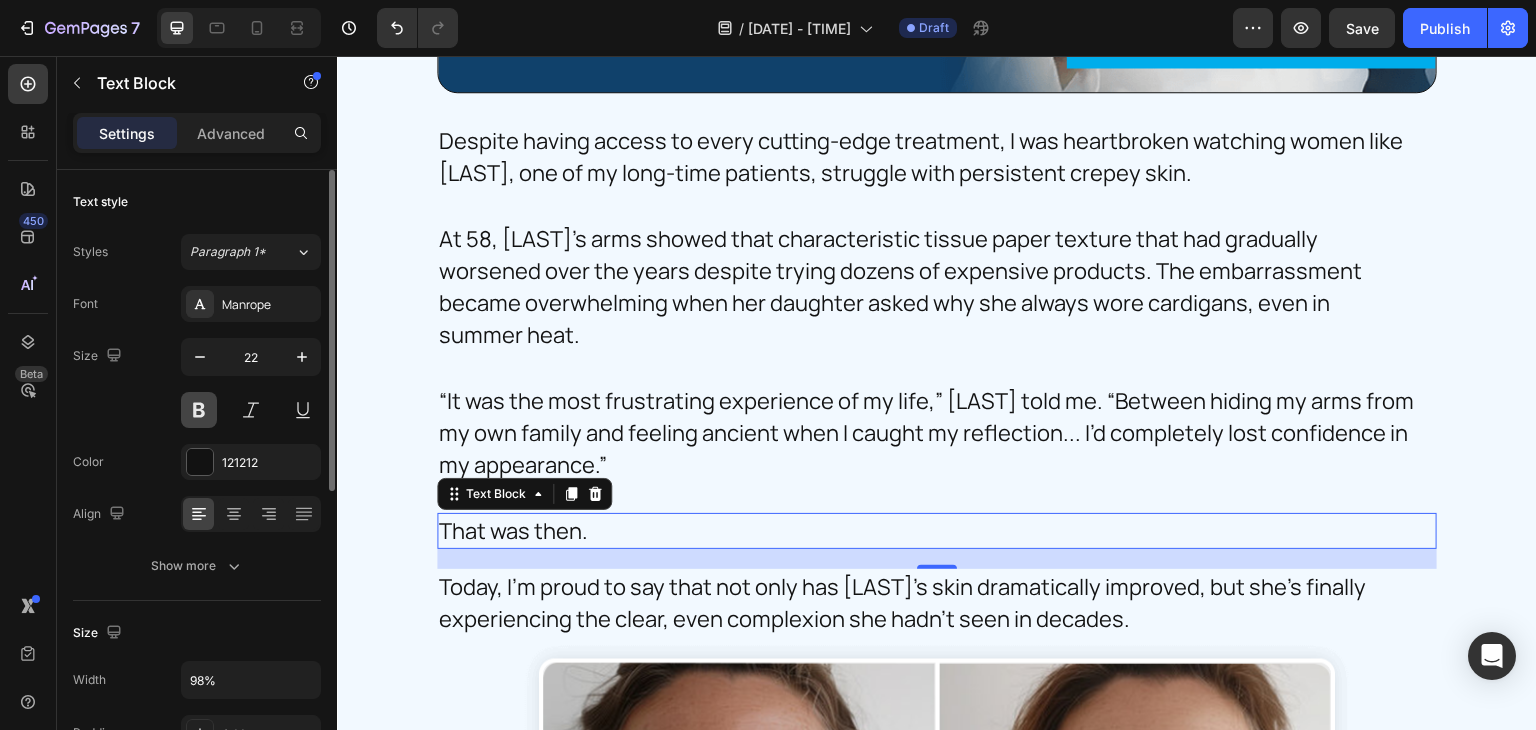 drag, startPoint x: 192, startPoint y: 418, endPoint x: 244, endPoint y: 626, distance: 214.40149 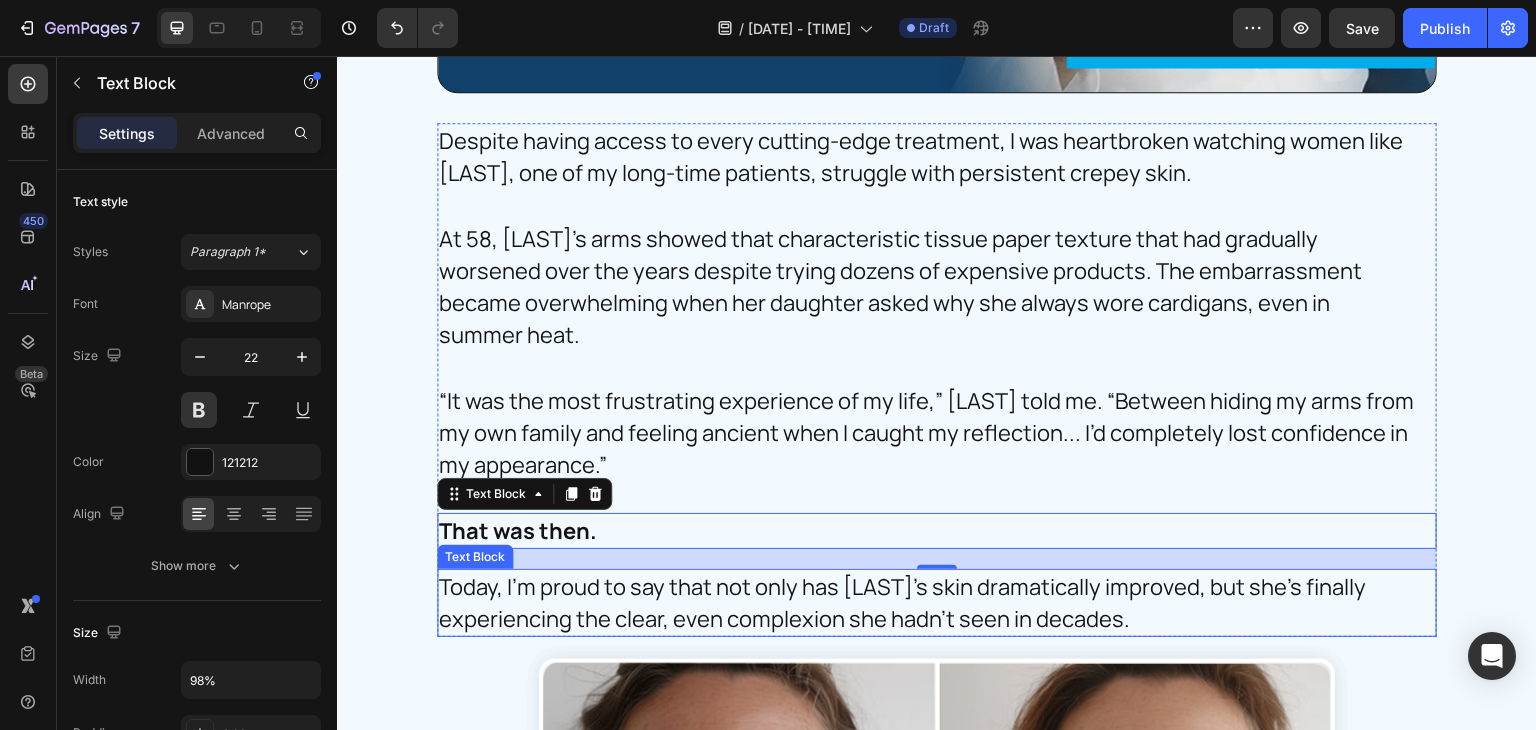 click on "Today, I'm proud to say that not only has Gloria's skin dramatically improved, but she's finally experiencing the clear, even complexion she hadn't seen in decades." at bounding box center [927, 603] 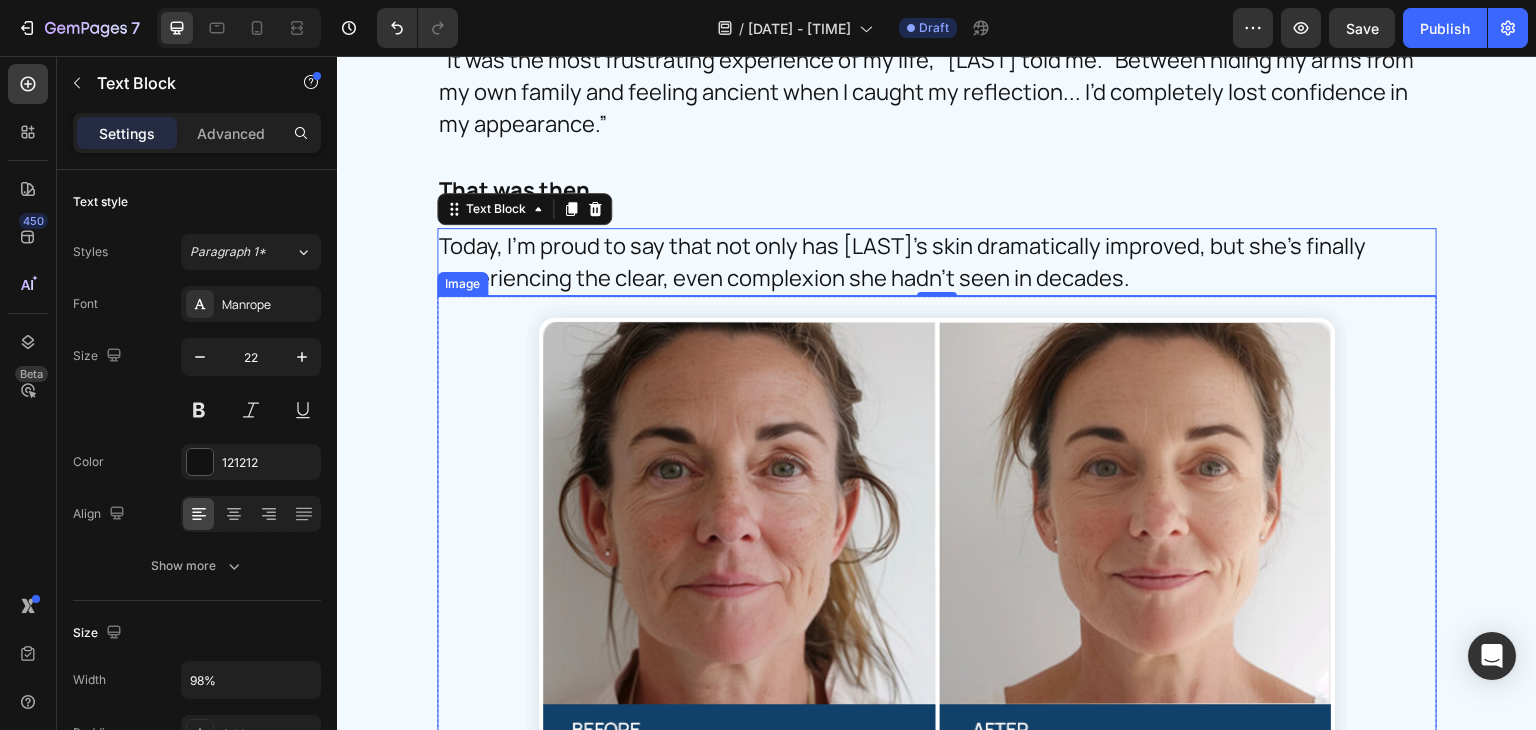 scroll, scrollTop: 2846, scrollLeft: 0, axis: vertical 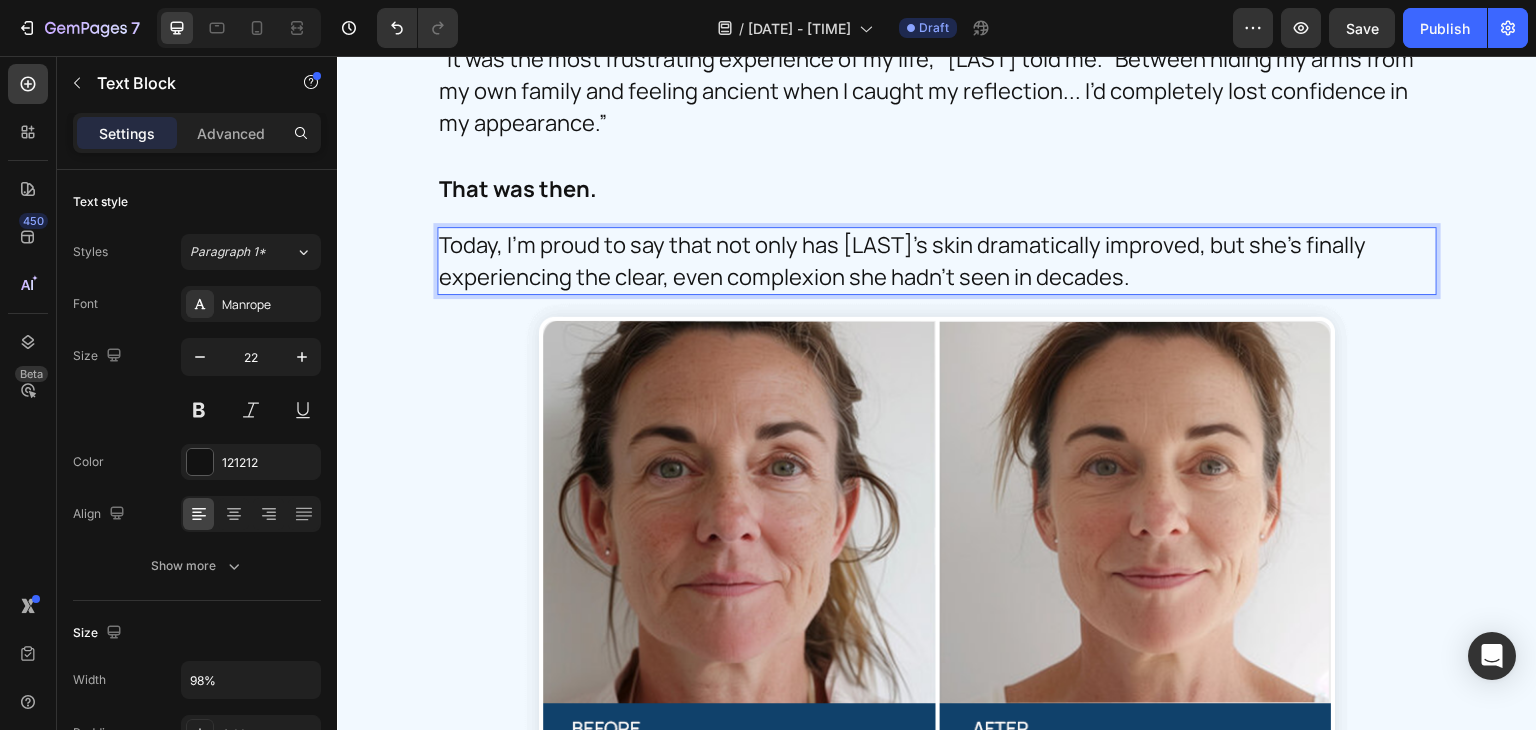 click on "Today, I'm proud to say that not only has Gloria's skin dramatically improved, but she's finally experiencing the clear, even complexion she hadn't seen in decades." at bounding box center [927, 261] 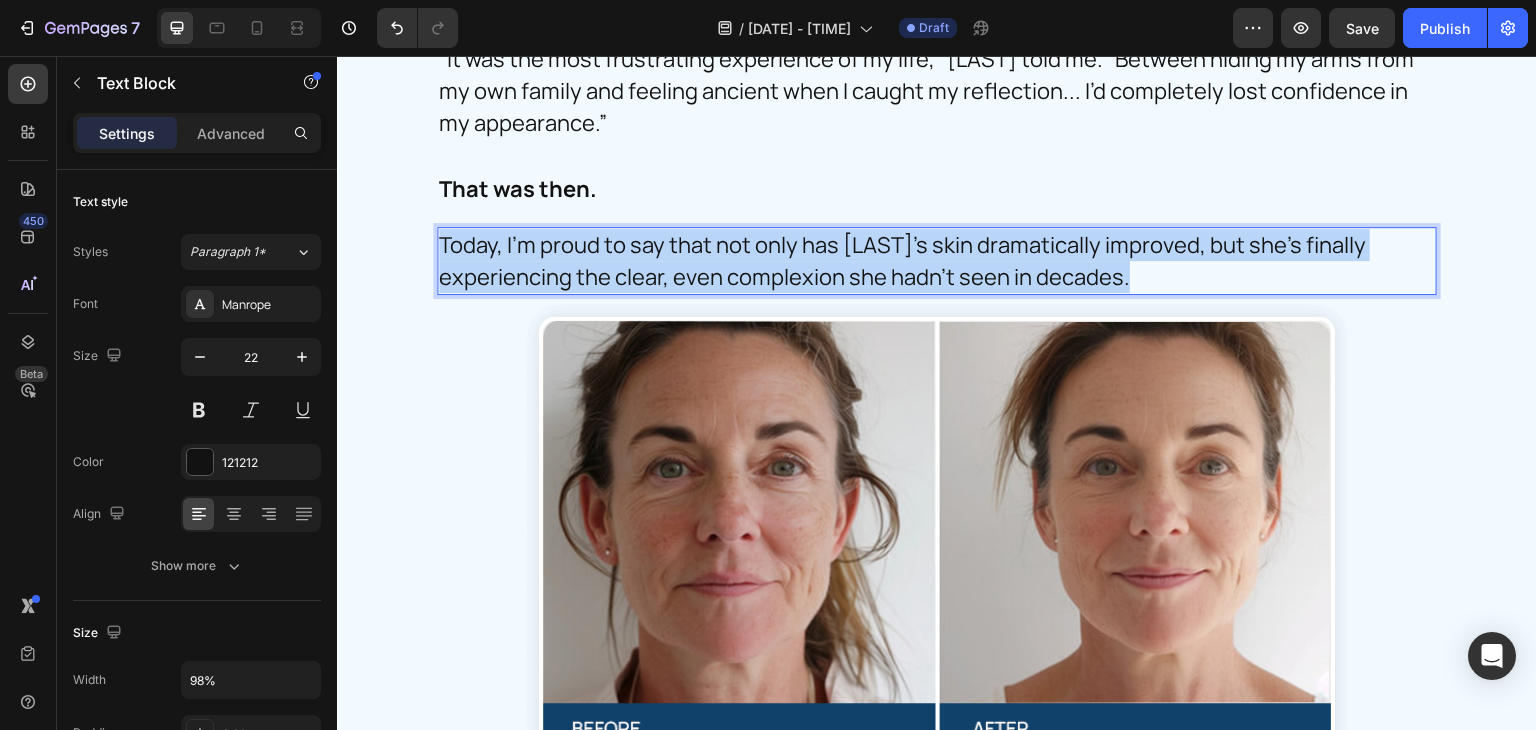click on "Today, I'm proud to say that not only has Gloria's skin dramatically improved, but she's finally experiencing the clear, even complexion she hadn't seen in decades." at bounding box center [927, 261] 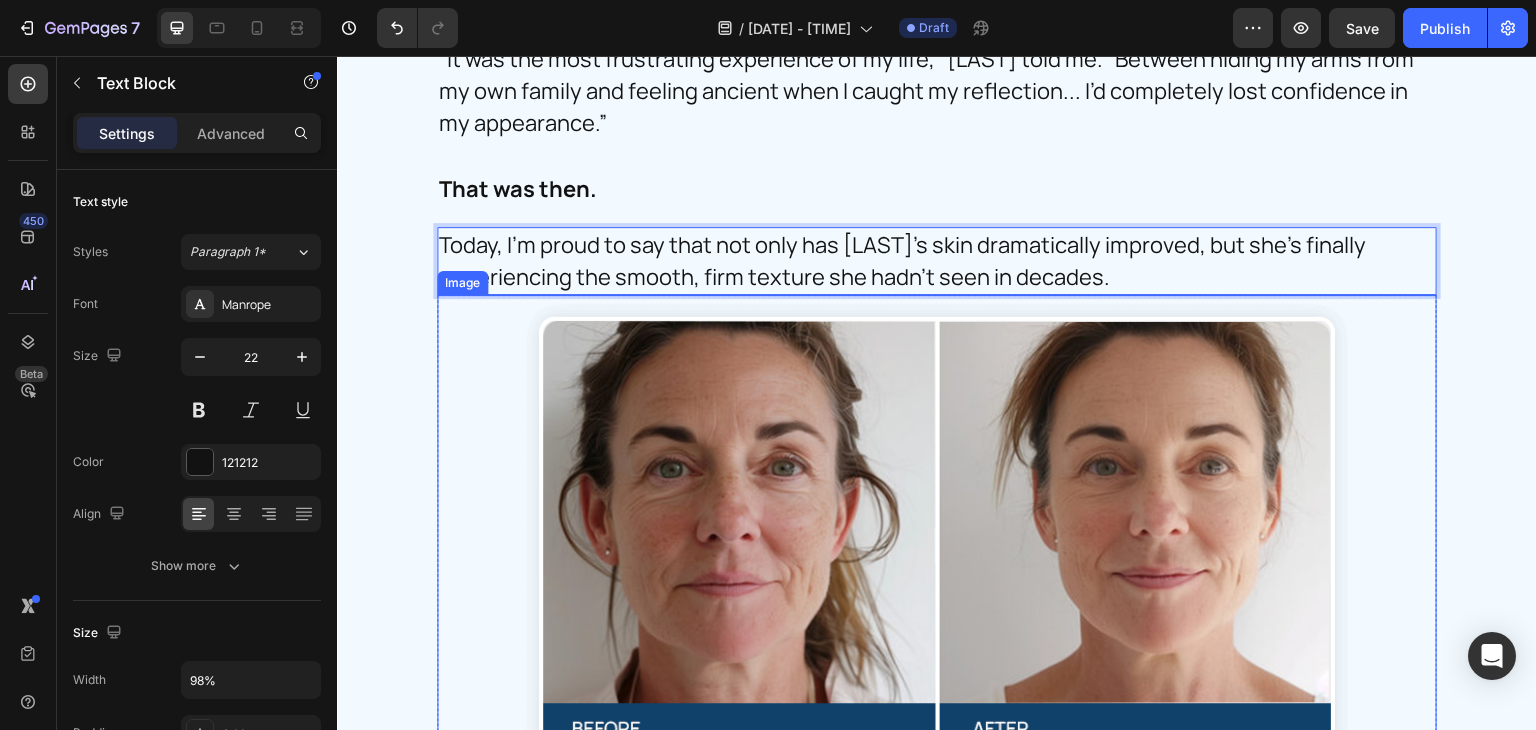 click at bounding box center [937, 537] 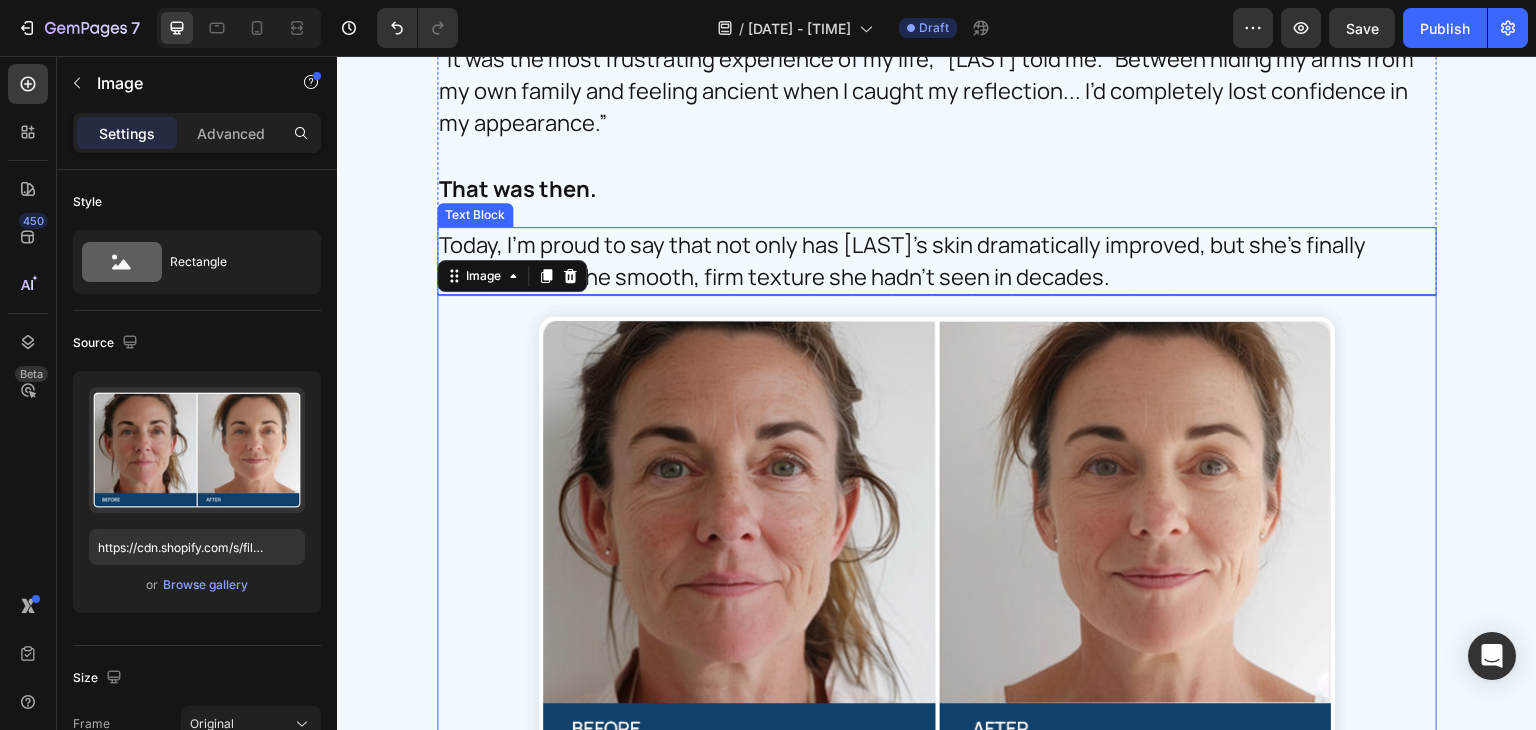 click on "Today, I’m proud to say that not only has Margaret’s skin dramatically improved, but she’s finally experiencing the smooth, firm texture she hadn’t seen in decades." at bounding box center [927, 261] 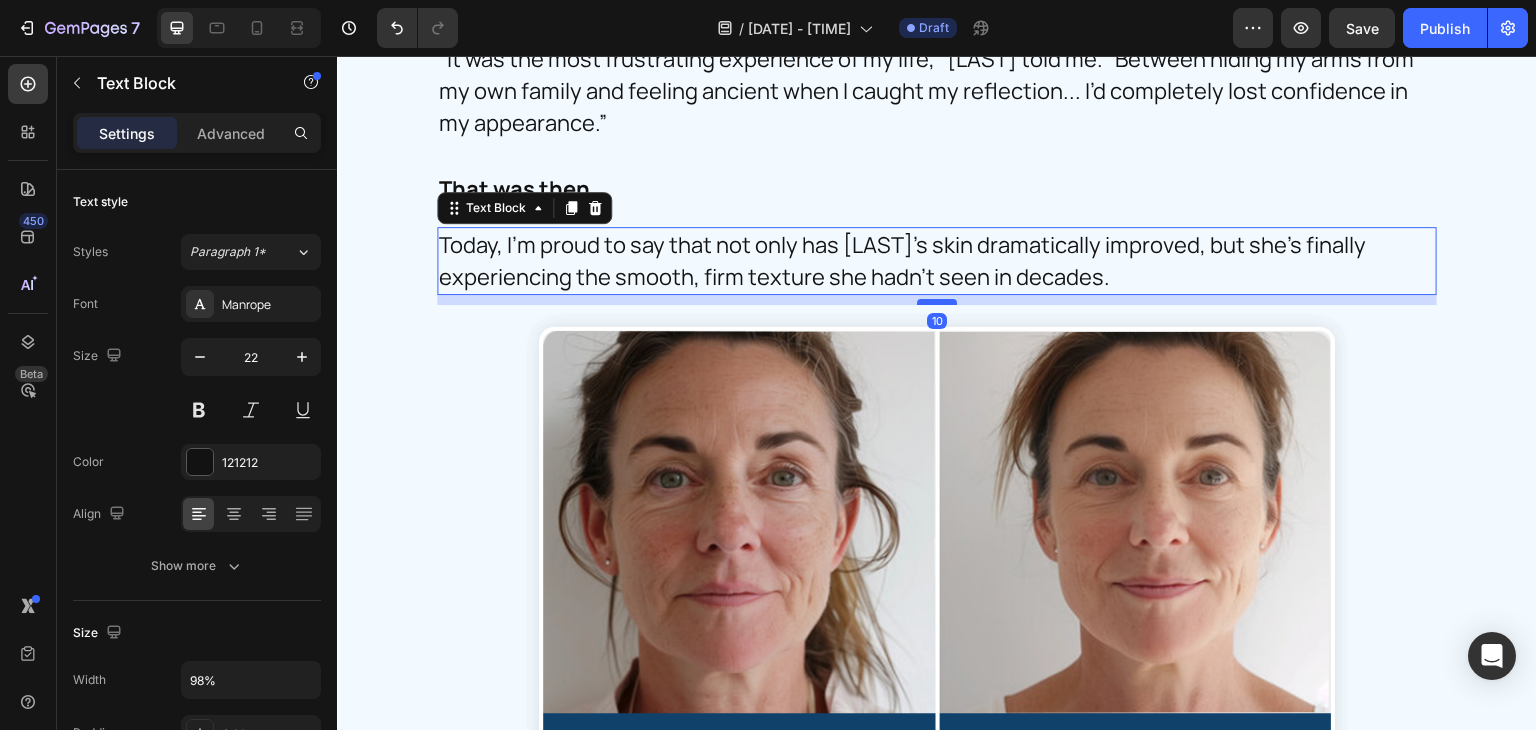 drag, startPoint x: 924, startPoint y: 322, endPoint x: 931, endPoint y: 332, distance: 12.206555 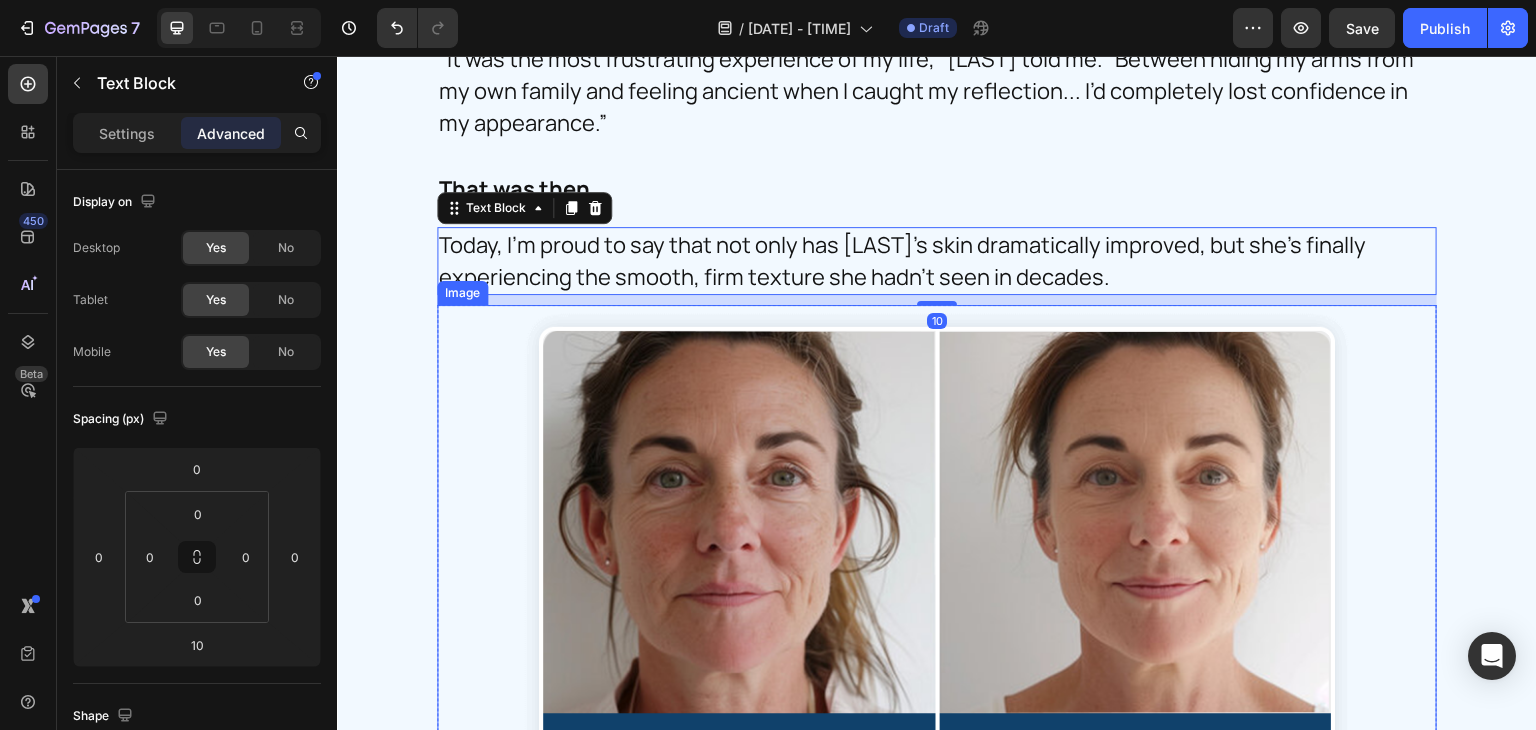 click at bounding box center (937, 547) 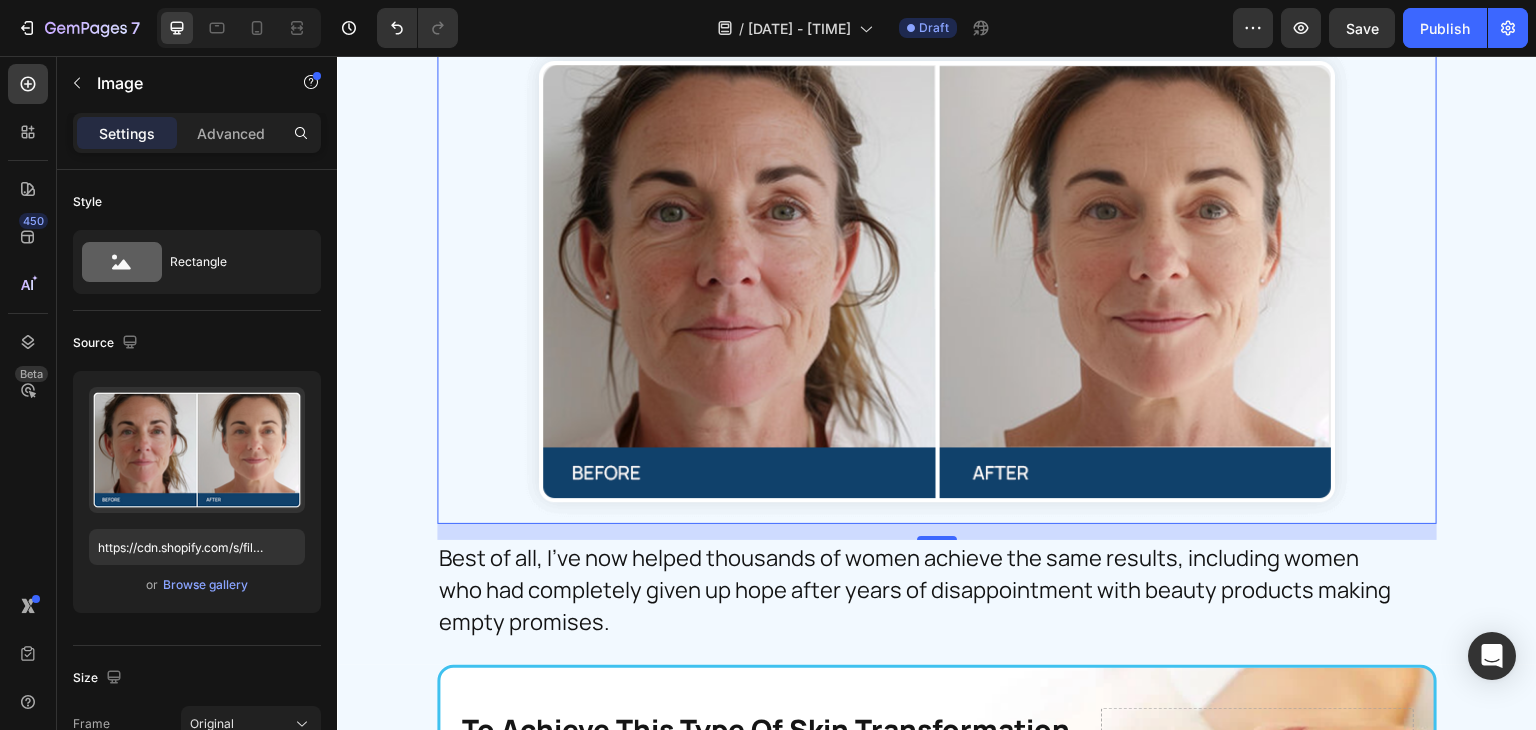 scroll, scrollTop: 3235, scrollLeft: 0, axis: vertical 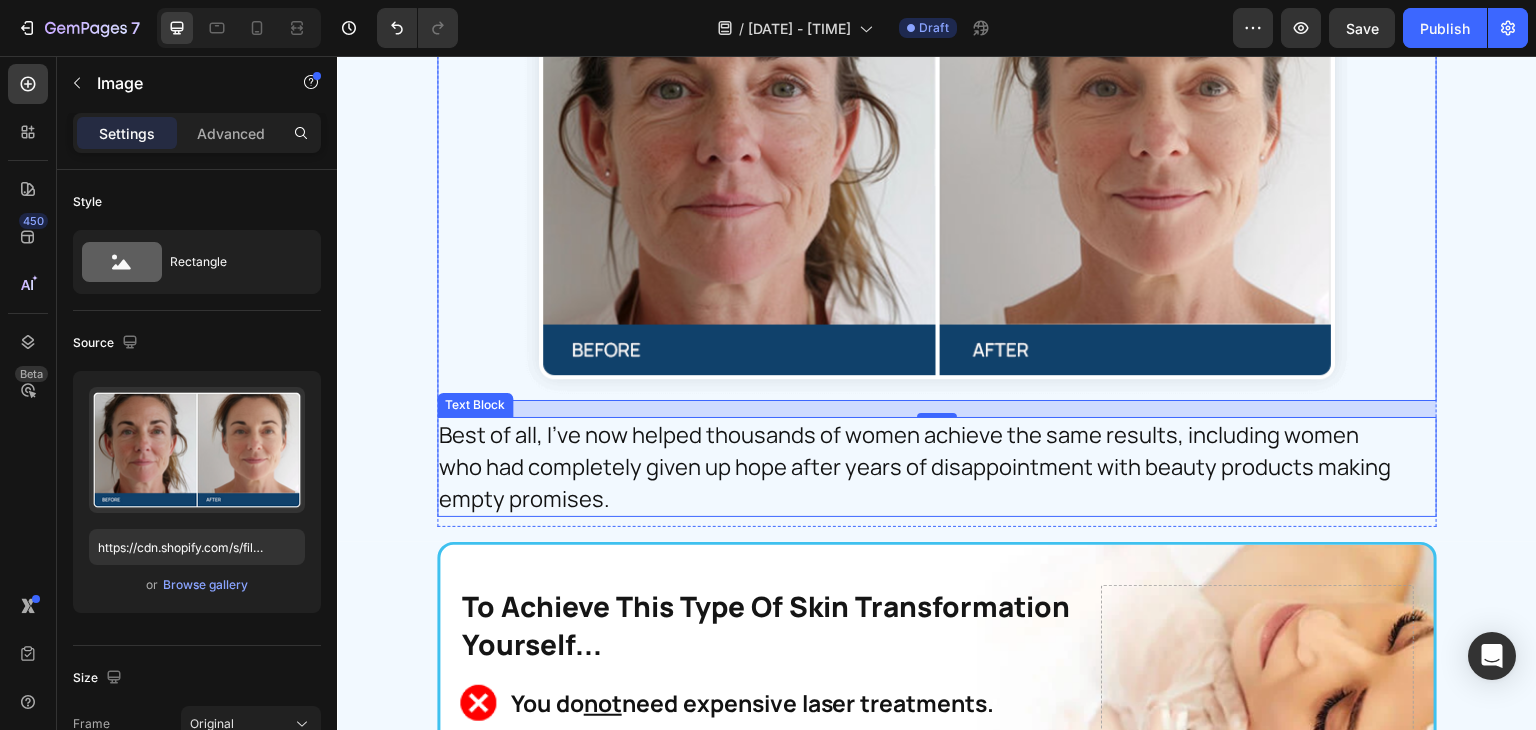 click on "Best of all, I've now helped thousands of women achieve the same results, including women who had completely given up hope after years of disappointment with beauty products making empty promises." at bounding box center [922, 467] 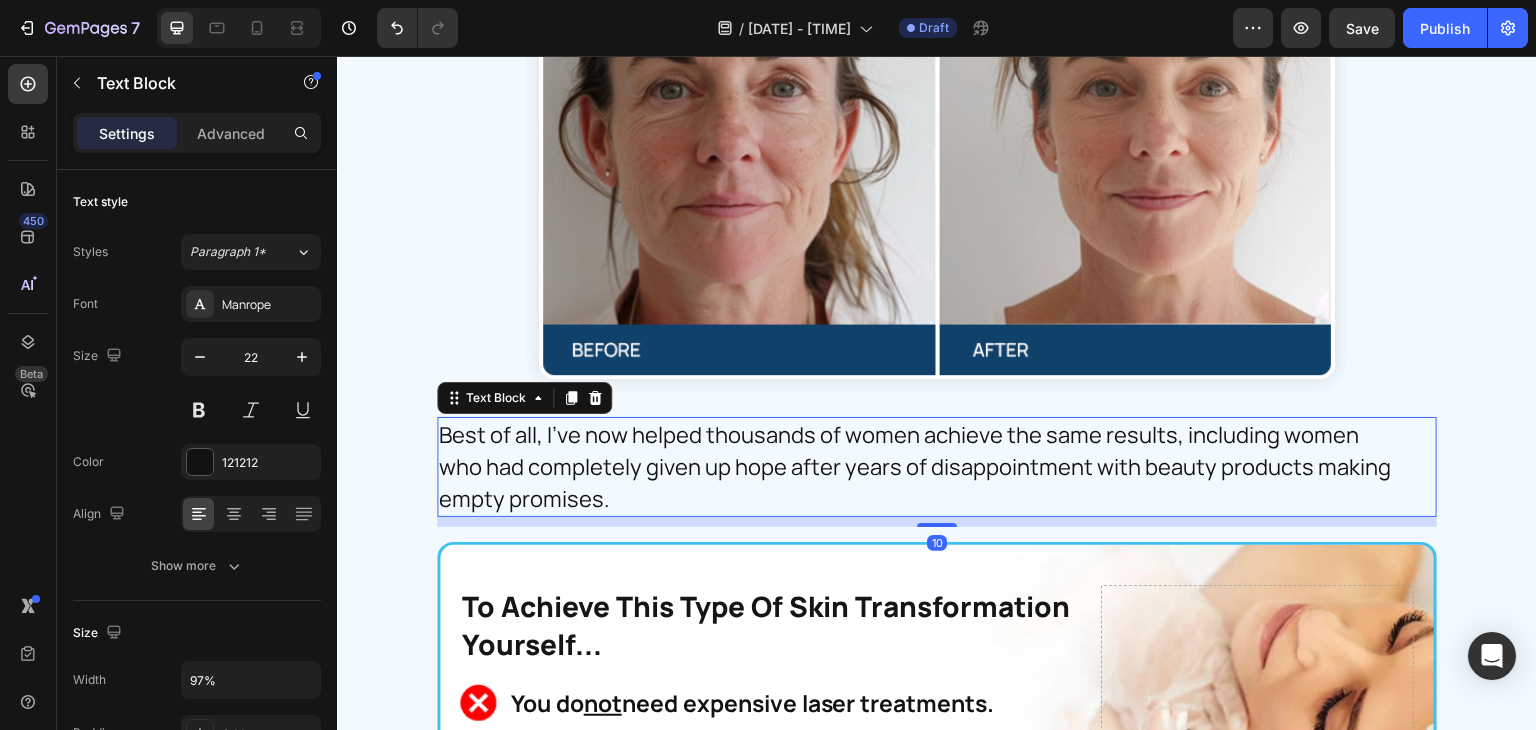 click on "Best of all, I've now helped thousands of women achieve the same results, including women who had completely given up hope after years of disappointment with beauty products making empty promises." at bounding box center [922, 467] 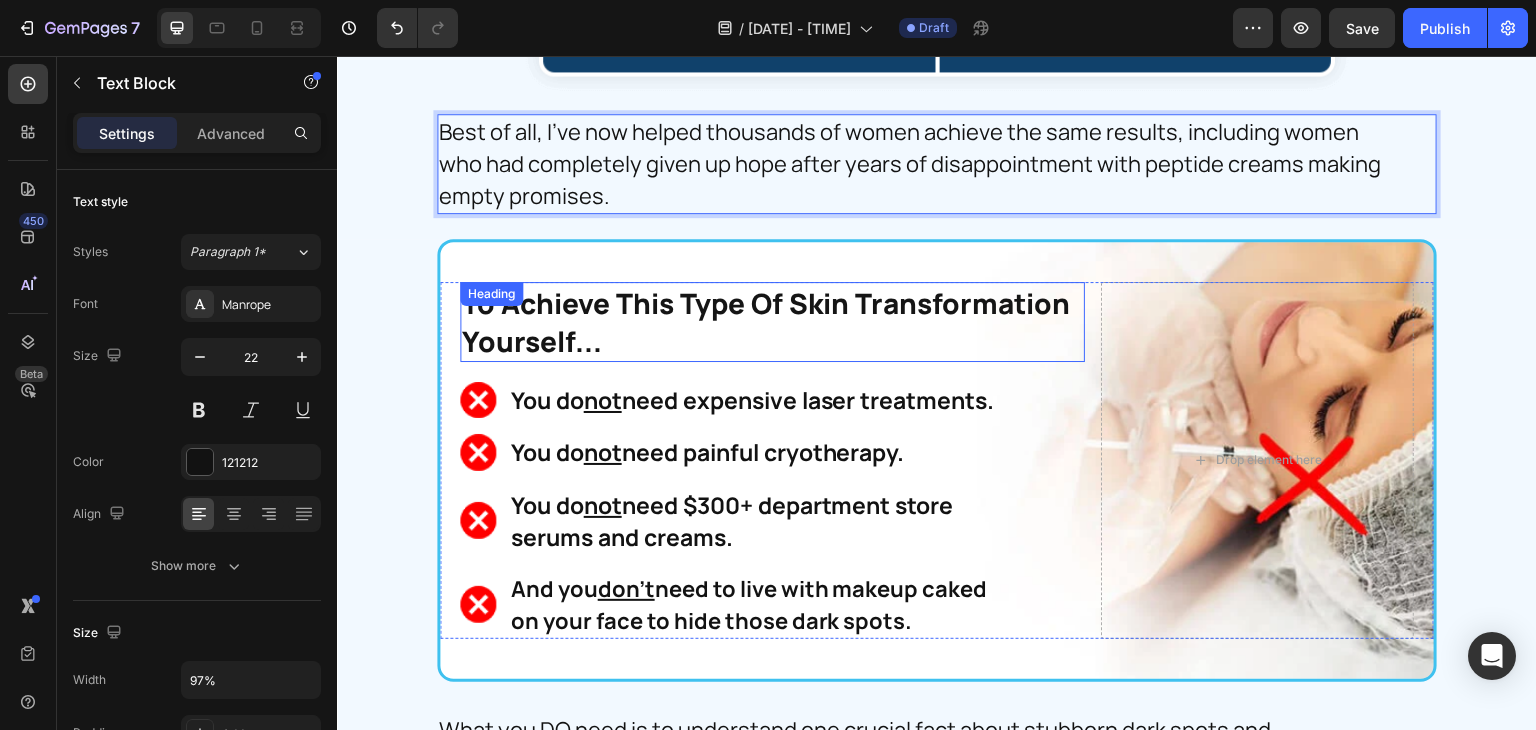 scroll, scrollTop: 3600, scrollLeft: 0, axis: vertical 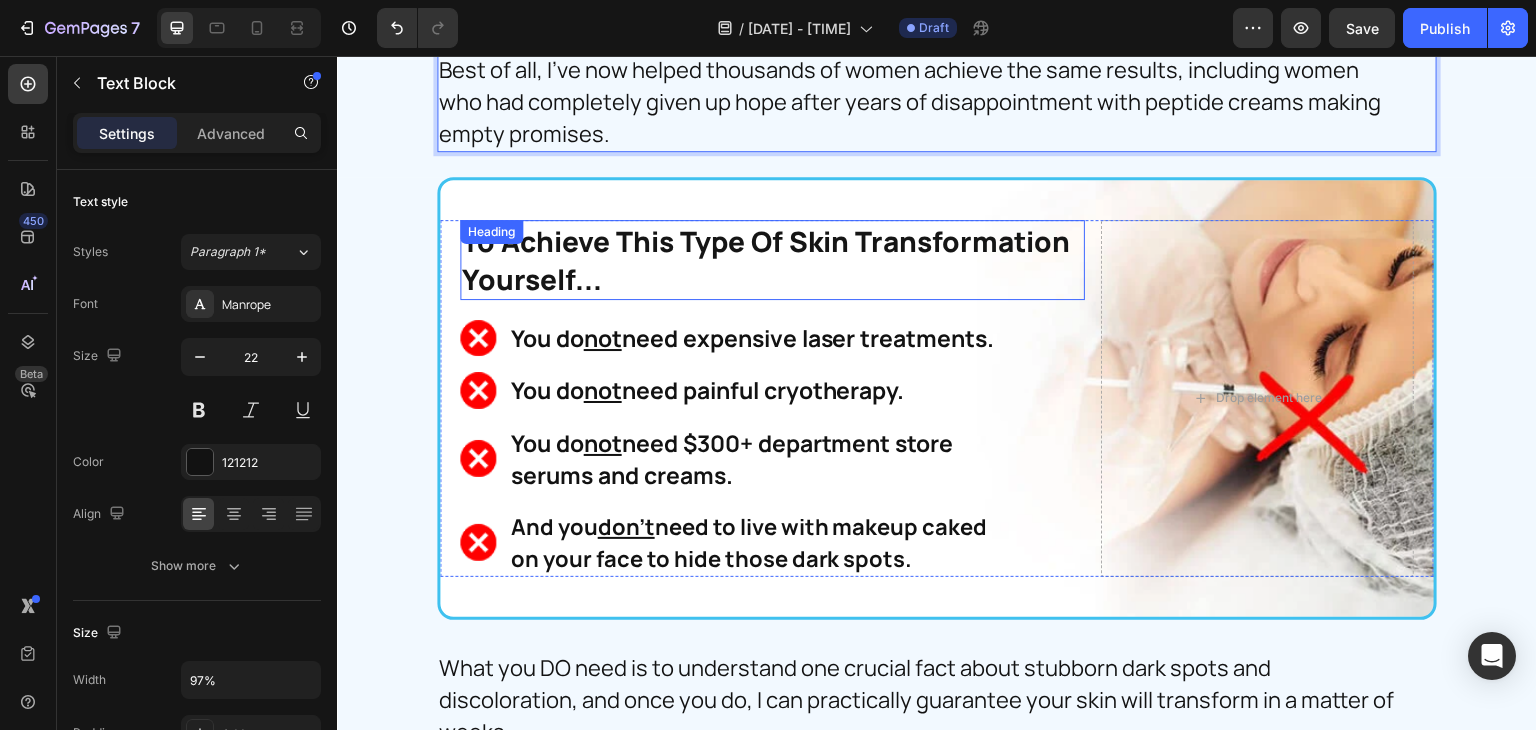 click on "To Achieve This Type Of Skin Transformation Yourself..." at bounding box center (772, 260) 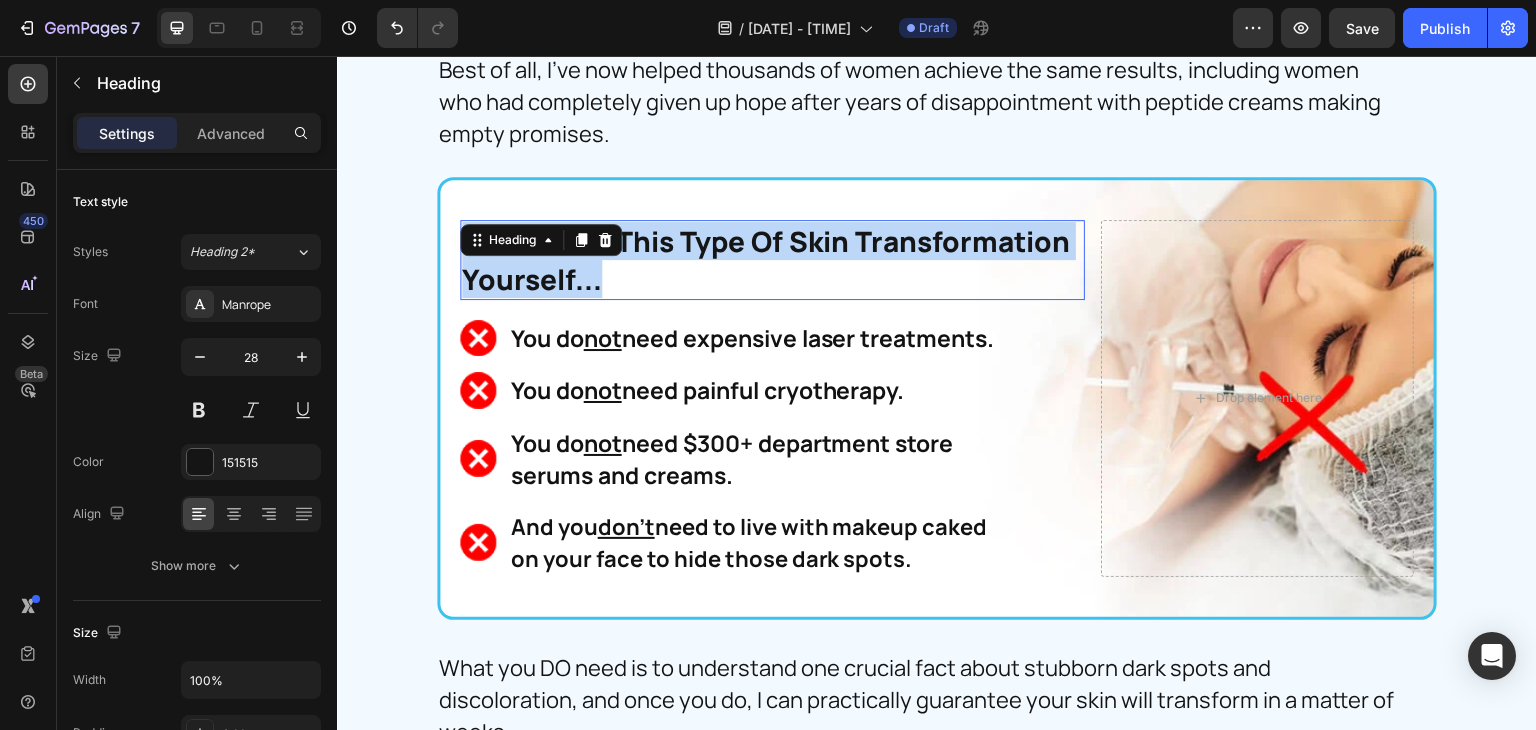 click on "To Achieve This Type Of Skin Transformation Yourself..." at bounding box center [772, 260] 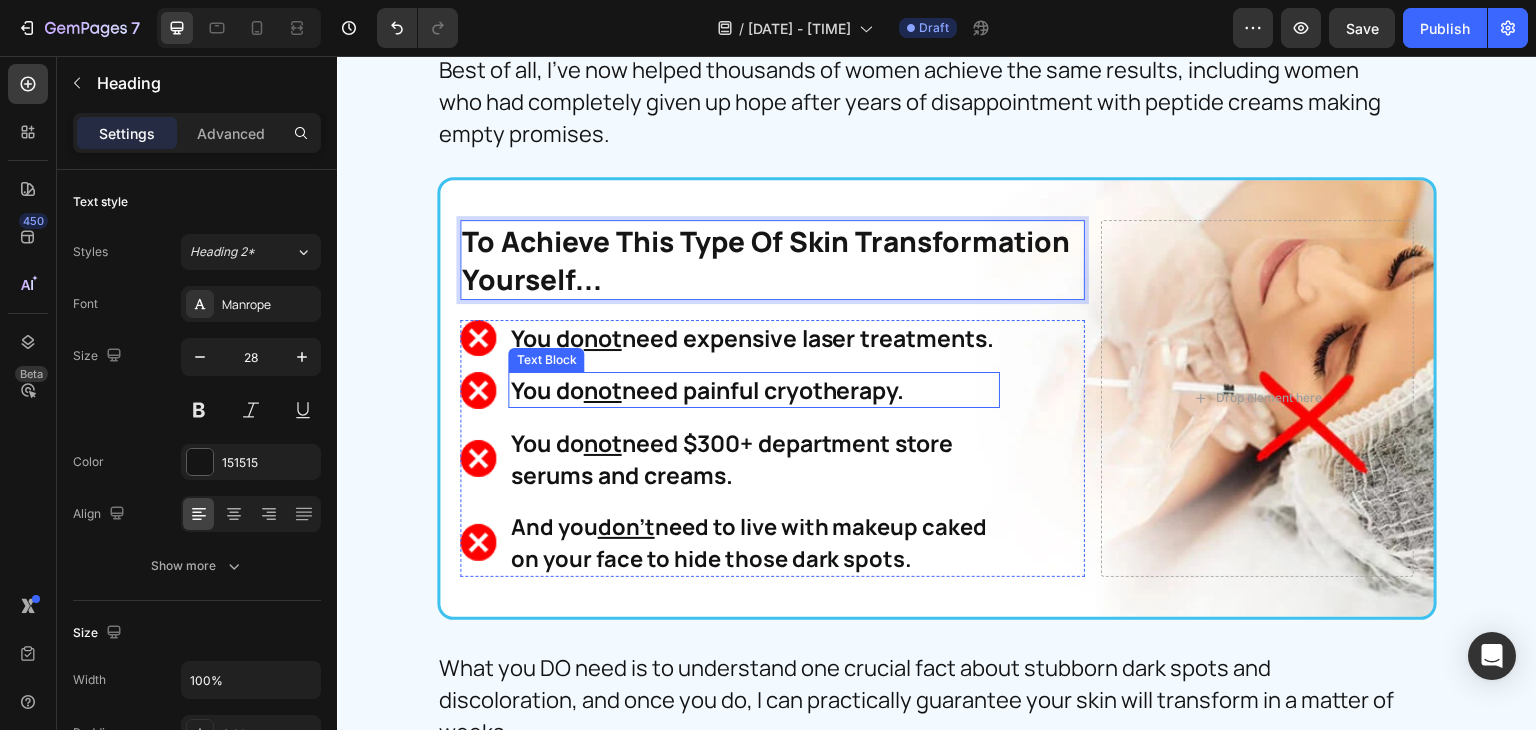 click on "You do  not  need painful cryotherapy." at bounding box center [754, 390] 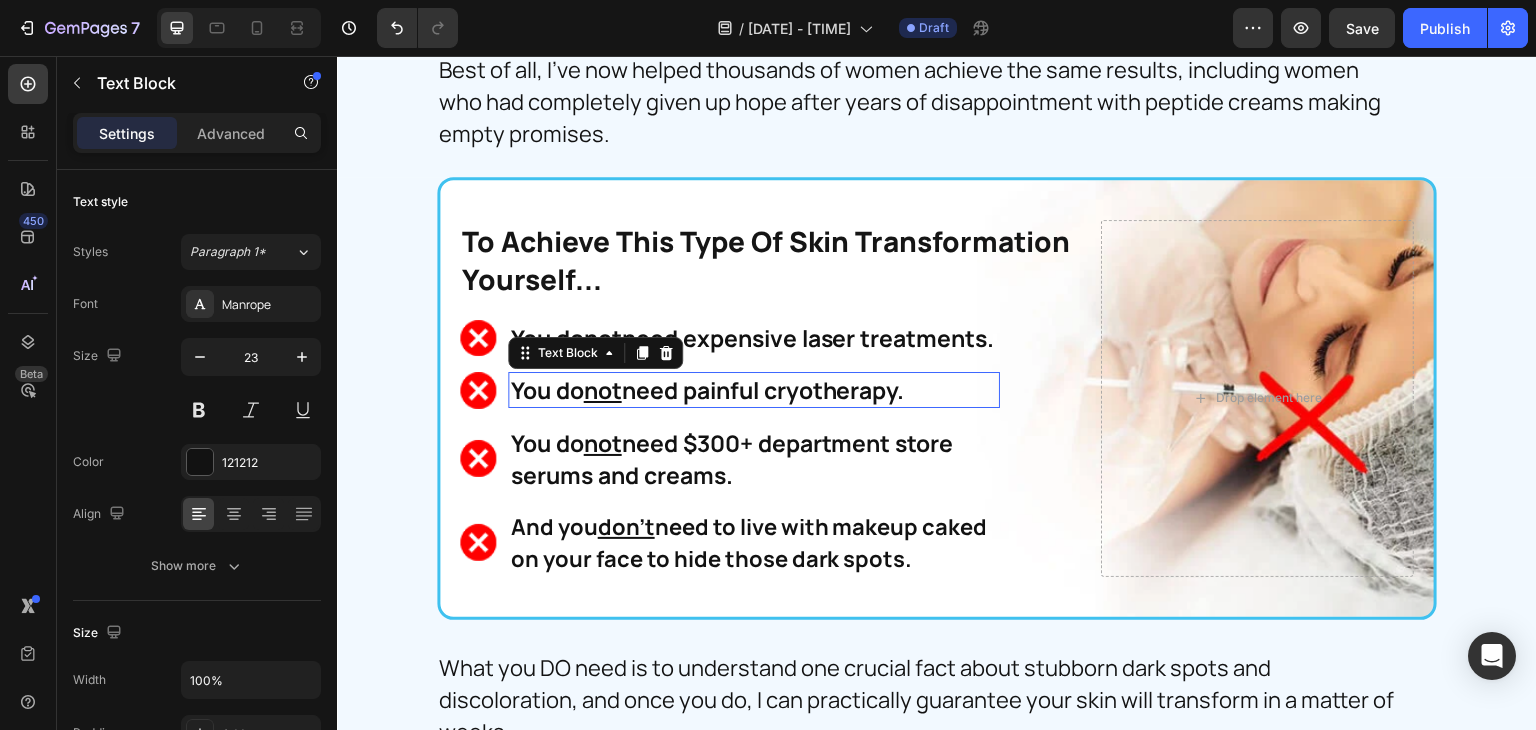 click on "You do  not  need painful cryotherapy." at bounding box center [754, 390] 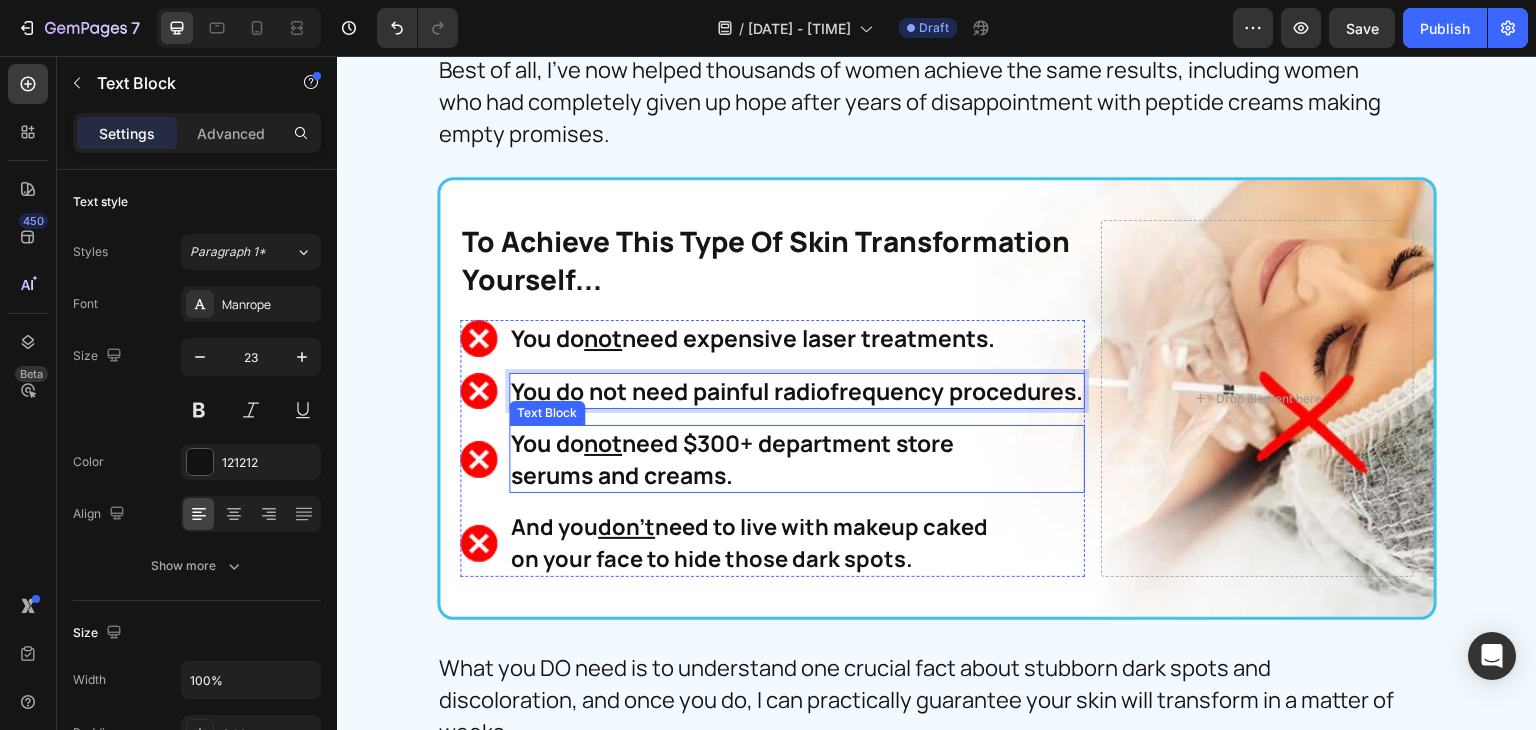 click on "serums and creams." at bounding box center [797, 475] 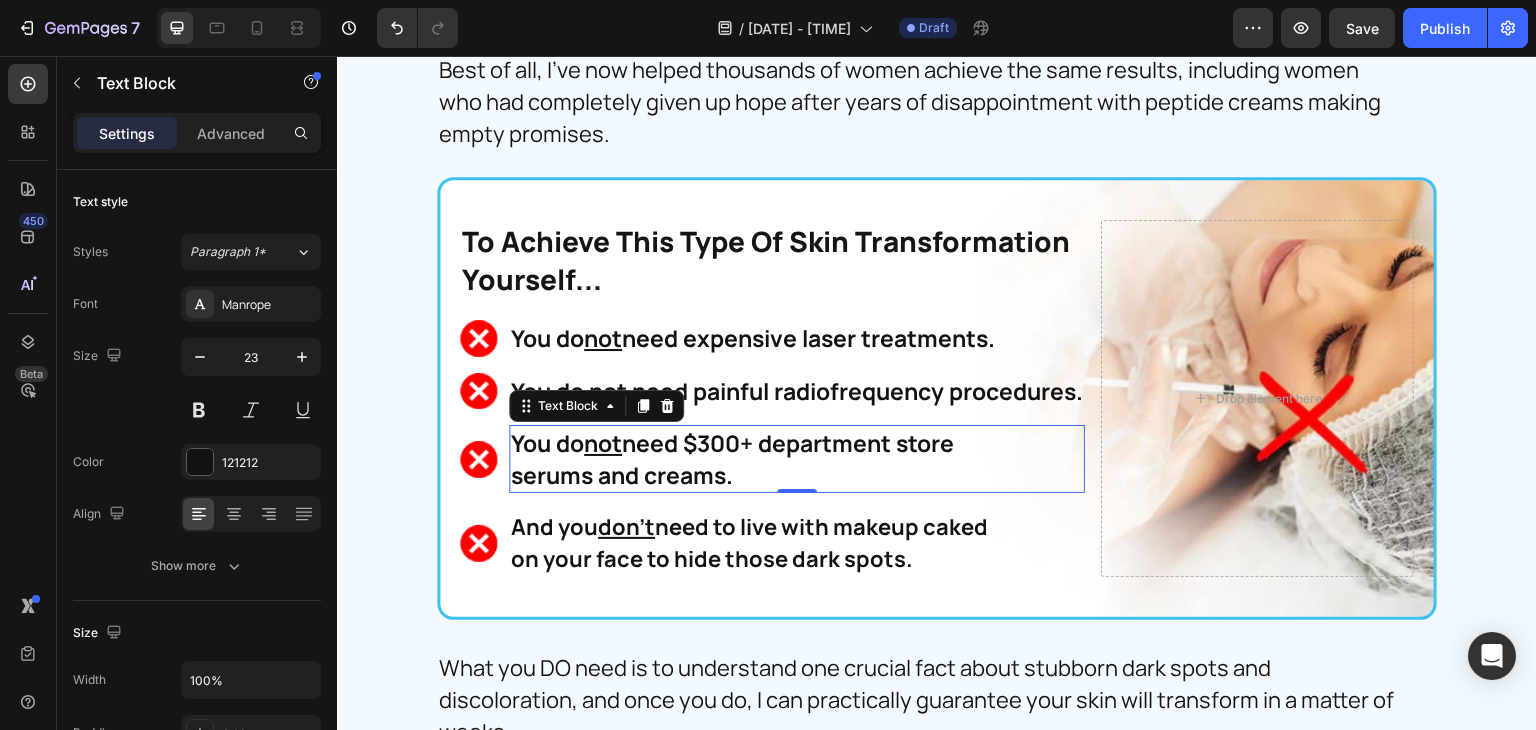 click on "You do  not  need $300+ department store" at bounding box center [797, 443] 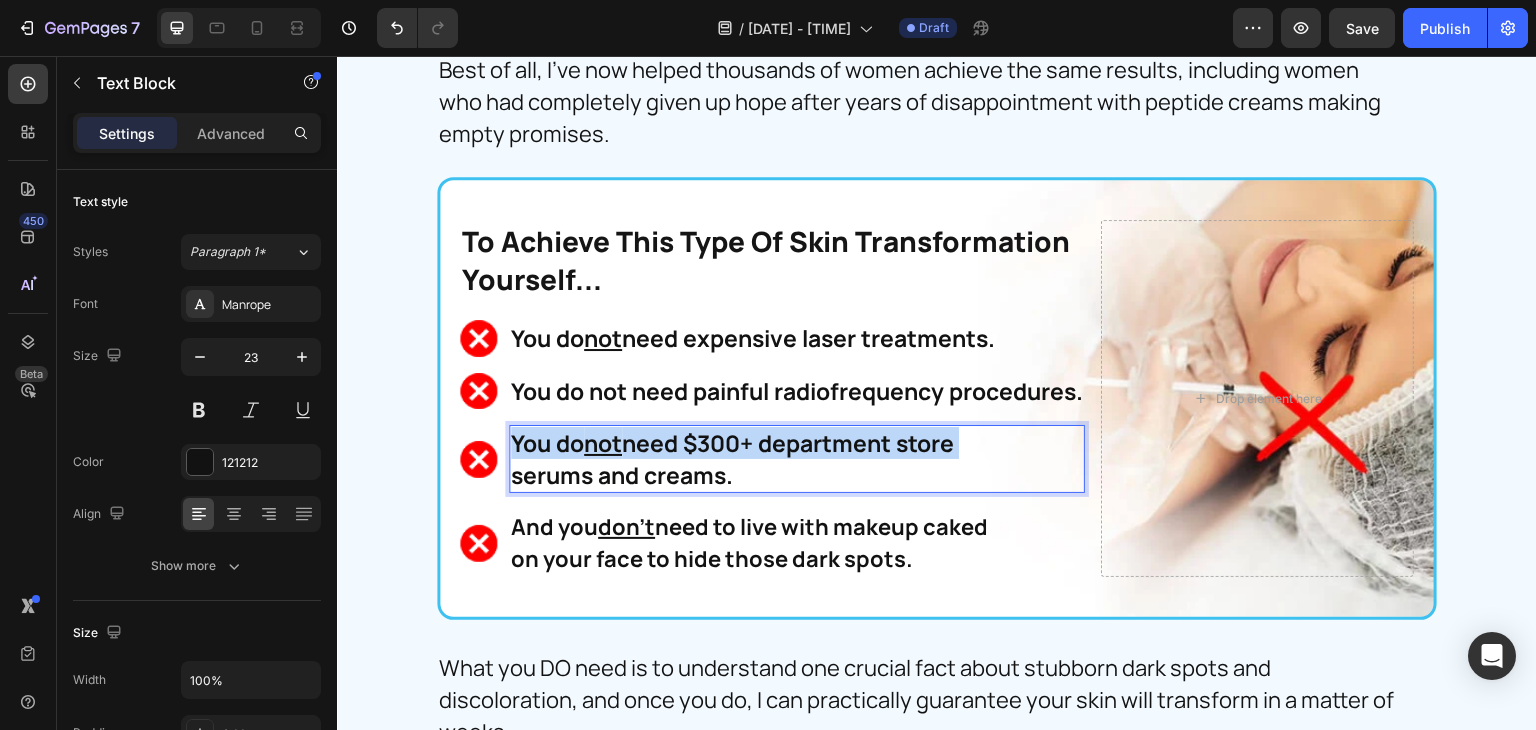 click on "You do  not  need $300+ department store" at bounding box center [797, 443] 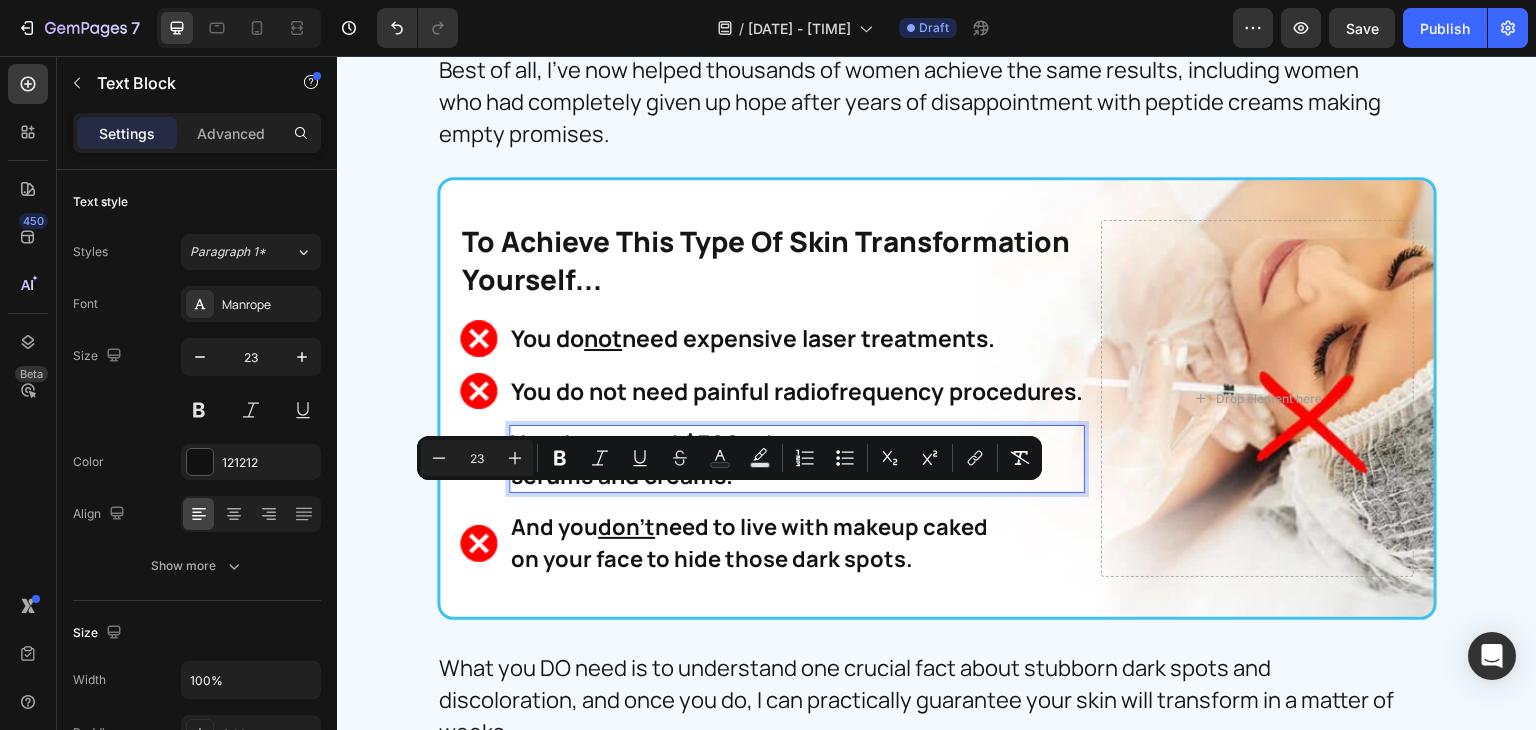 click on "serums and creams." at bounding box center [797, 475] 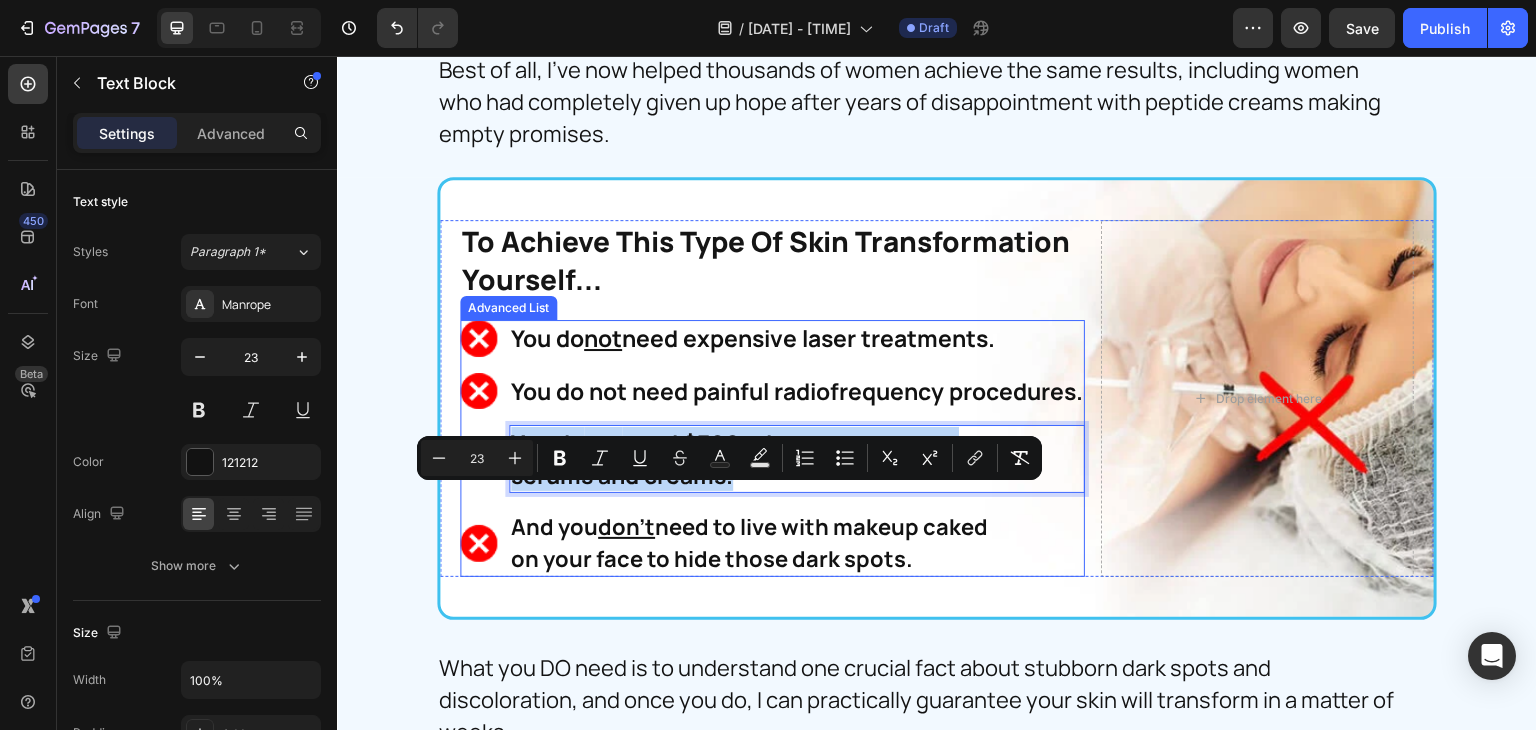 drag, startPoint x: 728, startPoint y: 537, endPoint x: 497, endPoint y: 494, distance: 234.96808 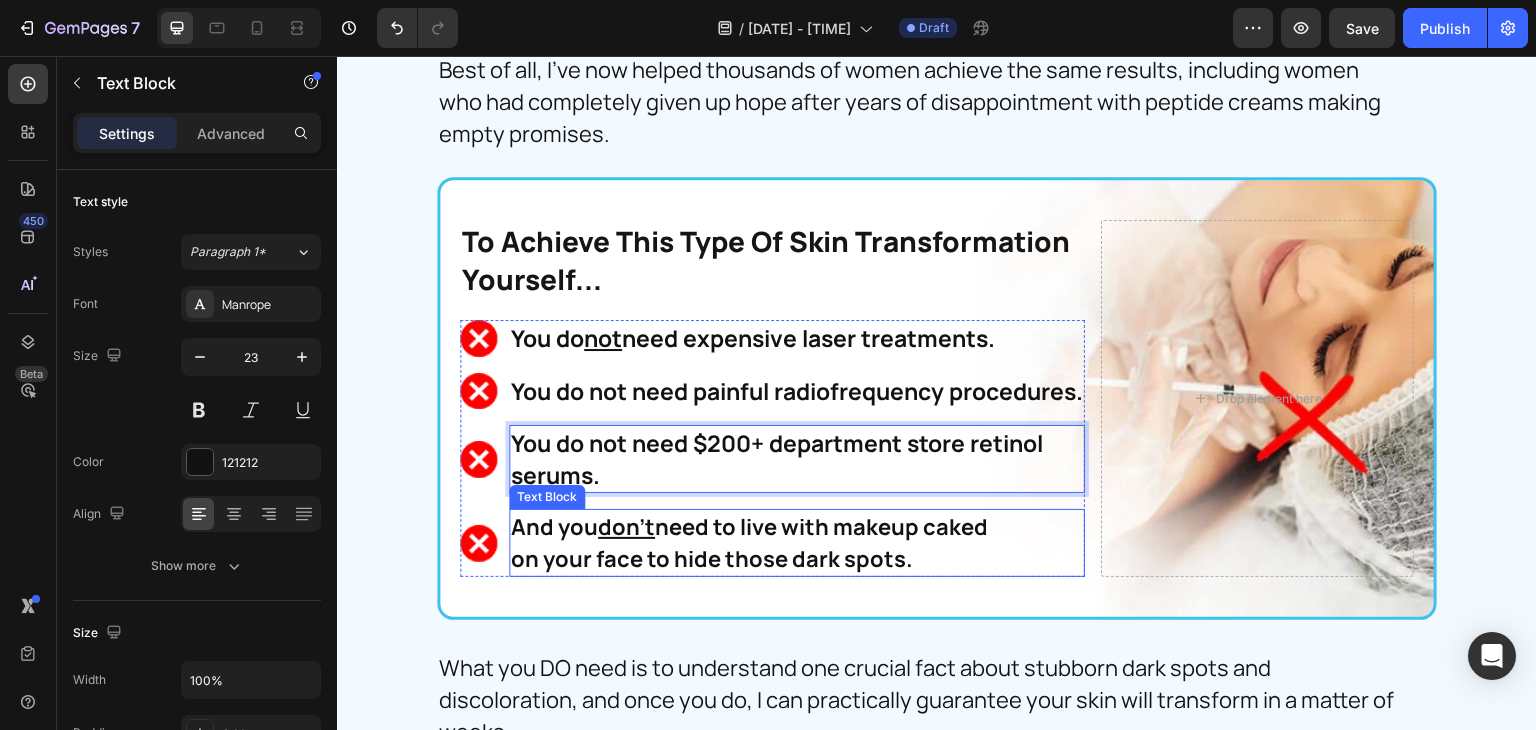 click on "And you  don't  need to live with makeup caked" at bounding box center (797, 527) 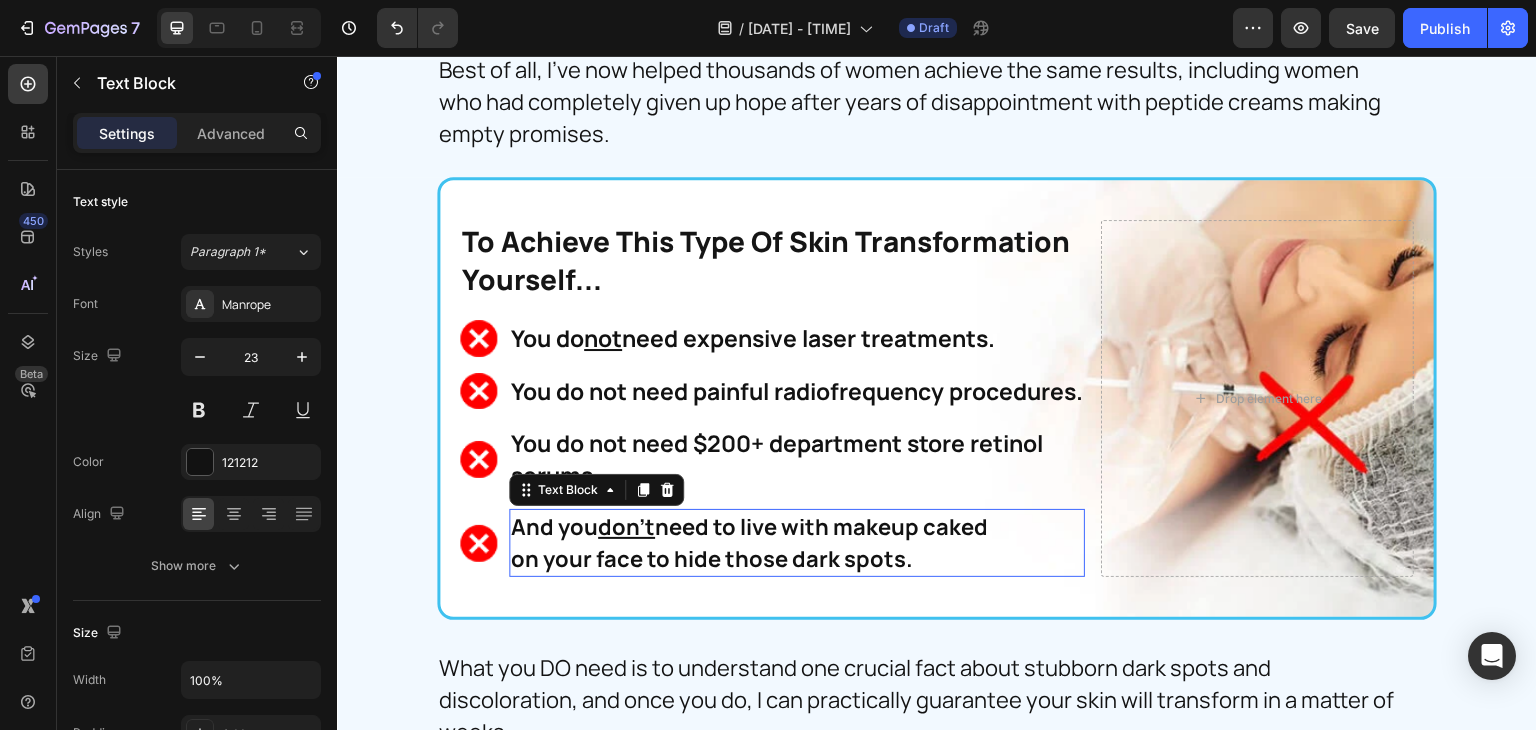 click on "And you  don't  need to live with makeup caked" at bounding box center [797, 527] 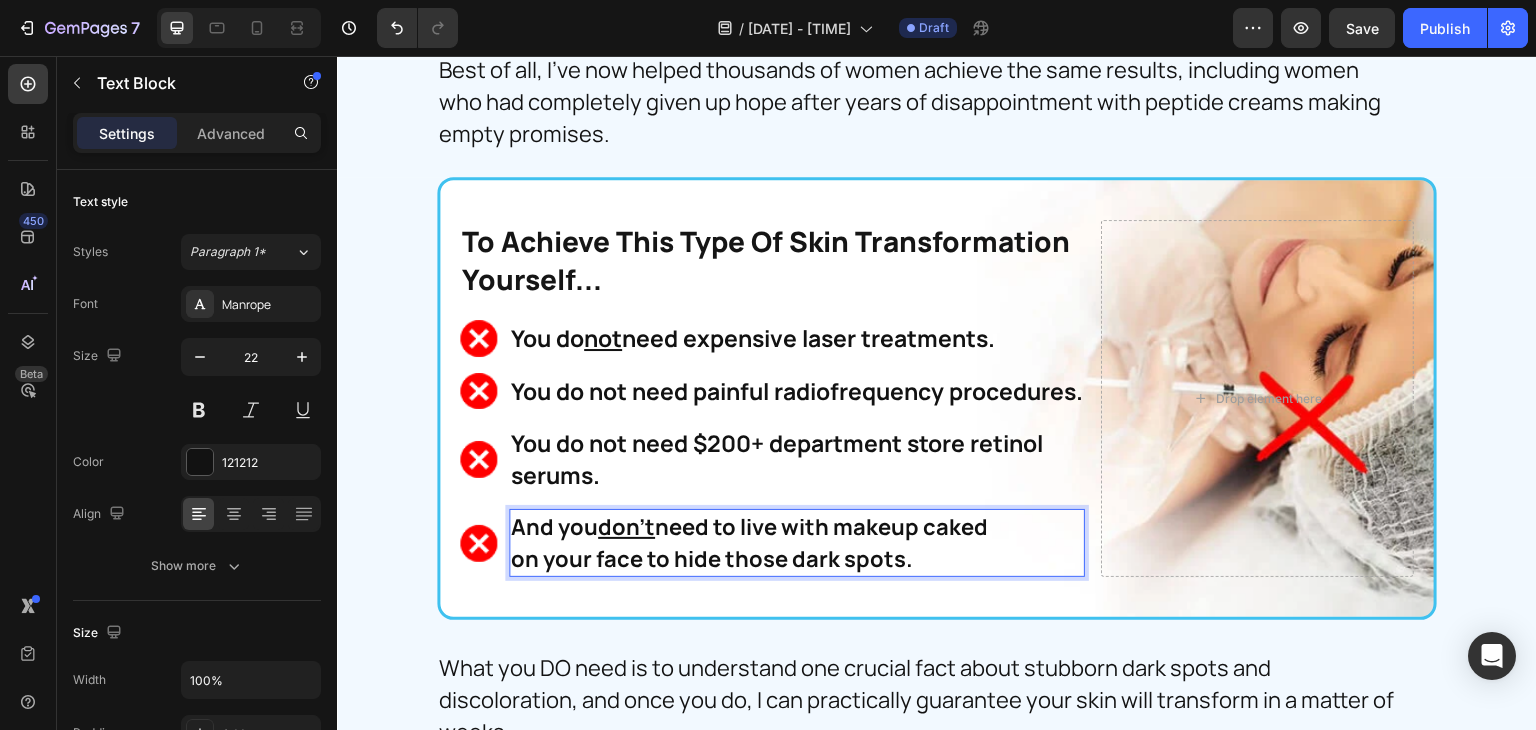 click on "on your face to hide those dark spots." at bounding box center [797, 559] 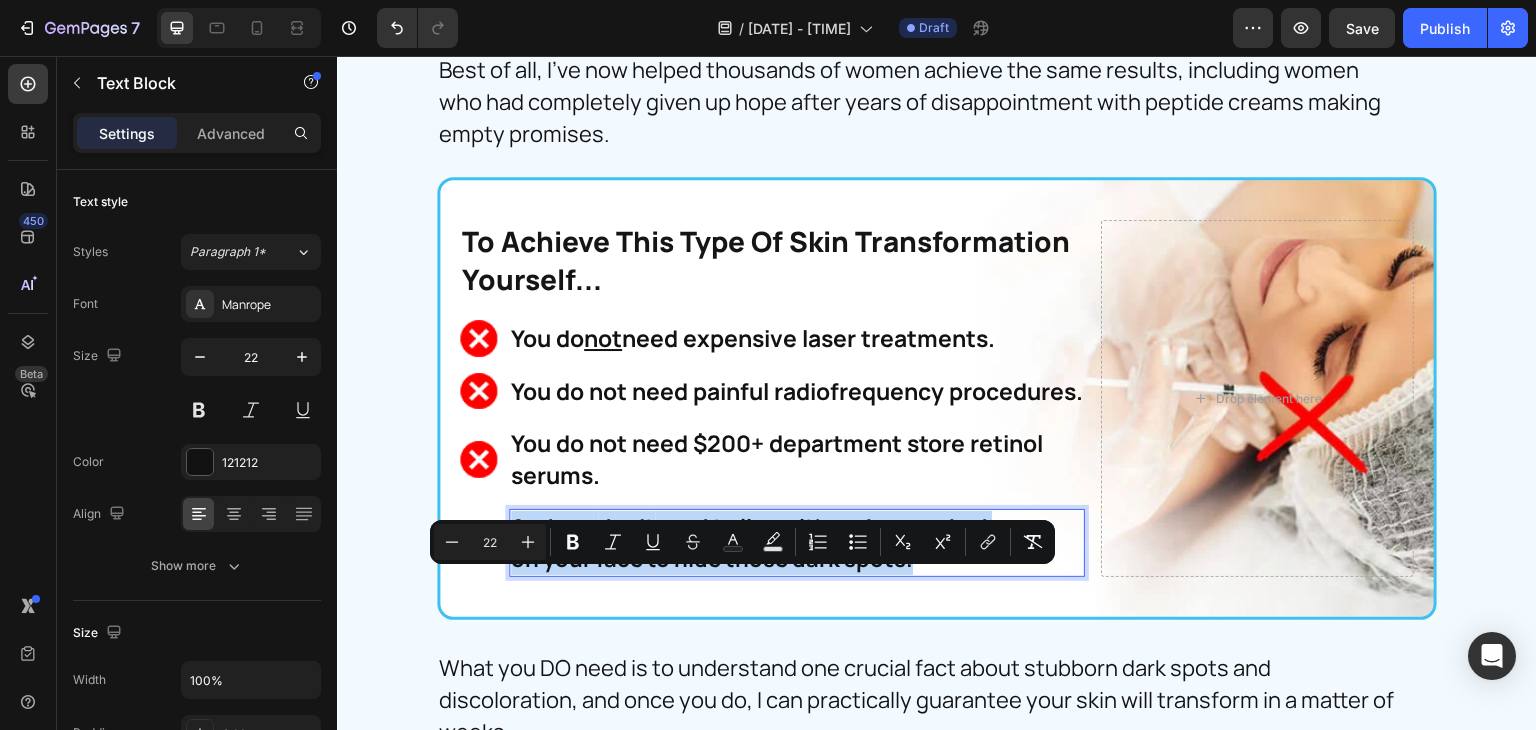 drag, startPoint x: 904, startPoint y: 615, endPoint x: 503, endPoint y: 583, distance: 402.27478 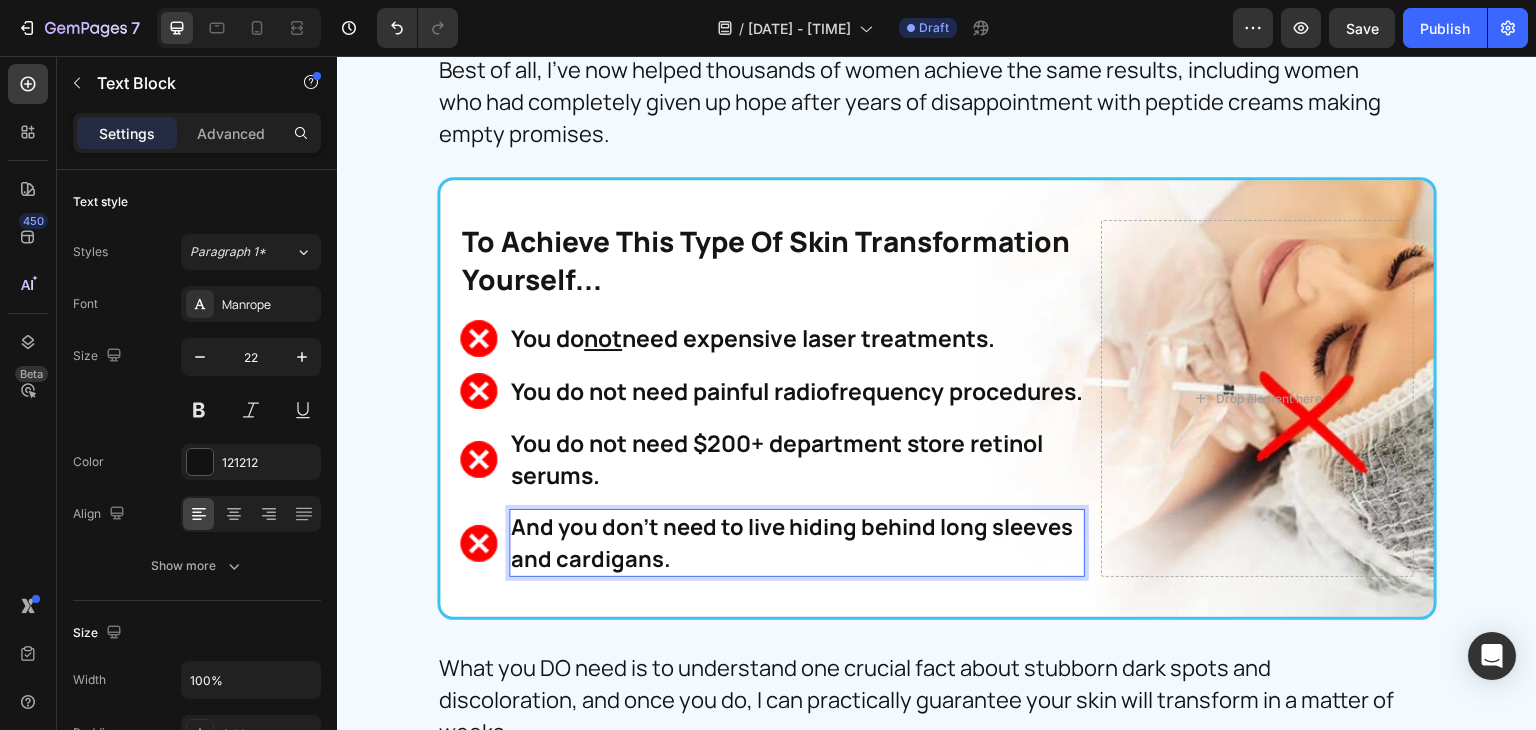 click on "And you don’t need to live hiding behind long sleeves and cardigans." at bounding box center (797, 543) 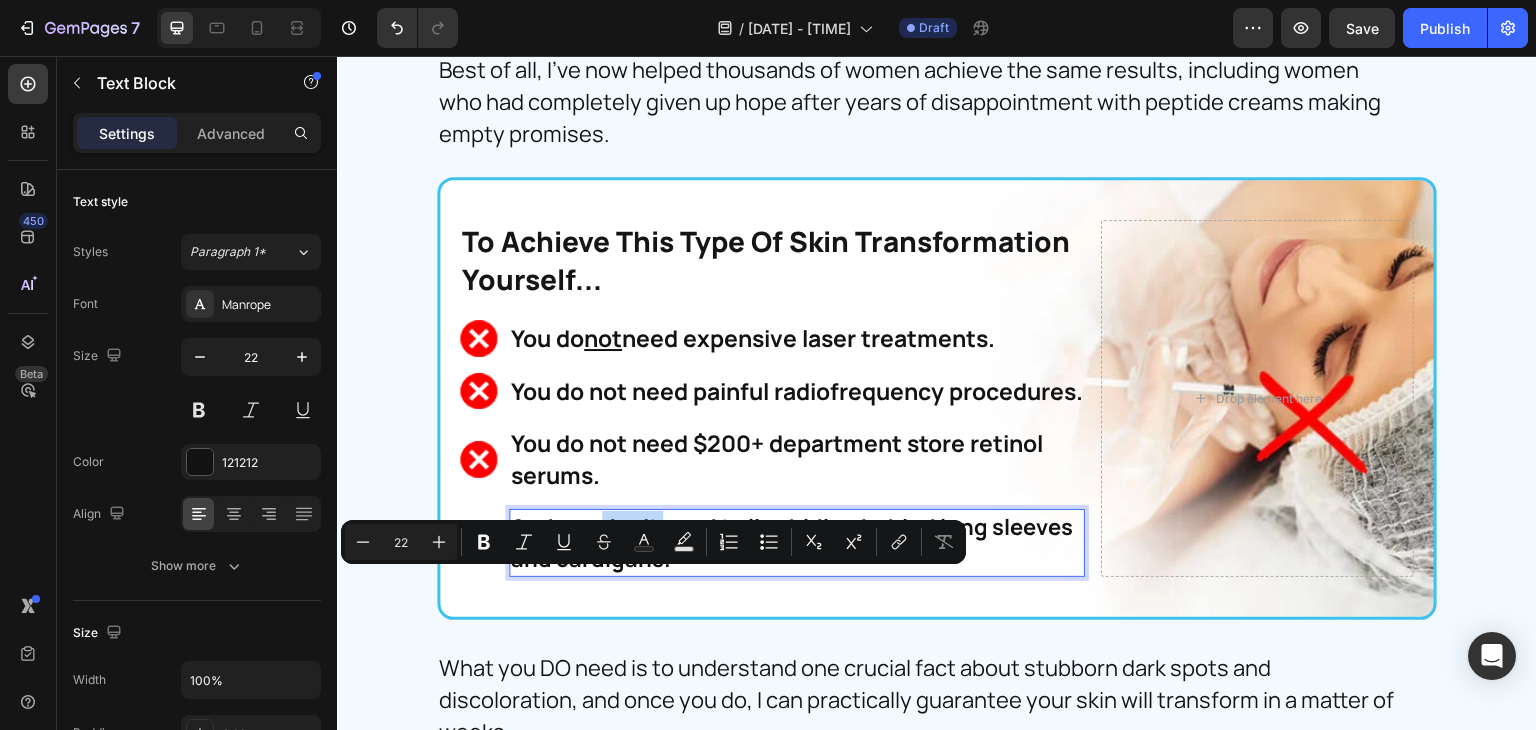 drag, startPoint x: 646, startPoint y: 590, endPoint x: 604, endPoint y: 590, distance: 42 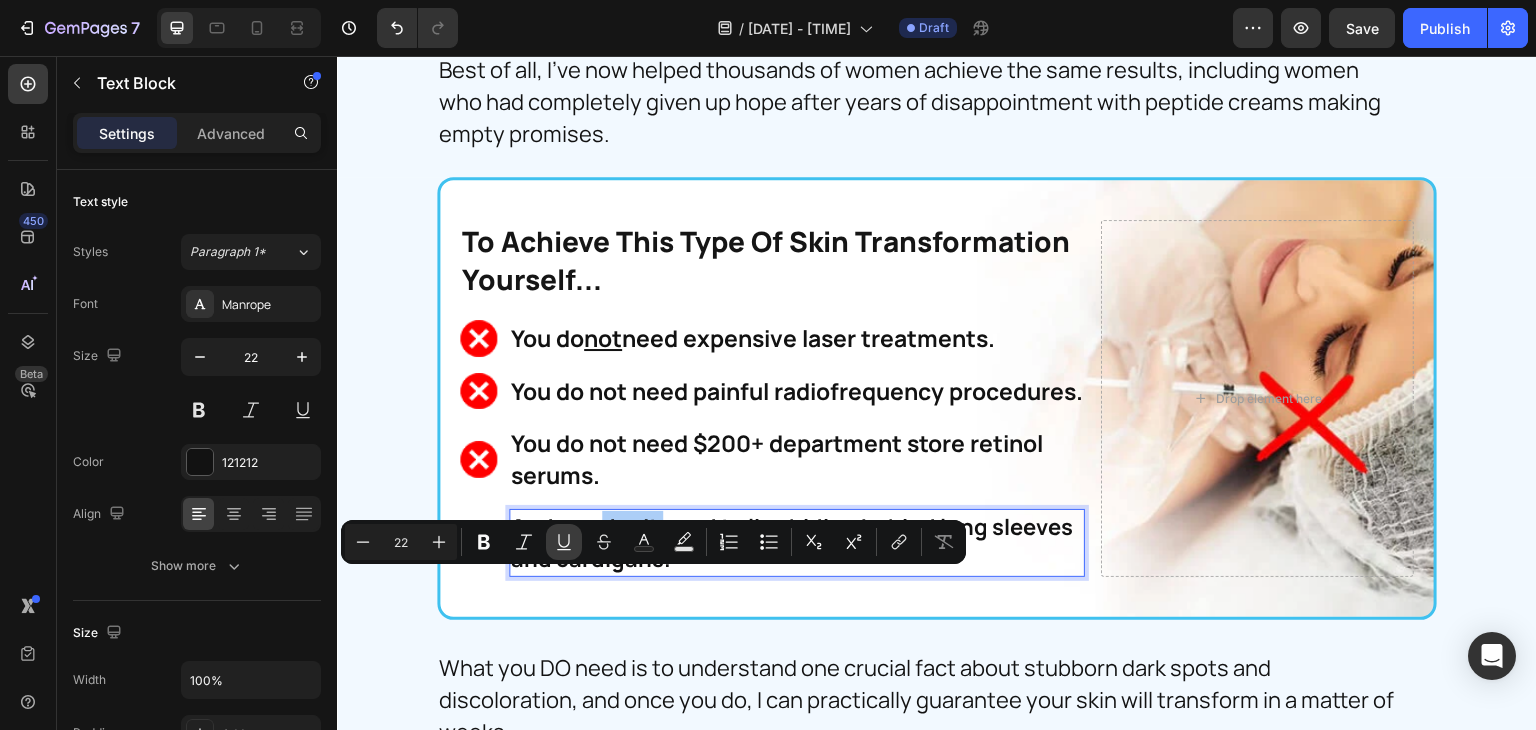 click 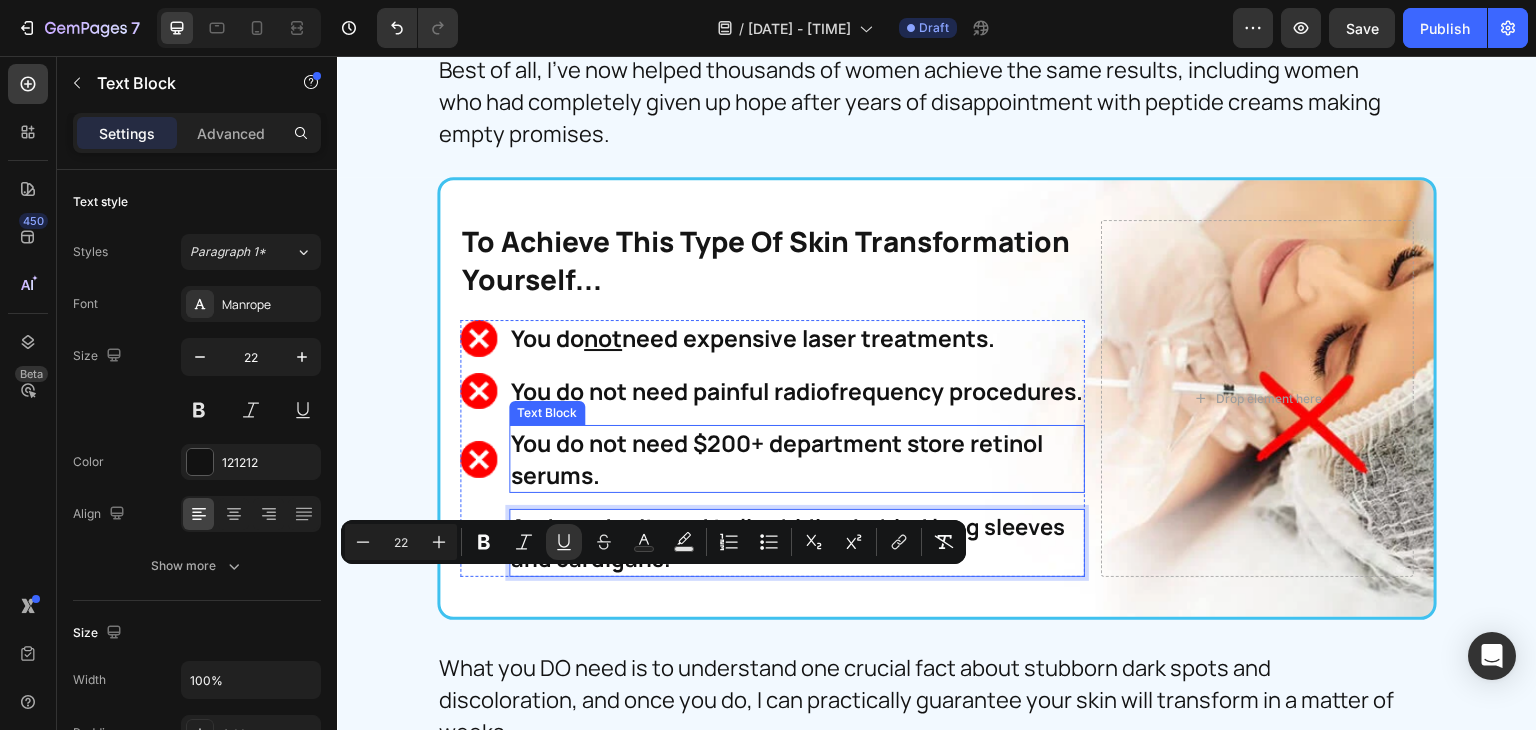 click on "You do not need $200+ department store retinol serums." at bounding box center (797, 459) 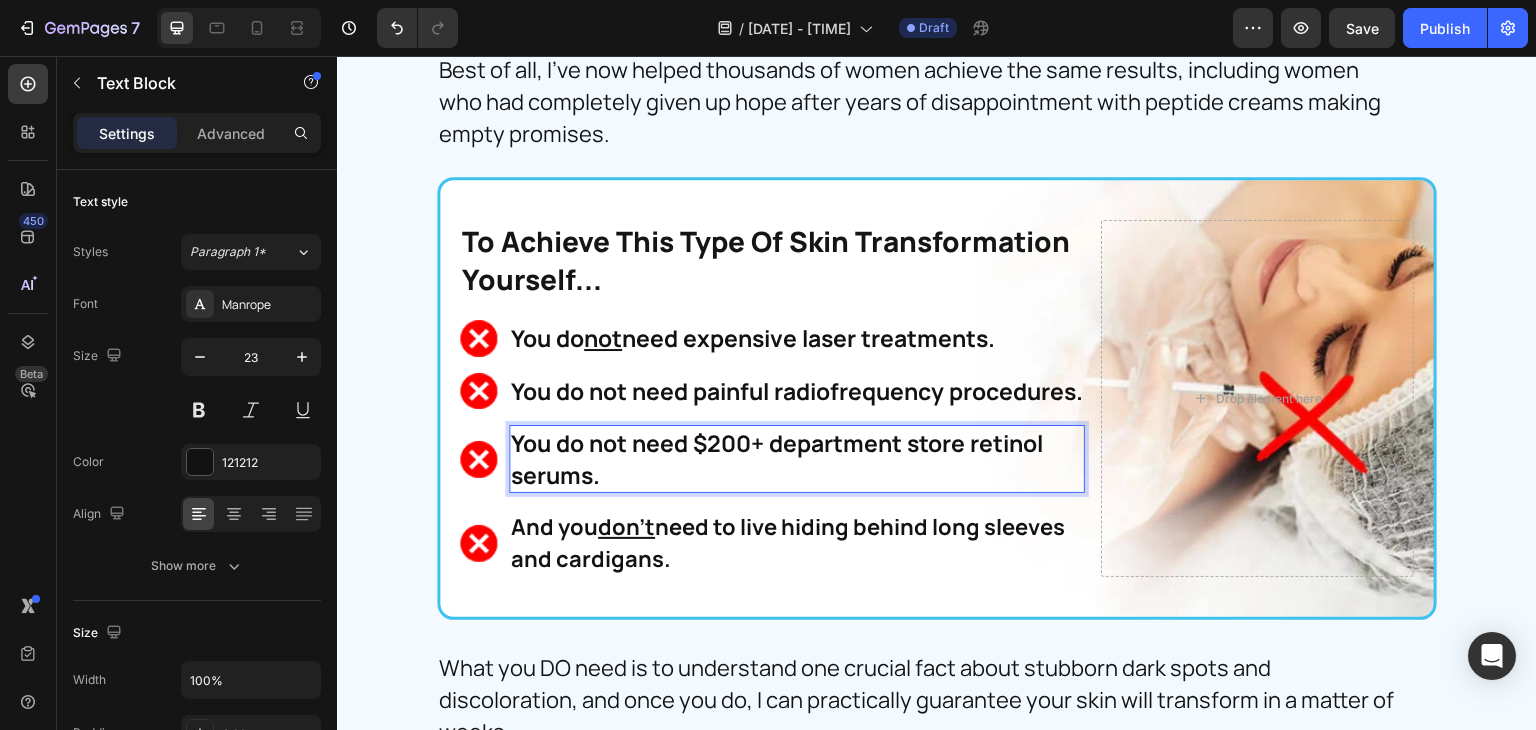 click on "You do not need $200+ department store retinol serums." at bounding box center [797, 459] 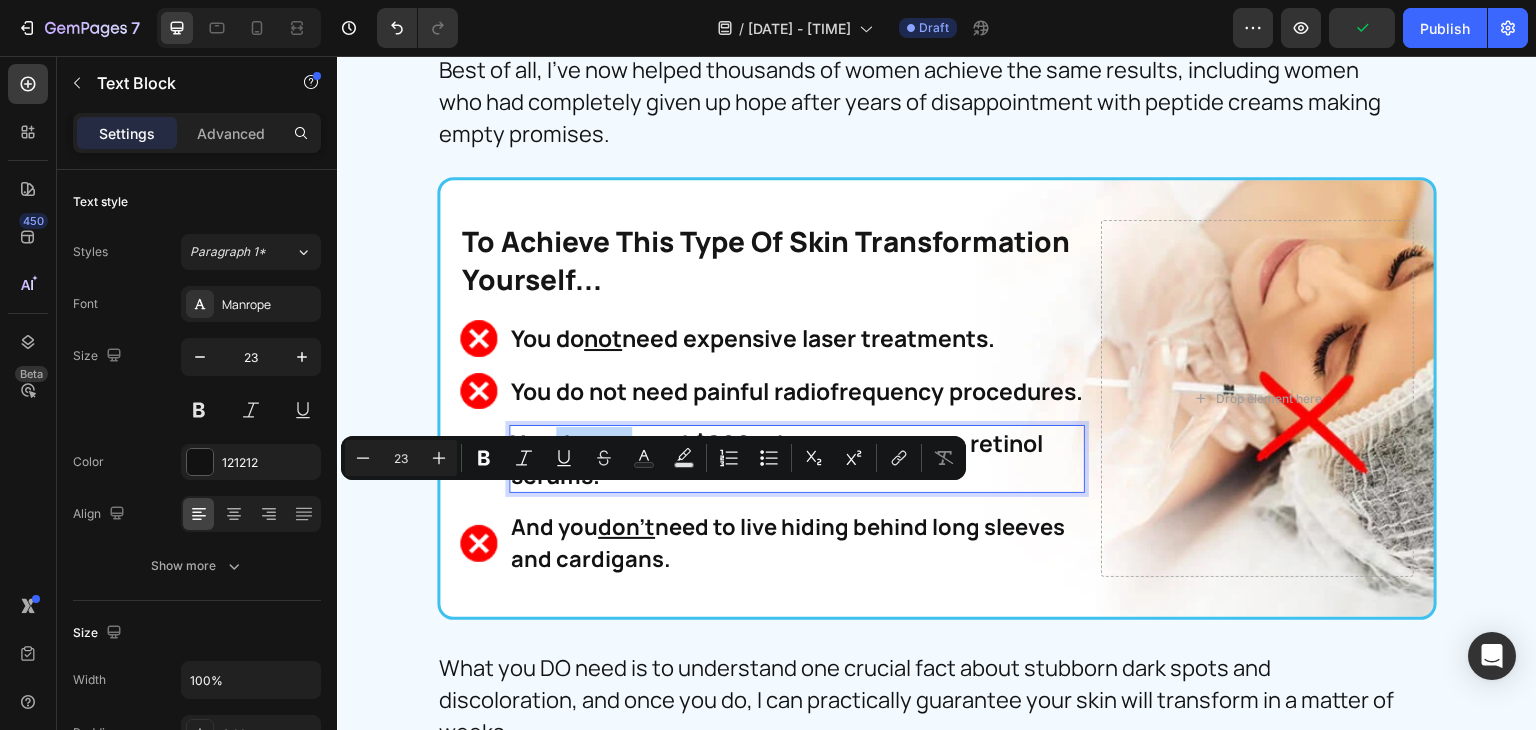 drag, startPoint x: 618, startPoint y: 498, endPoint x: 552, endPoint y: 505, distance: 66.37017 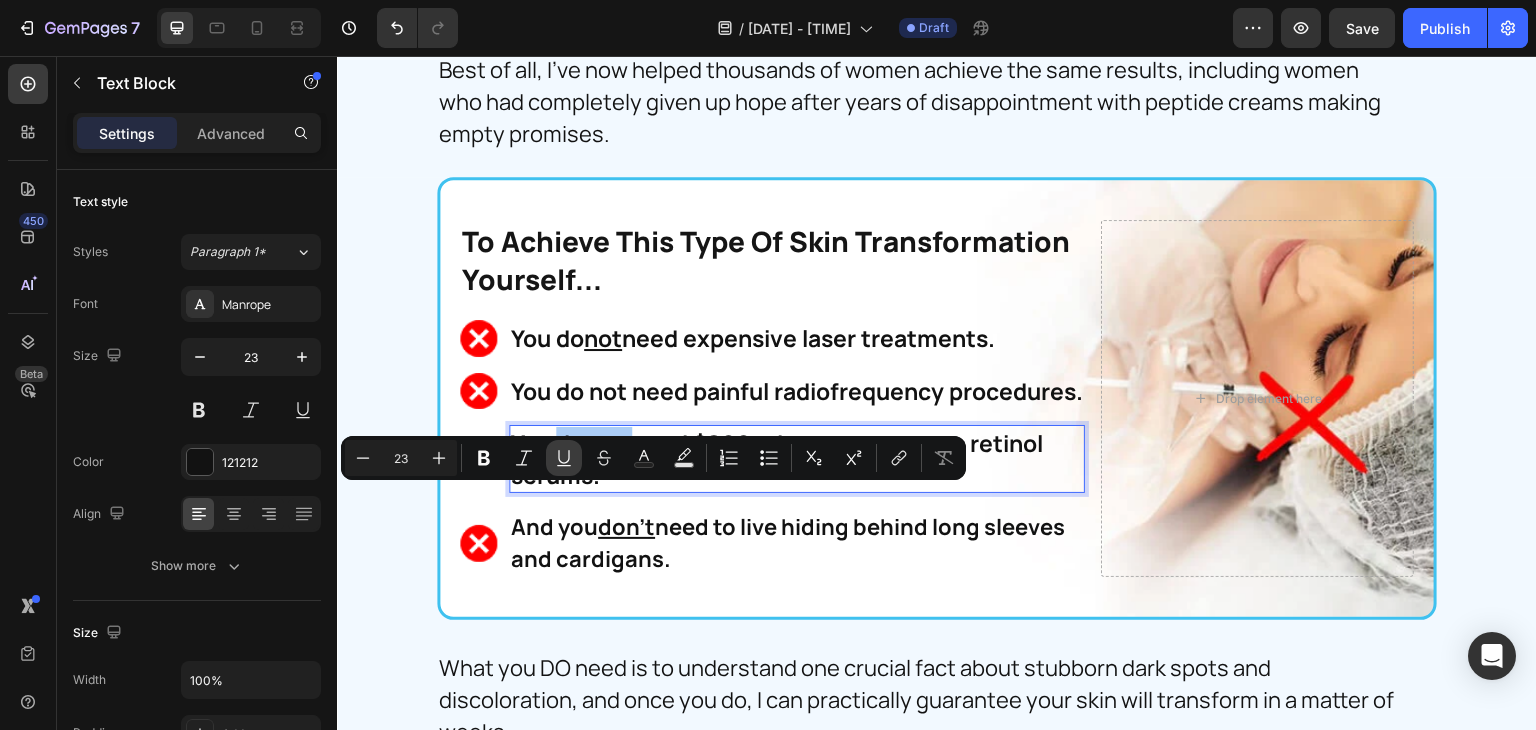 click 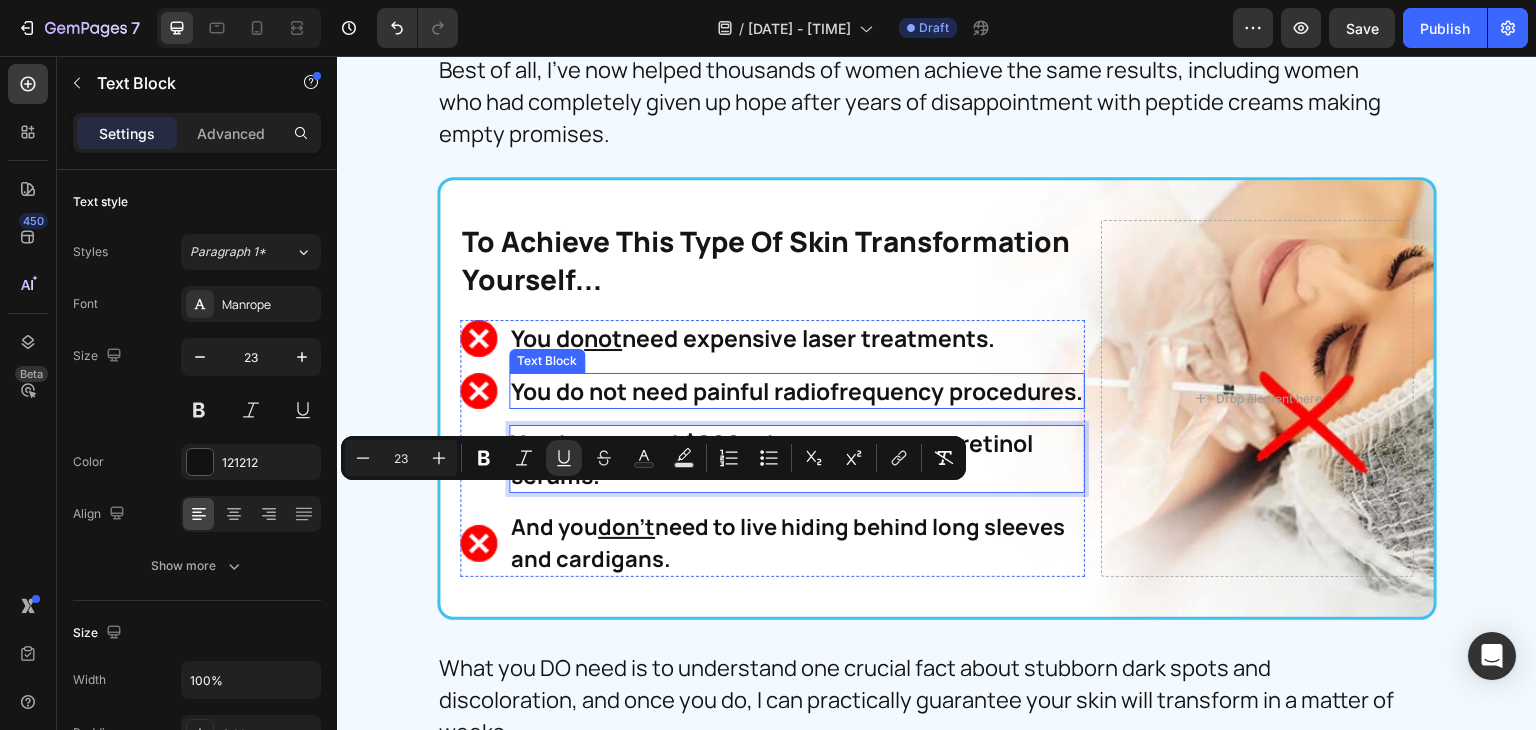 click on "You do not need painful radiofrequency procedures." at bounding box center (797, 391) 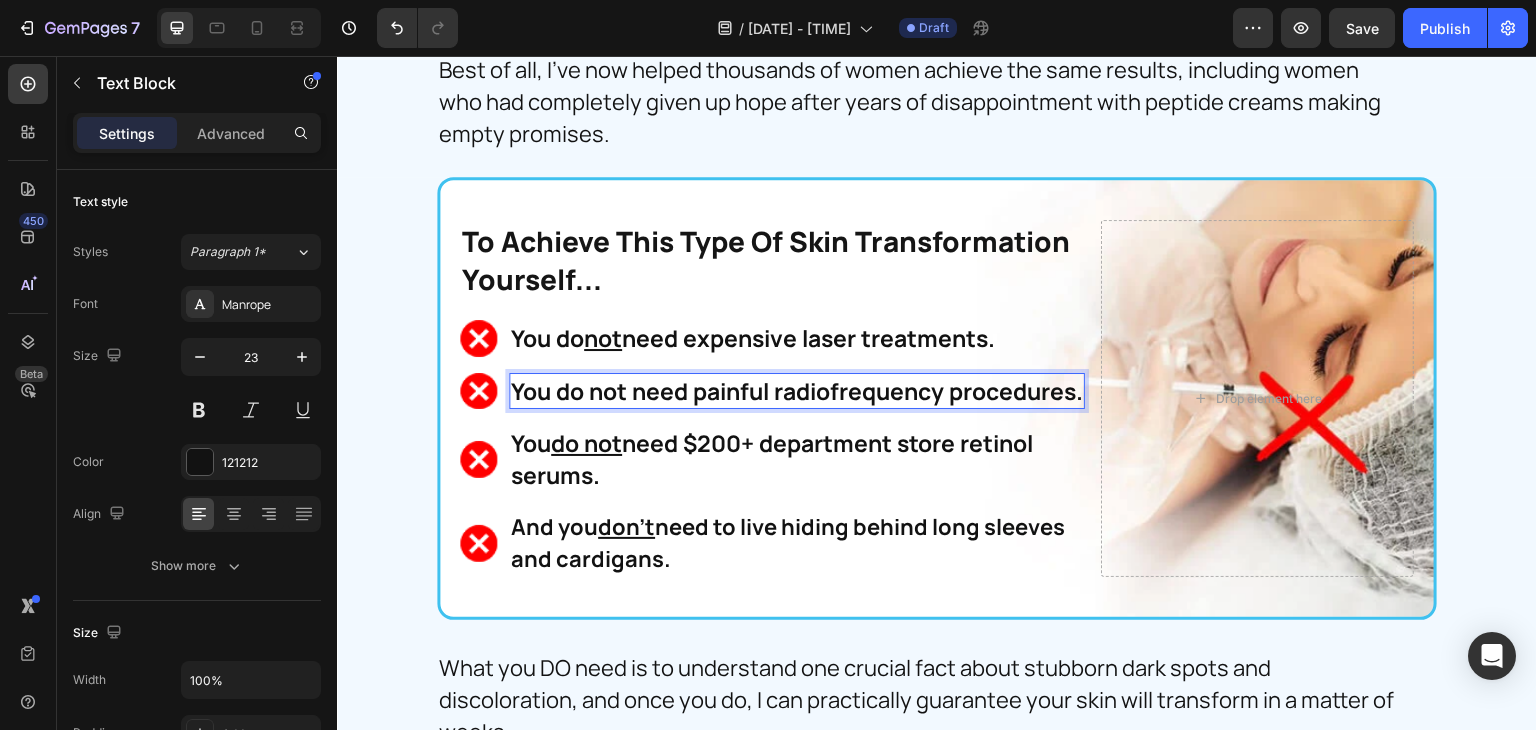 click on "You do not need painful radiofrequency procedures." at bounding box center [797, 391] 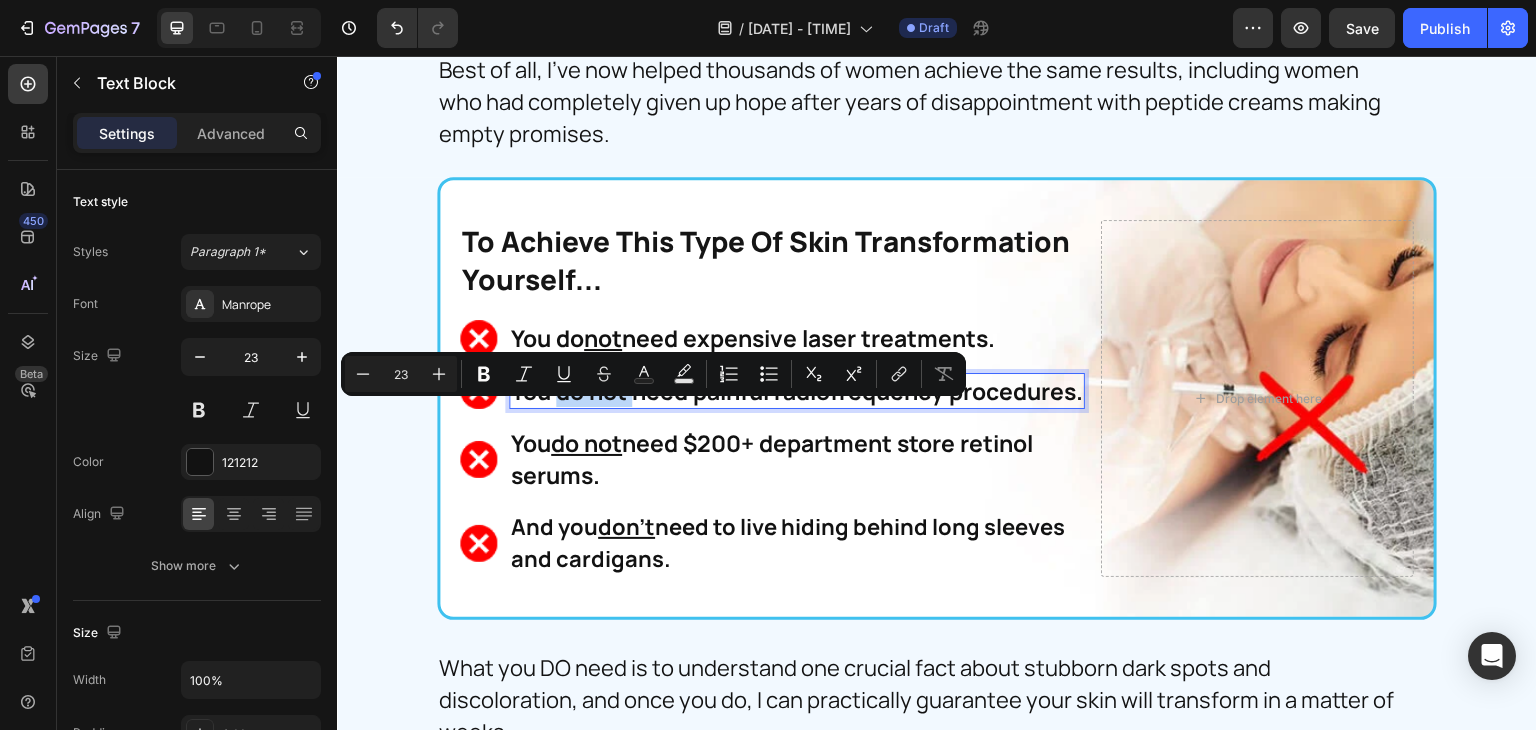drag, startPoint x: 893, startPoint y: 513, endPoint x: 560, endPoint y: 419, distance: 346.013 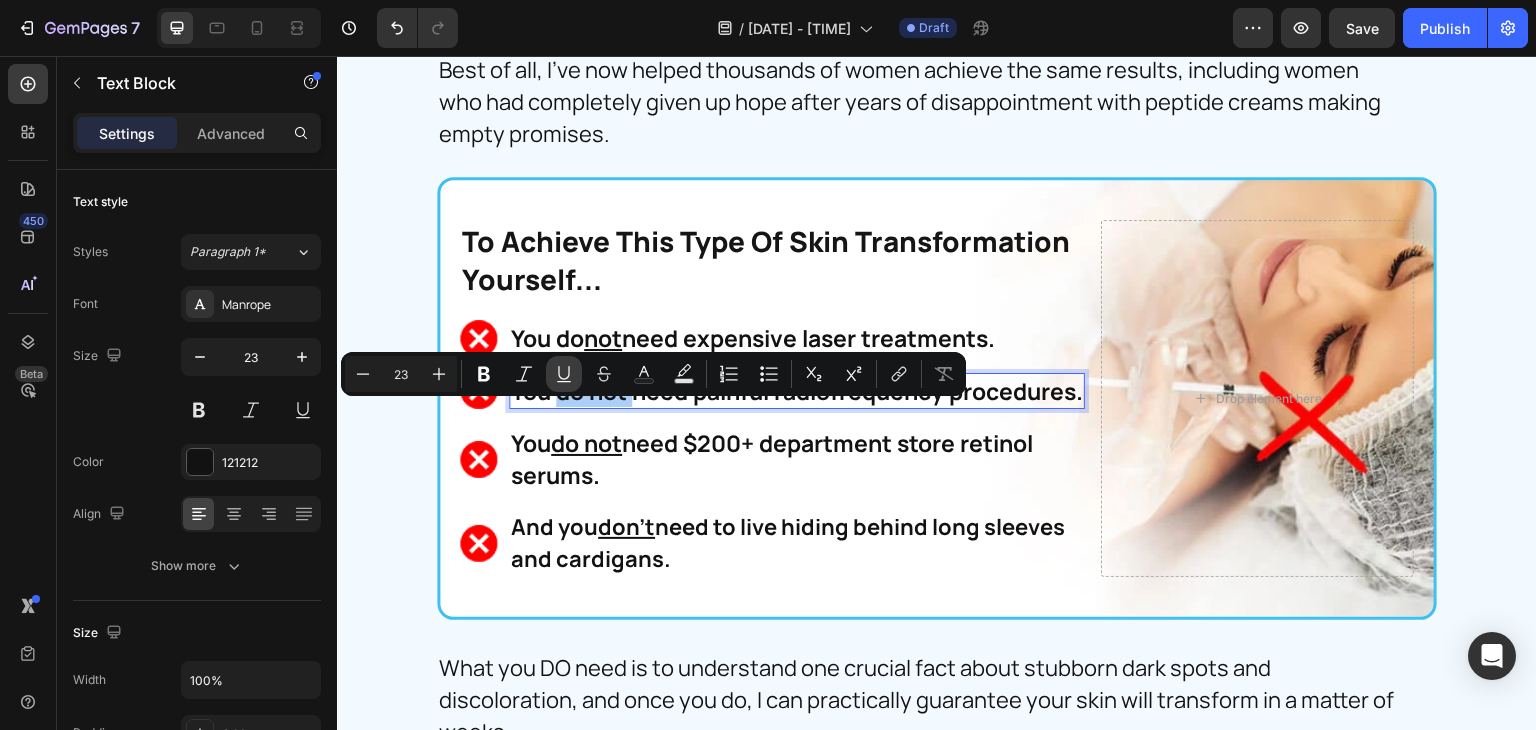 click 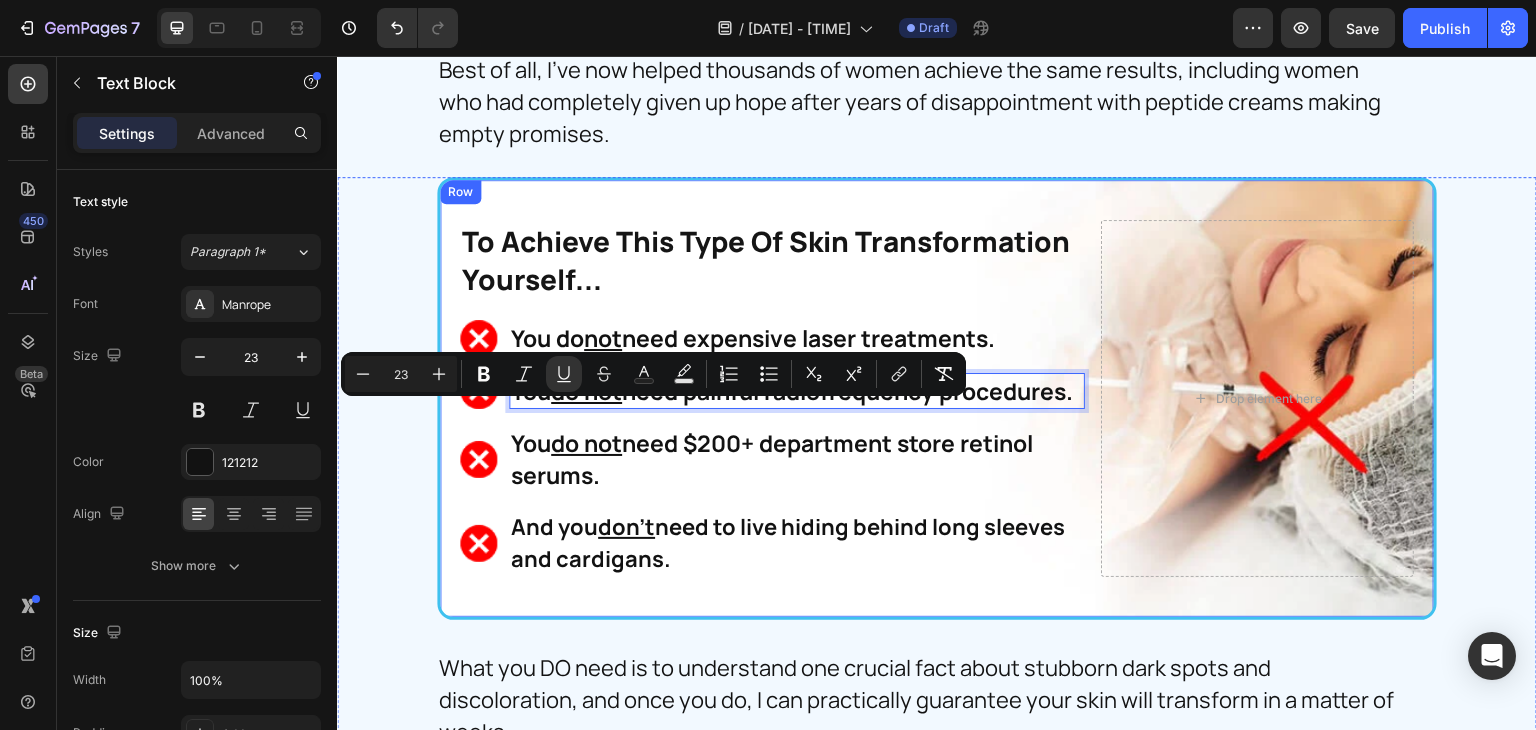 click on "To Achieve This Type Of Skin Transformation Yourself... Heading Image You do  not  need expensive laser treatments. Text Block Image You  do not  need painful radiofrequency procedures. Text Block   0 Image You  do not  need $200+ department store retinol serums. Text Block Image And you  don’t  need to live hiding behind long sleeves and cardigans. Text Block Advanced List
Drop element here Row Row" at bounding box center (937, 399) 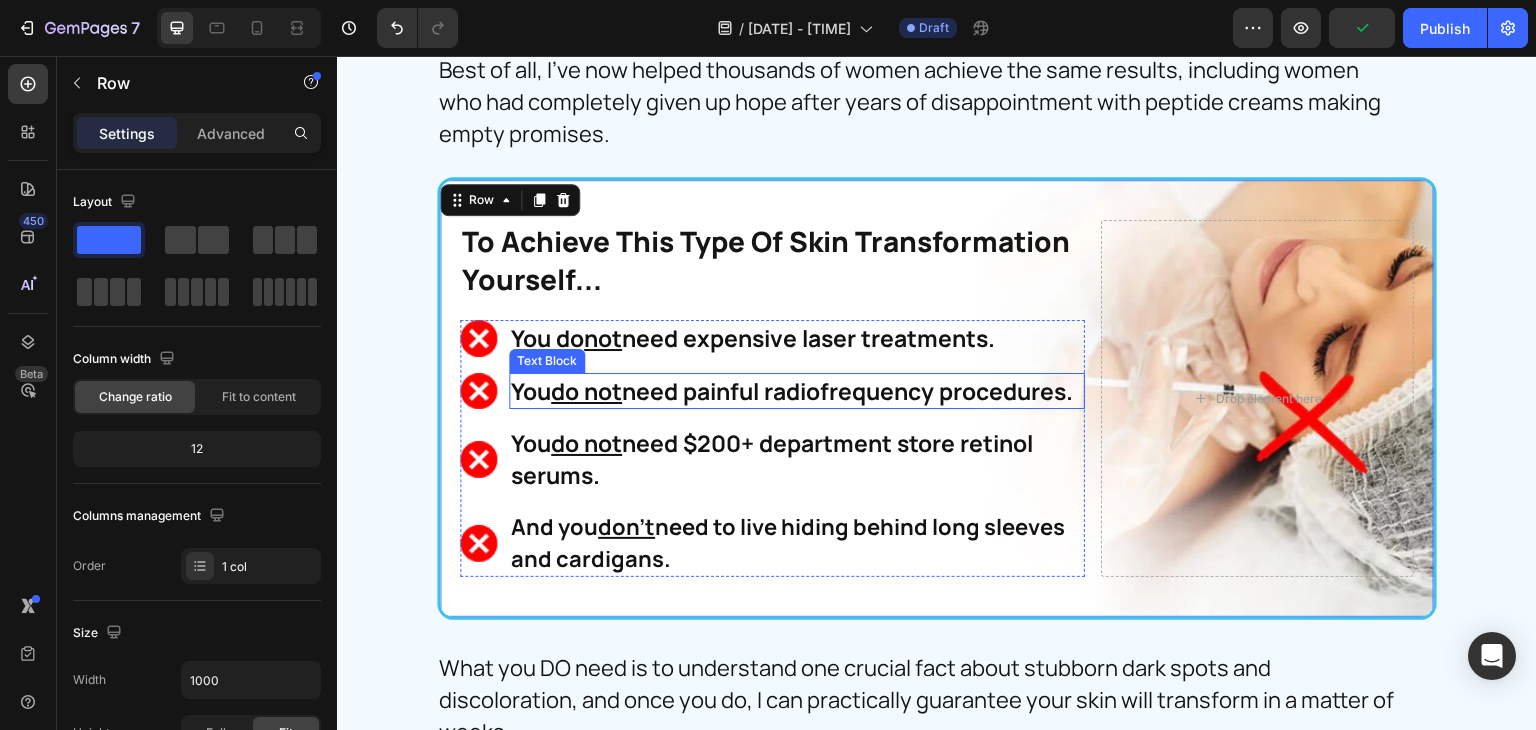 click on "You  do not  need painful radiofrequency procedures." at bounding box center [797, 391] 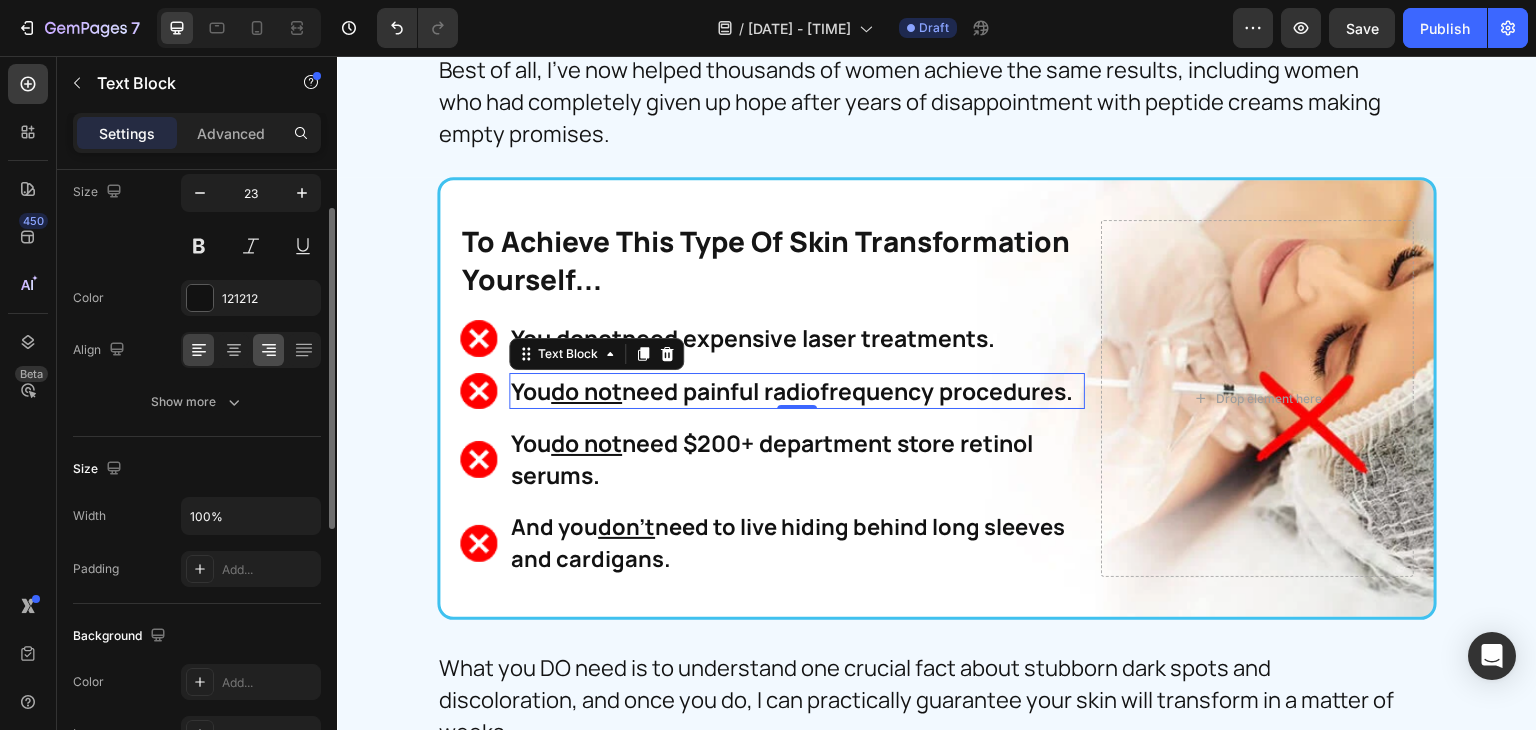 scroll, scrollTop: 196, scrollLeft: 0, axis: vertical 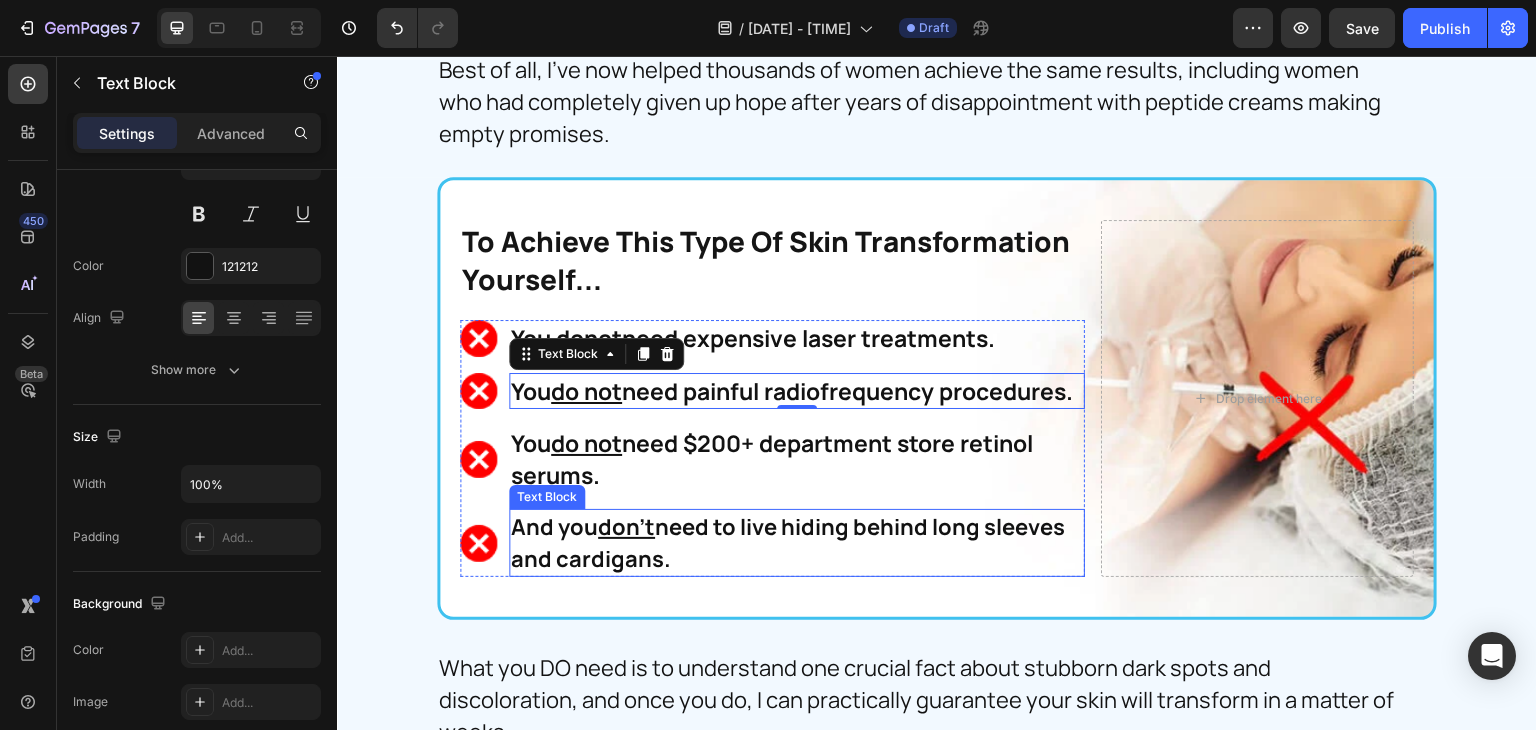 click on "And you  don’t  need to live hiding behind long sleeves and cardigans." at bounding box center (797, 543) 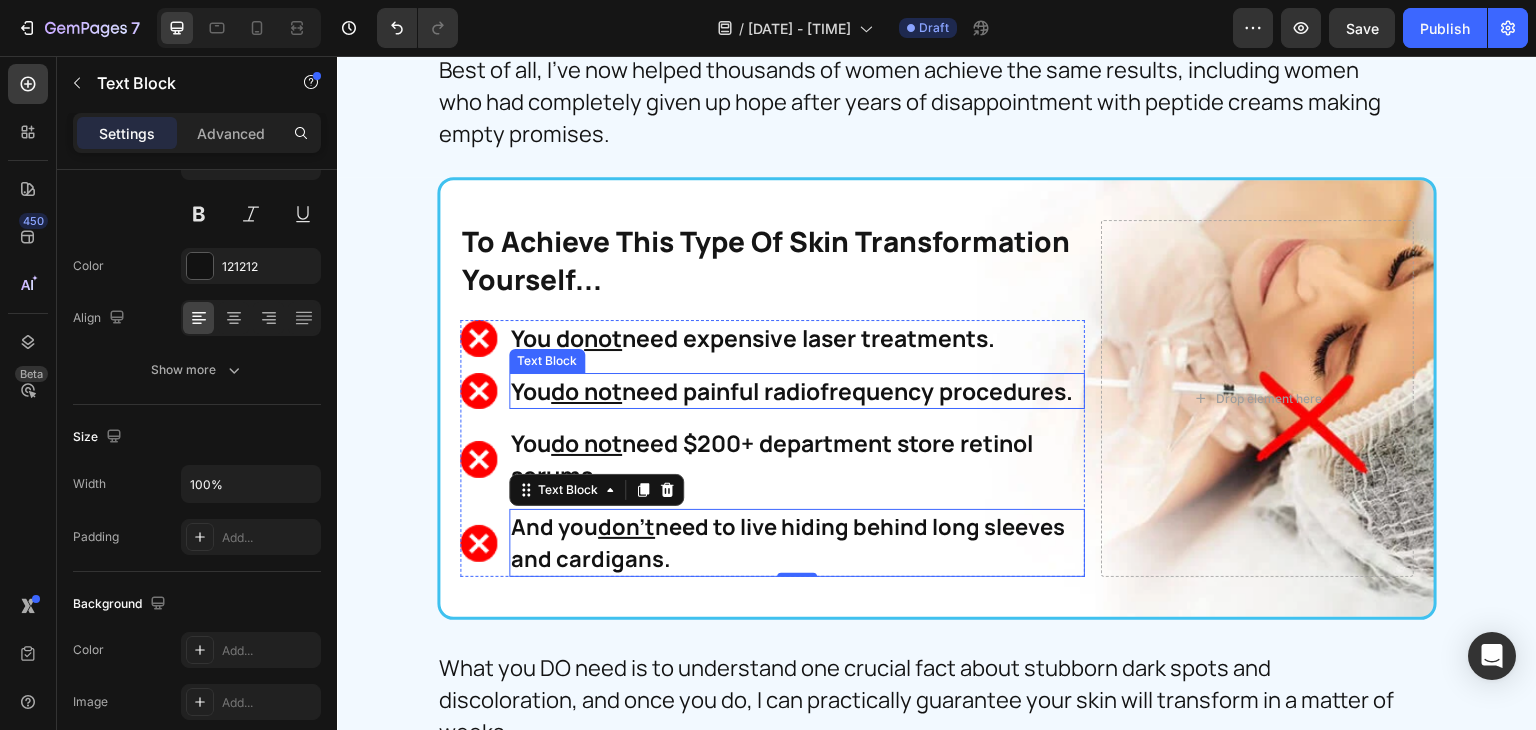 click on "You  do not  need painful radiofrequency procedures." at bounding box center (797, 391) 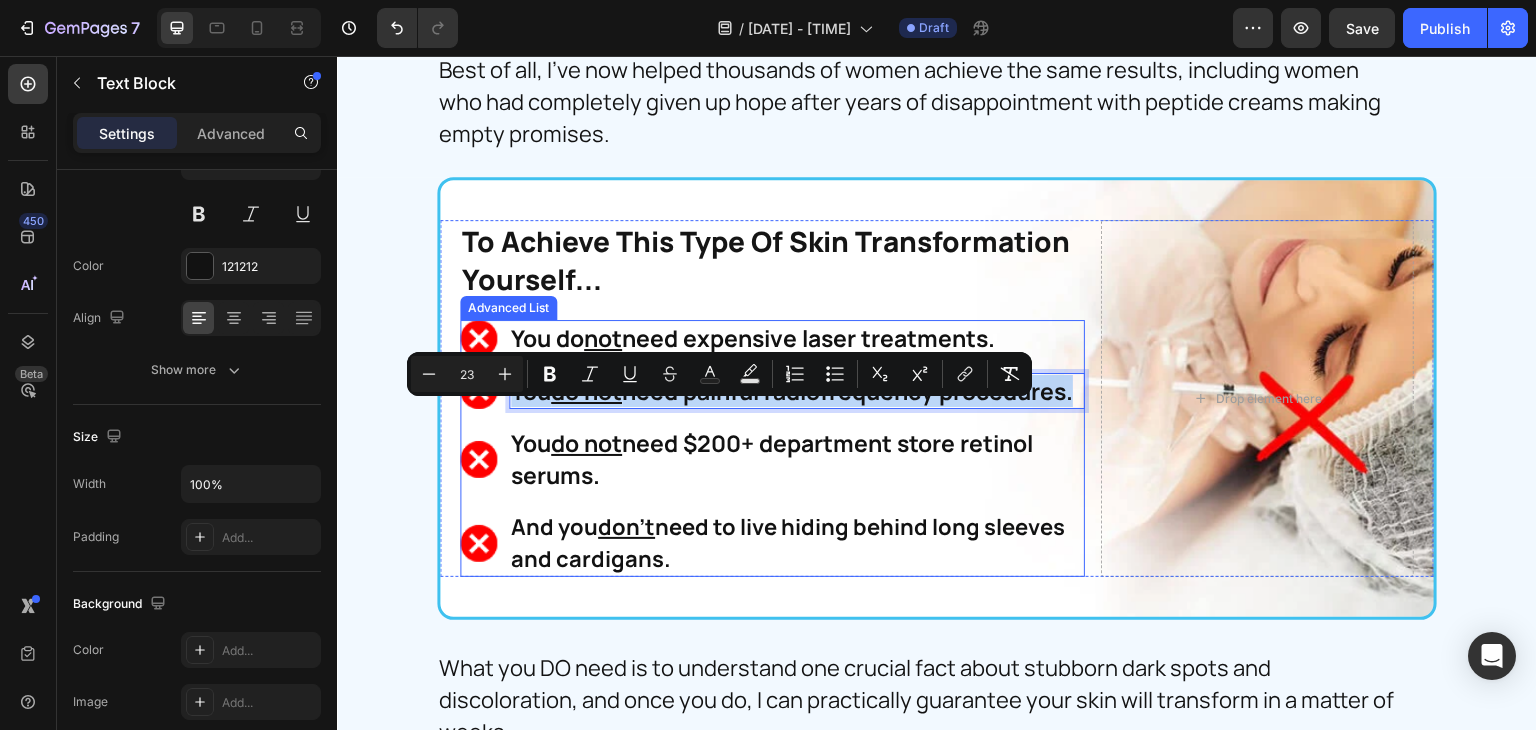 drag, startPoint x: 649, startPoint y: 454, endPoint x: 492, endPoint y: 409, distance: 163.32176 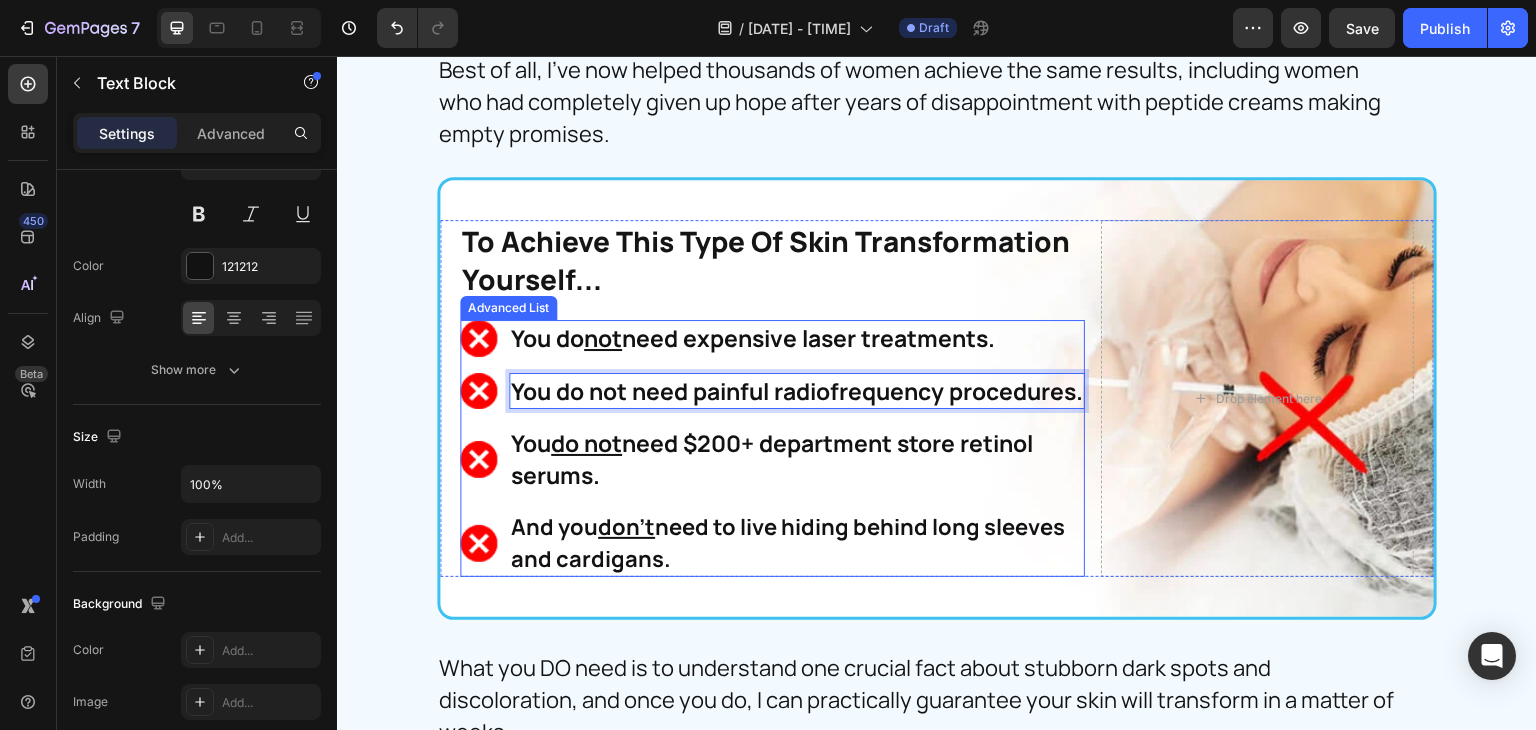 click on "Image You  do not  need $200+ department store retinol serums. Text Block" at bounding box center (772, 459) 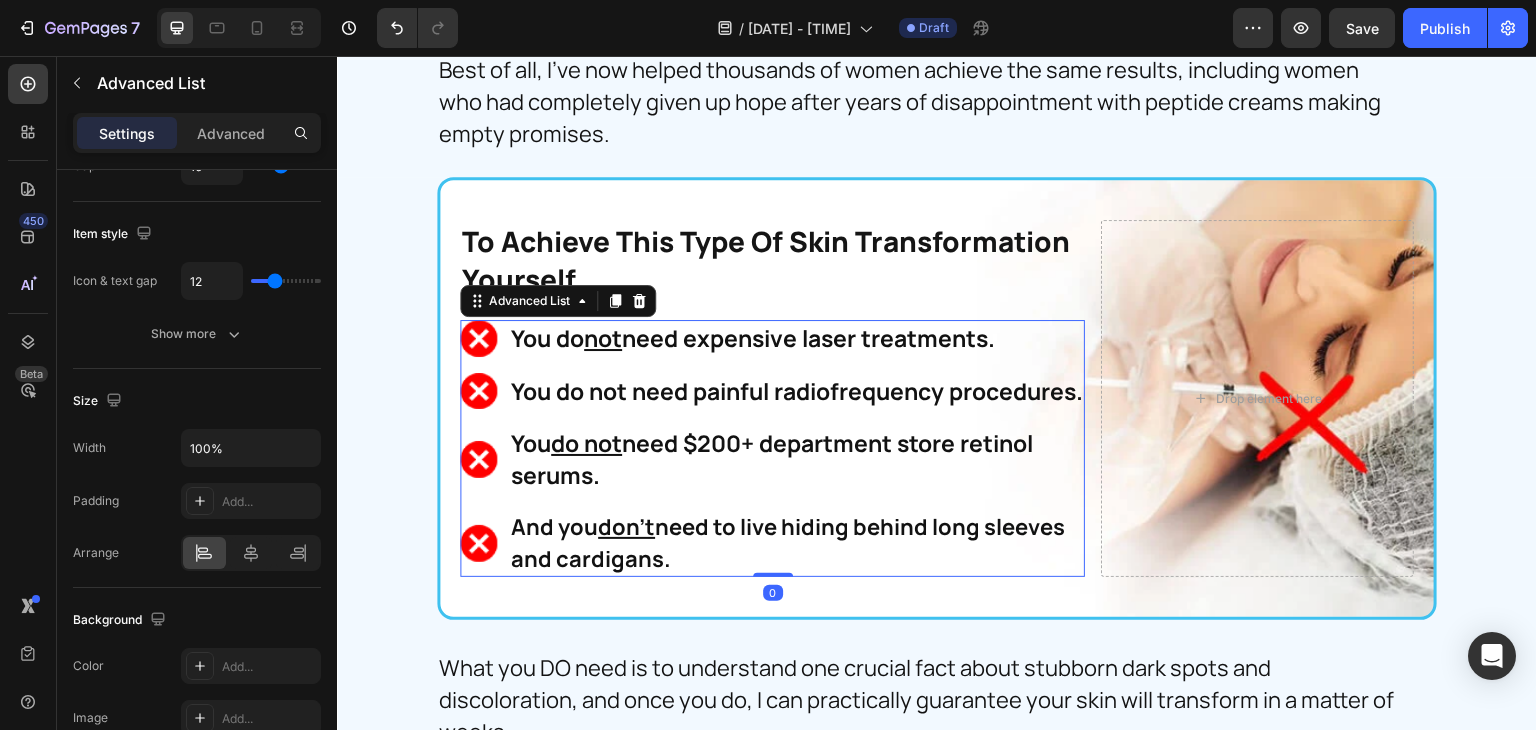 scroll, scrollTop: 0, scrollLeft: 0, axis: both 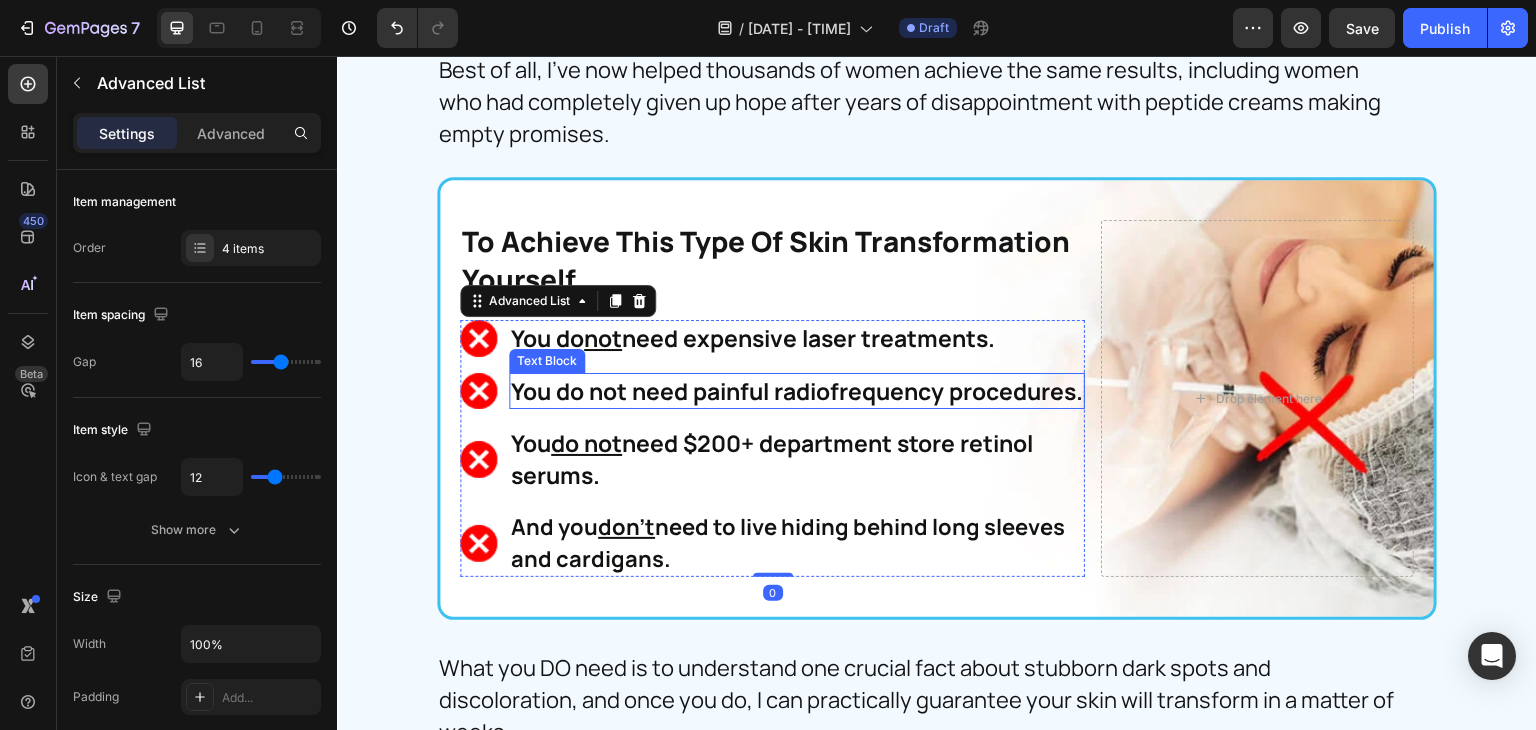 click on "You do not need painful radiofrequency procedures." at bounding box center [797, 391] 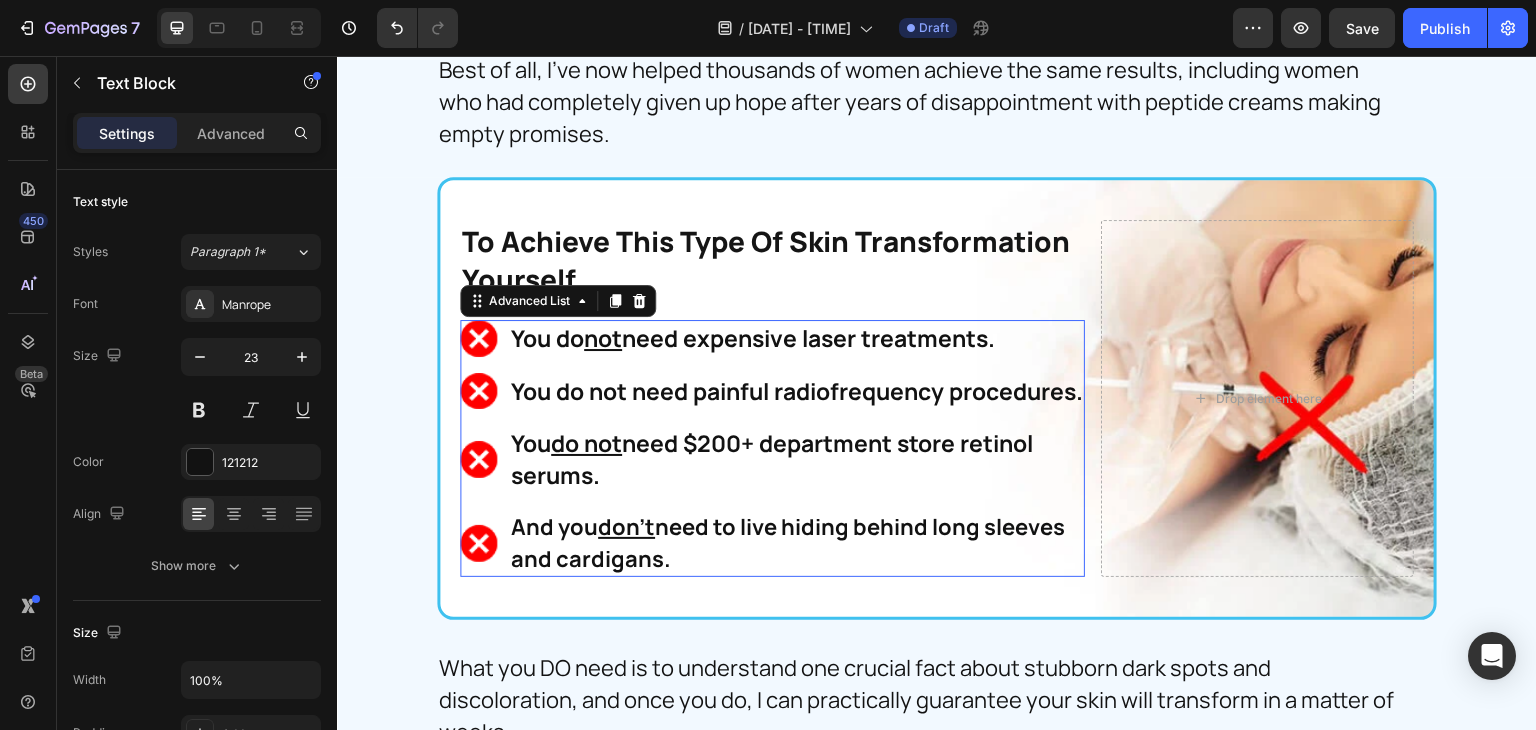 click on "Image You do not need painful radiofrequency procedures. Text Block" at bounding box center [772, 391] 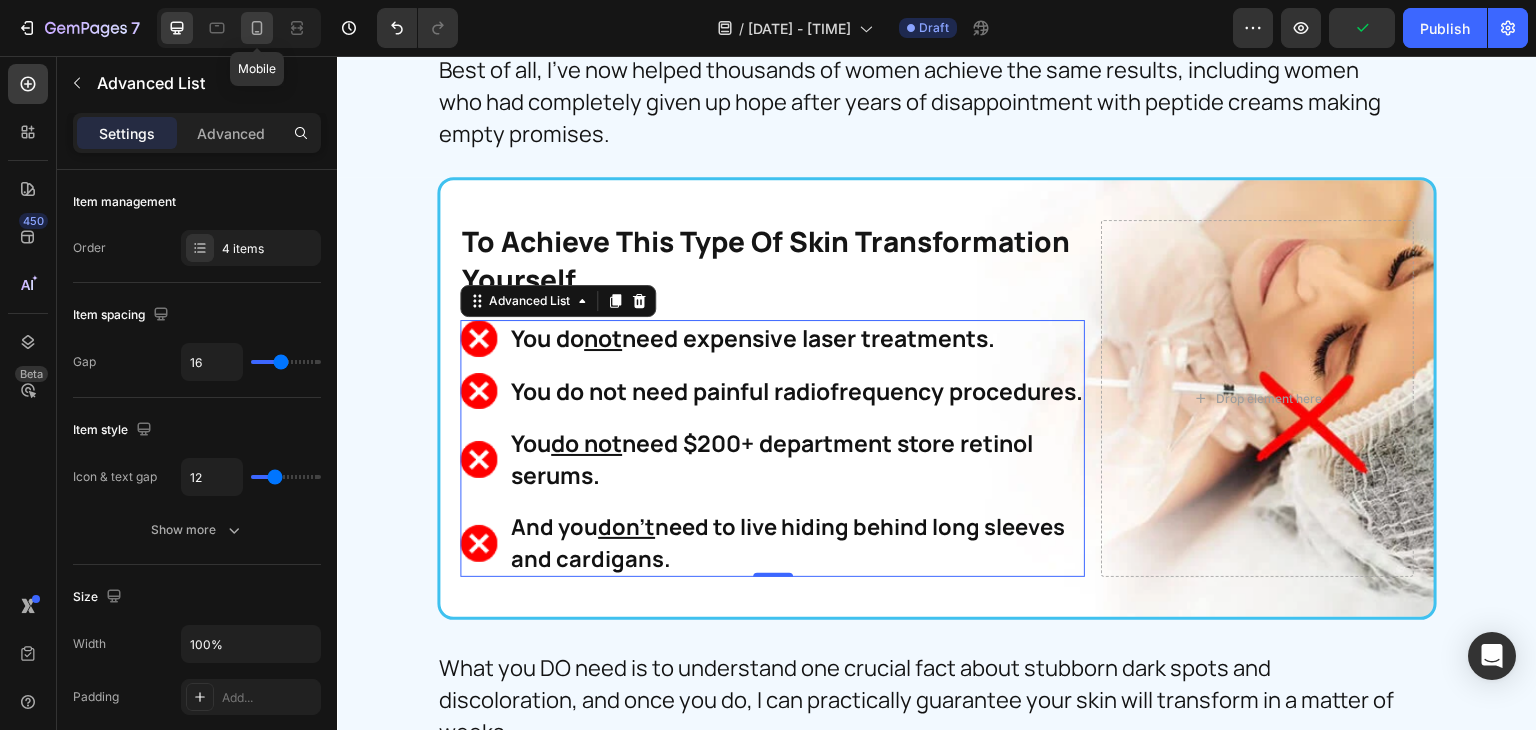 click 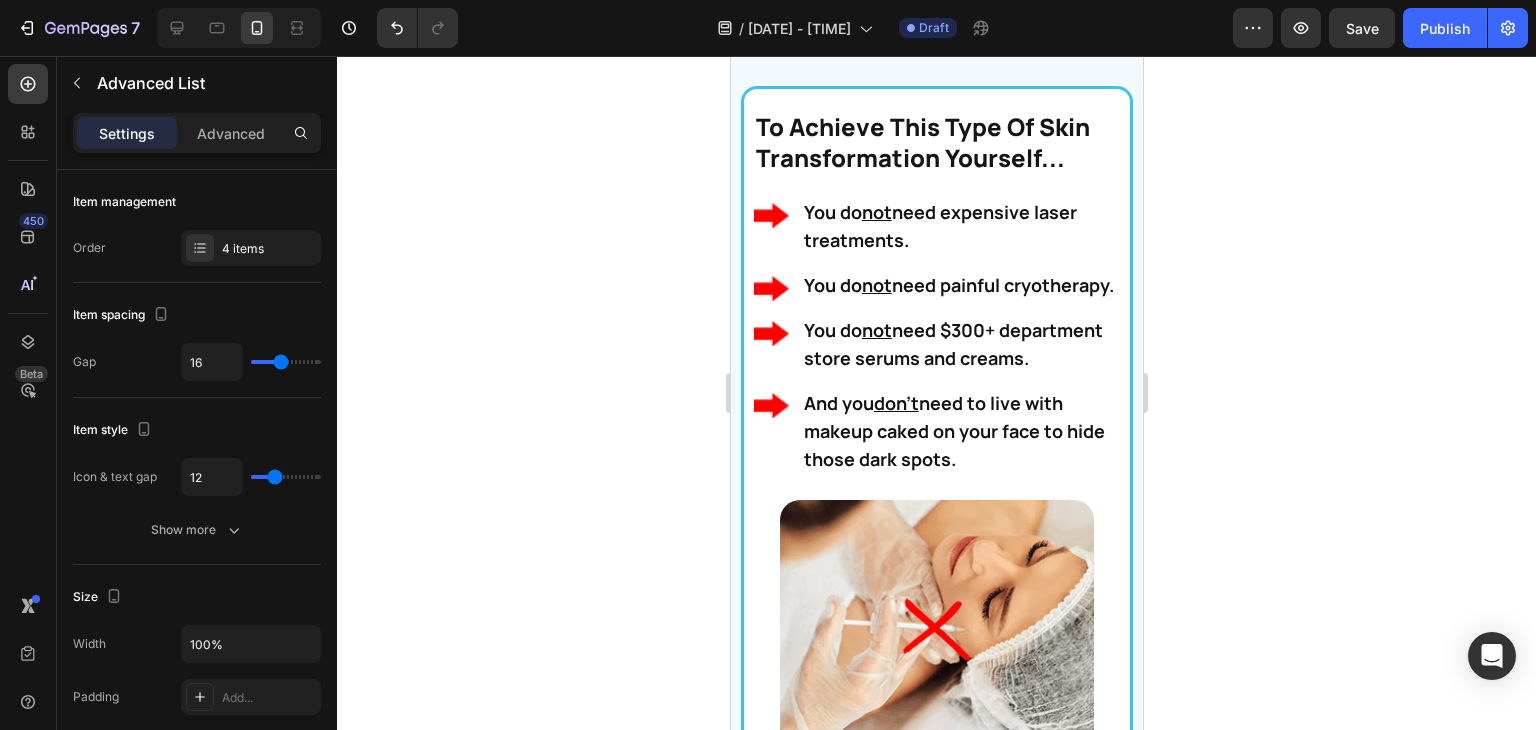 scroll, scrollTop: 4028, scrollLeft: 0, axis: vertical 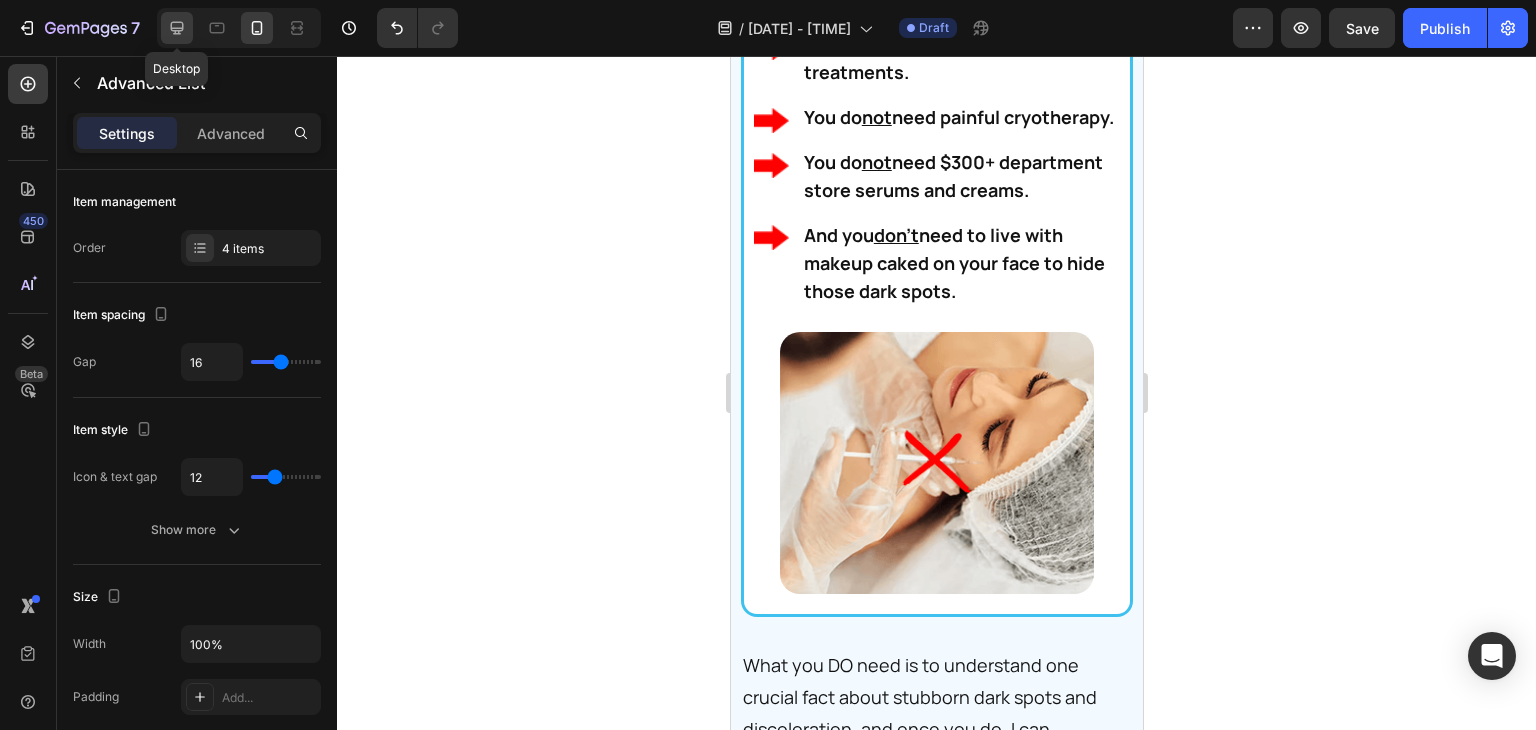 click 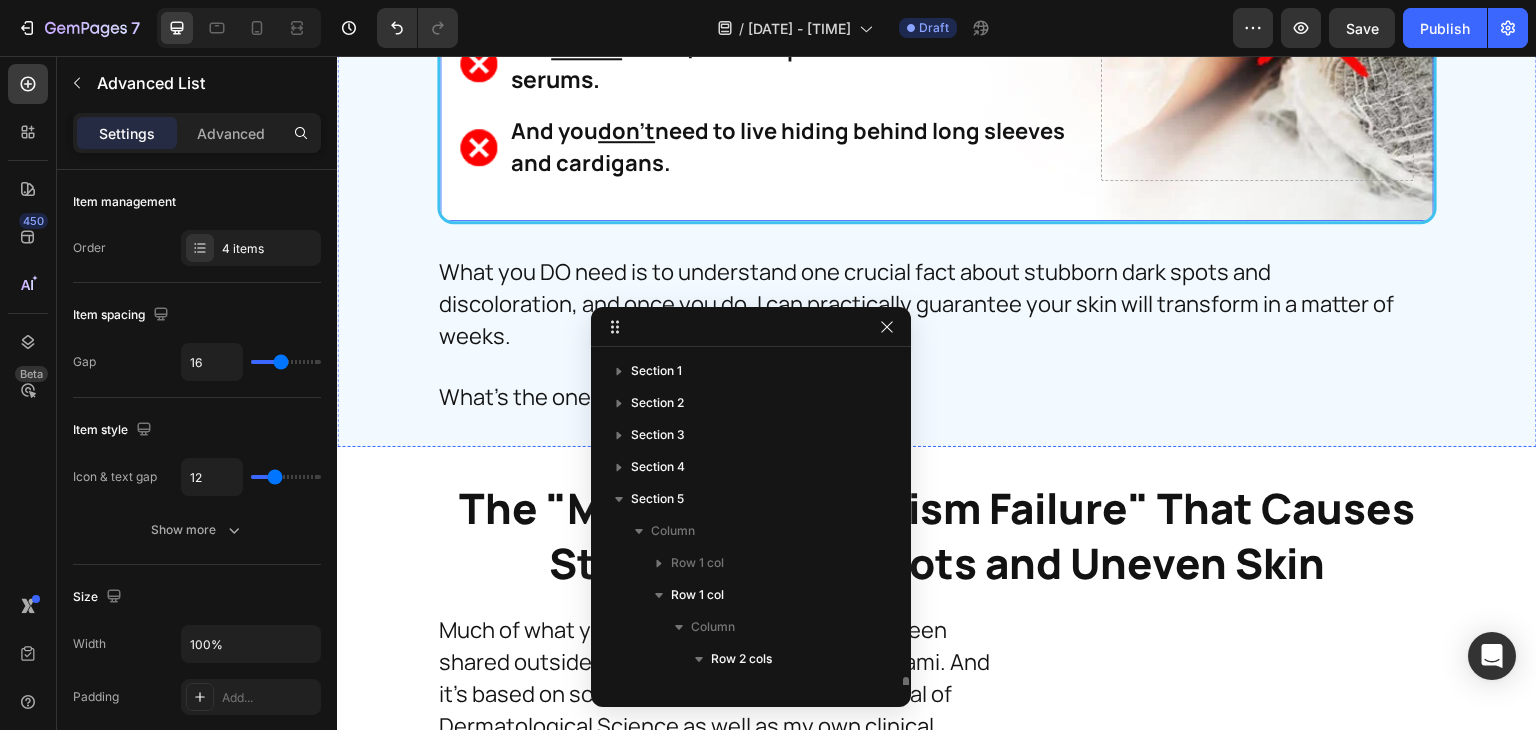 scroll, scrollTop: 3978, scrollLeft: 0, axis: vertical 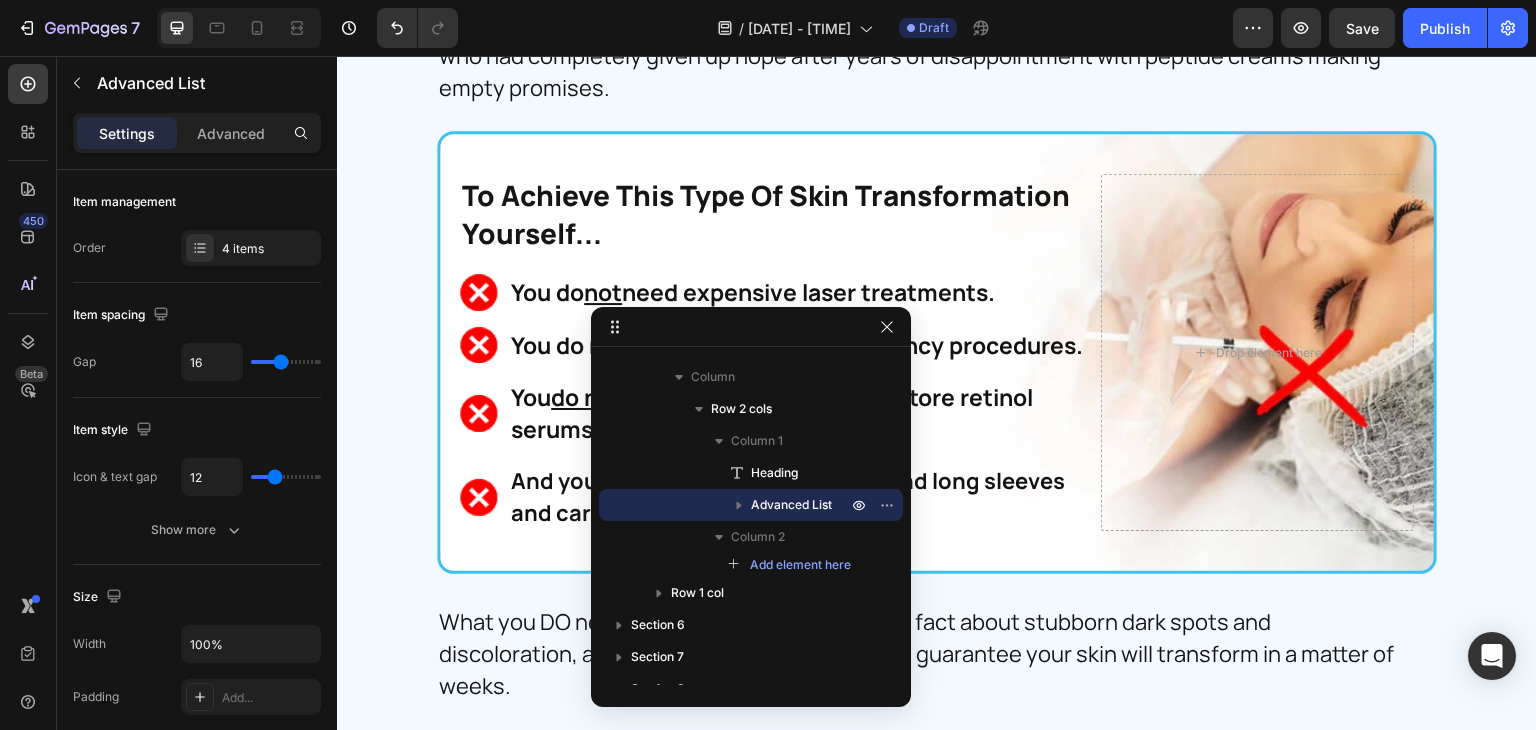 click 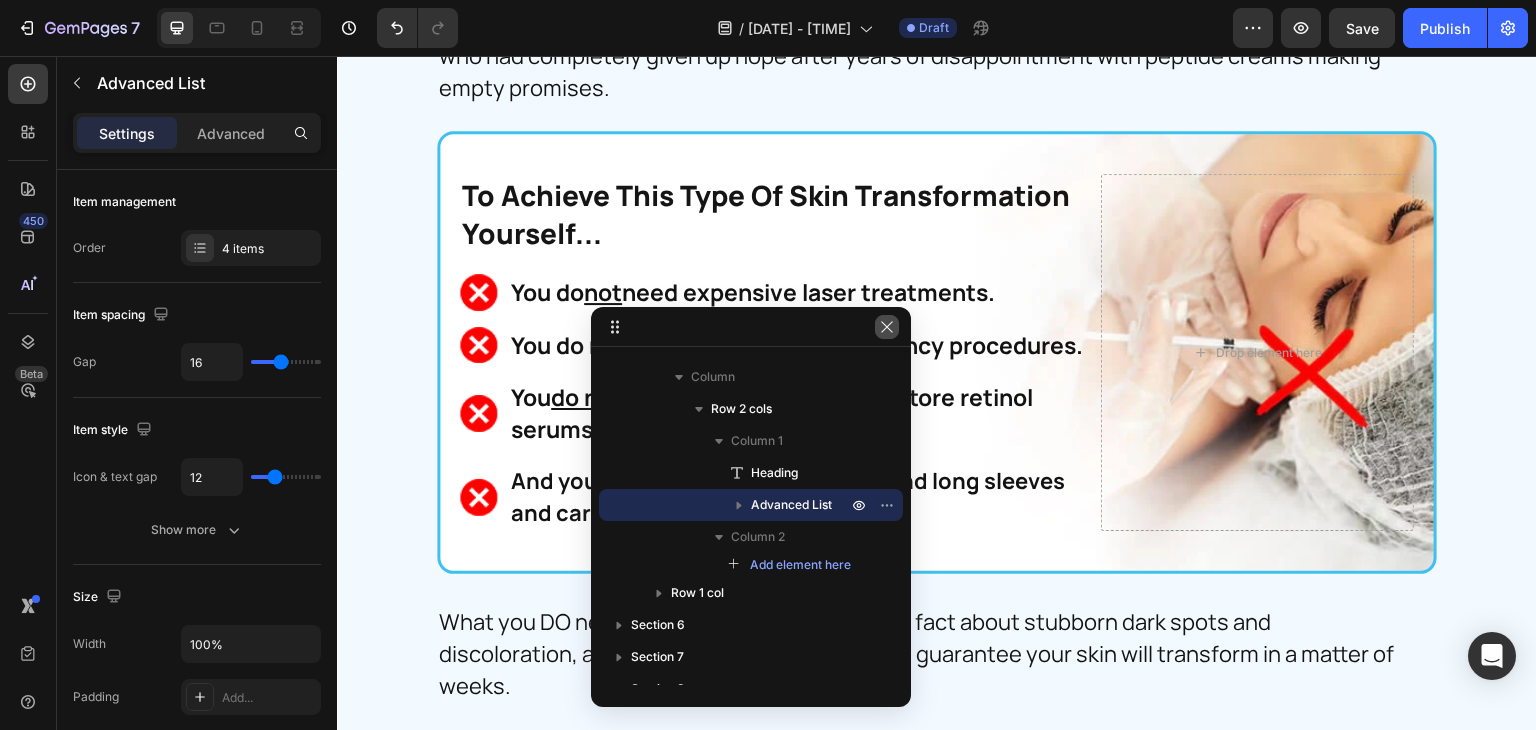 click 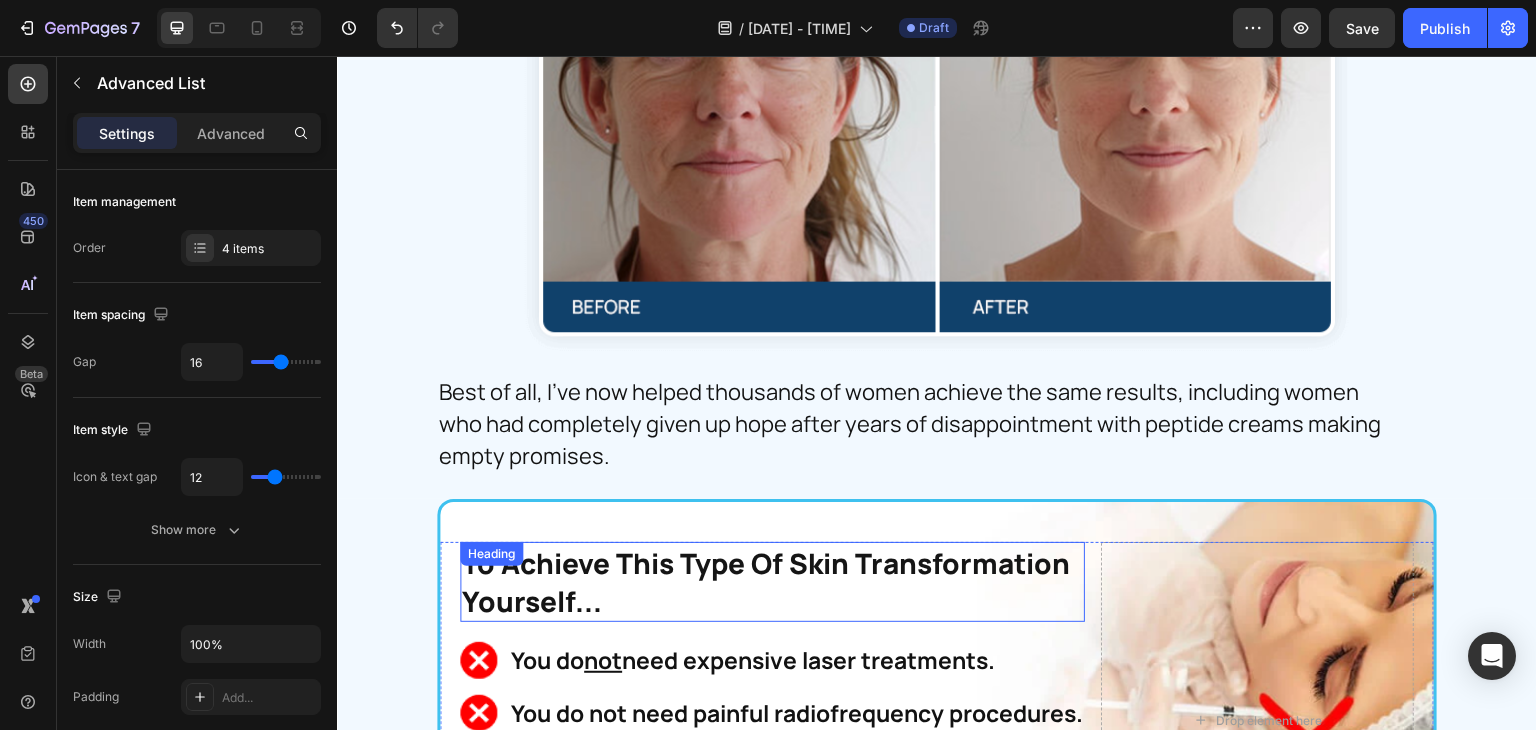 scroll, scrollTop: 3264, scrollLeft: 0, axis: vertical 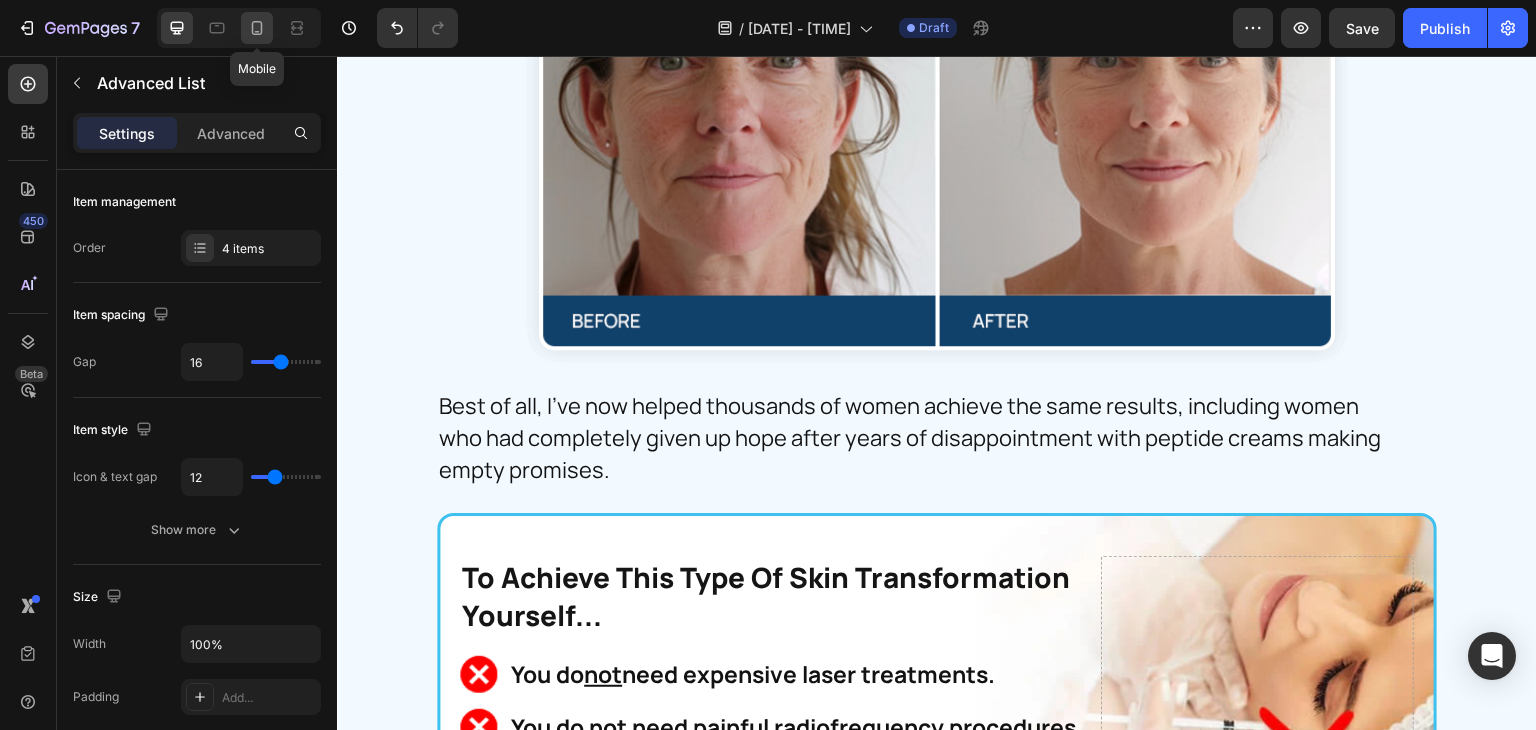 click 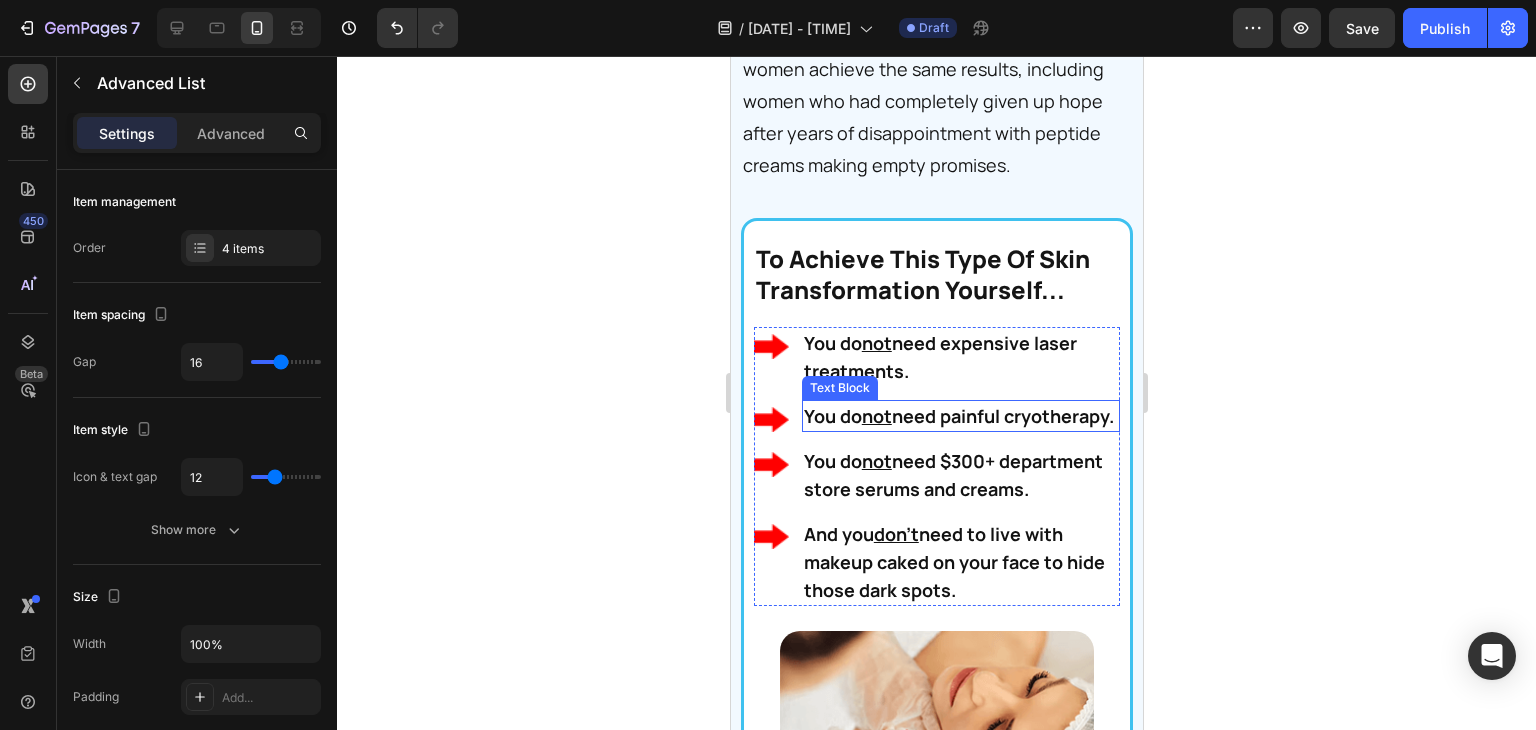 scroll, scrollTop: 4119, scrollLeft: 0, axis: vertical 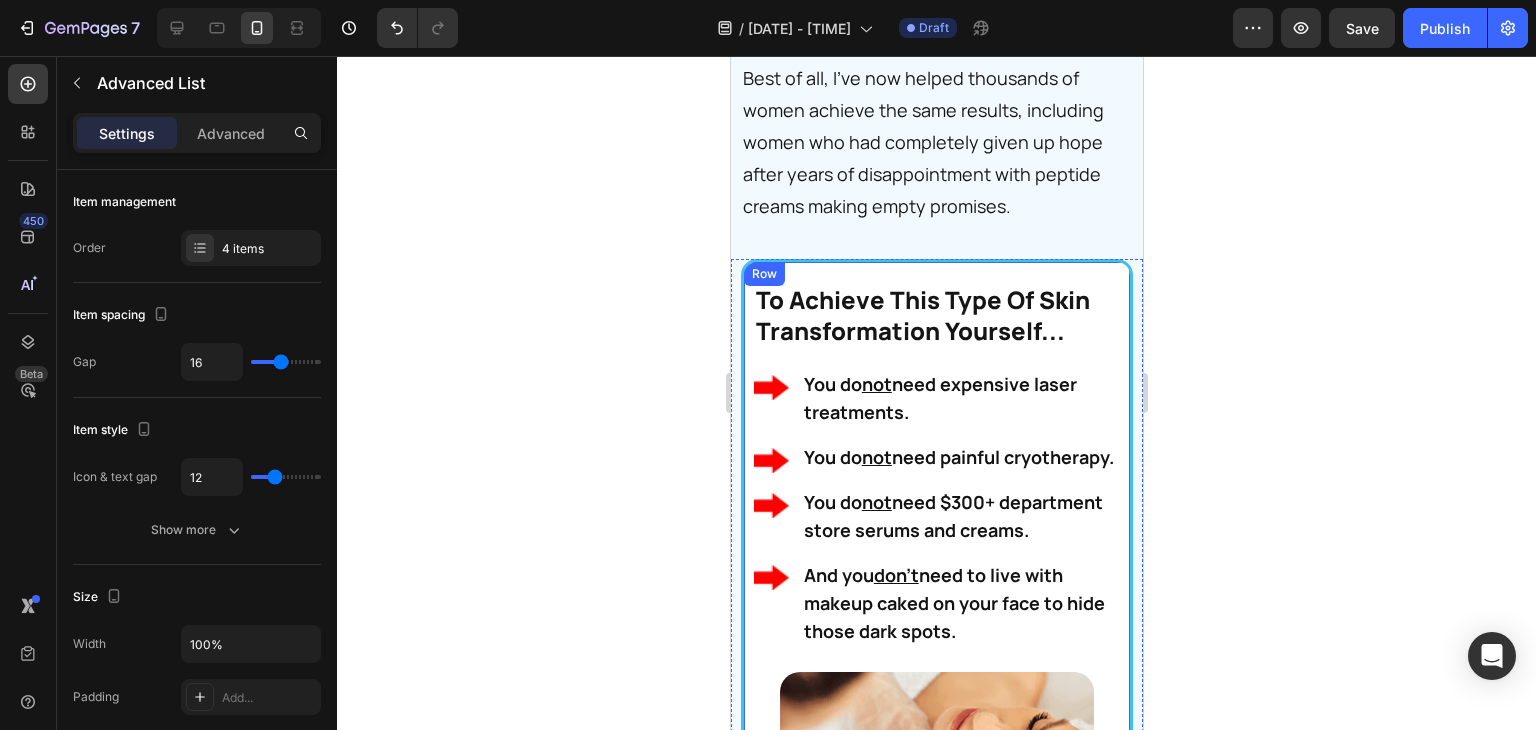 click on "To Achieve This Type Of Skin Transformation Yourself... Heading Image You do  not  need expensive laser treatments. Text Block Image You do  not  need painful cryotherapy. Text Block Image You do  not  need $300+ department store serums and creams. Text Block Image And you  don't  need to live with makeup caked on your face to hide those dark spots. Text Block Advanced List Image Row" at bounding box center (936, 608) 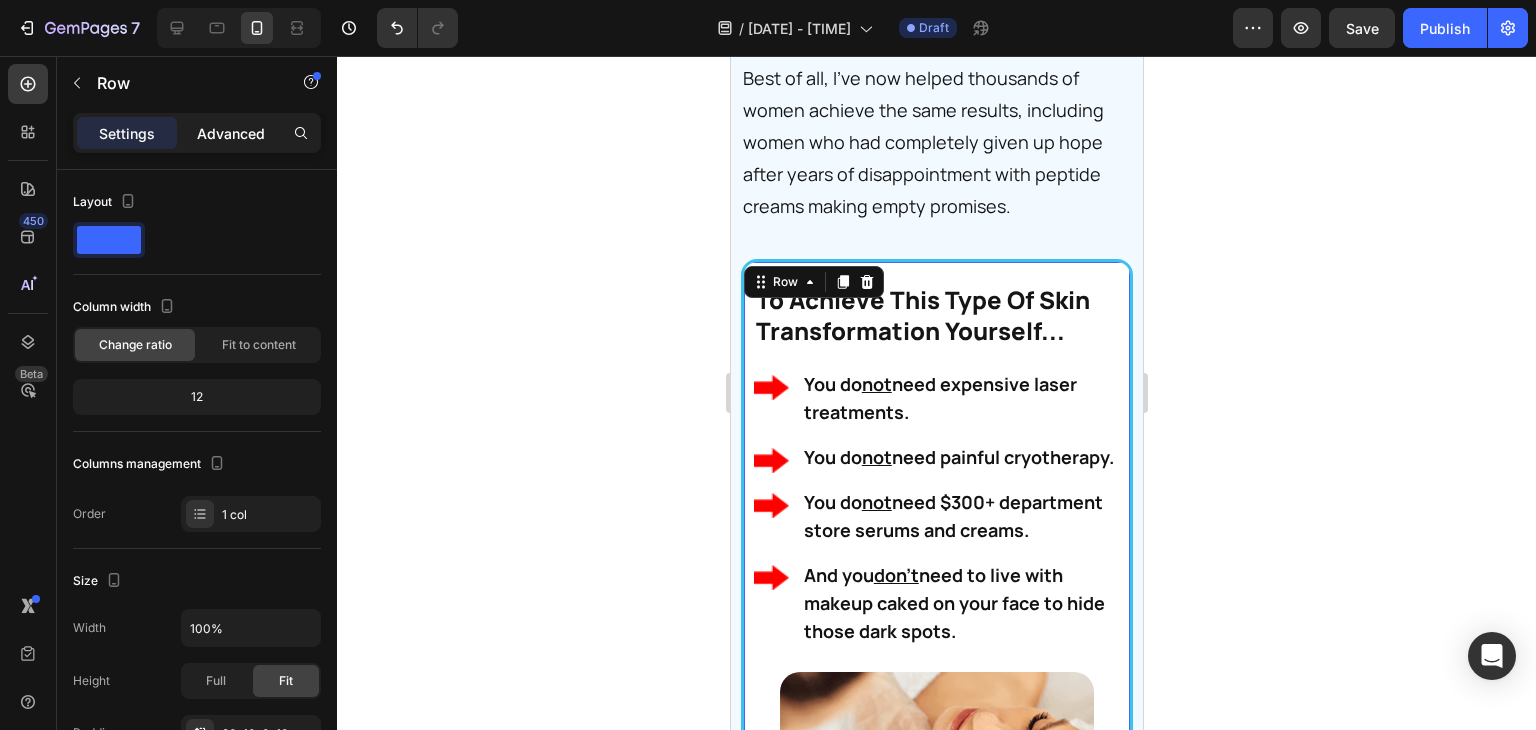 click on "Advanced" 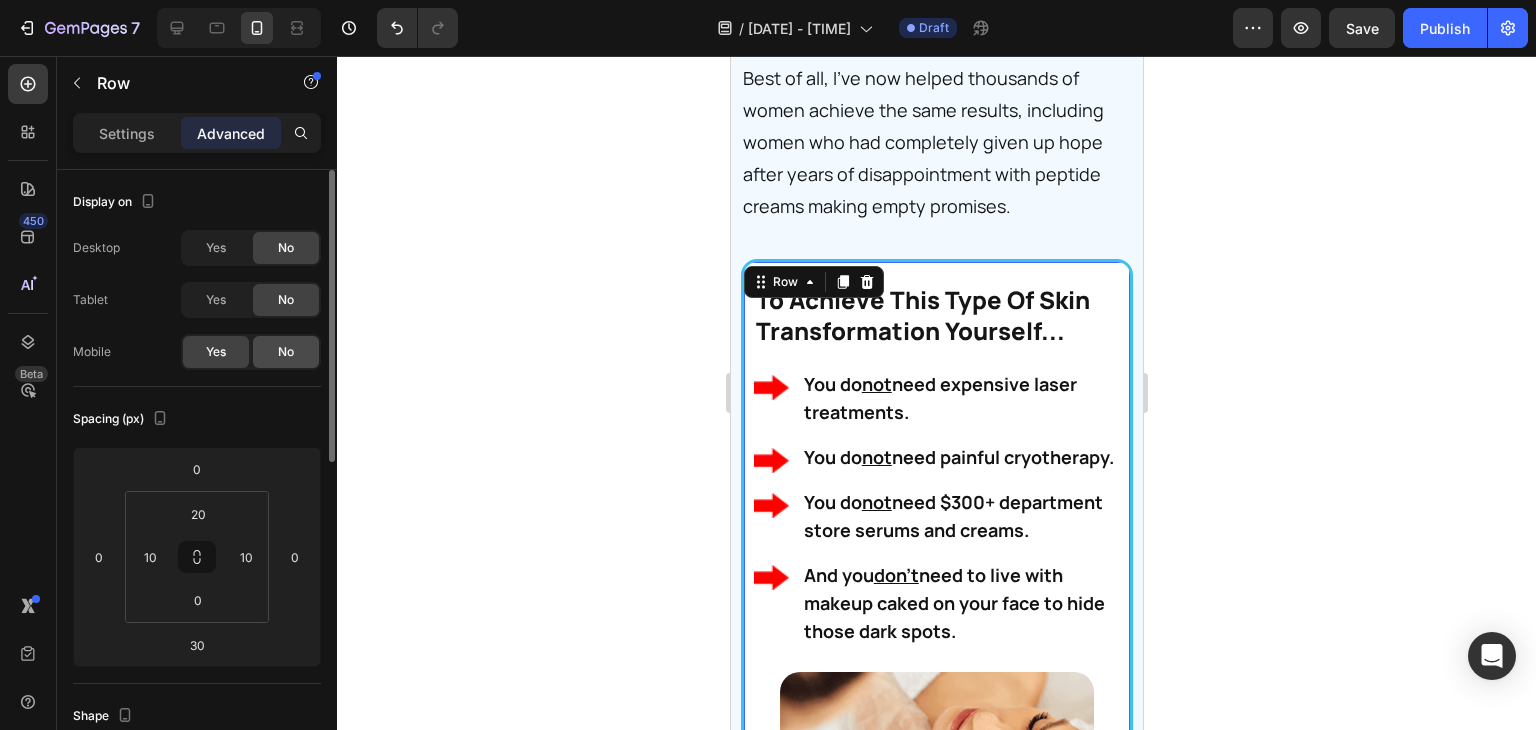 drag, startPoint x: 283, startPoint y: 356, endPoint x: 225, endPoint y: 41, distance: 320.29517 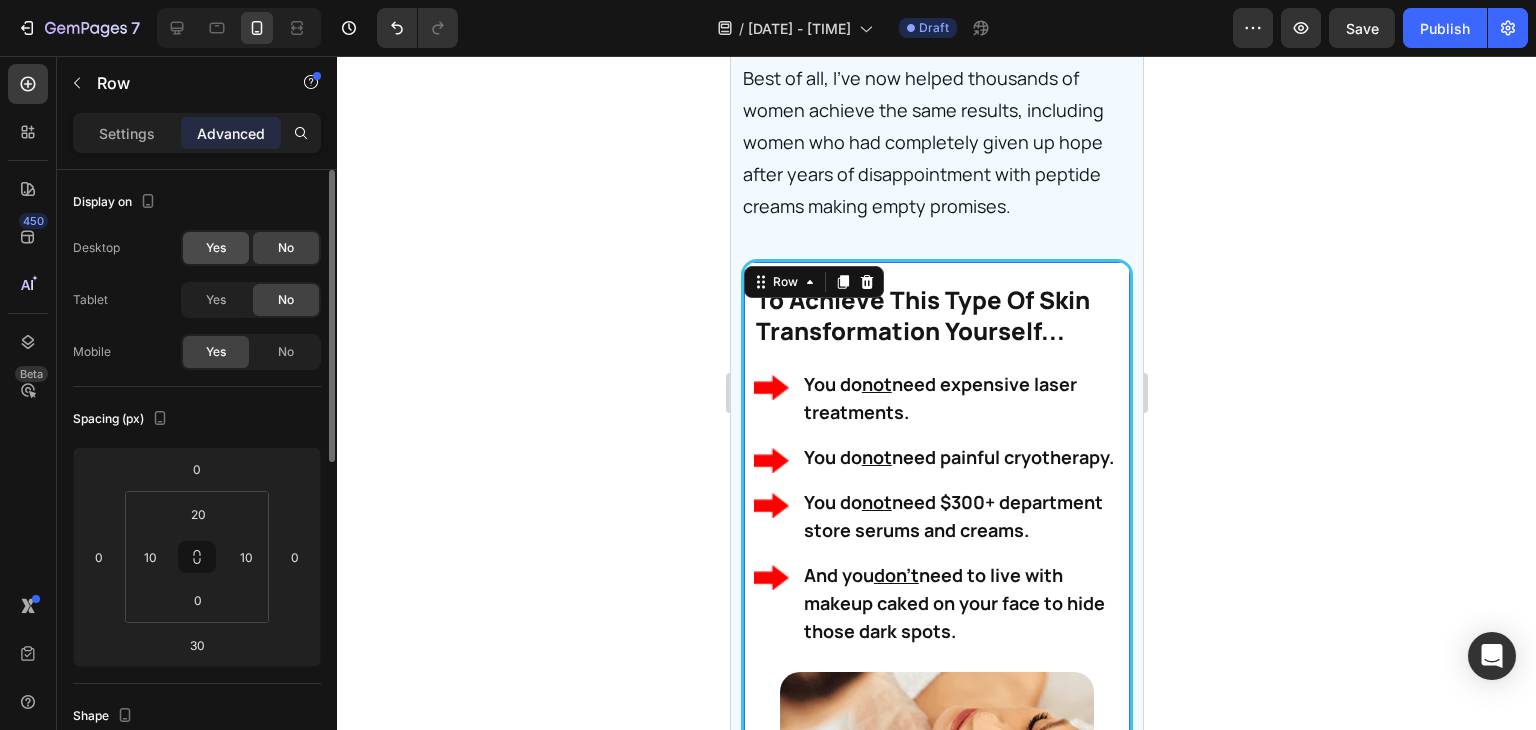 click on "Yes" 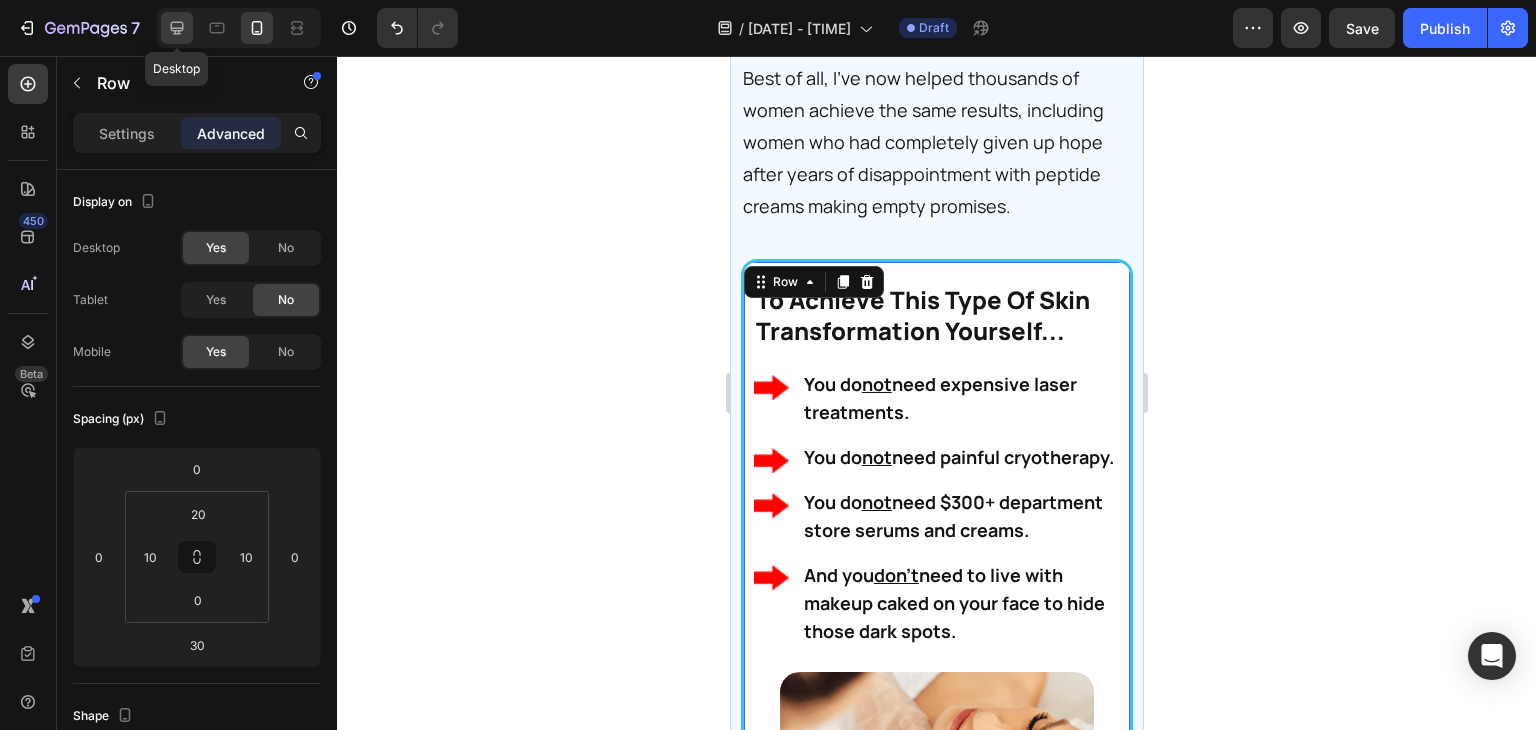 click 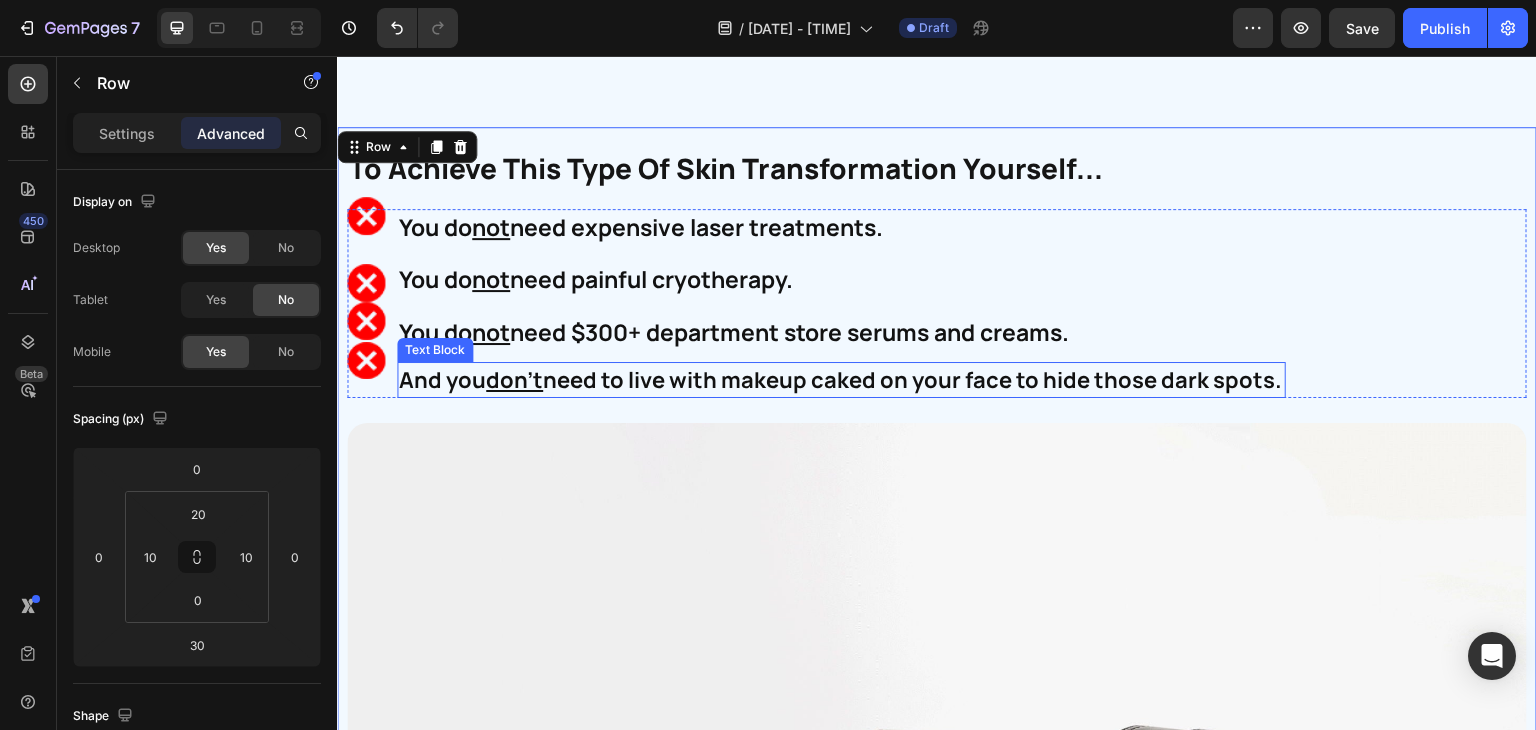 scroll, scrollTop: 4240, scrollLeft: 0, axis: vertical 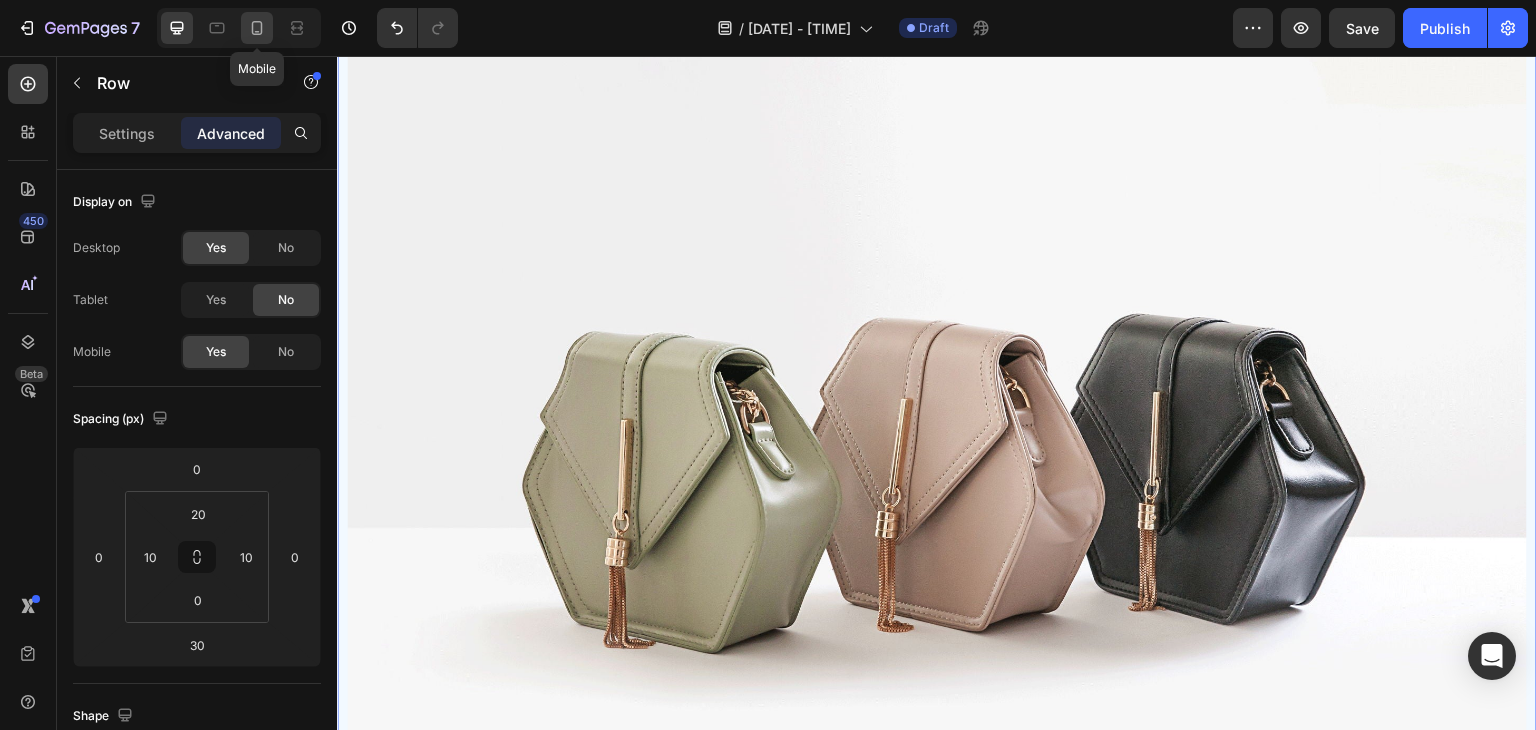 click 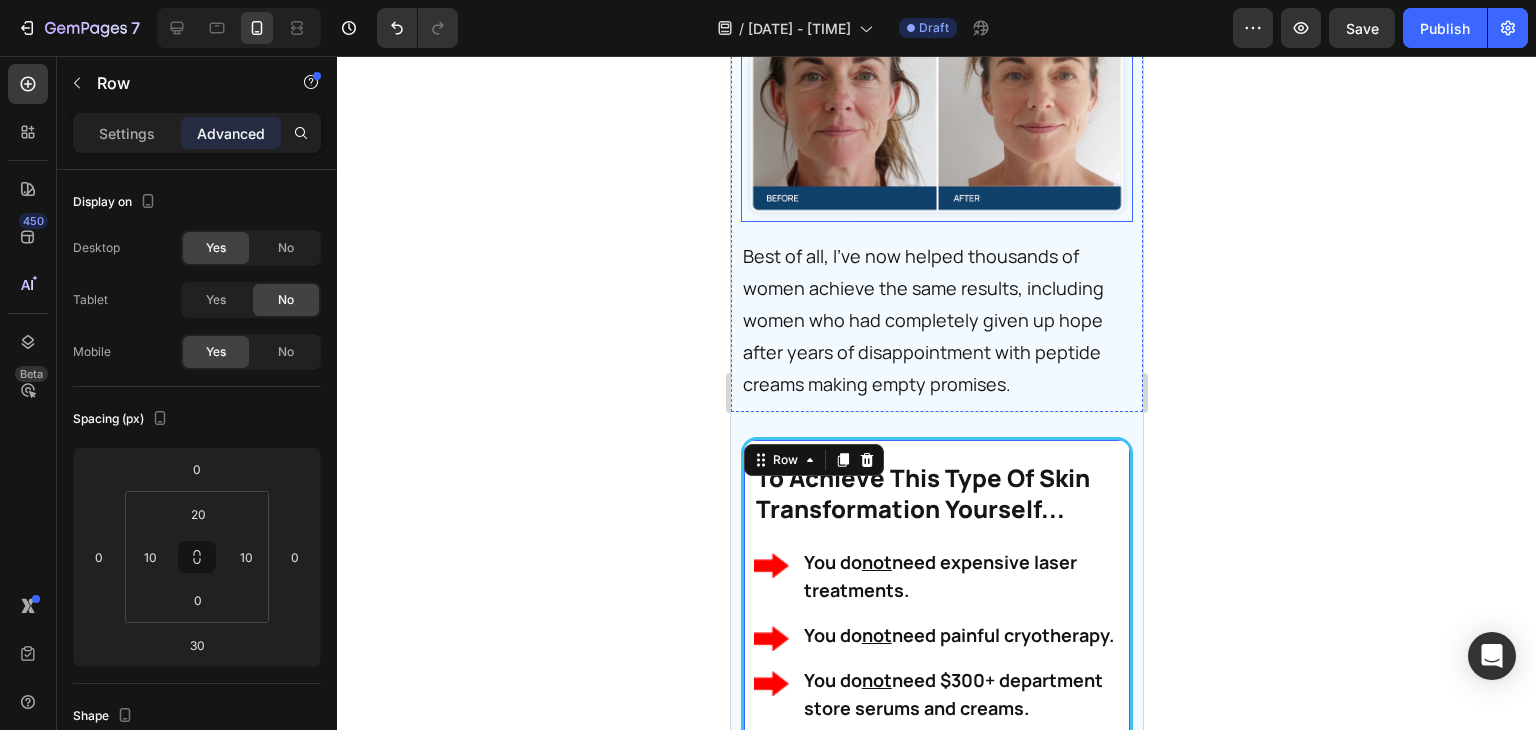 scroll, scrollTop: 3868, scrollLeft: 0, axis: vertical 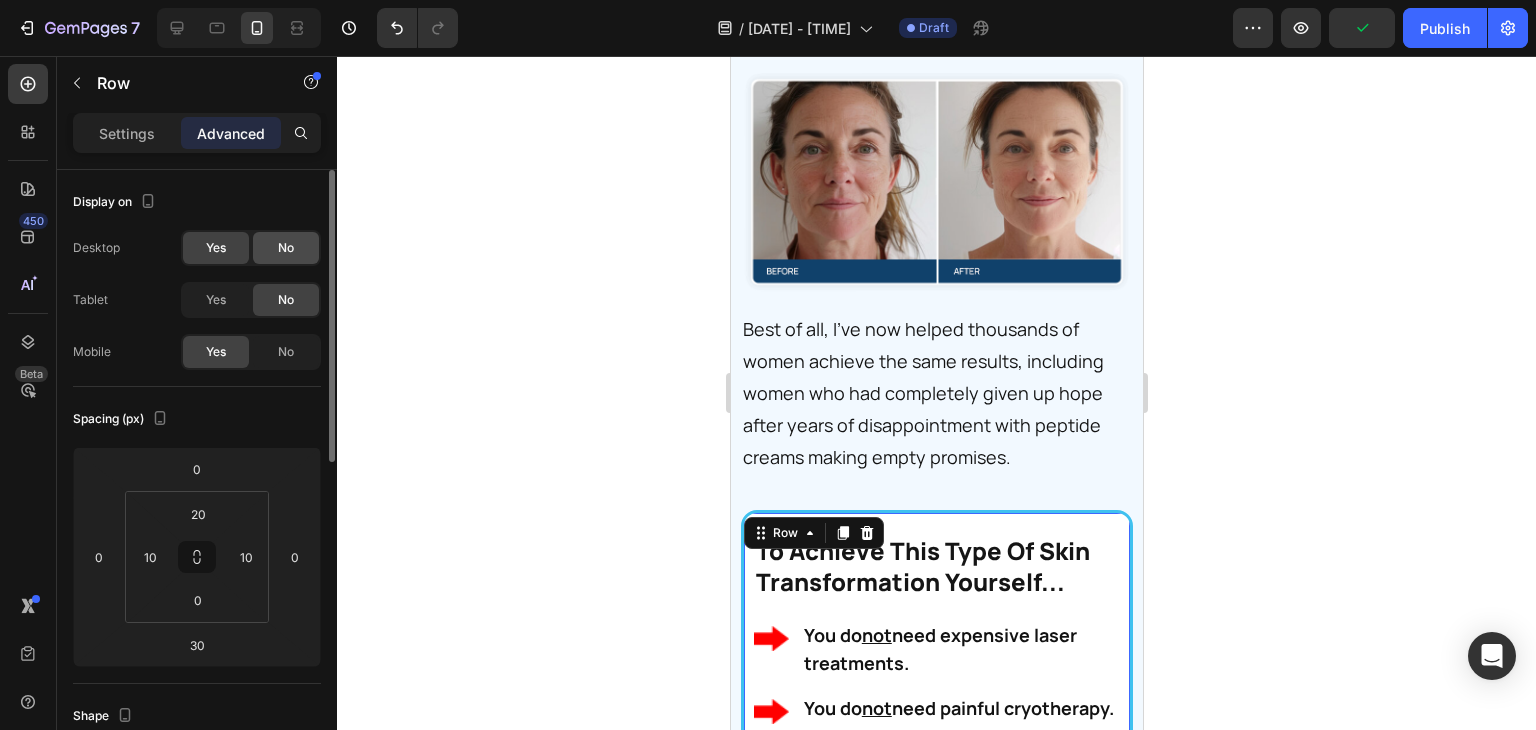 click on "No" 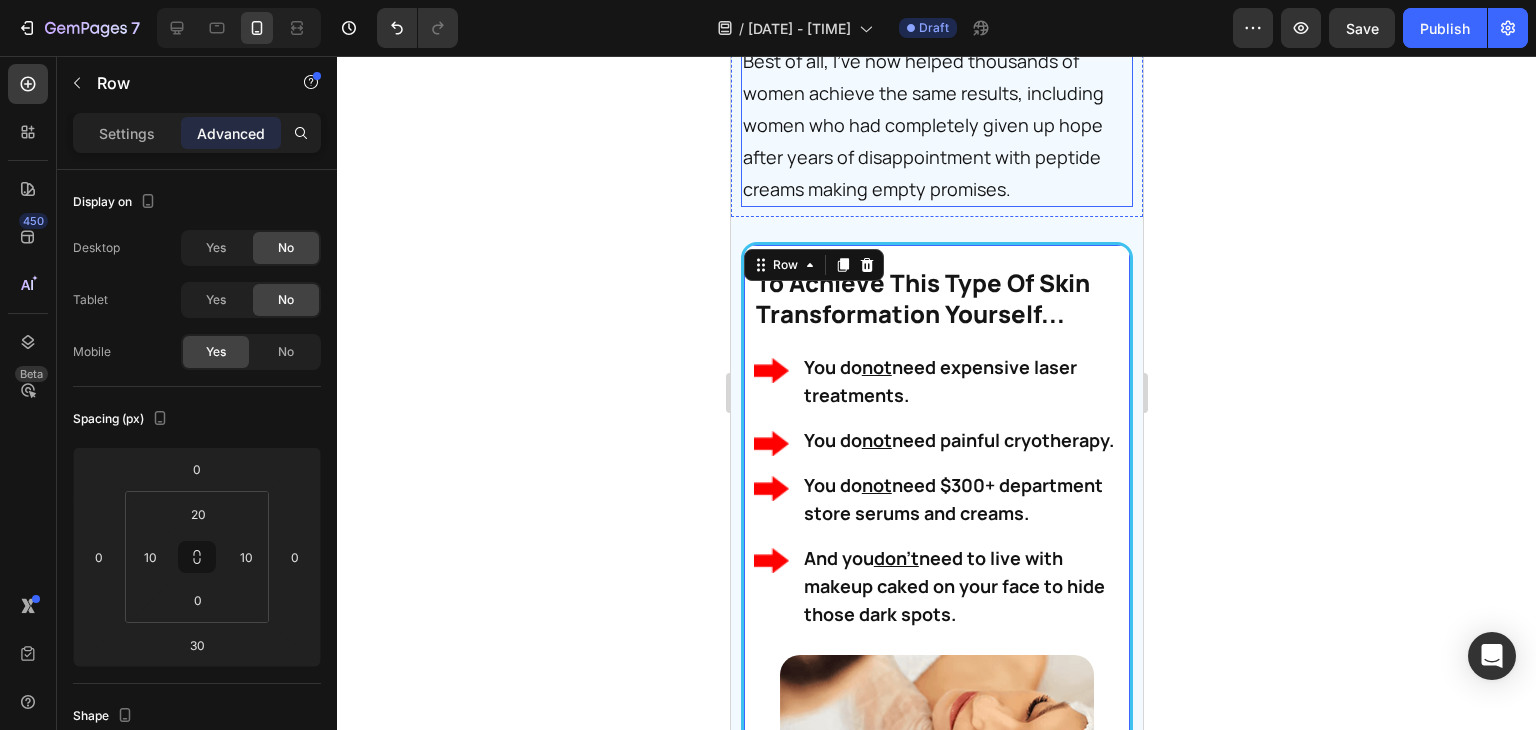 scroll, scrollTop: 4141, scrollLeft: 0, axis: vertical 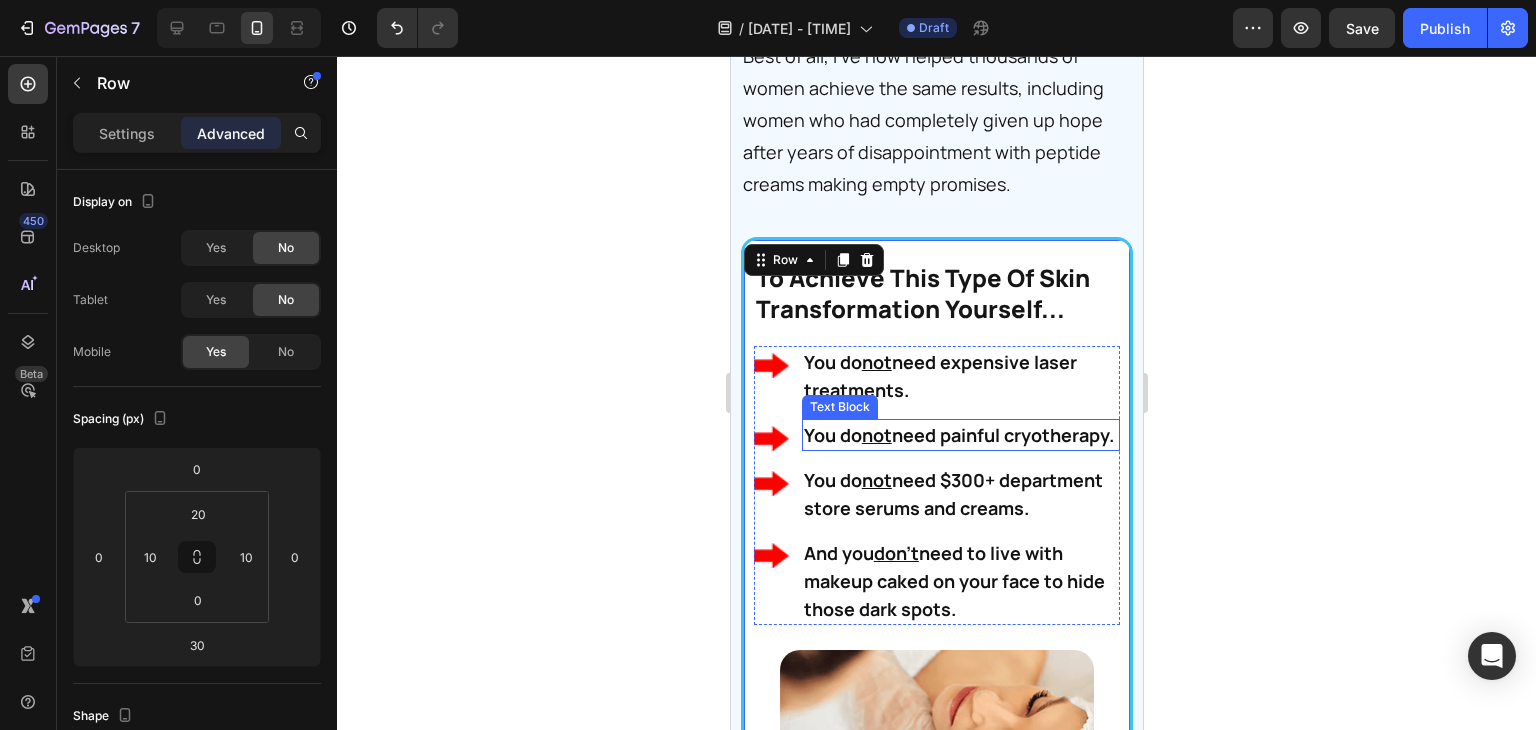 click on "You do  not  need painful cryotherapy." at bounding box center (960, 435) 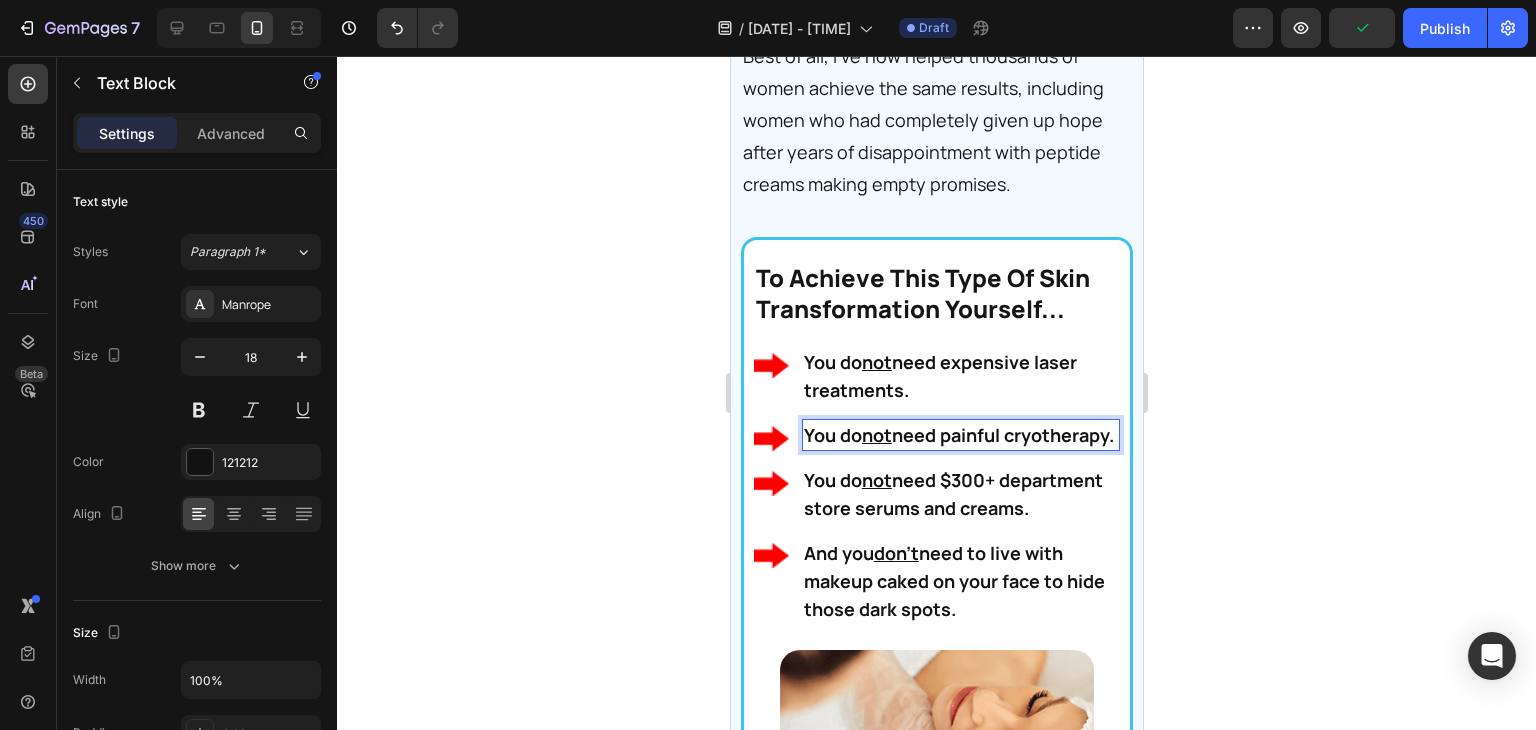 click on "You do  not  need painful cryotherapy." at bounding box center (960, 435) 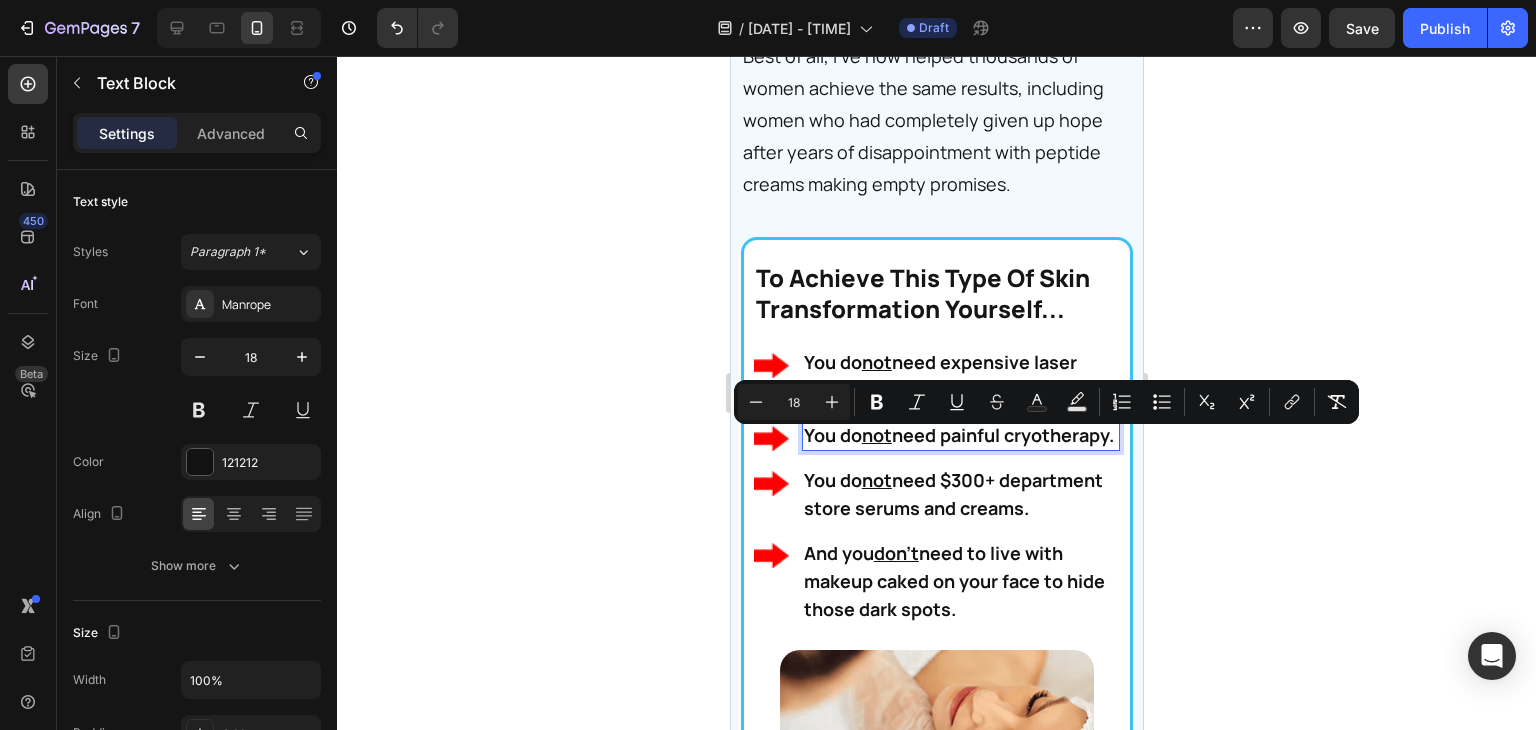 drag, startPoint x: 948, startPoint y: 459, endPoint x: 801, endPoint y: 441, distance: 148.09795 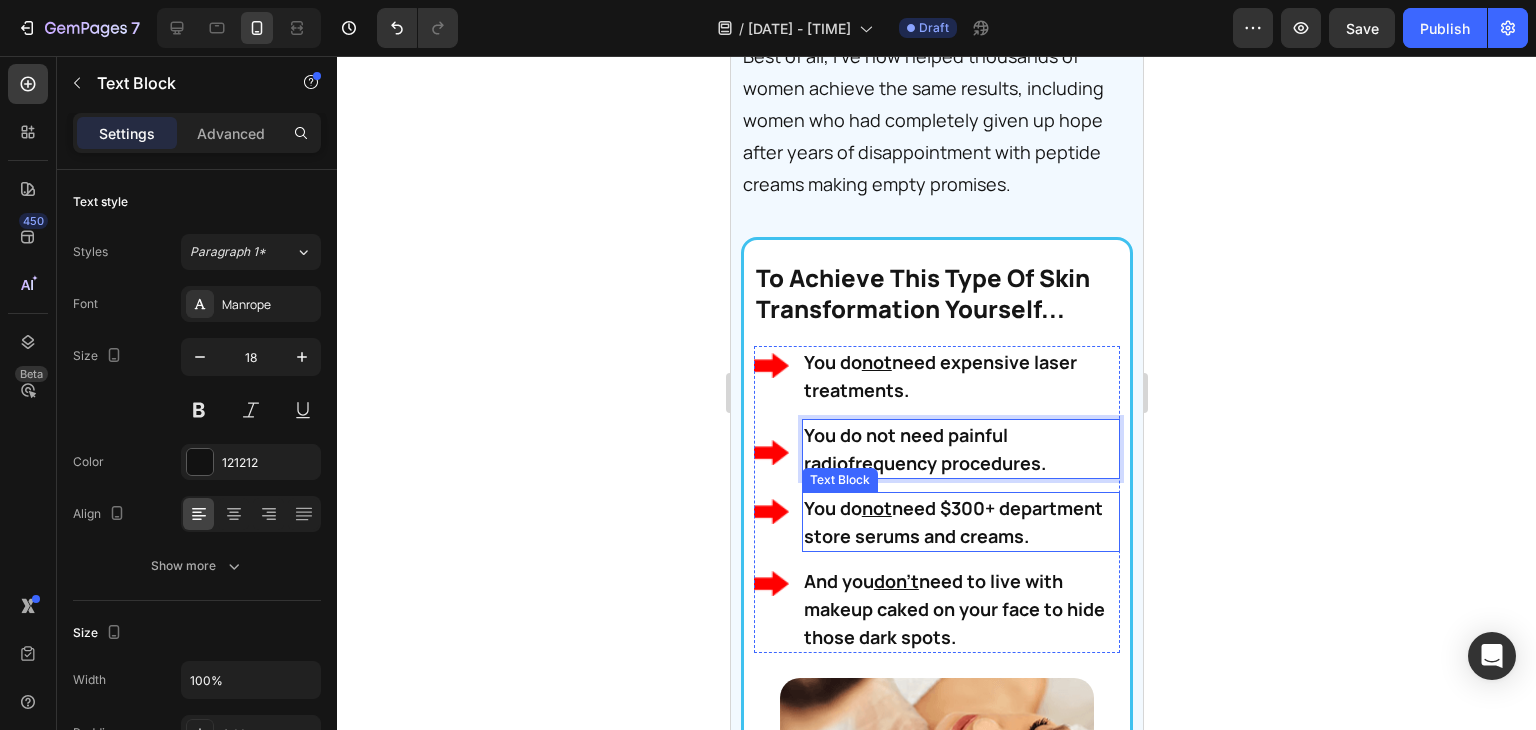 click on "You do  not  need $300+ department store serums and creams." at bounding box center (960, 522) 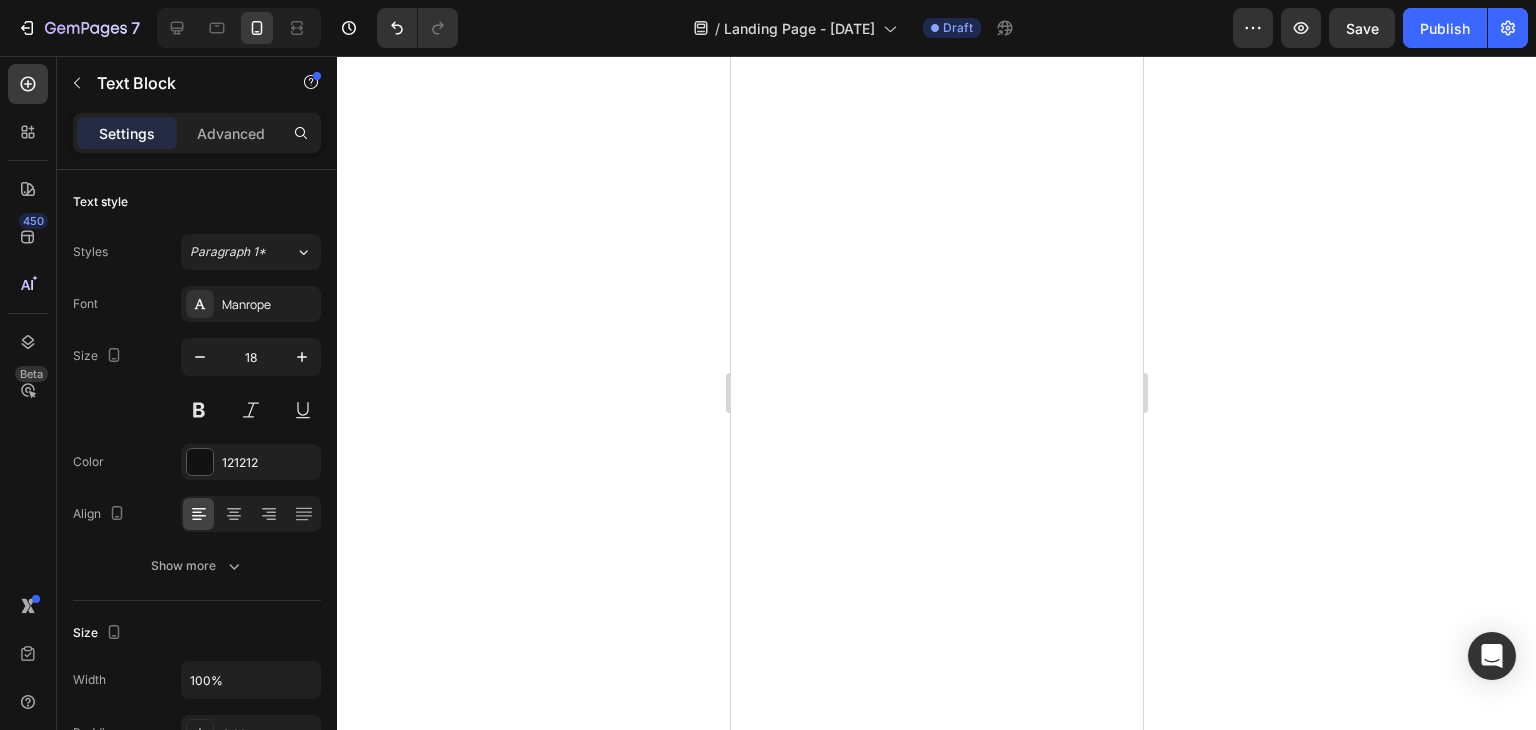 scroll, scrollTop: 0, scrollLeft: 0, axis: both 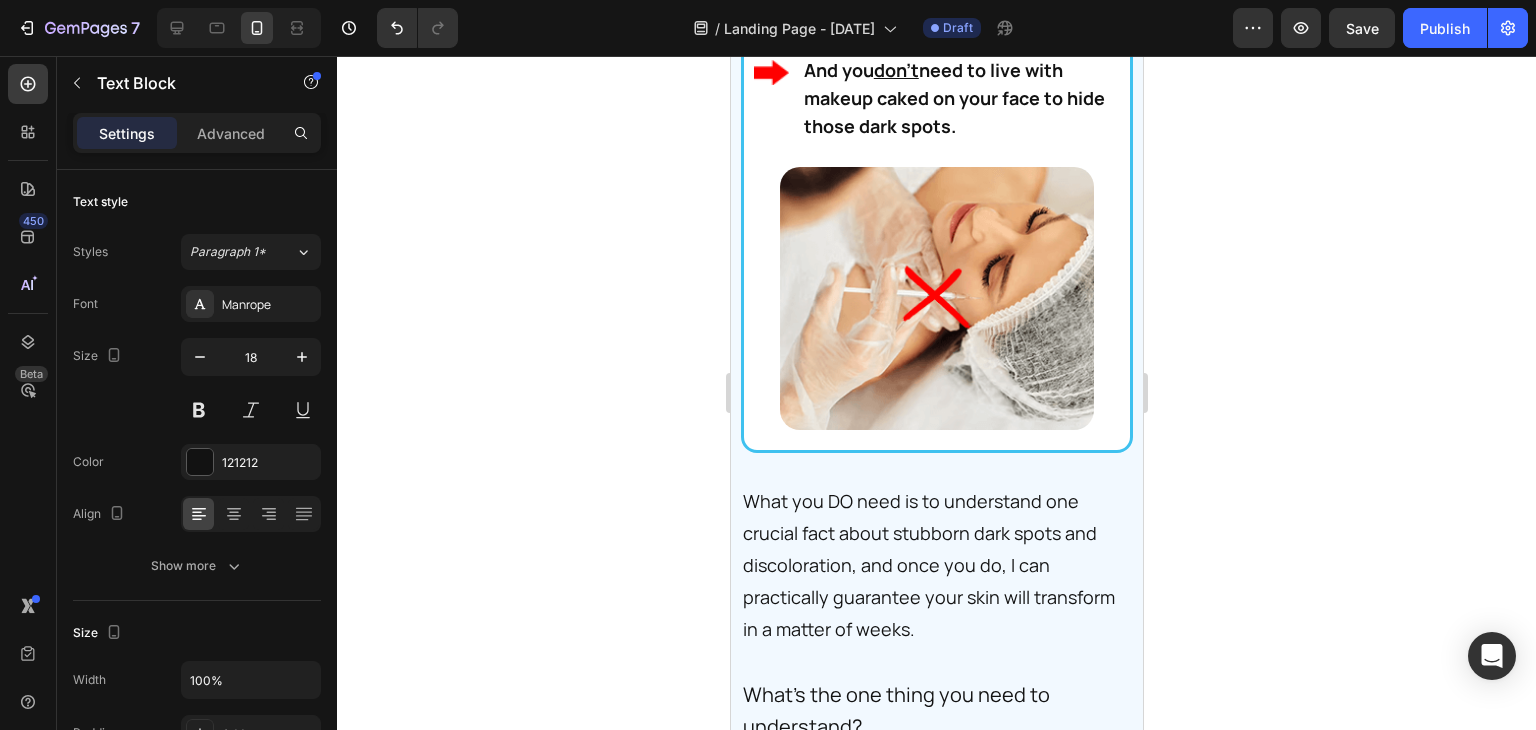 click on "You do  not  need $300+ department store serums and creams." at bounding box center [960, 11] 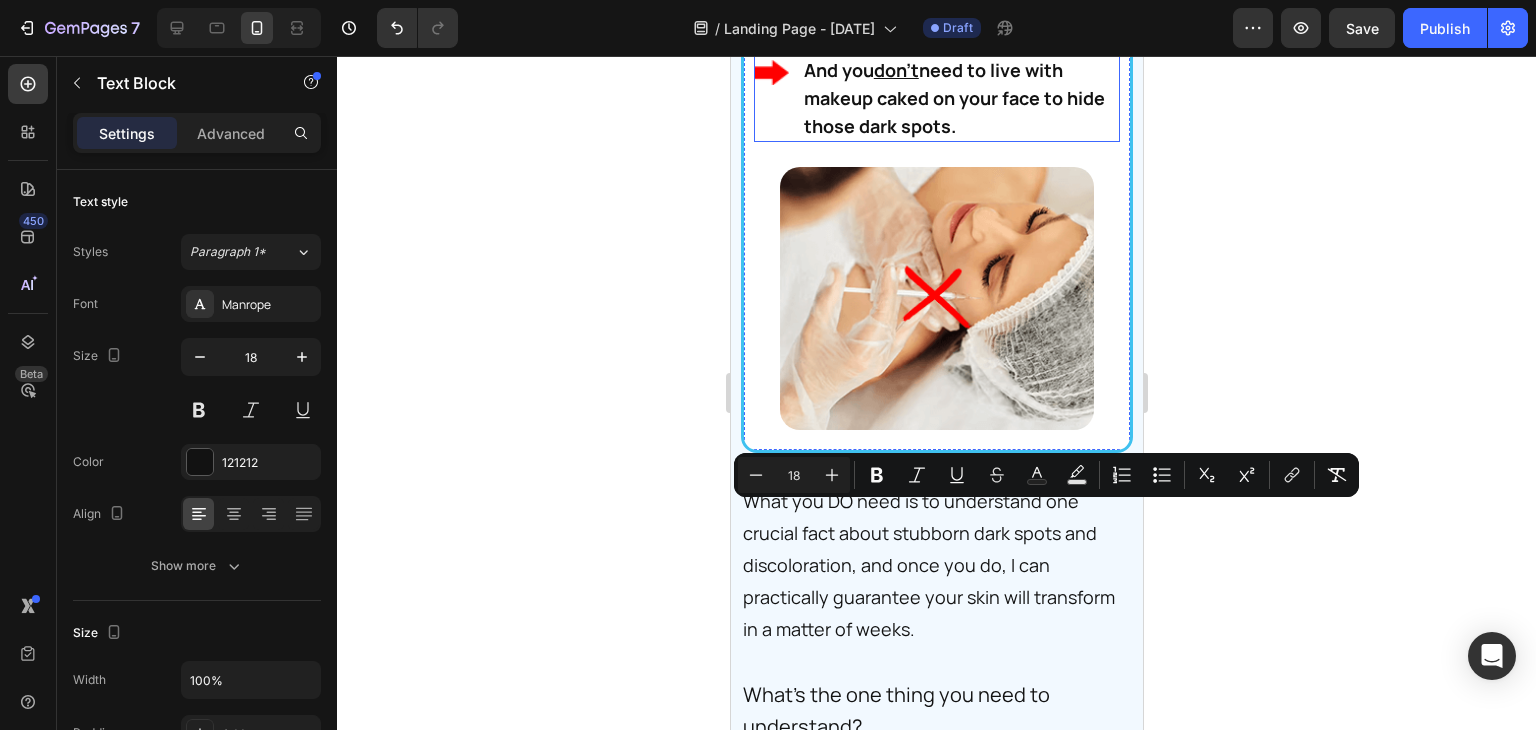 drag, startPoint x: 889, startPoint y: 569, endPoint x: 792, endPoint y: 520, distance: 108.67382 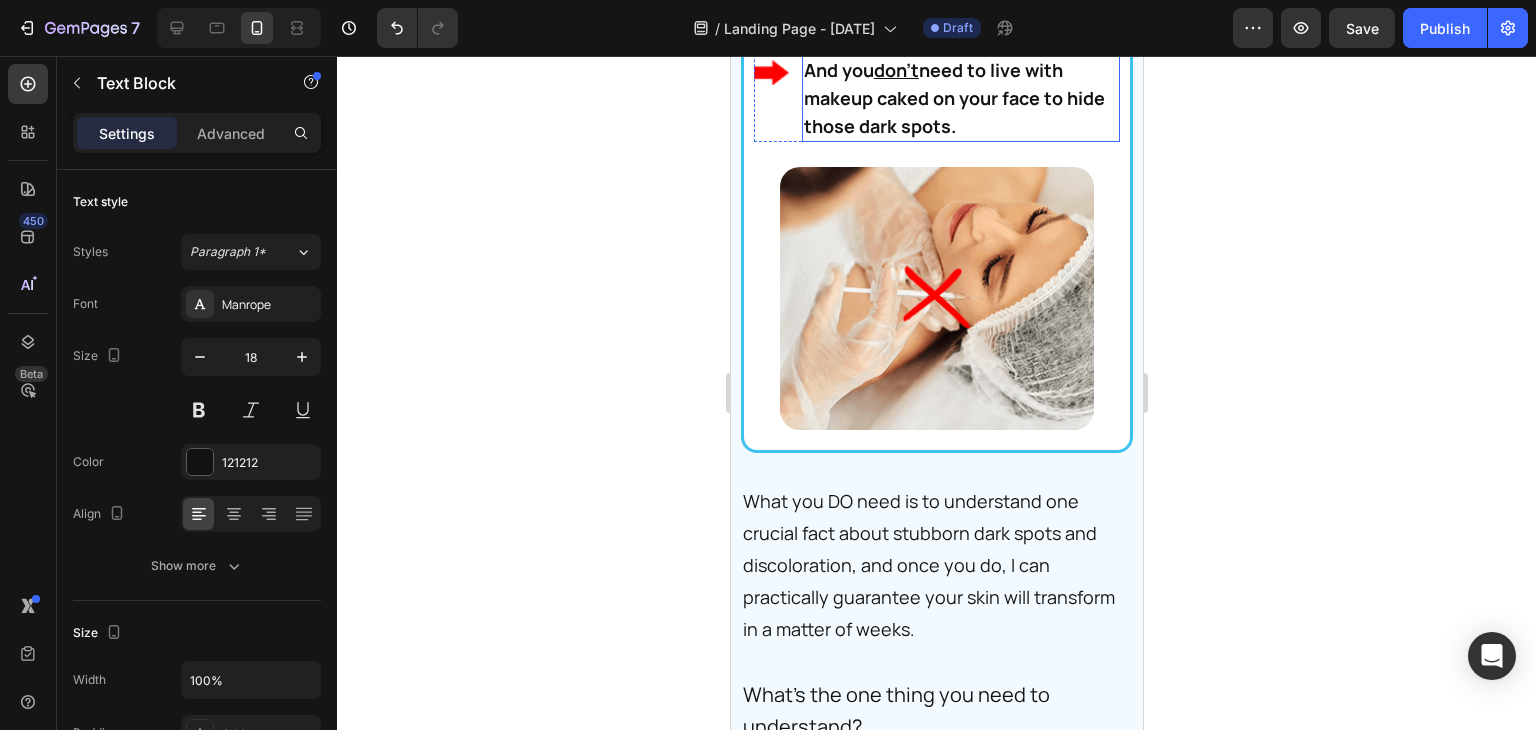 click on "don't" at bounding box center [895, 70] 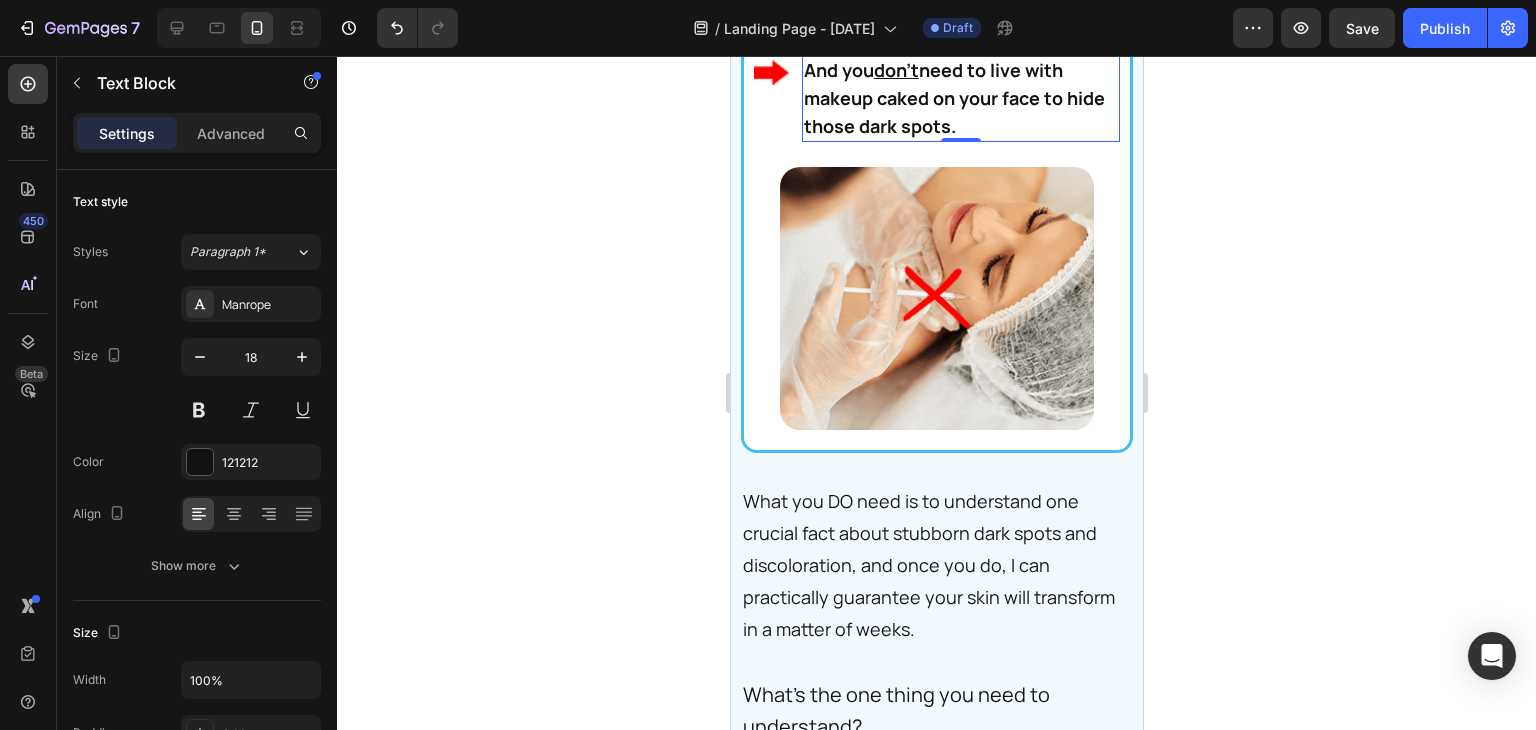 scroll, scrollTop: 4250, scrollLeft: 0, axis: vertical 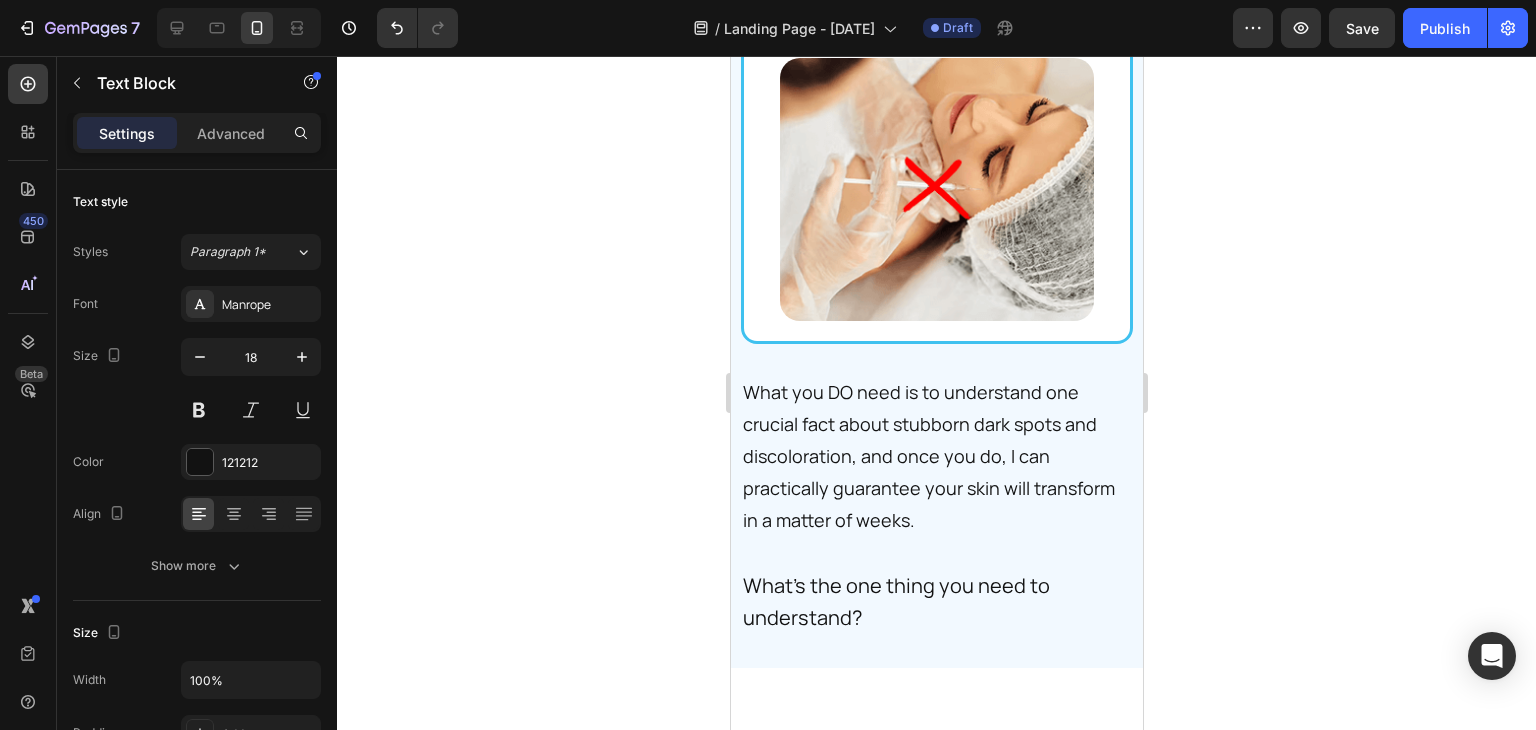 click on "And you  don't  need to live with makeup caked on your face to hide those dark spots." at bounding box center (960, -11) 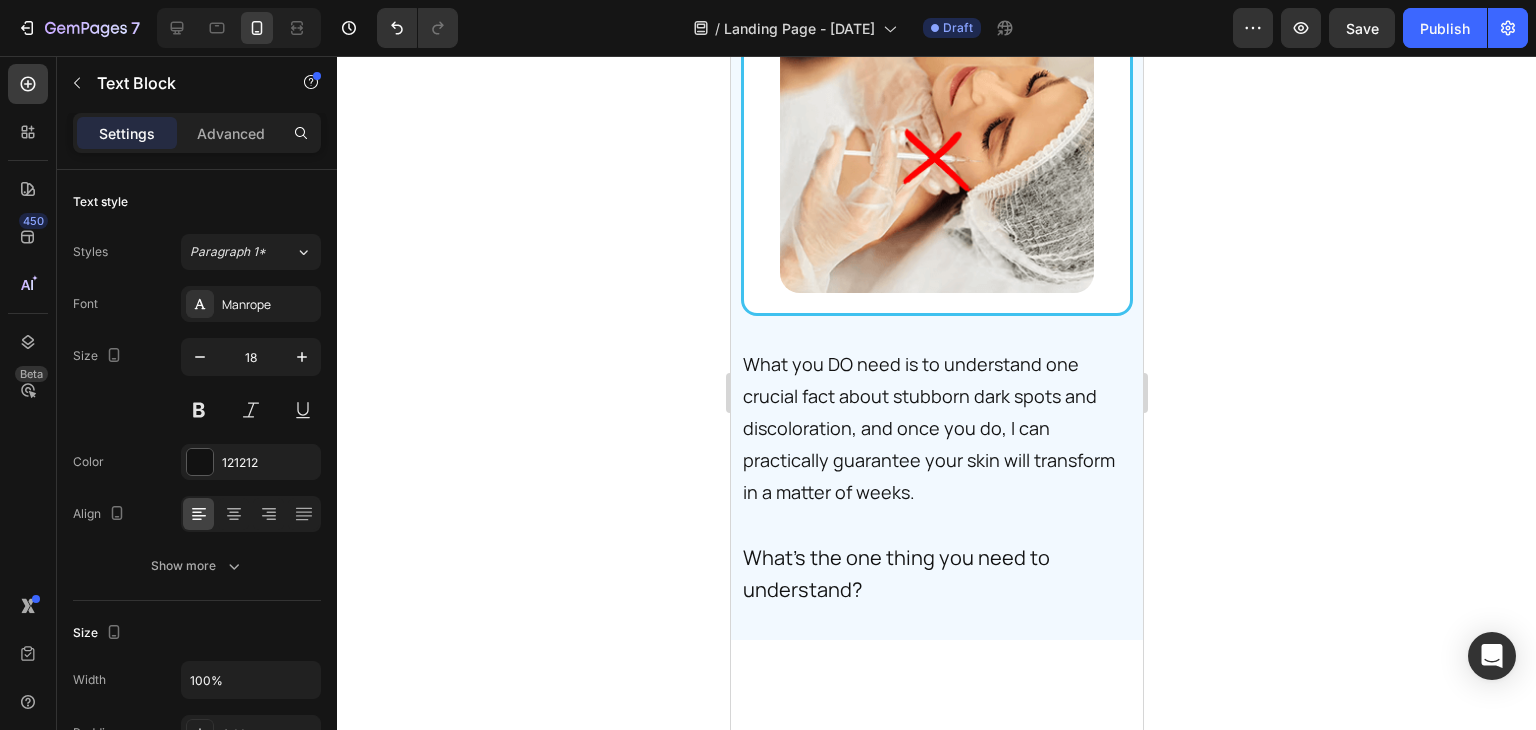 click 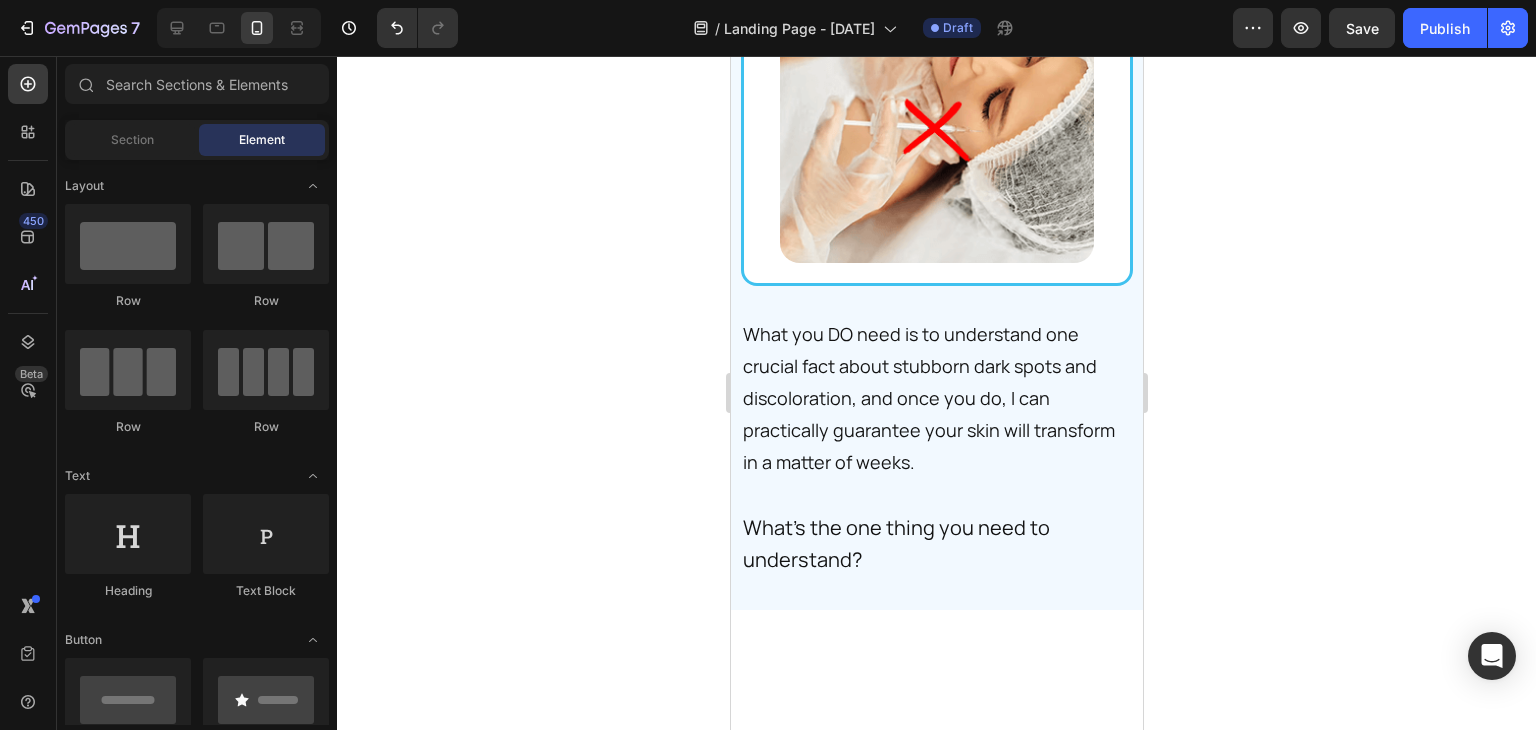 scroll, scrollTop: 4312, scrollLeft: 0, axis: vertical 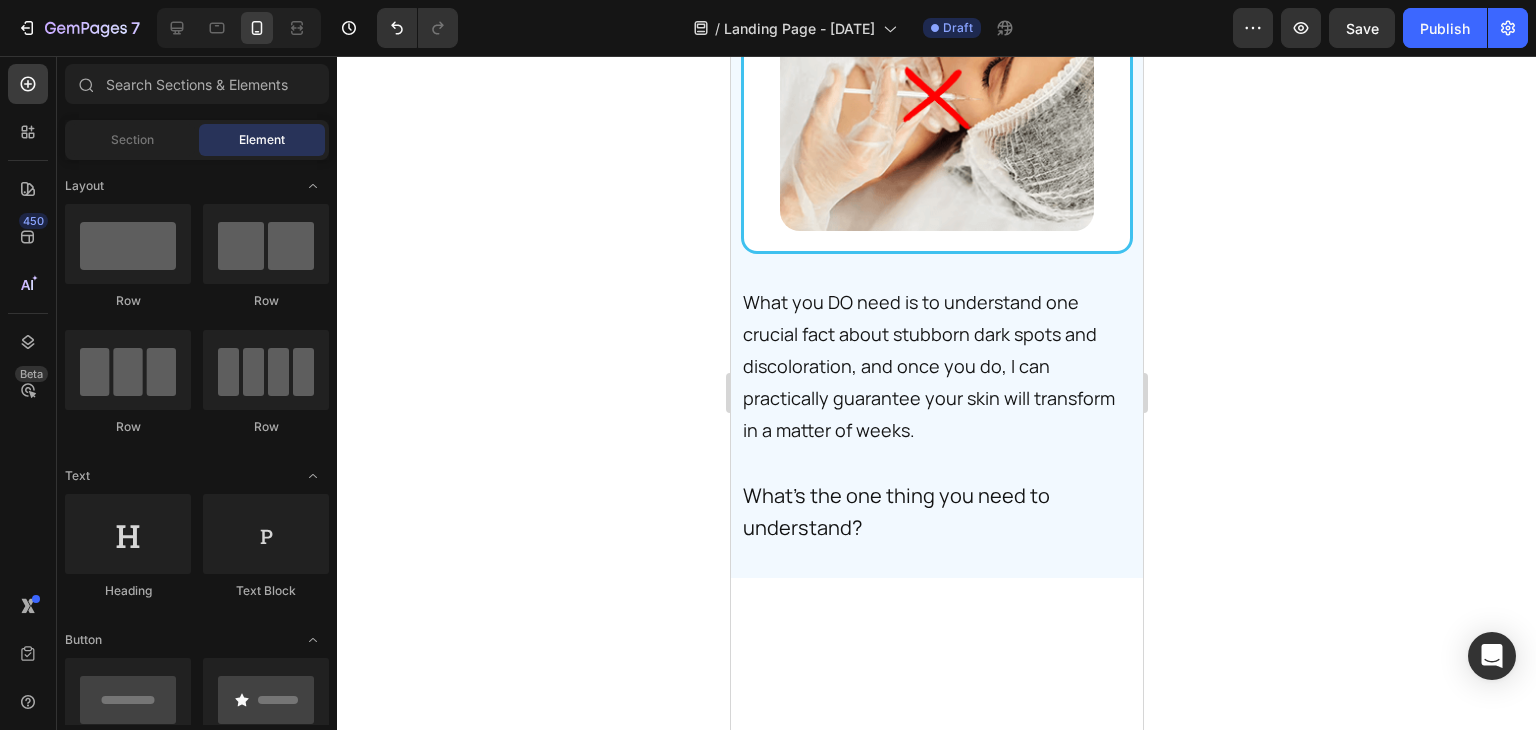 click on "You do not need $200+ department store retinol serums." at bounding box center [960, -160] 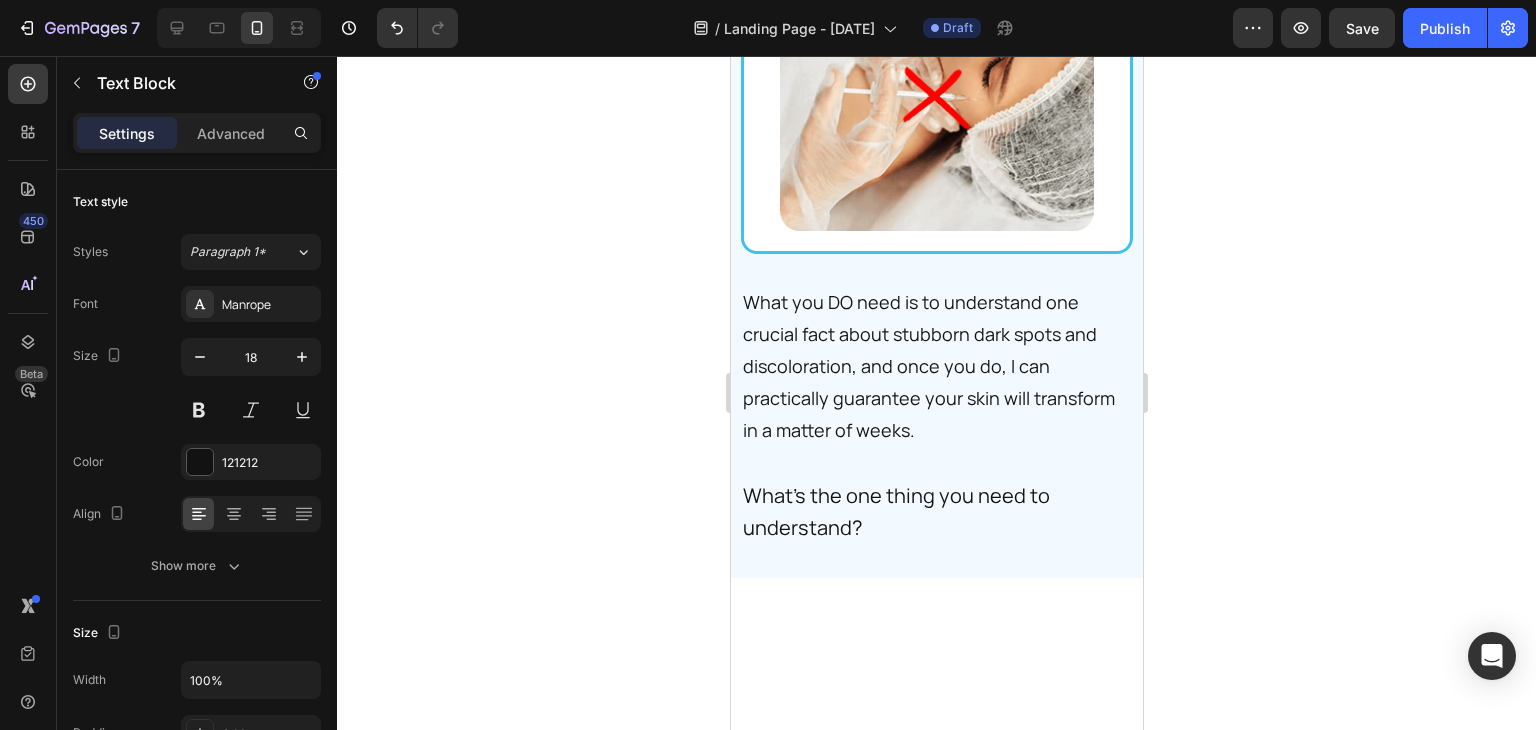 click on "You do not need $200+ department store retinol serums." at bounding box center (960, -160) 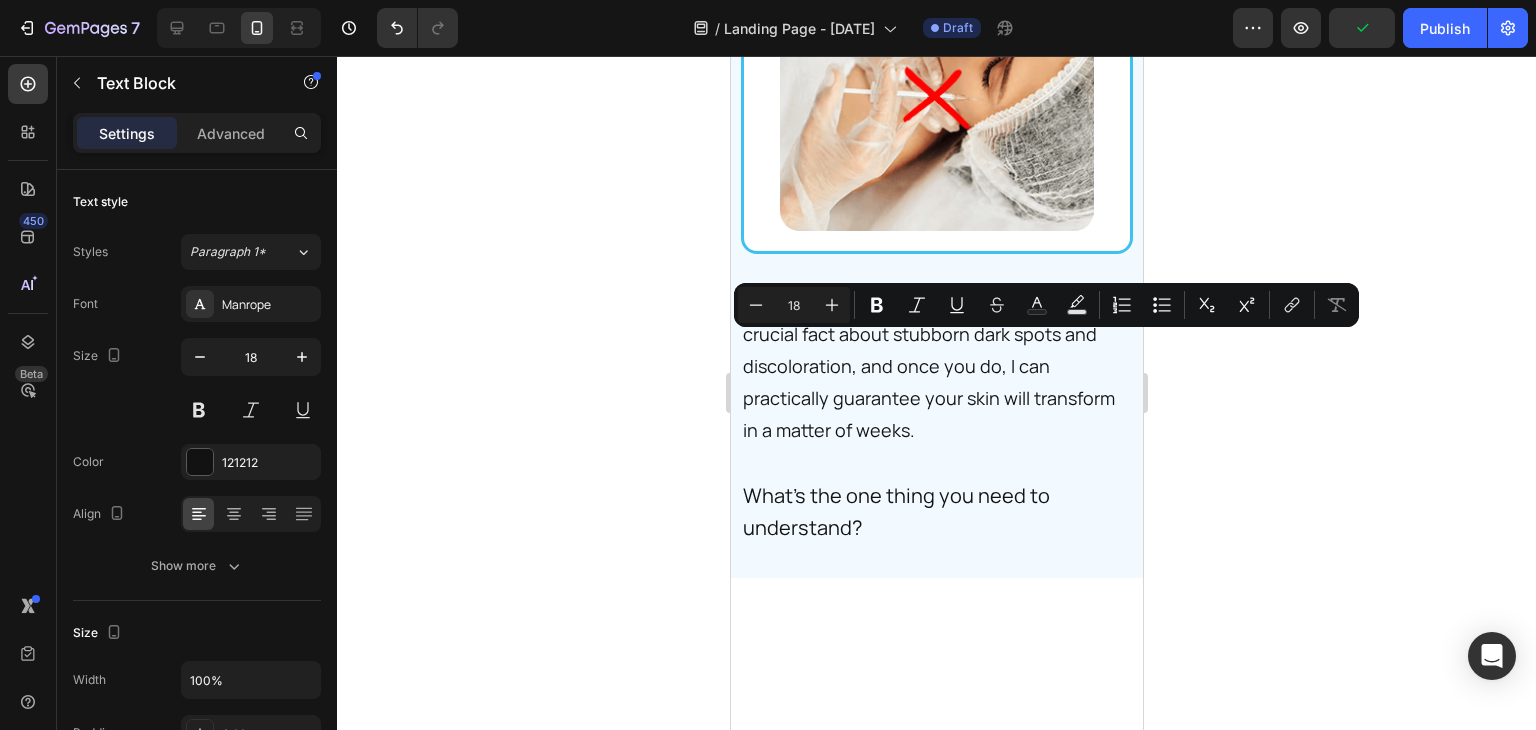 click 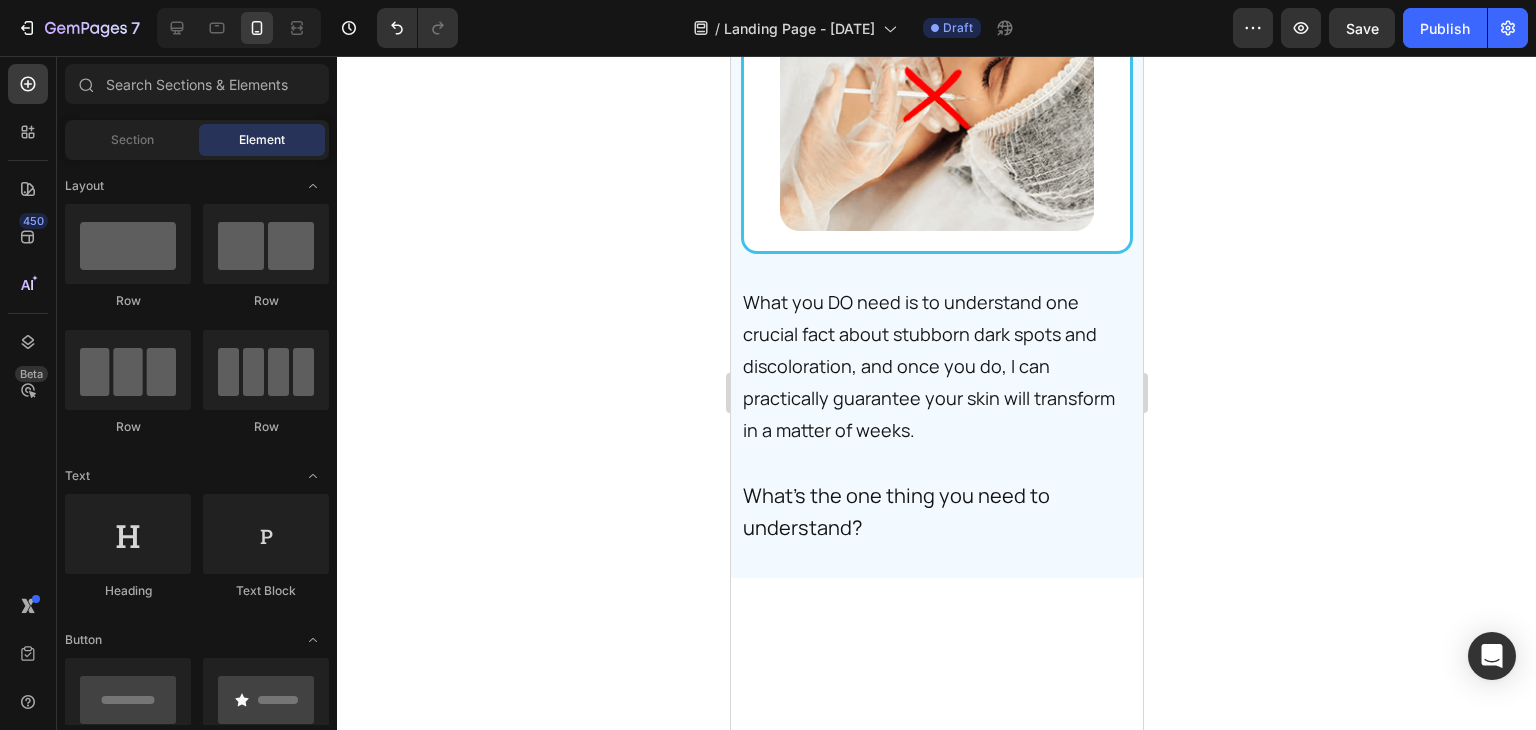 click on "You do not need $200+ department store retinol serums." at bounding box center [960, -160] 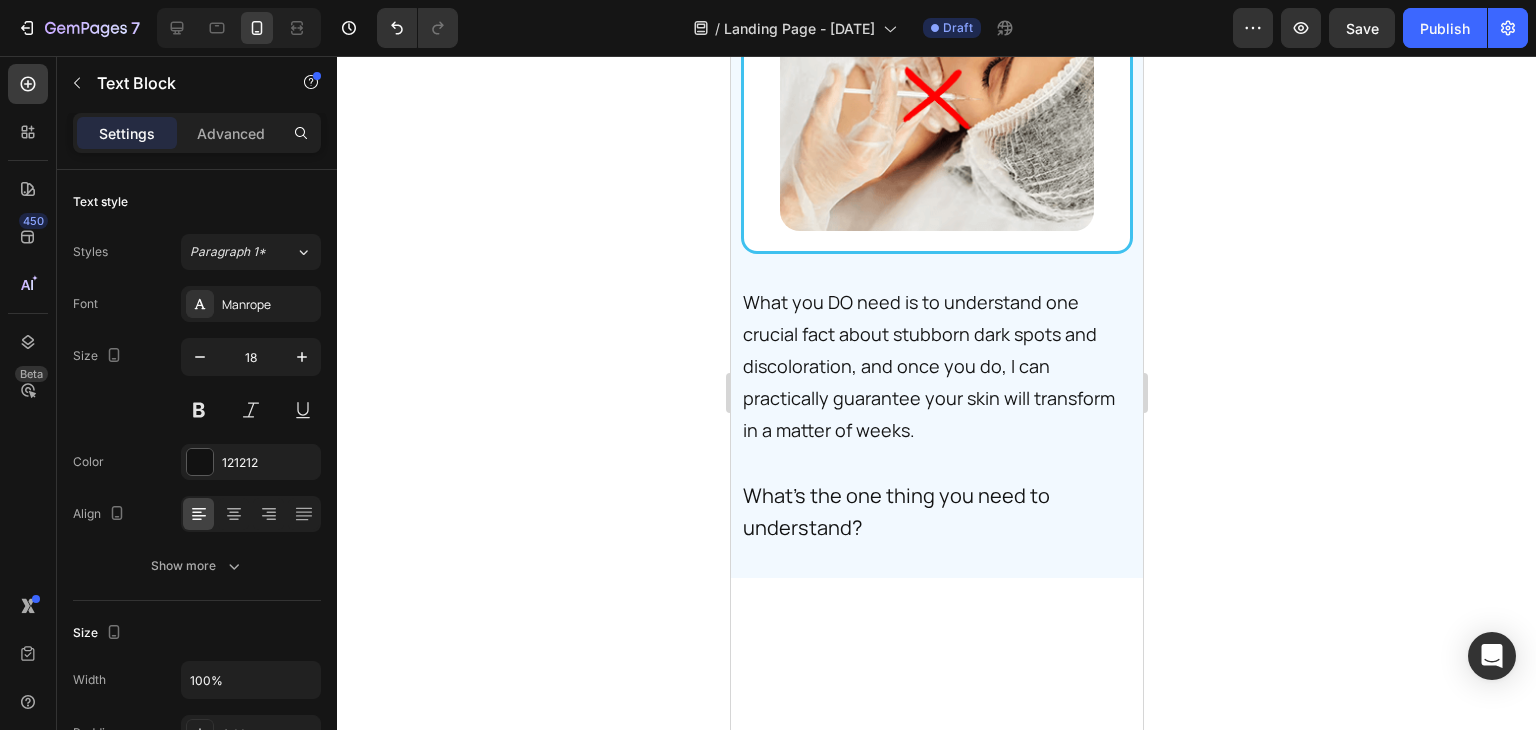 click on "You do not need $200+ department store retinol serums." at bounding box center (960, -160) 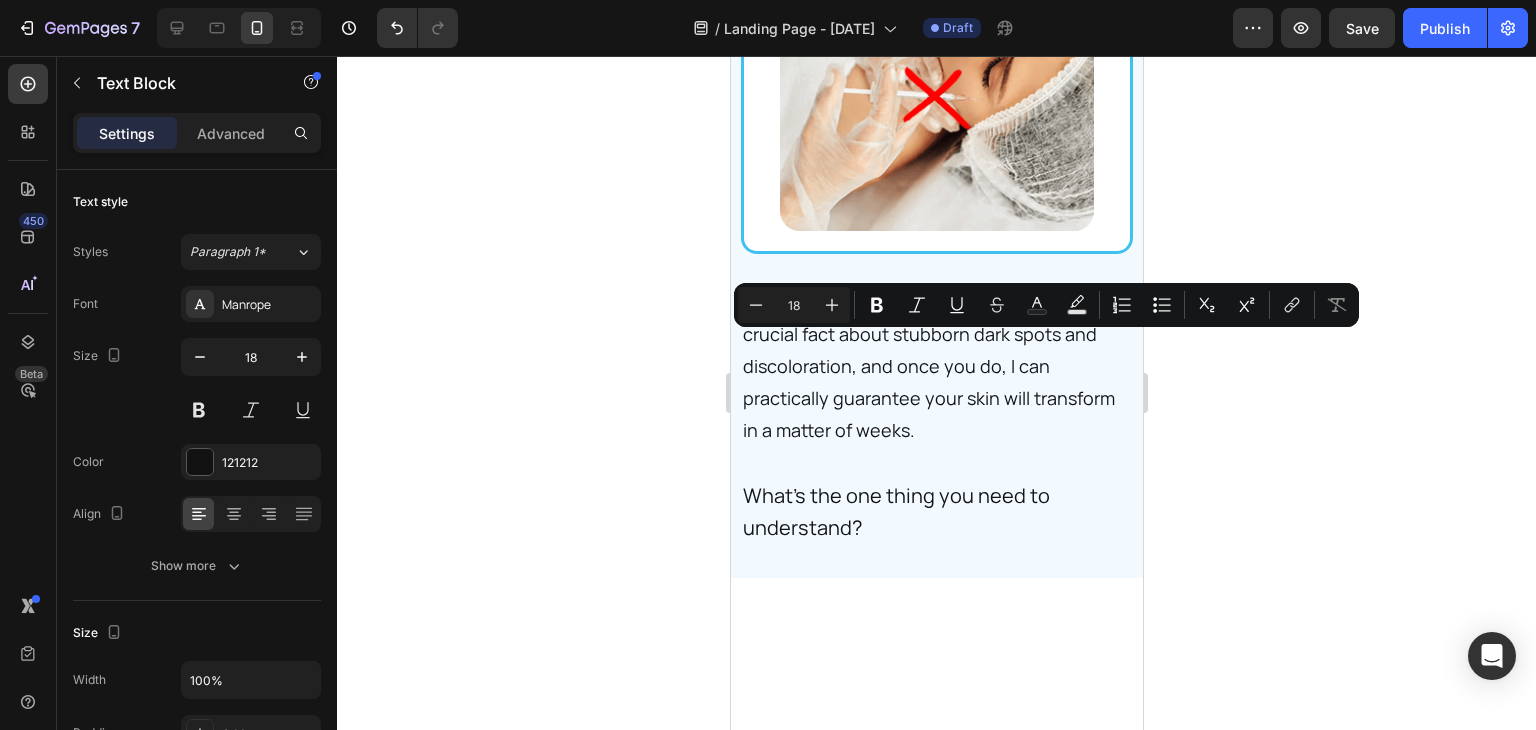 drag, startPoint x: 840, startPoint y: 344, endPoint x: 878, endPoint y: 344, distance: 38 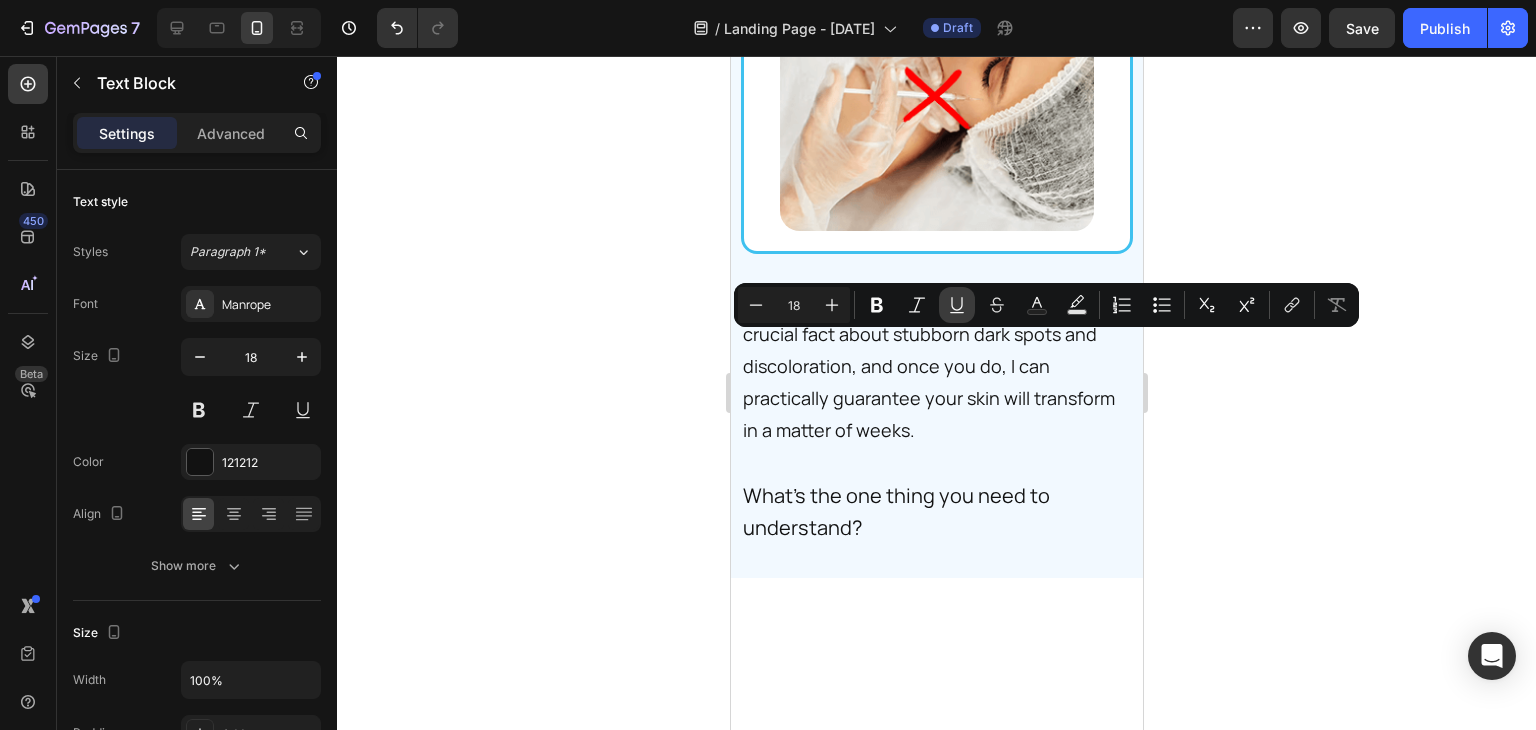 click 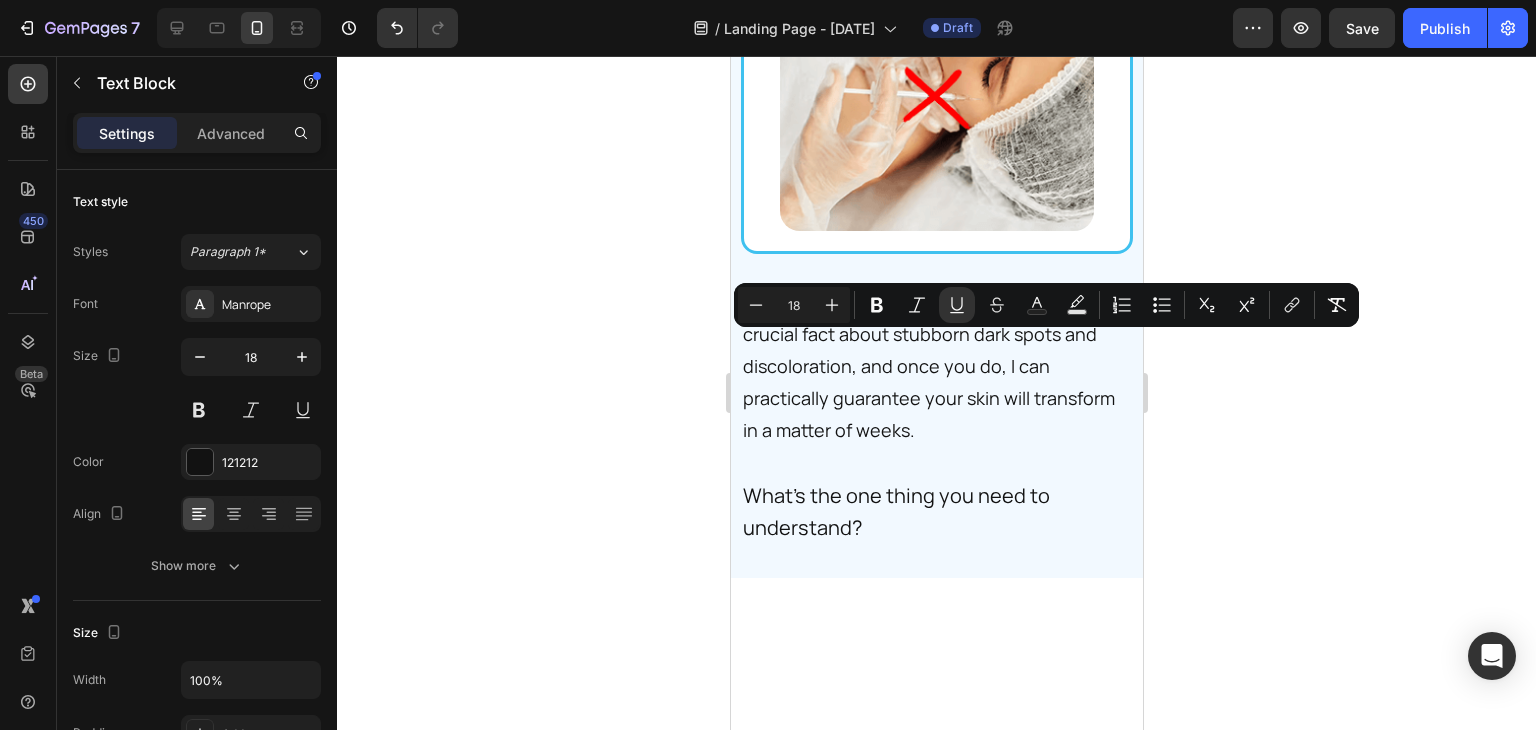 click on "And you don’t need to live hiding behind long sleeves and cardigans." at bounding box center (960, -87) 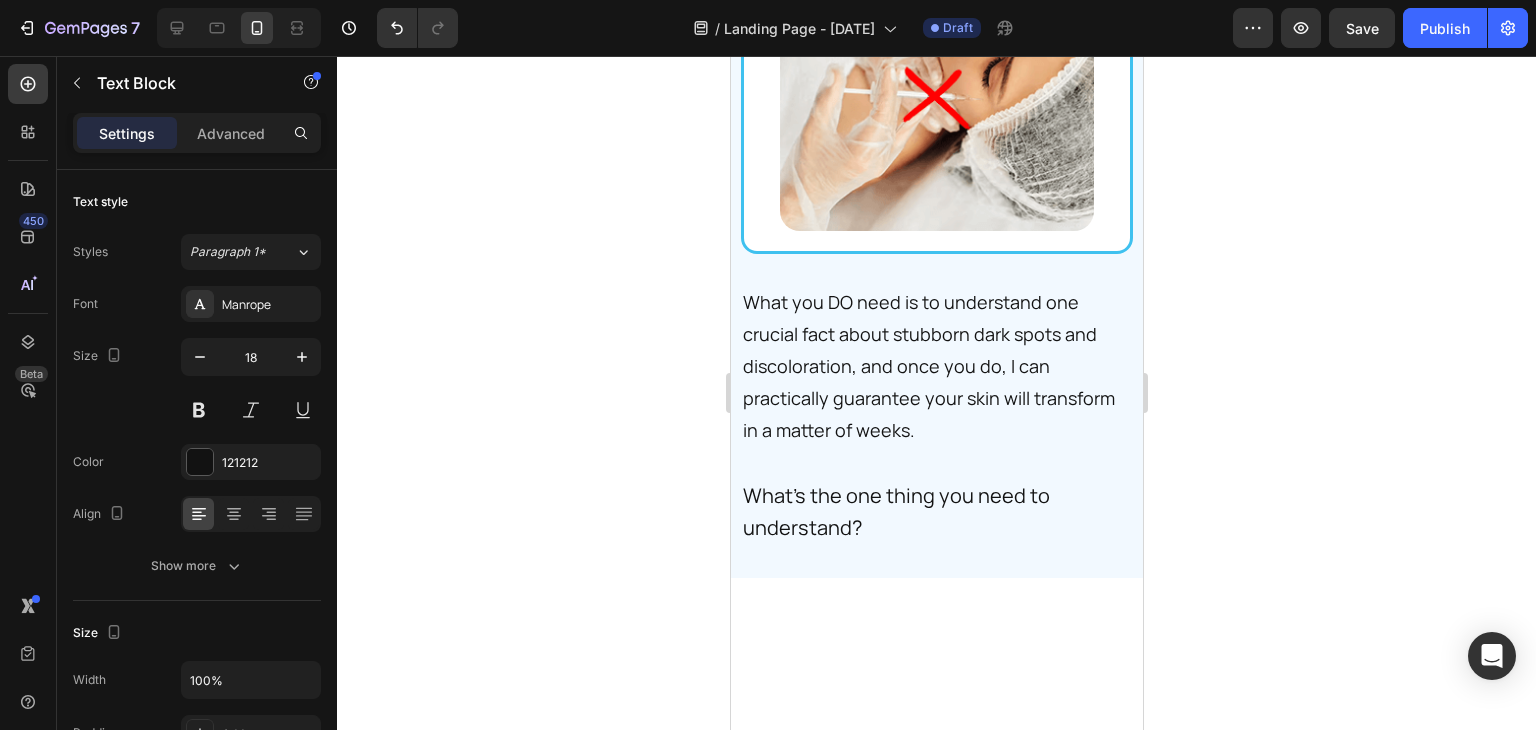 click on "And you don’t need to live hiding behind long sleeves and cardigans." at bounding box center [960, -87] 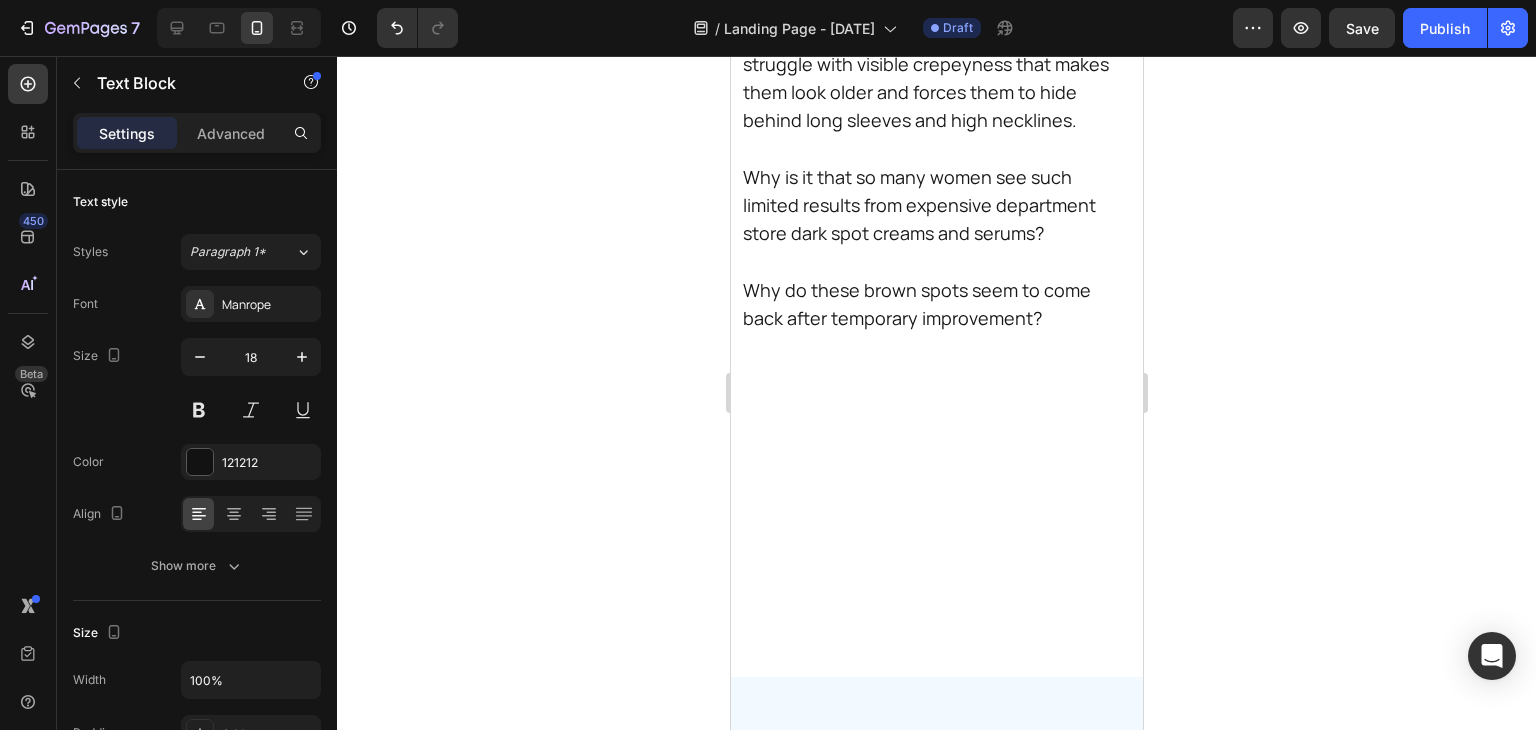 scroll, scrollTop: 0, scrollLeft: 0, axis: both 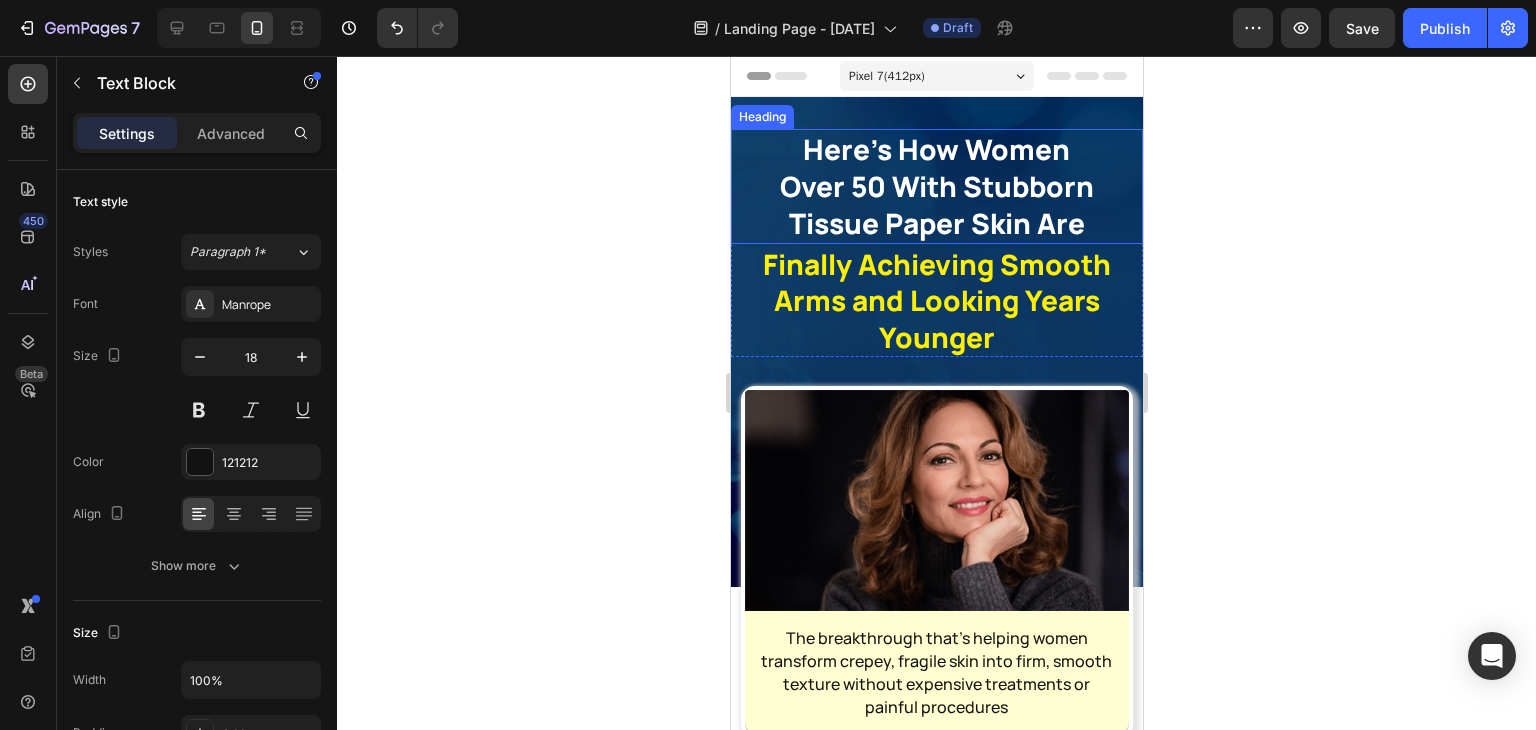 click on "Here’s How Women Over 50 With Stubborn Tissue Paper Skin Are" at bounding box center (935, 186) 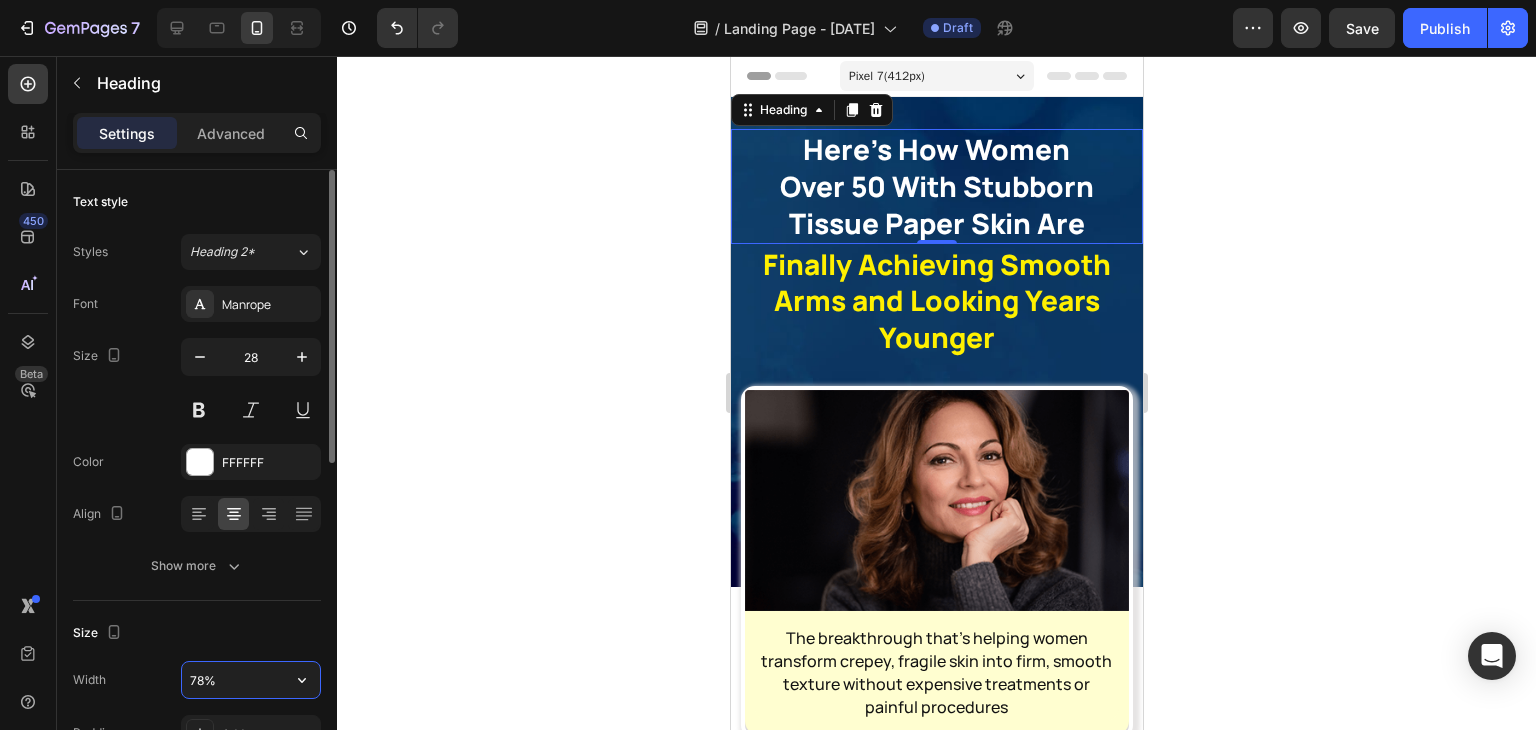 click on "78%" at bounding box center (251, 680) 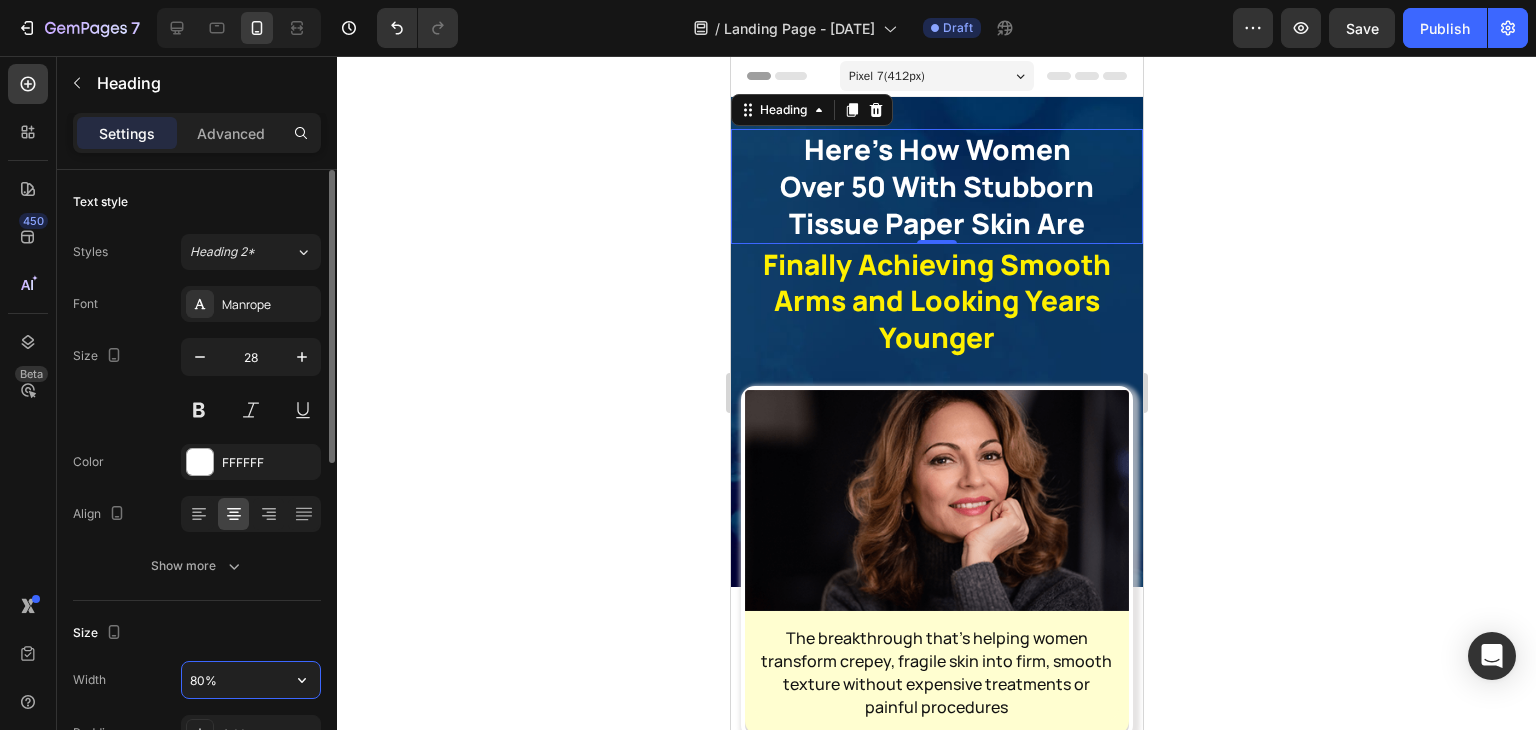 type on "81%" 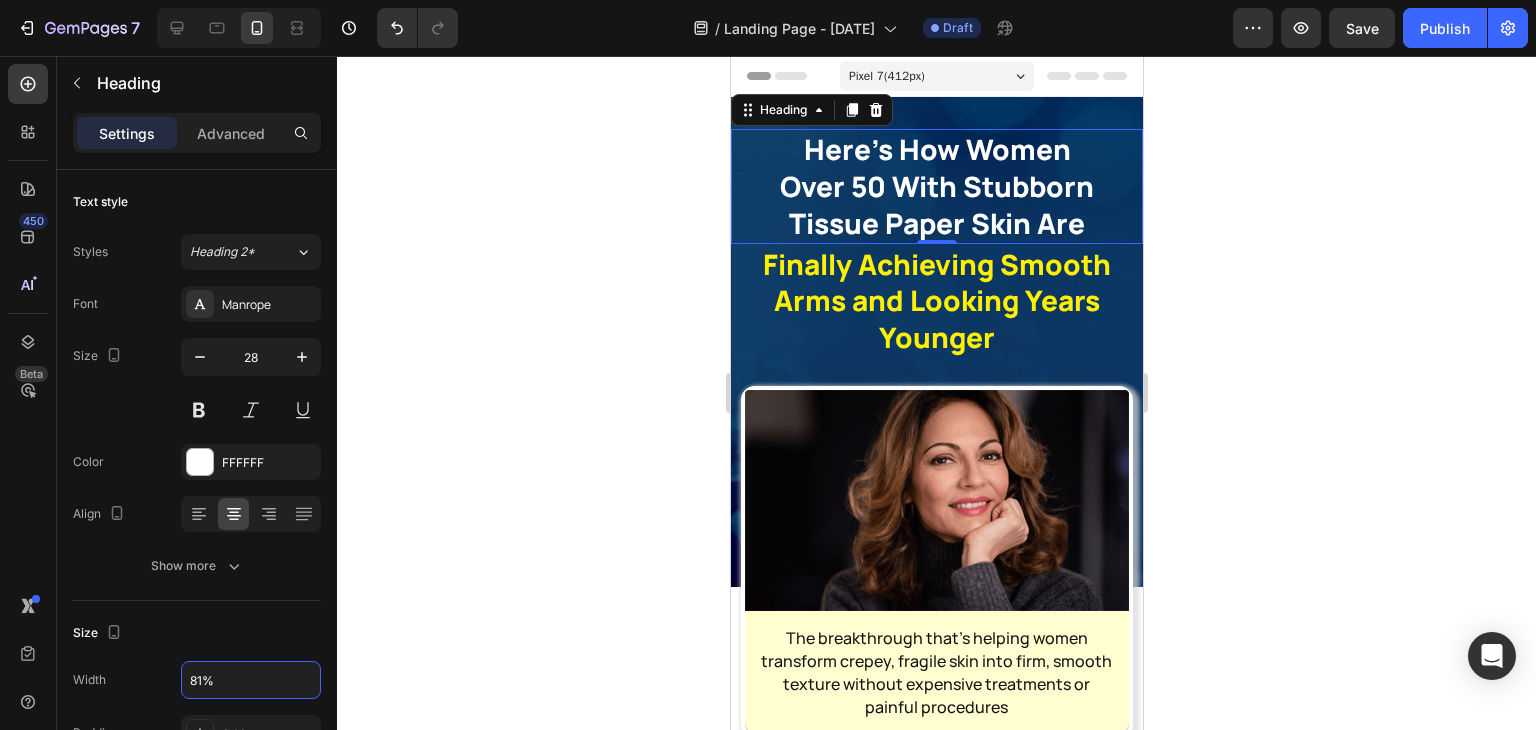 click 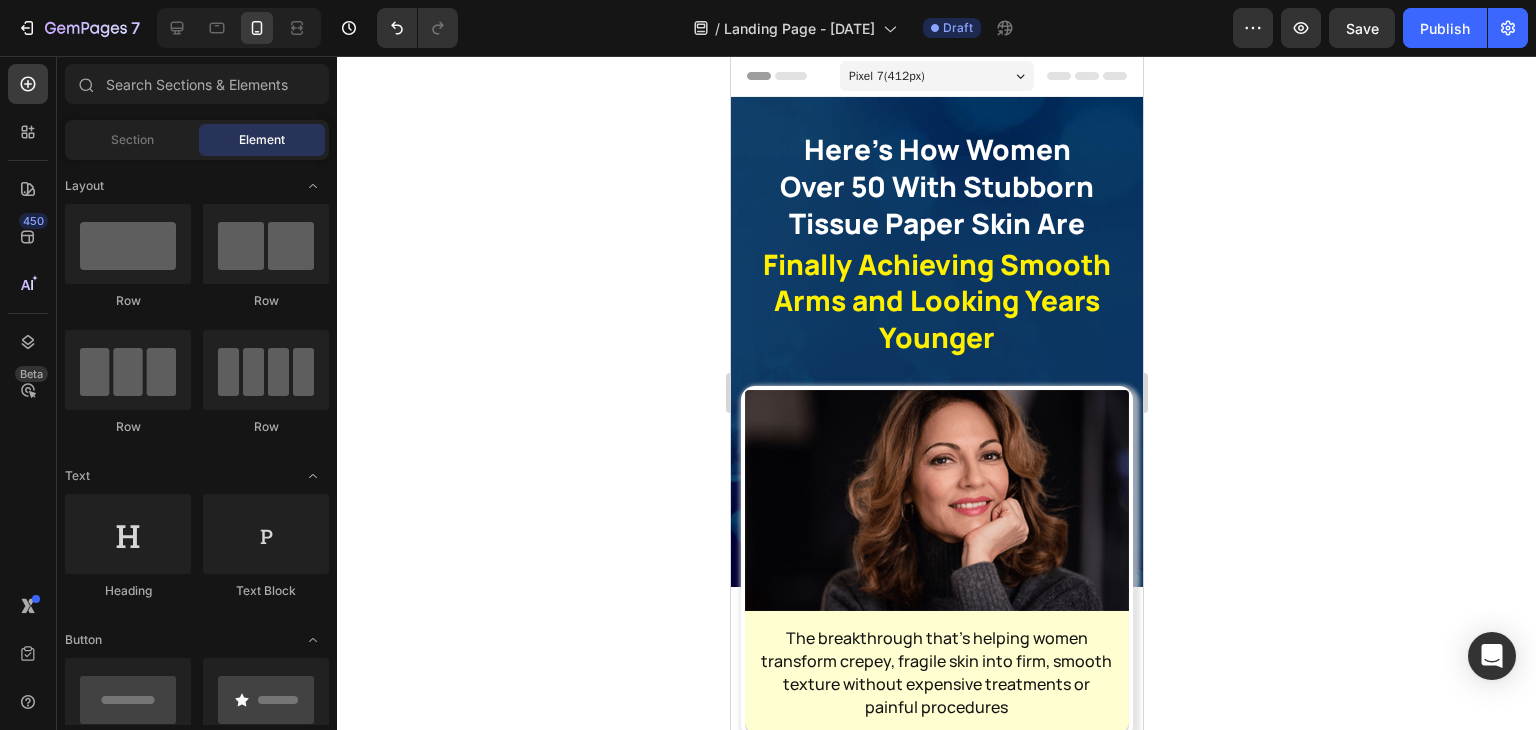 click 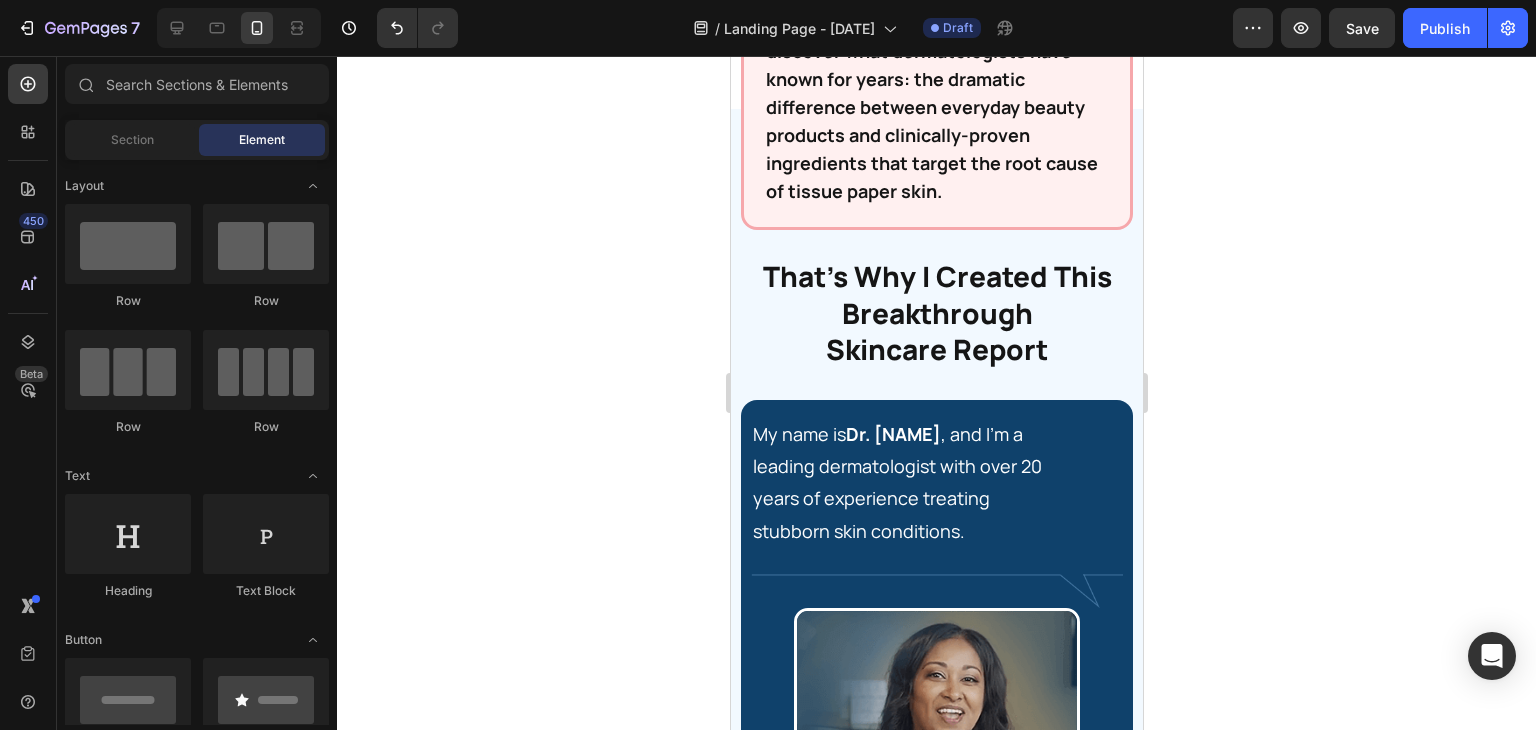 scroll, scrollTop: 1555, scrollLeft: 0, axis: vertical 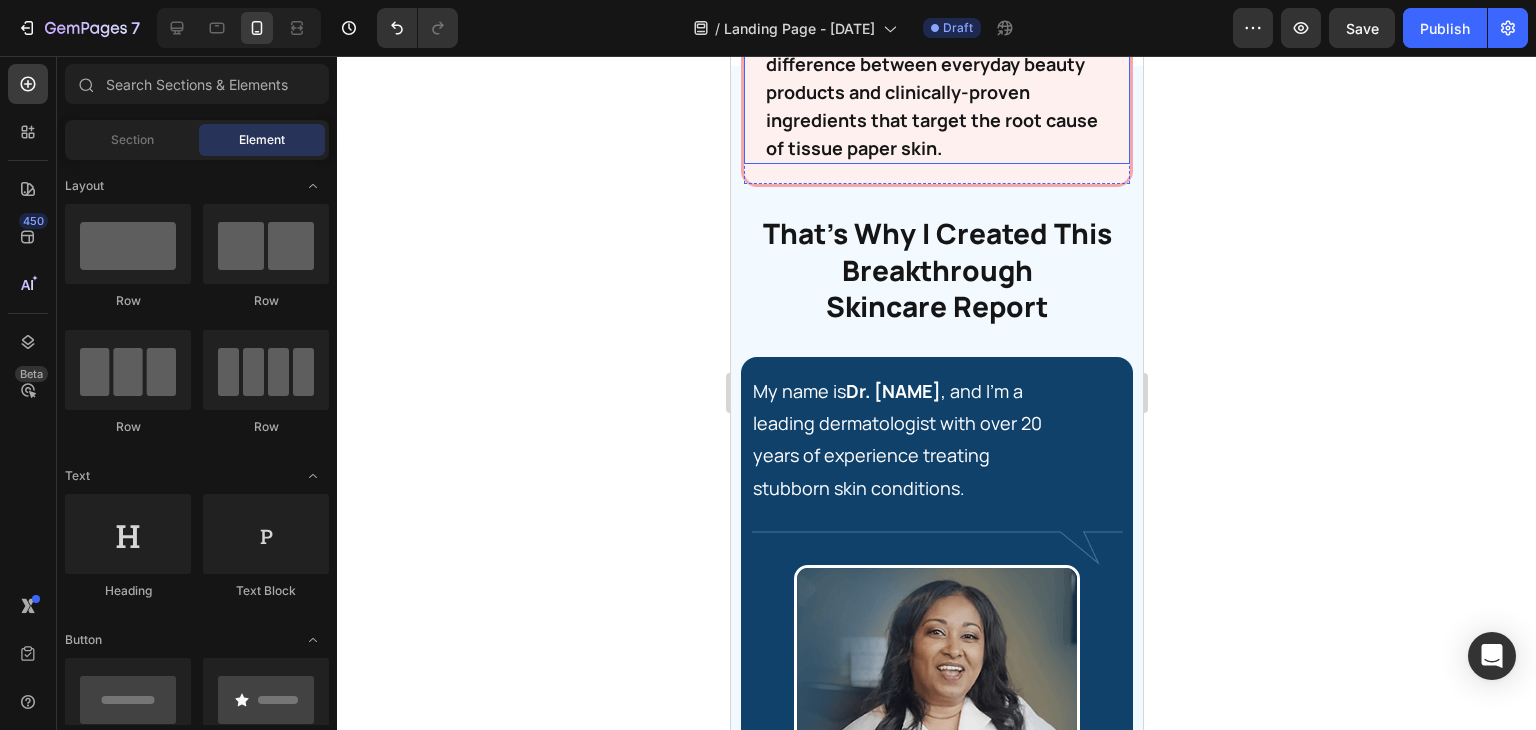 click on "And their worst fear is that you discover what dermatologists have known for years: the dramatic difference between everyday beauty products and clinically-proven ingredients that target the root cause of tissue paper skin." at bounding box center [936, 64] 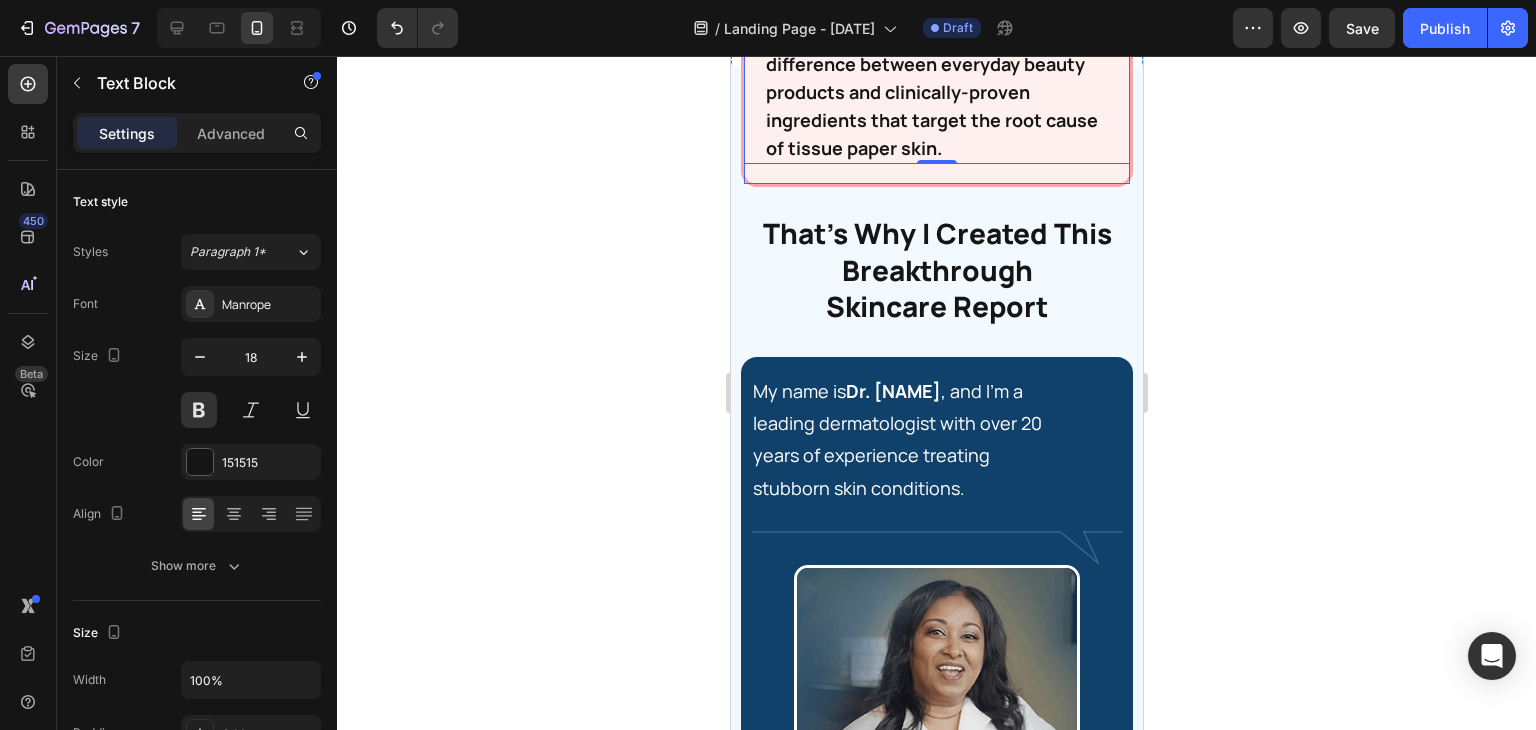 click on "And their worst fear is that you discover what dermatologists have known for years: the dramatic difference between everyday beauty products and clinically-proven ingredients that target the root cause of tissue paper skin. Text Block   0 Row" at bounding box center (936, 64) 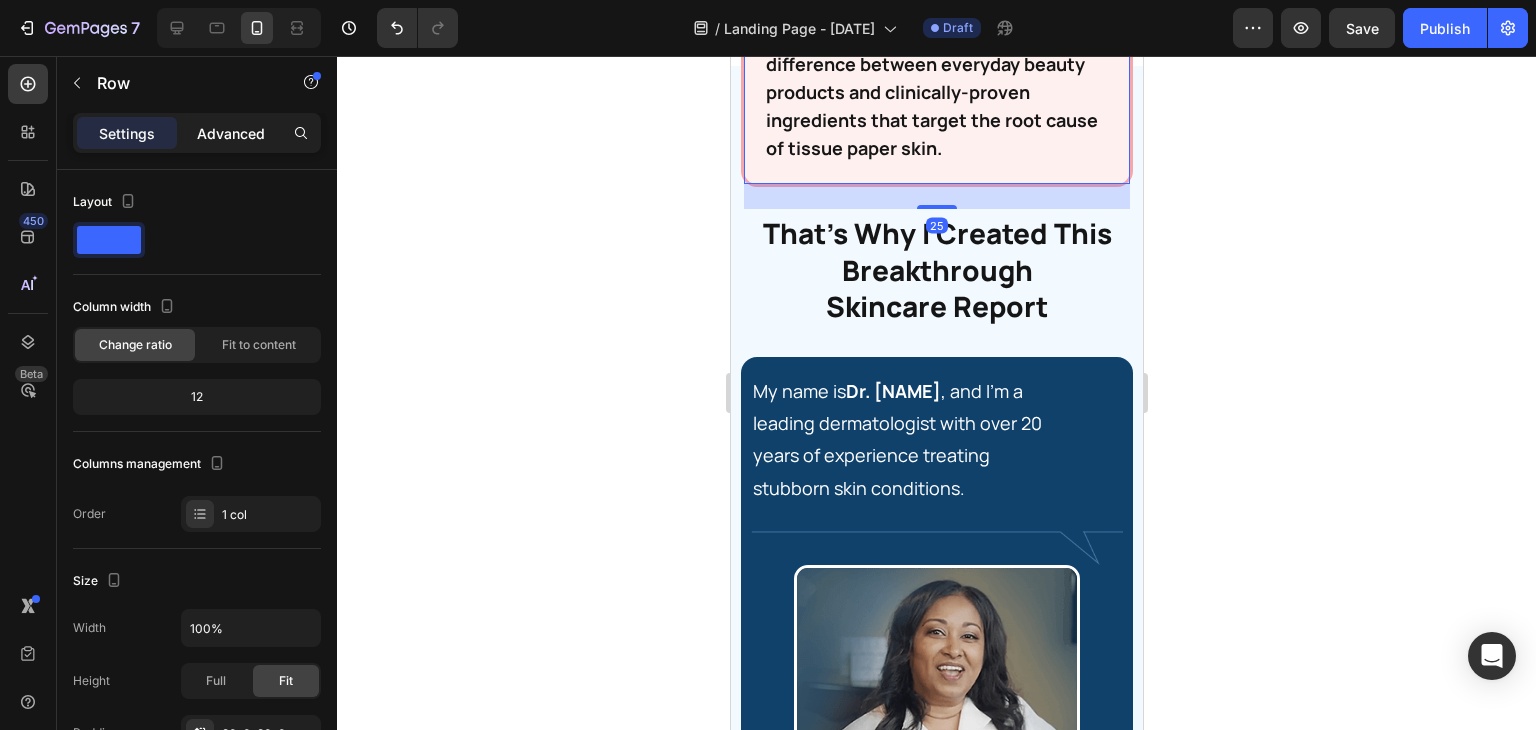 click on "Advanced" at bounding box center (231, 133) 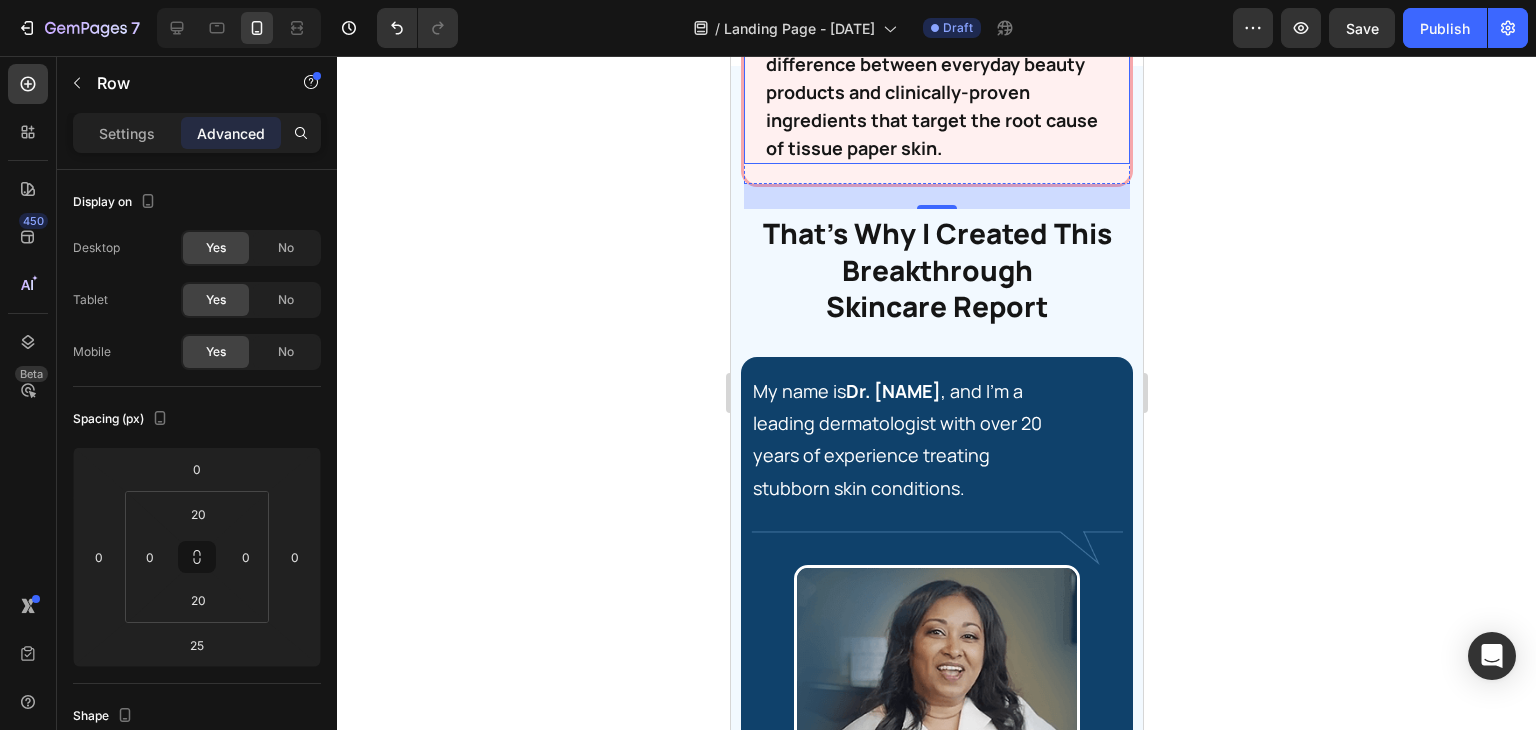 click on "And their worst fear is that you discover what dermatologists have known for years: the dramatic difference between everyday beauty products and clinically-proven ingredients that target the root cause of tissue paper skin." at bounding box center [936, 64] 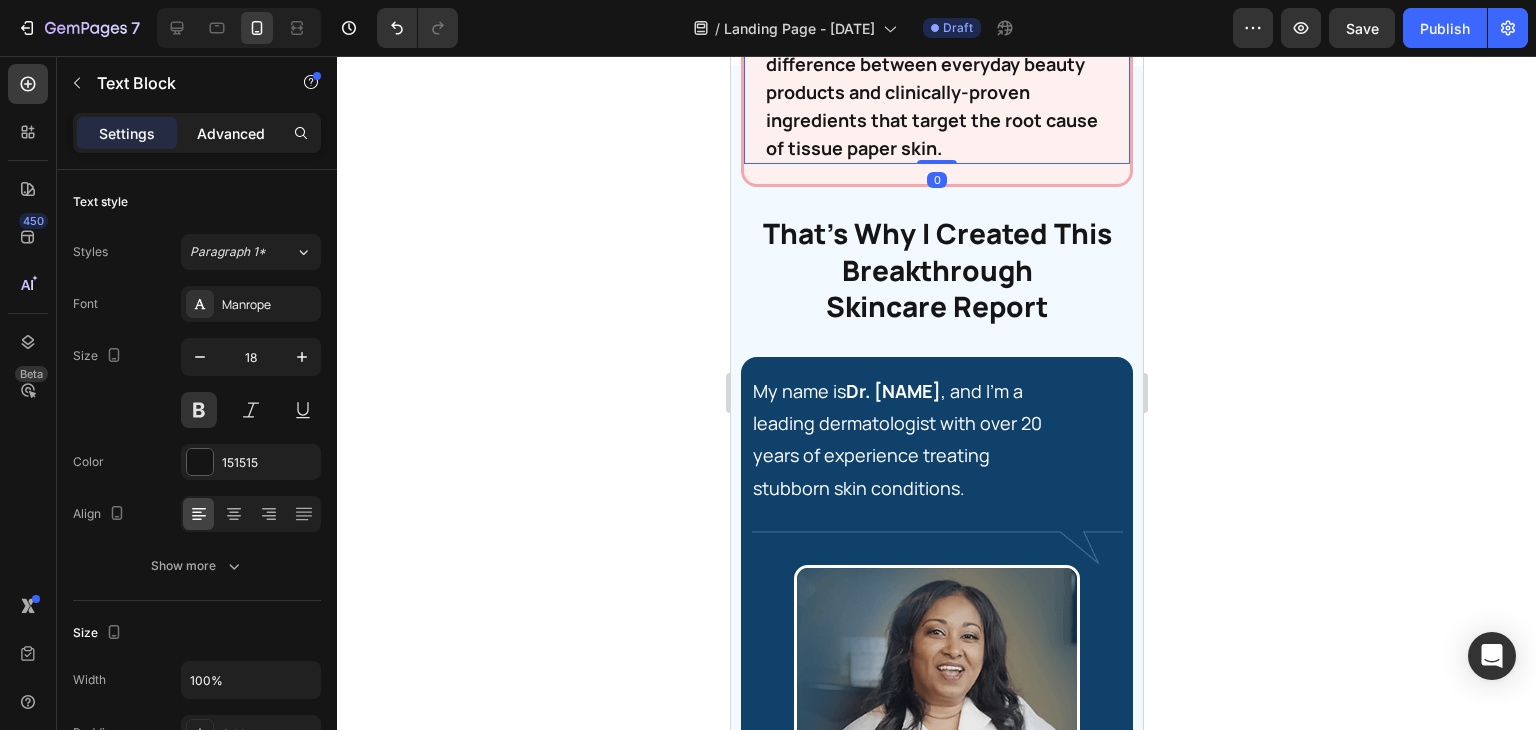 click on "Advanced" at bounding box center [231, 133] 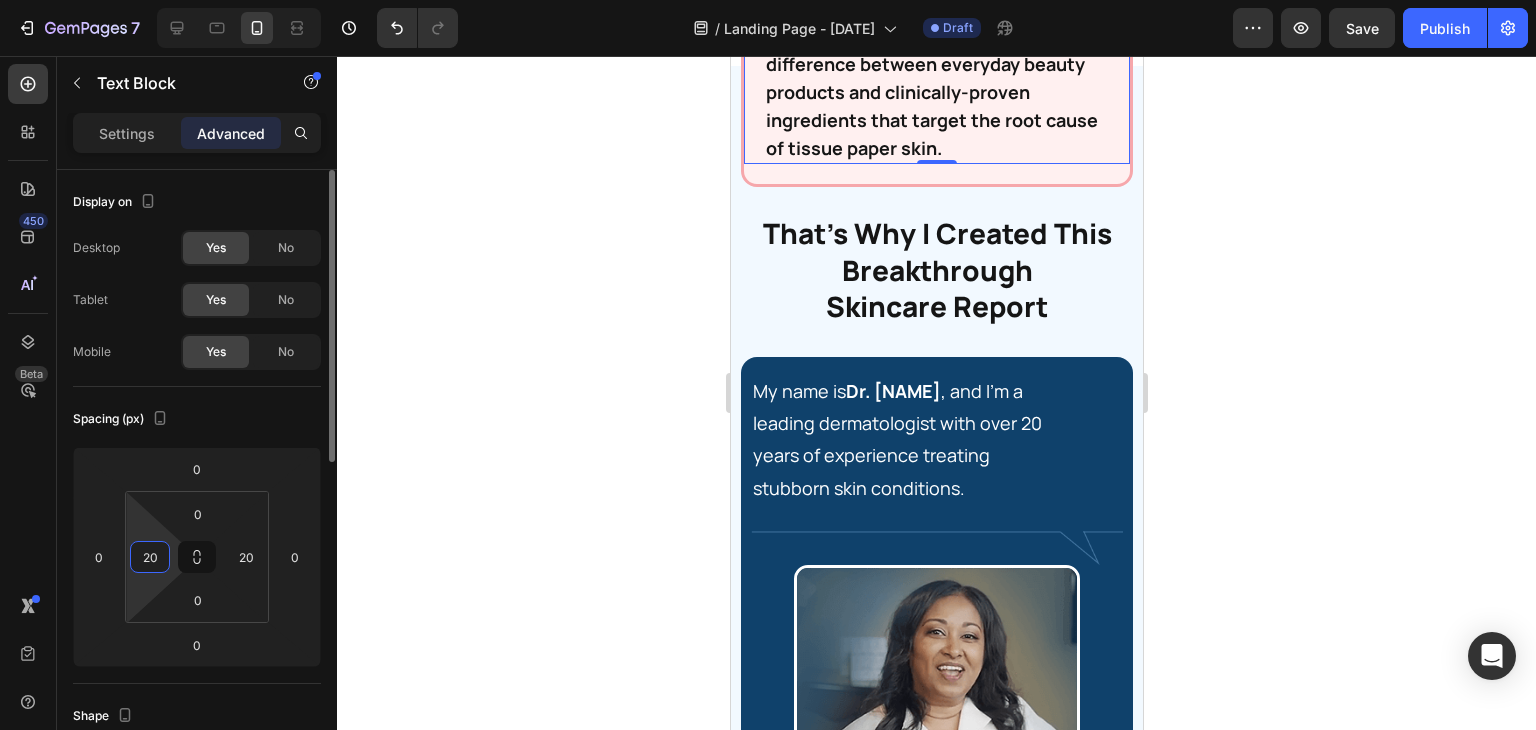 click on "20" at bounding box center (150, 557) 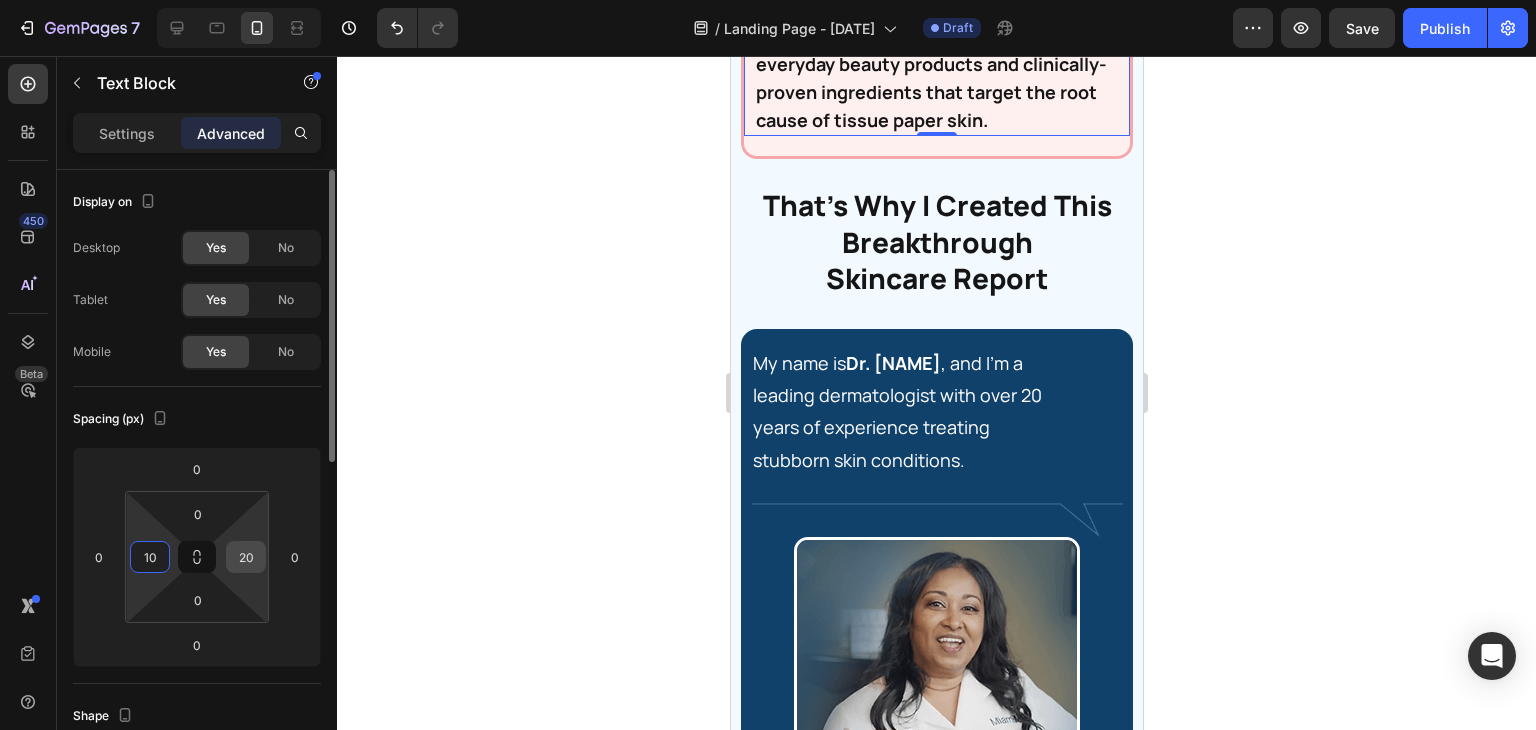 type on "10" 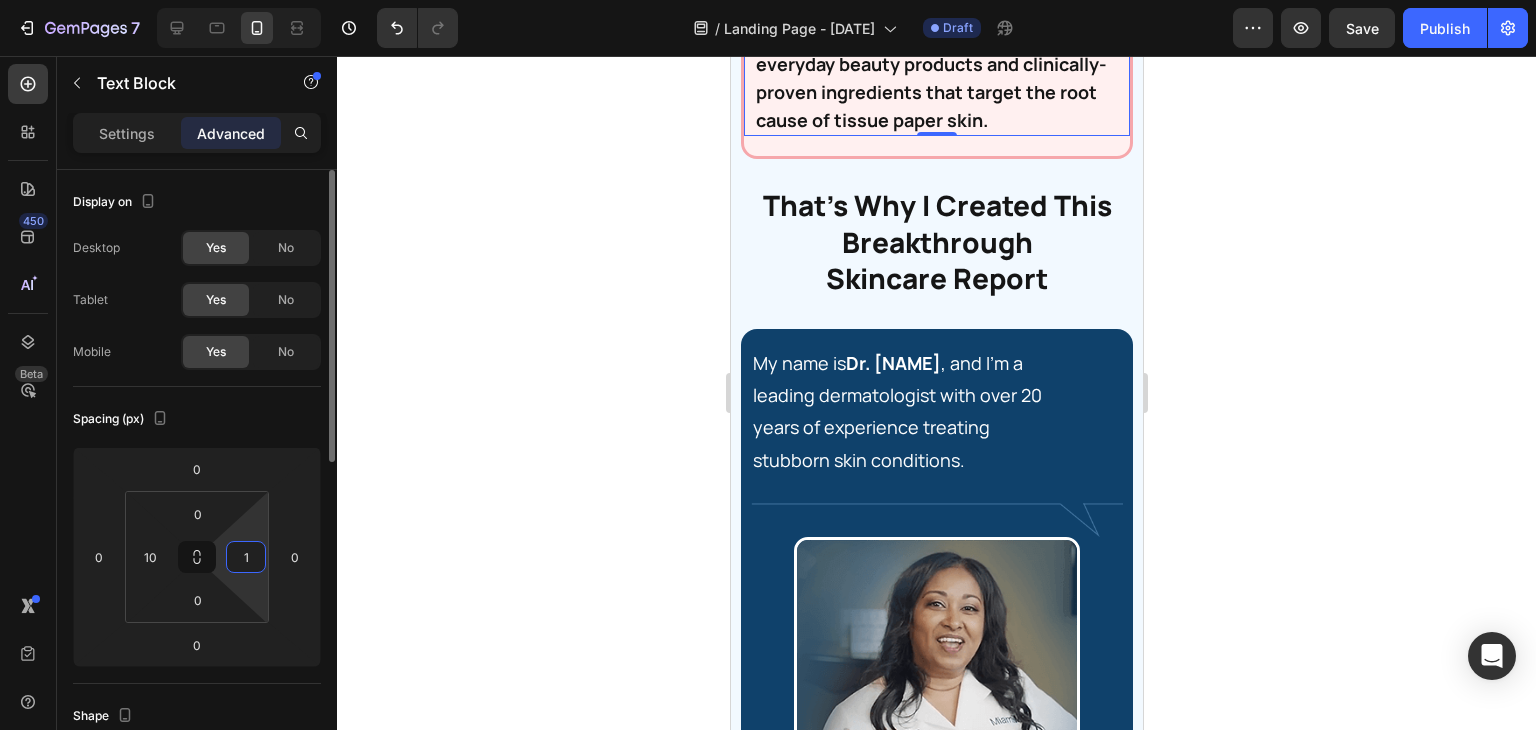 type on "10" 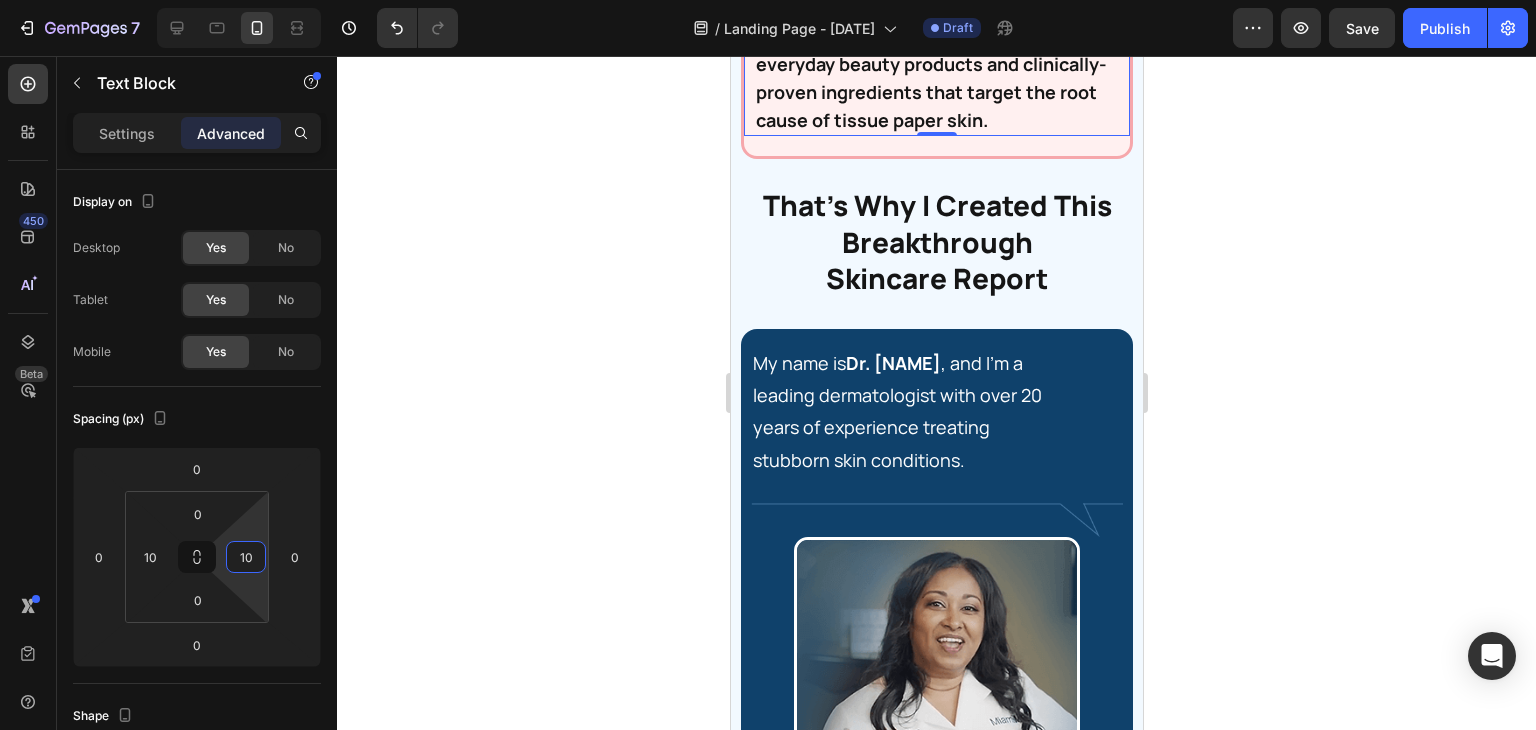 click 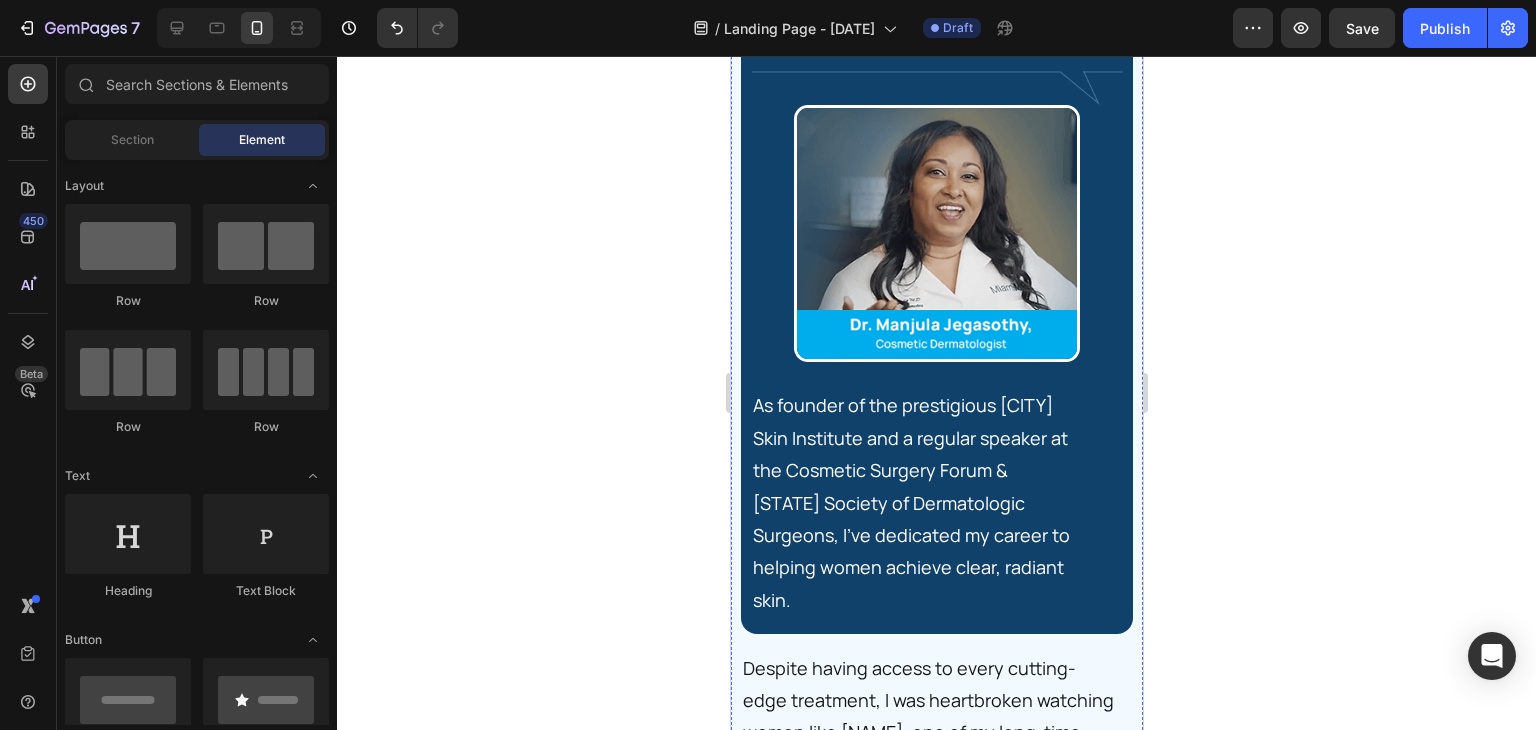scroll, scrollTop: 2014, scrollLeft: 0, axis: vertical 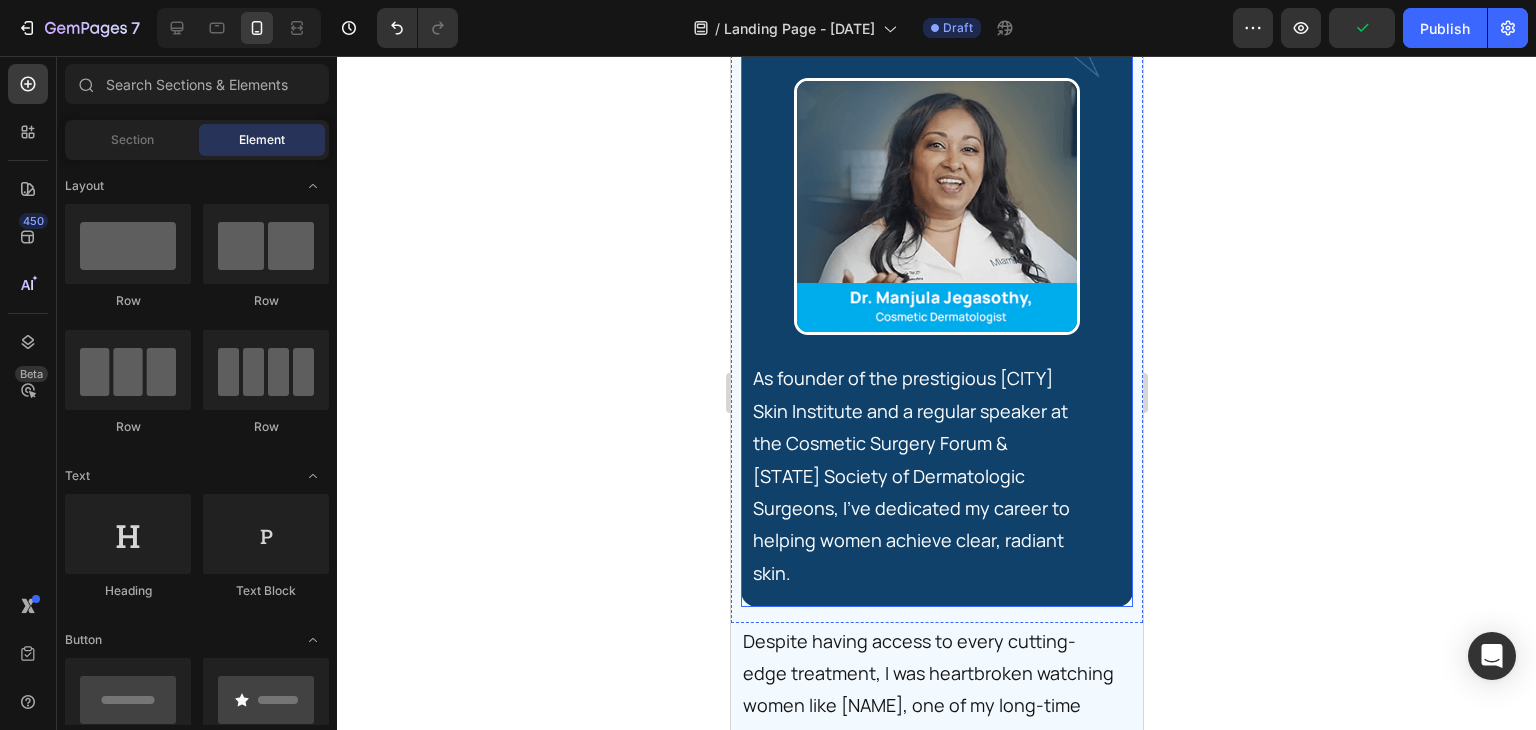 click on "My name is Dr. [NAME], and I'm a leading dermatologist with over 20 years of experience treating stubborn skin conditions. Text Block Image Image As founder of the prestigious [CITY] Skin Institute and a regular speaker at the Cosmetic Surgery Forum & [STATE] Society of Dermatologic Surgeons, I've dedicated my career to helping women achieve clear, radiant skin. Text Block Row" at bounding box center [936, 239] 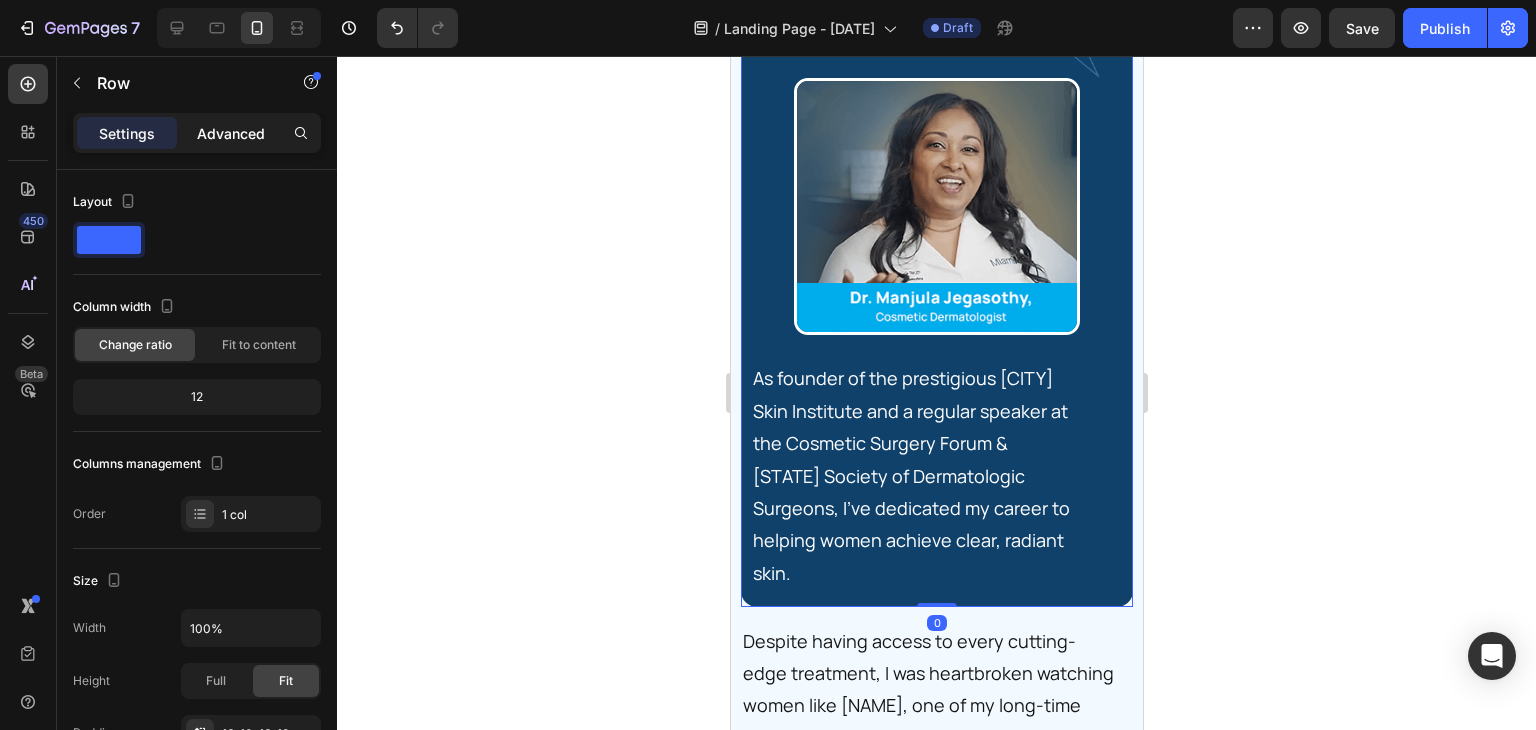 click on "Advanced" at bounding box center (231, 133) 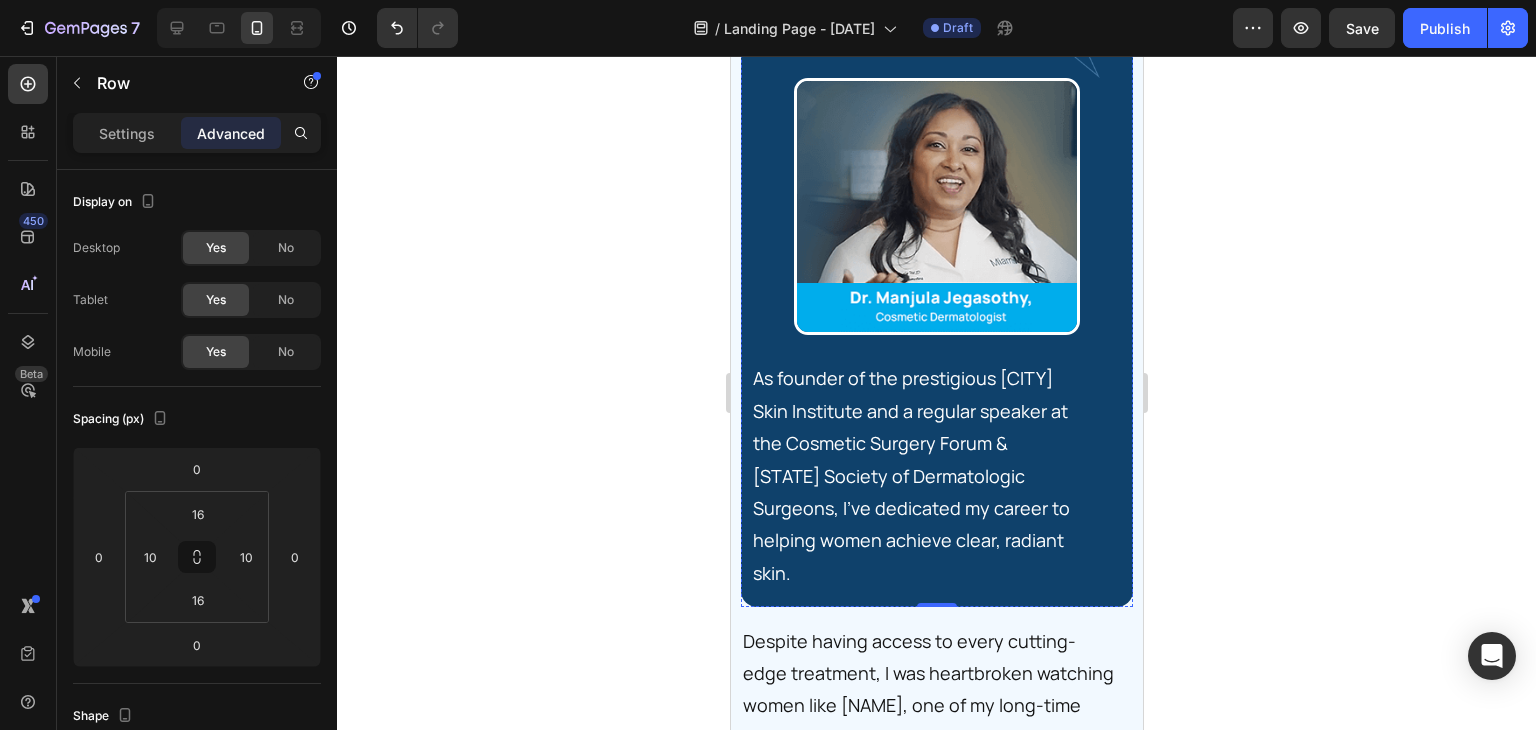 click on "My name is Dr. [LAST], and I'm a leading dermatologist with over 20 years of experience treating stubborn skin conditions." at bounding box center [906, -47] 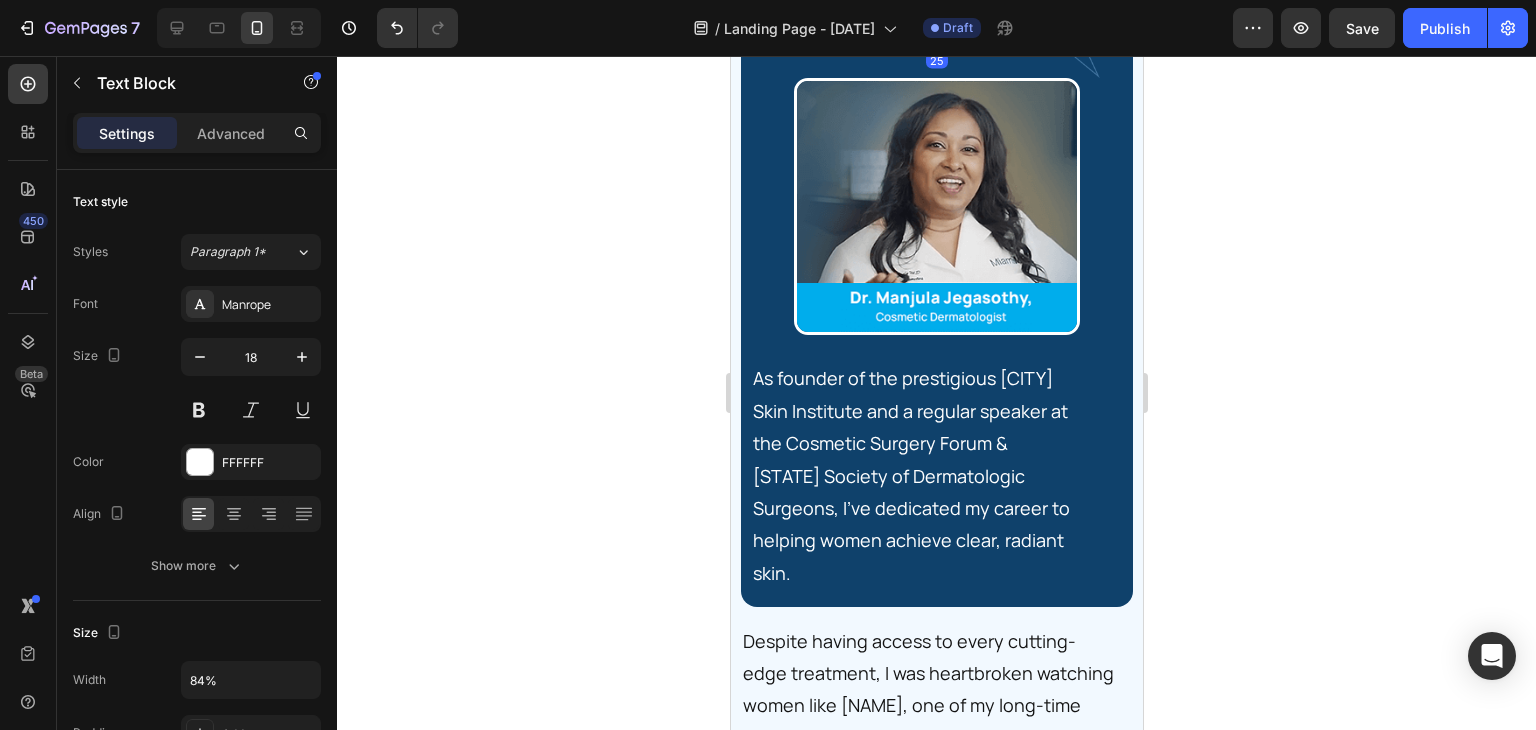 click 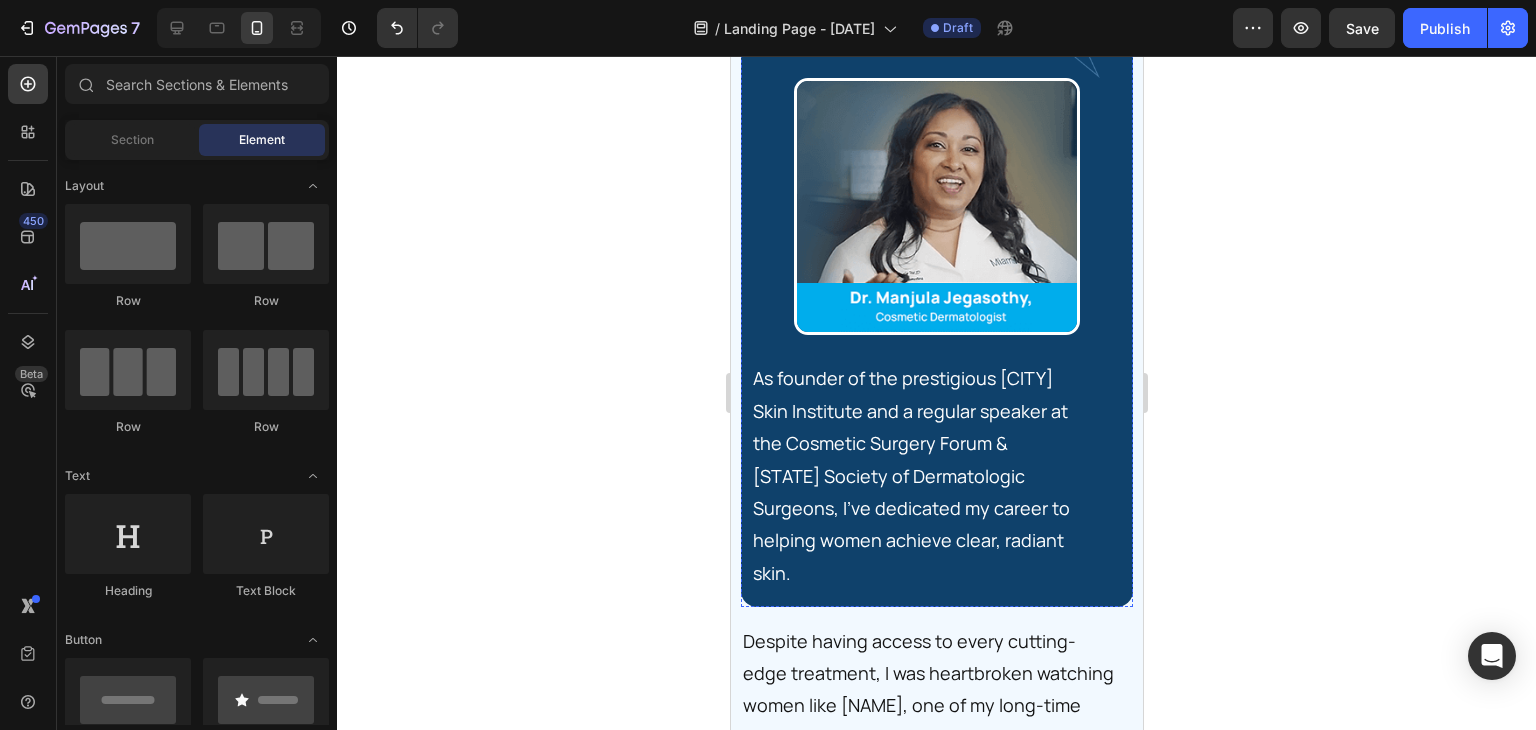 click on "Dr. [NAME]" at bounding box center [892, -96] 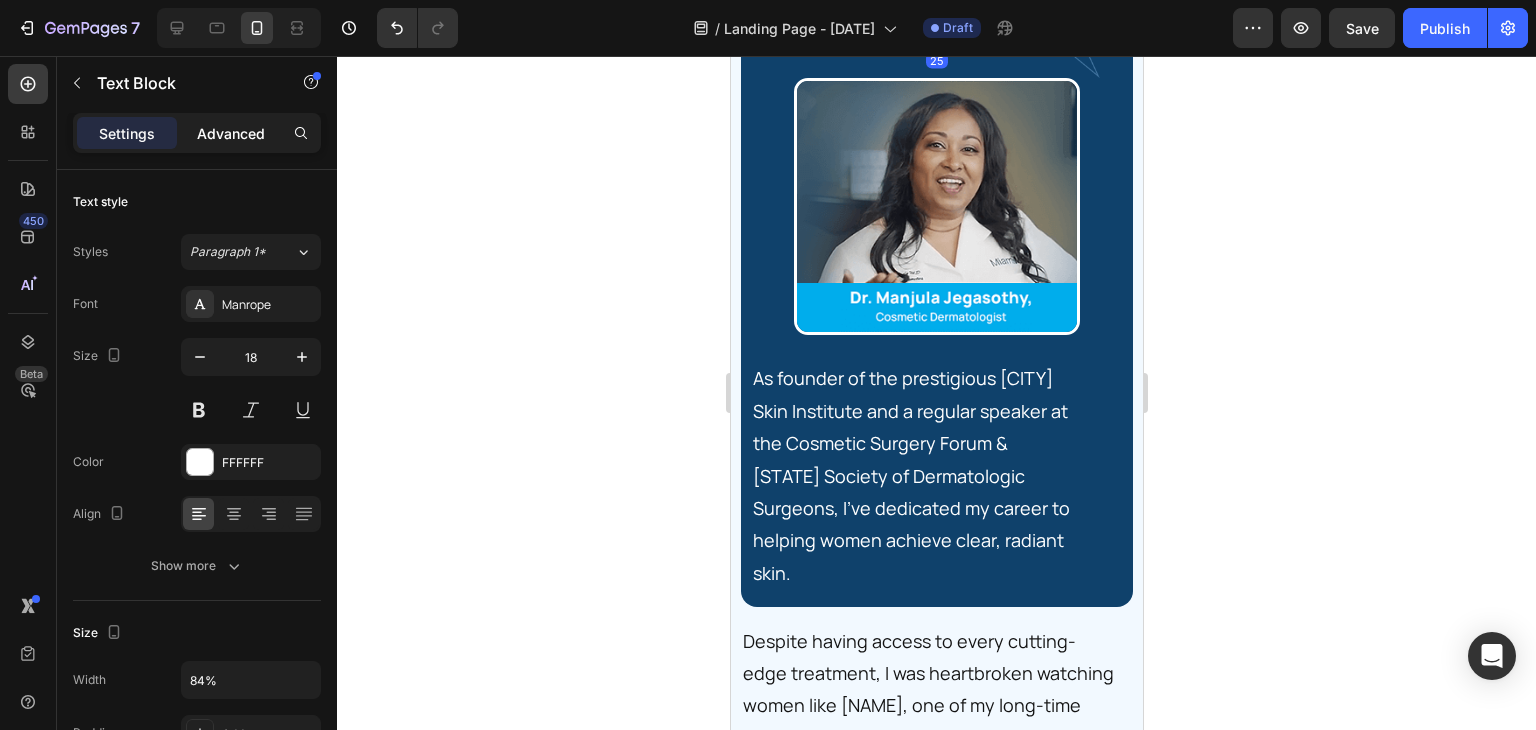 click on "Advanced" at bounding box center (231, 133) 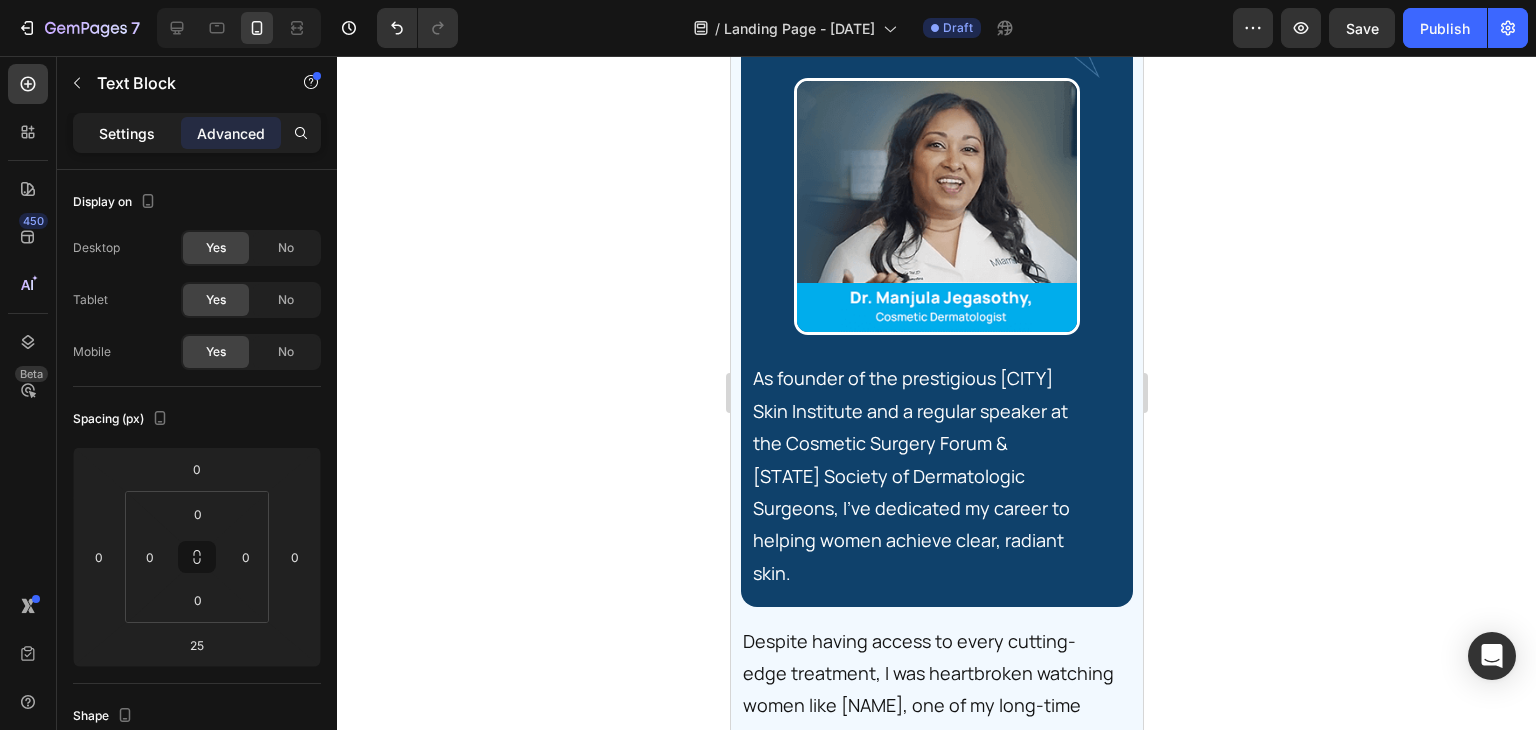 click on "Settings" 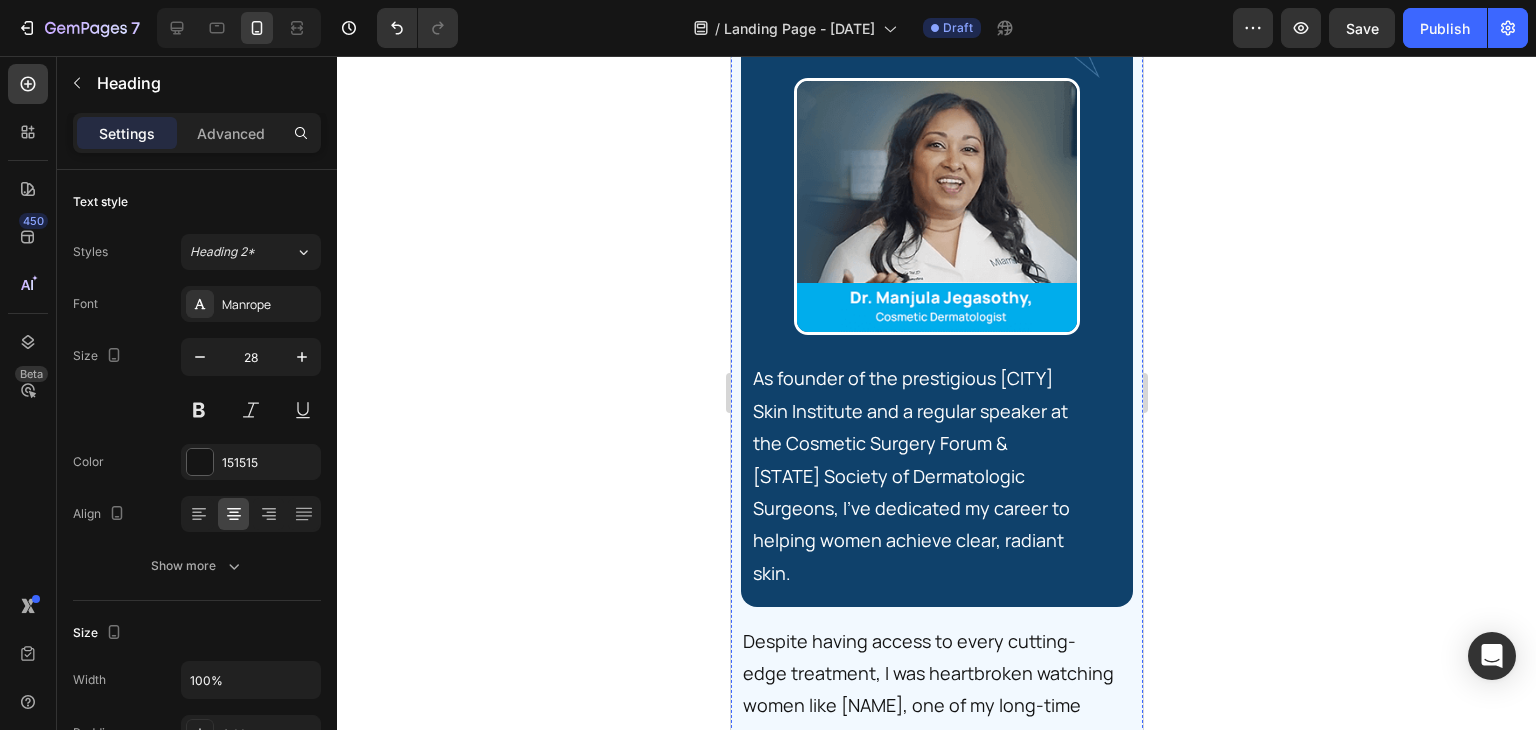 click on "That’s Why I Created This Breakthrough Skincare Report" at bounding box center [936, -218] 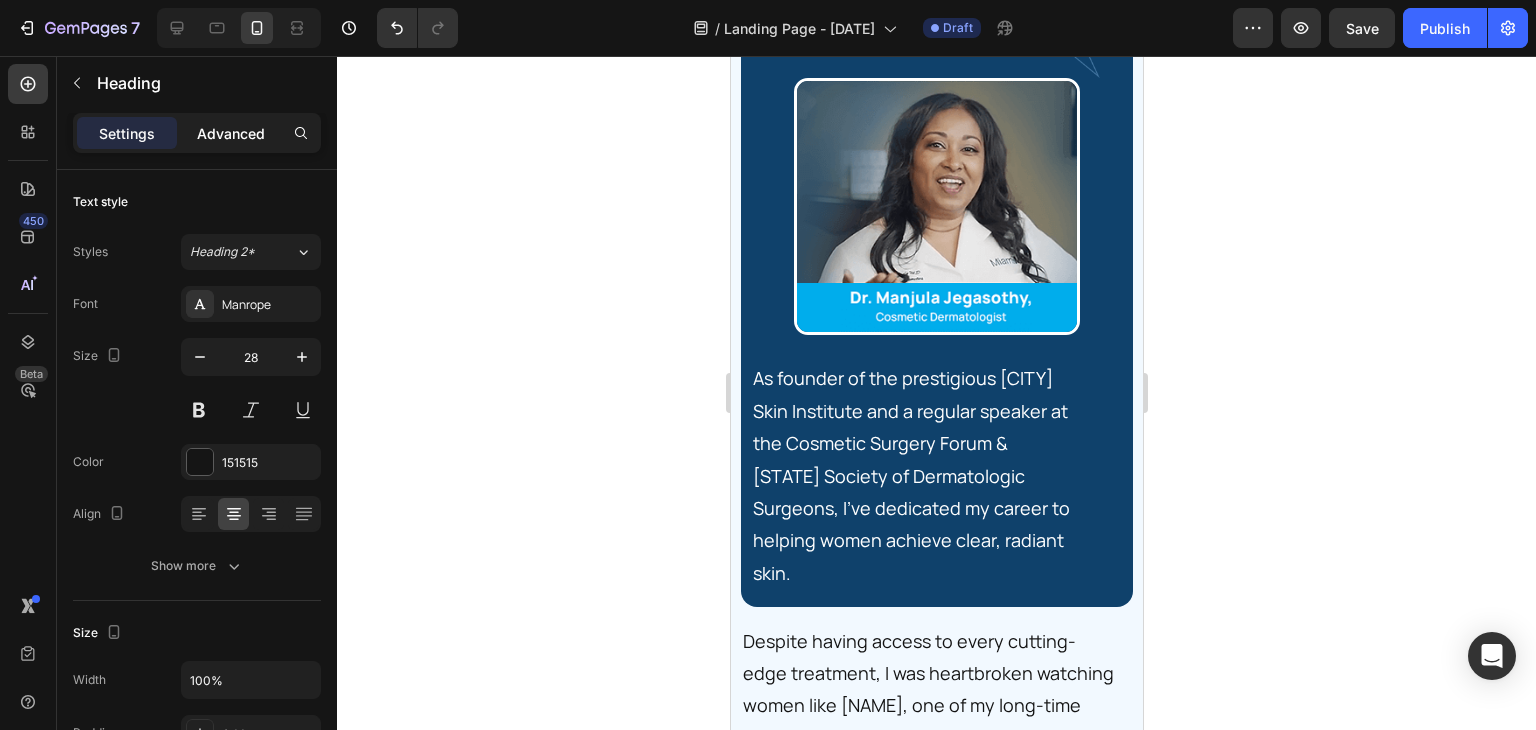 click on "Advanced" at bounding box center (231, 133) 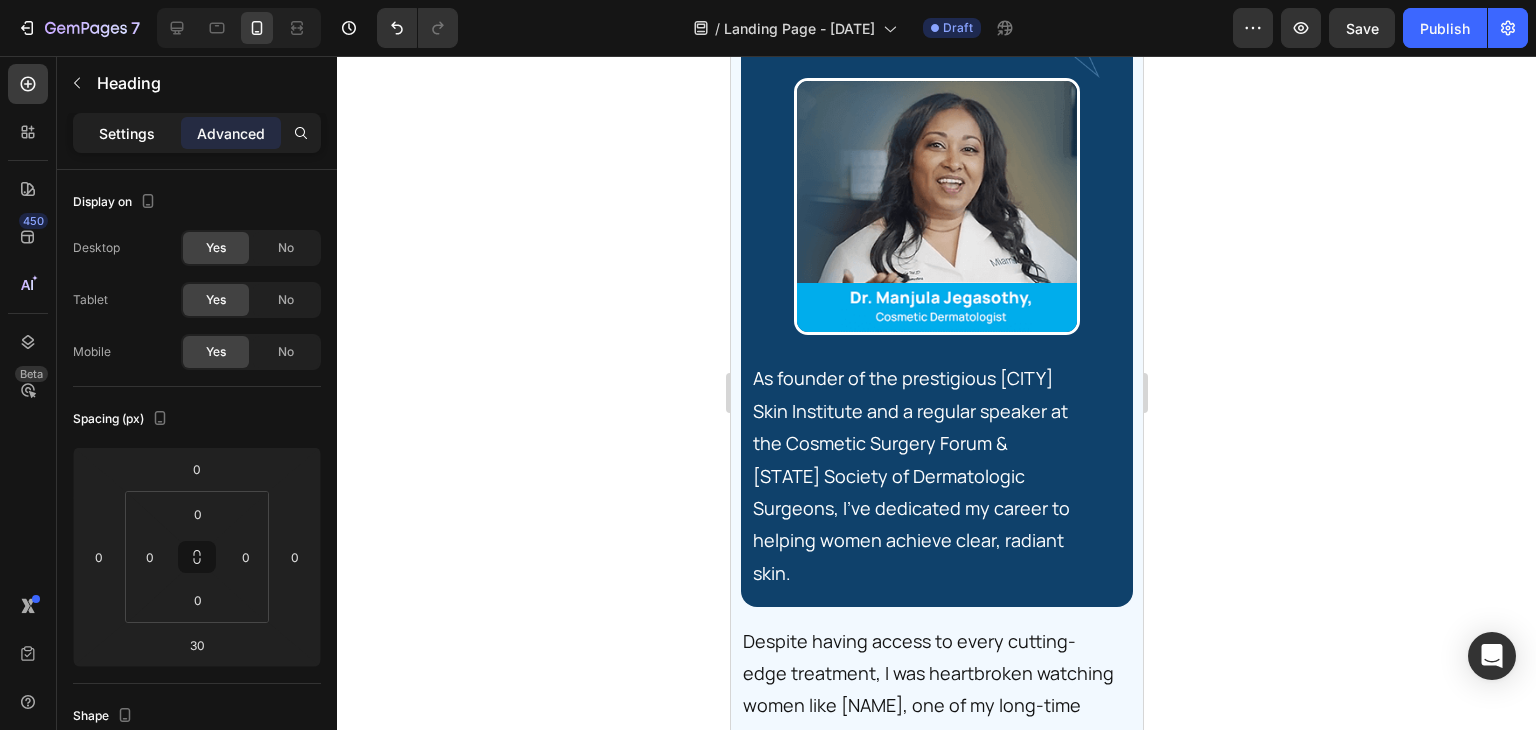 click on "Settings" at bounding box center (127, 133) 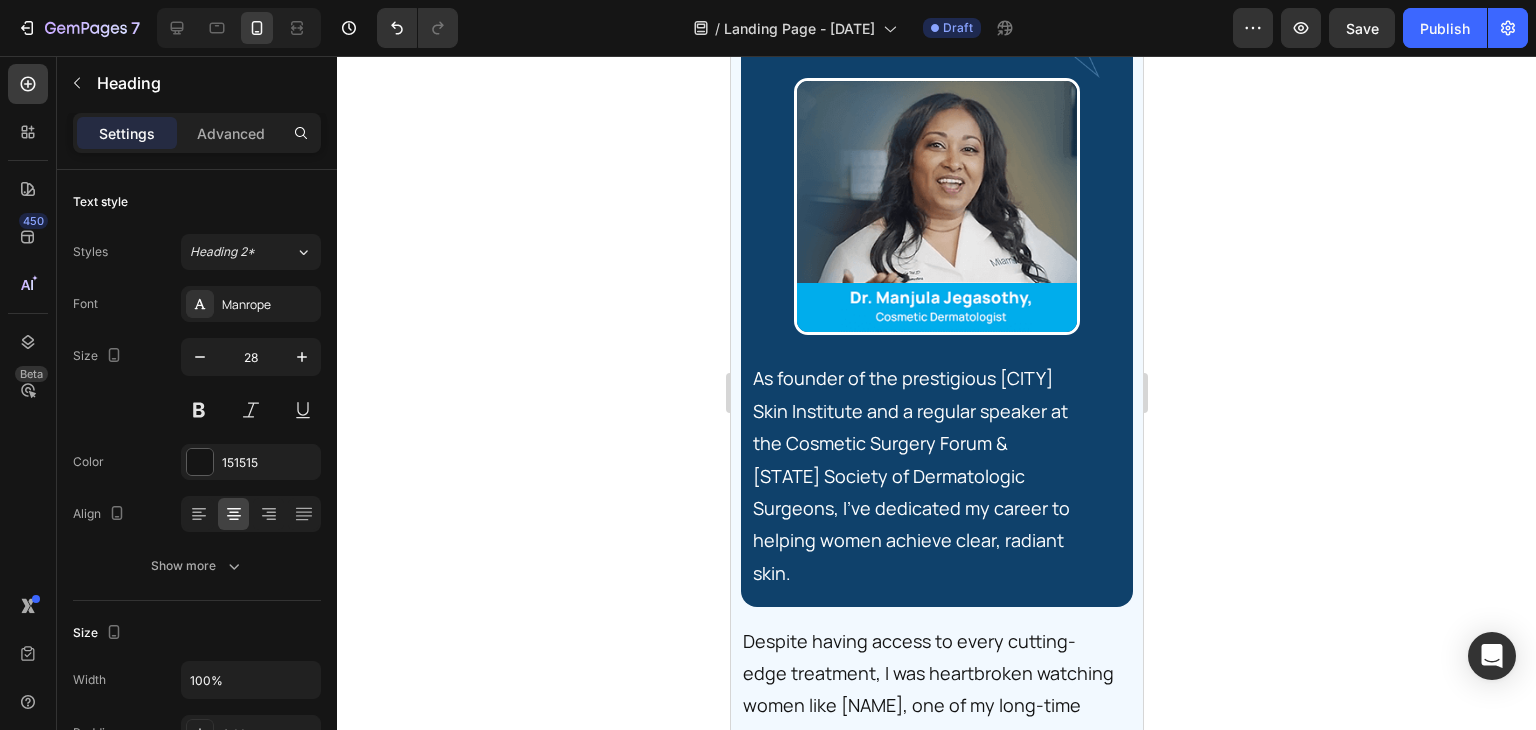 click on "That’s Why I Created This Breakthrough Skincare Report" at bounding box center (936, -218) 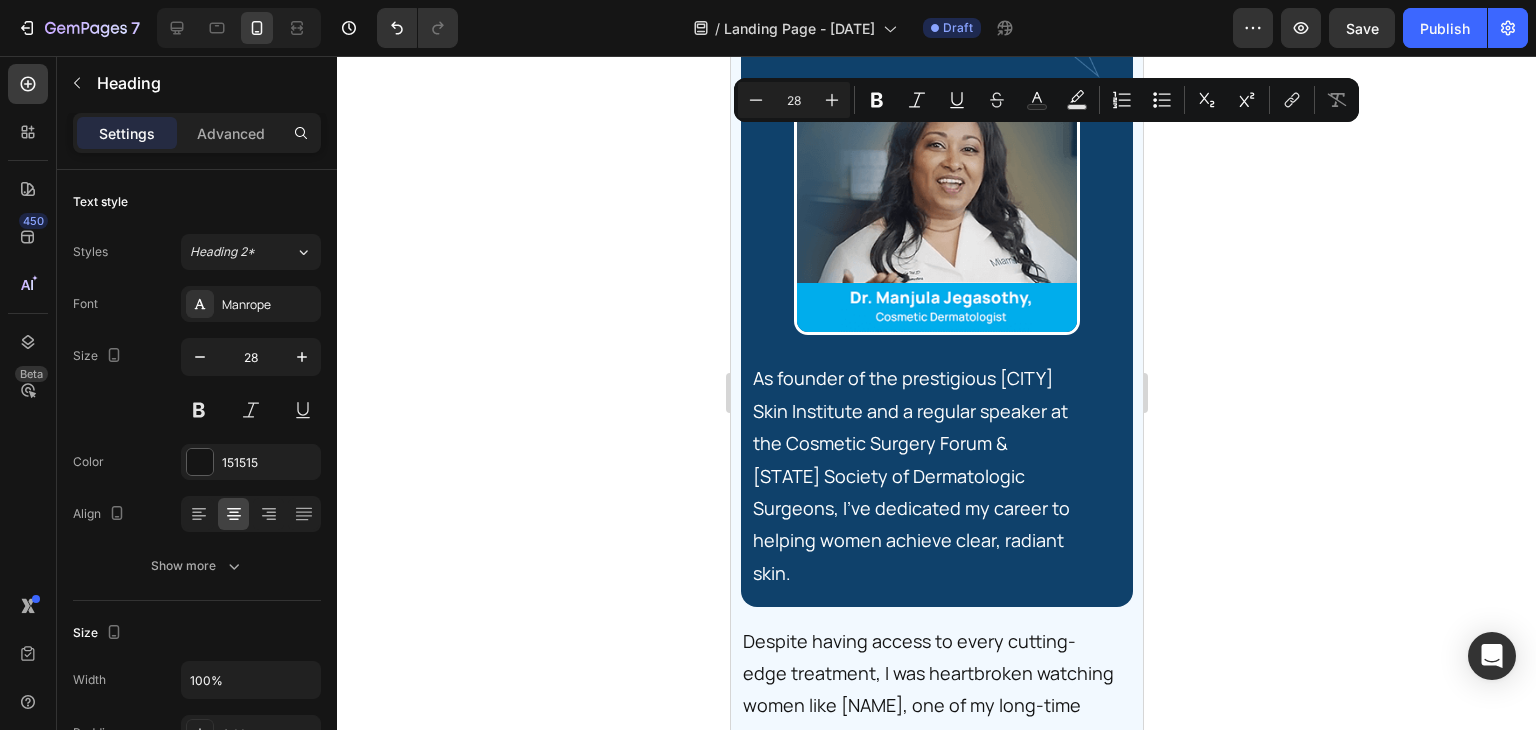 drag, startPoint x: 1043, startPoint y: 213, endPoint x: 745, endPoint y: 159, distance: 302.8531 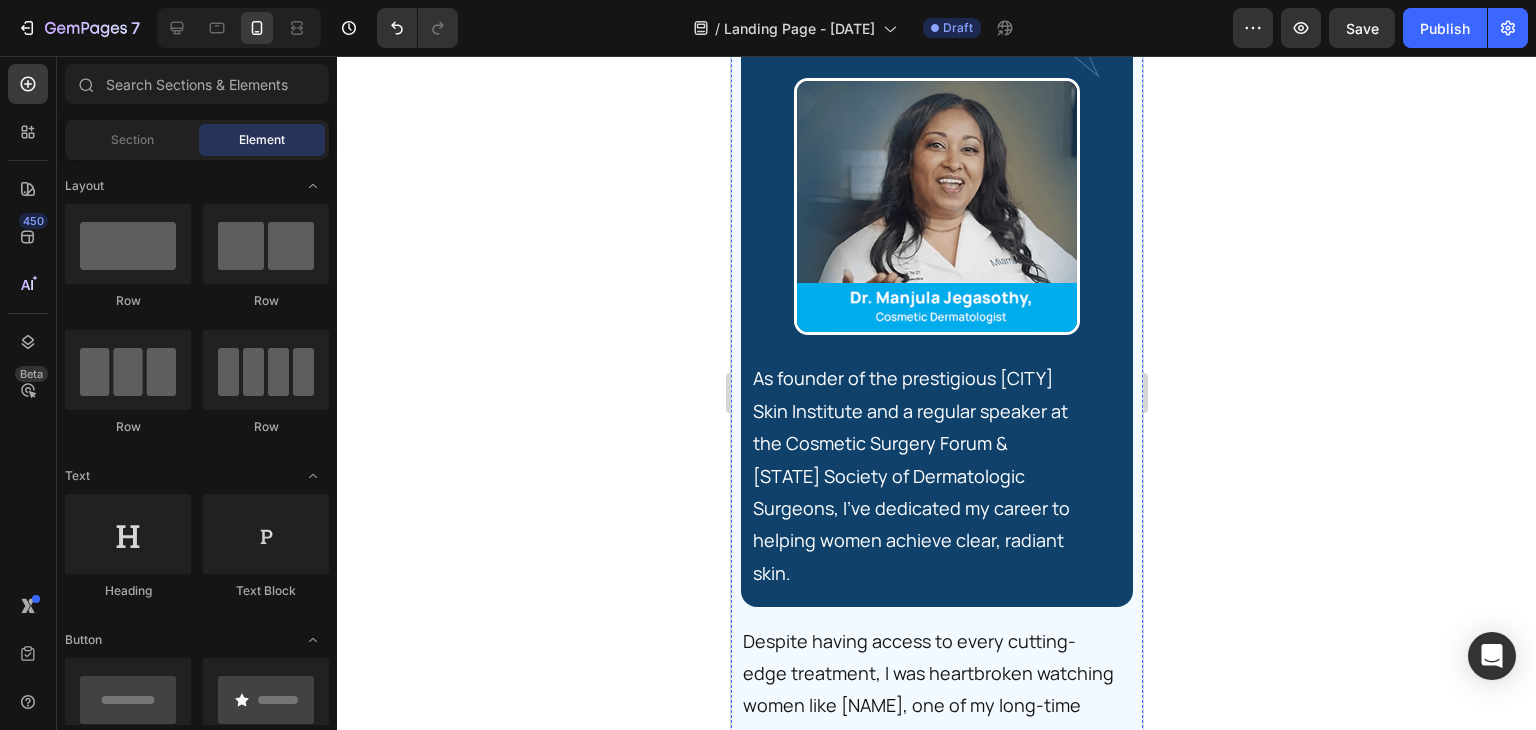 click on "That’s Why I Created This Breakthrough Skincare Report" at bounding box center (936, -218) 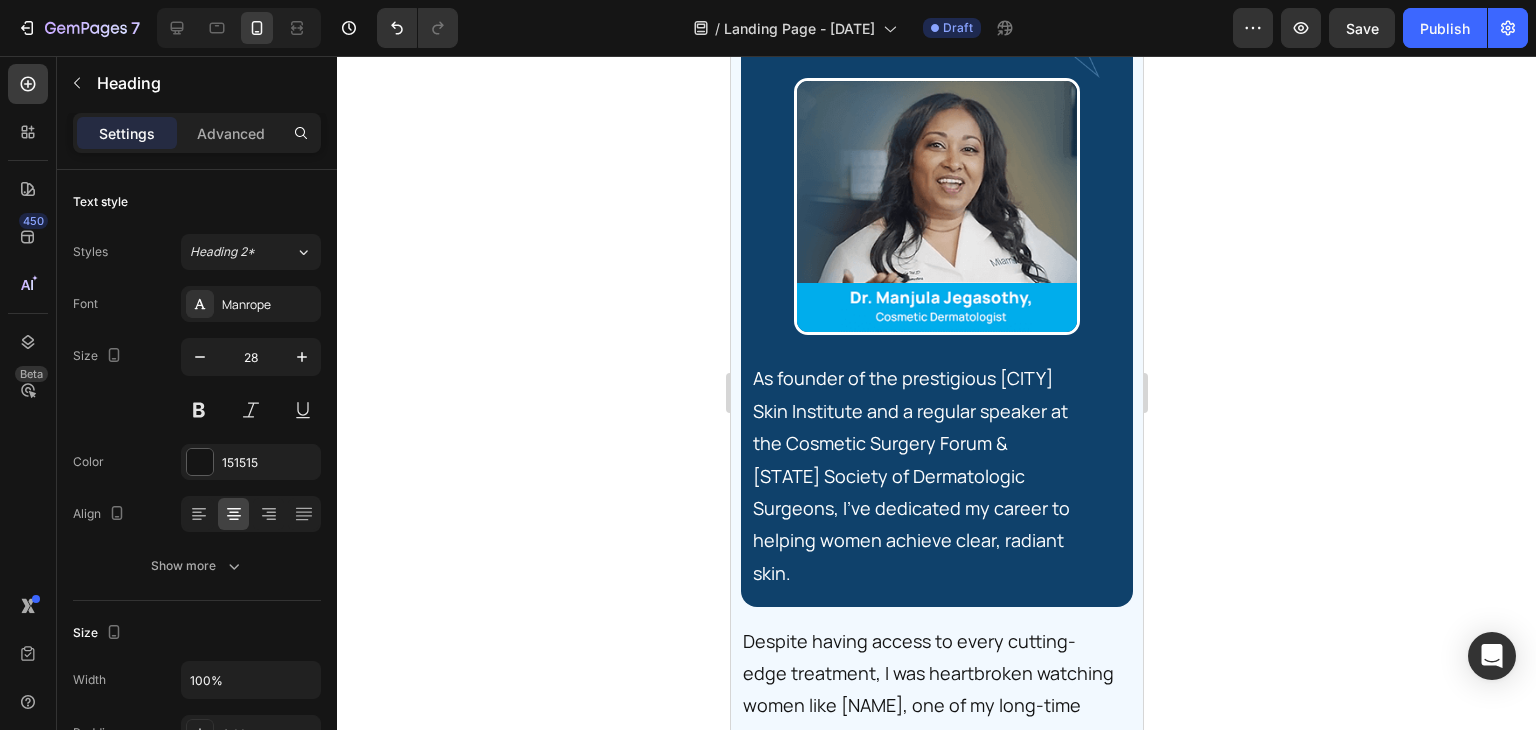 click 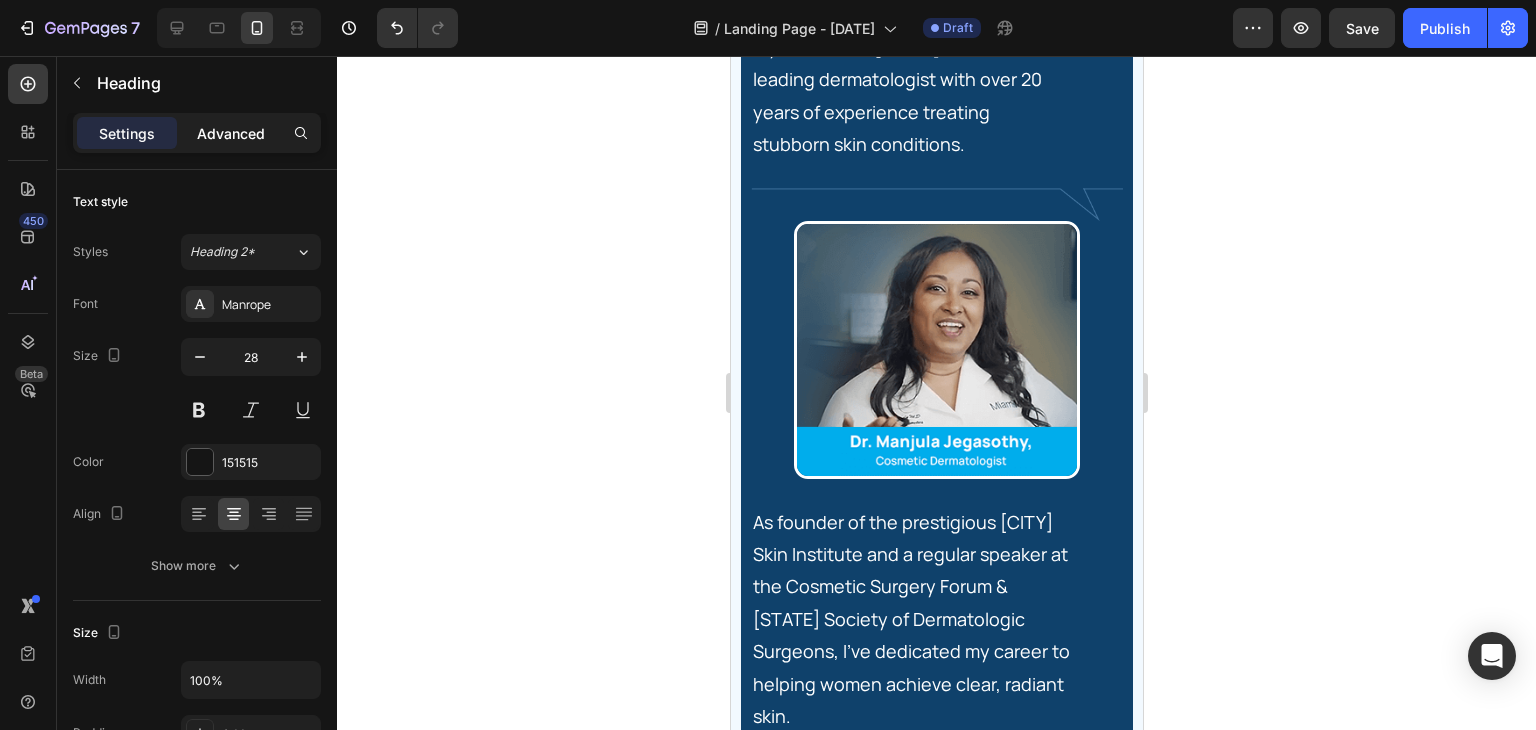 click on "Advanced" at bounding box center [231, 133] 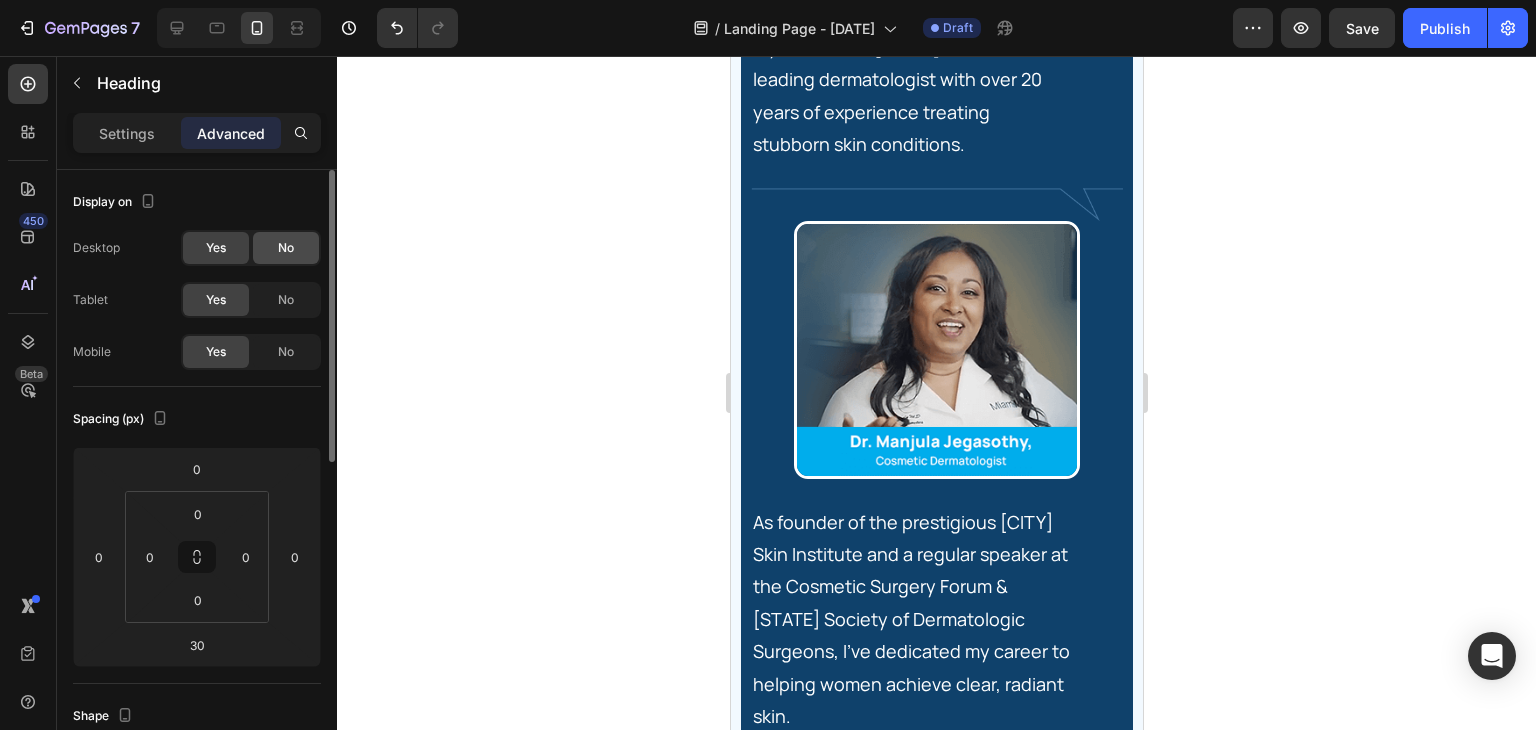 click on "No" 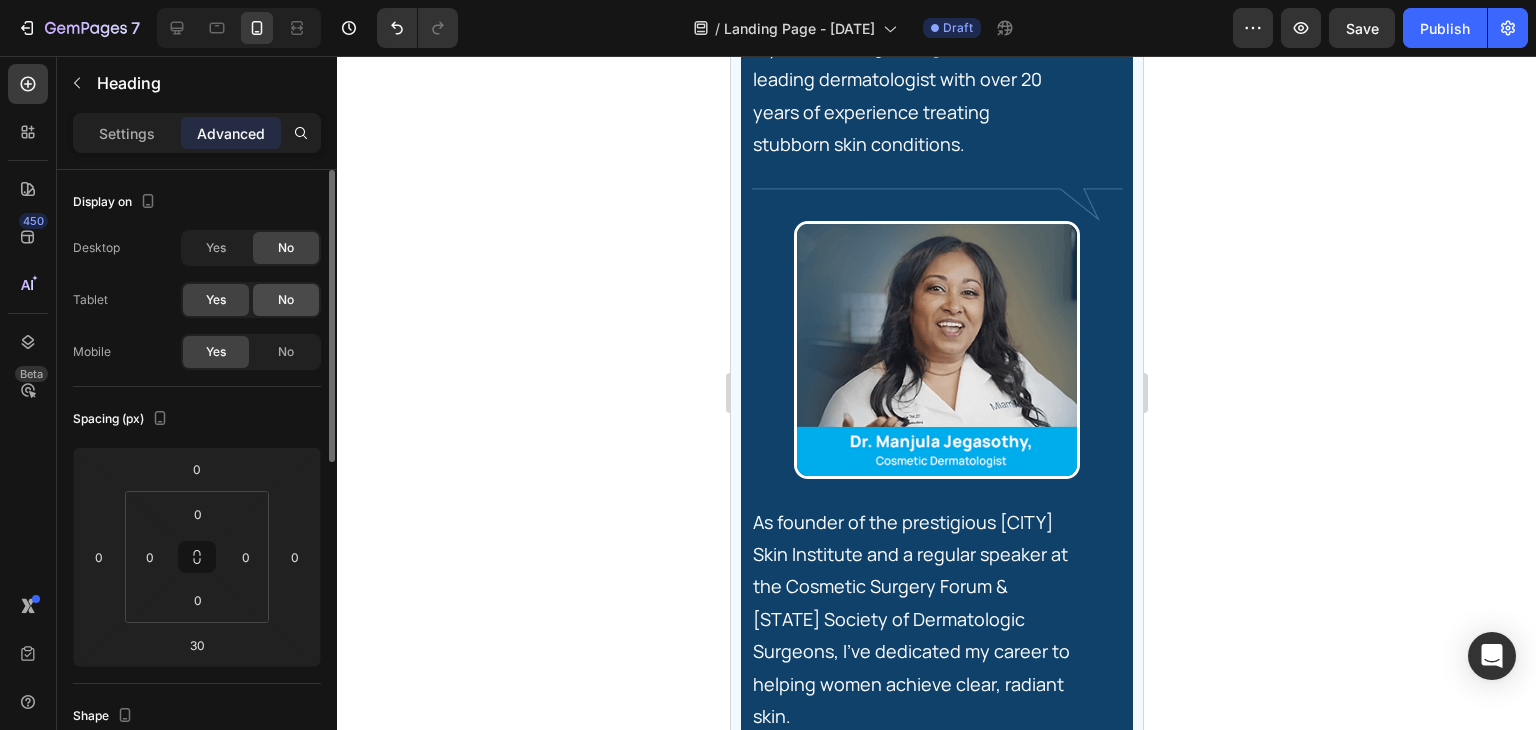 click on "No" 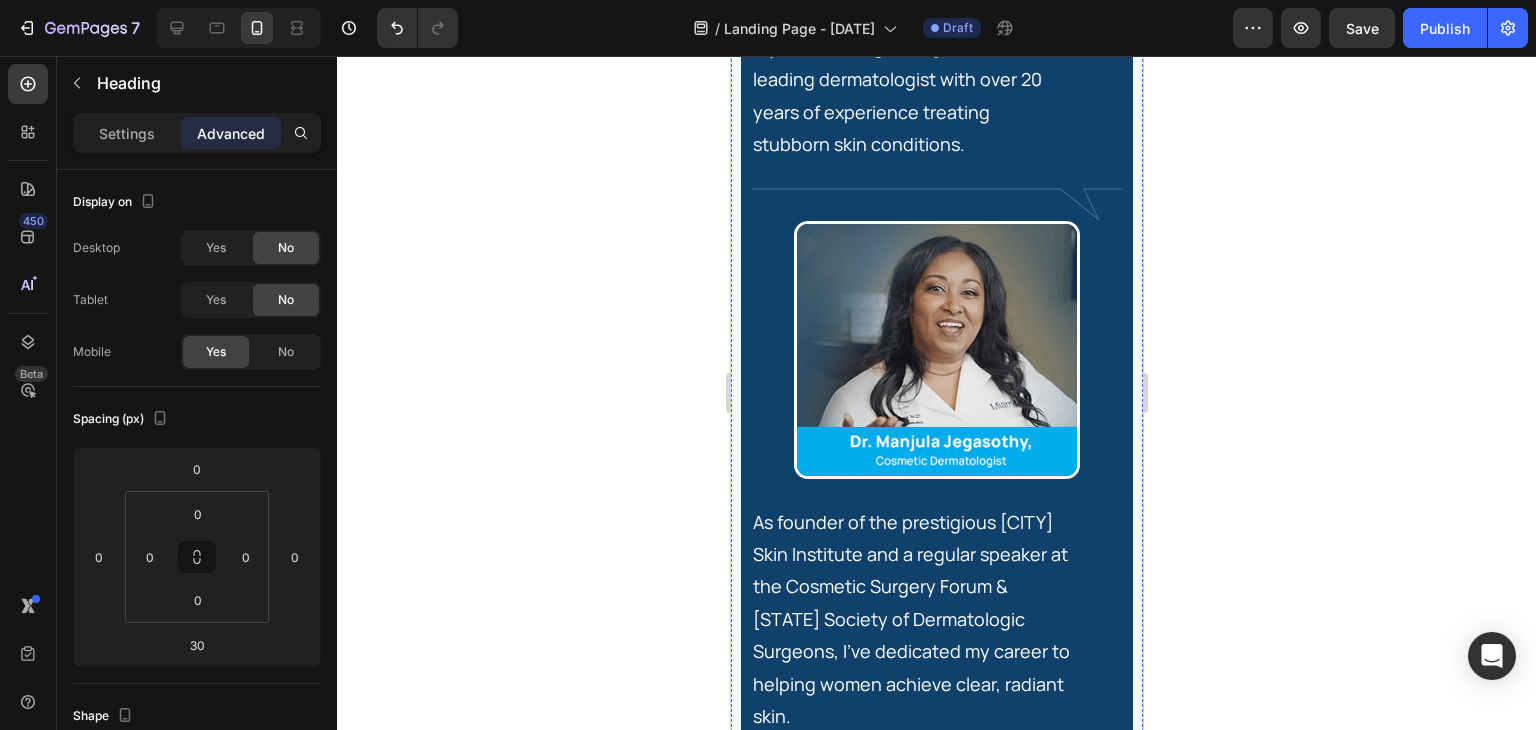 click on "That’s Why I Created This Breakthrough Skincare Report" at bounding box center [936, -218] 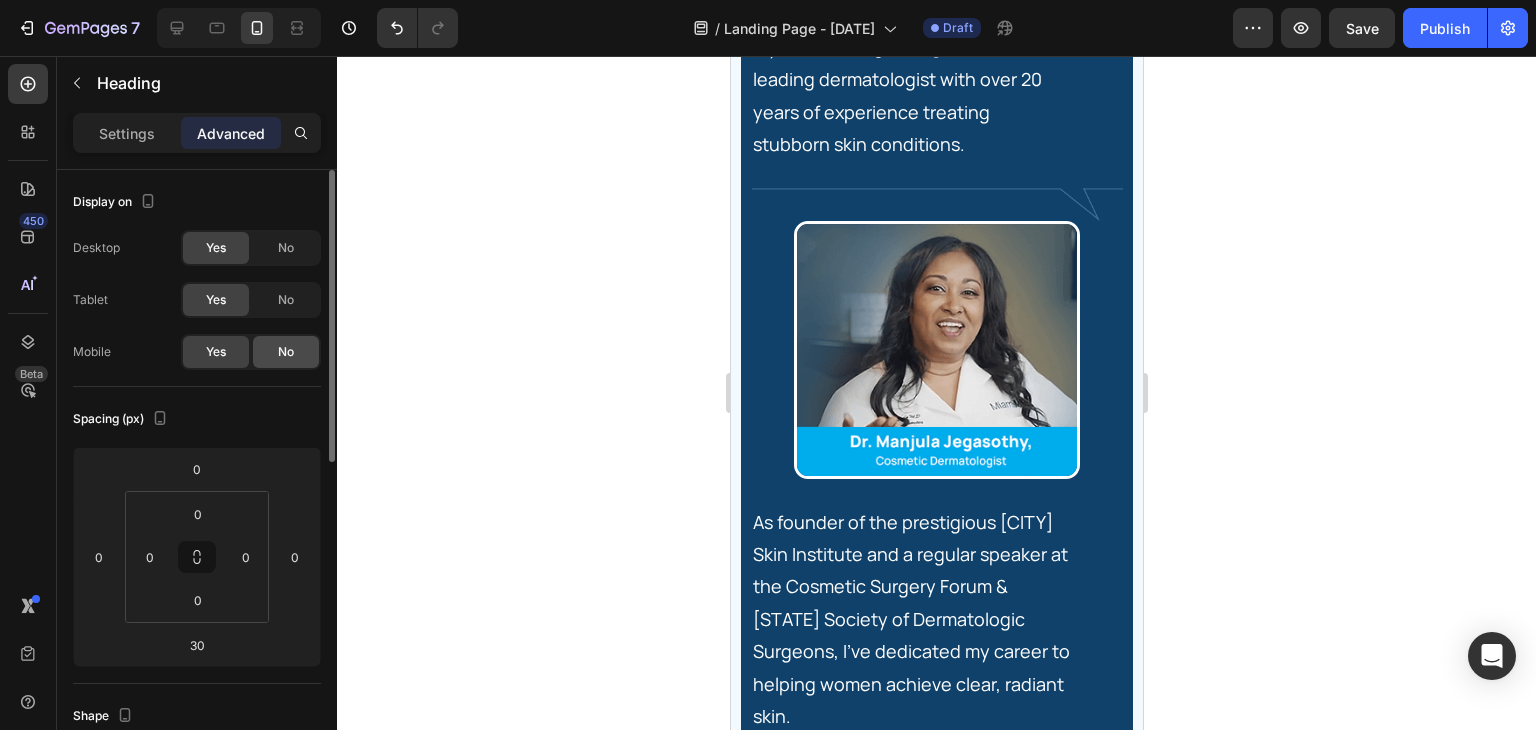 click on "No" 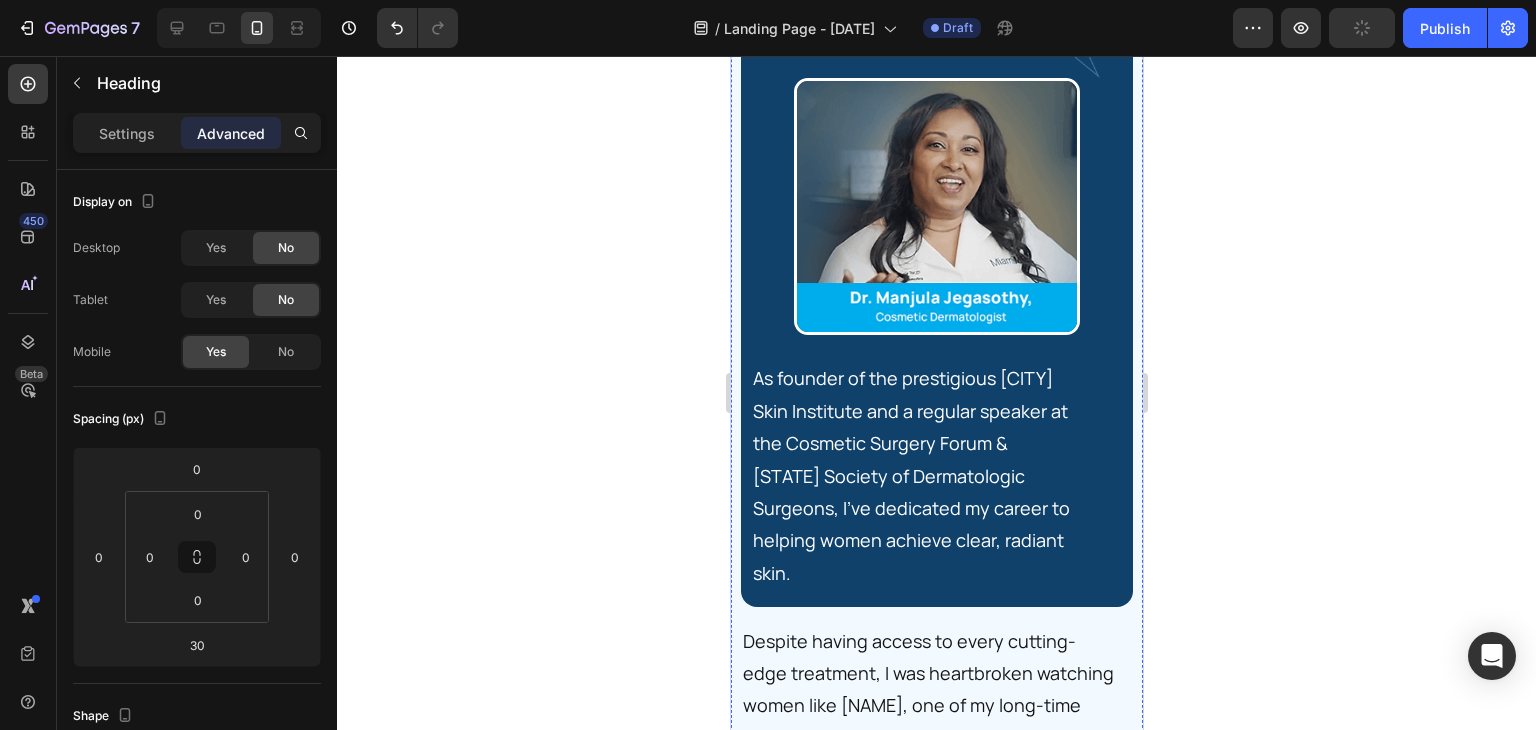 click on "That’s Why I Created This Breakthrough Skincare Report" at bounding box center [936, -218] 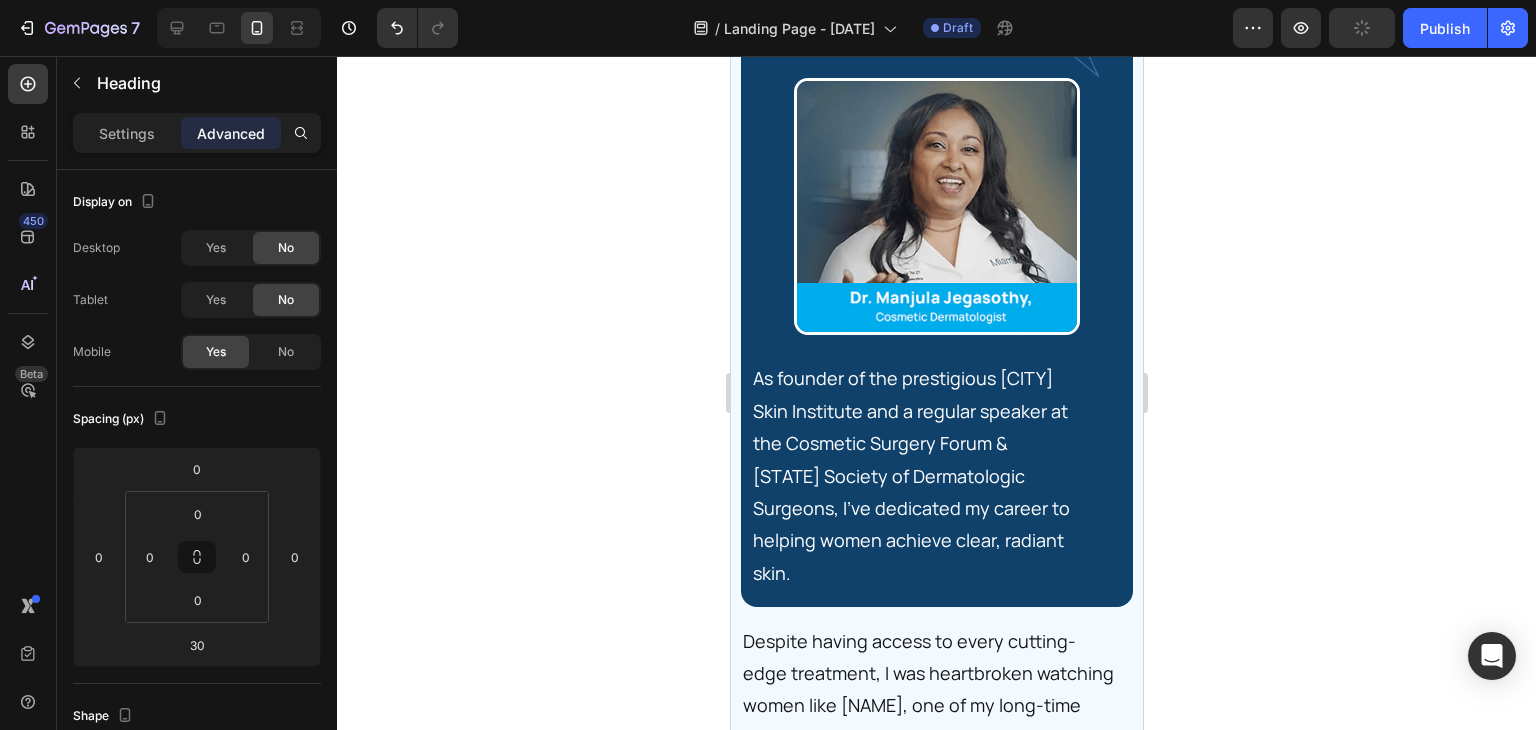 click on "That’s Why I Created This Breakthrough Skincare Report" at bounding box center [936, -218] 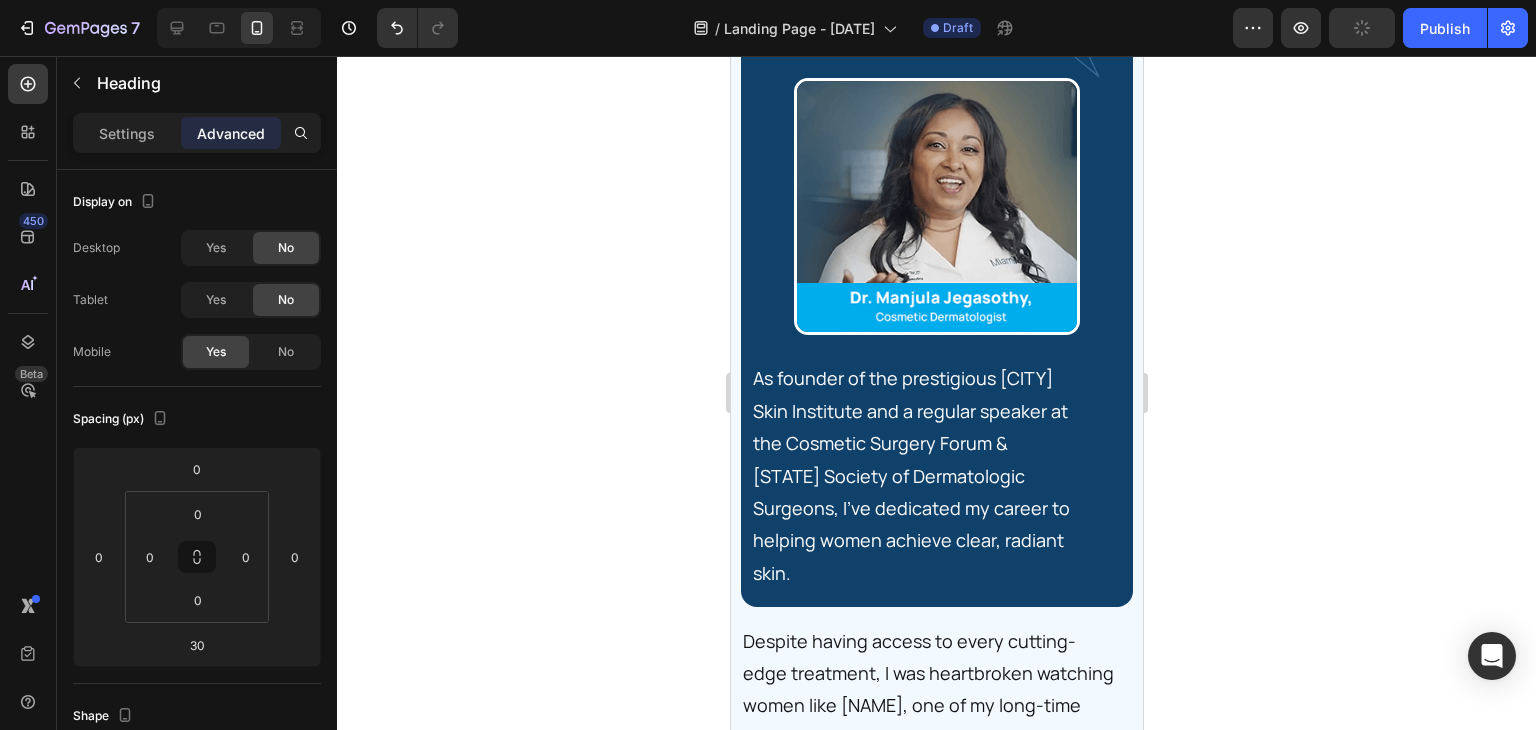 drag, startPoint x: 1053, startPoint y: 223, endPoint x: 705, endPoint y: 161, distance: 353.47986 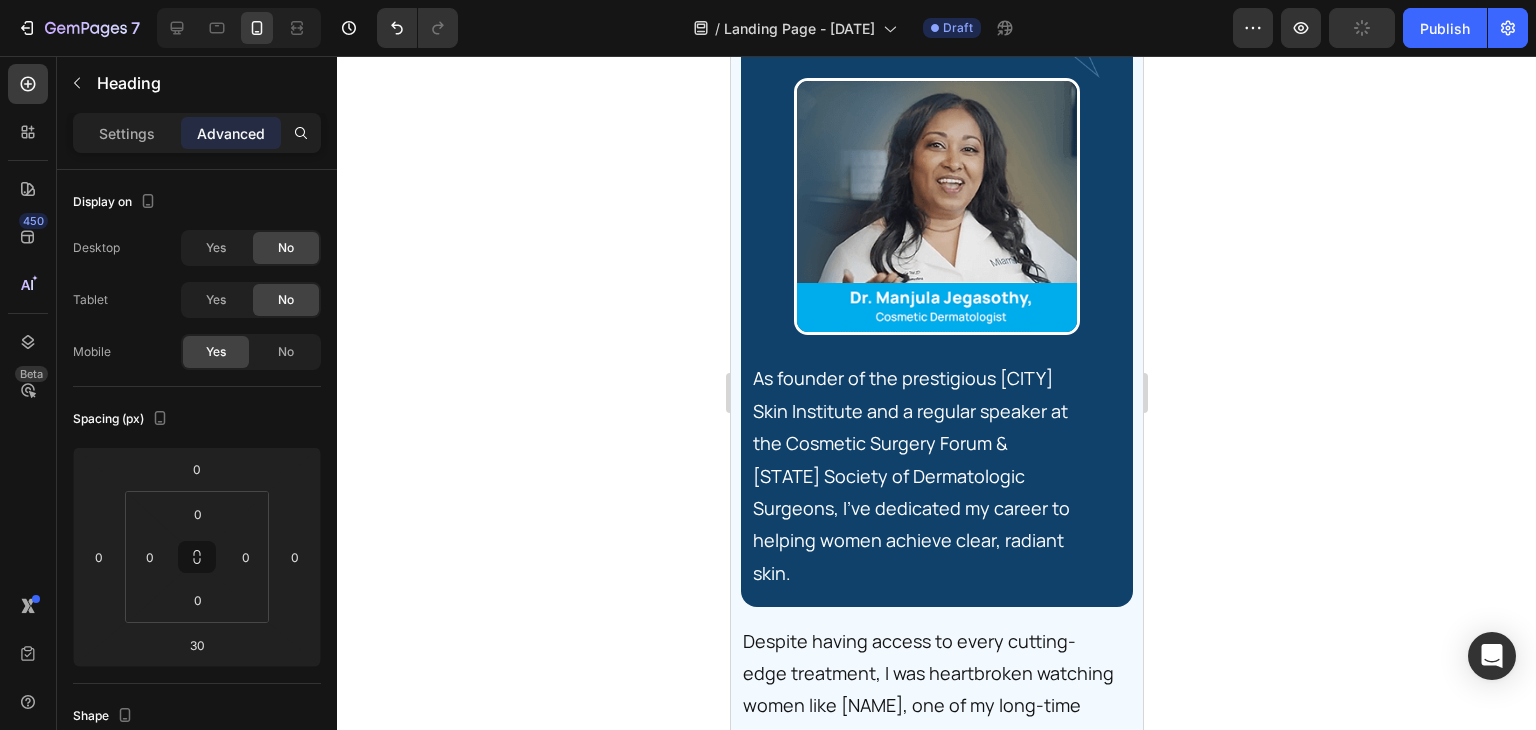 click on "Pixel 7 ( 412 px) iPhone 13 Mini iPhone 13 Pro iPhone 11 Pro Max iPhone 15 Pro Max Pixel 7 Galaxy S8+ Galaxy S20 Ultra iPad Mini iPad Air iPad Pro Header Image Why is it that so many women see such limited results from expensive department store peptide creams and retinol serums? Text Block Why does this crepey texture seem to come back after temporary improvement? Text Block And why are more women turning to advanced barrier repair solutions than ever before? Text Block Row And their worst fear is that you discover what dermatologists have known for years: the dramatic difference between everyday beauty products and clinically-proven ingredients that target the root cause of tissue paper skin. Text Block Row Section 3/25 Page has reached Shopify’s 25 section-limit Page has reached Shopify’s 25 section-limit That’s Why I Created This Breakthrough Skincare Report Heading That’s Why I Created This Breakthrough Skincare Report Heading 30 My name is Dr. [NAME] Text Block Image Image Row Row" at bounding box center (936, 22620) 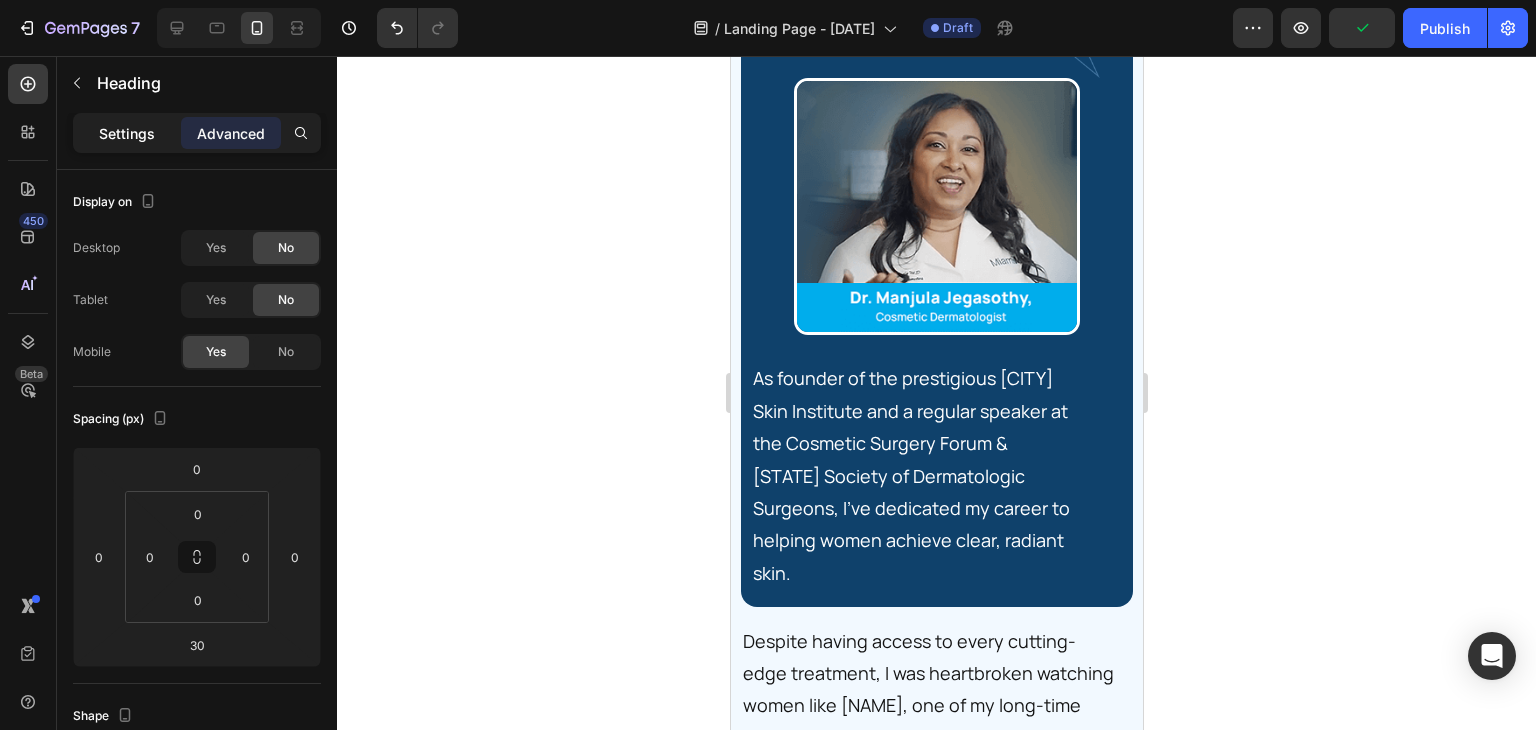 click on "Settings" 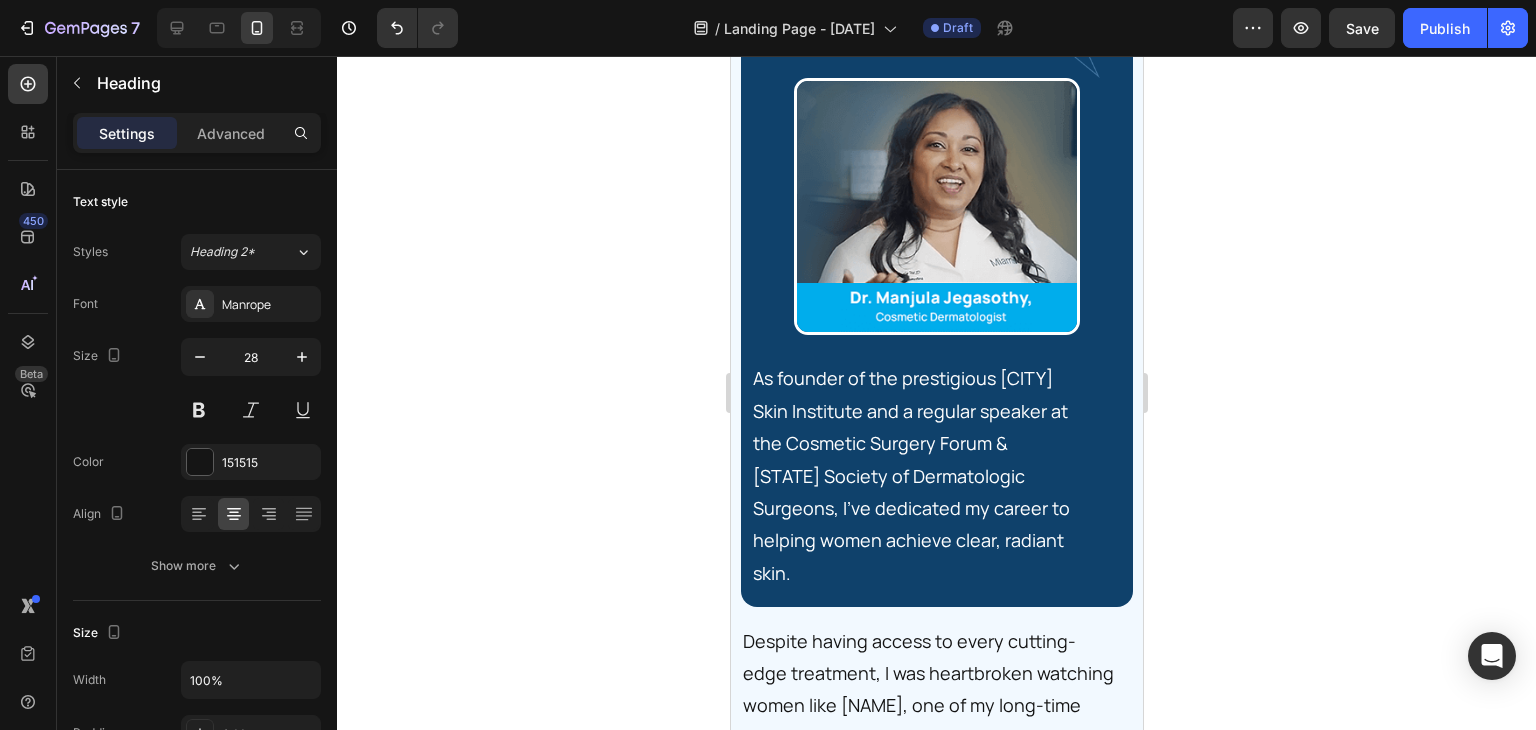 click on "That’s Why I Created This Breakthrough Skincare Report" at bounding box center (936, -218) 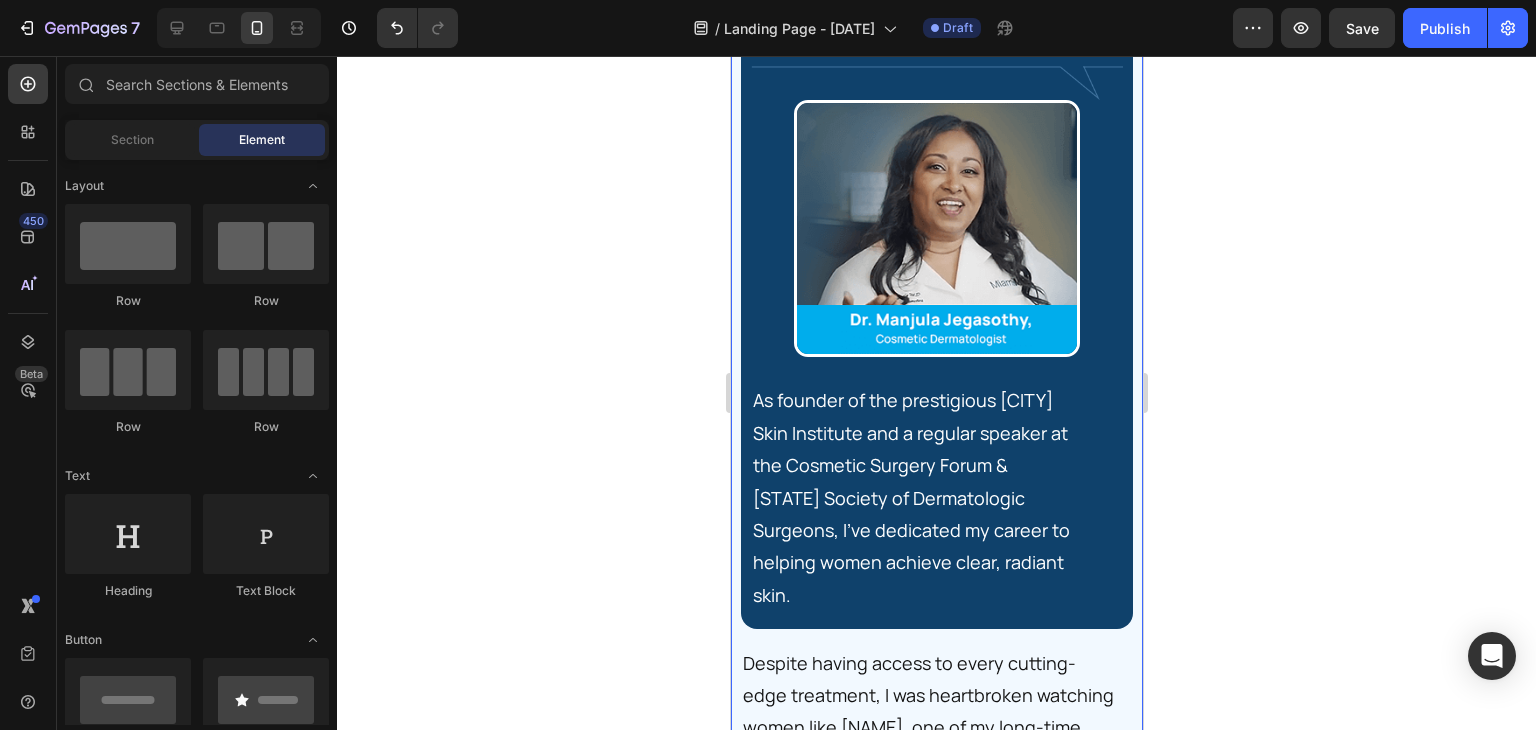 scroll, scrollTop: 2084, scrollLeft: 0, axis: vertical 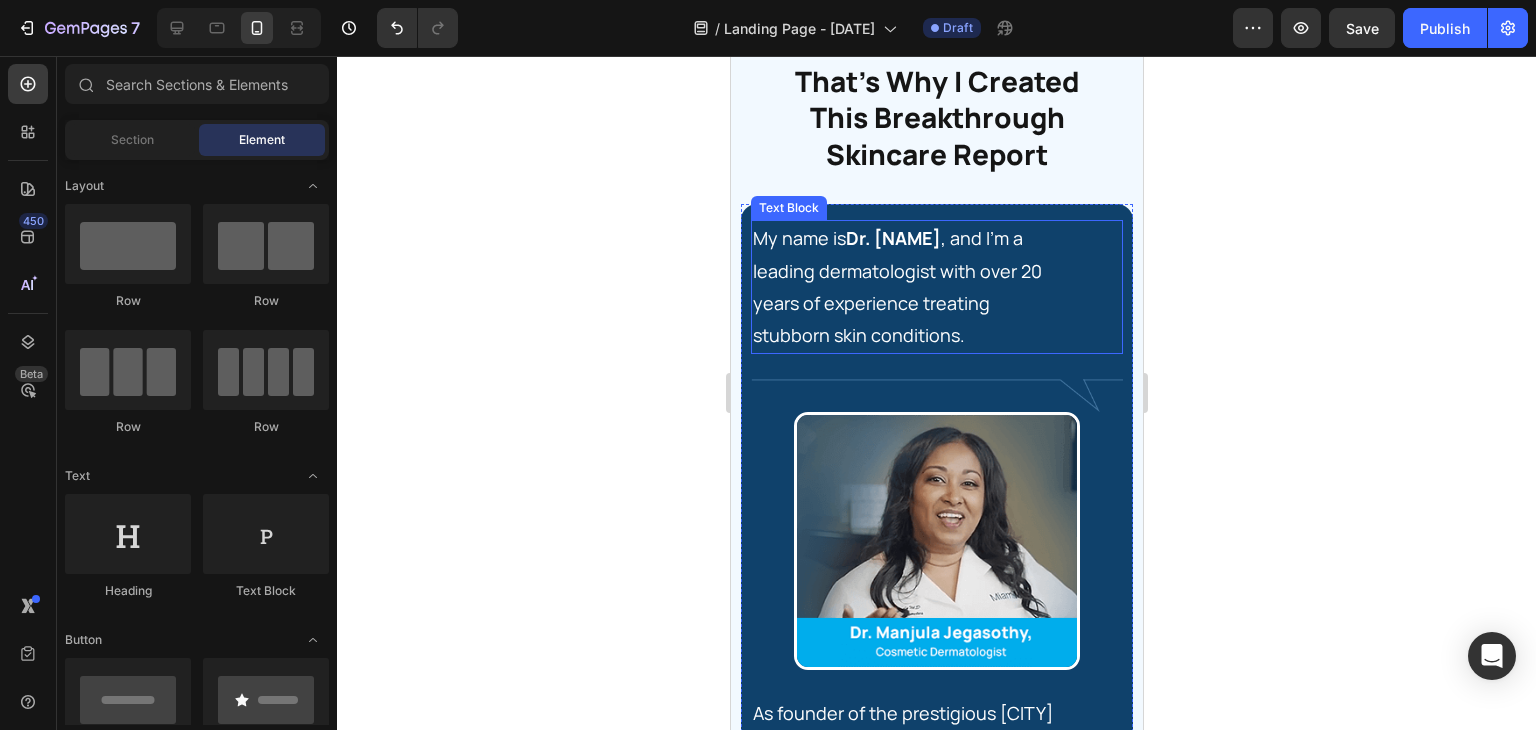 click on "My name is Dr. [LAST], and I'm a leading dermatologist with over 20 years of experience treating stubborn skin conditions." at bounding box center (906, 287) 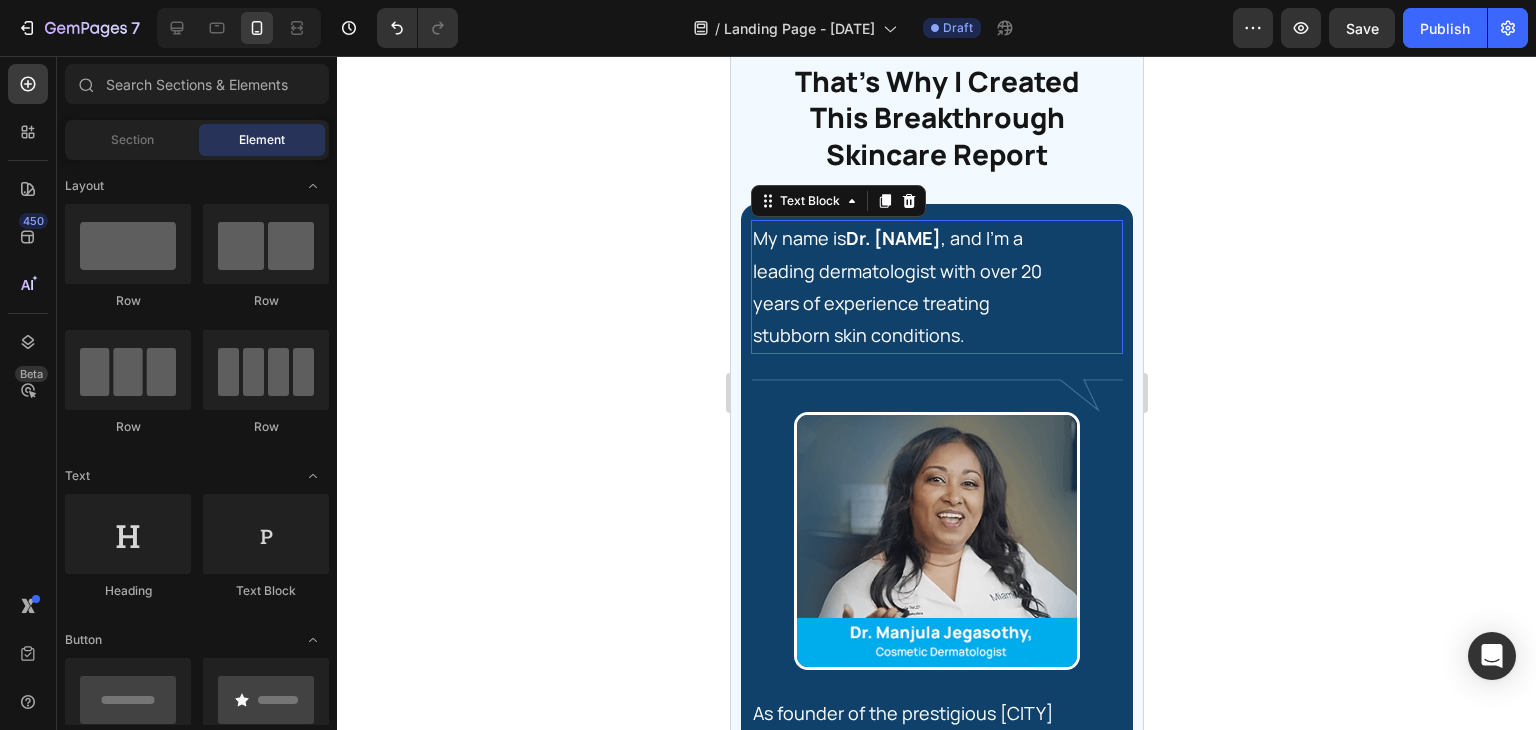 click on "My name is Dr. [LAST], and I'm a leading dermatologist with over 20 years of experience treating stubborn skin conditions." at bounding box center [906, 287] 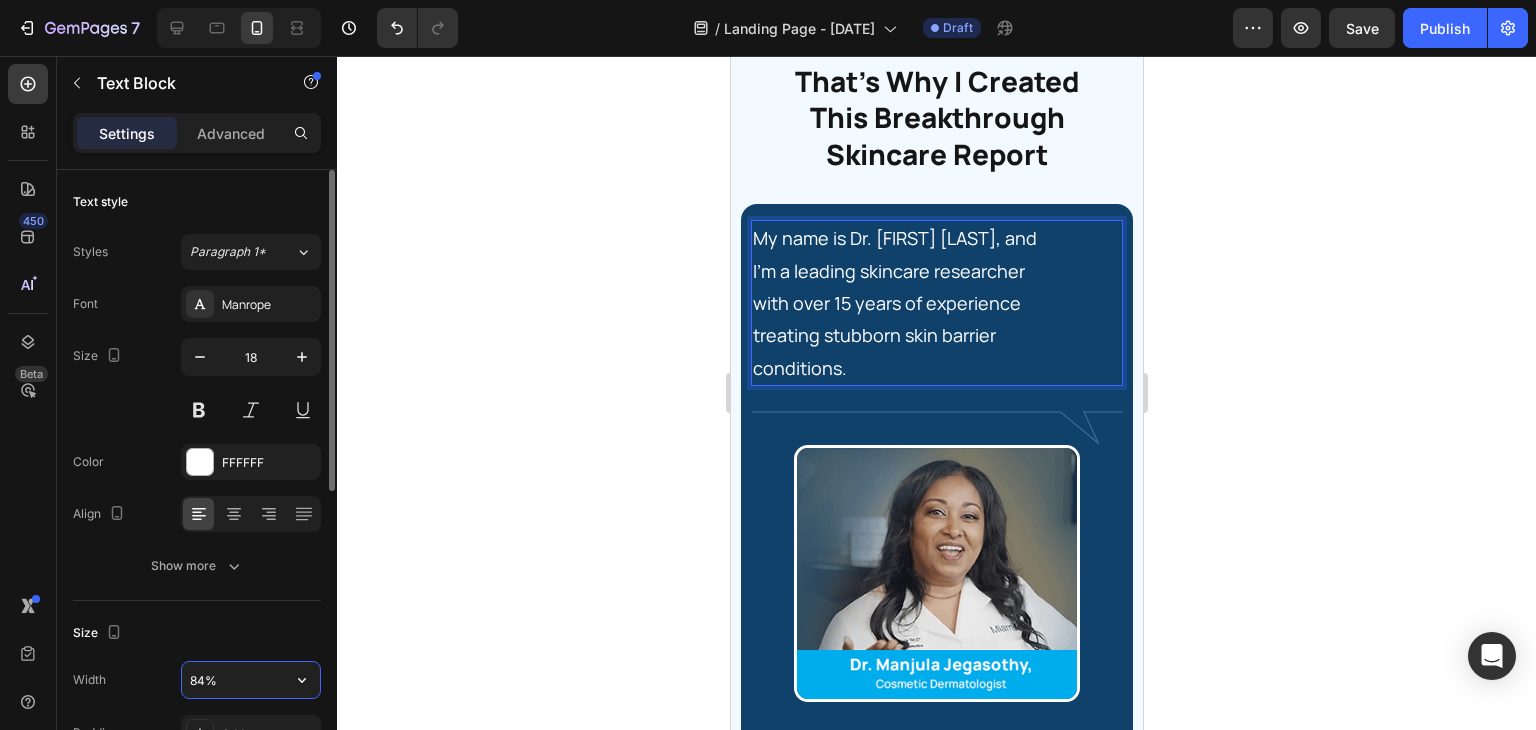 click on "84%" at bounding box center [251, 680] 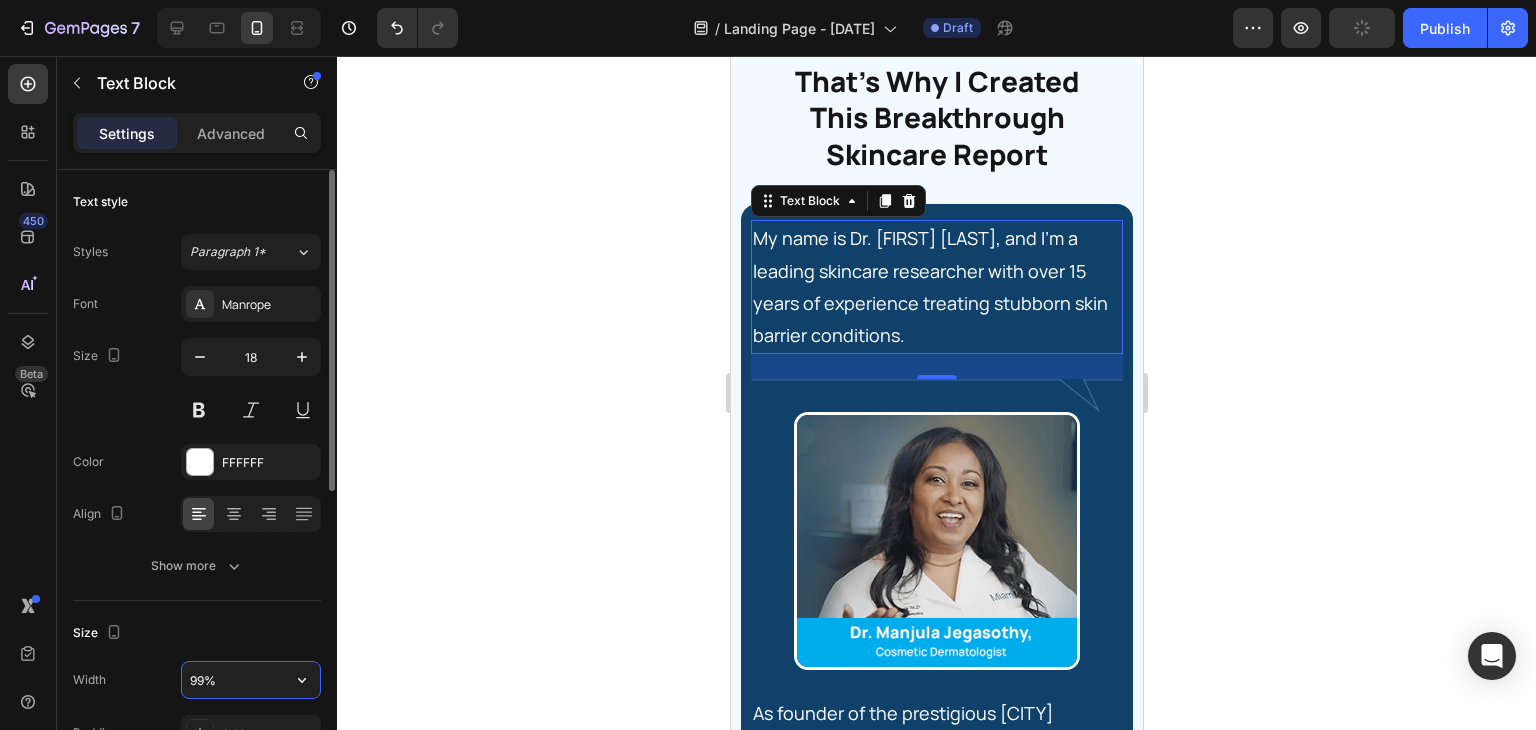 type on "100%" 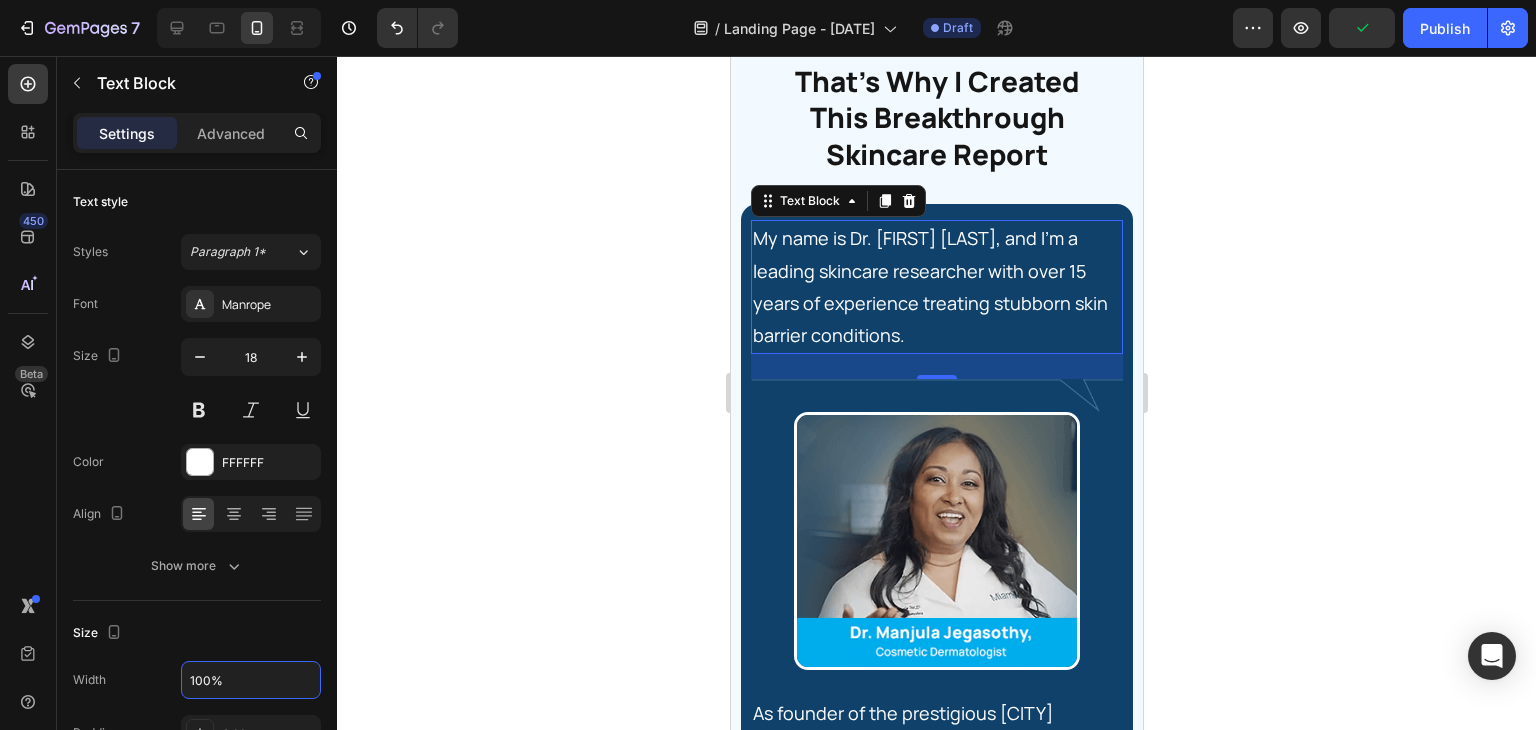 click 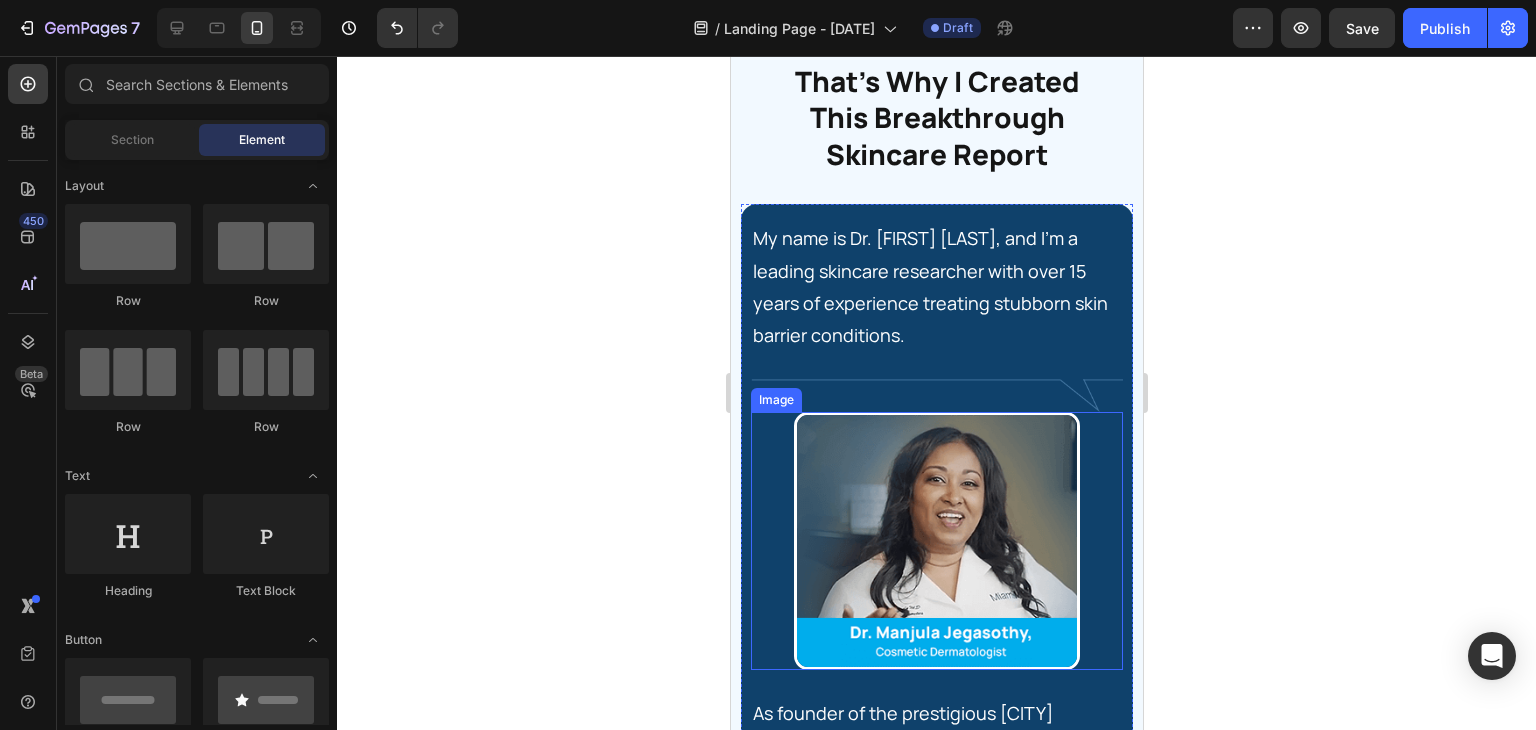 scroll, scrollTop: 2309, scrollLeft: 0, axis: vertical 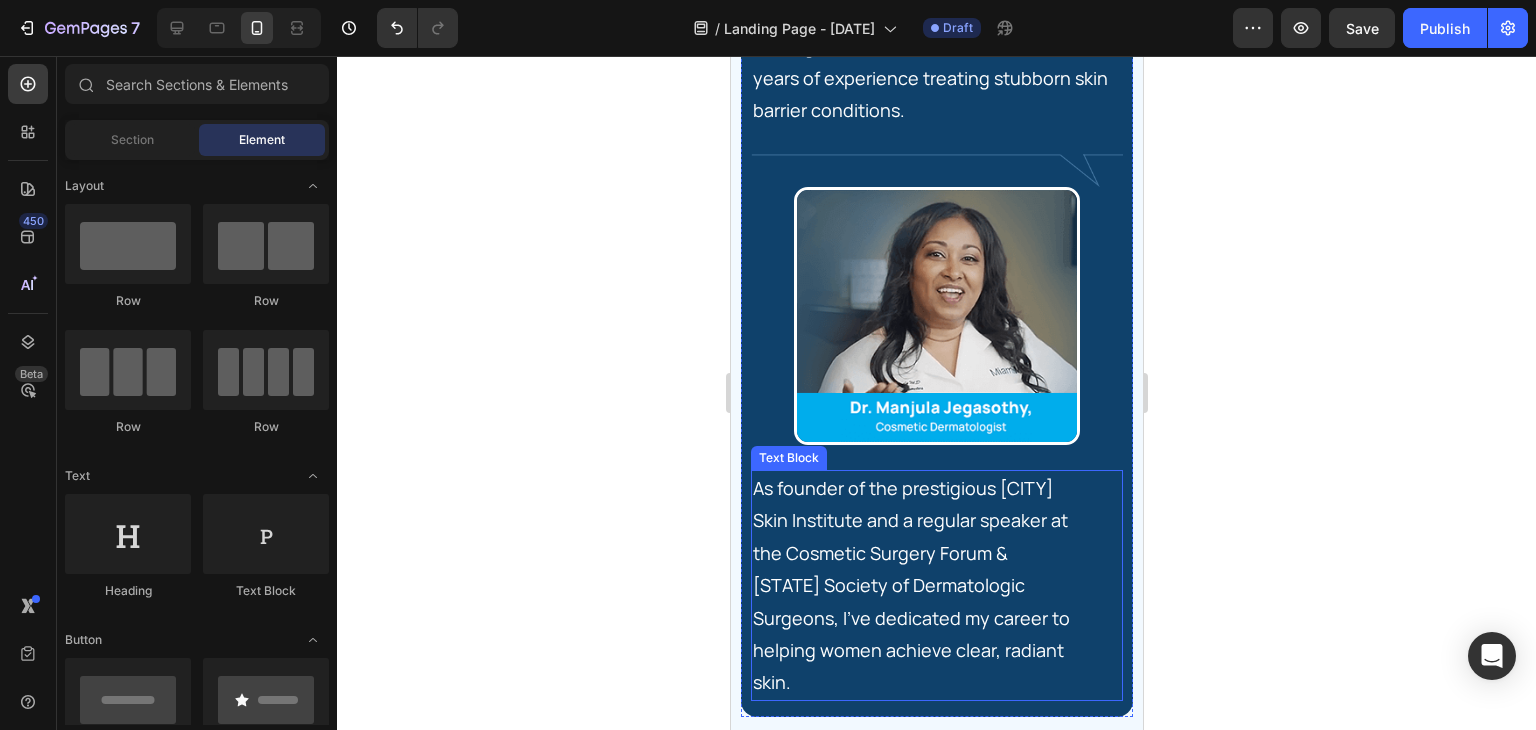 click on "As founder of the prestigious [CITY] Skin Institute and a regular speaker at the Cosmetic Surgery Forum & [STATE] Society of Dermatologic Surgeons, I've dedicated my career to helping women achieve clear, radiant skin." at bounding box center [912, 585] 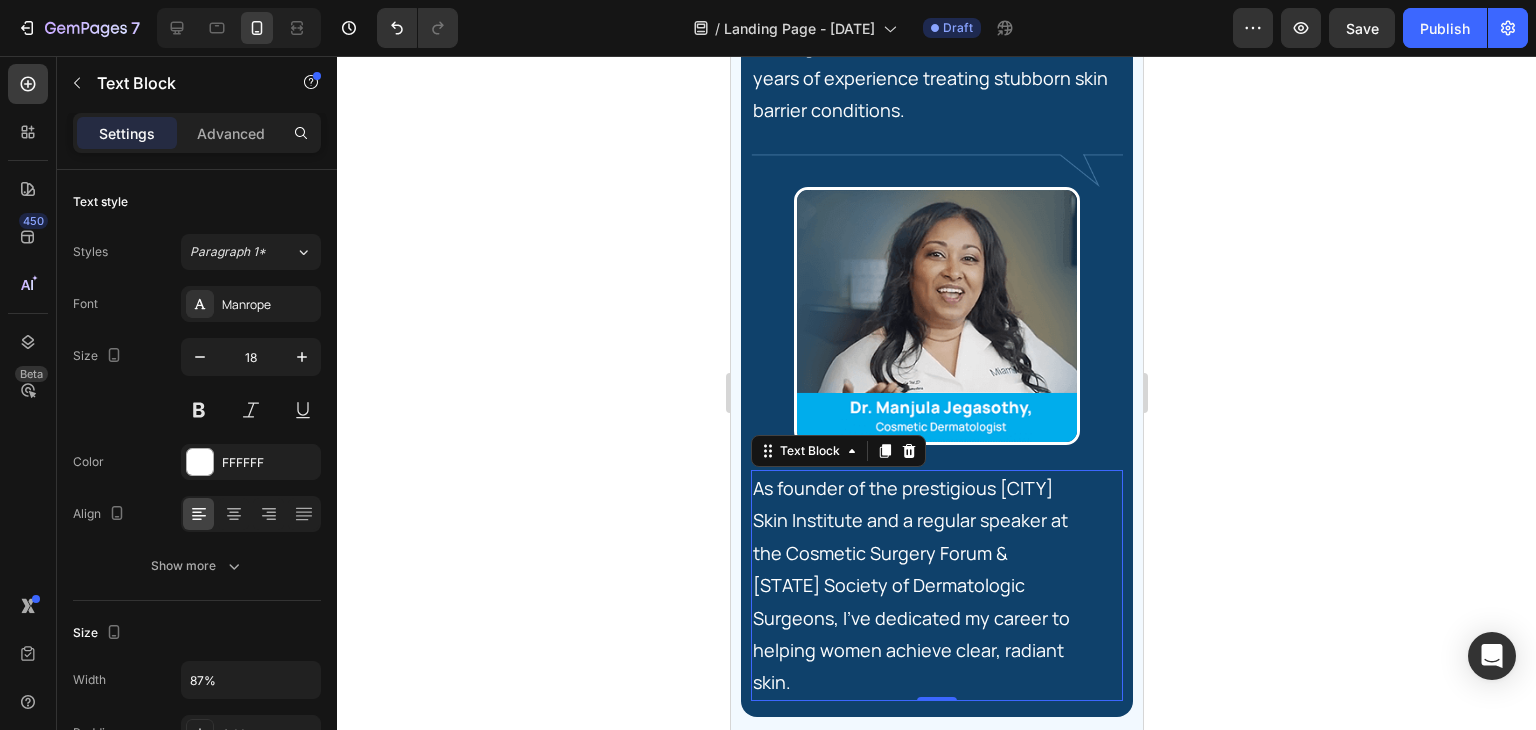 click on "As founder of the prestigious [CITY] Skin Institute and a regular speaker at the Cosmetic Surgery Forum & [STATE] Society of Dermatologic Surgeons, I've dedicated my career to helping women achieve clear, radiant skin." at bounding box center (912, 585) 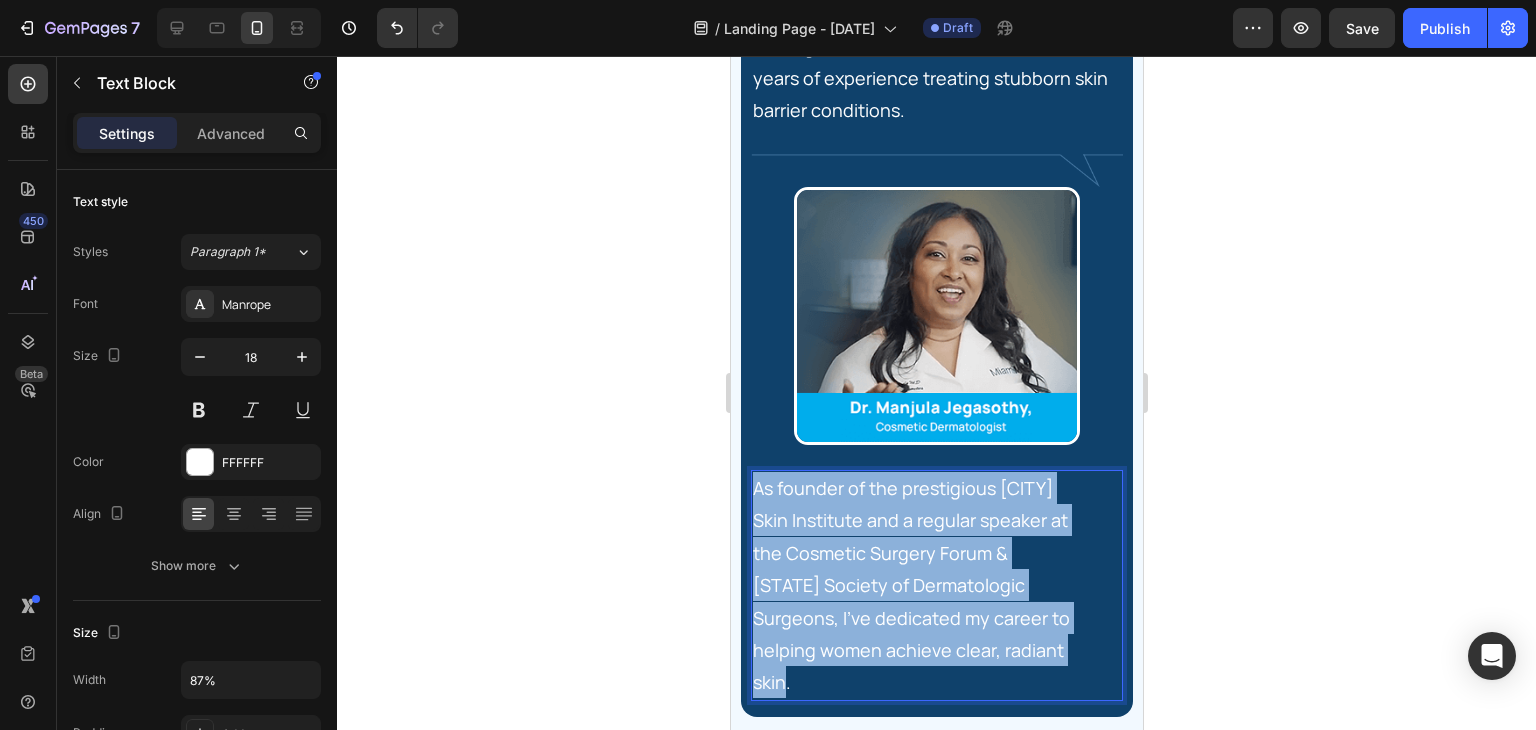 click on "As founder of the prestigious [CITY] Skin Institute and a regular speaker at the Cosmetic Surgery Forum & [STATE] Society of Dermatologic Surgeons, I've dedicated my career to helping women achieve clear, radiant skin." at bounding box center [912, 585] 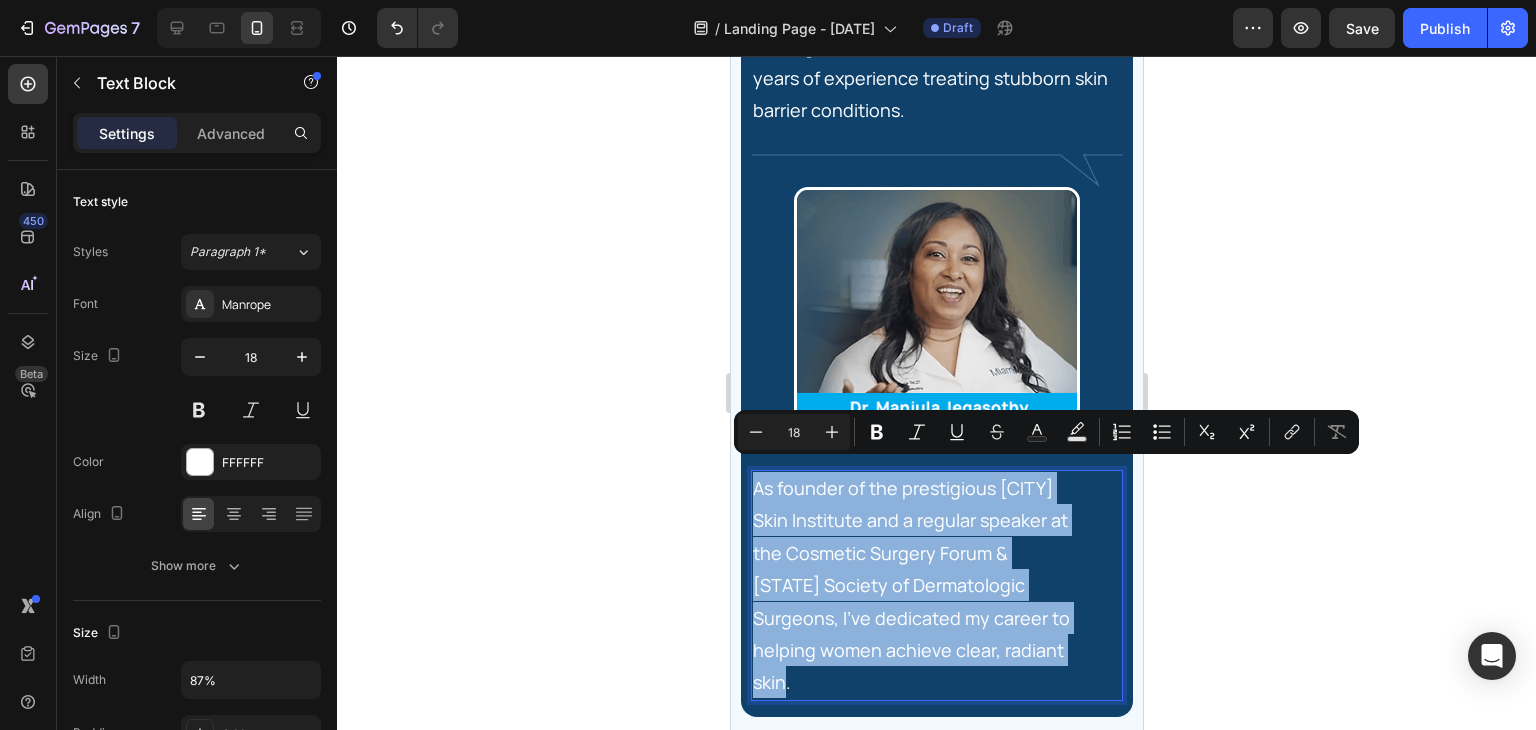 click on "As founder of the prestigious [CITY] Skin Institute and a regular speaker at the Cosmetic Surgery Forum & [STATE] Society of Dermatologic Surgeons, I've dedicated my career to helping women achieve clear, radiant skin." at bounding box center [912, 585] 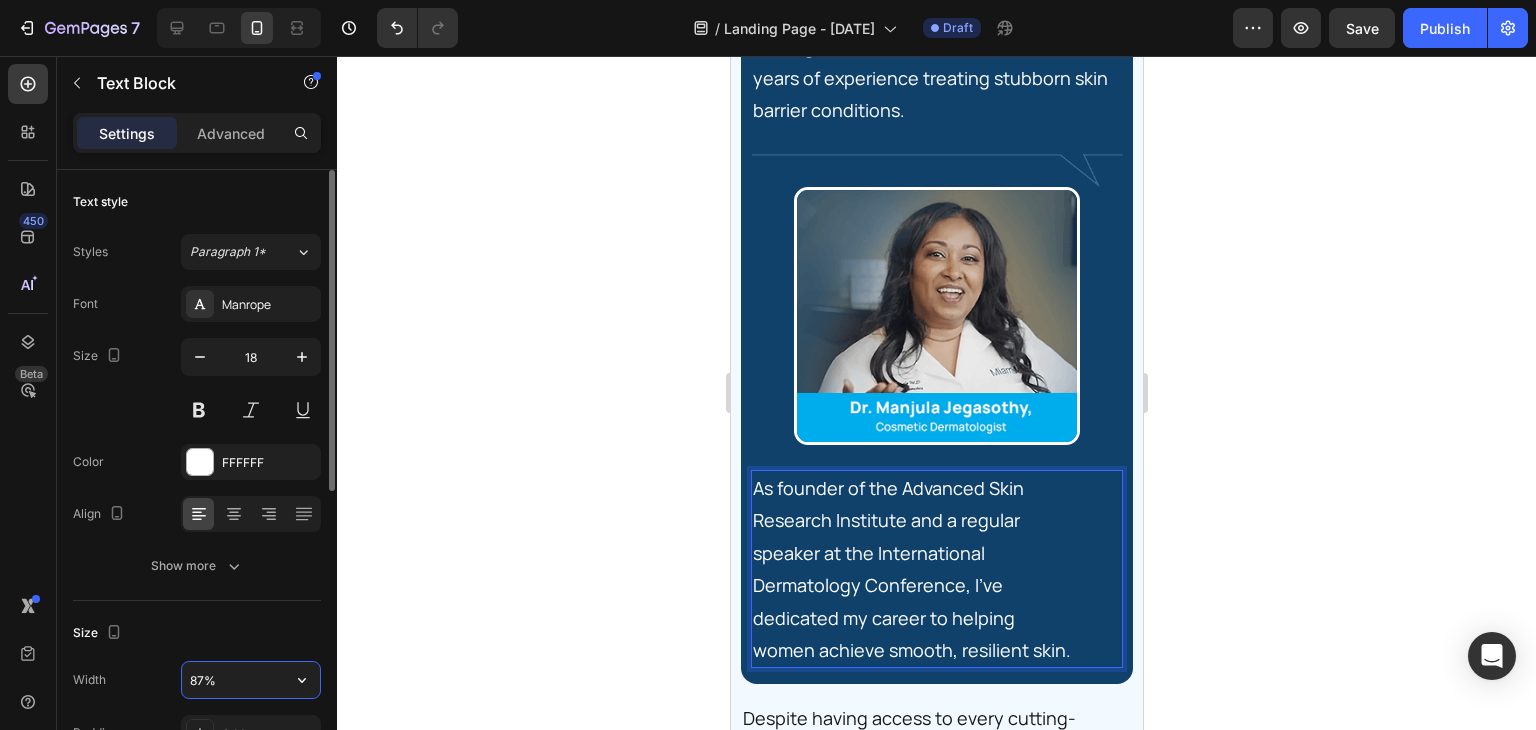 click on "87%" at bounding box center (251, 680) 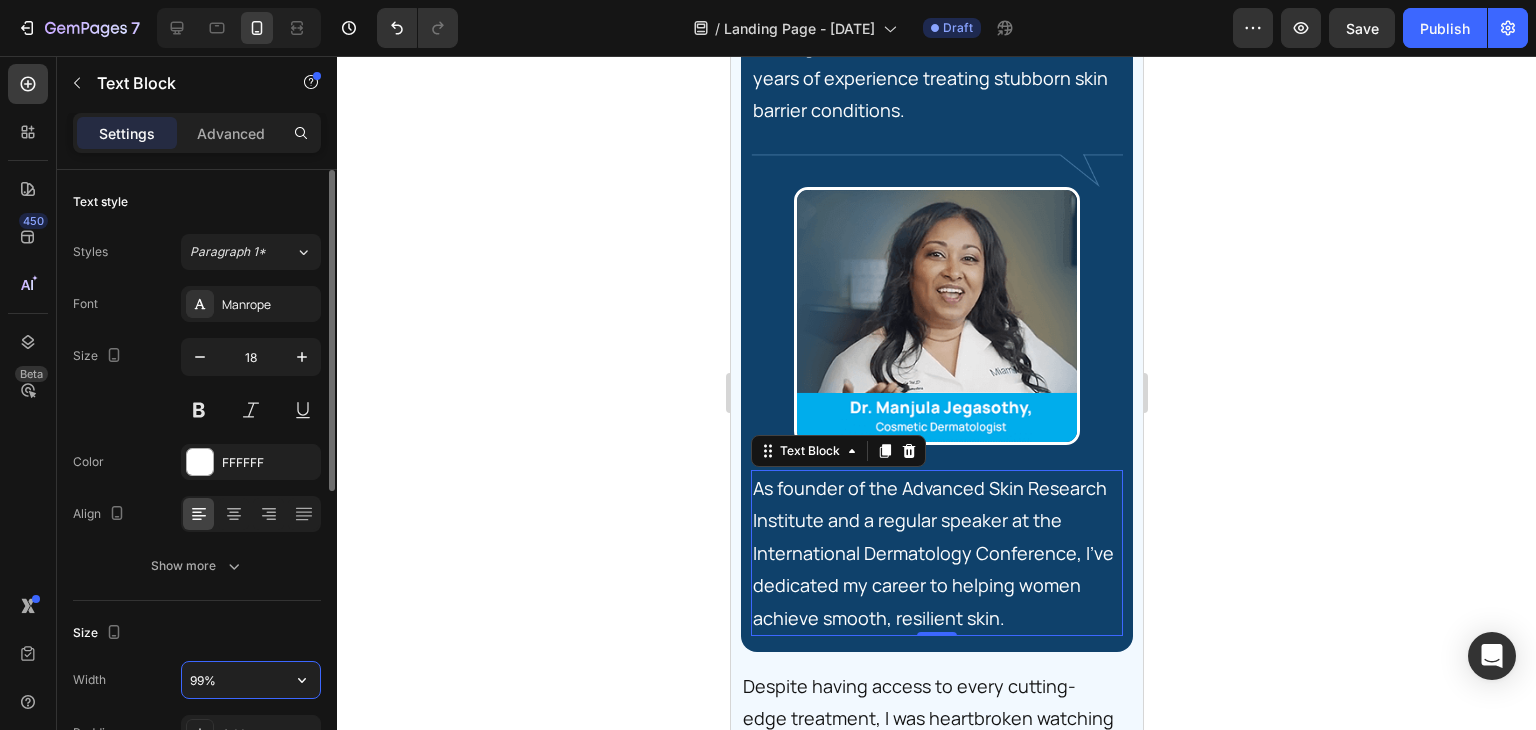 type on "100%" 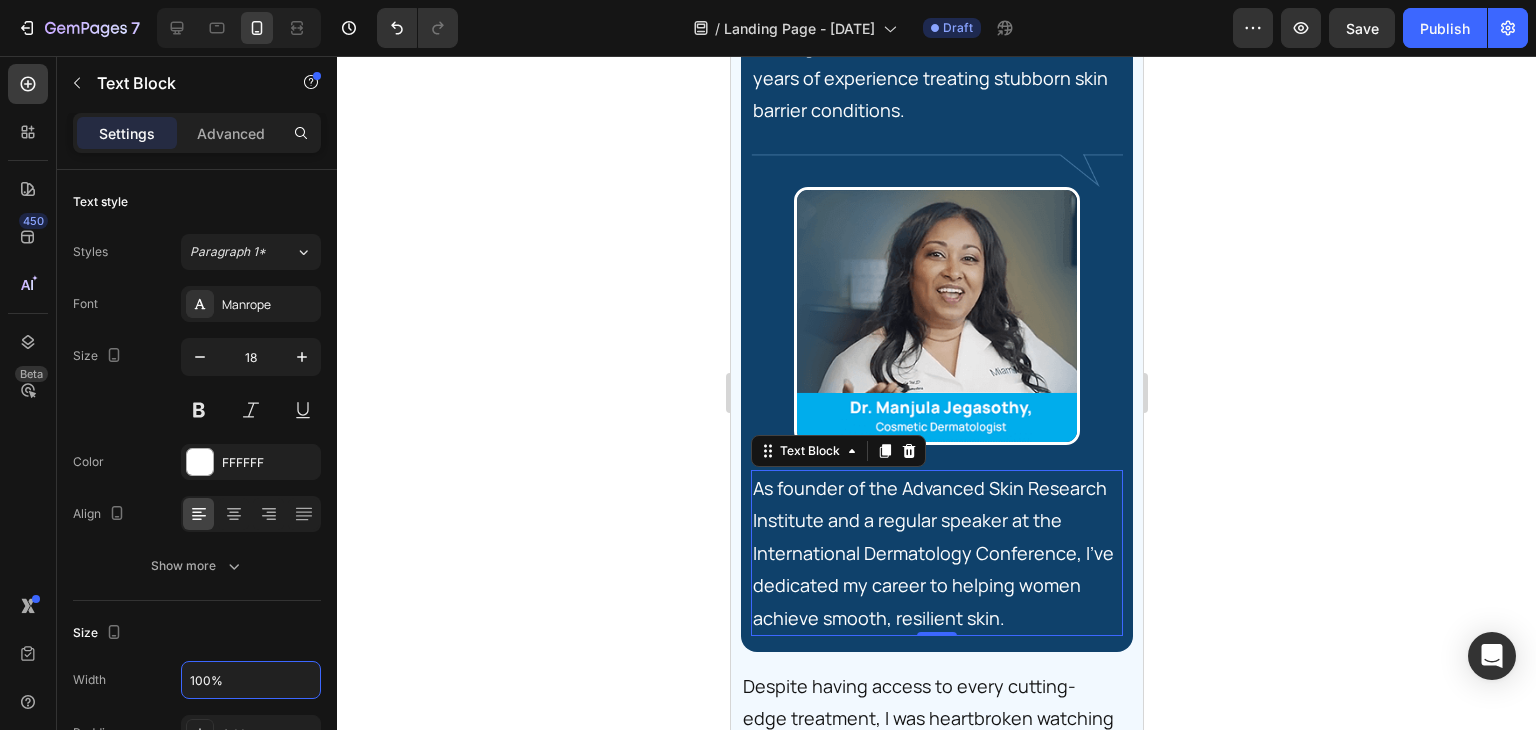 click 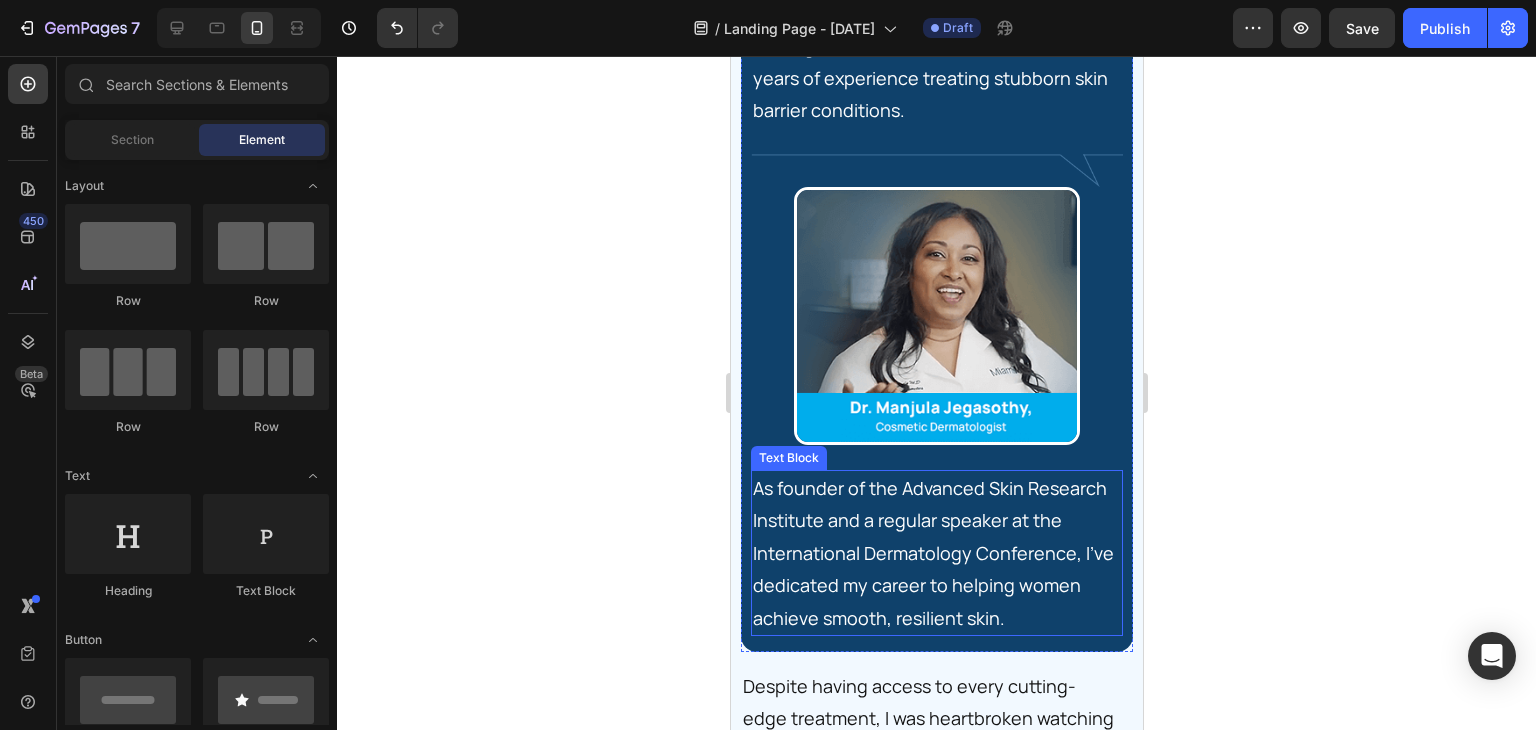 scroll, scrollTop: 2076, scrollLeft: 0, axis: vertical 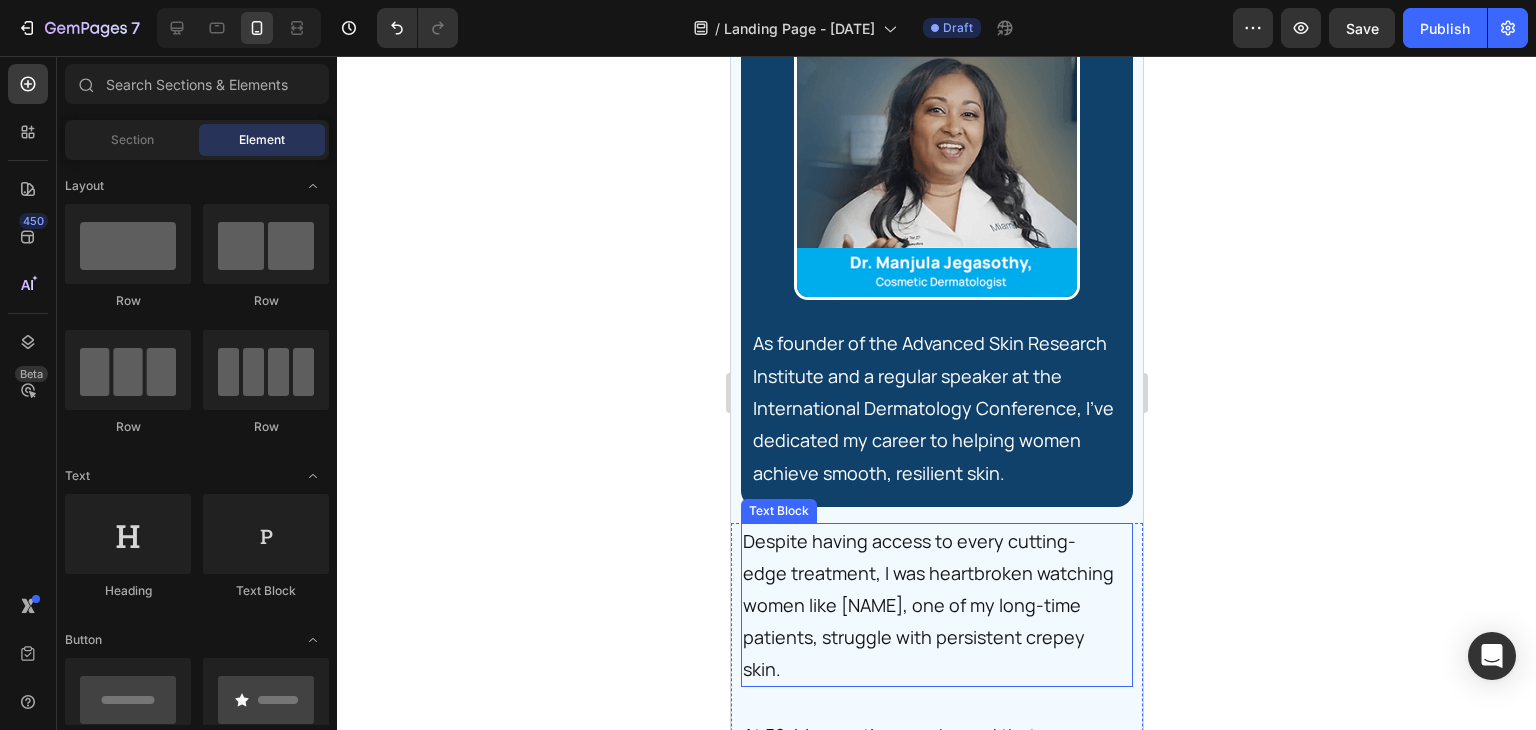 click on "Despite having access to every cutting-edge treatment, I was heartbroken watching women like [NAME], one of my long-time patients, struggle with persistent crepey skin." at bounding box center [928, 605] 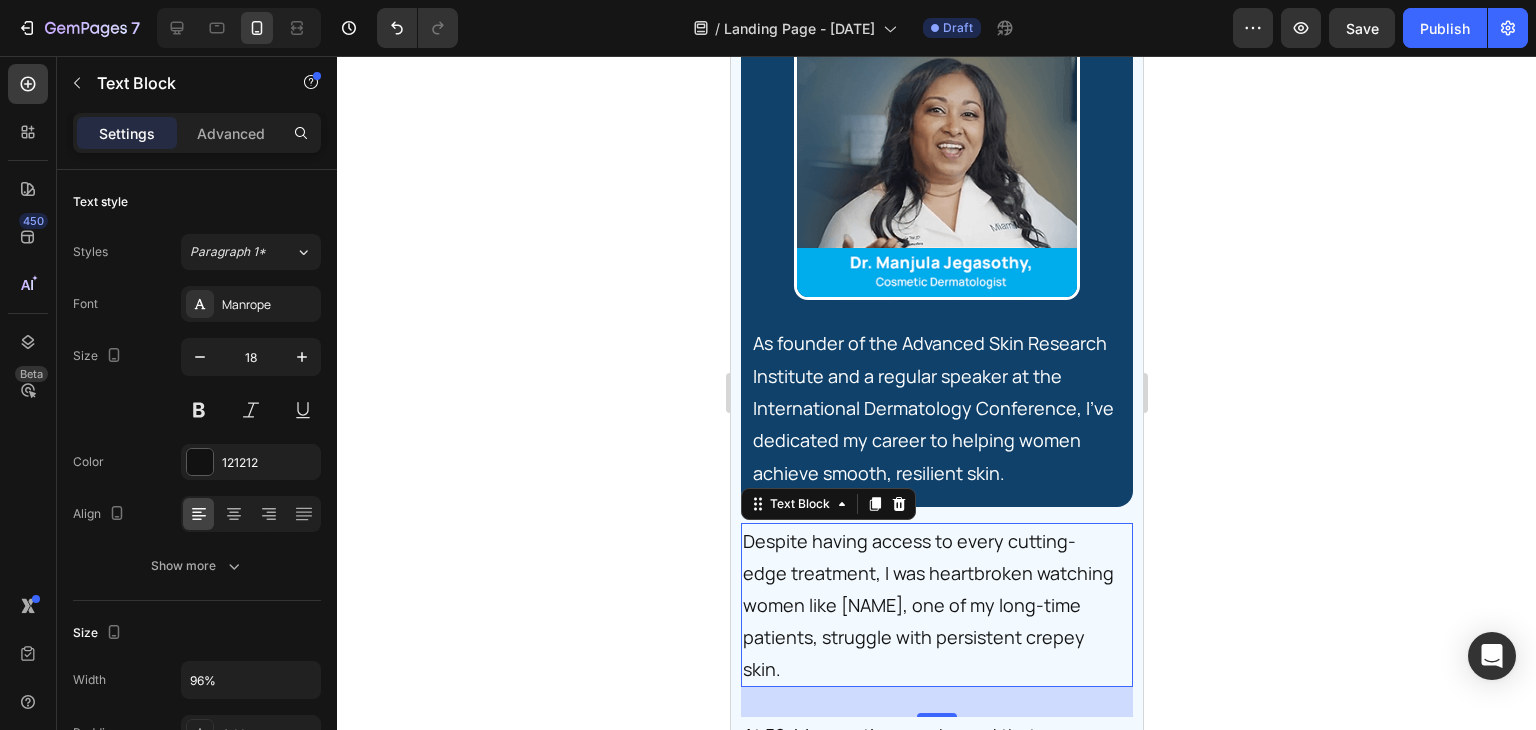 click on "Despite having access to every cutting-edge treatment, I was heartbroken watching women like [NAME], one of my long-time patients, struggle with persistent crepey skin." at bounding box center [928, 605] 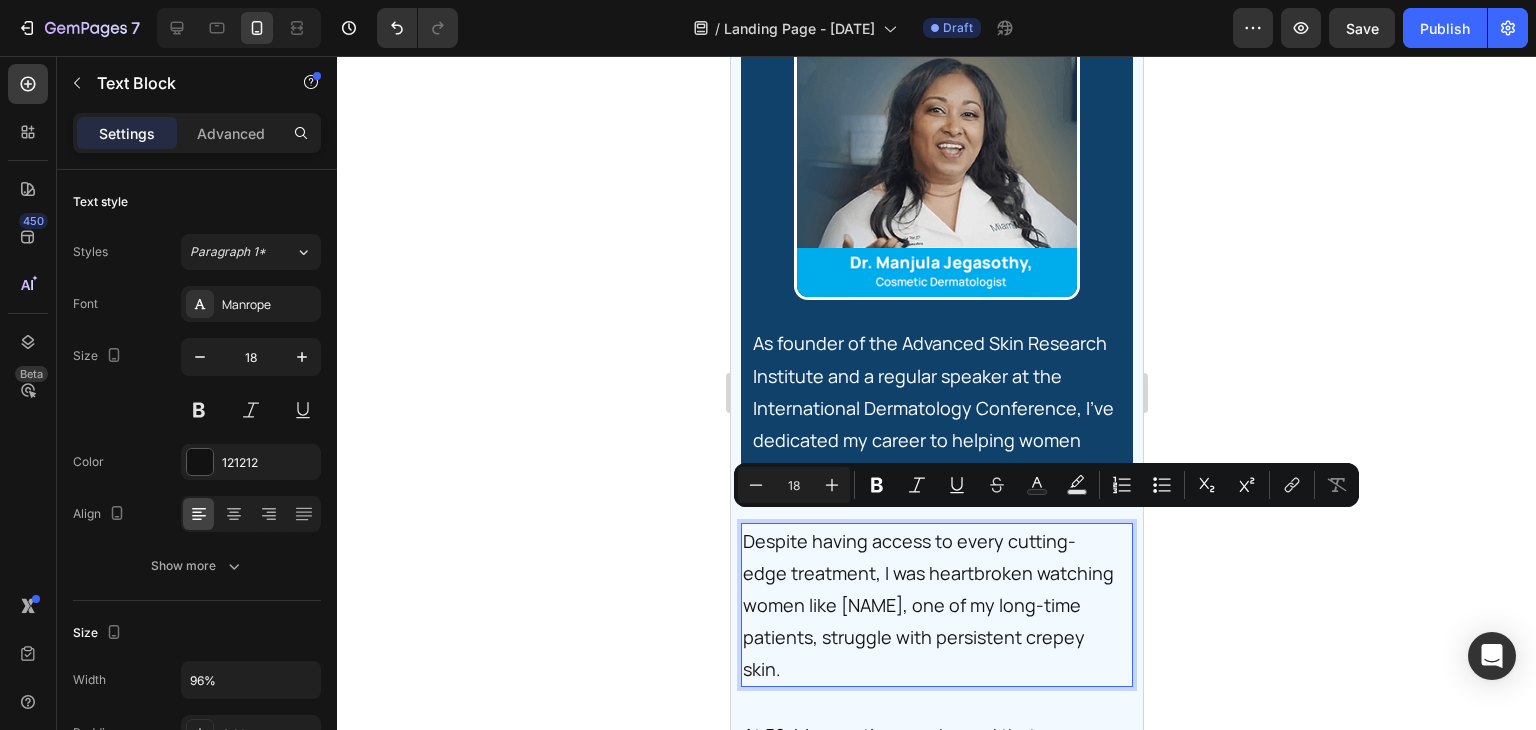 drag, startPoint x: 955, startPoint y: 644, endPoint x: 746, endPoint y: 528, distance: 239.03348 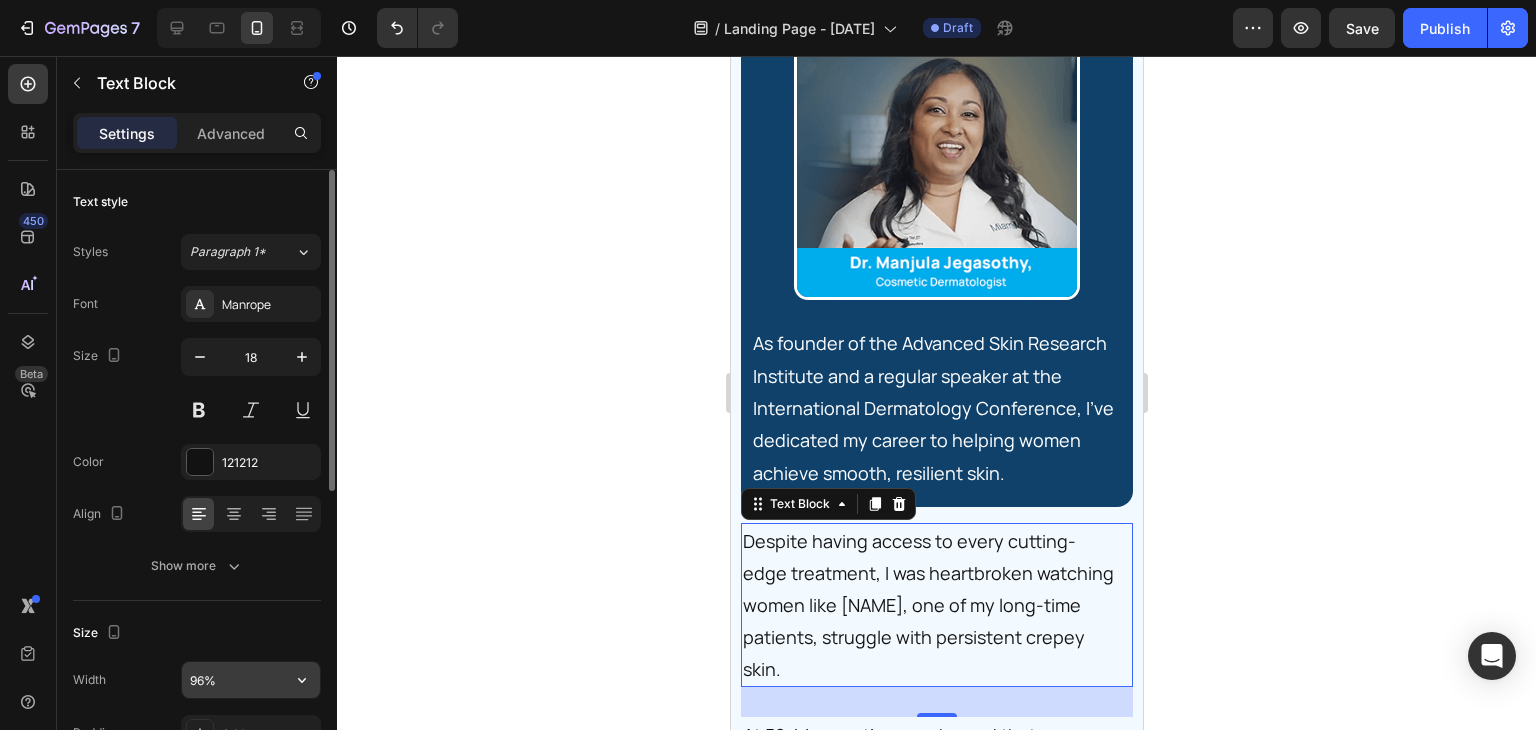 click on "96%" at bounding box center (251, 680) 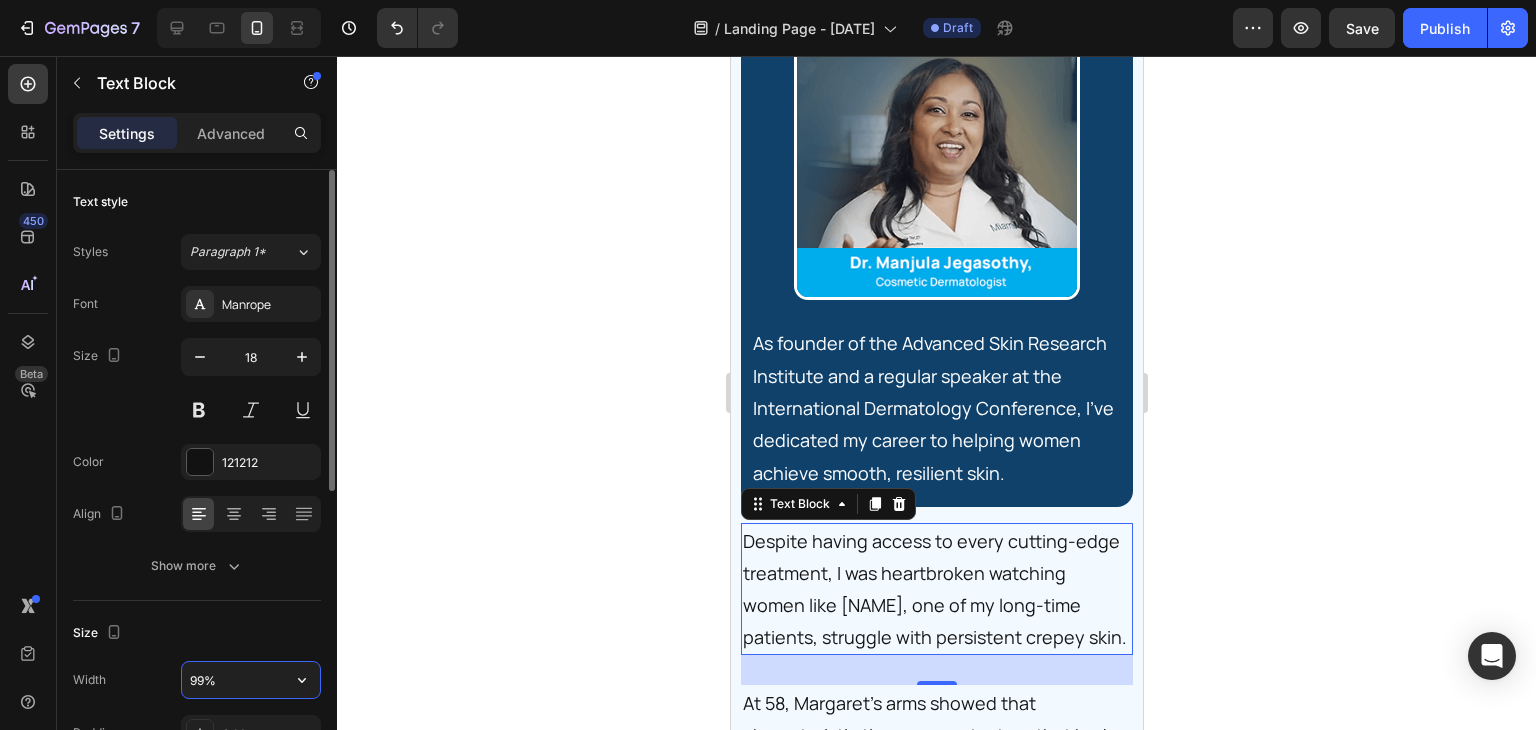 type on "100%" 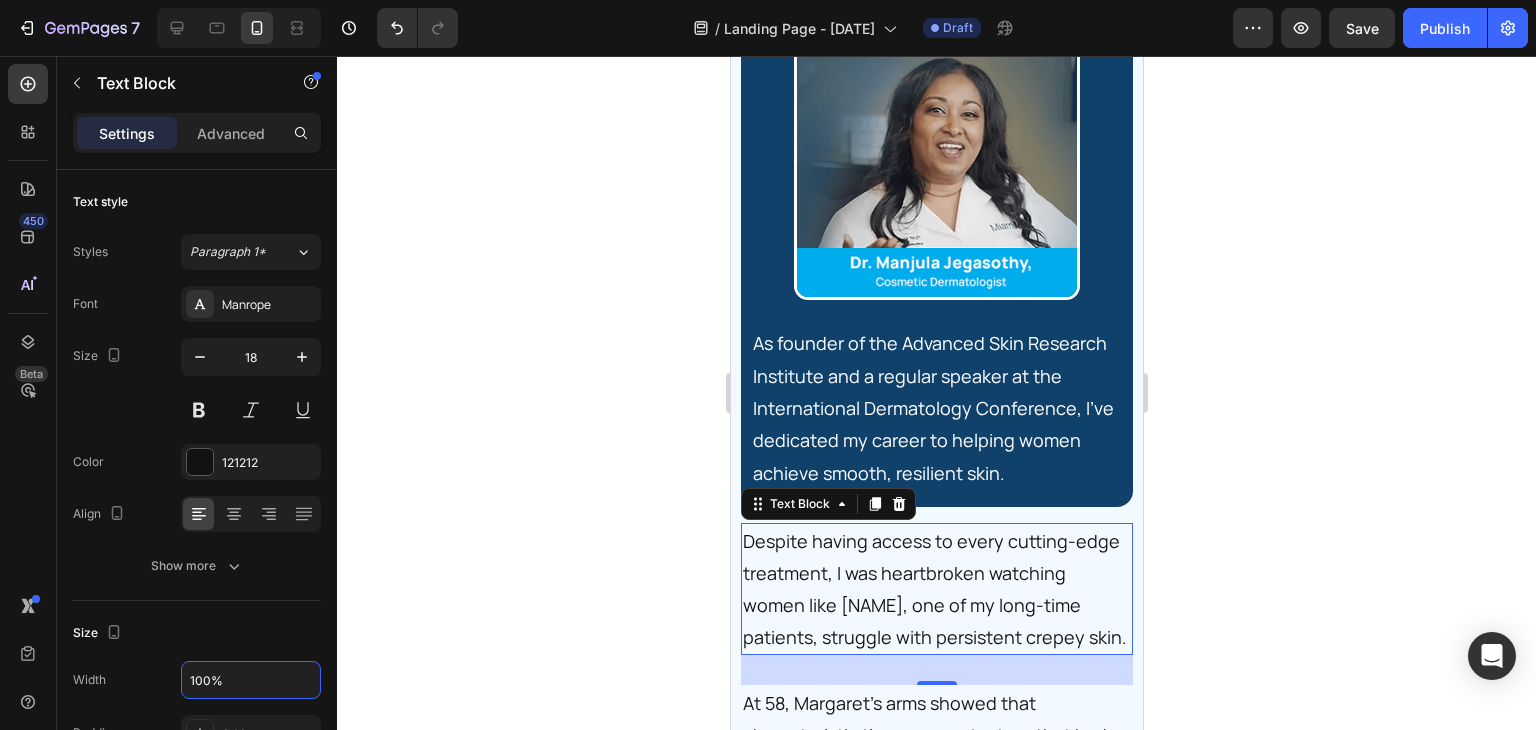click 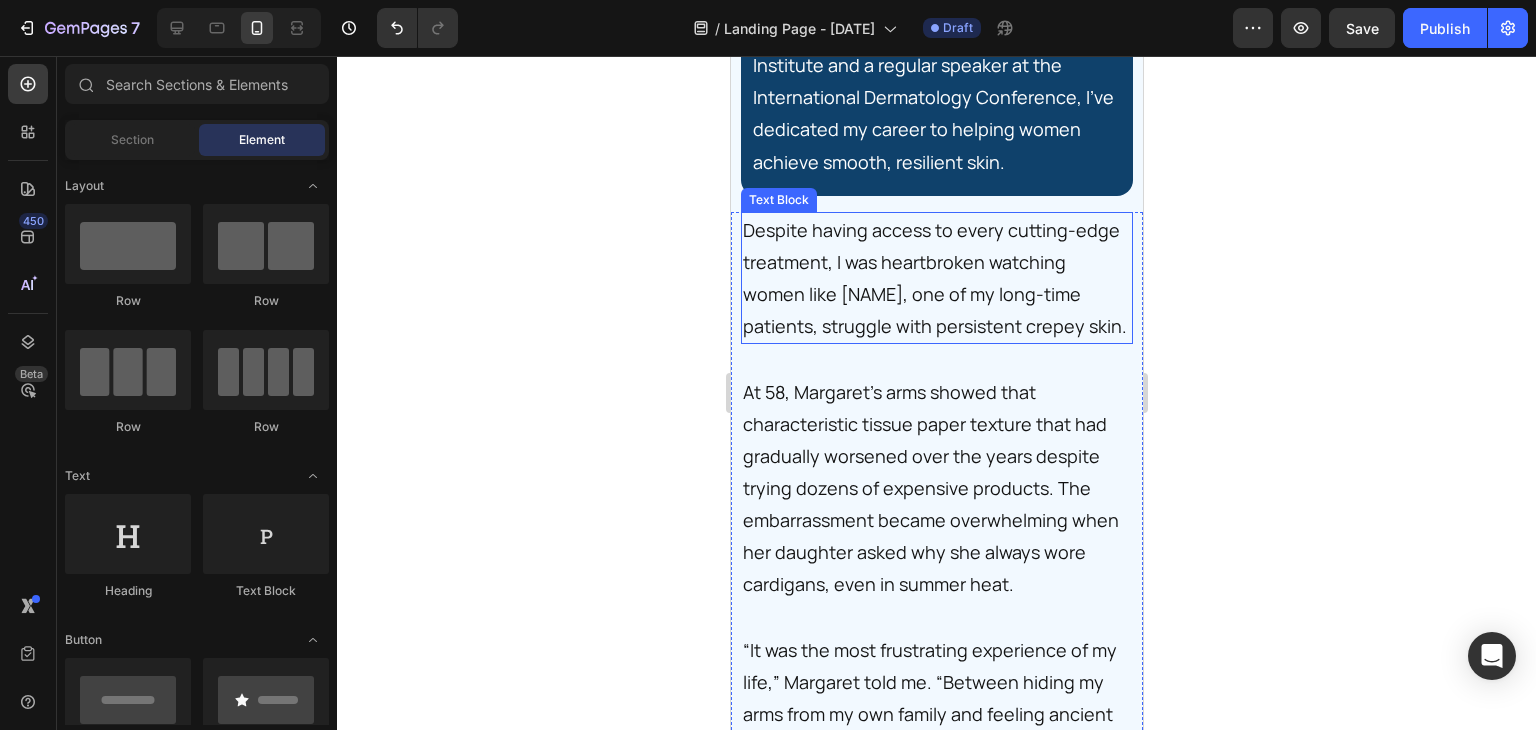 scroll, scrollTop: 2426, scrollLeft: 0, axis: vertical 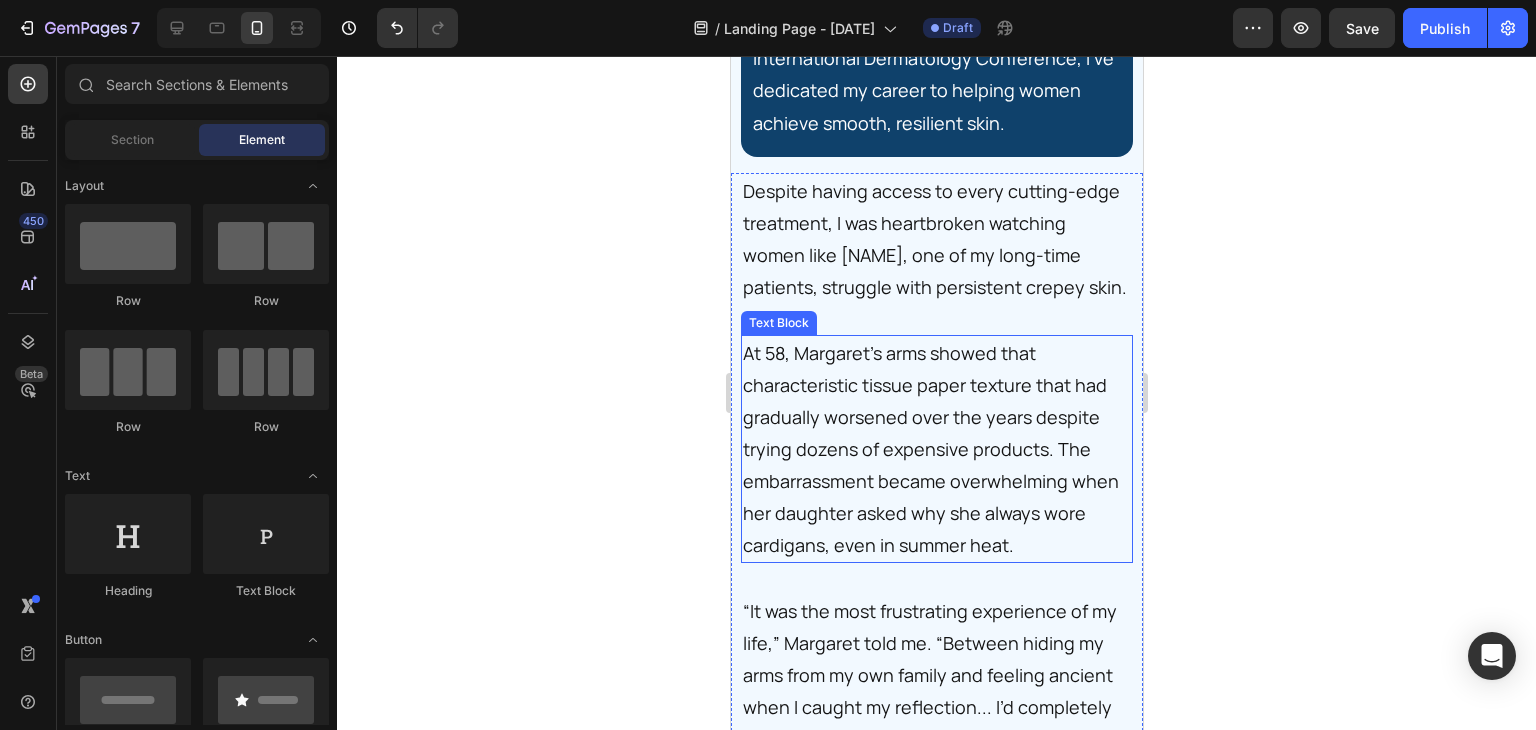 click on "At 58, Margaret’s arms showed that characteristic tissue paper texture that had gradually worsened over the years despite trying dozens of expensive products. The embarrassment became overwhelming when her daughter asked why she always wore cardigans, even in summer heat." at bounding box center [932, 449] 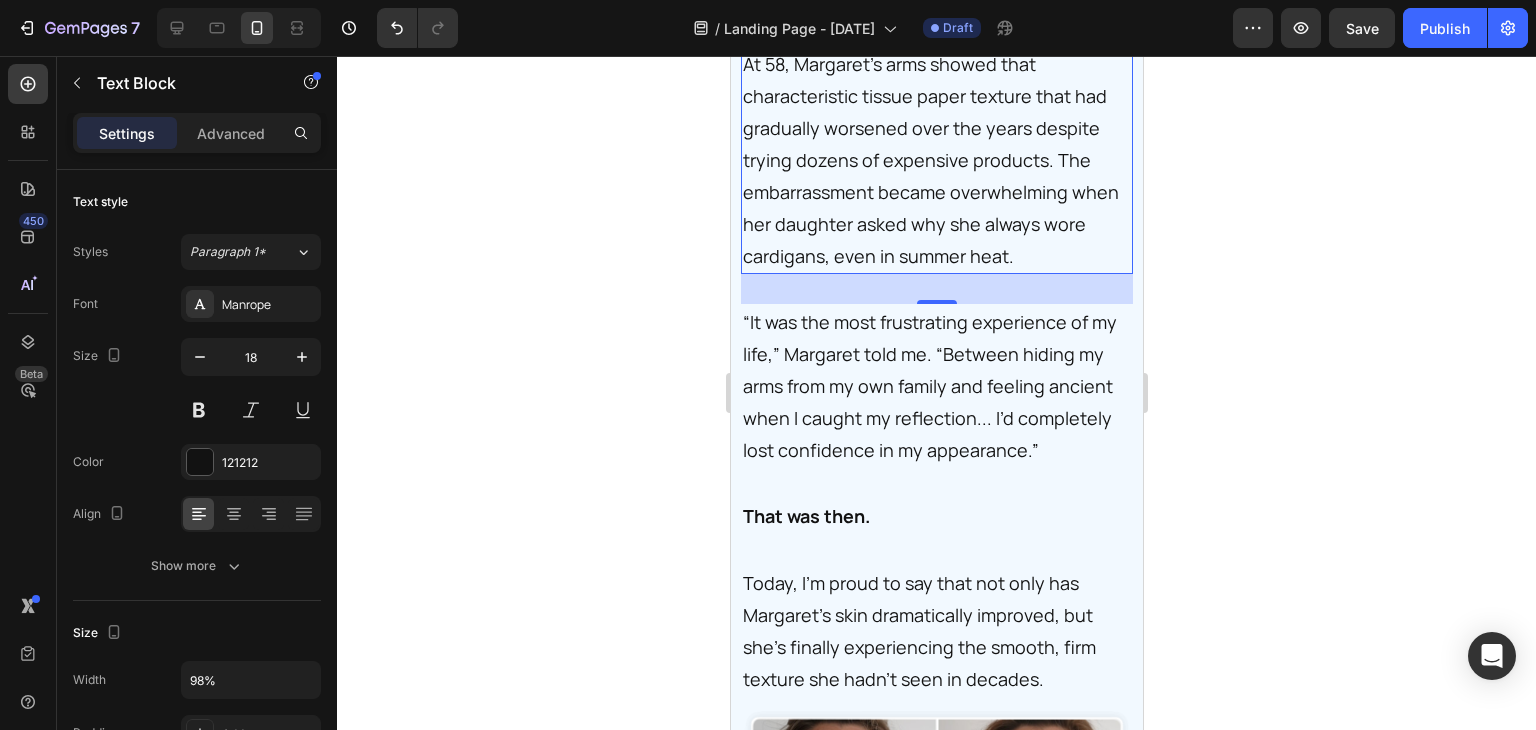 scroll, scrollTop: 2722, scrollLeft: 0, axis: vertical 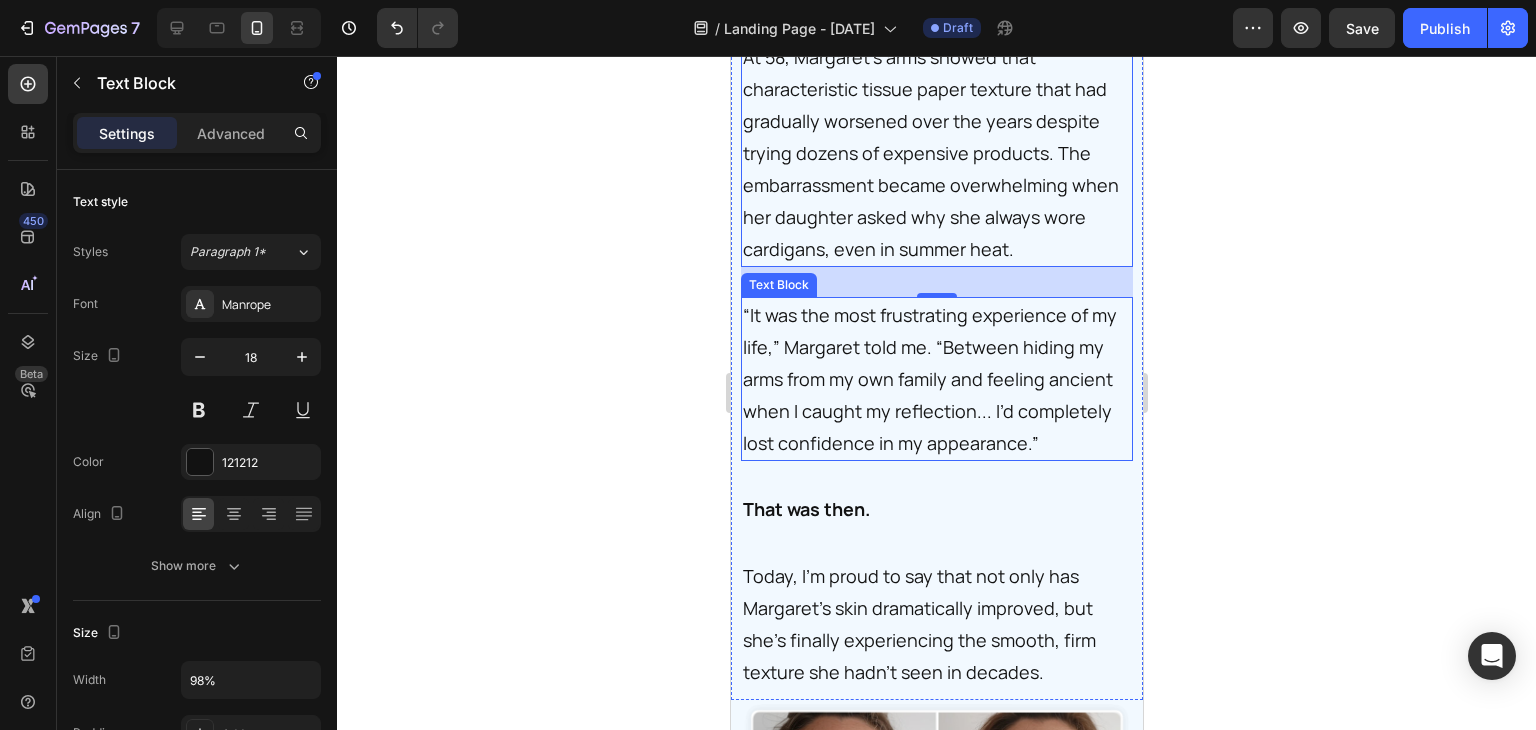 click on "“It was the most frustrating experience of my life,” Margaret told me. “Between hiding my arms from my own family and feeling ancient when I caught my reflection... I’d completely lost confidence in my appearance.”" at bounding box center [932, 379] 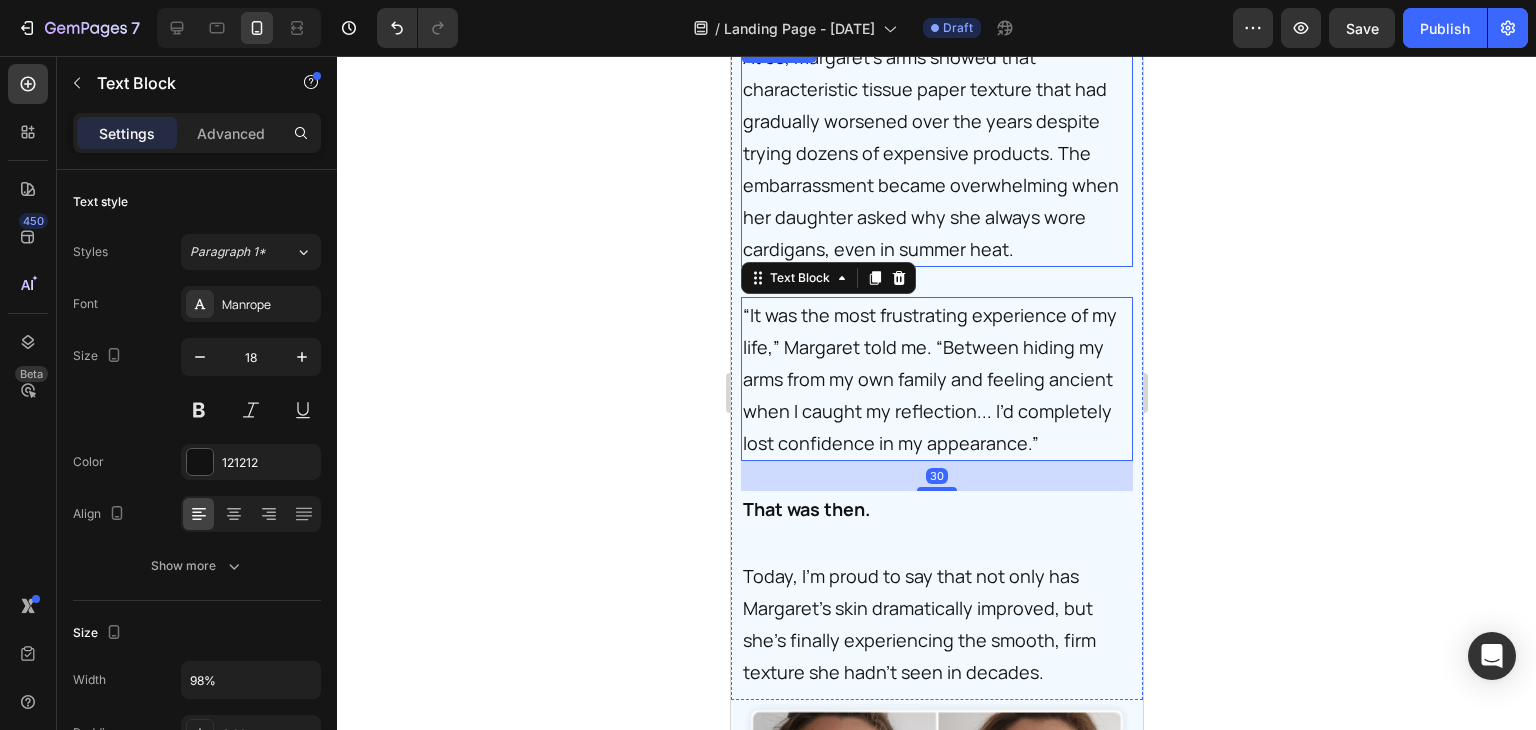 click on "At 58, Margaret’s arms showed that characteristic tissue paper texture that had gradually worsened over the years despite trying dozens of expensive products. The embarrassment became overwhelming when her daughter asked why she always wore cardigans, even in summer heat." at bounding box center [932, 153] 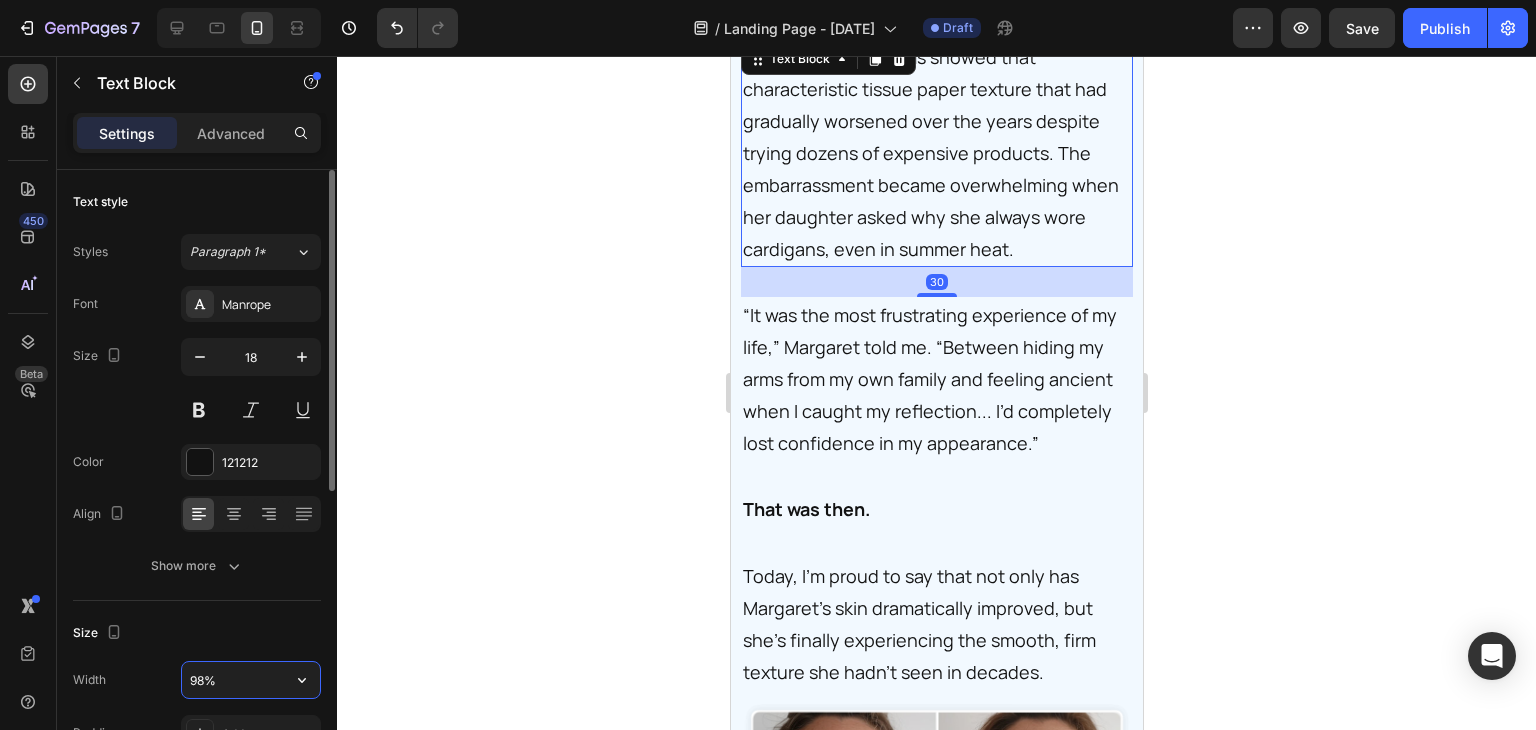 click on "98%" at bounding box center (251, 680) 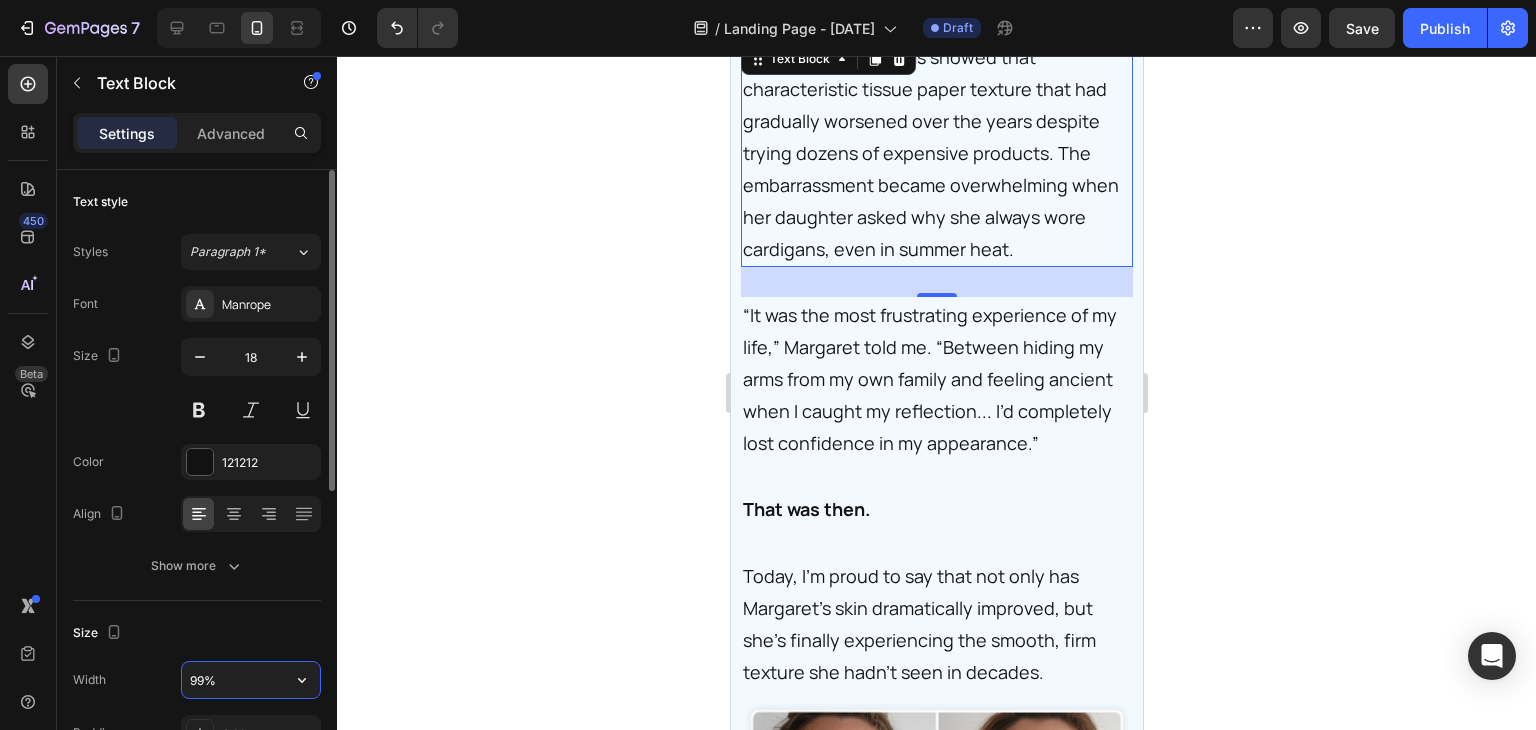 type on "100%" 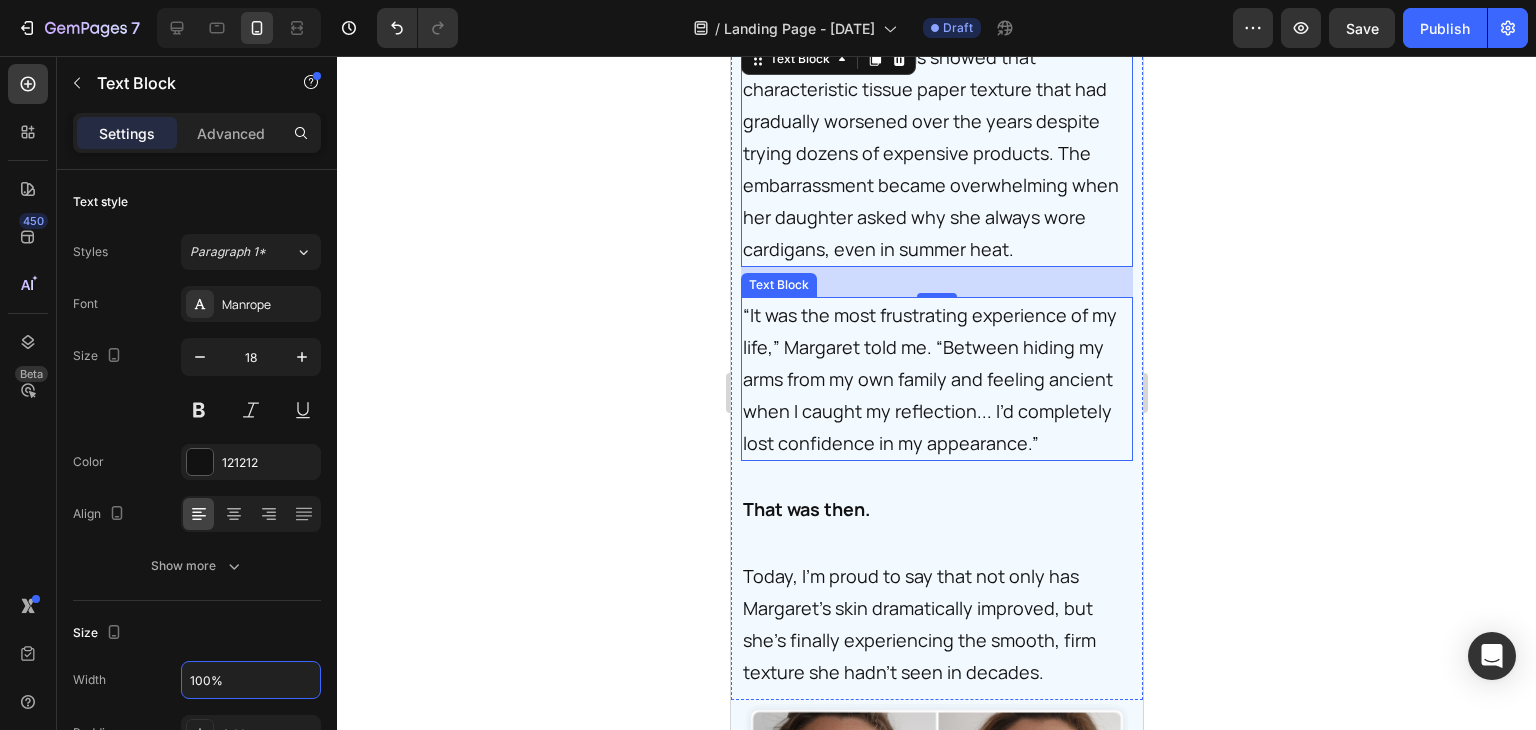 click on "“It was the most frustrating experience of my life,” Margaret told me. “Between hiding my arms from my own family and feeling ancient when I caught my reflection... I’d completely lost confidence in my appearance.”" at bounding box center (932, 379) 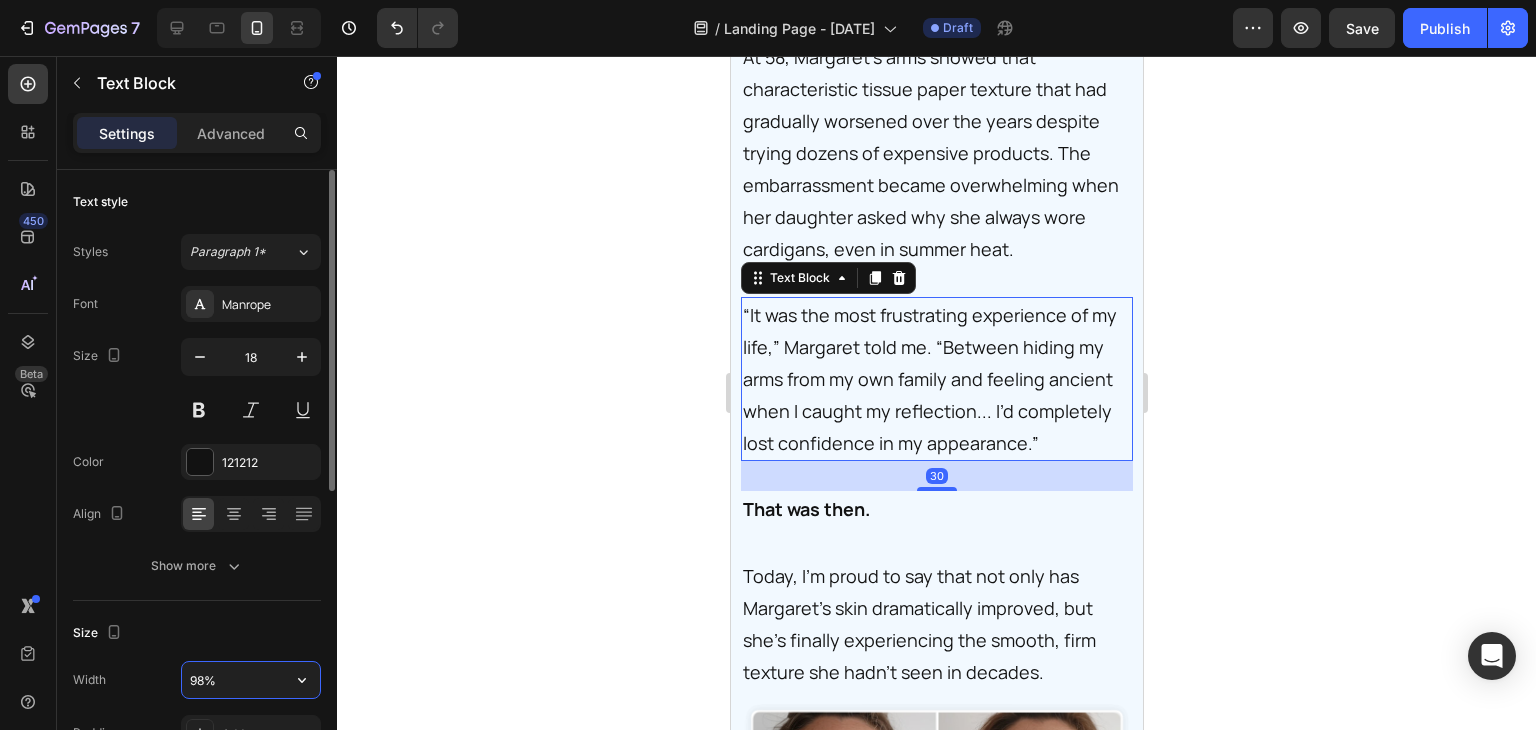 click on "98%" at bounding box center (251, 680) 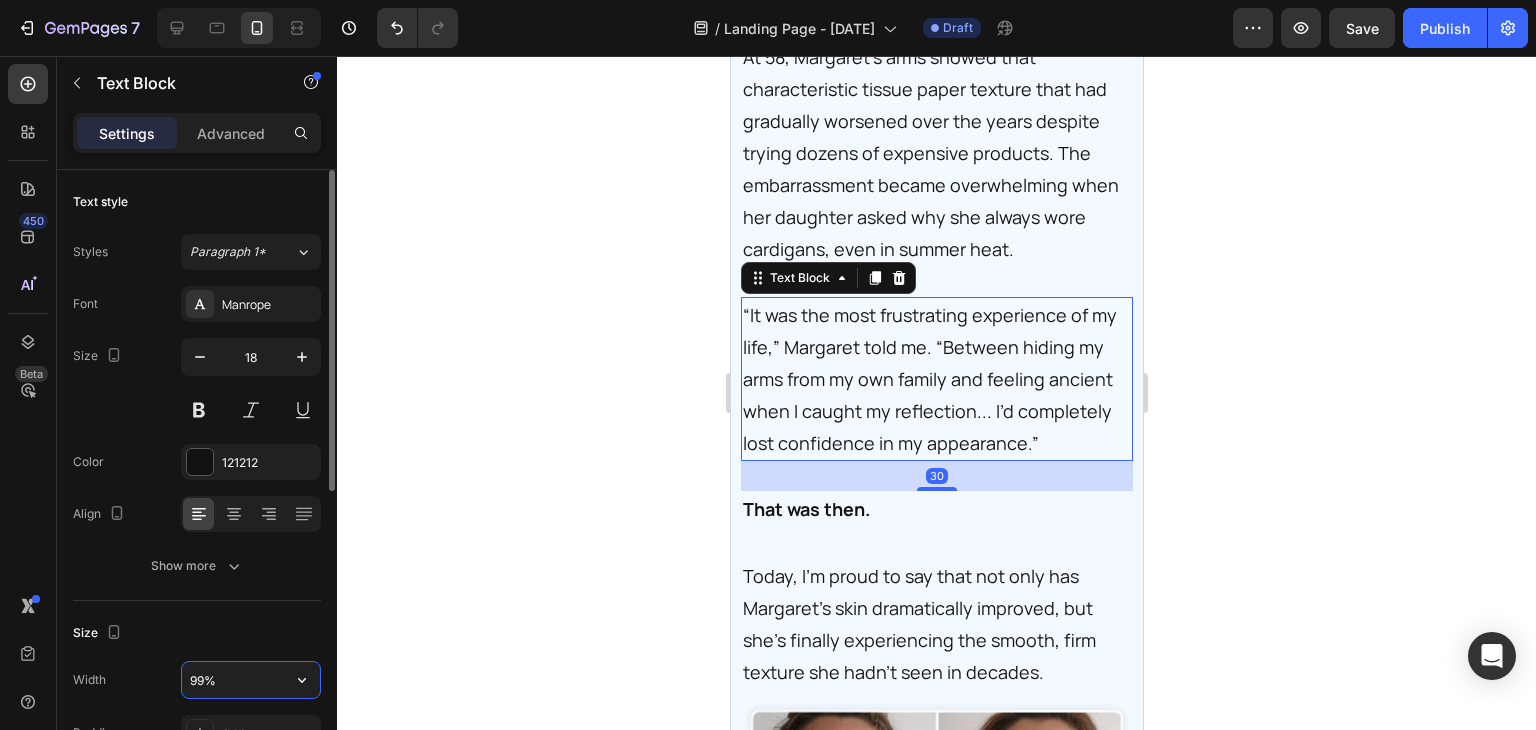 type on "100%" 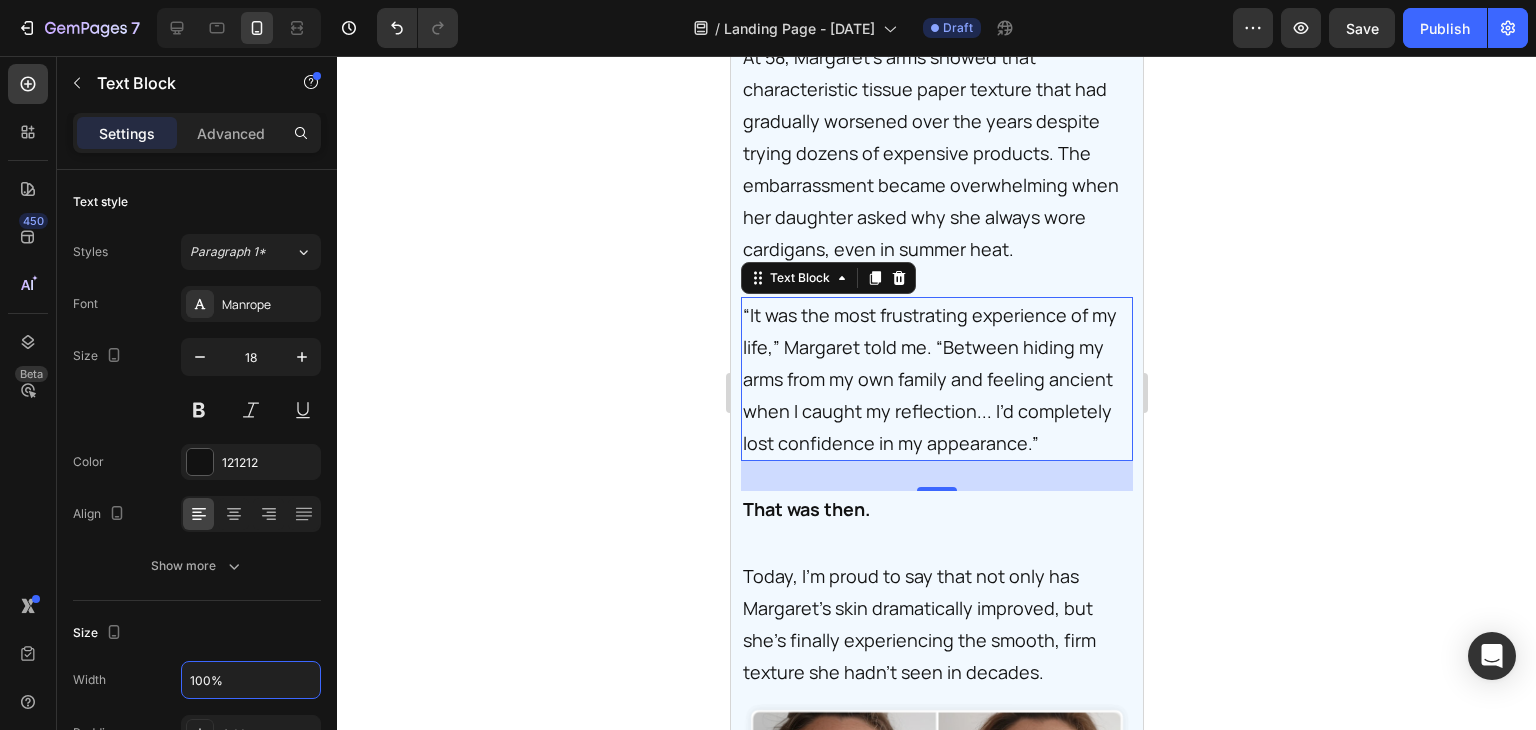 click 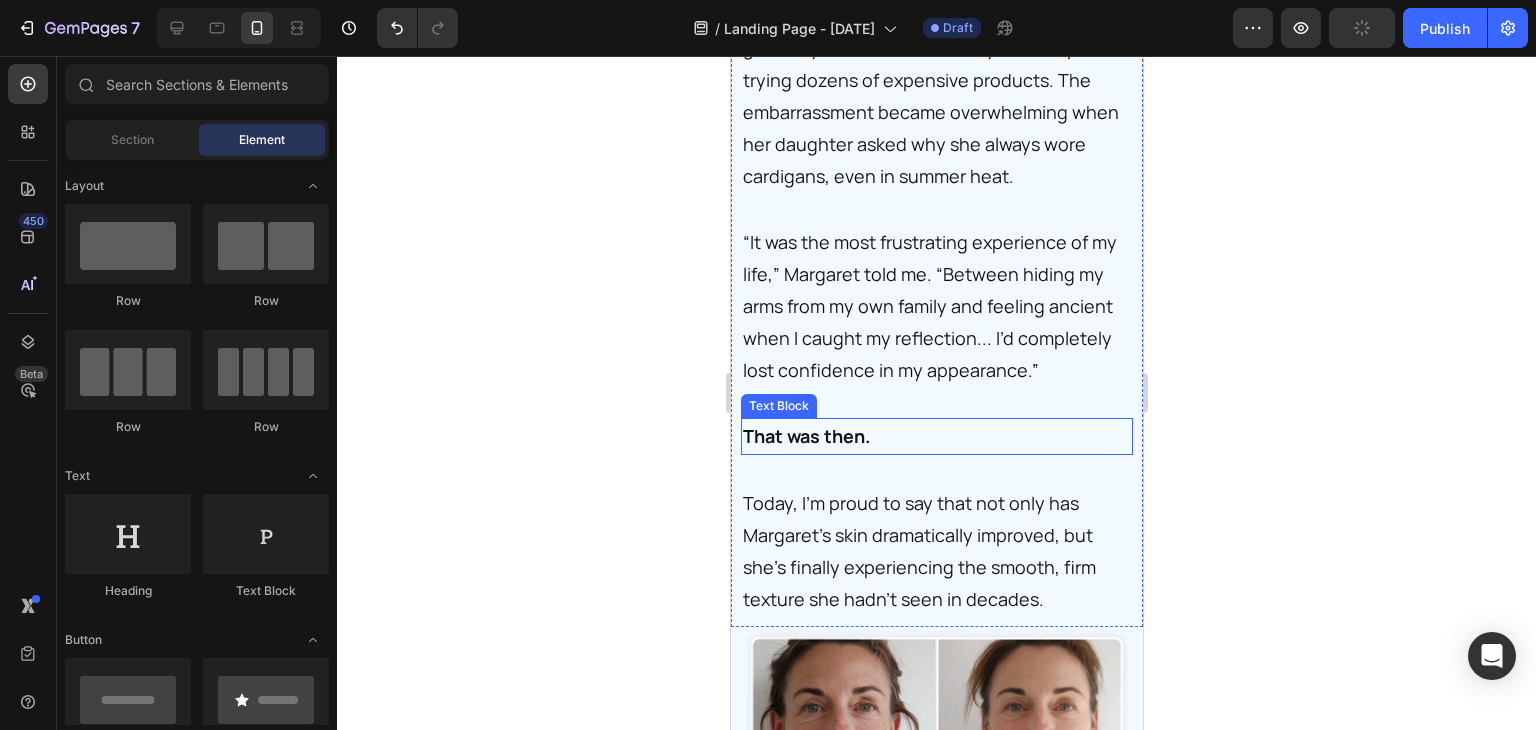 scroll, scrollTop: 2885, scrollLeft: 0, axis: vertical 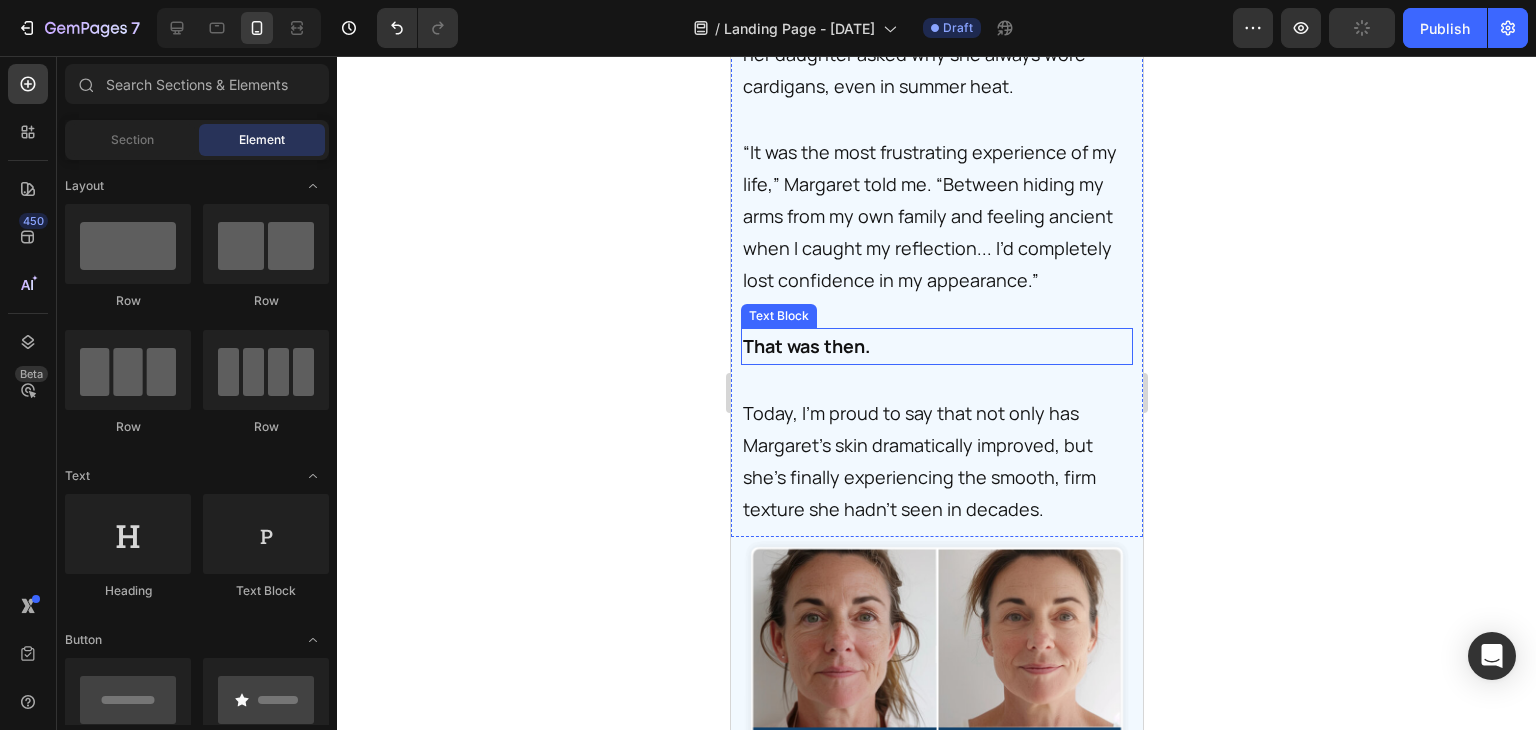 click on "That was then." at bounding box center [932, 346] 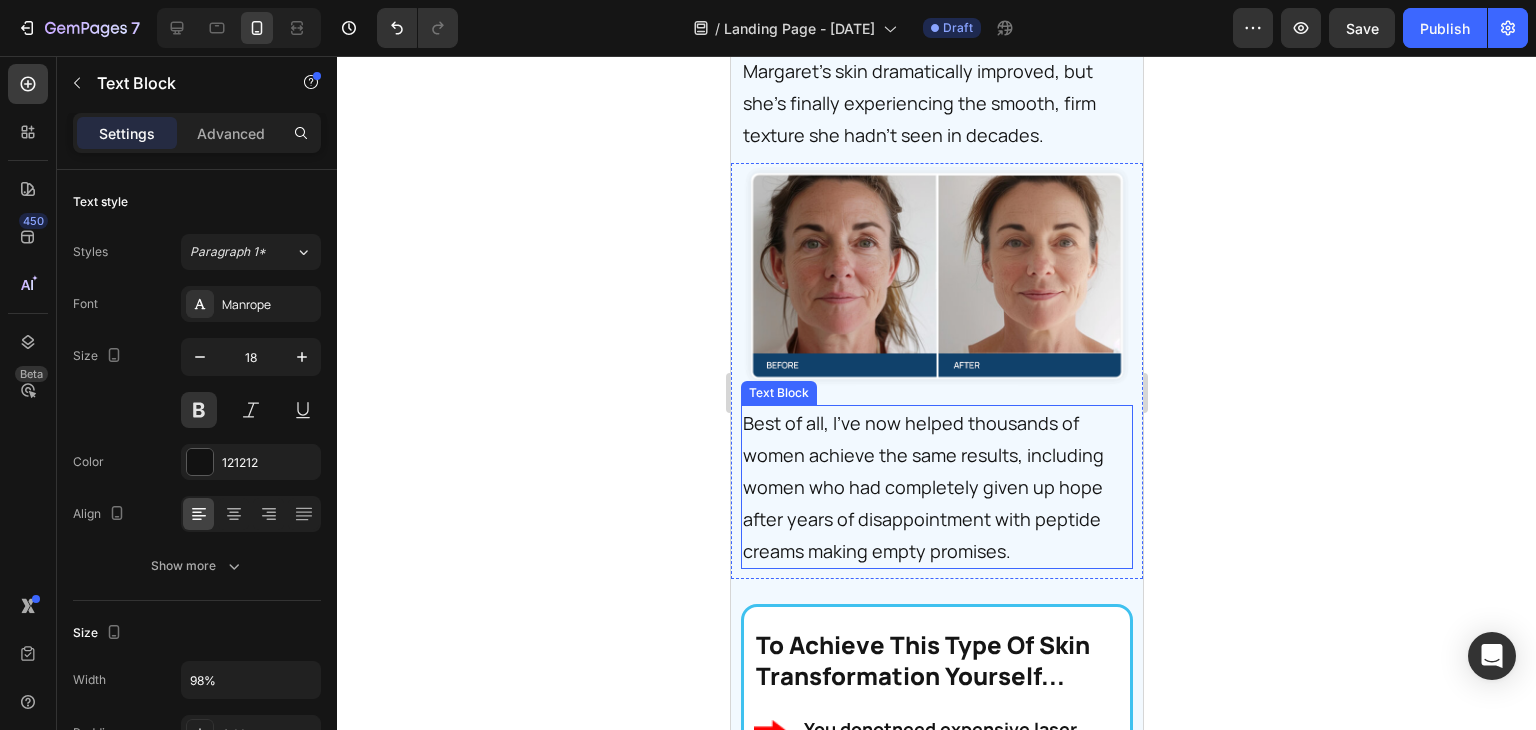 scroll, scrollTop: 3297, scrollLeft: 0, axis: vertical 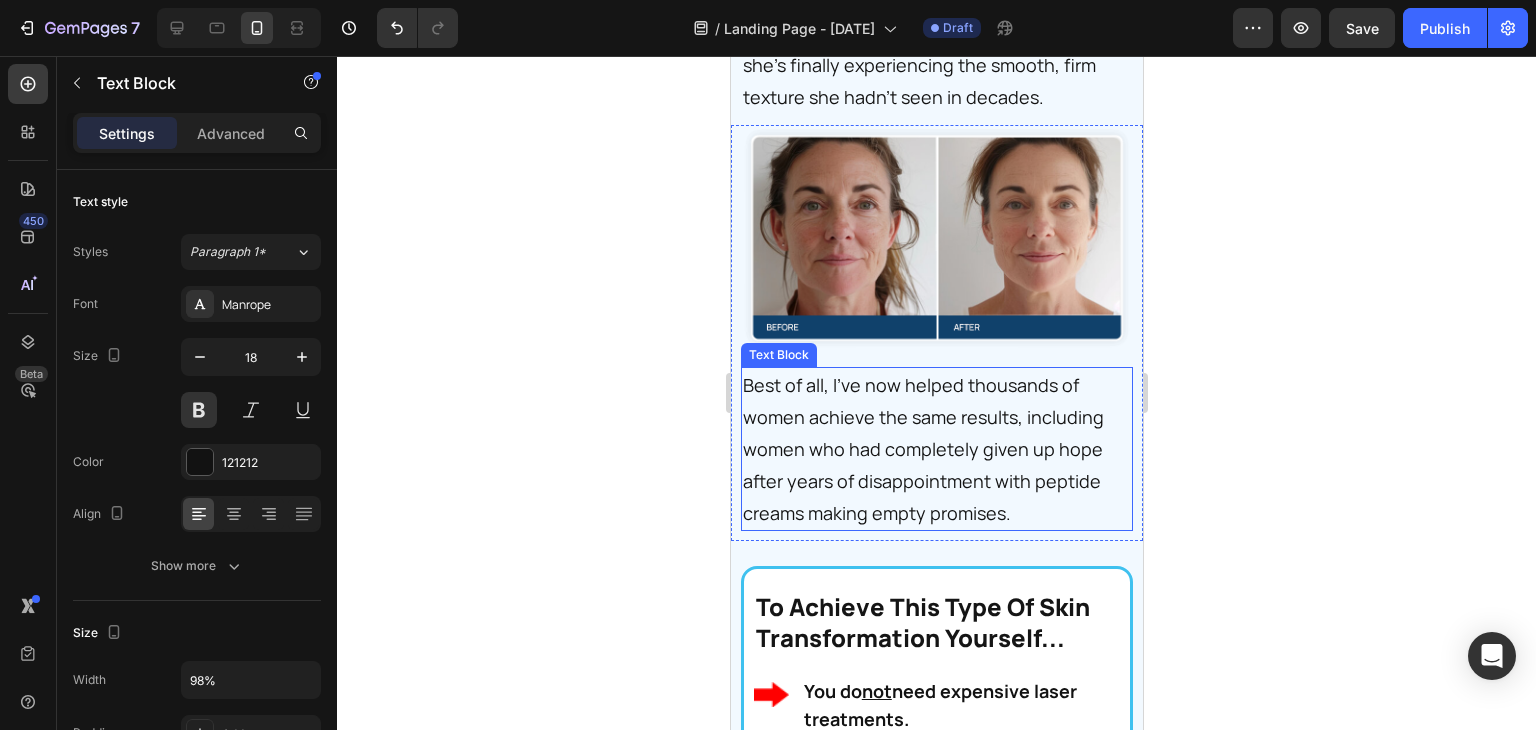 click on "Best of all, I've now helped thousands of women achieve the same results, including women who had completely given up hope after years of disappointment with peptide creams making empty promises." at bounding box center [930, 449] 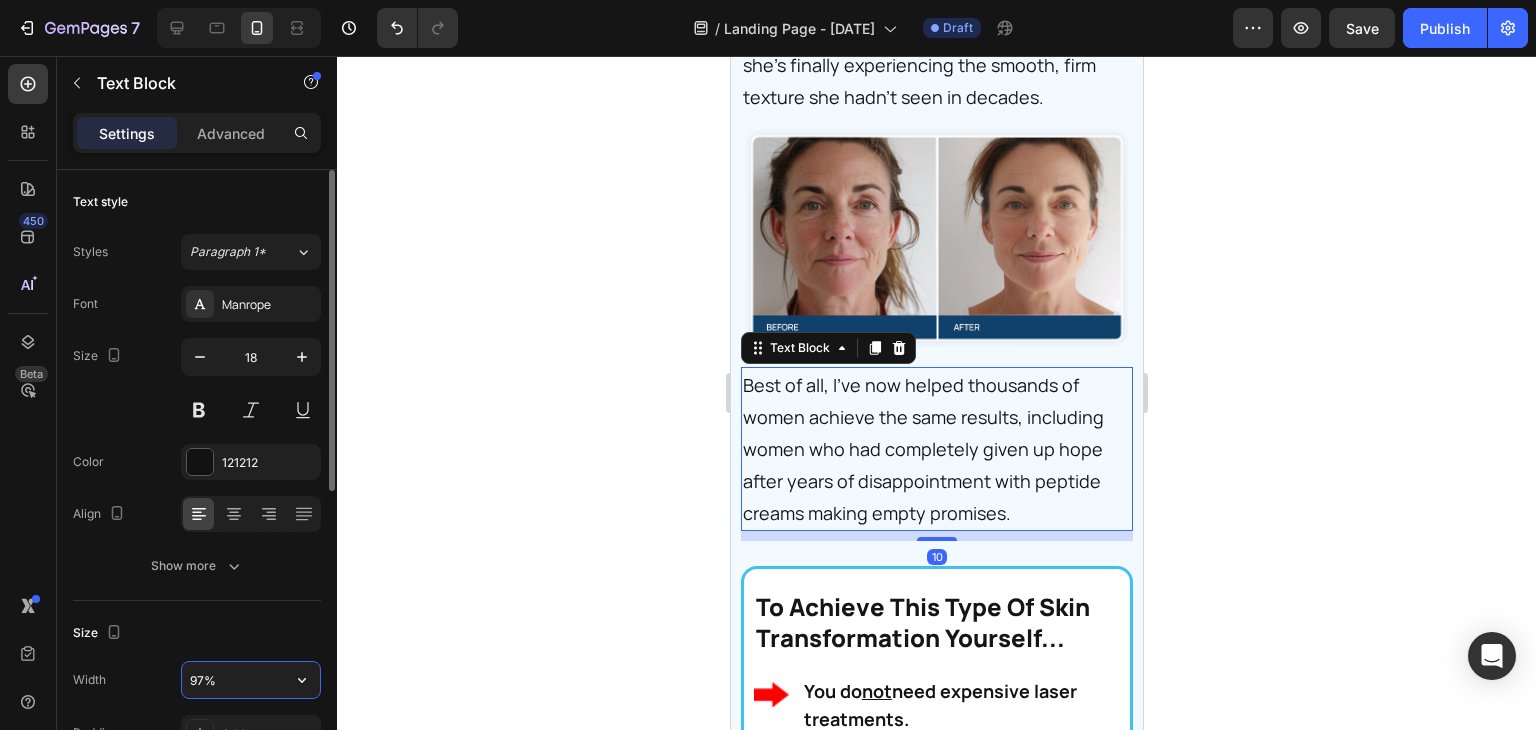 click on "97%" at bounding box center (251, 680) 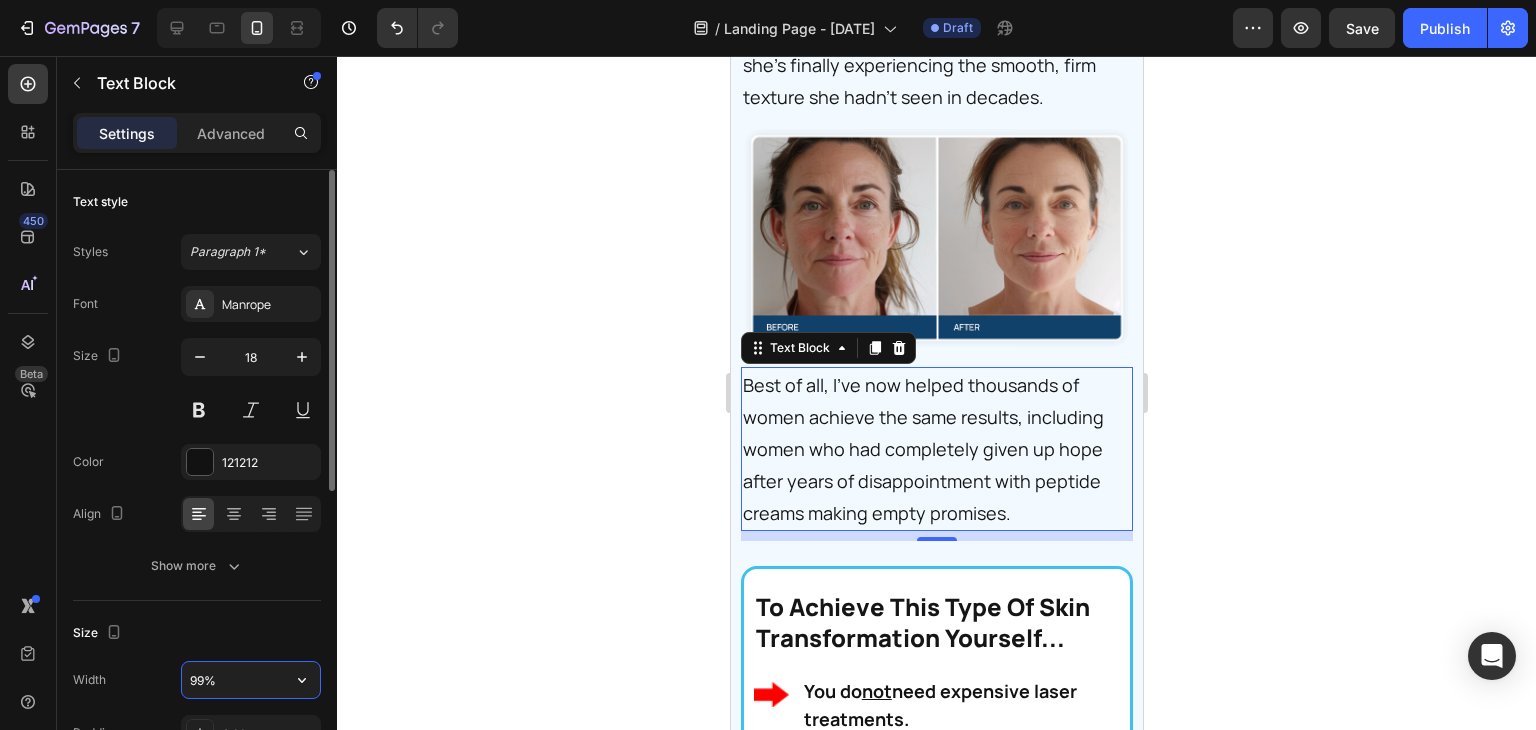 type on "100%" 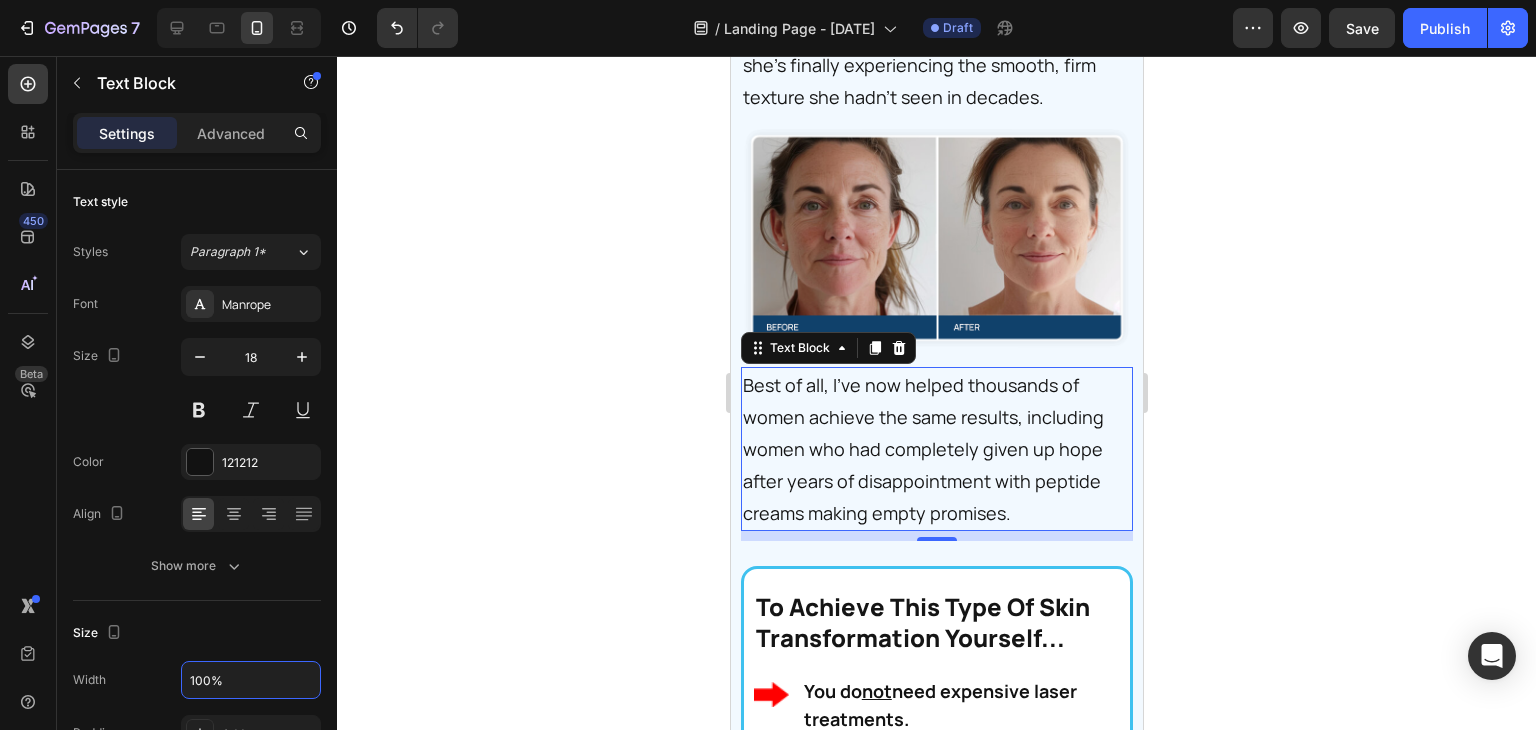 click 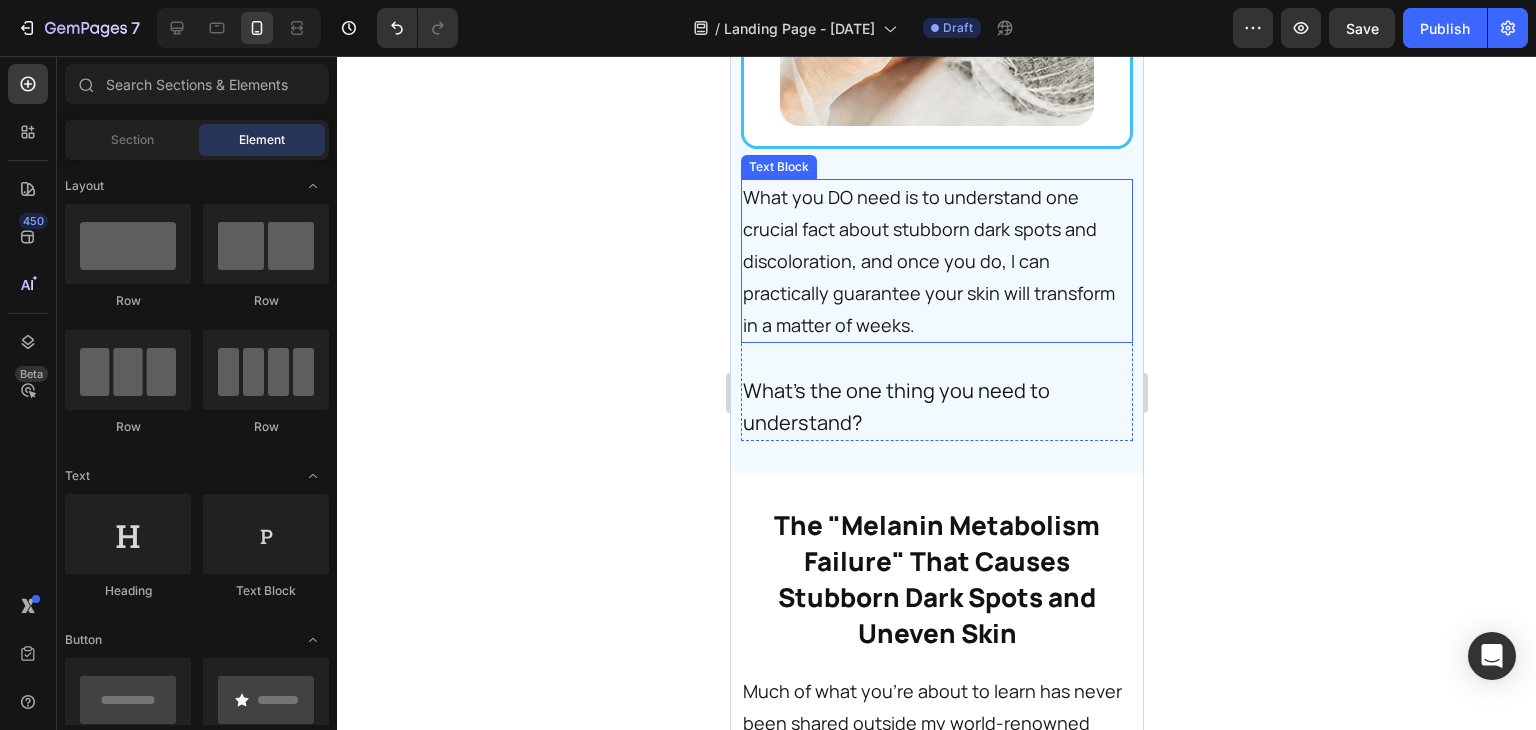 scroll, scrollTop: 4425, scrollLeft: 0, axis: vertical 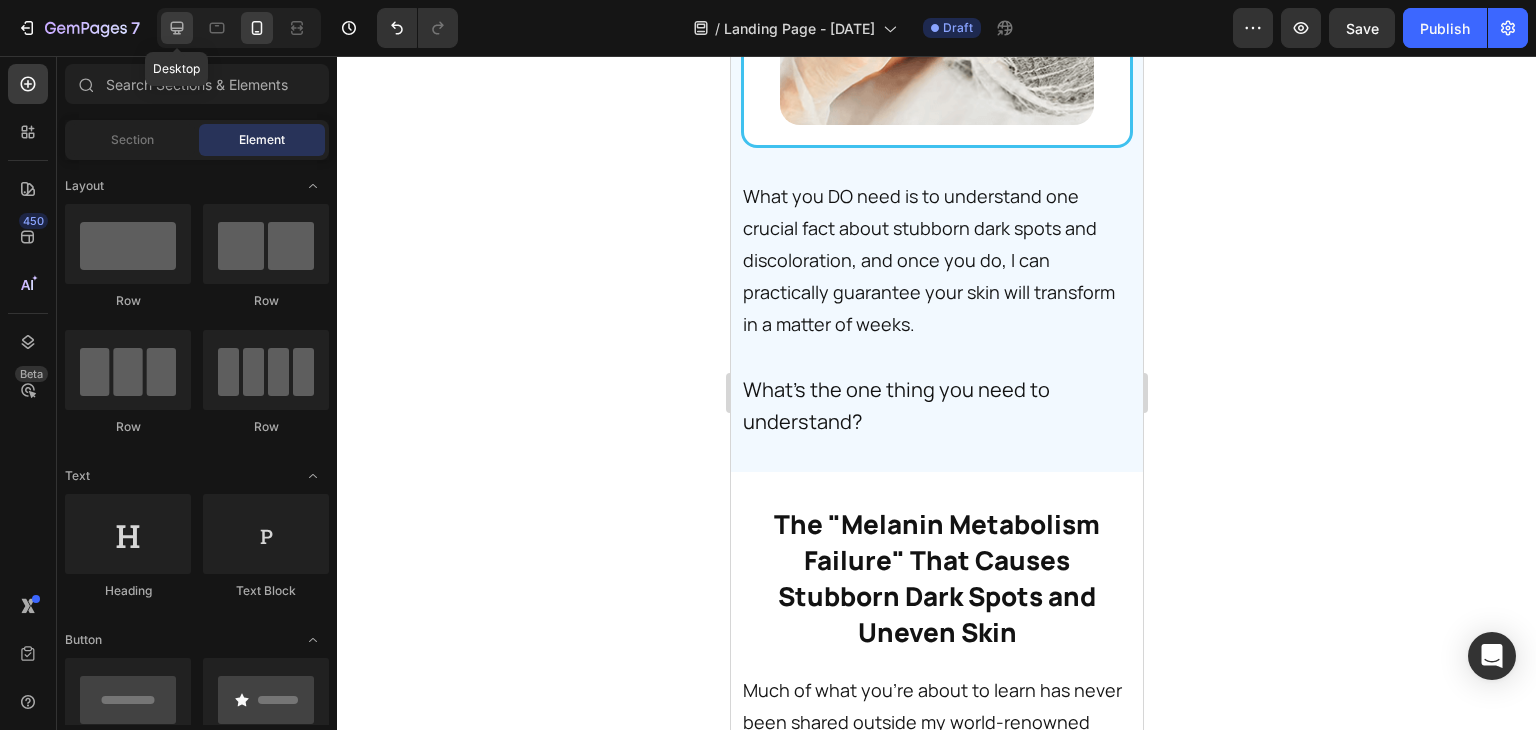 click 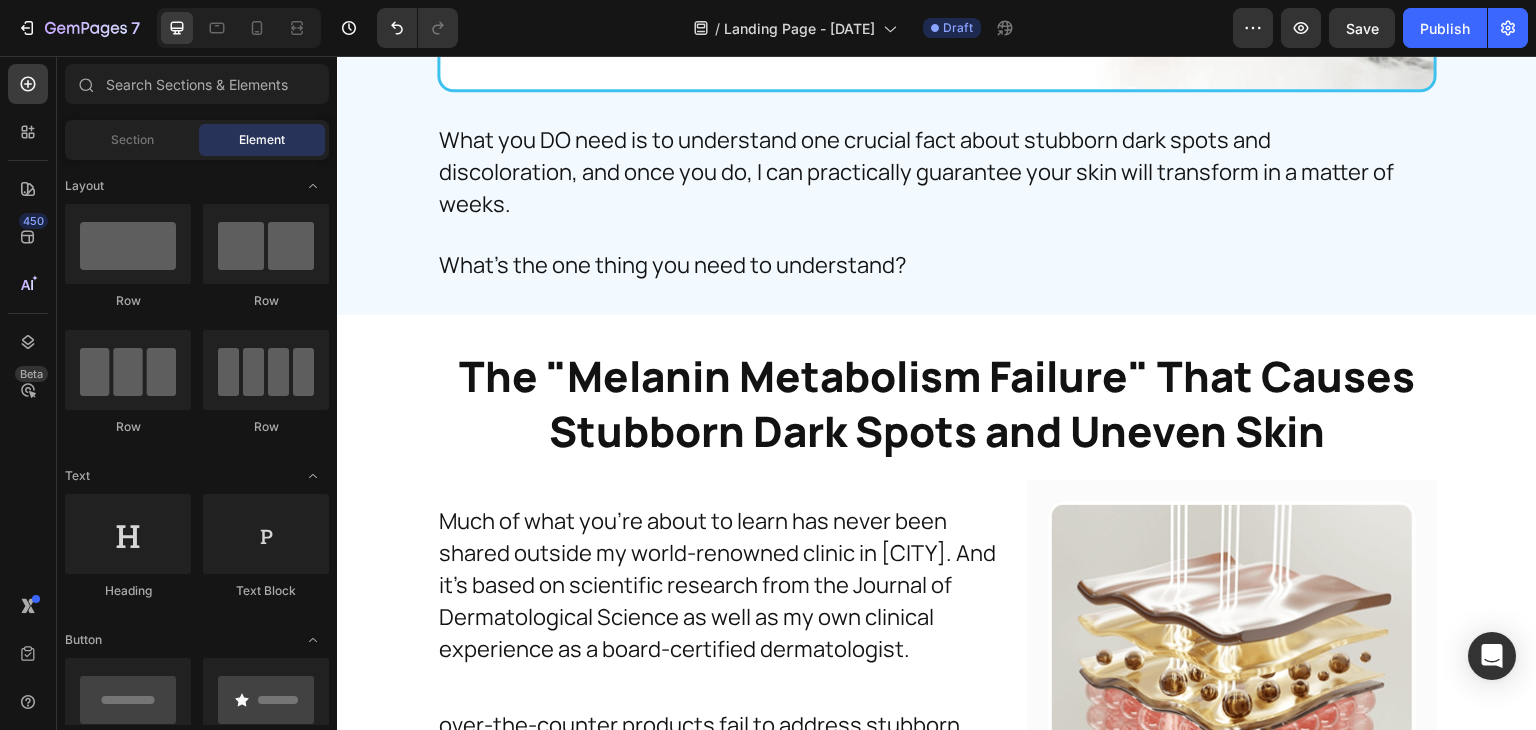 scroll, scrollTop: 3910, scrollLeft: 0, axis: vertical 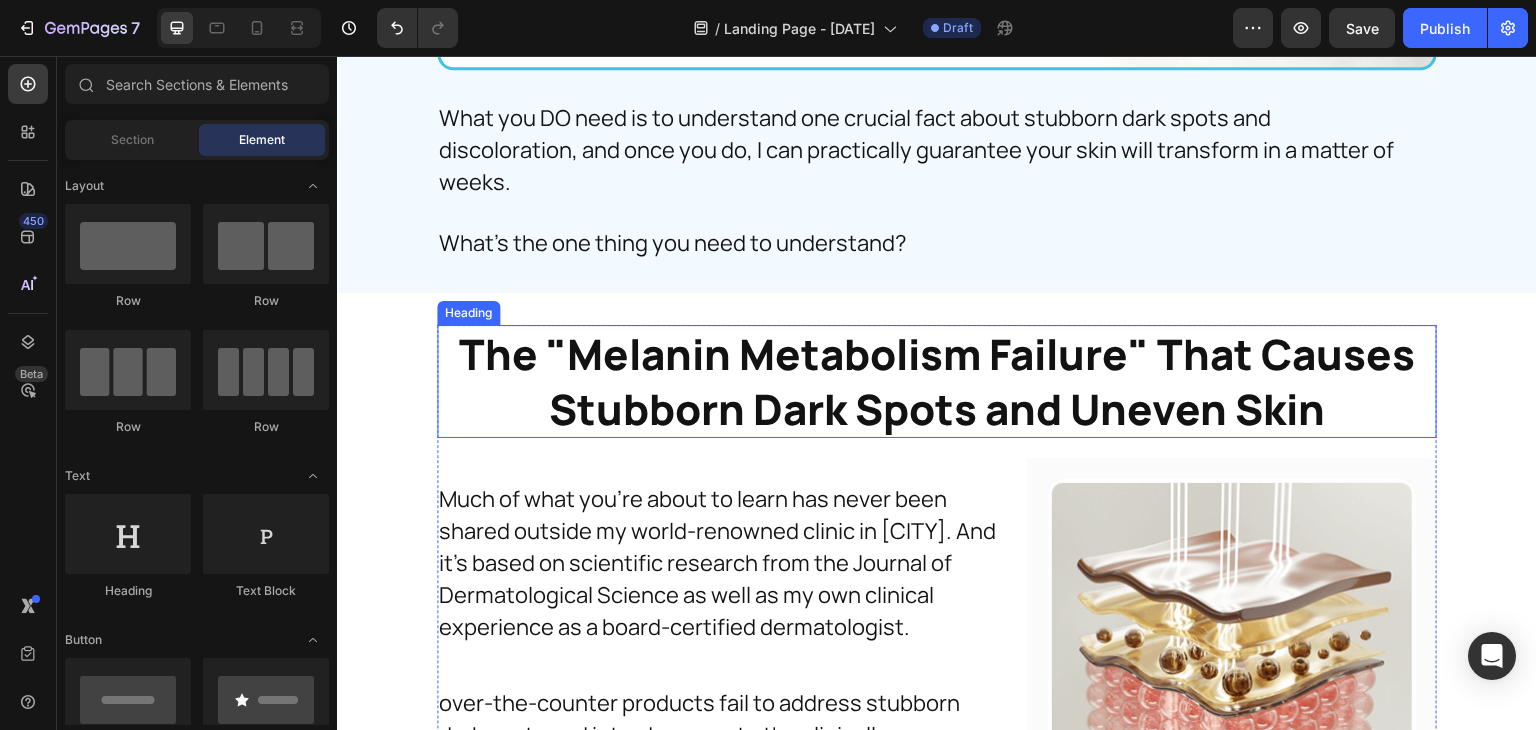 click on "The "Melanin Metabolism Failure" That Causes Stubborn Dark Spots and Uneven Skin" at bounding box center (937, 381) 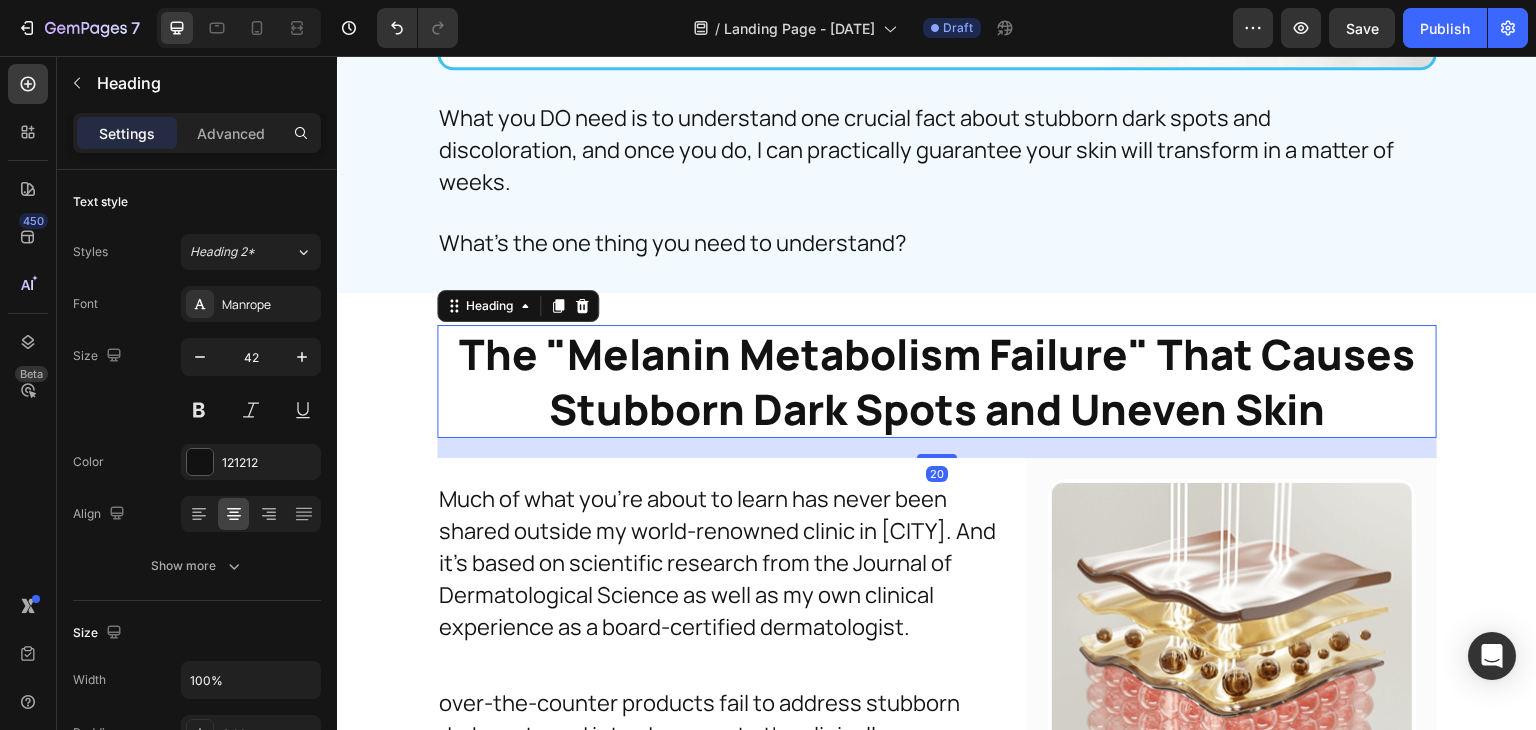 click on "The "Melanin Metabolism Failure" That Causes Stubborn Dark Spots and Uneven Skin" at bounding box center [937, 381] 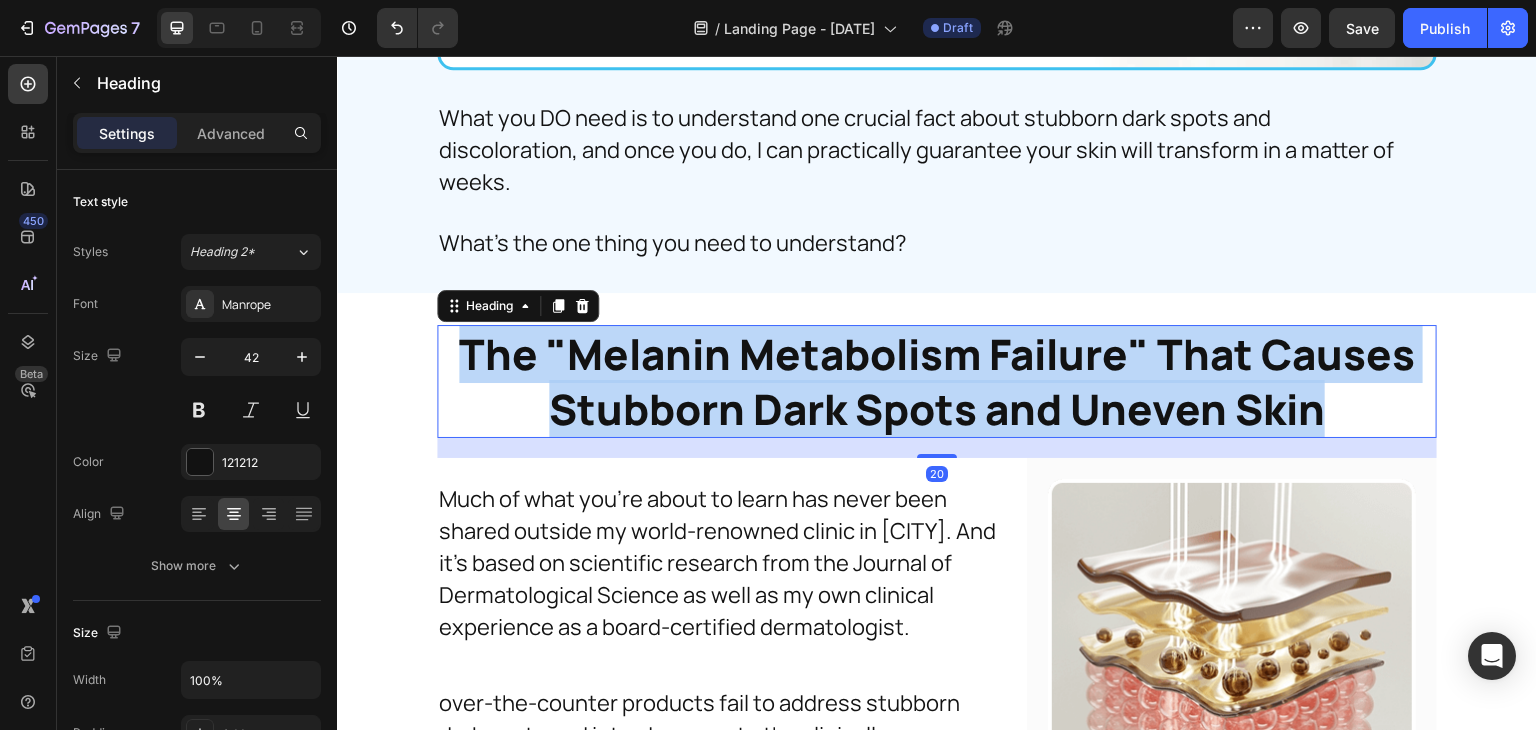 click on "The "Melanin Metabolism Failure" That Causes Stubborn Dark Spots and Uneven Skin" at bounding box center [937, 381] 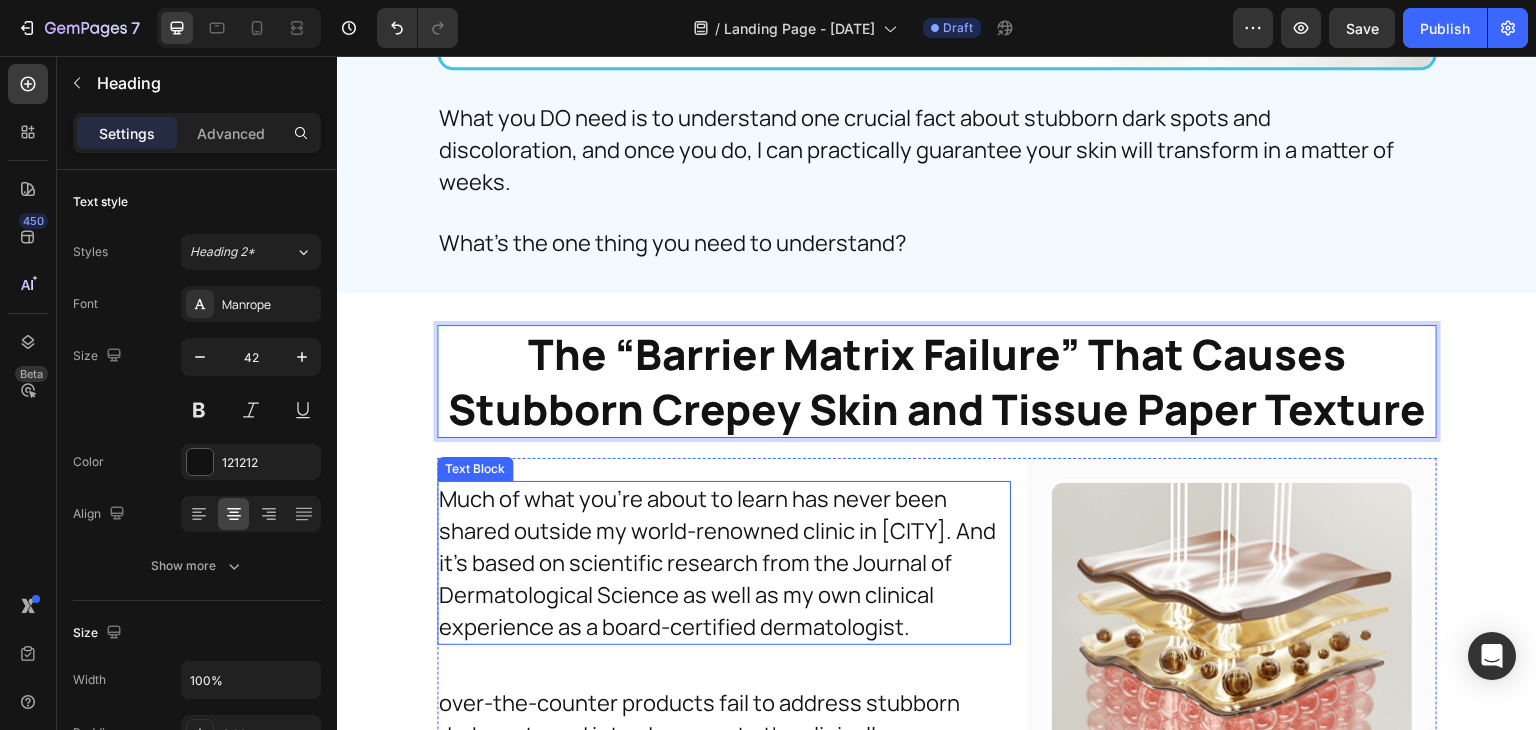 click on "Much of what you're about to learn has never been shared outside my world-renowned clinic in [CITY]. And it's based on scientific research from the Journal of Dermatological Science as well as my own clinical experience as a board-certified dermatologist." at bounding box center [724, 563] 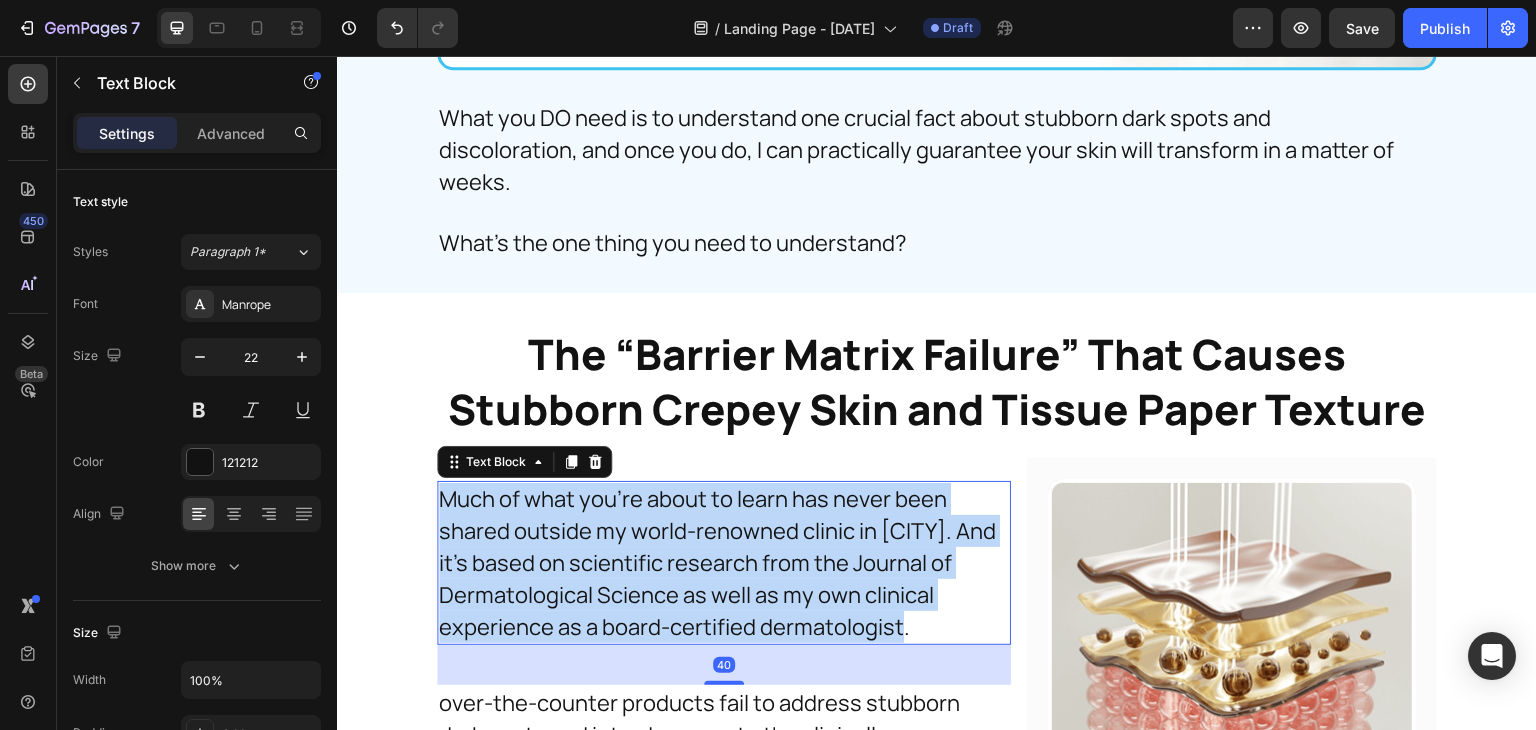 click on "Much of what you're about to learn has never been shared outside my world-renowned clinic in [CITY]. And it's based on scientific research from the Journal of Dermatological Science as well as my own clinical experience as a board-certified dermatologist." at bounding box center [724, 563] 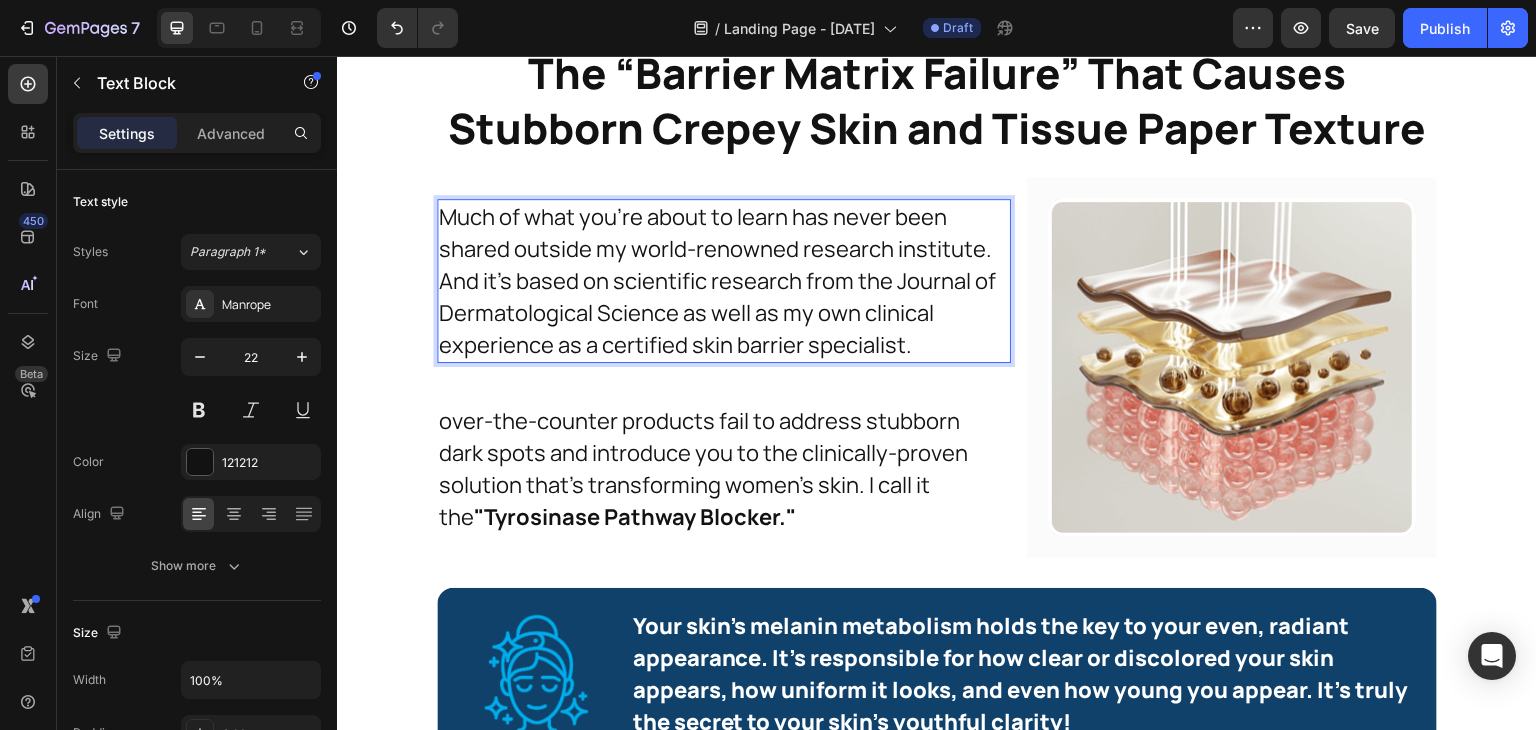 scroll, scrollTop: 4330, scrollLeft: 0, axis: vertical 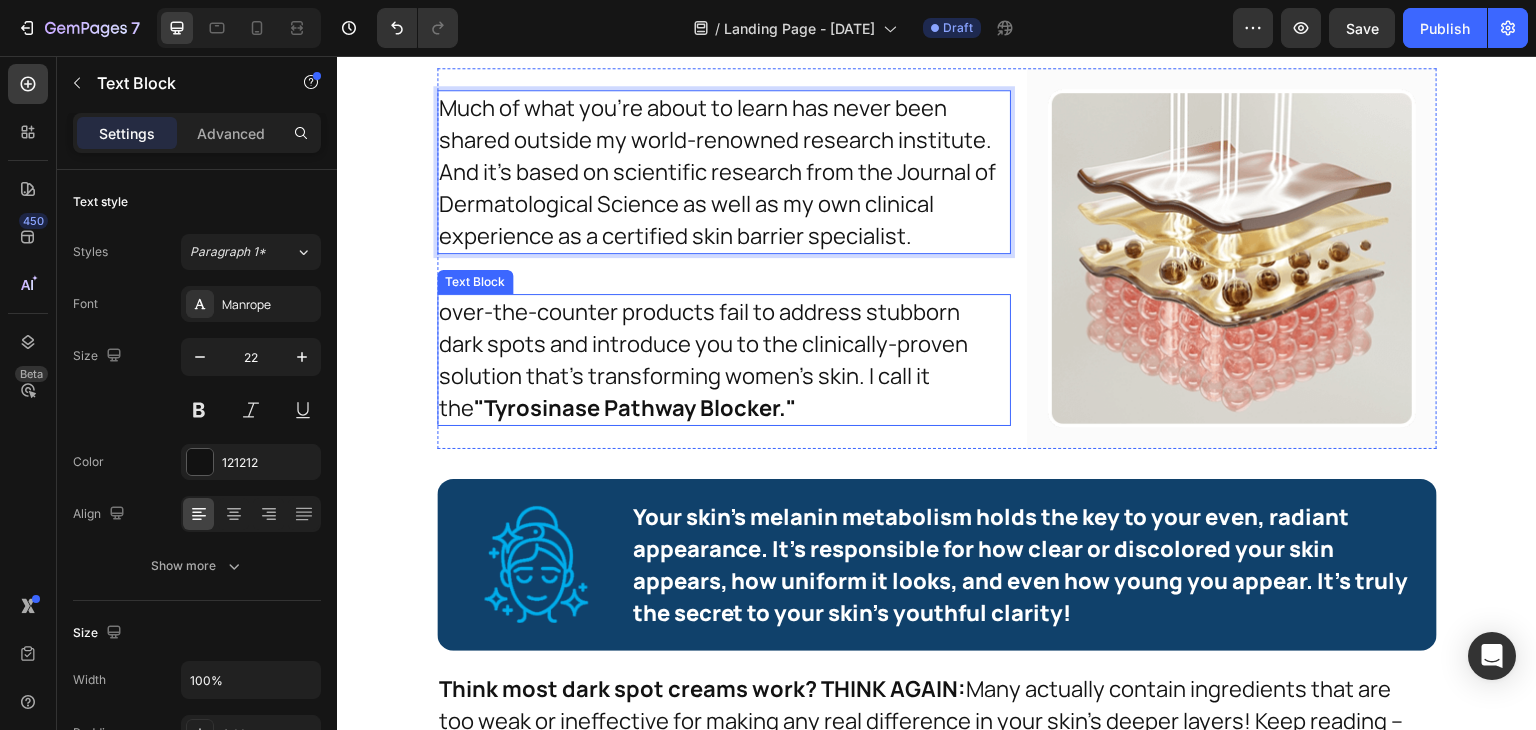 click on "over-the-counter products fail to address stubborn dark spots and introduce you to the clinically-proven solution that's transforming women's skin. I call it the  "Tyrosinase Pathway Blocker."" at bounding box center [721, 360] 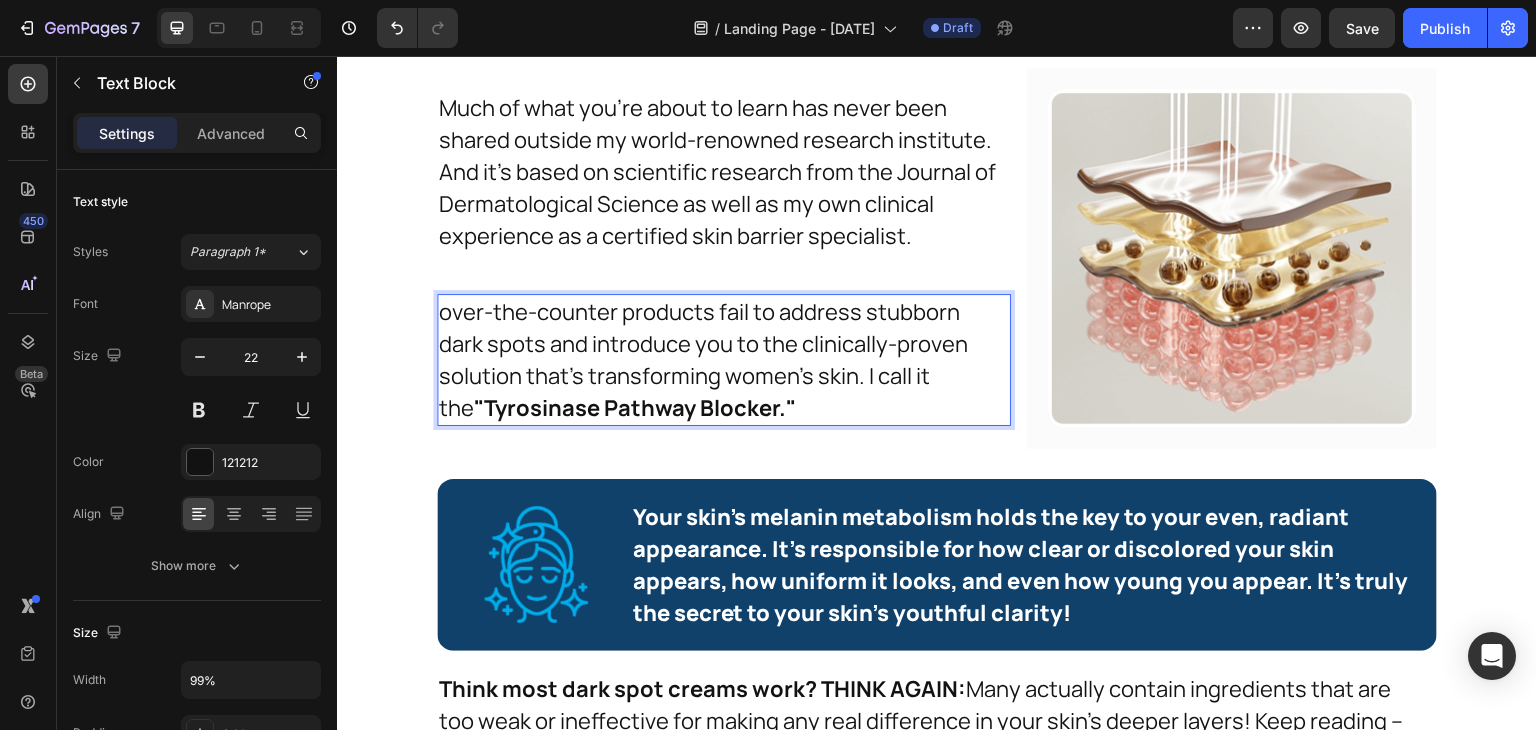 click on "over-the-counter products fail to address stubborn dark spots and introduce you to the clinically-proven solution that's transforming women's skin. I call it the  "Tyrosinase Pathway Blocker."" at bounding box center [721, 360] 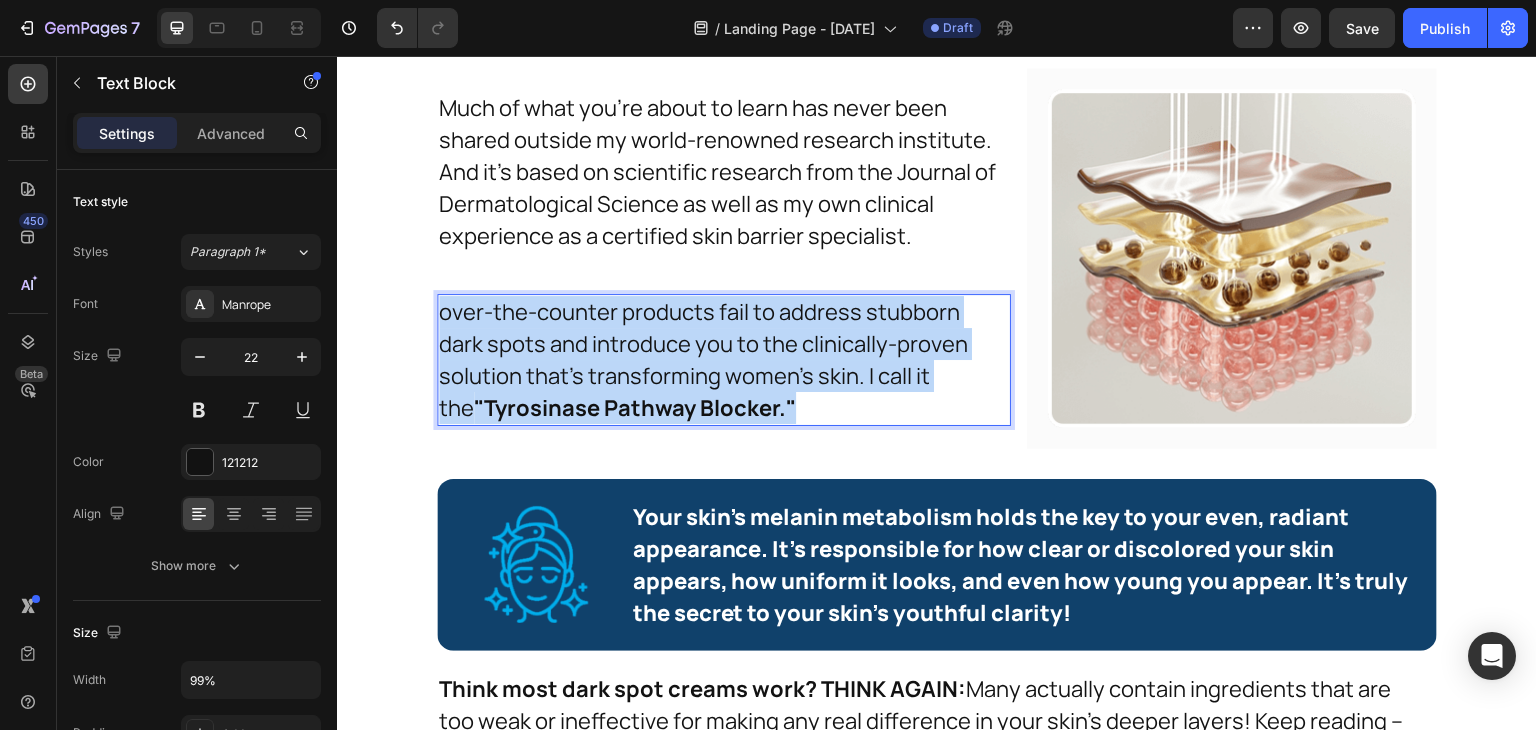click on "over-the-counter products fail to address stubborn dark spots and introduce you to the clinically-proven solution that's transforming women's skin. I call it the  "Tyrosinase Pathway Blocker."" at bounding box center (721, 360) 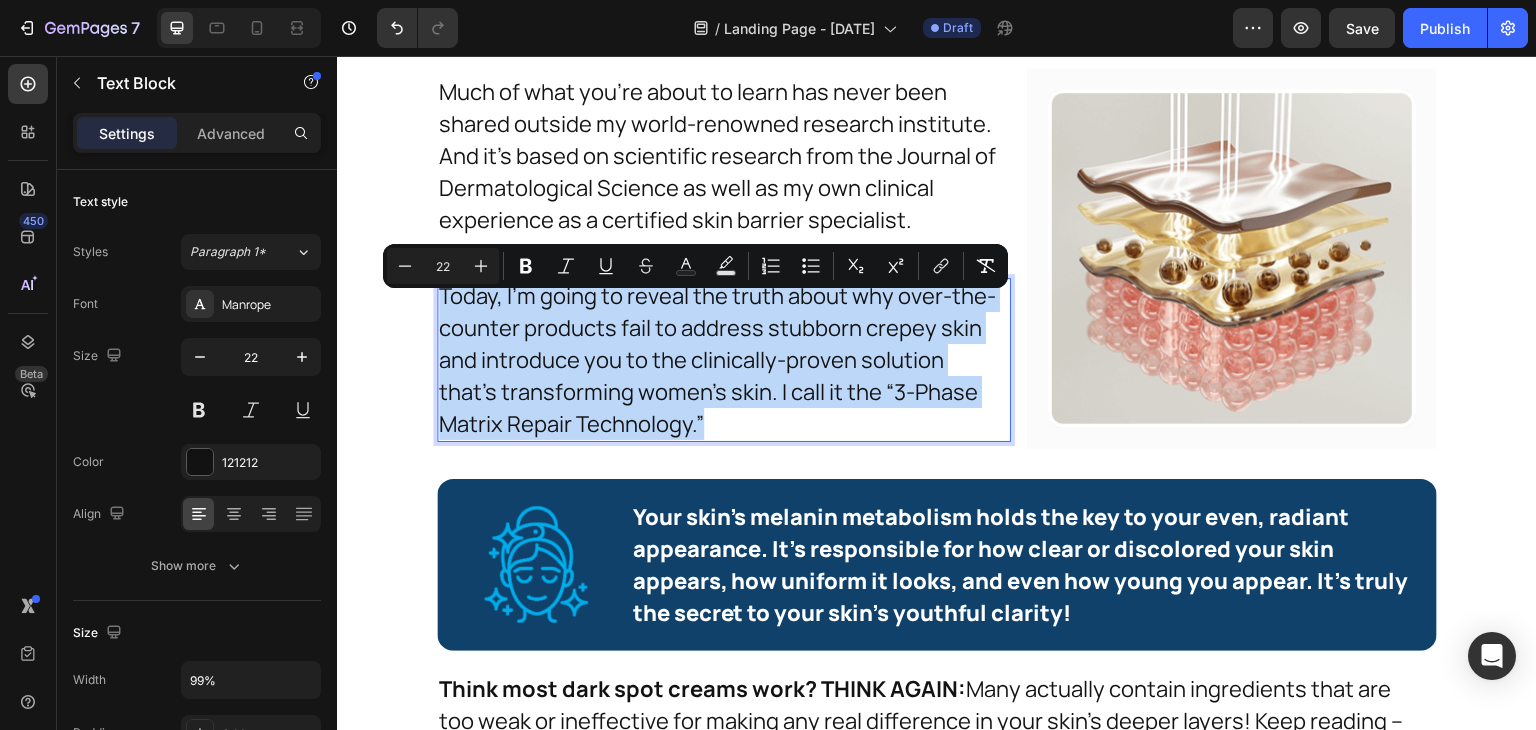 scroll, scrollTop: 4314, scrollLeft: 0, axis: vertical 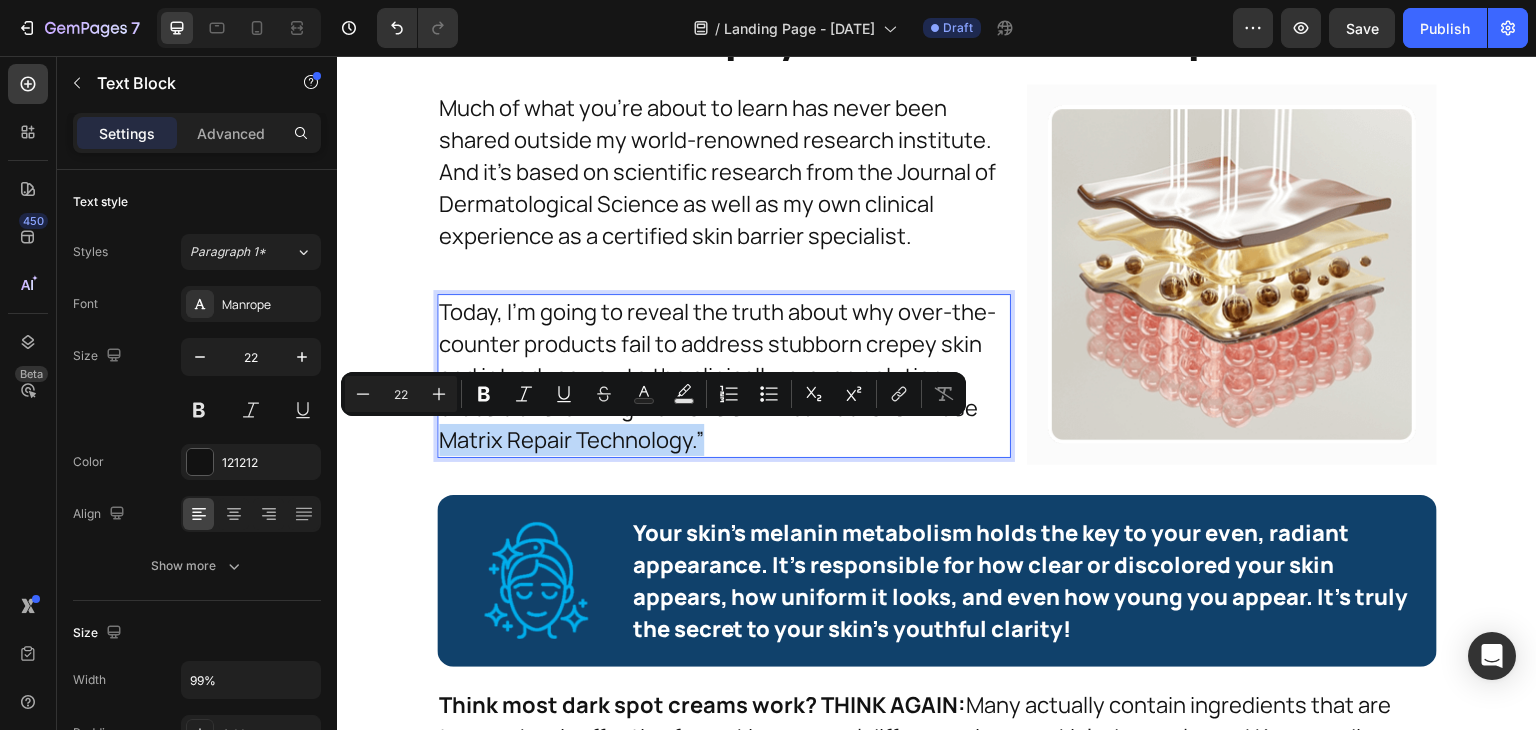 drag, startPoint x: 705, startPoint y: 440, endPoint x: 434, endPoint y: 436, distance: 271.0295 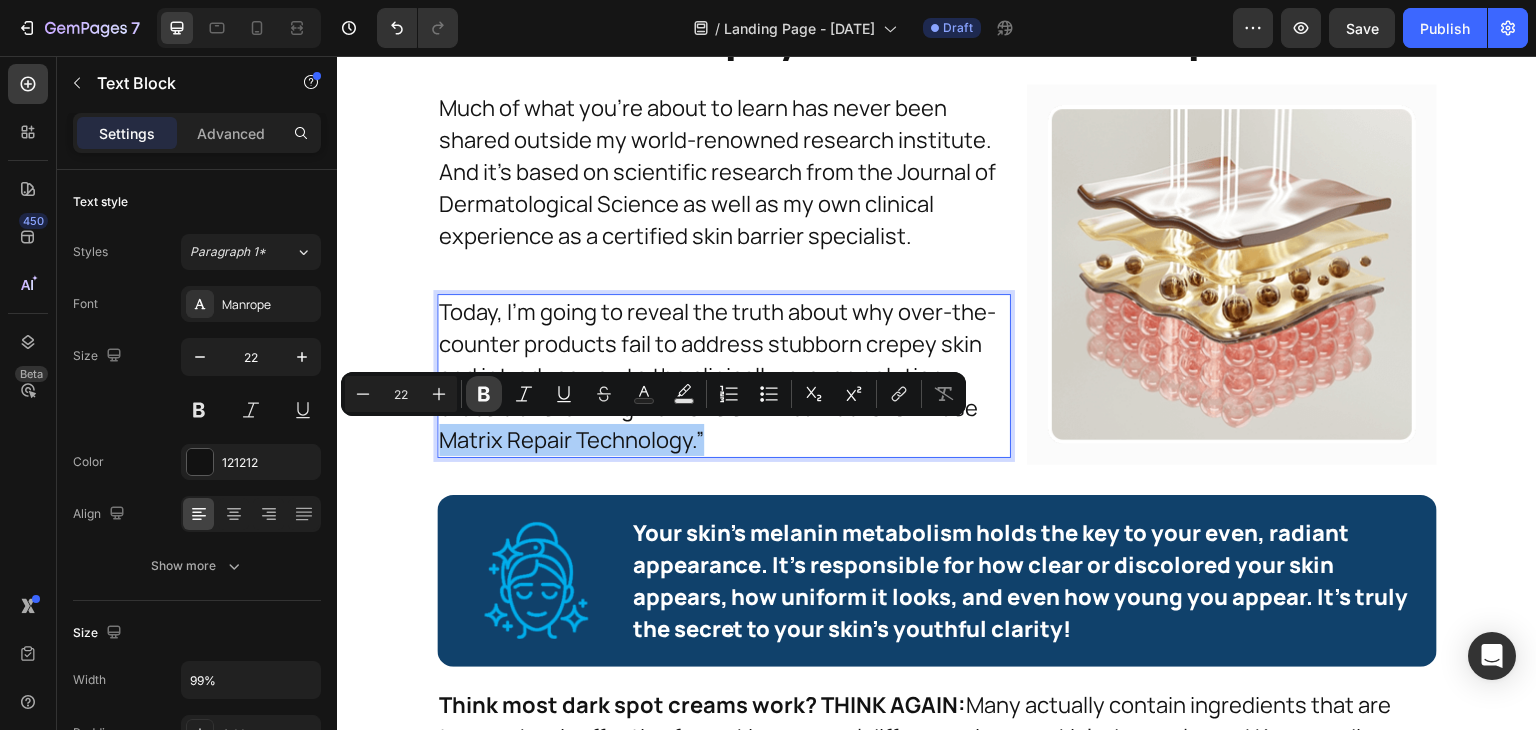 click 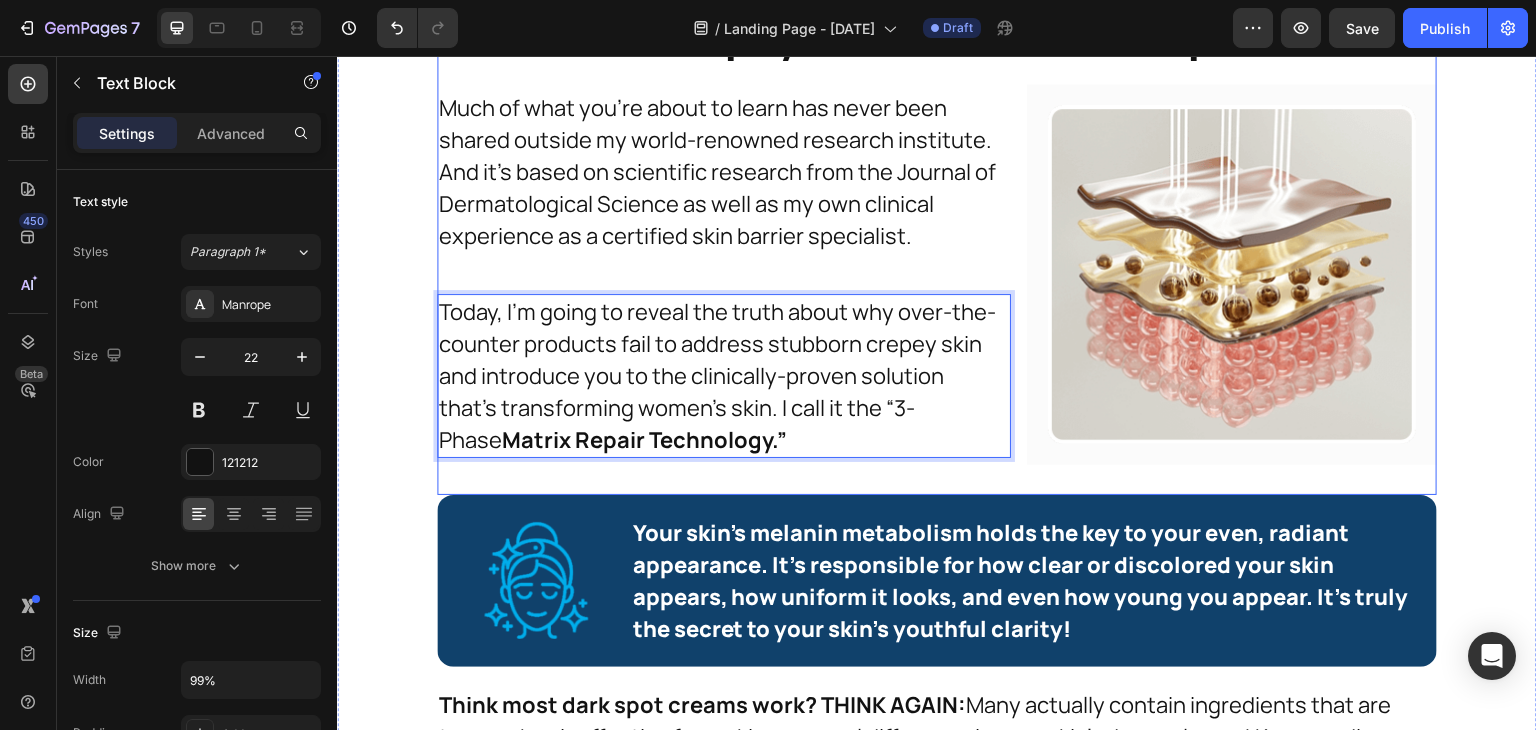 click on "The “Barrier Matrix Failure” That Causes Stubborn Crepey Skin and Tissue Paper Texture Heading Much of what you’re about to learn has never been shared outside my world-renowned research institute. And it’s based on scientific research from the Journal of Dermatological Science as well as my own clinical experience as a certified skin barrier specialist. Text Block Image Today, I’m going to reveal the truth about why over-the-counter products fail to address stubborn crepey skin and introduce you to the clinically-proven solution that’s transforming women’s skin. I call it the “3-Phase  Matrix Repair Technology.” Text Block   0 Image Row" at bounding box center [937, 222] 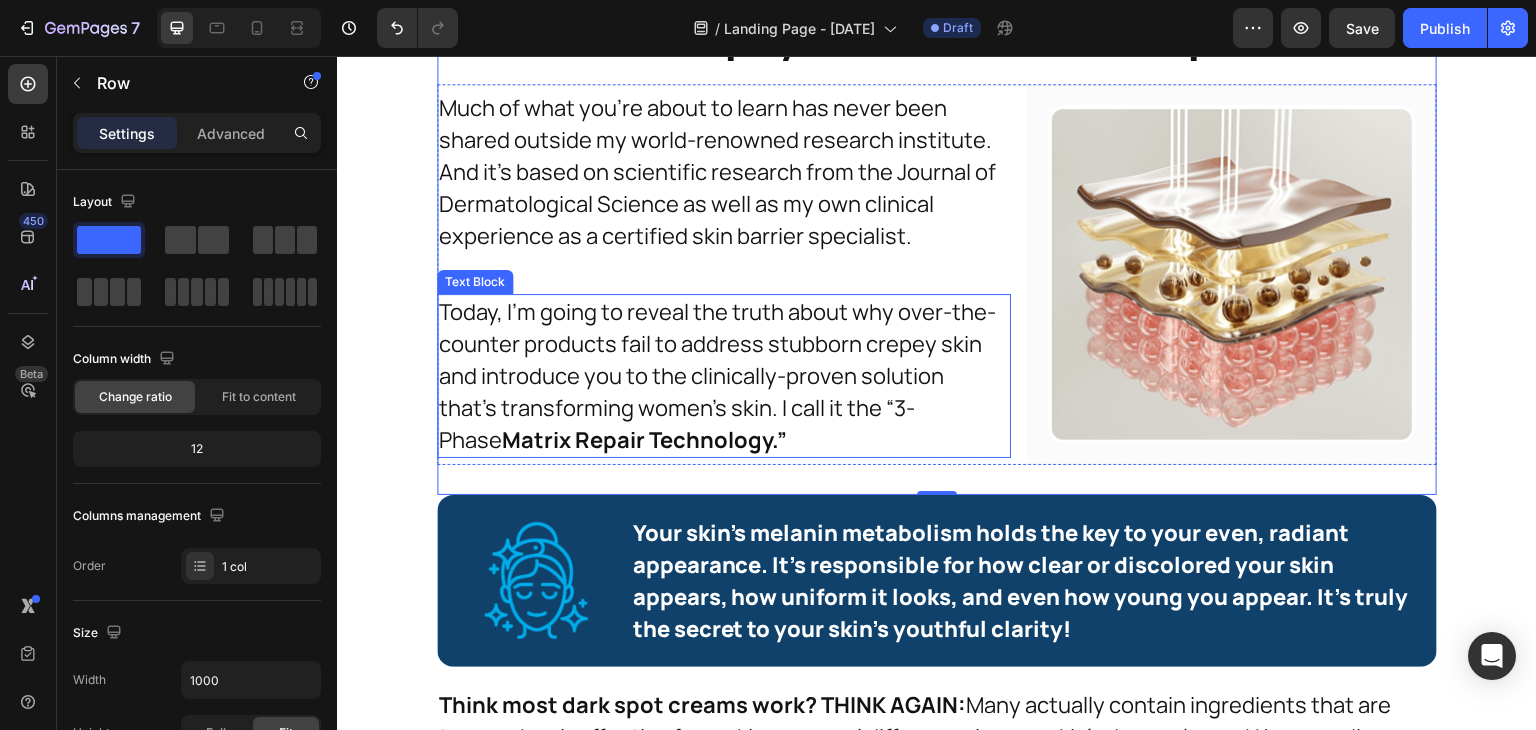 click on "Today, I’m going to reveal the truth about why over-the-counter products fail to address stubborn crepey skin and introduce you to the clinically-proven solution that’s transforming women’s skin. I call it the “3-Phase  Matrix Repair Technology.”" at bounding box center (721, 376) 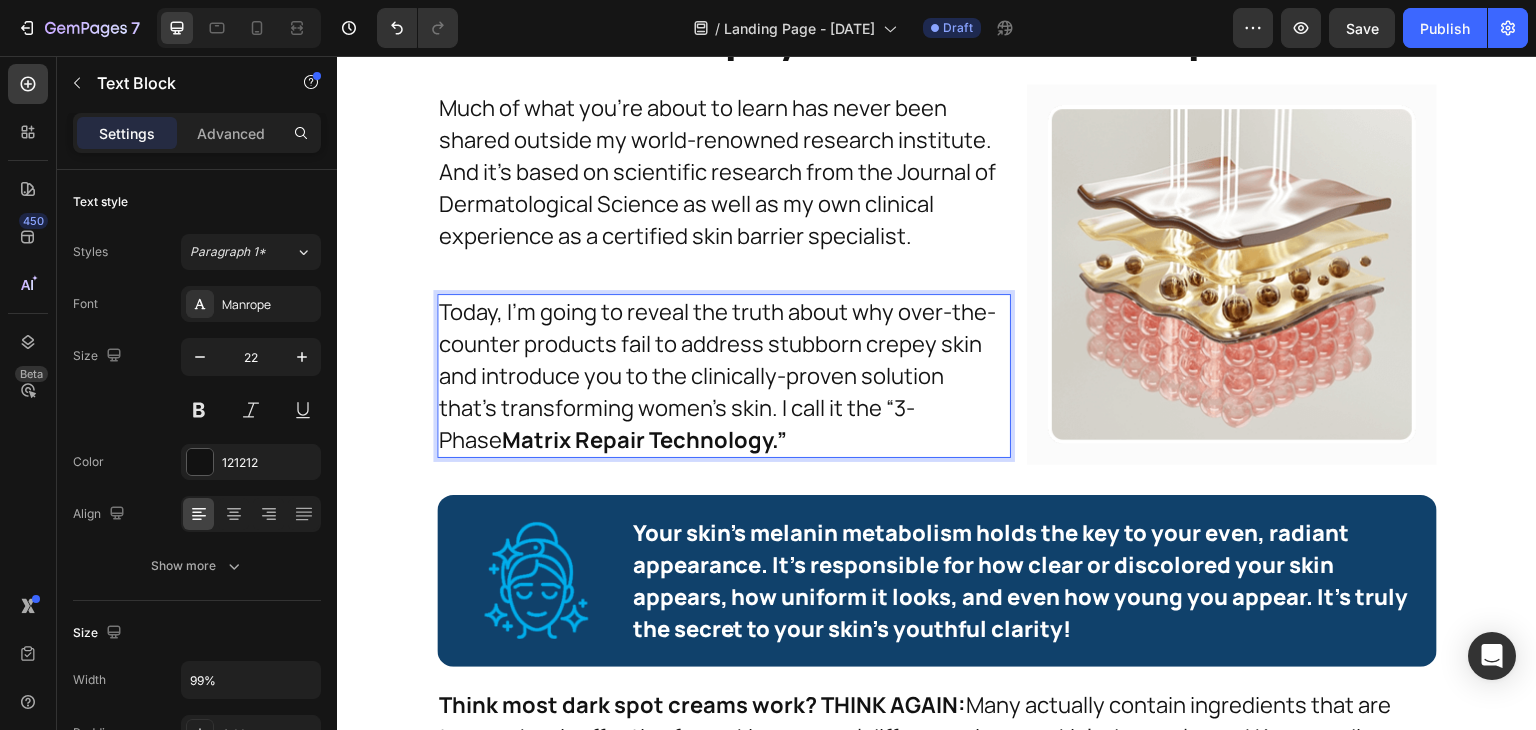 click on "Today, I’m going to reveal the truth about why over-the-counter products fail to address stubborn crepey skin and introduce you to the clinically-proven solution that’s transforming women’s skin. I call it the “3-Phase  Matrix Repair Technology.”" at bounding box center [721, 376] 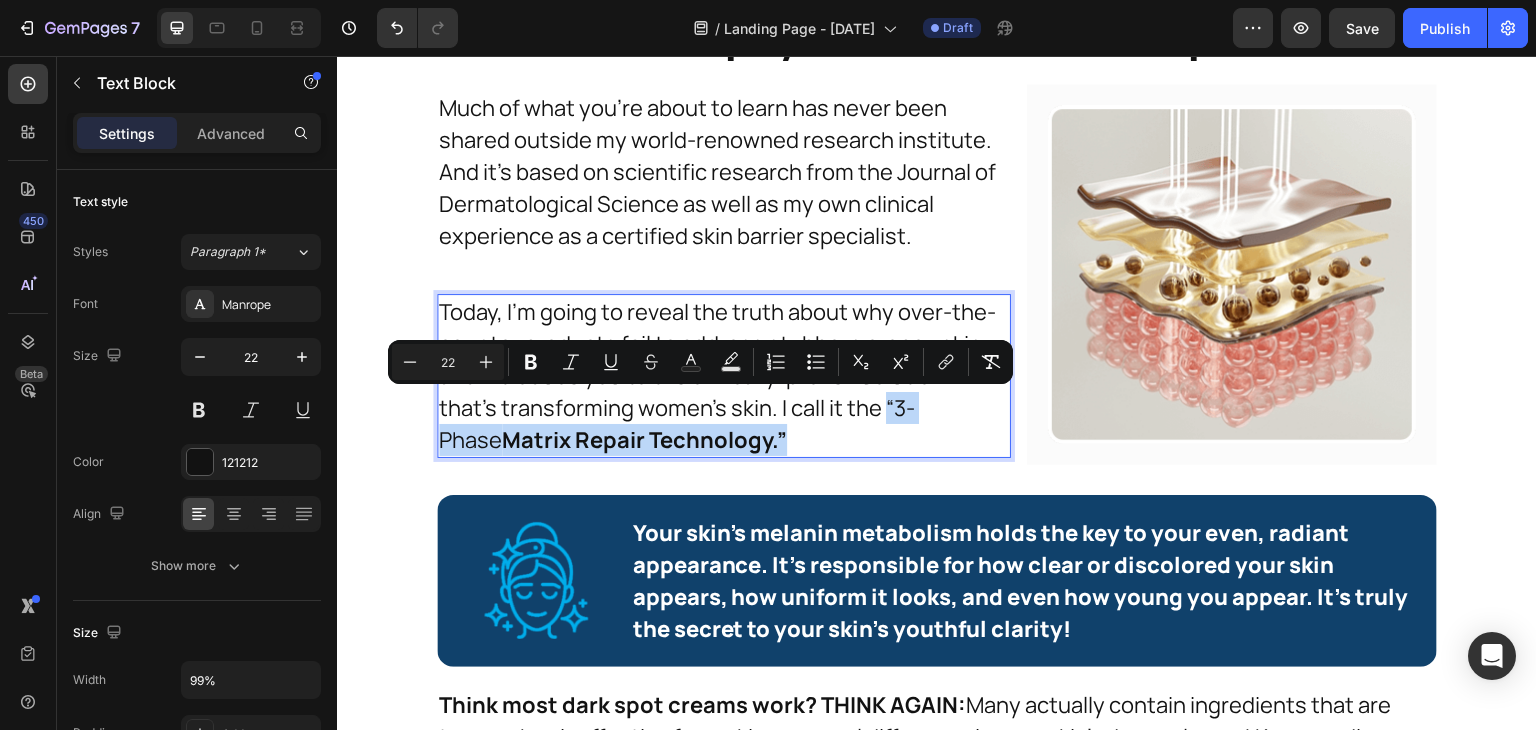 drag, startPoint x: 881, startPoint y: 407, endPoint x: 918, endPoint y: 442, distance: 50.931328 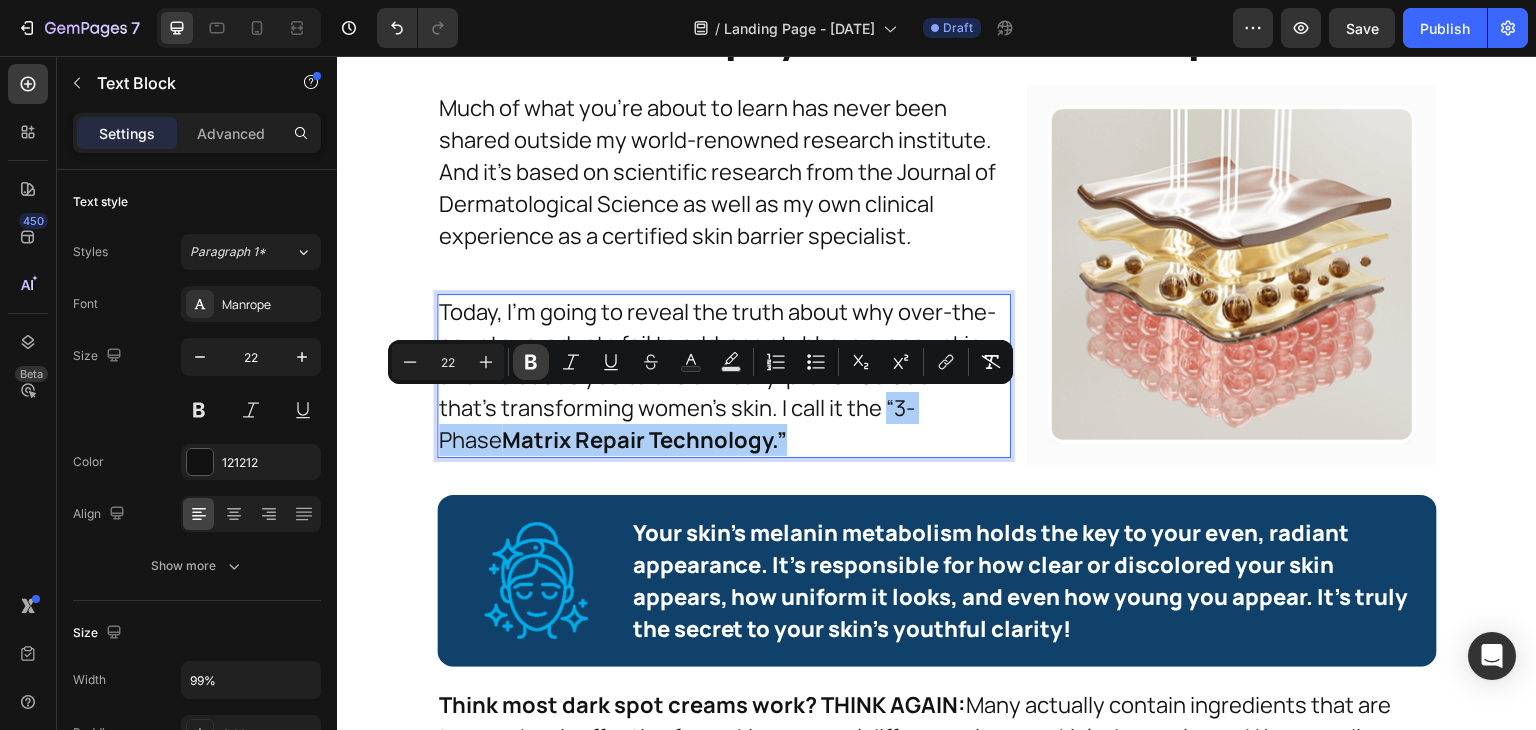 click 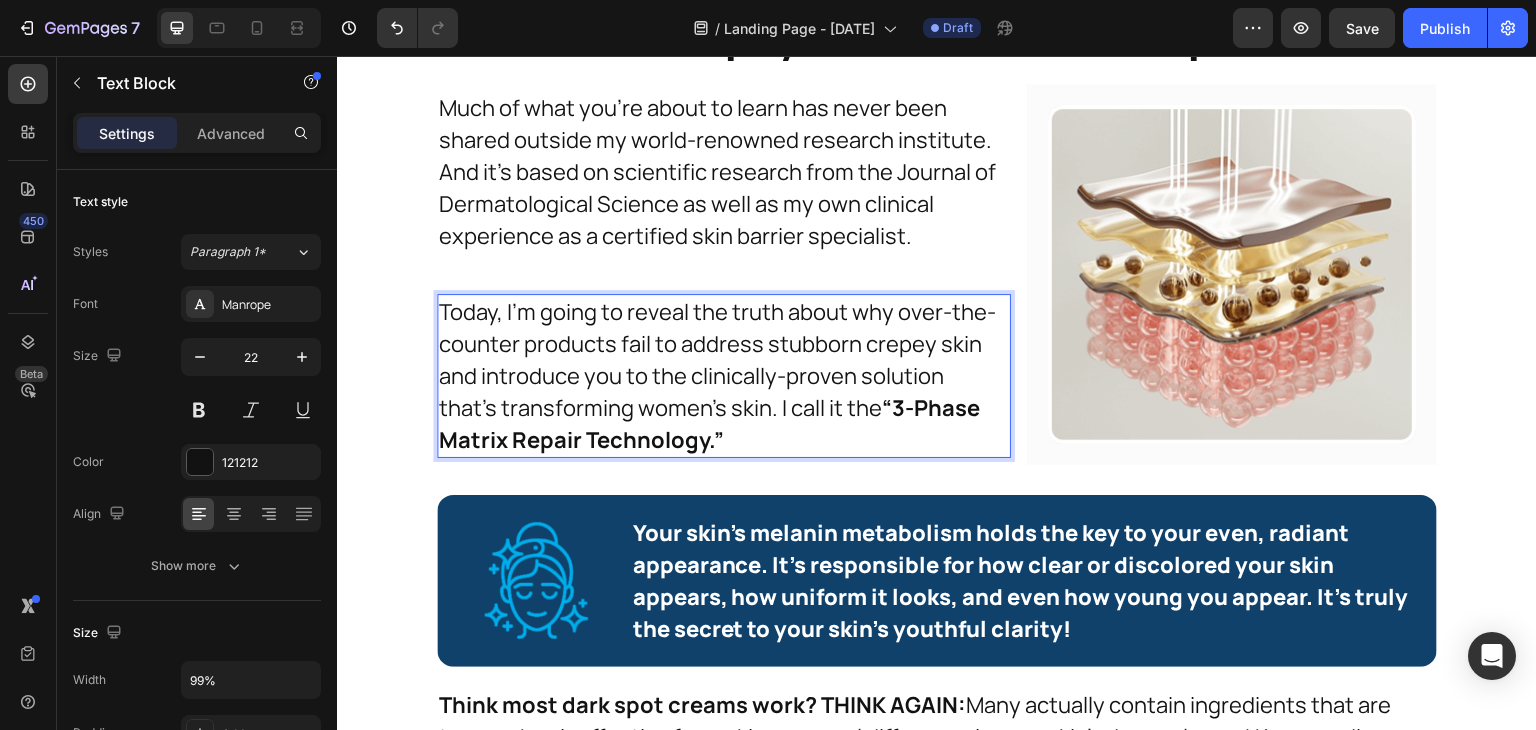 click on "“3-Phase Matrix Repair Technology.”" at bounding box center (709, 424) 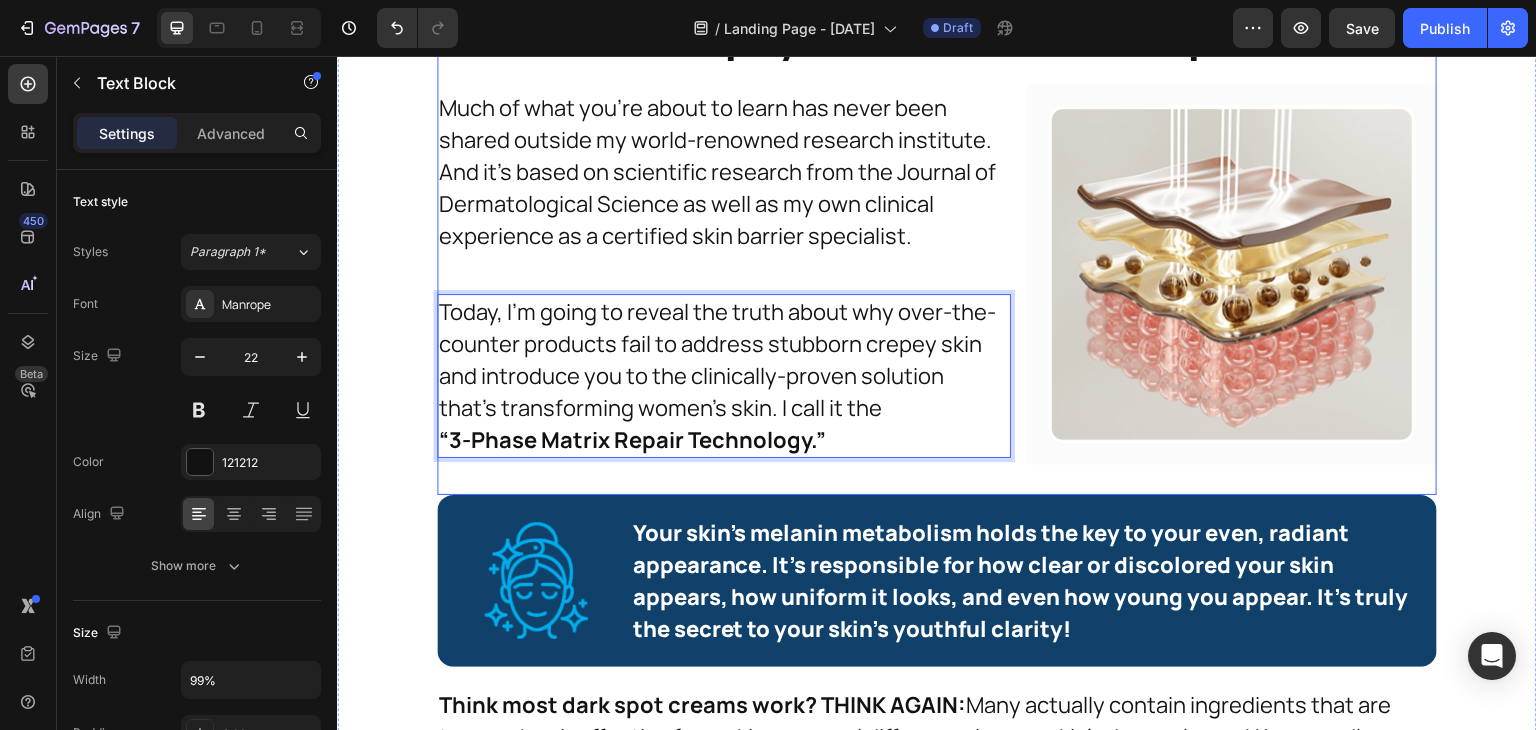click on "The “Barrier Matrix Failure” That Causes Stubborn Crepey Skin and Tissue Paper Texture Heading Much of what you’re about to learn has never been shared outside my world-renowned research institute. And it’s based on scientific research from the Journal of Dermatological Science as well as my own clinical experience as a certified skin barrier specialist. Text Block Image Today, I’m going to reveal the truth about why over-the-counter products fail to address stubborn crepey skin and introduce you to the clinically-proven solution that’s transforming women’s skin. I call it the “3-Phase Matrix Repair Technology.” Text Block   0 Image Row" at bounding box center (937, 222) 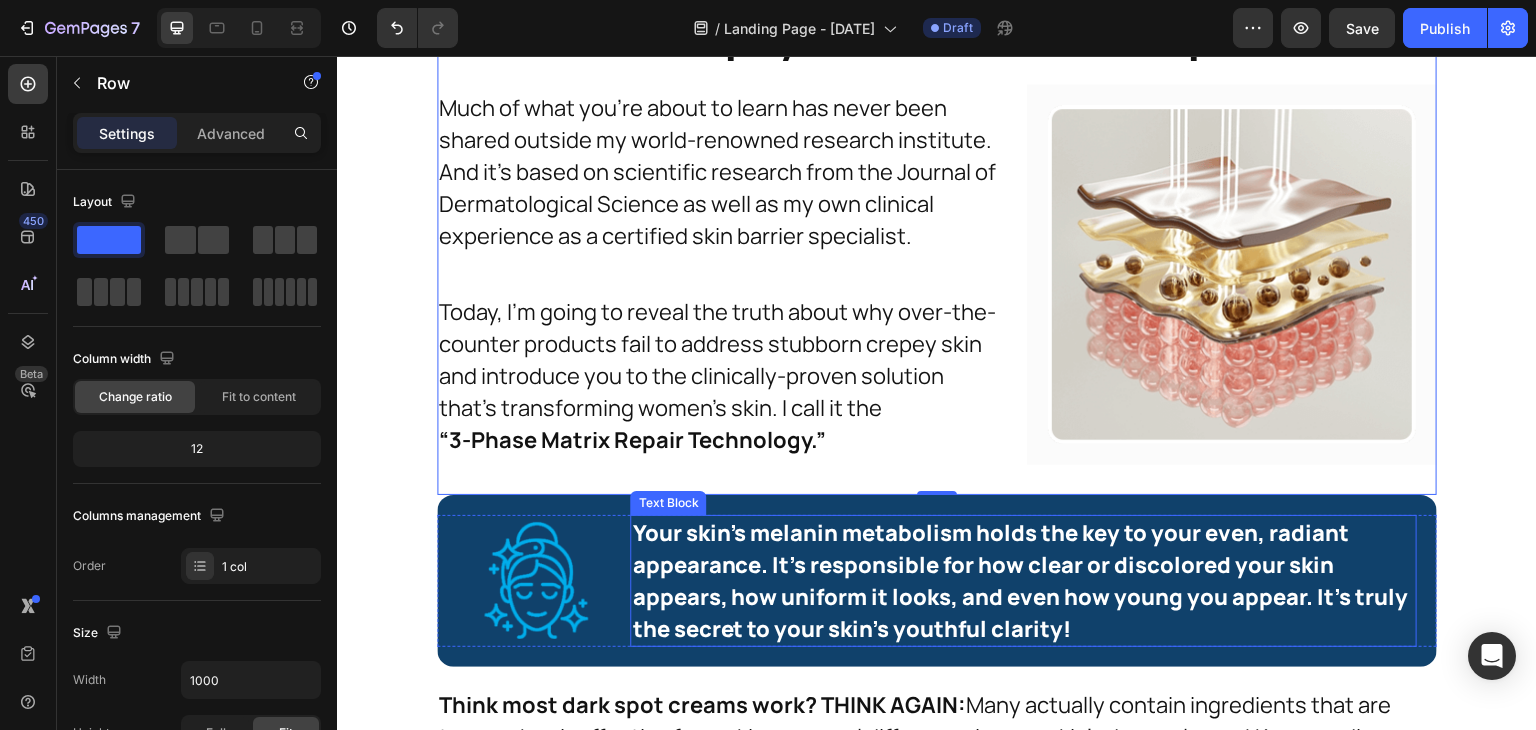 click on "Your skin's melanin metabolism holds the key to your even, radiant appearance. It's responsible for how clear or discolored your skin appears, how uniform it looks, and even how young you appear. It's truly the secret to your skin's youthful clarity!" at bounding box center [1023, 581] 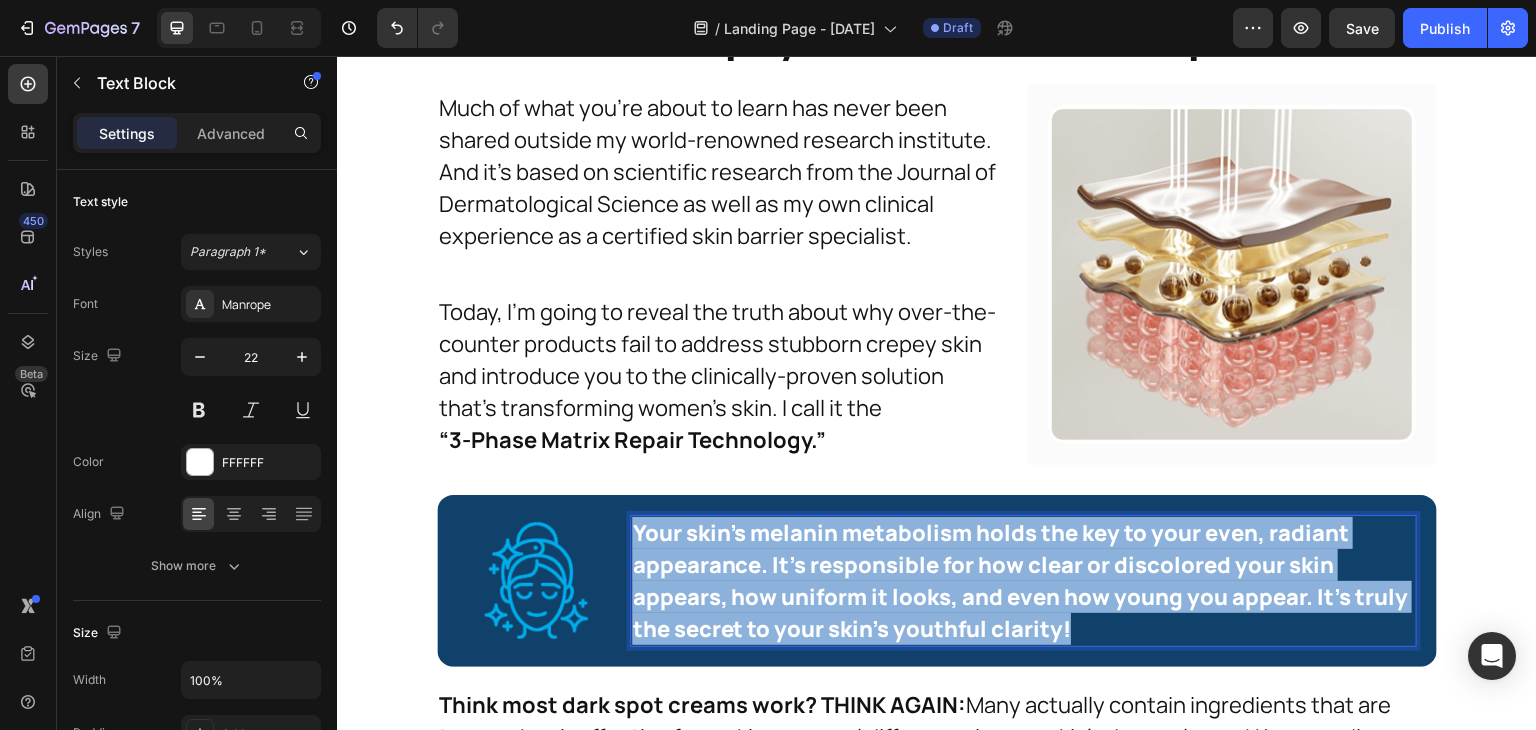 click on "Your skin's melanin metabolism holds the key to your even, radiant appearance. It's responsible for how clear or discolored your skin appears, how uniform it looks, and even how young you appear. It's truly the secret to your skin's youthful clarity!" at bounding box center (1023, 581) 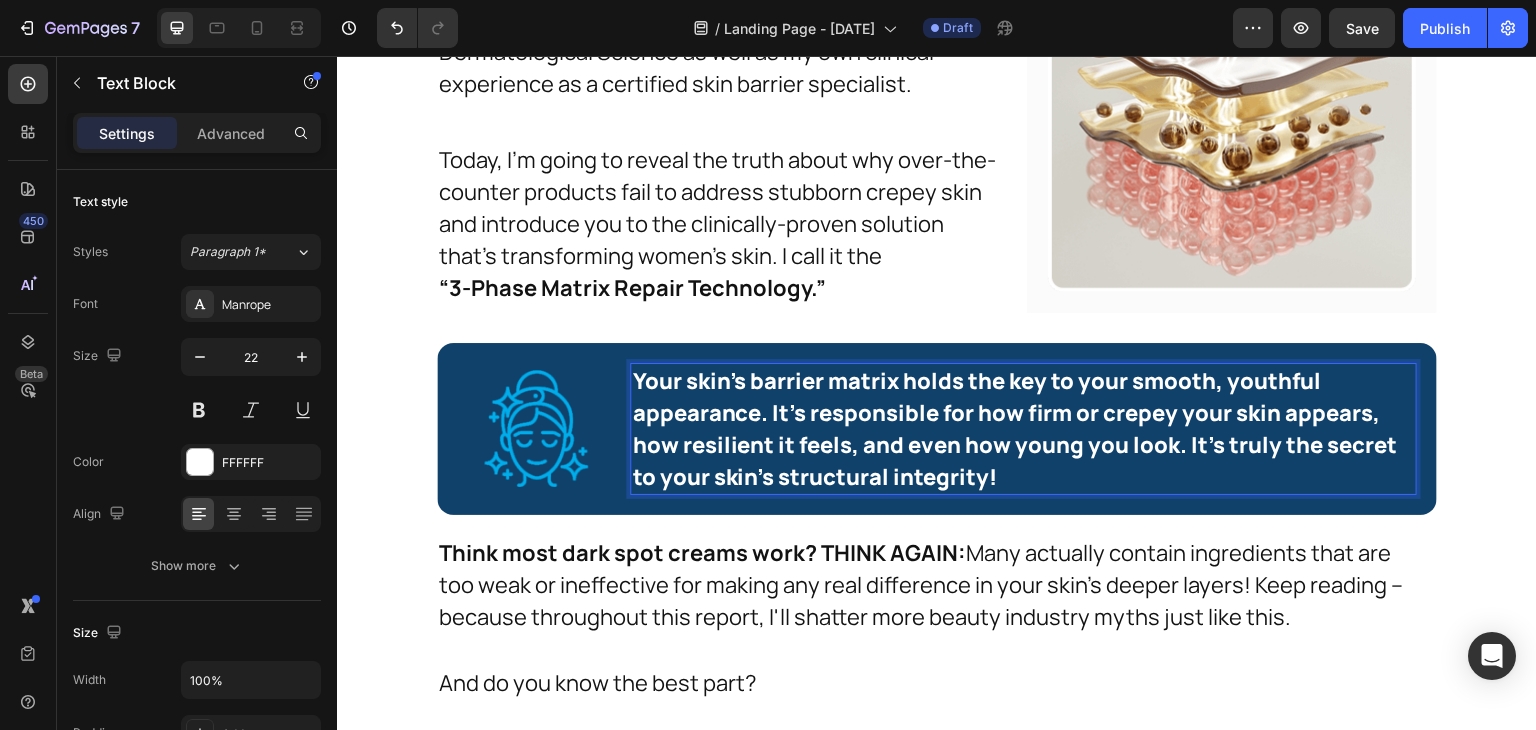 scroll, scrollTop: 4548, scrollLeft: 0, axis: vertical 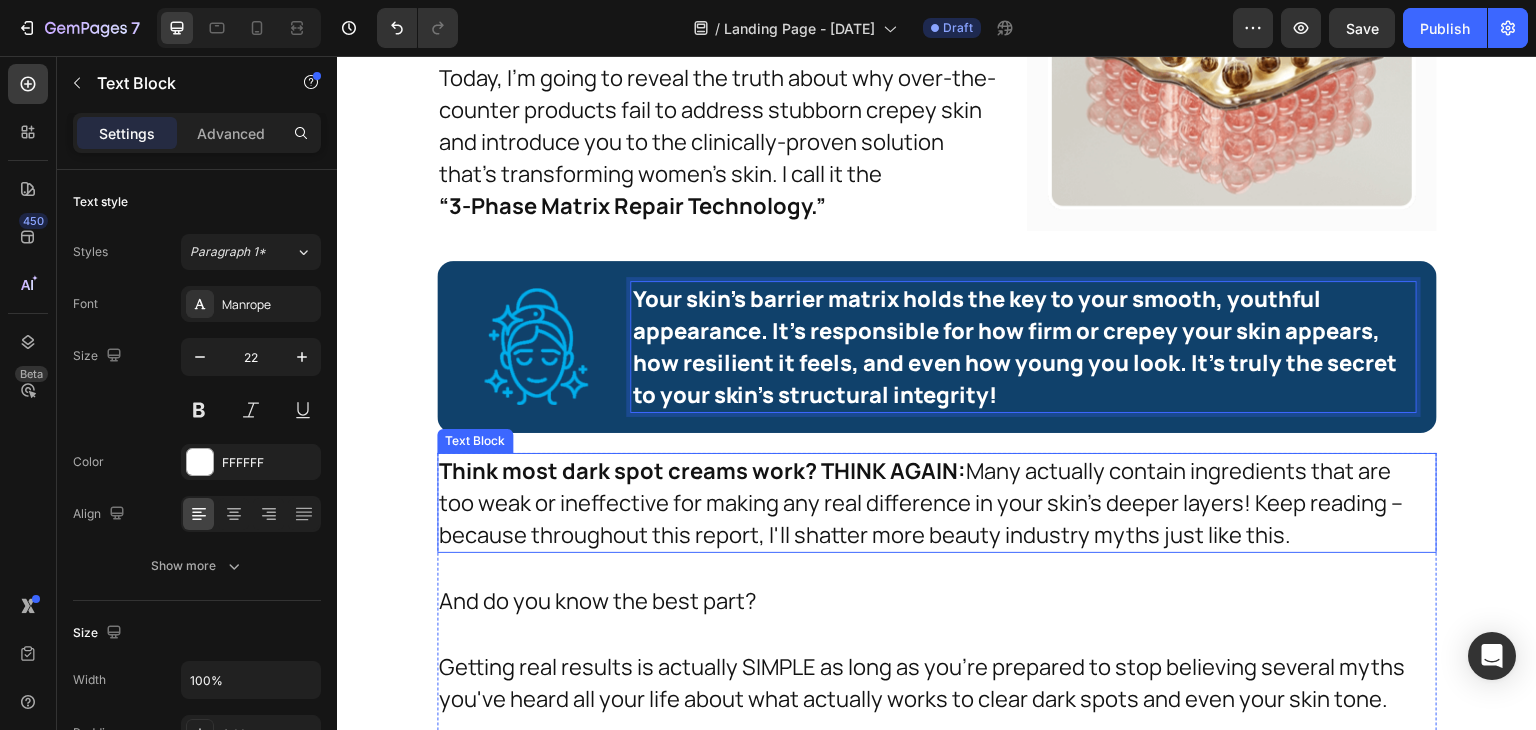 click on "Think most dark spot creams work? THINK AGAIN:" at bounding box center [702, 471] 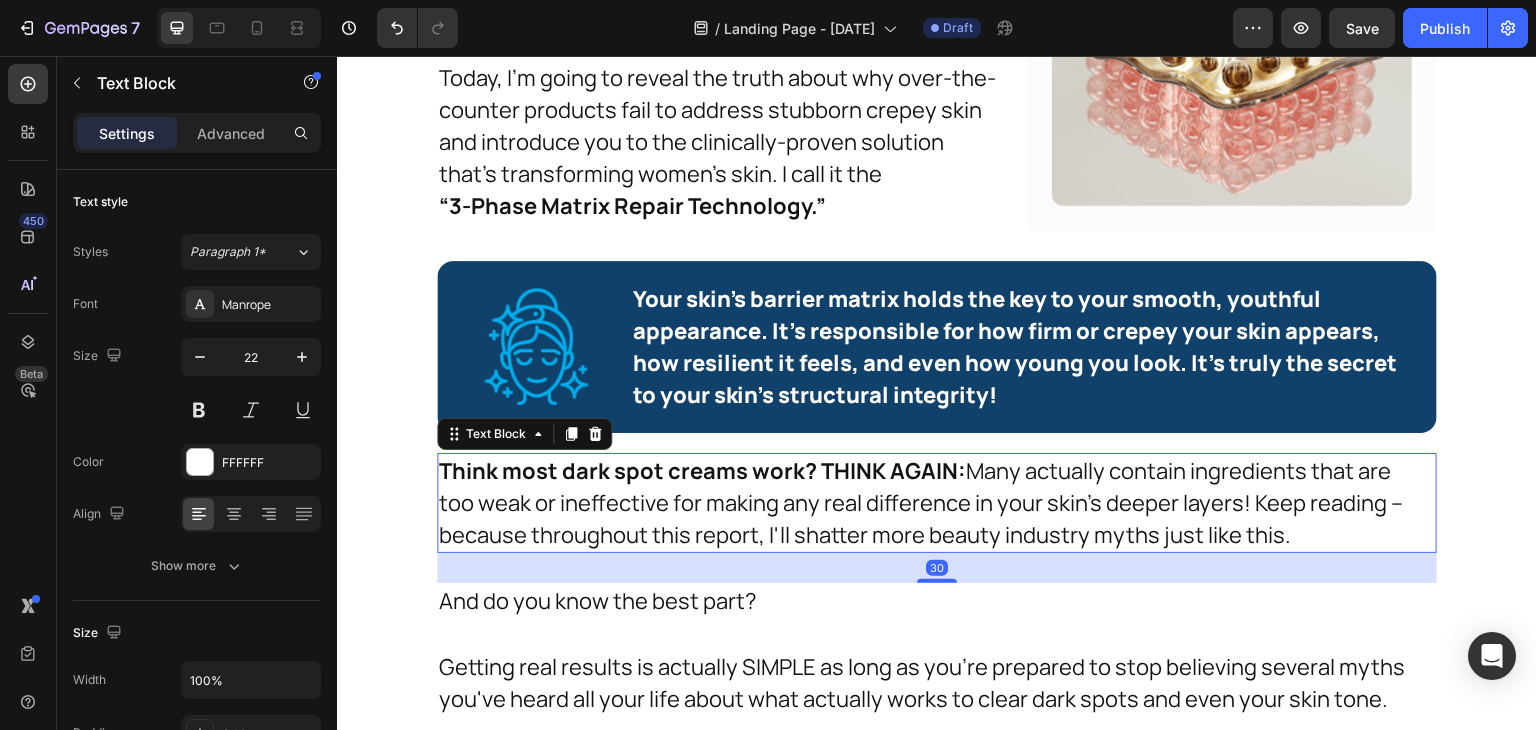 click on "Think most dark spot creams work? THINK AGAIN:" at bounding box center (702, 471) 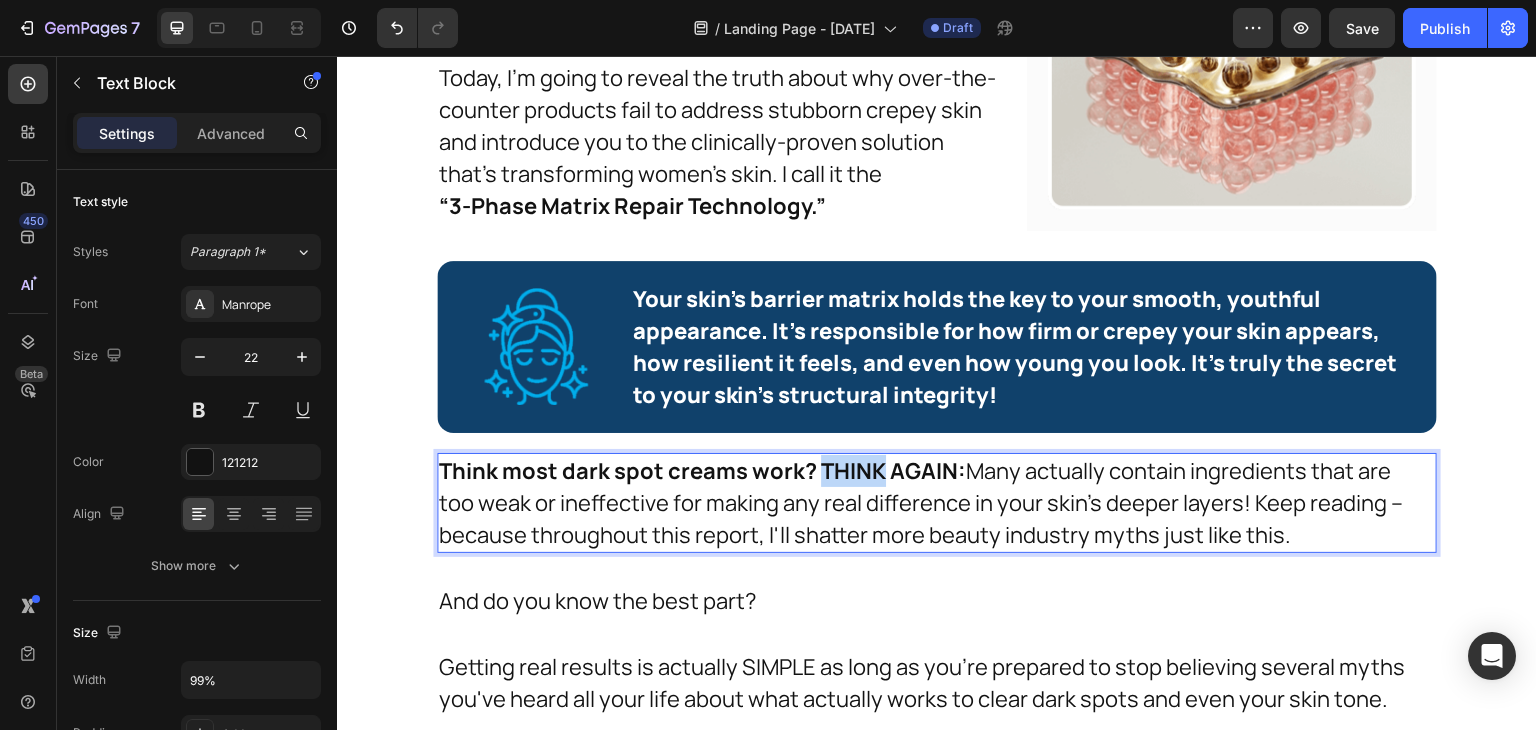 click on "Think most dark spot creams work? THINK AGAIN:" at bounding box center (702, 471) 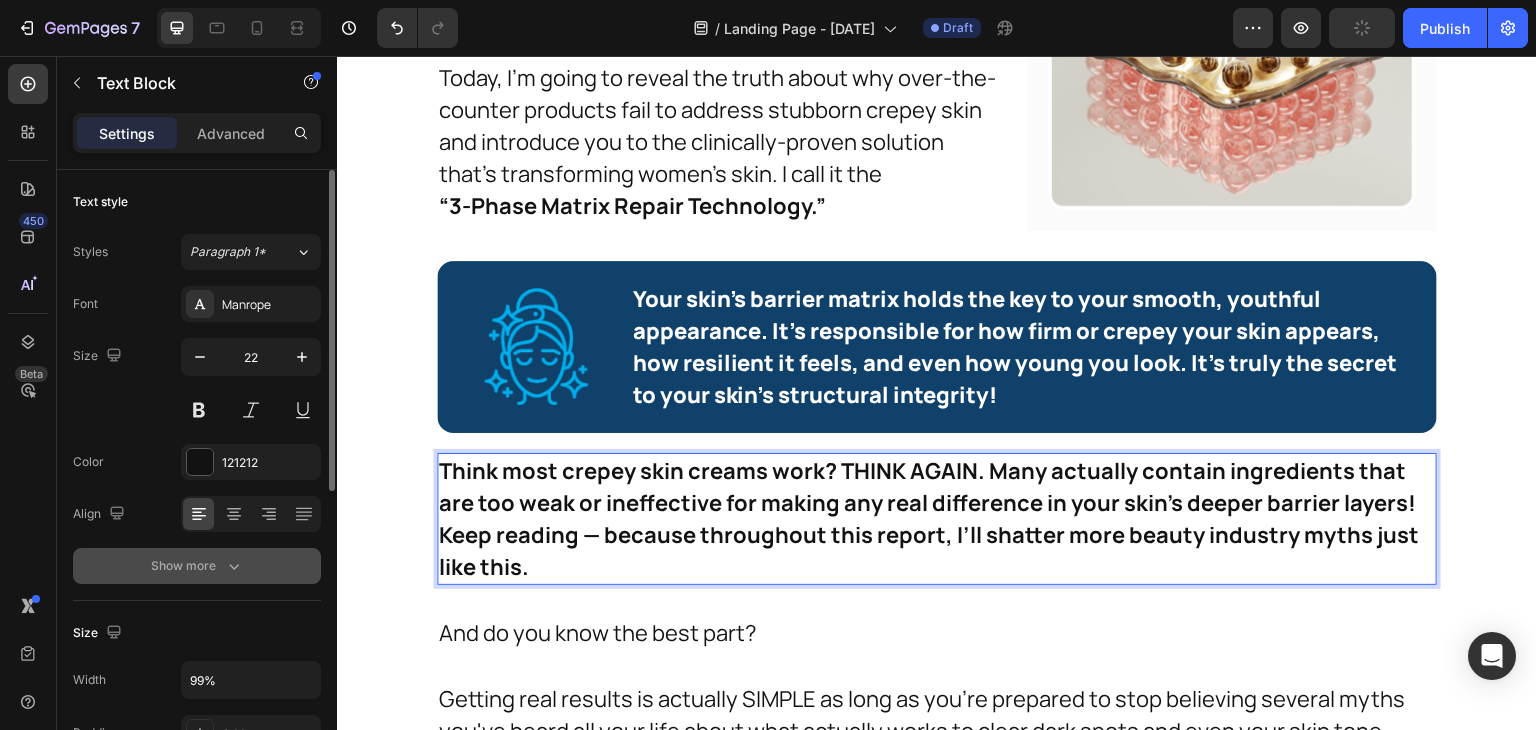 click 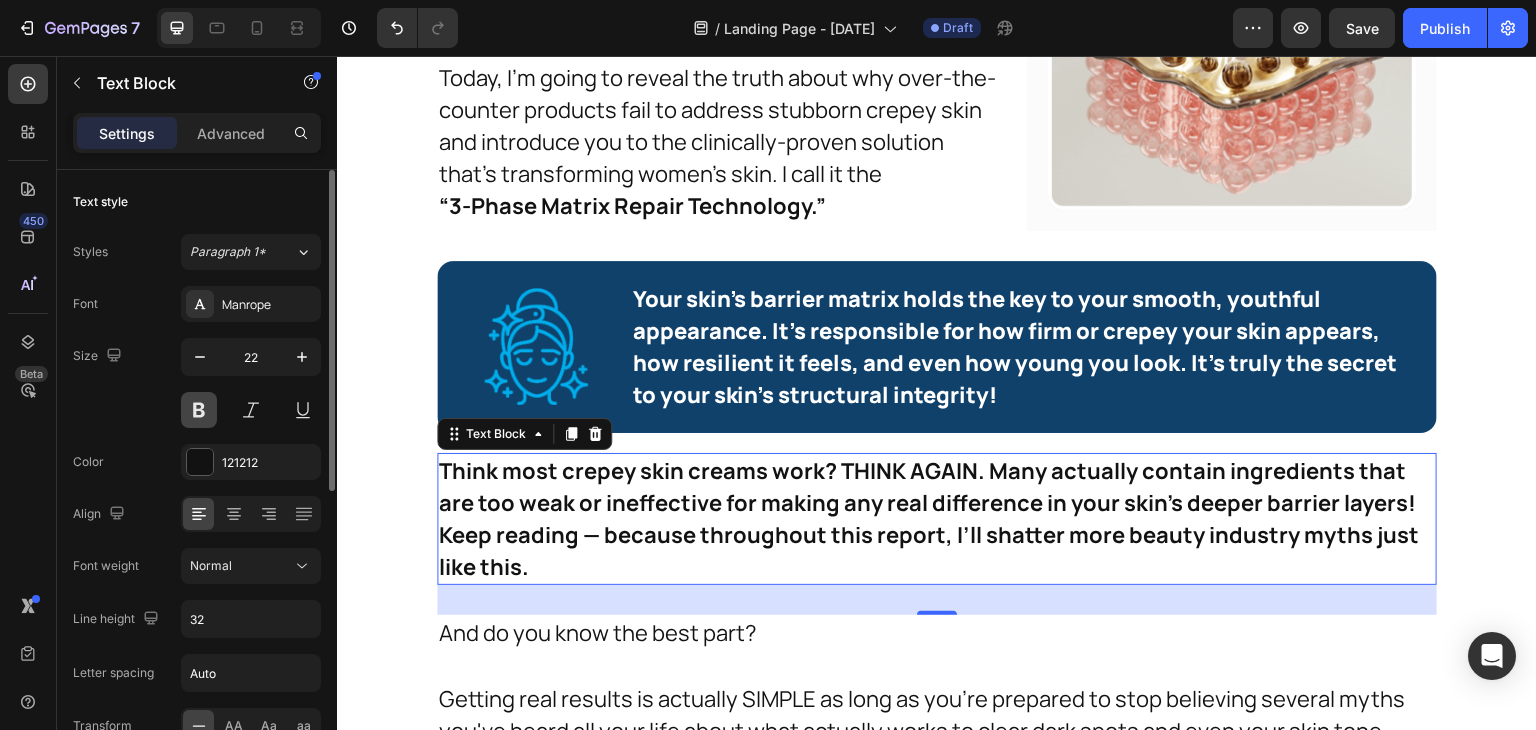 click at bounding box center (199, 410) 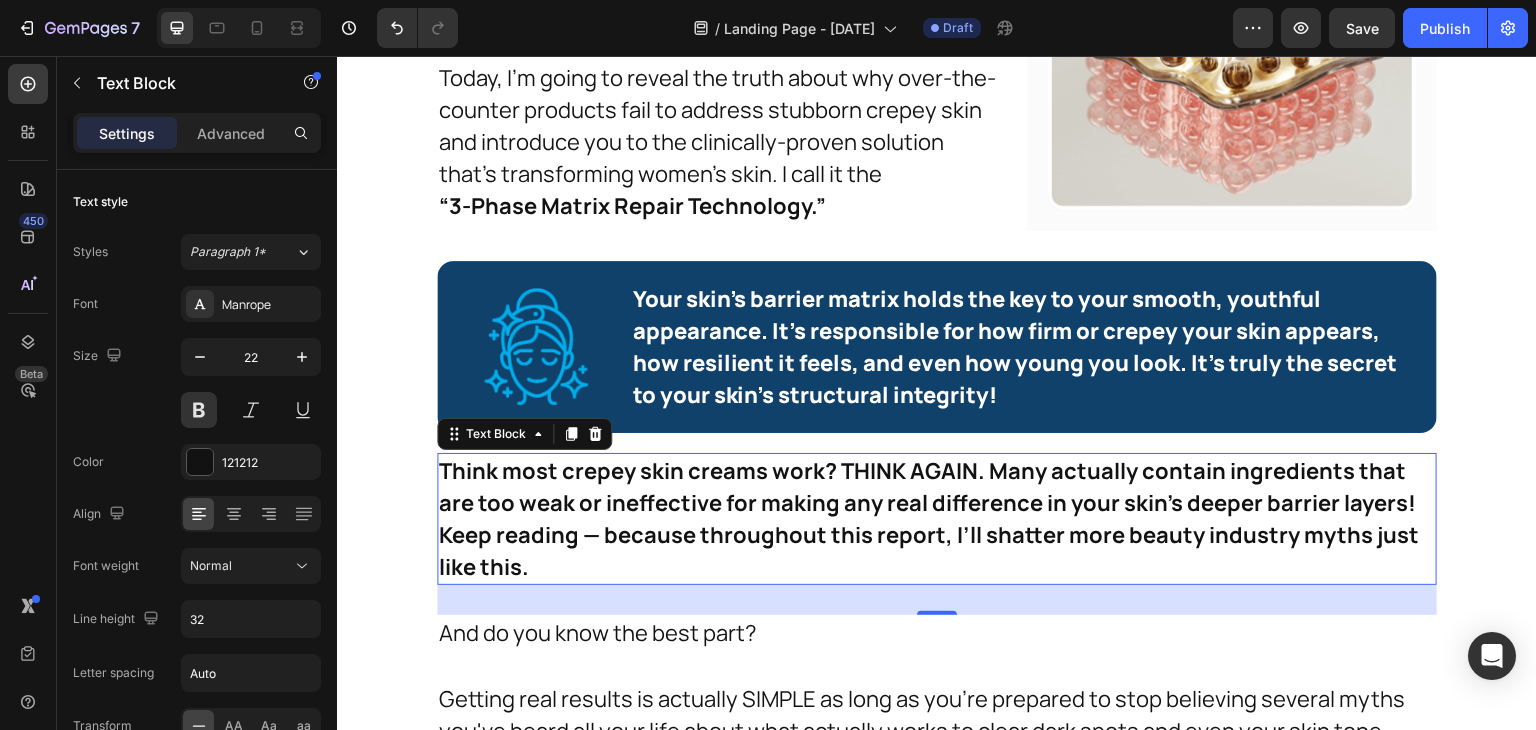 click on "Think most crepey skin creams work? THINK AGAIN. Many actually contain ingredients that are too weak or ineffective for making any real difference in your skin’s deeper barrier layers! Keep reading — because throughout this report, I’ll shatter more beauty industry myths just like this." at bounding box center [929, 519] 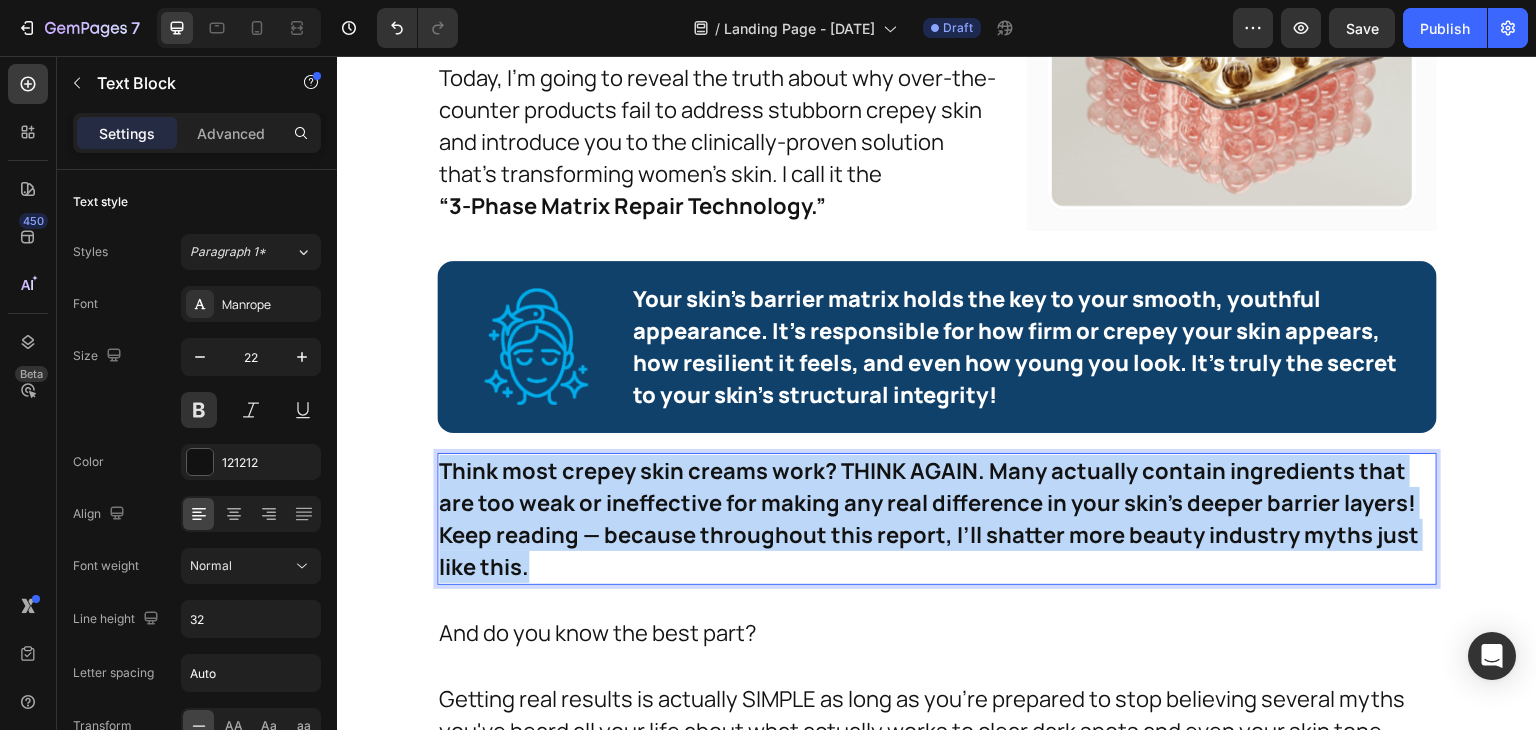 click on "Think most crepey skin creams work? THINK AGAIN. Many actually contain ingredients that are too weak or ineffective for making any real difference in your skin’s deeper barrier layers! Keep reading — because throughout this report, I’ll shatter more beauty industry myths just like this." at bounding box center (929, 519) 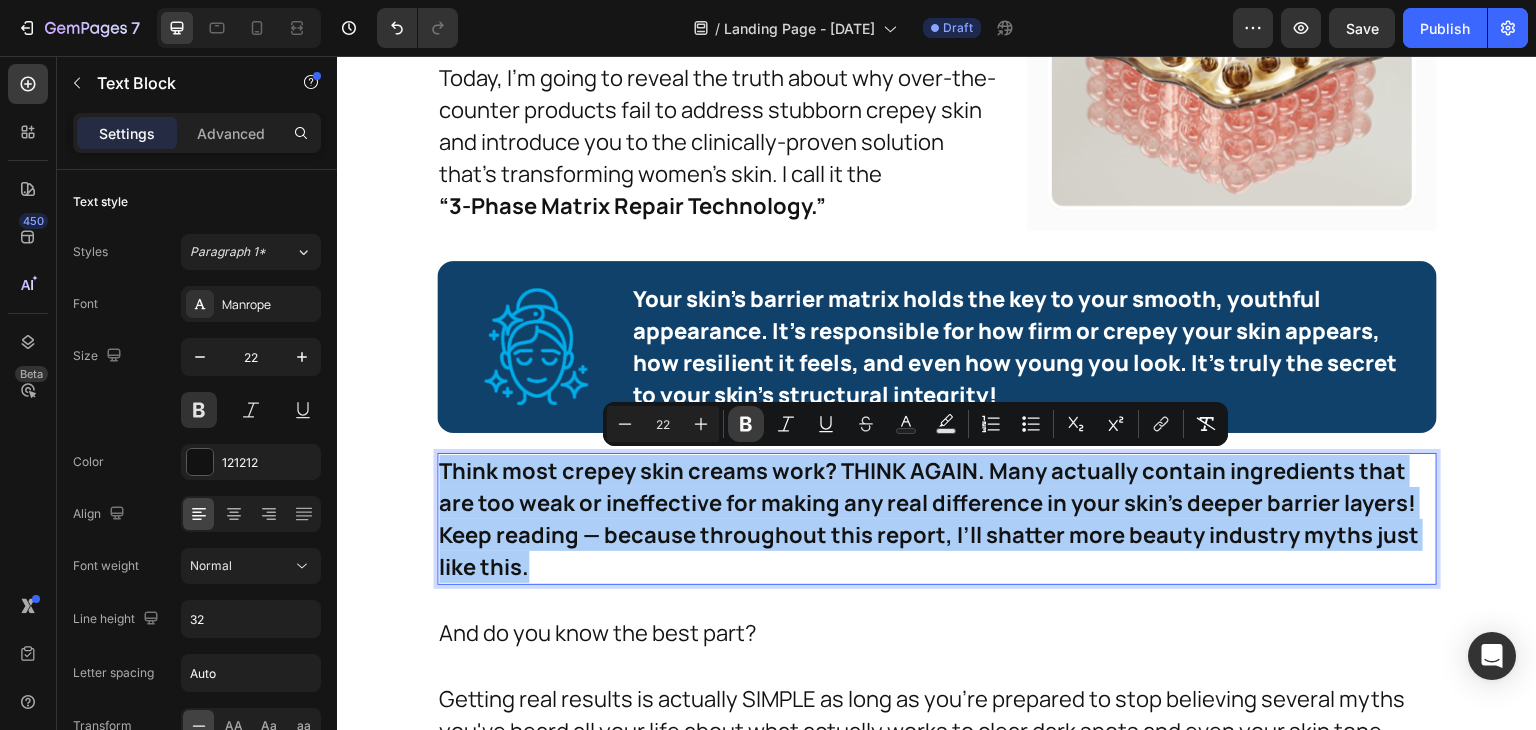 click 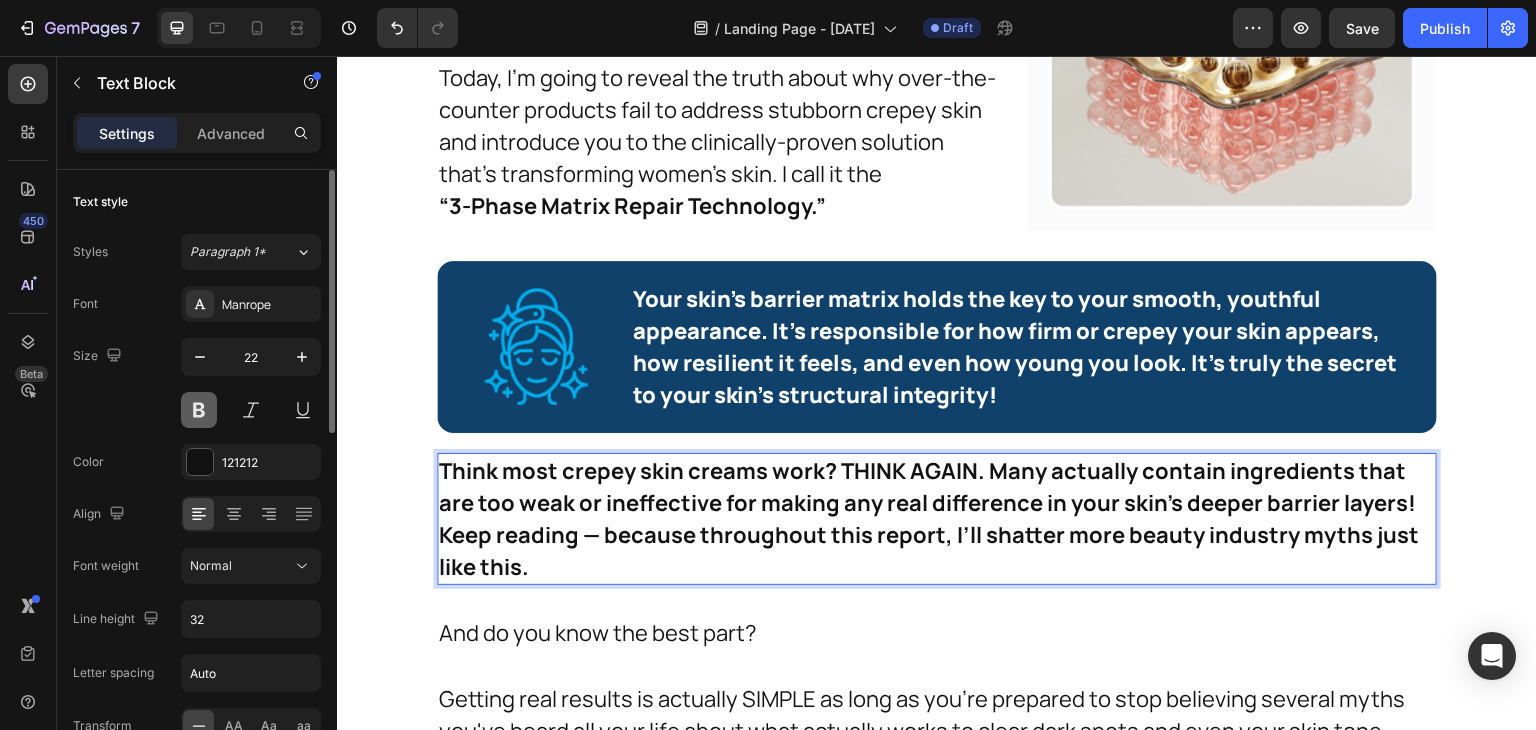 click at bounding box center (199, 410) 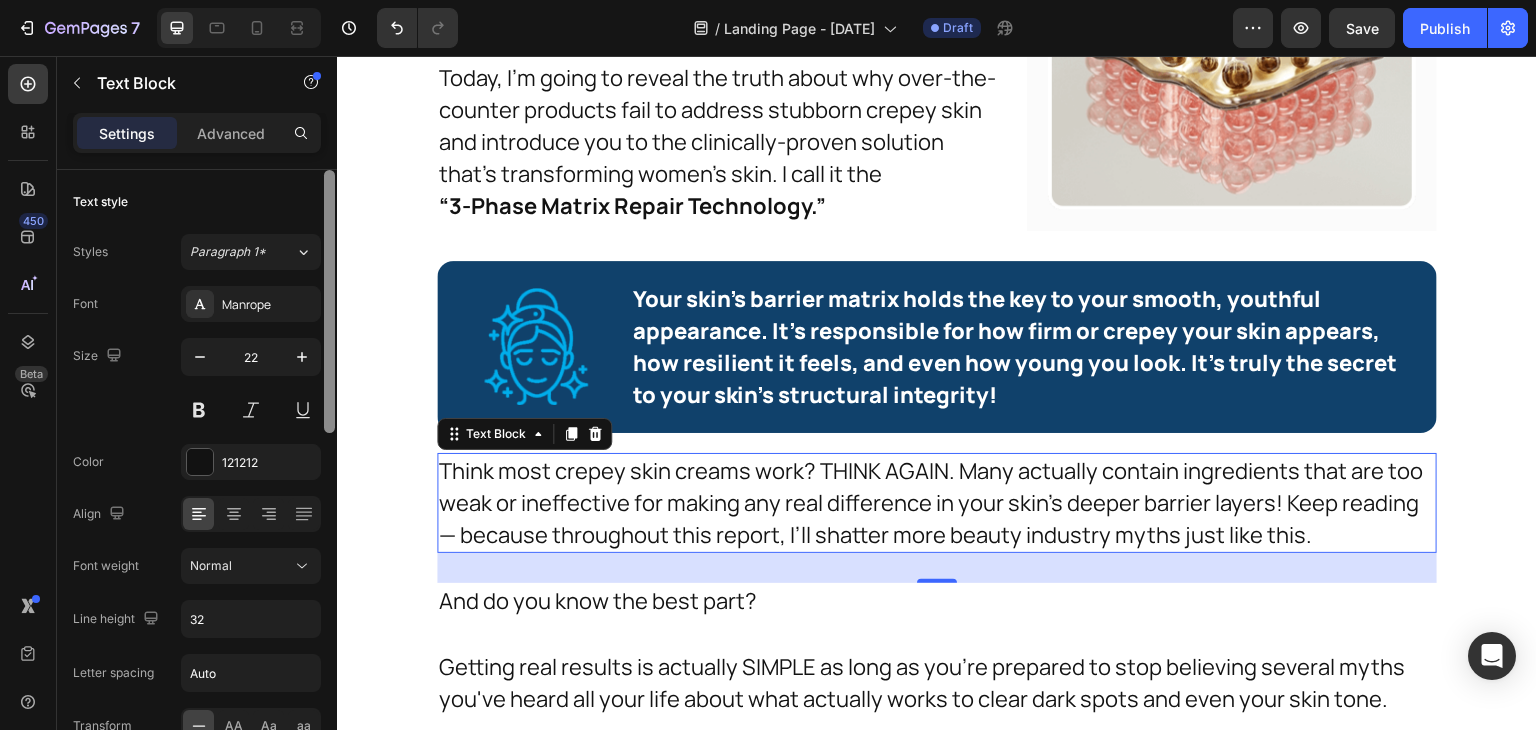 scroll, scrollTop: 616, scrollLeft: 0, axis: vertical 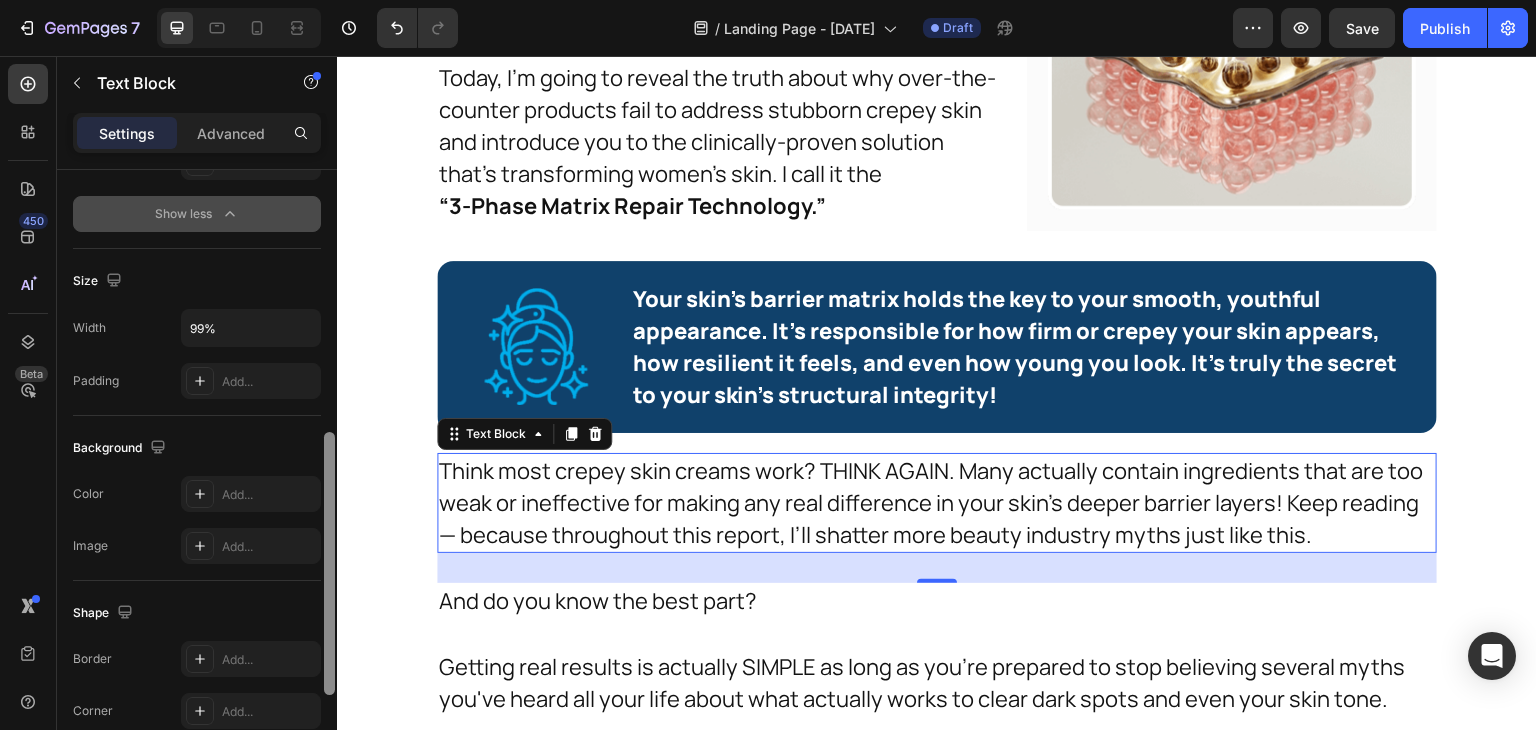 click at bounding box center (329, 478) 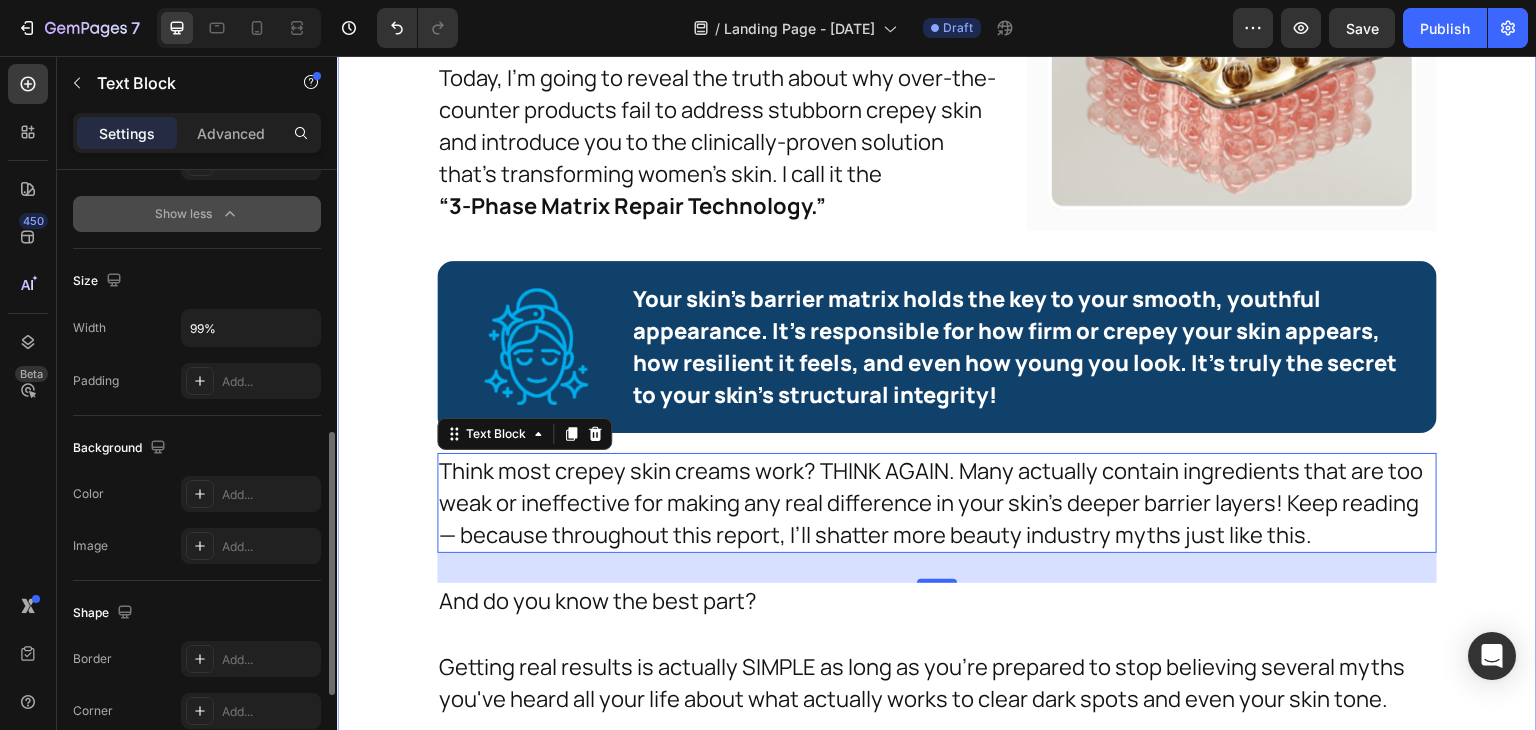 click on "The “Barrier Matrix Failure” That Causes Stubborn Crepey Skin and Tissue Paper Texture Heading Much of what you’re about to learn has never been shared outside my world-renowned research institute. And it’s based on scientific research from the Journal of Dermatological Science as well as my own clinical experience as a certified skin barrier specialist. Text Block Image Today, I’m going to reveal the truth about why over-the-counter products fail to address stubborn crepey skin and introduce you to the clinically-proven solution that’s transforming women’s skin. I call it the “3-Phase Matrix Repair Technology.” Text Block Image Row Row Image Your skin’s barrier matrix holds the key to your smooth, youthful appearance. It’s responsible for how firm or crepey your skin appears, how resilient it feels, and even how young you look. It’s truly the secret to your skin’s structural integrity! Text Block Image Row Row Text Block 30 And do you know the best part? Text Block Text Block Row" at bounding box center [937, 566] 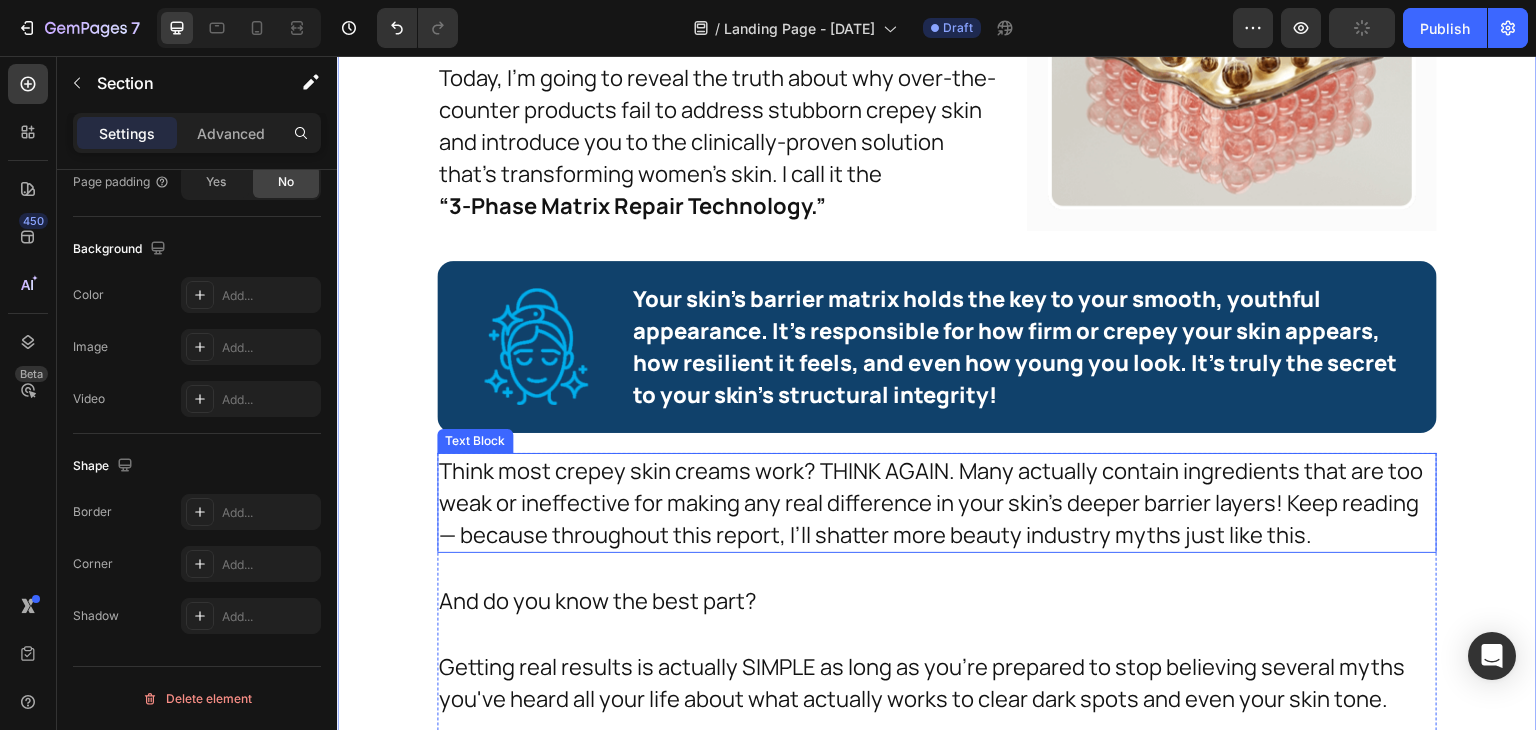 scroll, scrollTop: 0, scrollLeft: 0, axis: both 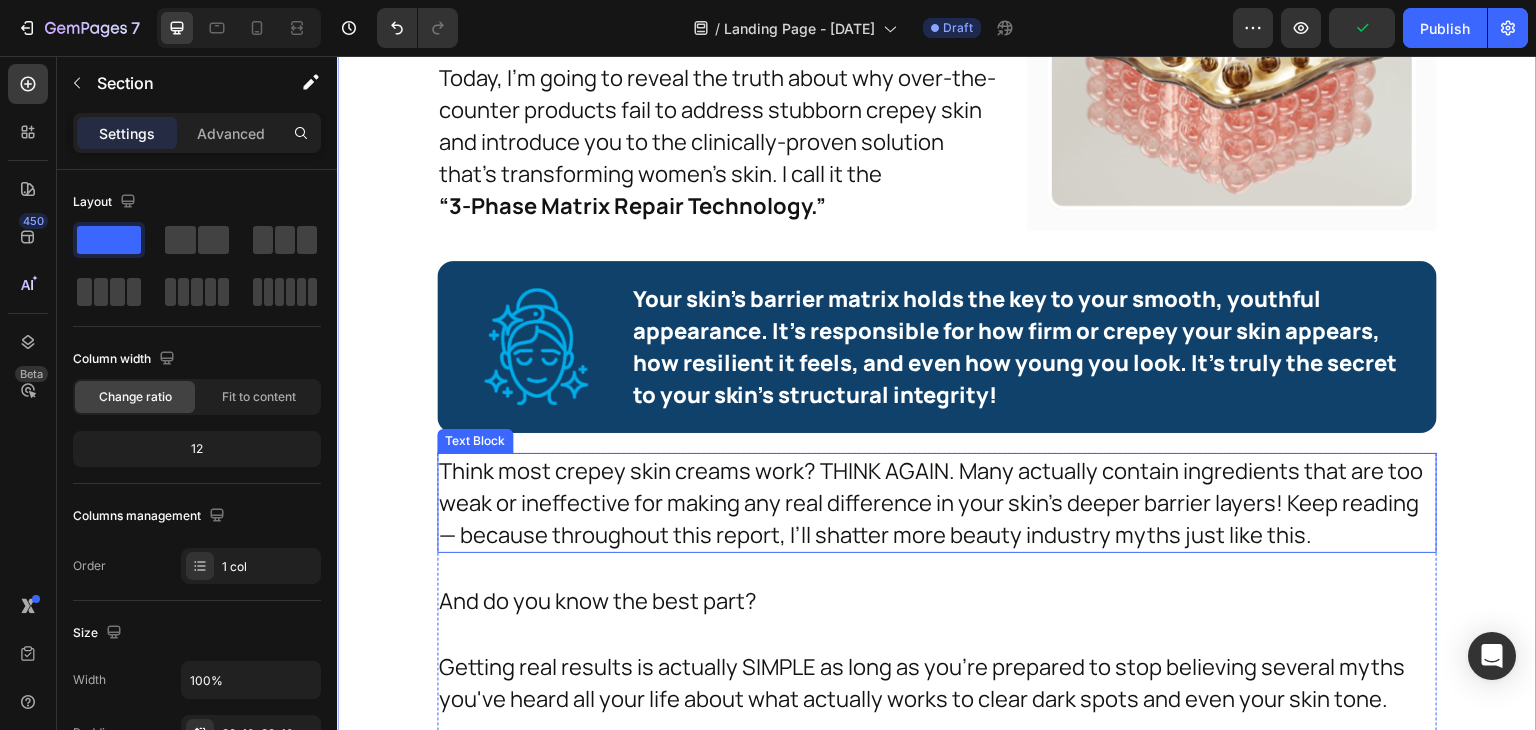 click on "Think most crepey skin creams work? THINK AGAIN. Many actually contain ingredients that are too weak or ineffective for making any real difference in your skin’s deeper barrier layers! Keep reading — because throughout this report, I’ll shatter more beauty industry myths just like this." at bounding box center [932, 503] 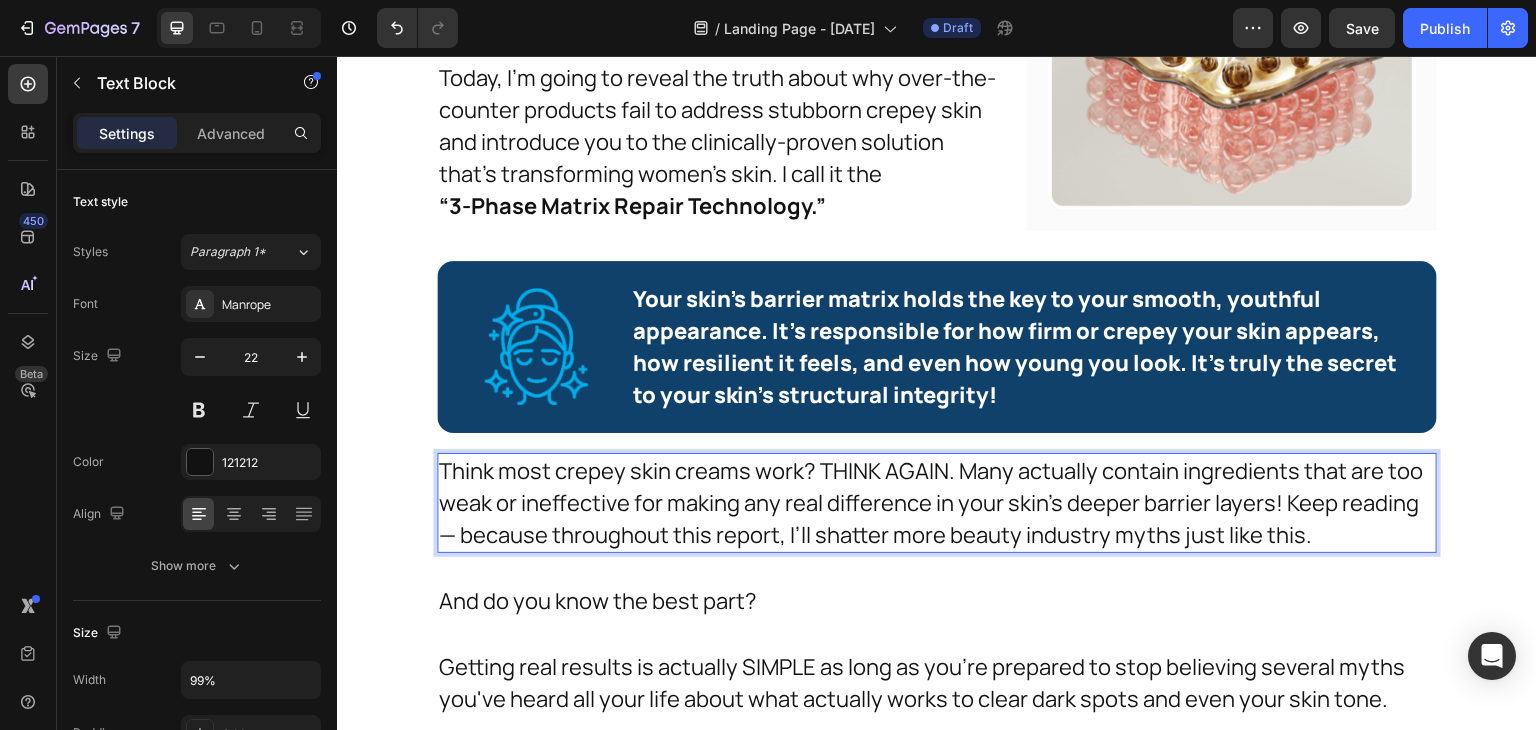 click on "Think most crepey skin creams work? THINK AGAIN. Many actually contain ingredients that are too weak or ineffective for making any real difference in your skin’s deeper barrier layers! Keep reading — because throughout this report, I’ll shatter more beauty industry myths just like this." at bounding box center [932, 503] 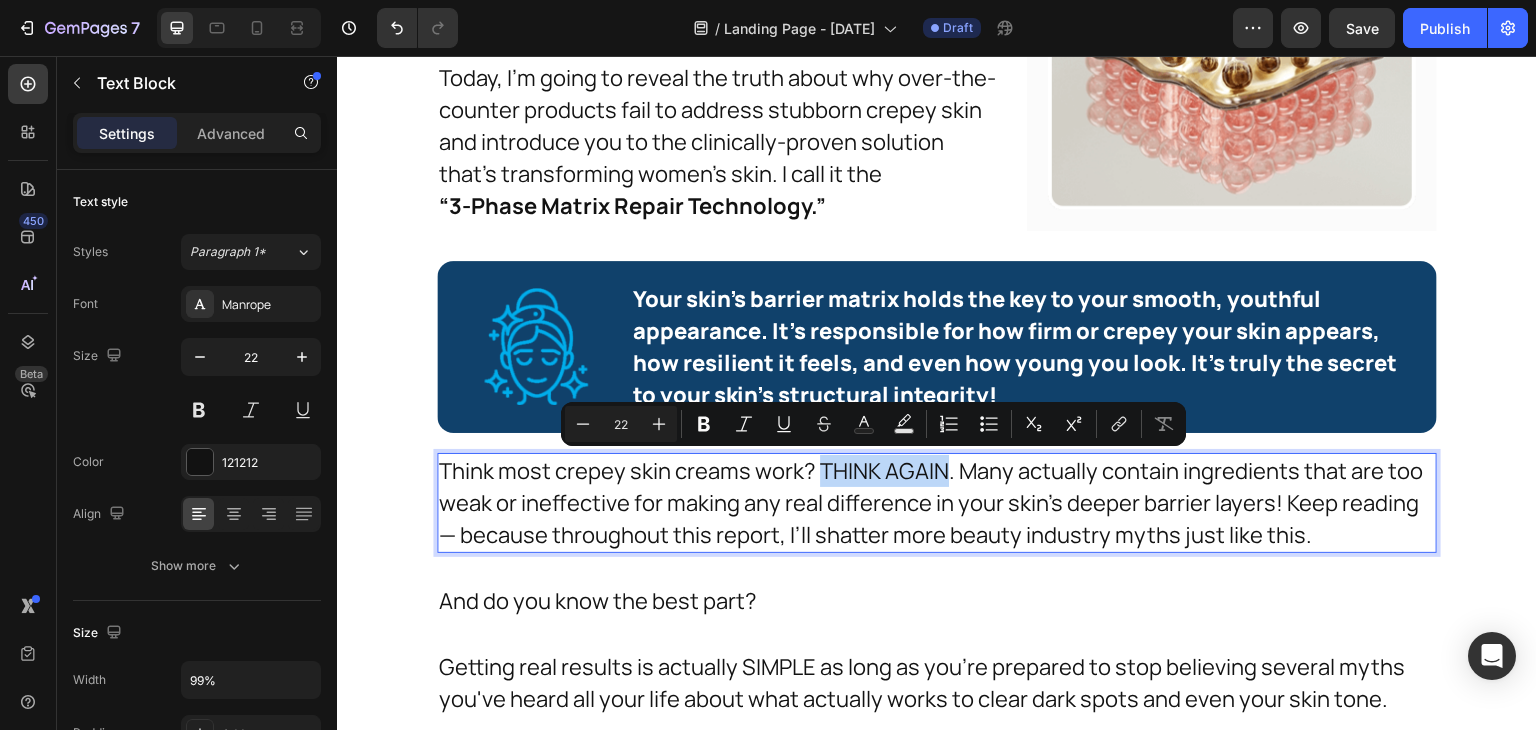 drag, startPoint x: 809, startPoint y: 463, endPoint x: 911, endPoint y: 470, distance: 102.239914 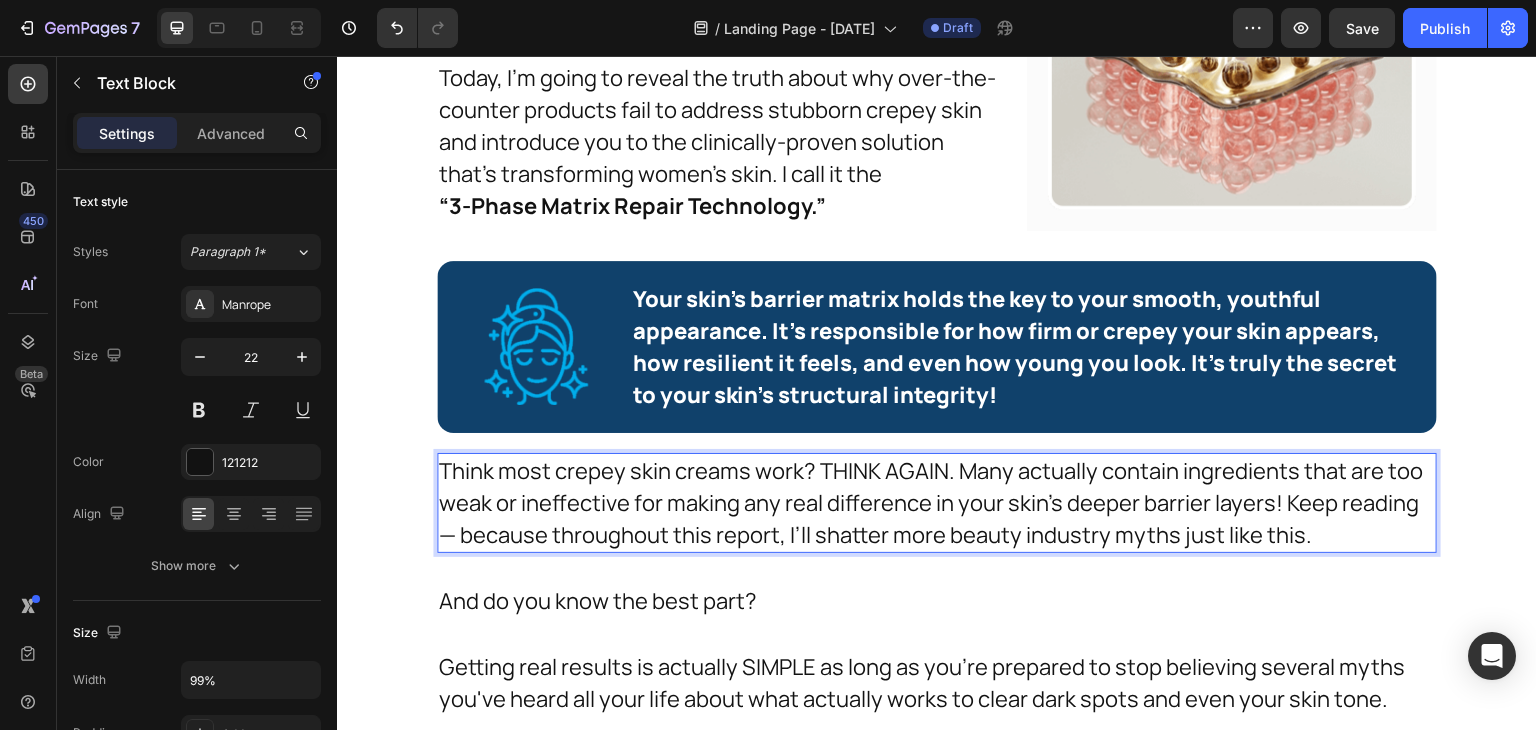 click on "Think most crepey skin creams work? THINK AGAIN. Many actually contain ingredients that are too weak or ineffective for making any real difference in your skin’s deeper barrier layers! Keep reading — because throughout this report, I’ll shatter more beauty industry myths just like this." at bounding box center (932, 503) 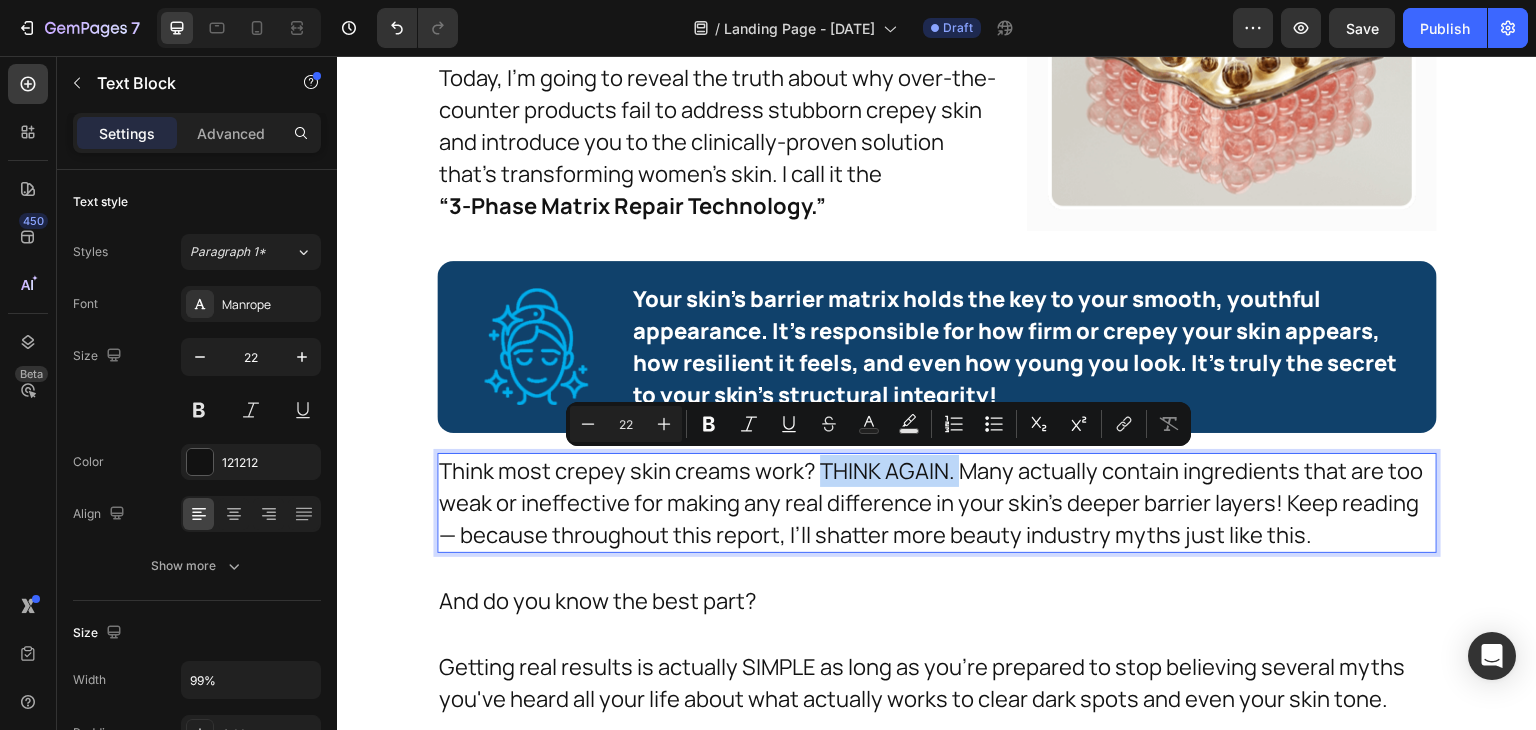 drag, startPoint x: 940, startPoint y: 469, endPoint x: 862, endPoint y: 469, distance: 78 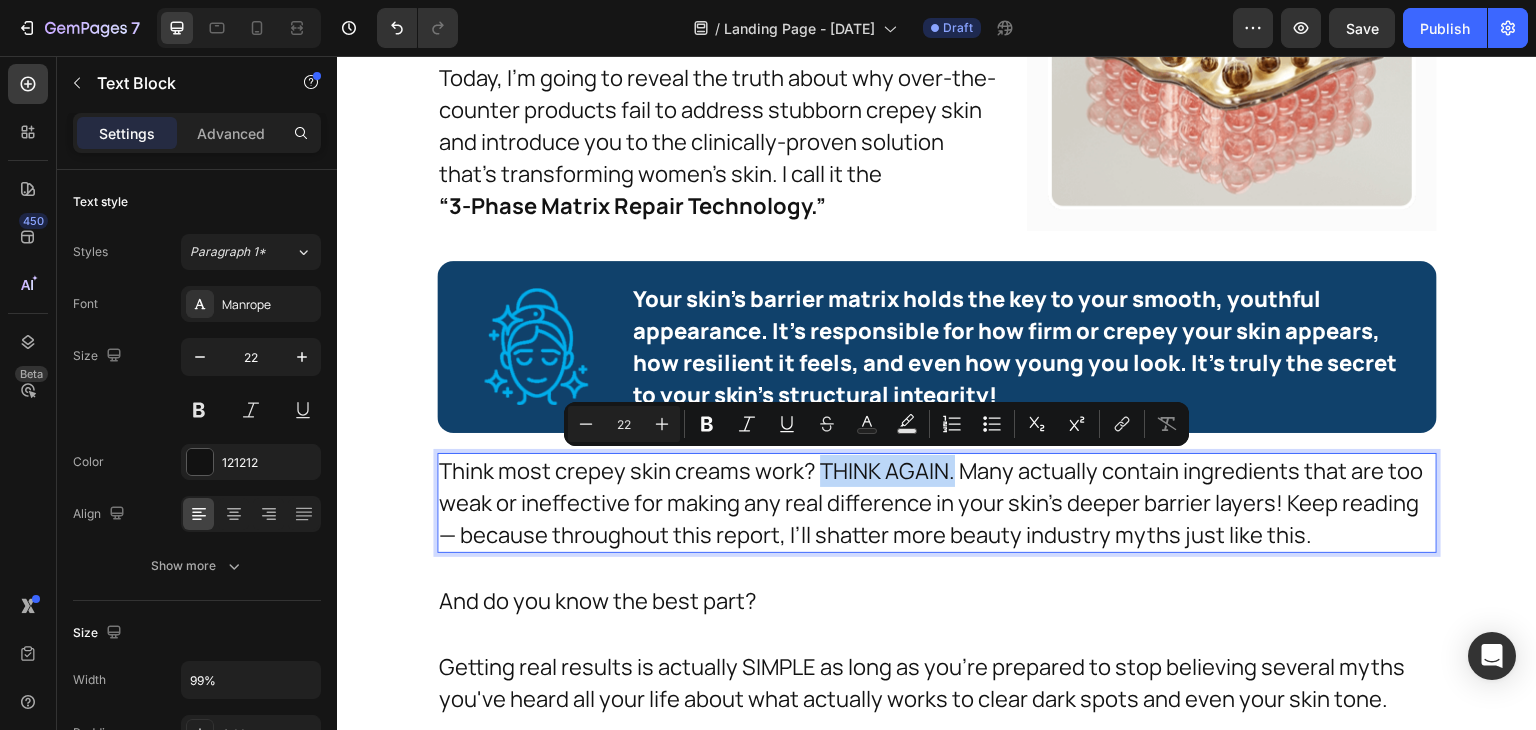 drag, startPoint x: 811, startPoint y: 471, endPoint x: 942, endPoint y: 466, distance: 131.09538 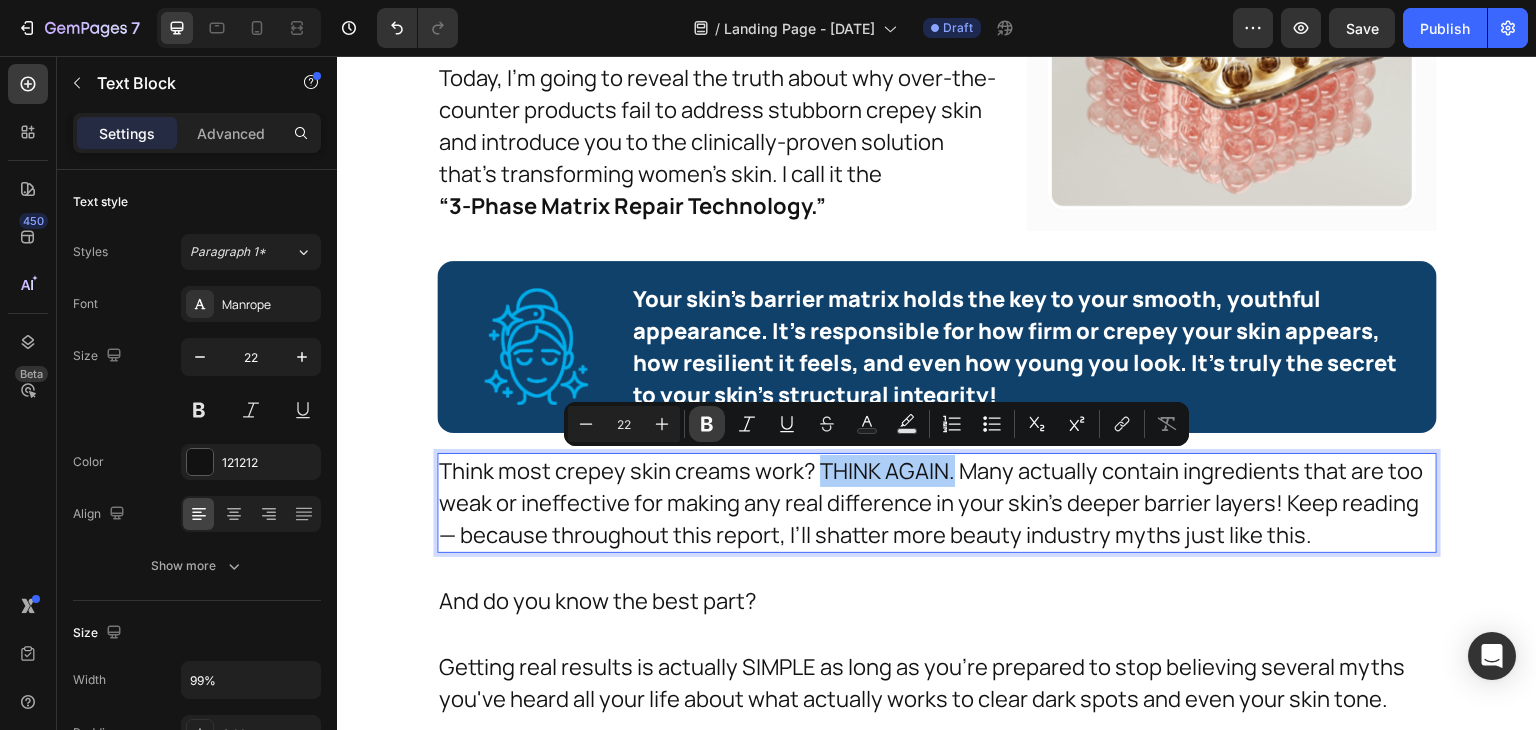 drag, startPoint x: 717, startPoint y: 417, endPoint x: 456, endPoint y: 523, distance: 281.70374 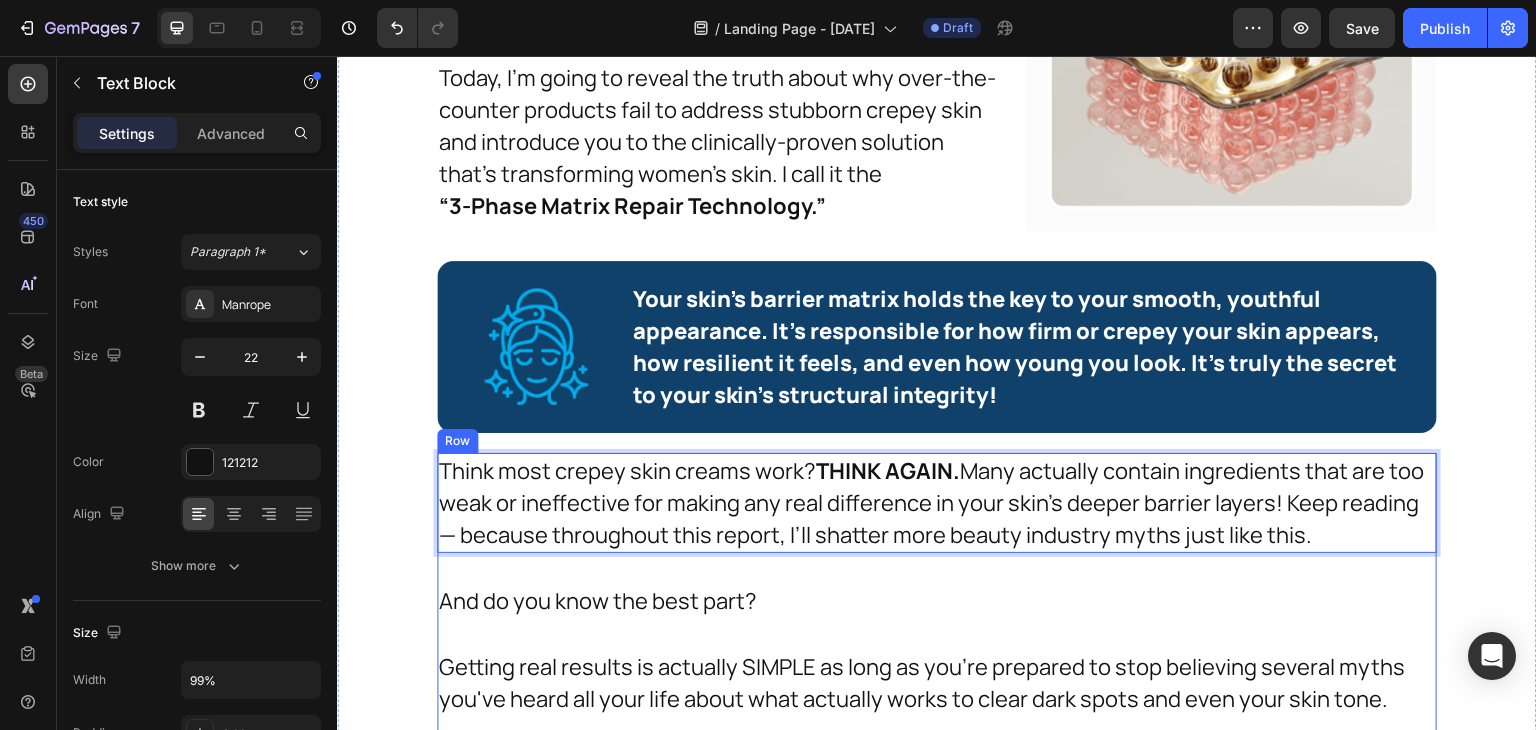 click on "Think most crepey skin creams work?  THINK AGAIN.  Many actually contain ingredients that are too weak or ineffective for making any real difference in your skin’s deeper barrier layers! Keep reading — because throughout this report, I’ll shatter more beauty industry myths just like this. Text Block   30 And do you know the best part? Text Block Getting real results is actually SIMPLE as long as you're prepared to stop believing several myths you've heard all your life about what actually works to clear dark spots and even your skin tone. Text Block For instance, what if I told you that standard over-the-counter dark spot treatments are using concentrations of active ingredients that are simply TOO WEAK to penetrate your skin's barrier and make any significant difference in stubborn cases? Text Block And what if I told you that dermatologists know about  ingredients at therapeutic concentrations  that are significantly more effective than anything you can buy at a department store or beauty retailer?" at bounding box center (937, 934) 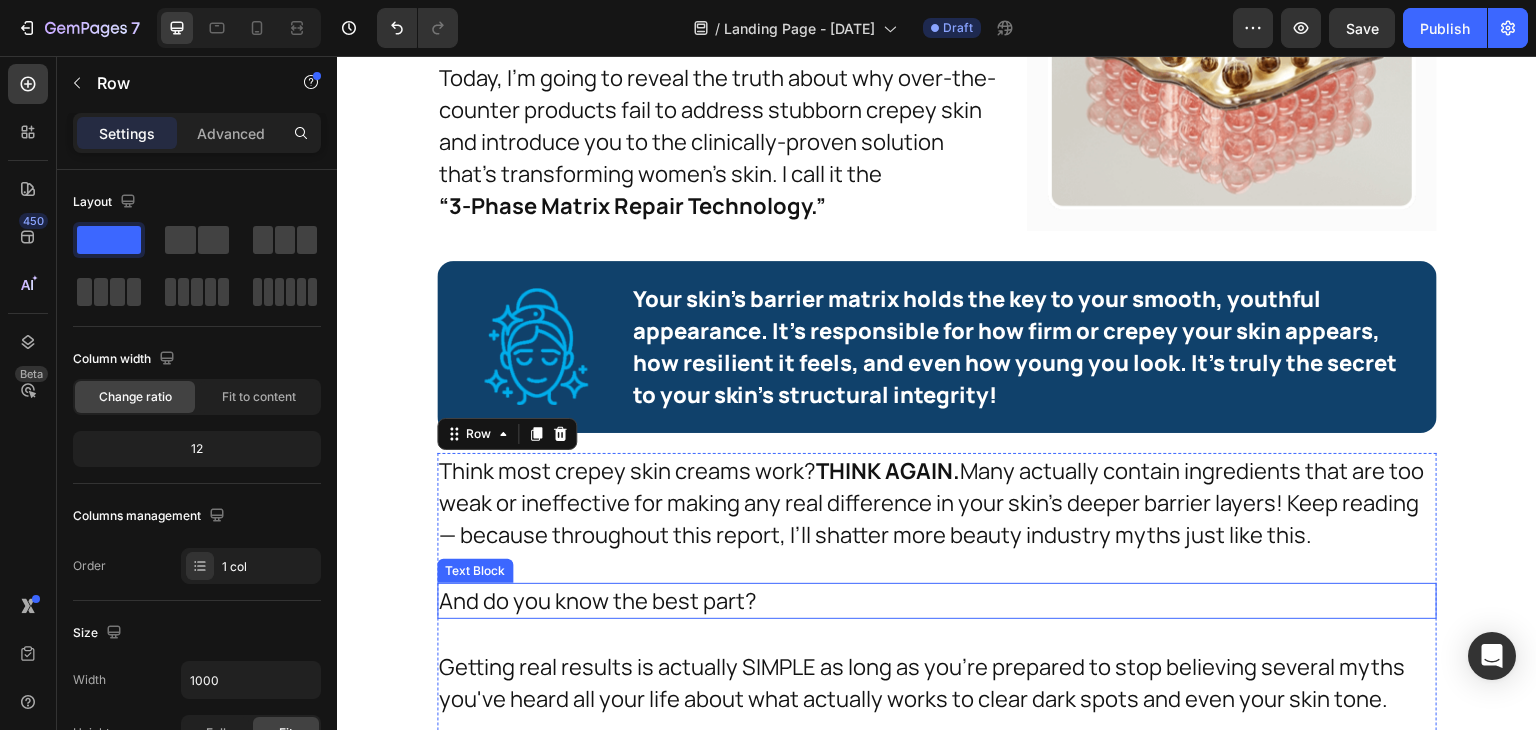 click on "And do you know the best part?" at bounding box center (932, 601) 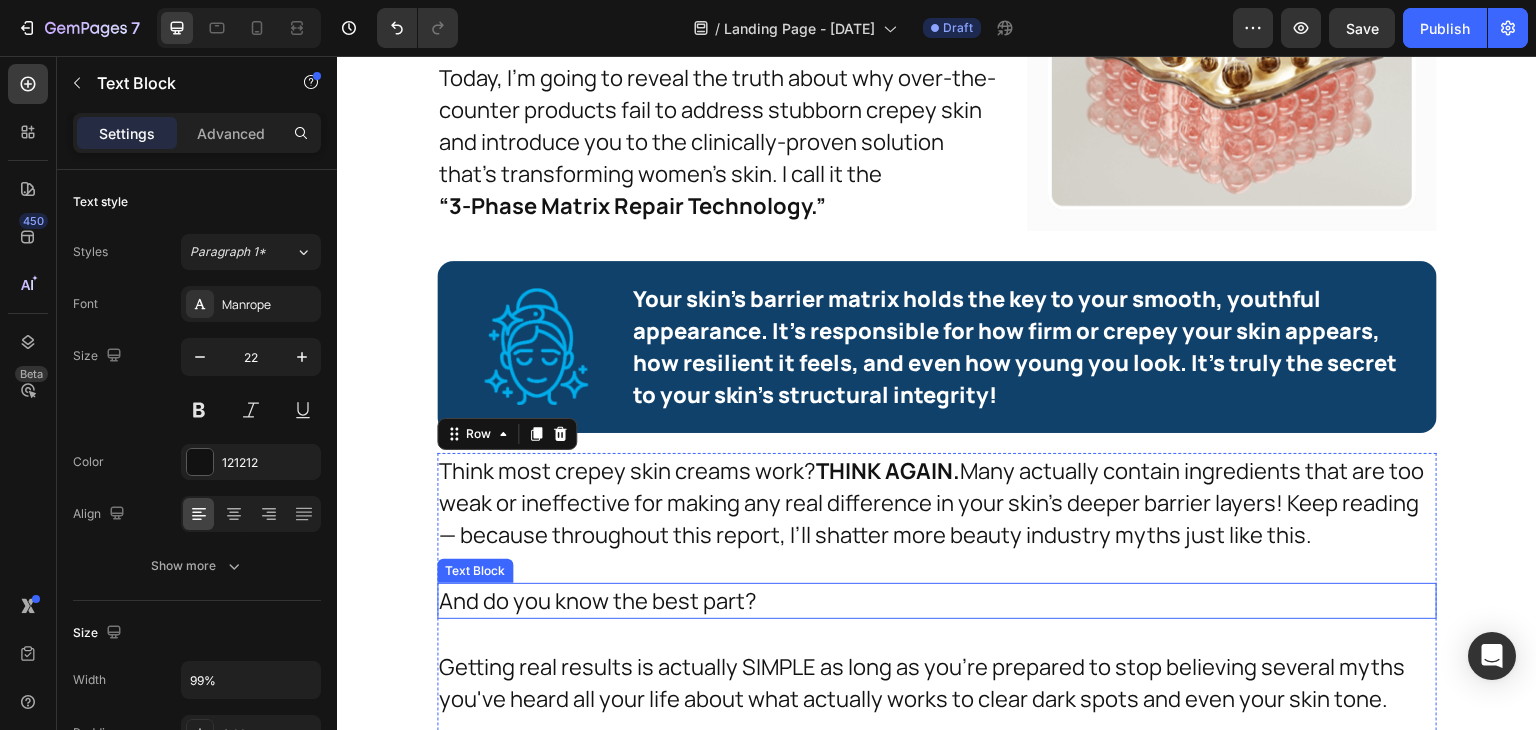 click on "And do you know the best part?" at bounding box center [932, 601] 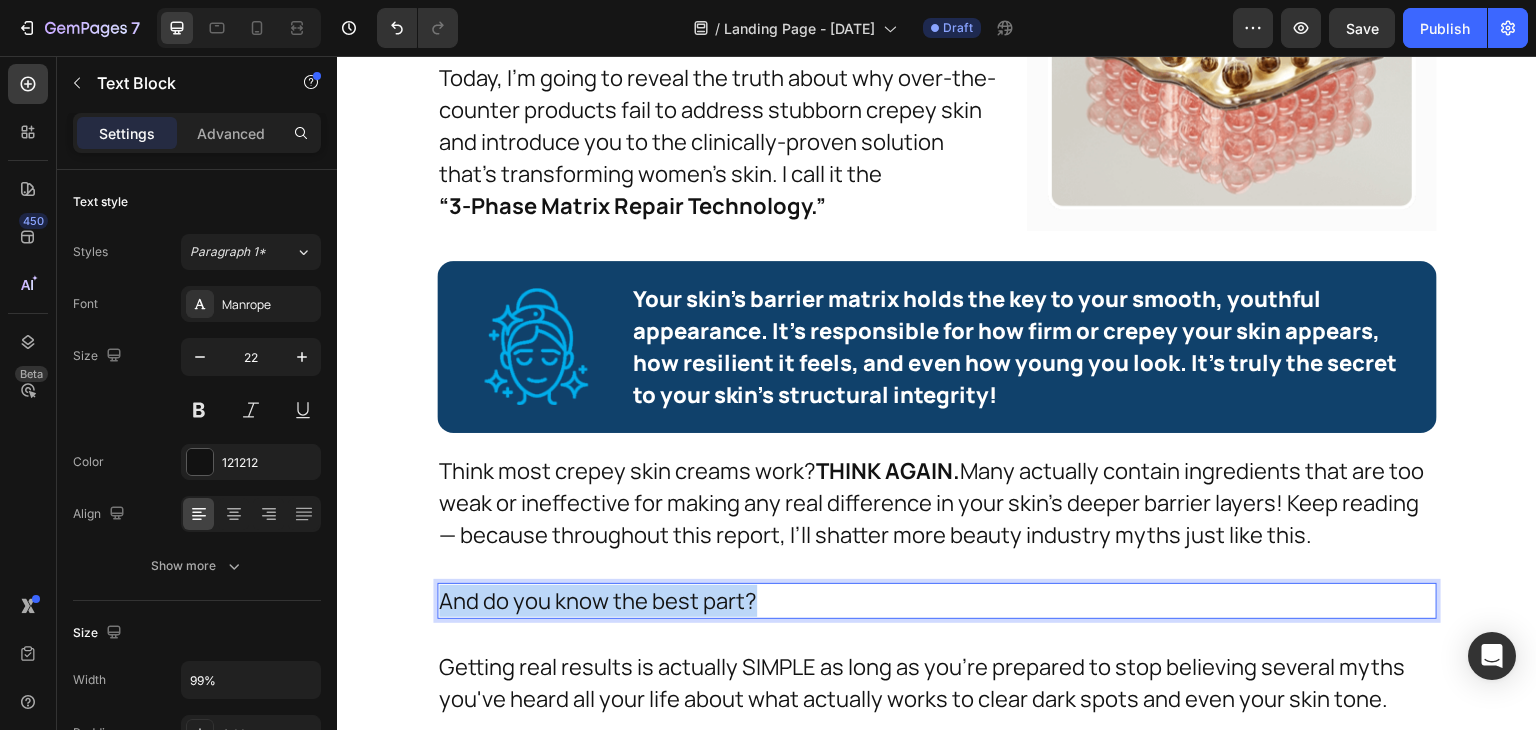 click on "And do you know the best part?" at bounding box center (932, 601) 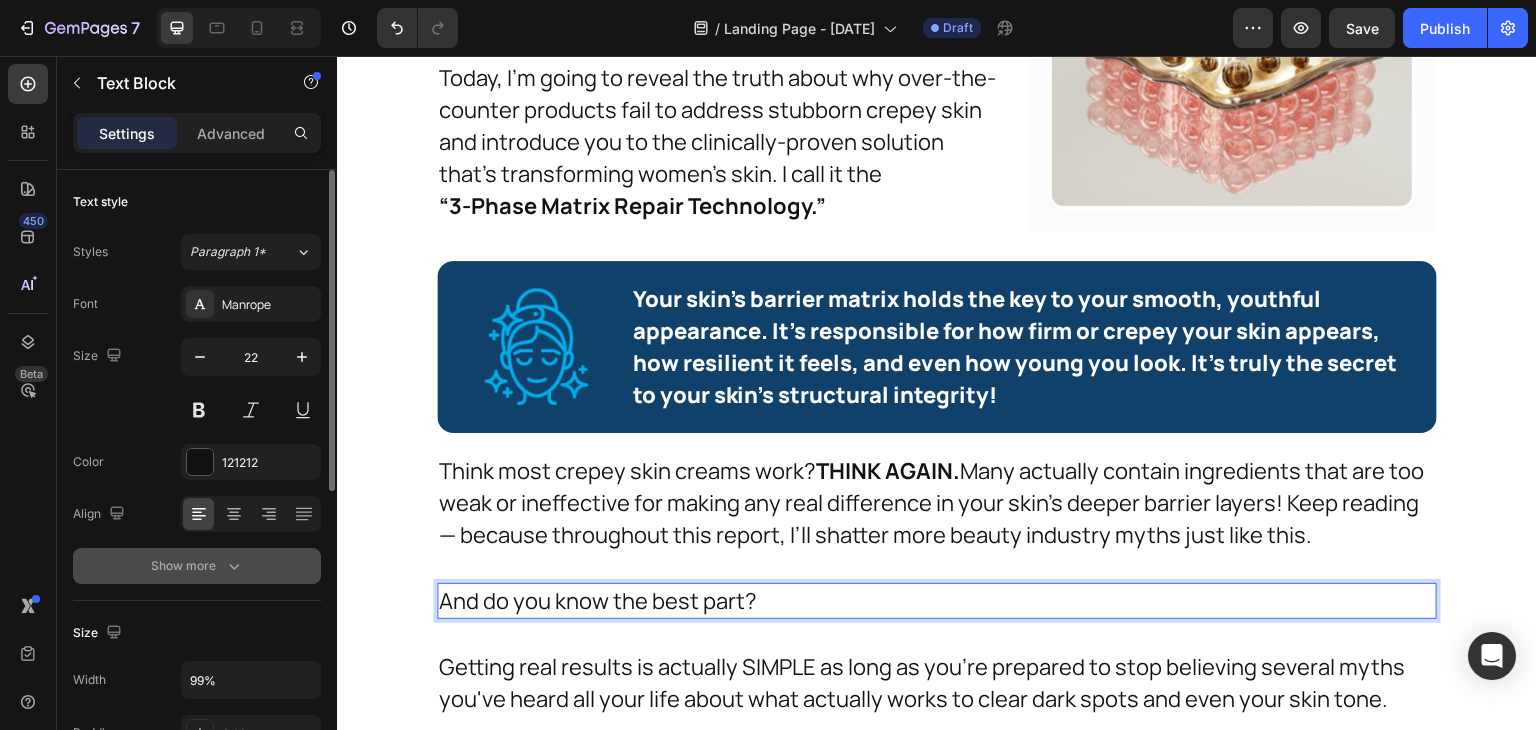 click 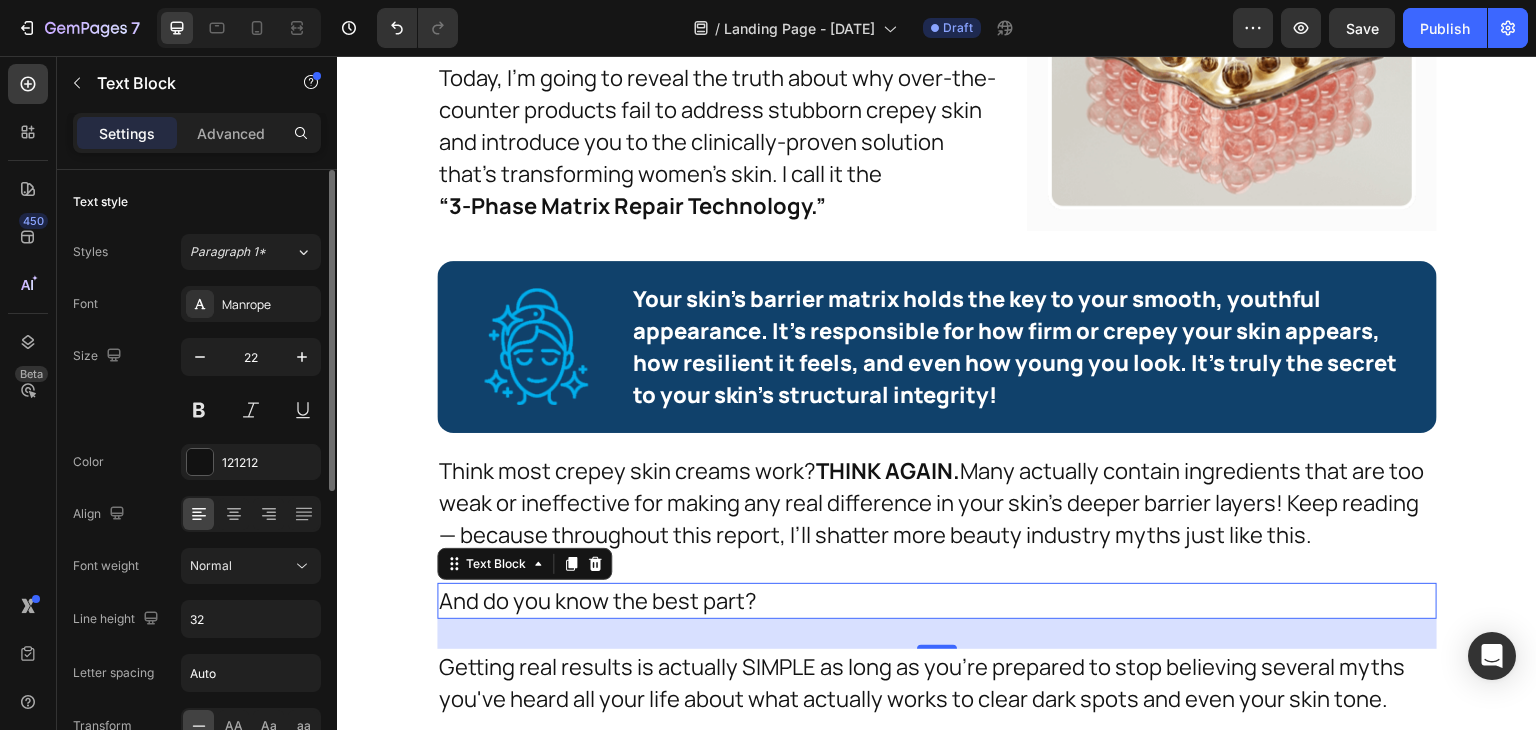 click on "Normal" at bounding box center [241, 566] 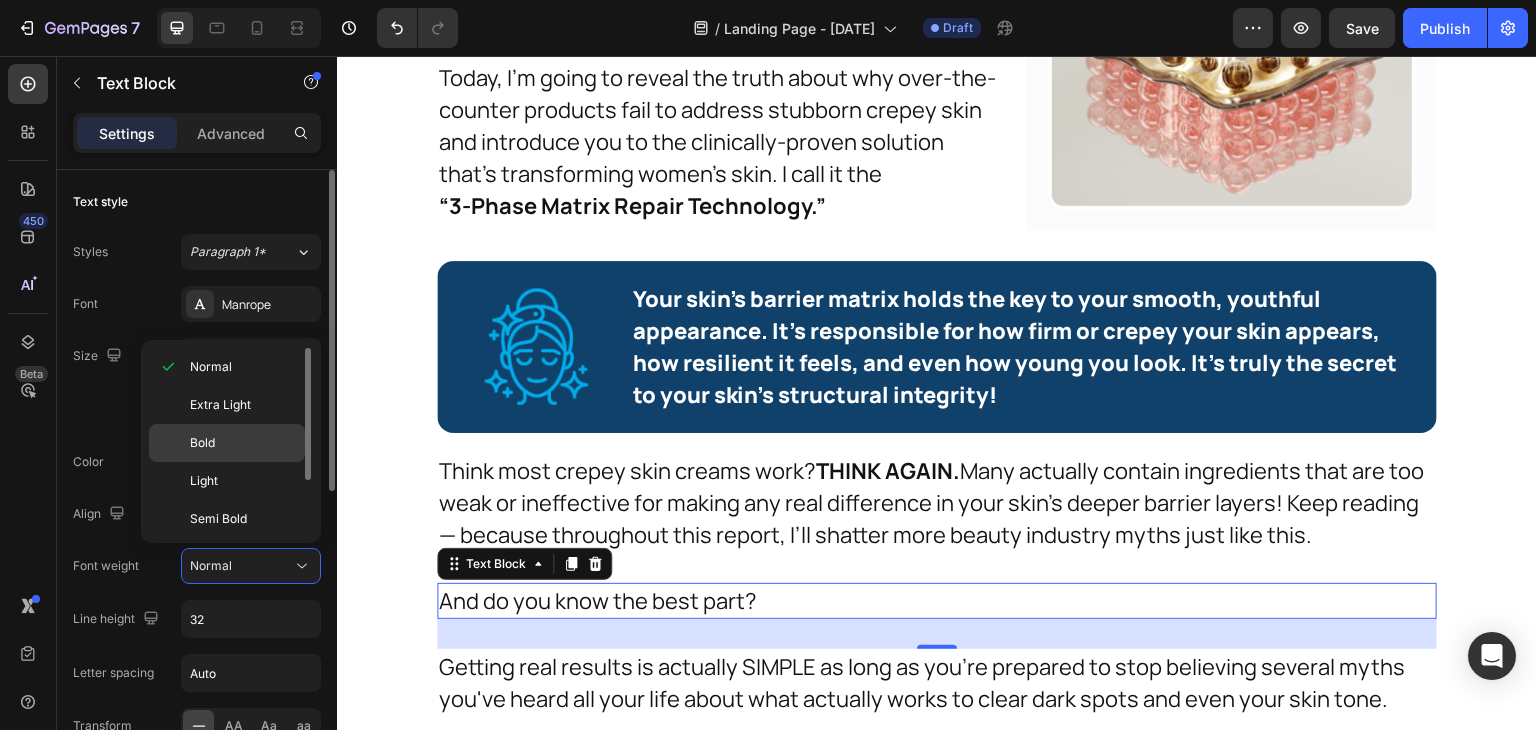 drag, startPoint x: 258, startPoint y: 444, endPoint x: 60, endPoint y: 452, distance: 198.16154 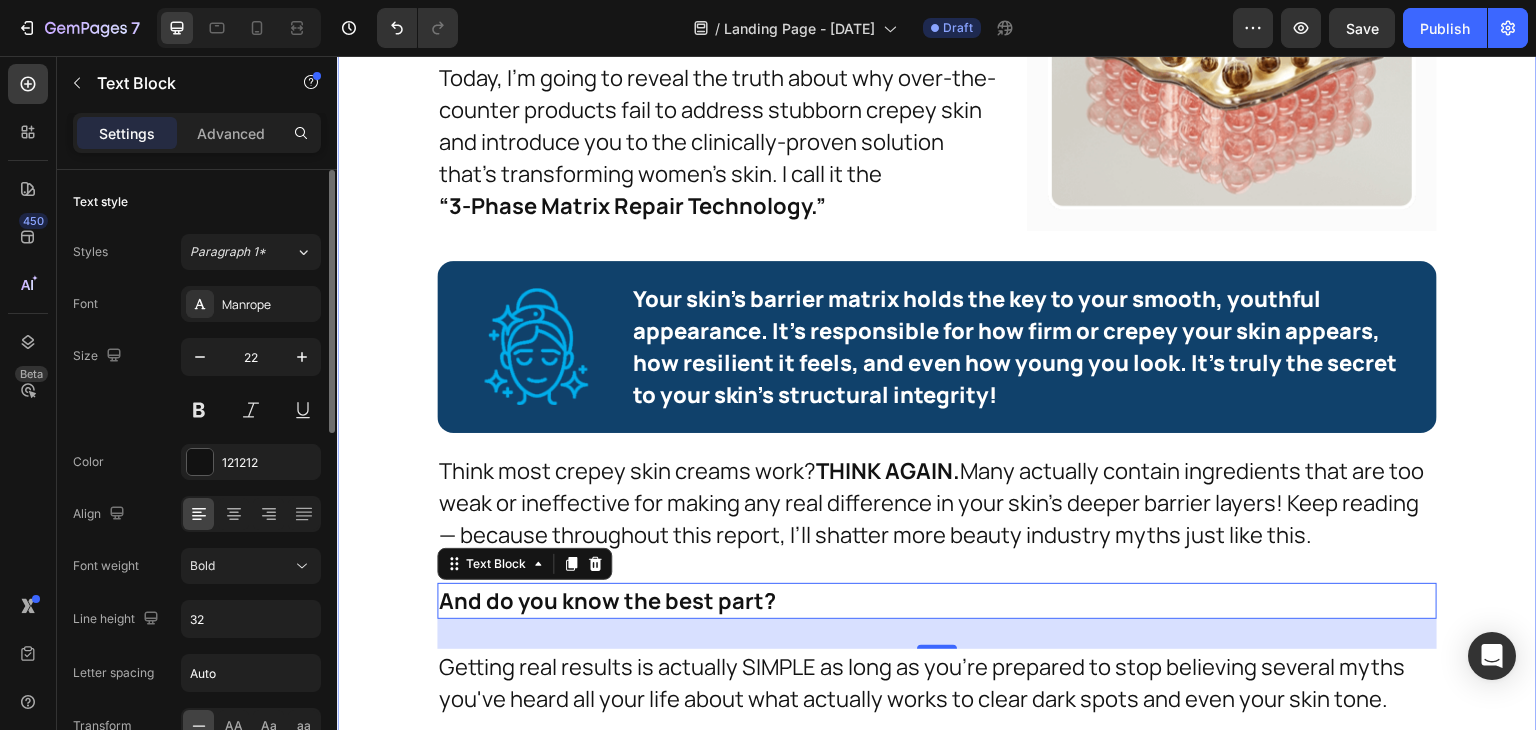 click on "The “Barrier Matrix Failure” That Causes Stubborn Crepey Skin and Tissue Paper Texture Heading Much of what you’re about to learn has never been shared outside my world-renowned research institute. And it’s based on scientific research from the Journal of Dermatological Science as well as my own clinical experience as a certified skin barrier specialist. Text Block Image Today, I’m going to reveal the truth about why over-the-counter products fail to address stubborn crepey skin and introduce you to the clinically-proven solution that’s transforming women’s skin. I call it the “3-Phase Matrix Repair Technology.” Text Block Image Row Row Image Your skin’s barrier matrix holds the key to your smooth, youthful appearance. It’s responsible for how firm or crepey your skin appears, how resilient it feels, and even how young you look. It’s truly the secret to your skin’s structural integrity! Text Block Image Row Row Think most crepey skin creams work? THINK AGAIN. Text Block Text Block" at bounding box center (937, 566) 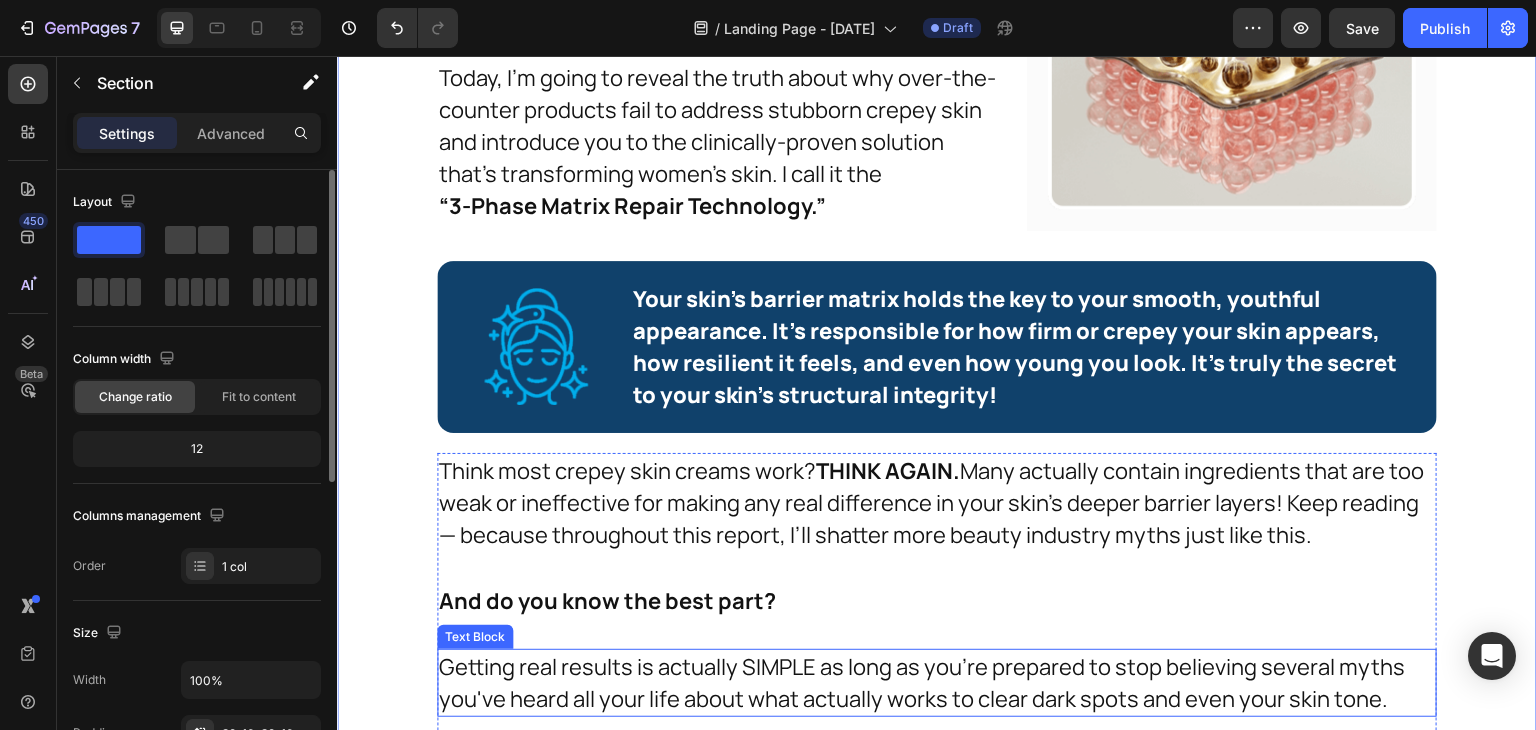 click on "Getting real results is actually SIMPLE as long as you're prepared to stop believing several myths you've heard all your life about what actually works to clear dark spots and even your skin tone." at bounding box center (932, 683) 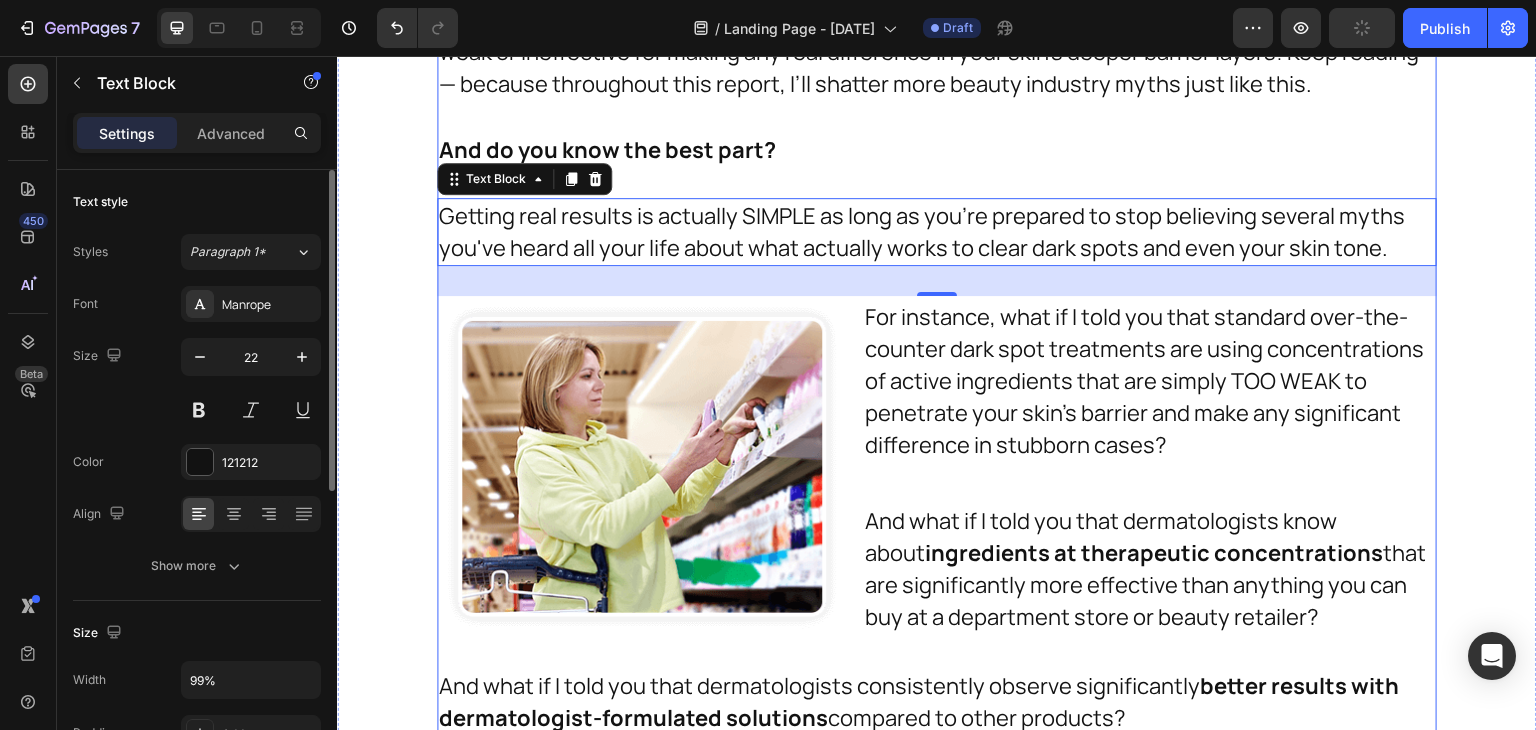 scroll, scrollTop: 4928, scrollLeft: 0, axis: vertical 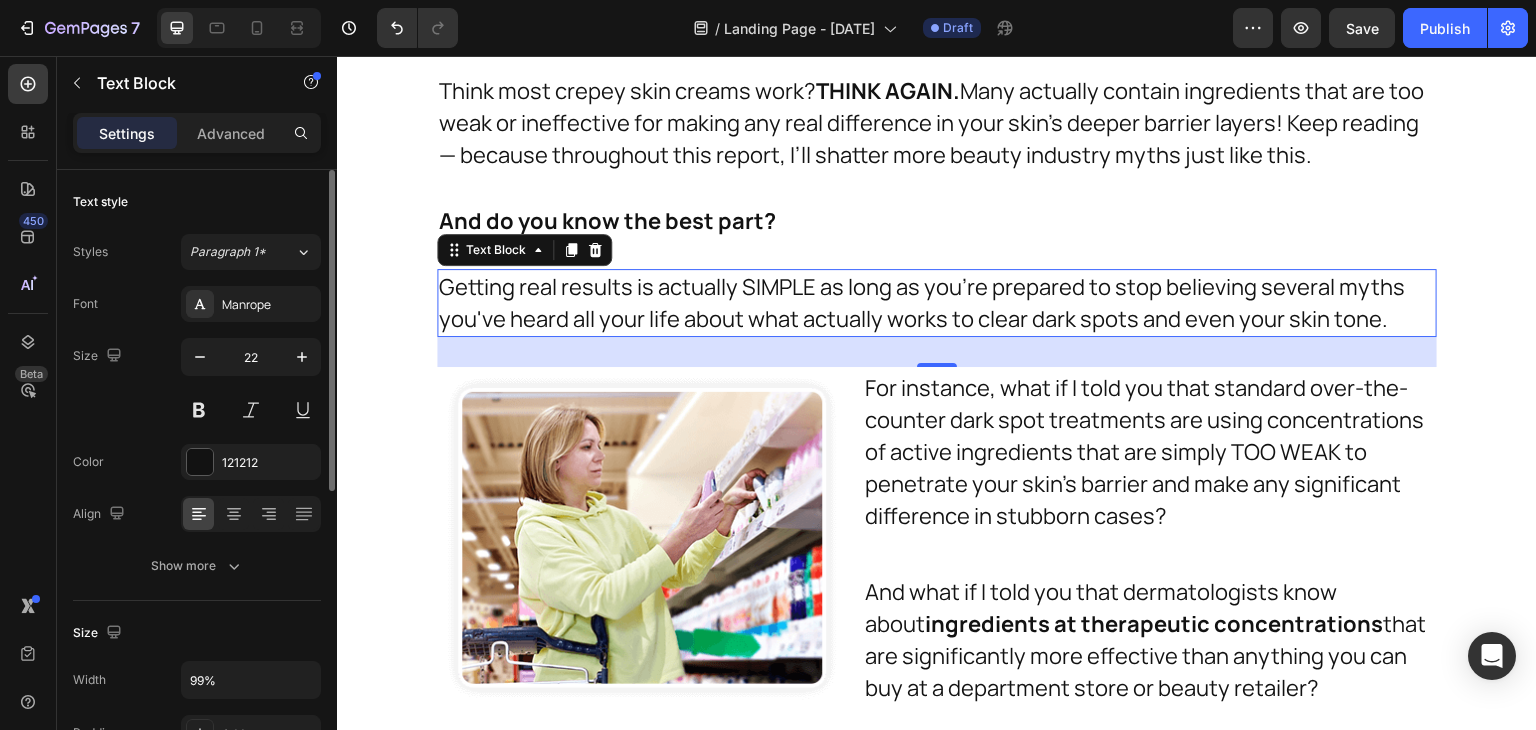 click on "Getting real results is actually SIMPLE as long as you're prepared to stop believing several myths you've heard all your life about what actually works to clear dark spots and even your skin tone." at bounding box center (932, 303) 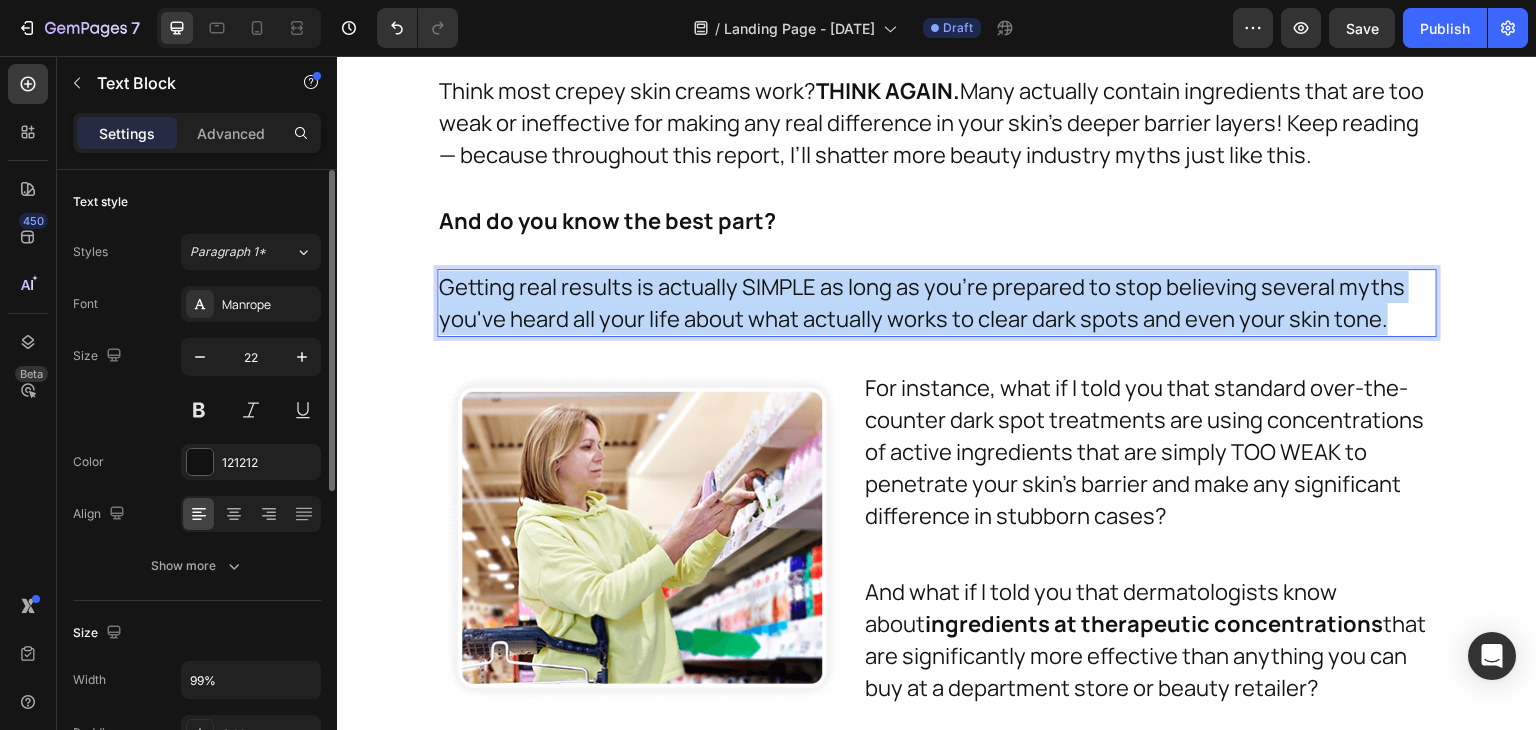 click on "Getting real results is actually SIMPLE as long as you're prepared to stop believing several myths you've heard all your life about what actually works to clear dark spots and even your skin tone." at bounding box center [932, 303] 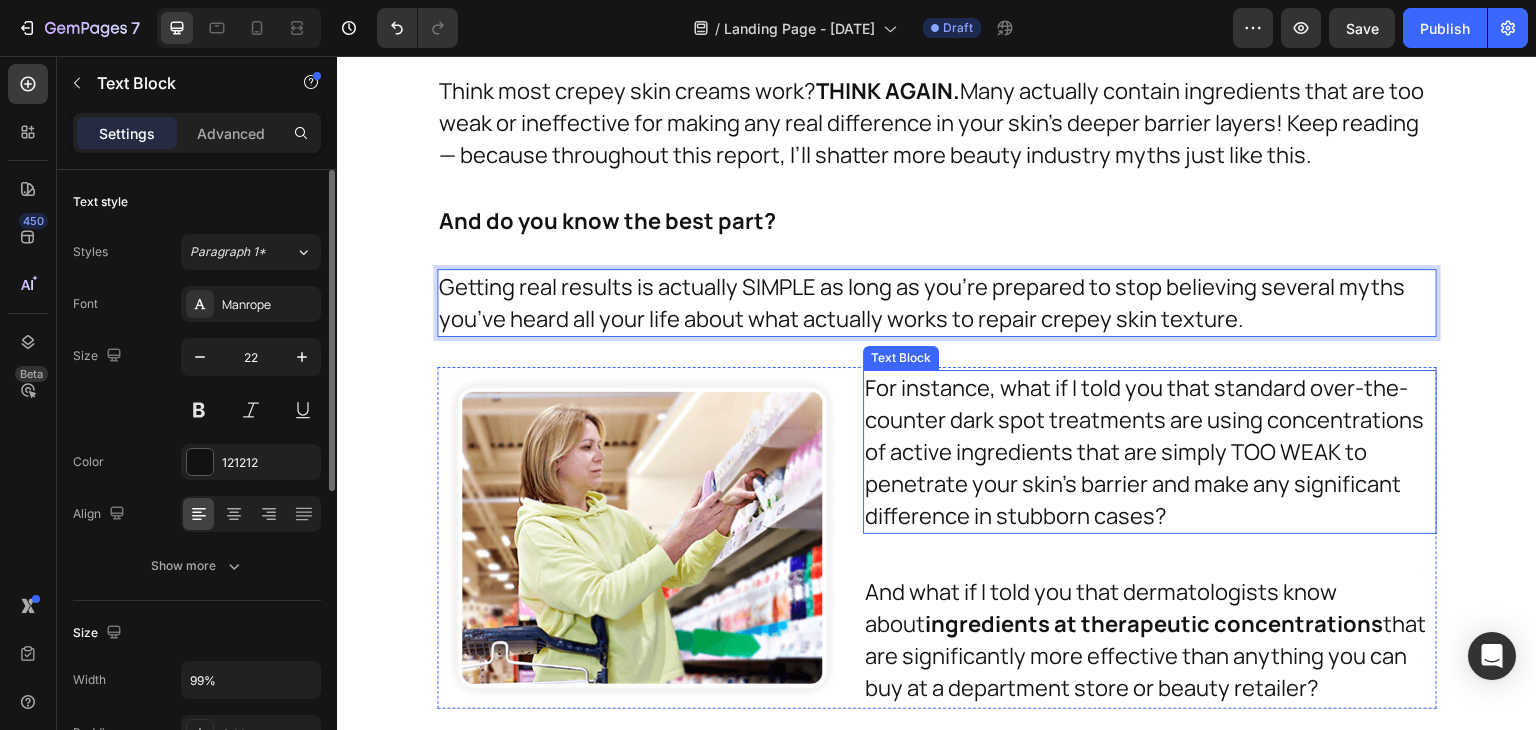 click on "For instance, what if I told you that standard over-the-counter dark spot treatments are using concentrations of active ingredients that are simply TOO WEAK to penetrate your skin's barrier and make any significant difference in stubborn cases?" at bounding box center (1150, 452) 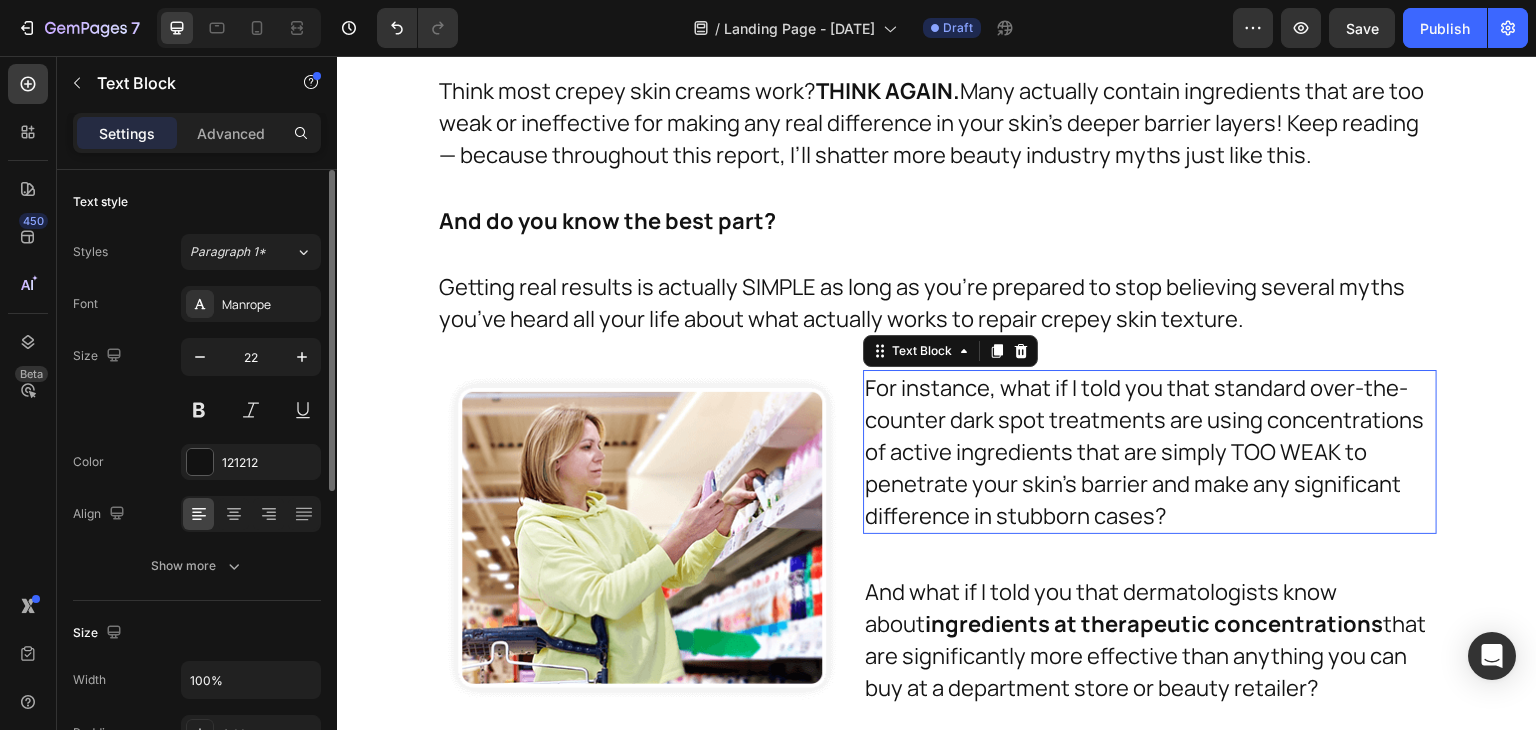 click on "For instance, what if I told you that standard over-the-counter dark spot treatments are using concentrations of active ingredients that are simply TOO WEAK to penetrate your skin's barrier and make any significant difference in stubborn cases?" at bounding box center [1150, 452] 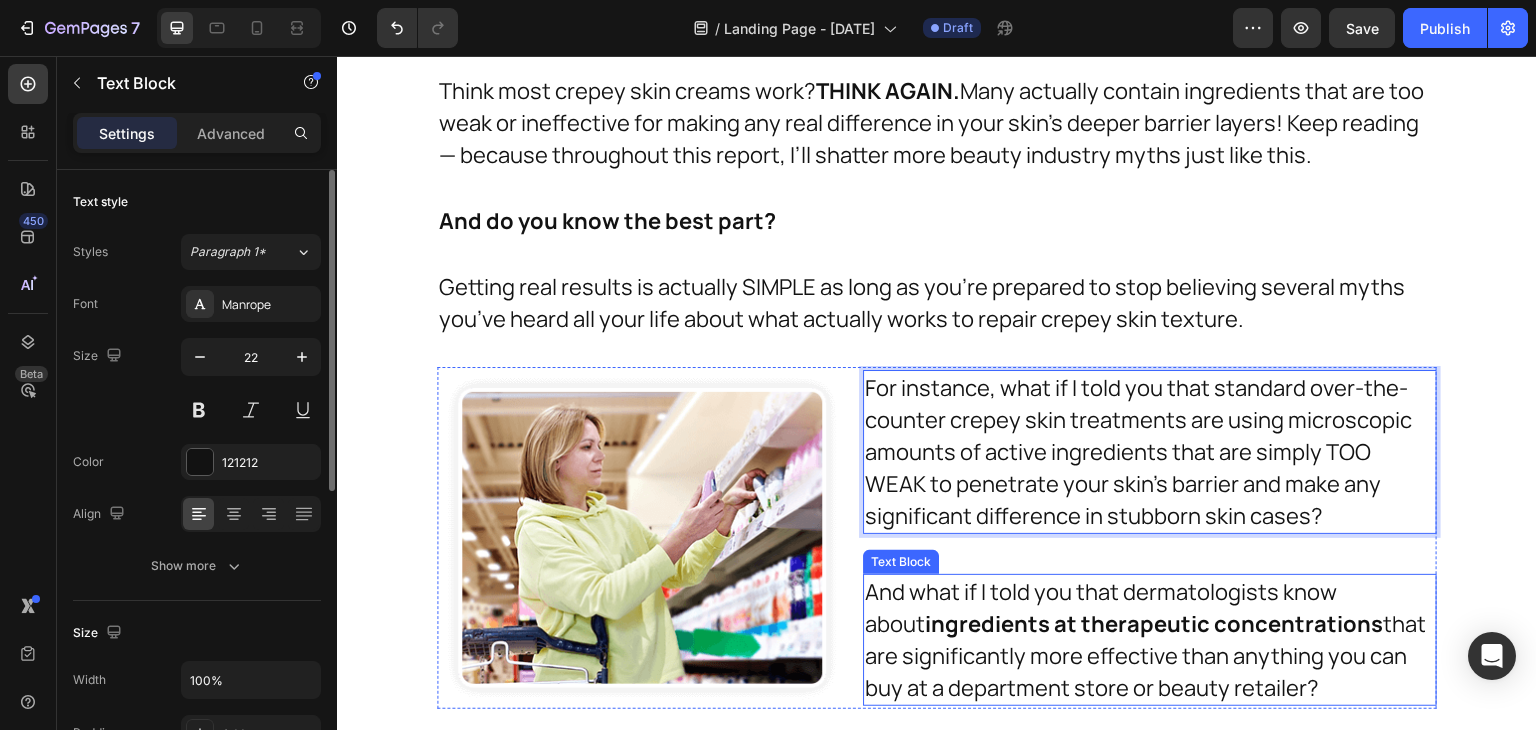 click on "And what if I told you that dermatologists know about  ingredients at therapeutic concentrations  that are significantly more effective than anything you can buy at a department store or beauty retailer?" at bounding box center (1147, 640) 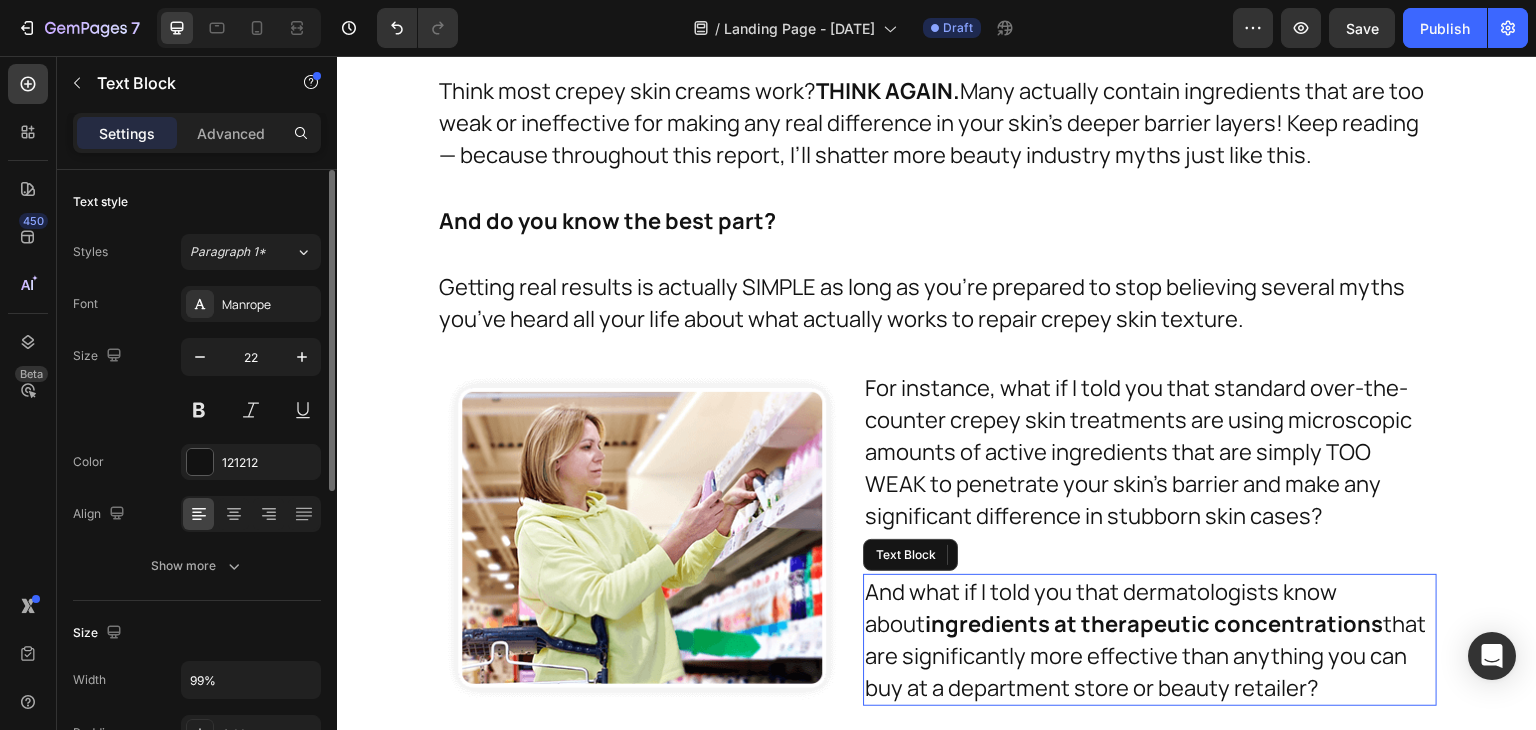 click on "And what if I told you that dermatologists know about  ingredients at therapeutic concentrations  that are significantly more effective than anything you can buy at a department store or beauty retailer?" at bounding box center (1147, 640) 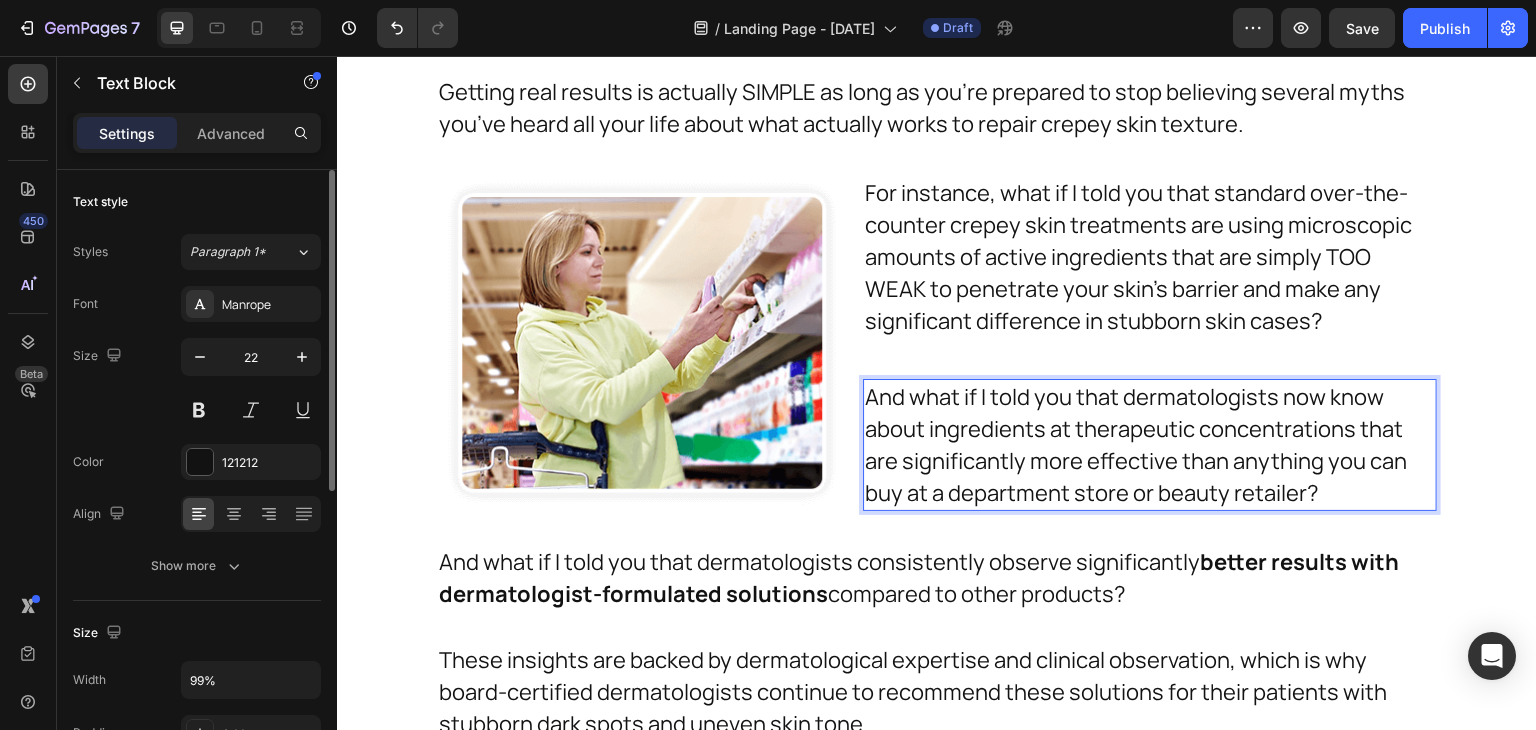 scroll, scrollTop: 5139, scrollLeft: 0, axis: vertical 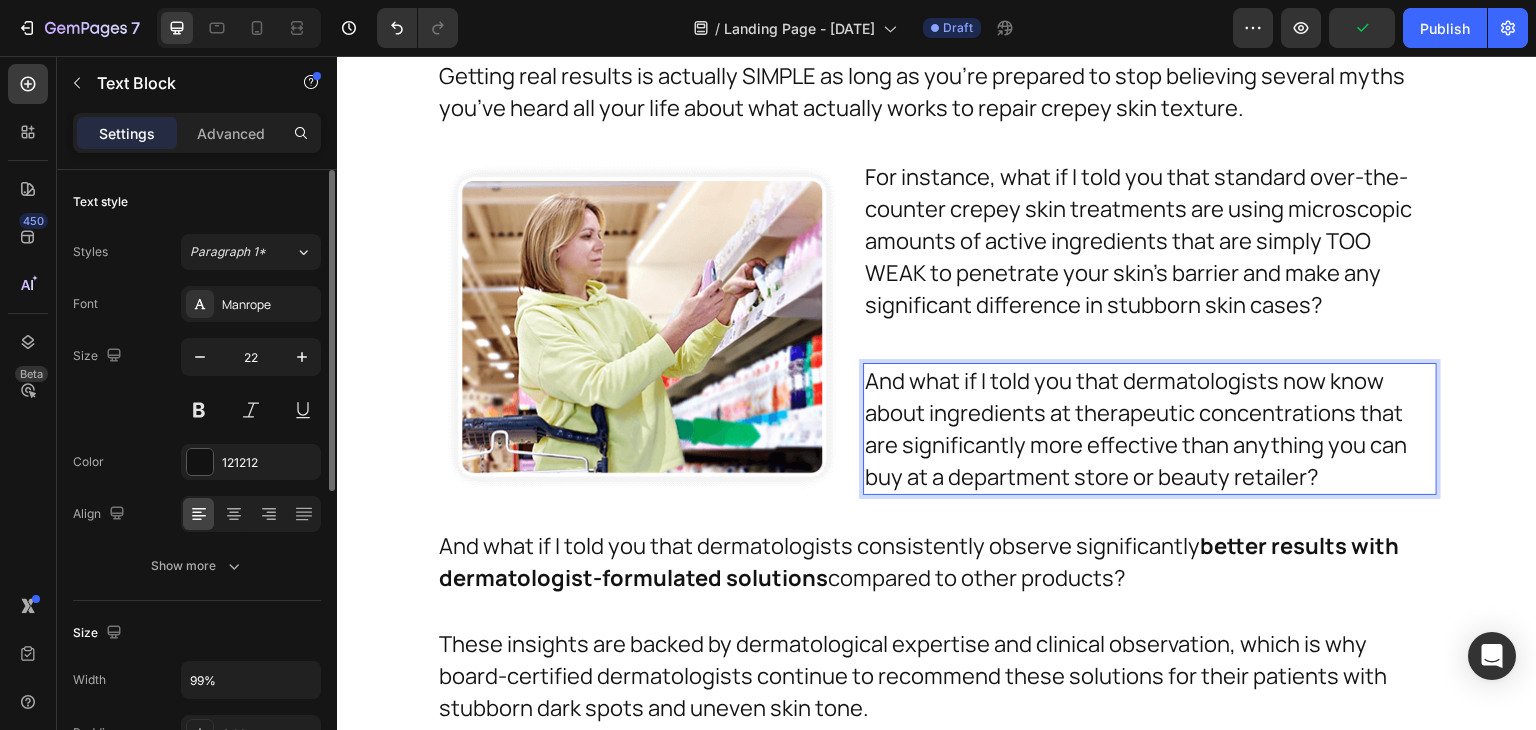 click on "And what if I told you that dermatologists now know about ingredients at therapeutic concentrations that are significantly more effective than anything you can buy at a department store or beauty retailer?" at bounding box center [1147, 429] 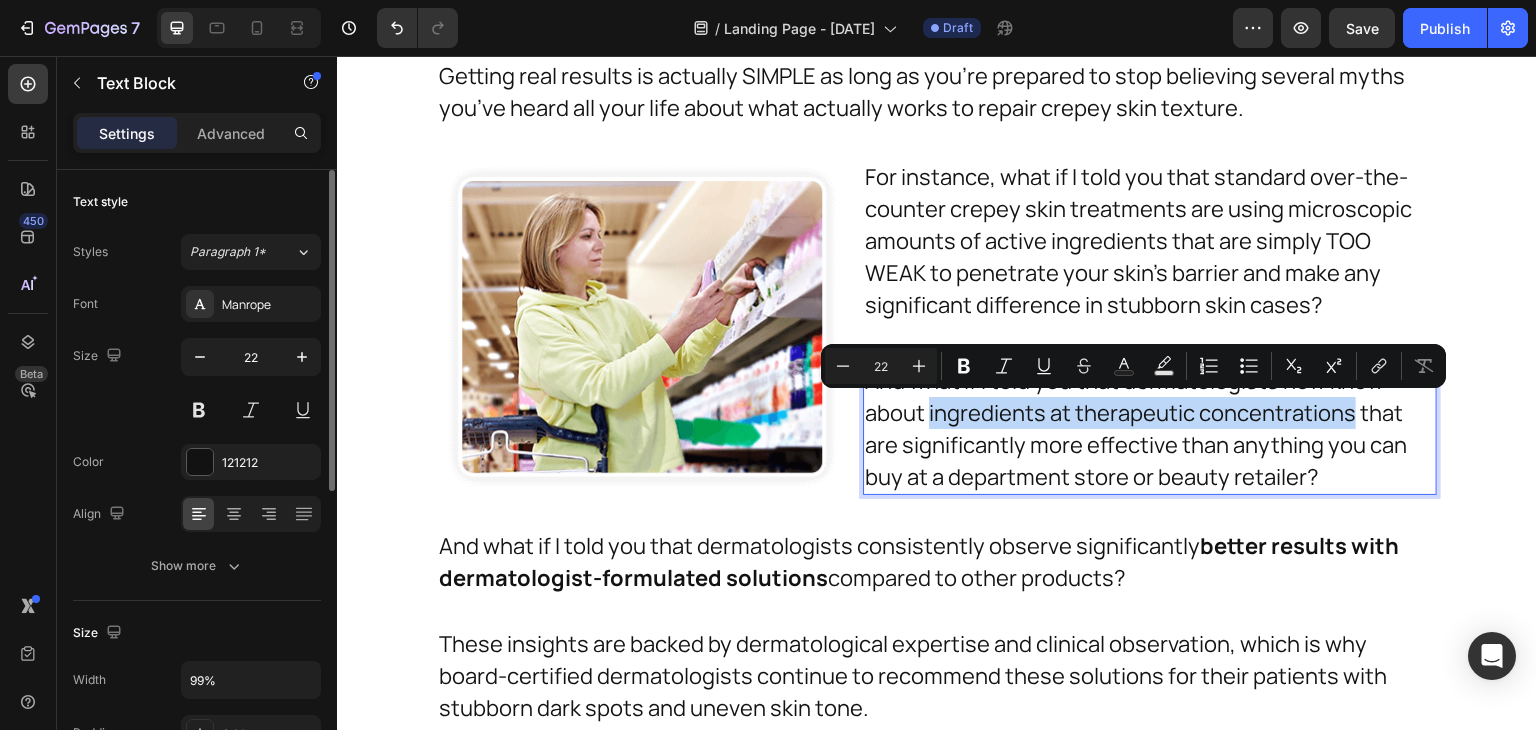 drag, startPoint x: 920, startPoint y: 410, endPoint x: 1343, endPoint y: 420, distance: 423.1182 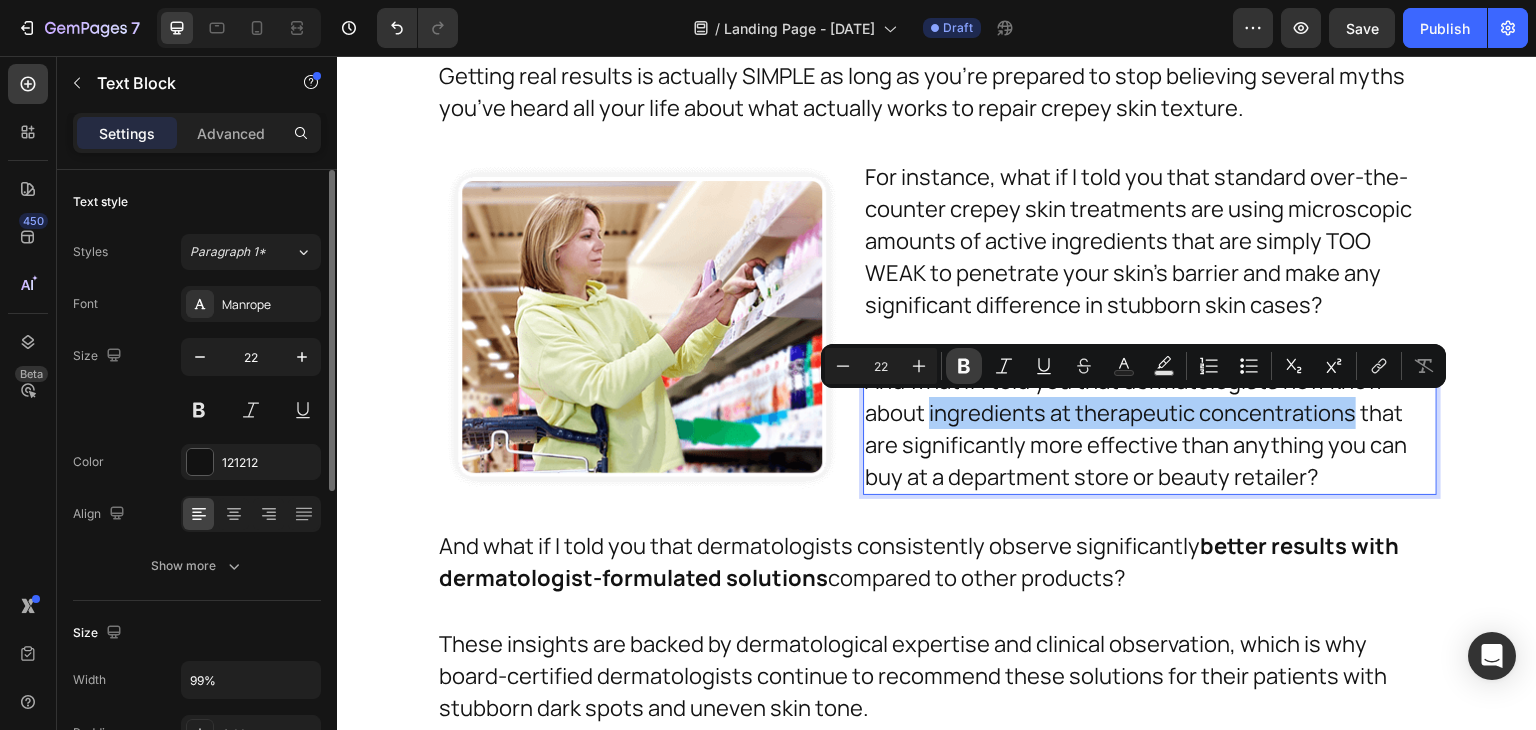 click 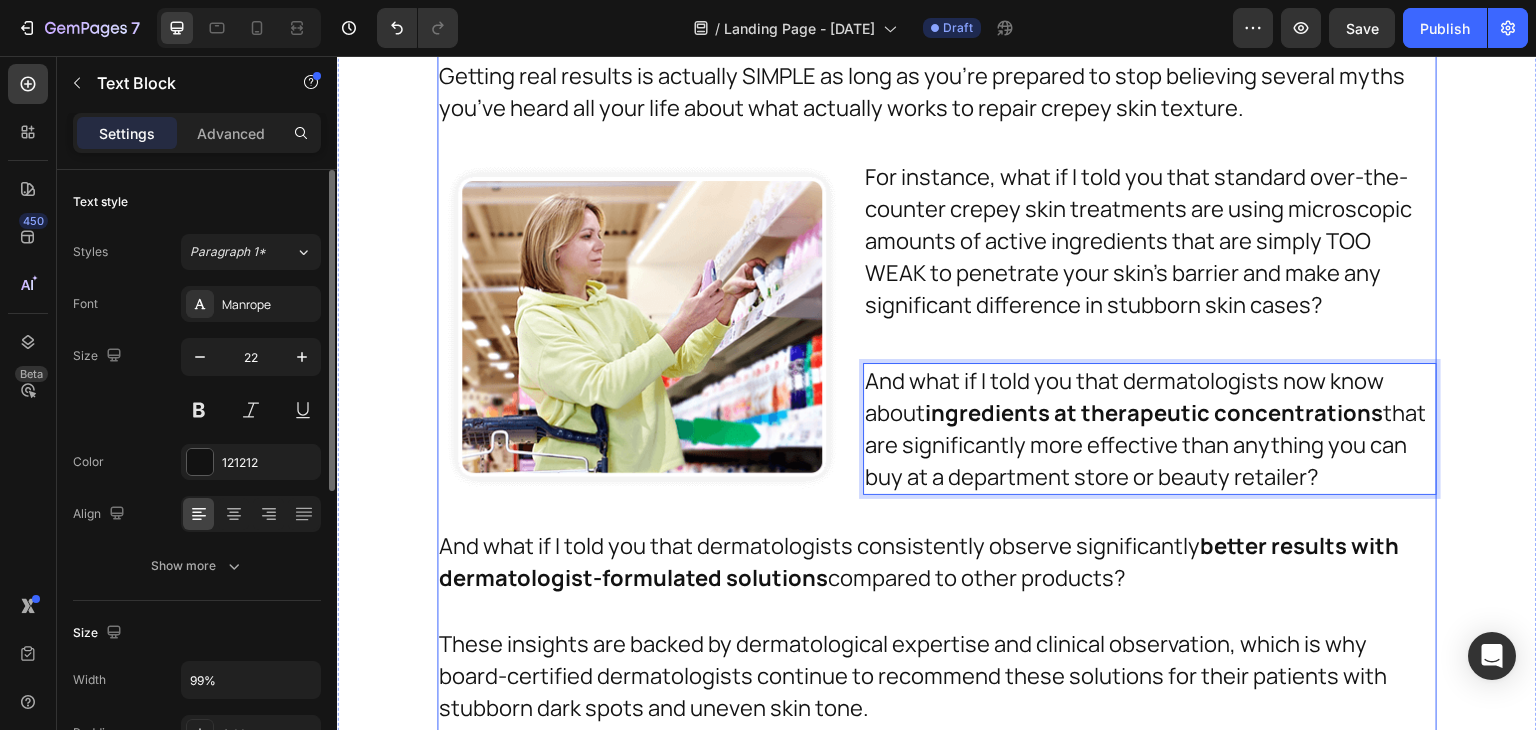click on "Think most crepey skin creams work?  THINK AGAIN.  Many actually contain ingredients that are too weak or ineffective for making any real difference in your skin’s deeper barrier layers! Keep reading — because throughout this report, I’ll shatter more beauty industry myths just like this. Text Block And do you know the best part? Text Block Getting real results is actually SIMPLE as long as you’re prepared to stop believing several myths you’ve heard all your life about what actually works to repair crepey skin texture. Text Block For instance, what if I told you that standard over-the-counter dark spot treatments are using concentrations of active ingredients that are simply TOO WEAK to penetrate your skin's barrier and make any significant difference in stubborn cases? Text Block And what if I told you that dermatologists know about  ingredients at therapeutic concentrations  that are significantly more effective than anything you can buy at a department store or beauty retailer? Text Block   0" at bounding box center (937, 343) 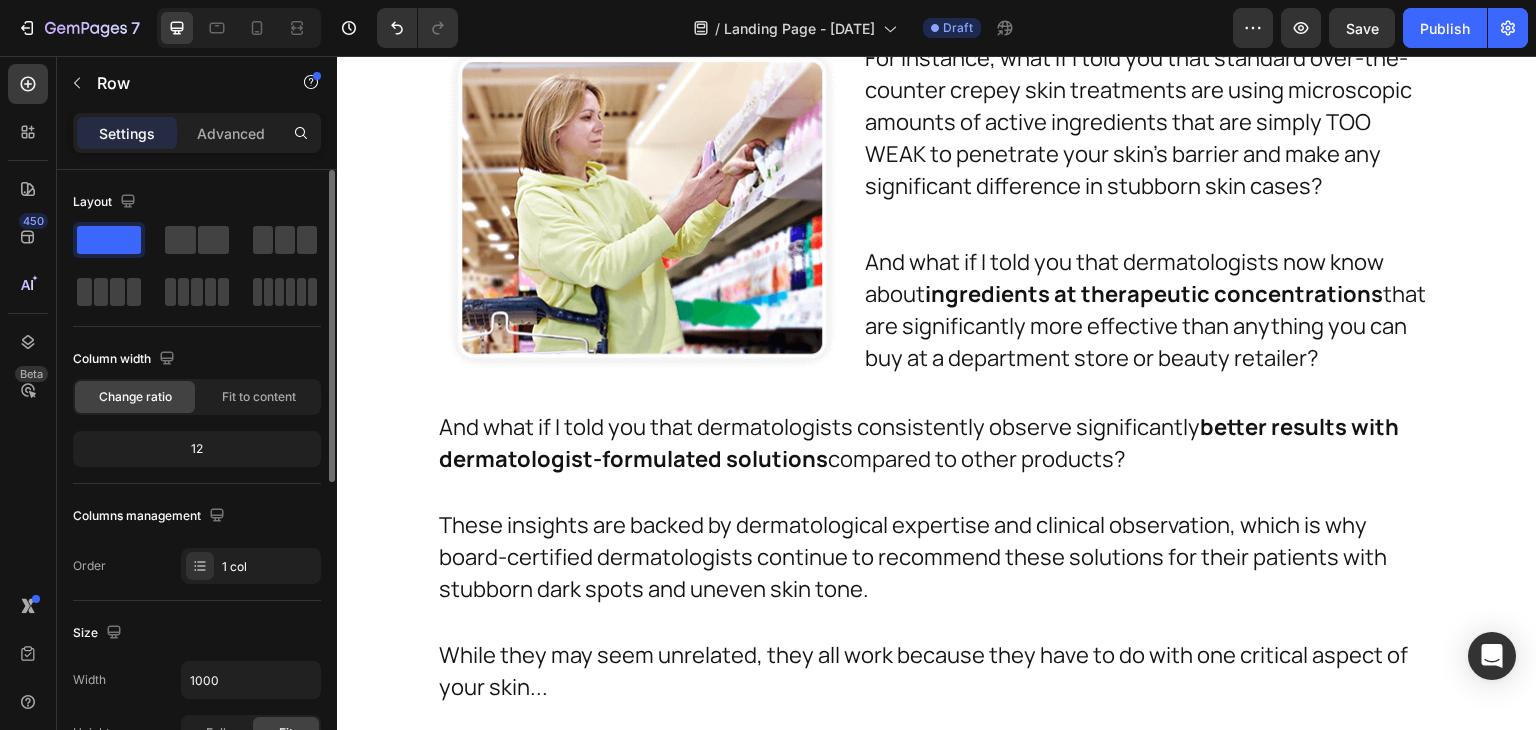 scroll, scrollTop: 5248, scrollLeft: 0, axis: vertical 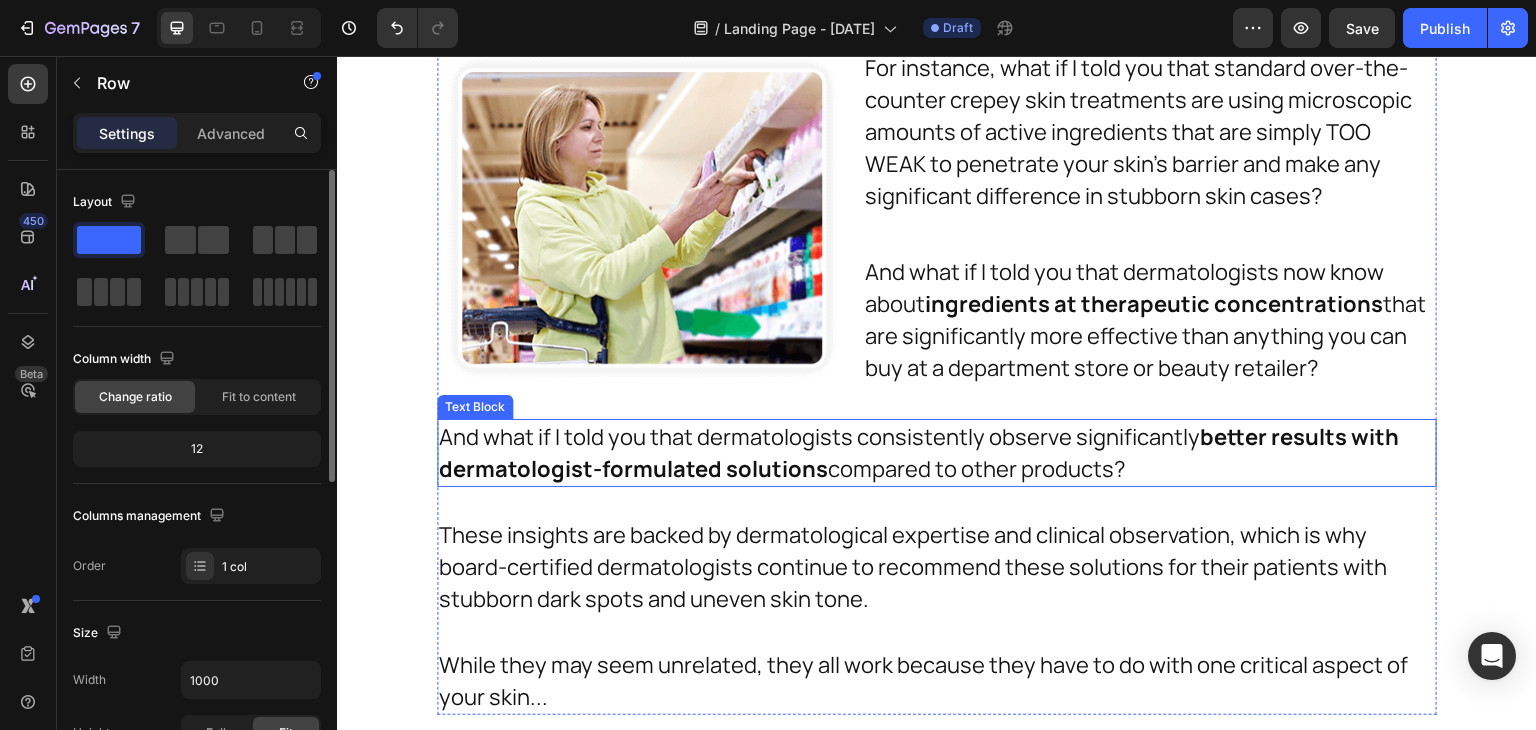 click on "And what if I told you that dermatologists consistently observe significantly  better results with dermatologist-formulated solutions  compared to other products?" at bounding box center [932, 453] 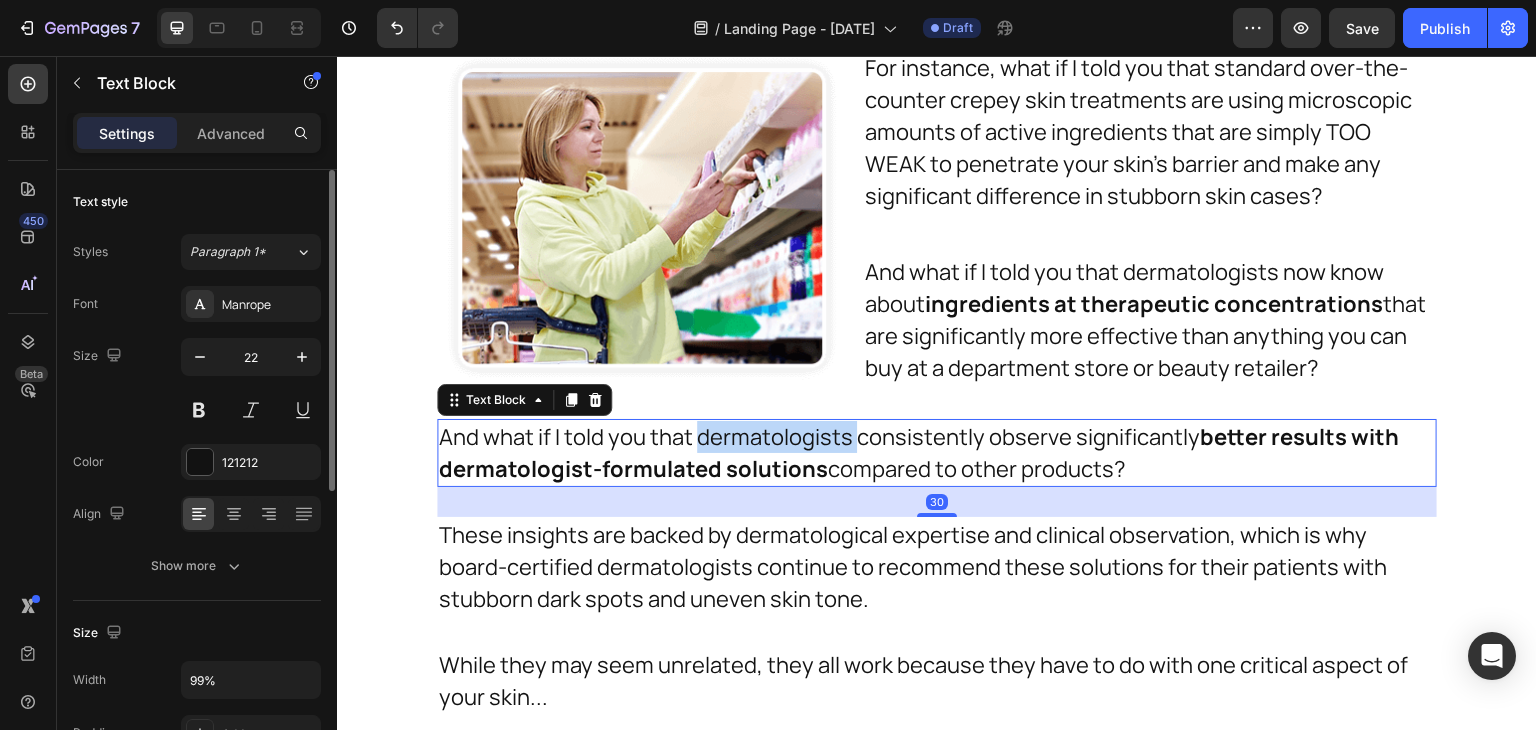 click on "And what if I told you that dermatologists consistently observe significantly  better results with dermatologist-formulated solutions  compared to other products?" at bounding box center [932, 453] 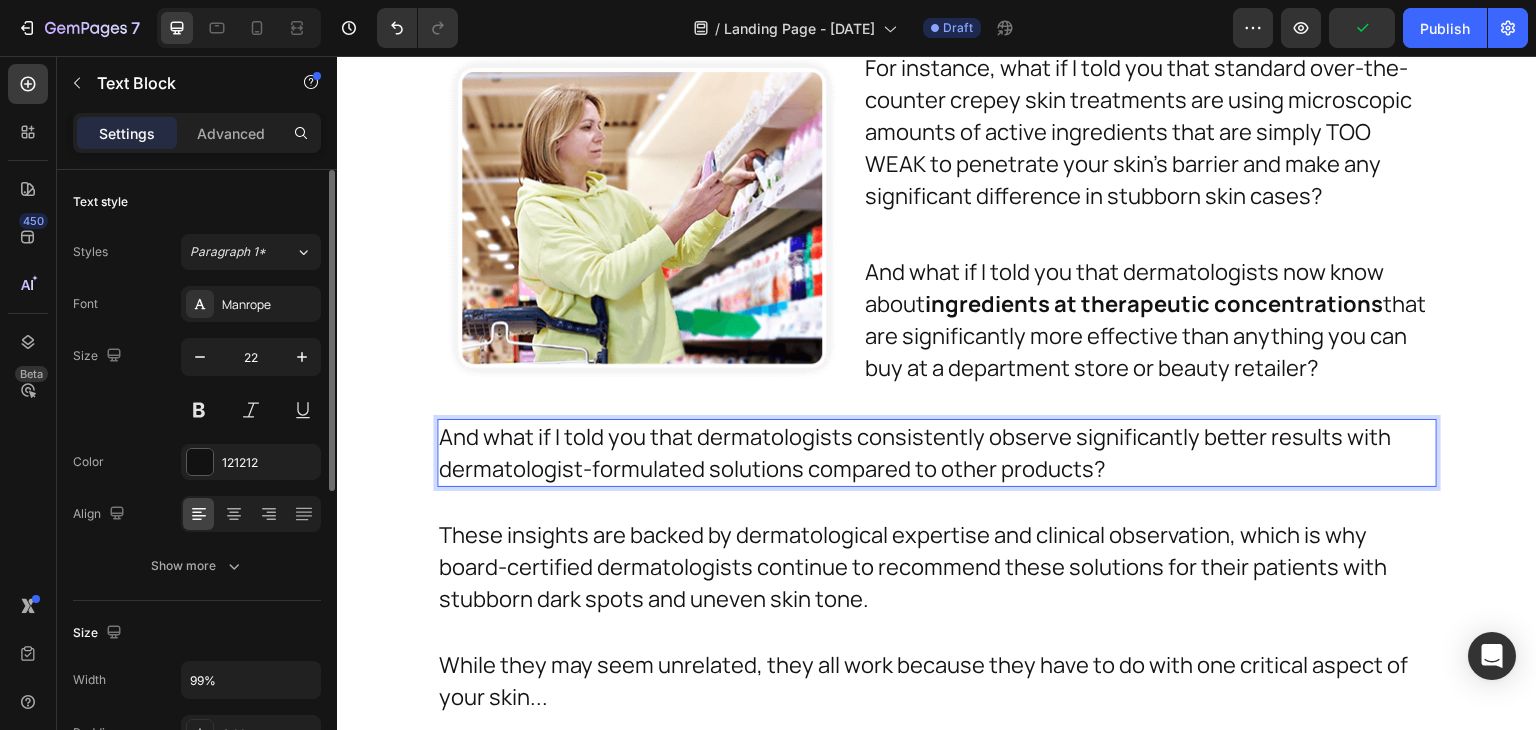click on "And what if I told you that dermatologists consistently observe significantly better results with dermatologist-formulated solutions compared to other products?" at bounding box center (932, 453) 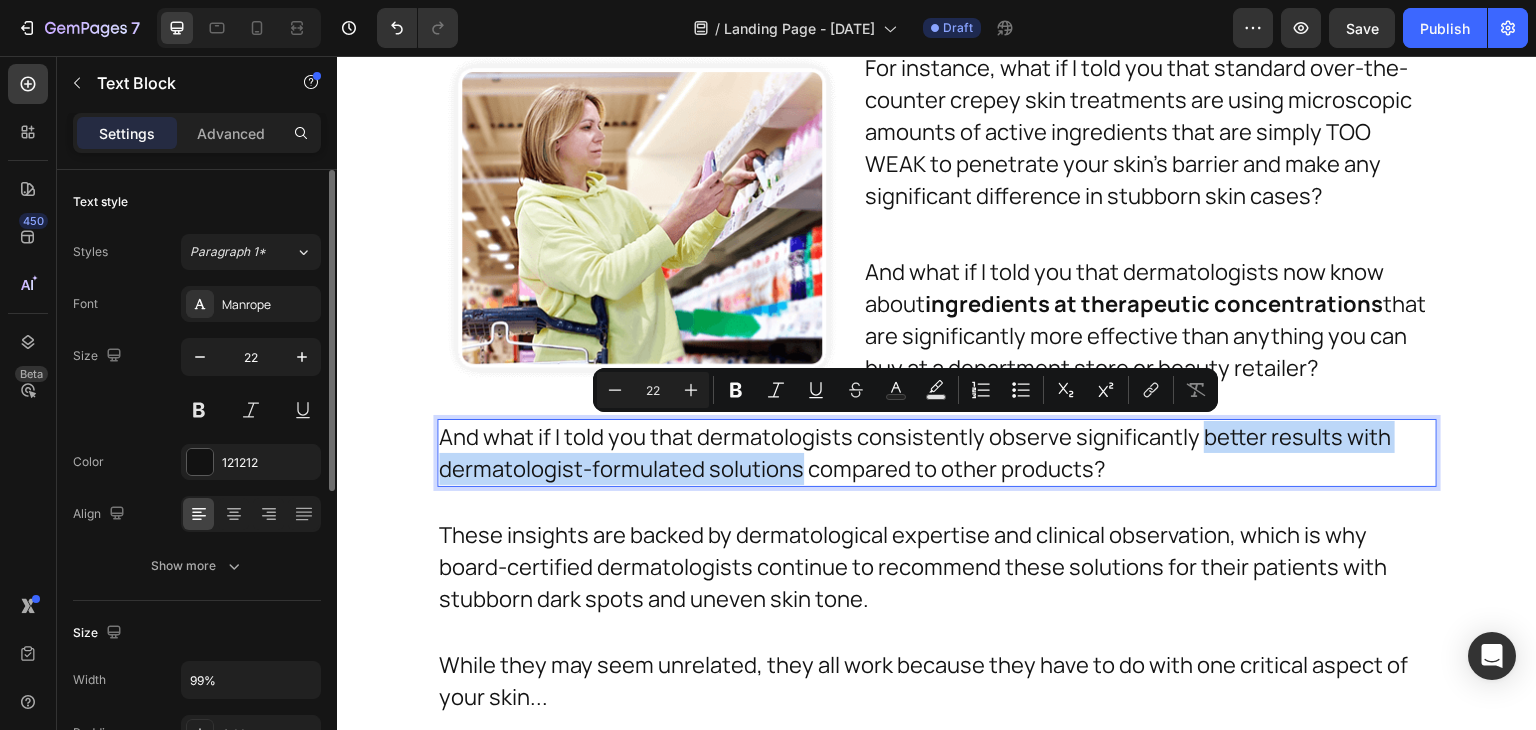 drag, startPoint x: 1198, startPoint y: 434, endPoint x: 793, endPoint y: 481, distance: 407.71805 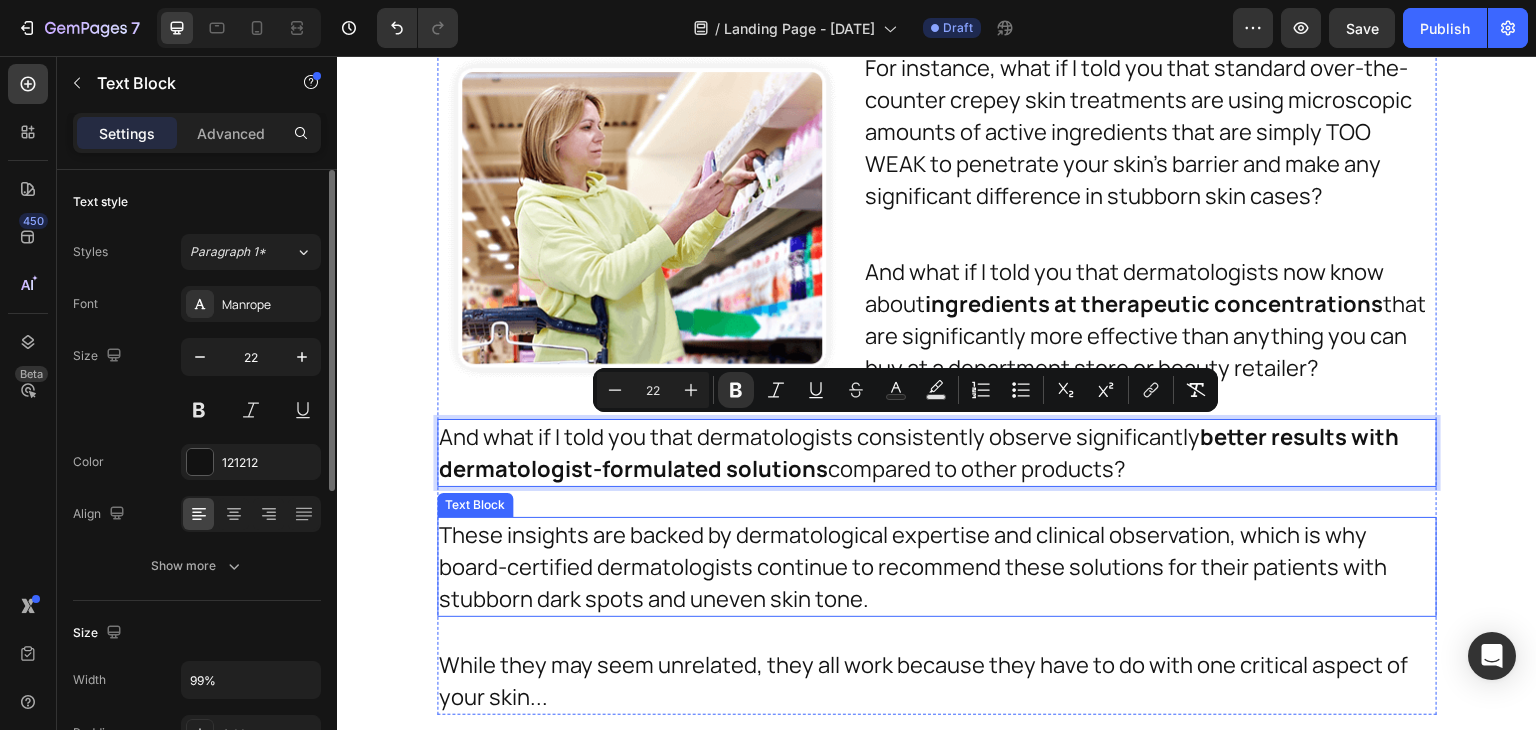click on "These insights are backed by dermatological expertise and clinical observation, which is why board-certified dermatologists continue to recommend these solutions for their patients with stubborn dark spots and uneven skin tone." at bounding box center (932, 567) 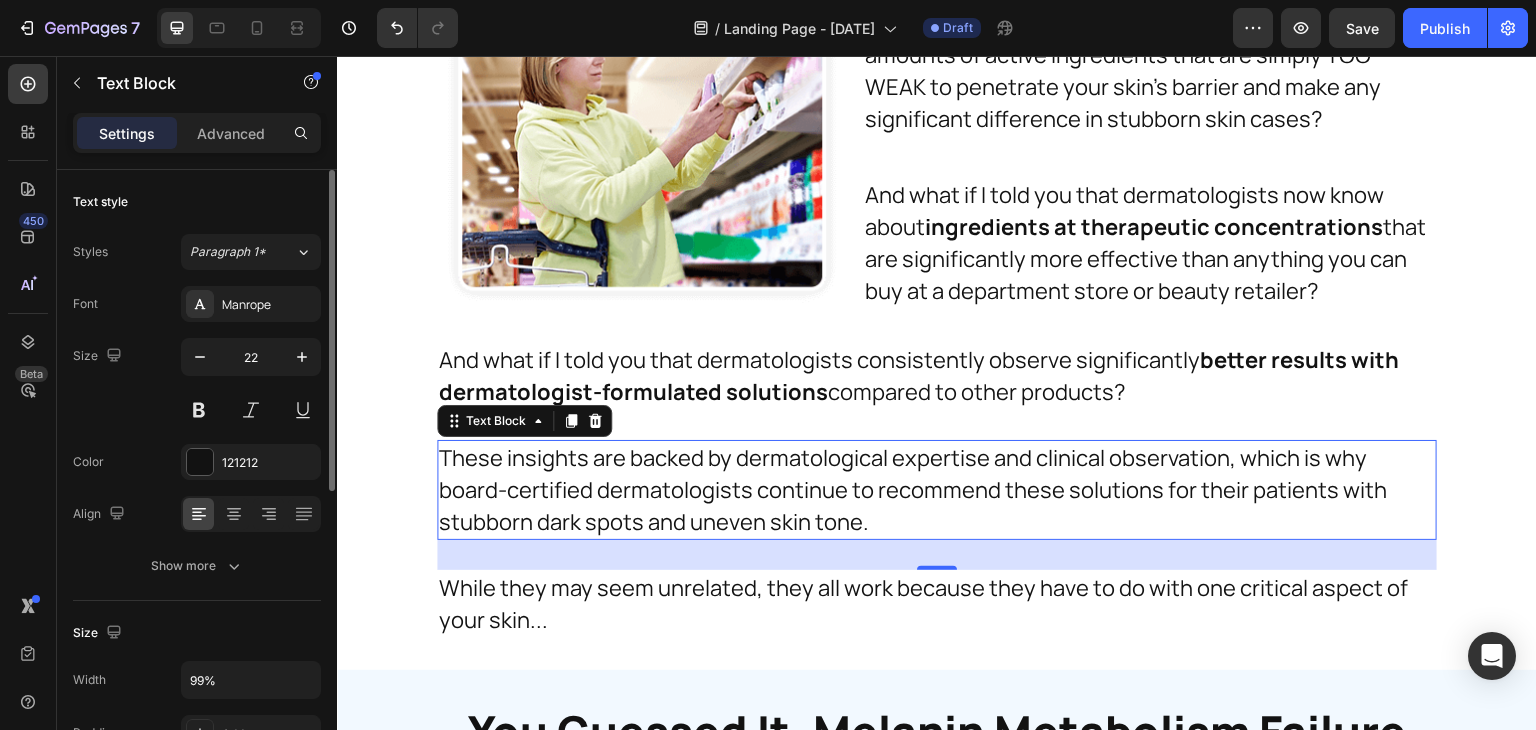 scroll, scrollTop: 5333, scrollLeft: 0, axis: vertical 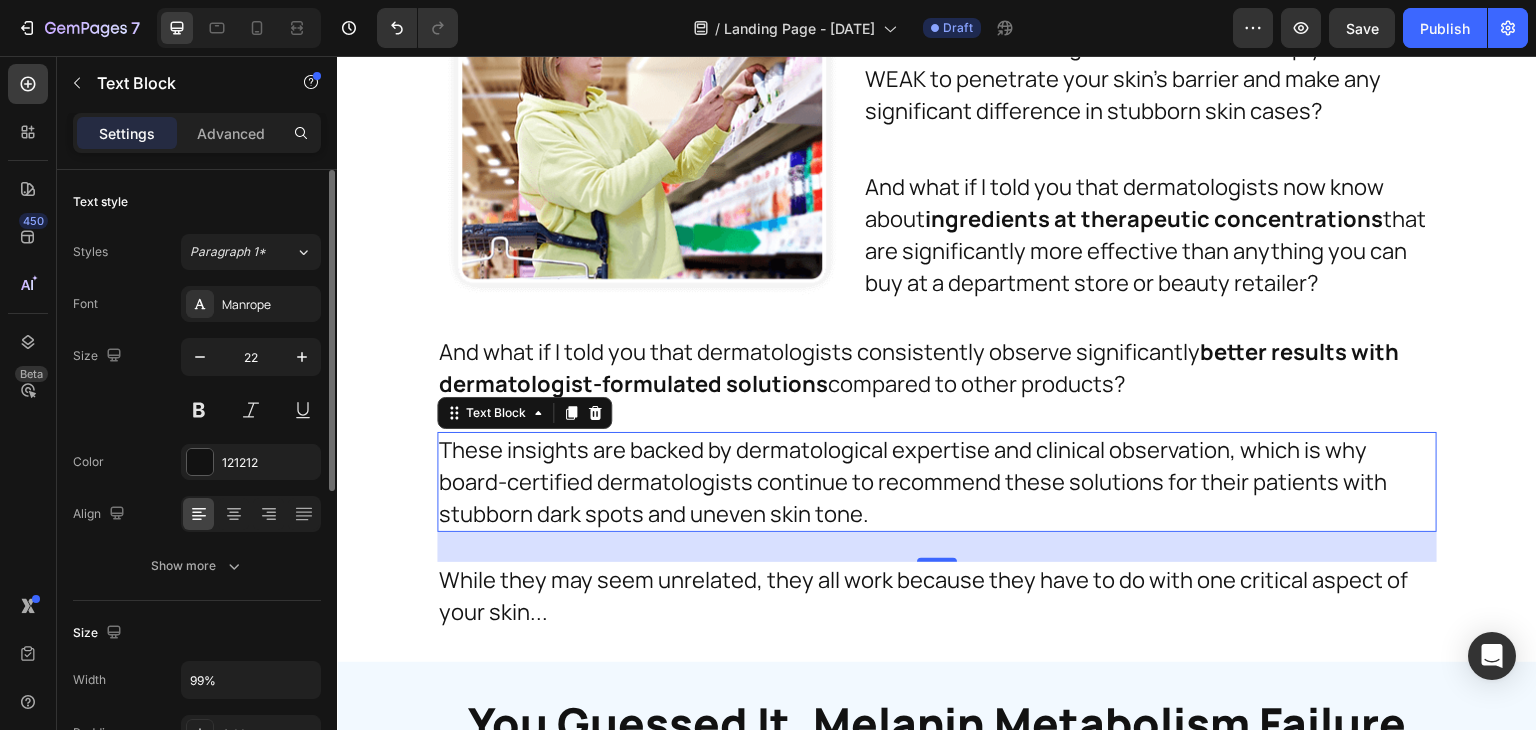 click on "These insights are backed by dermatological expertise and clinical observation, which is why board-certified dermatologists continue to recommend these solutions for their patients with stubborn dark spots and uneven skin tone." at bounding box center [932, 482] 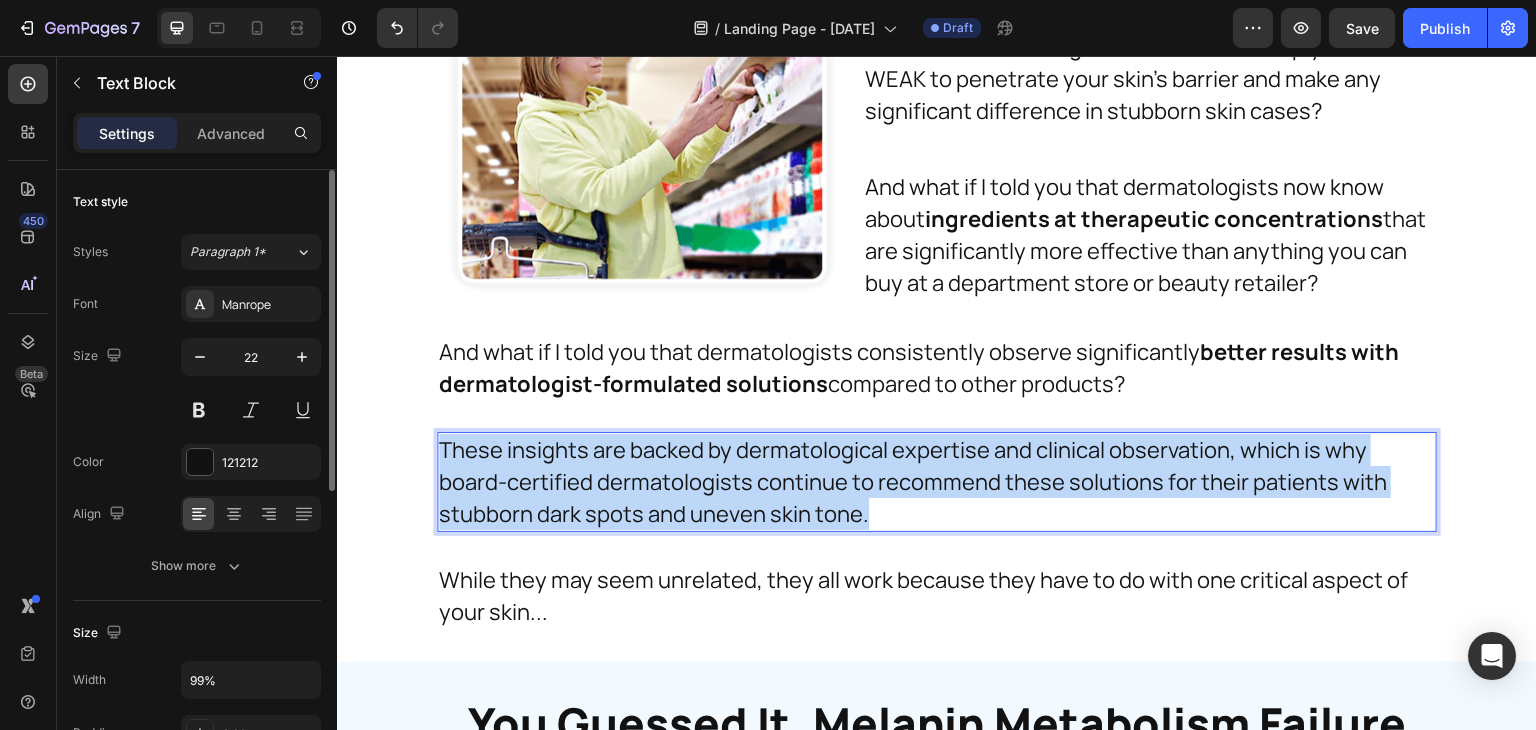click on "These insights are backed by dermatological expertise and clinical observation, which is why board-certified dermatologists continue to recommend these solutions for their patients with stubborn dark spots and uneven skin tone." at bounding box center (932, 482) 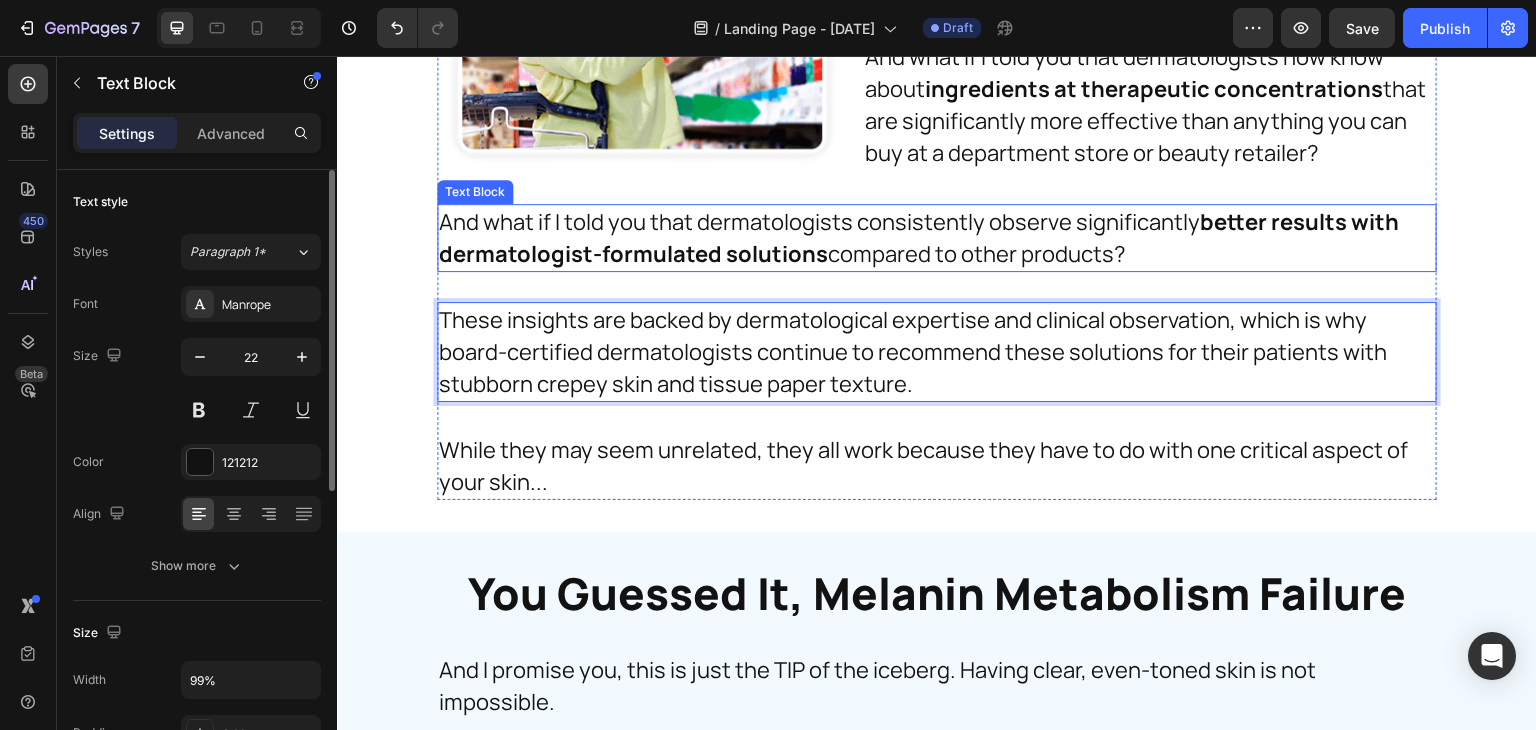 scroll, scrollTop: 5465, scrollLeft: 0, axis: vertical 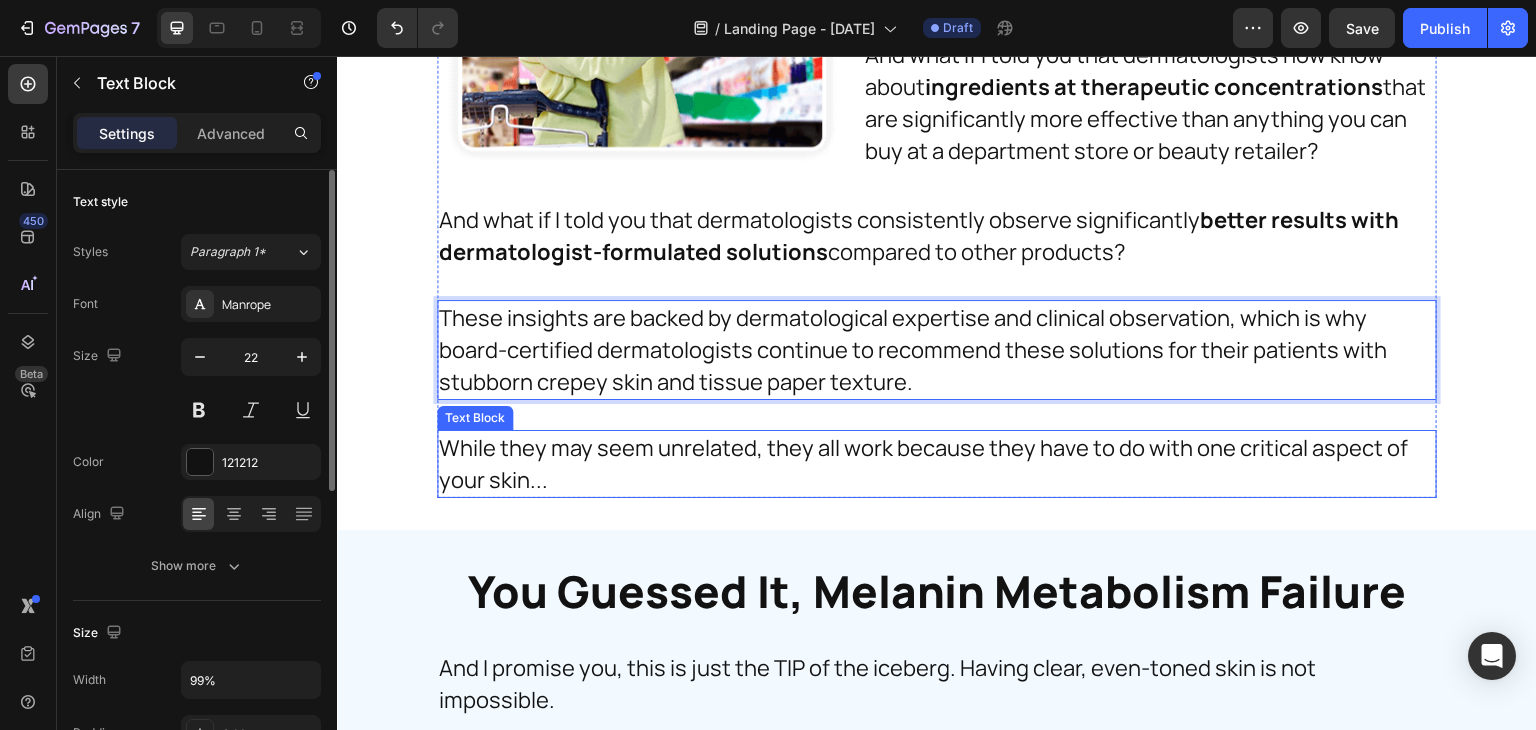 click on "While they may seem unrelated, they all work because they have to do with one critical aspect of your skin..." at bounding box center (932, 464) 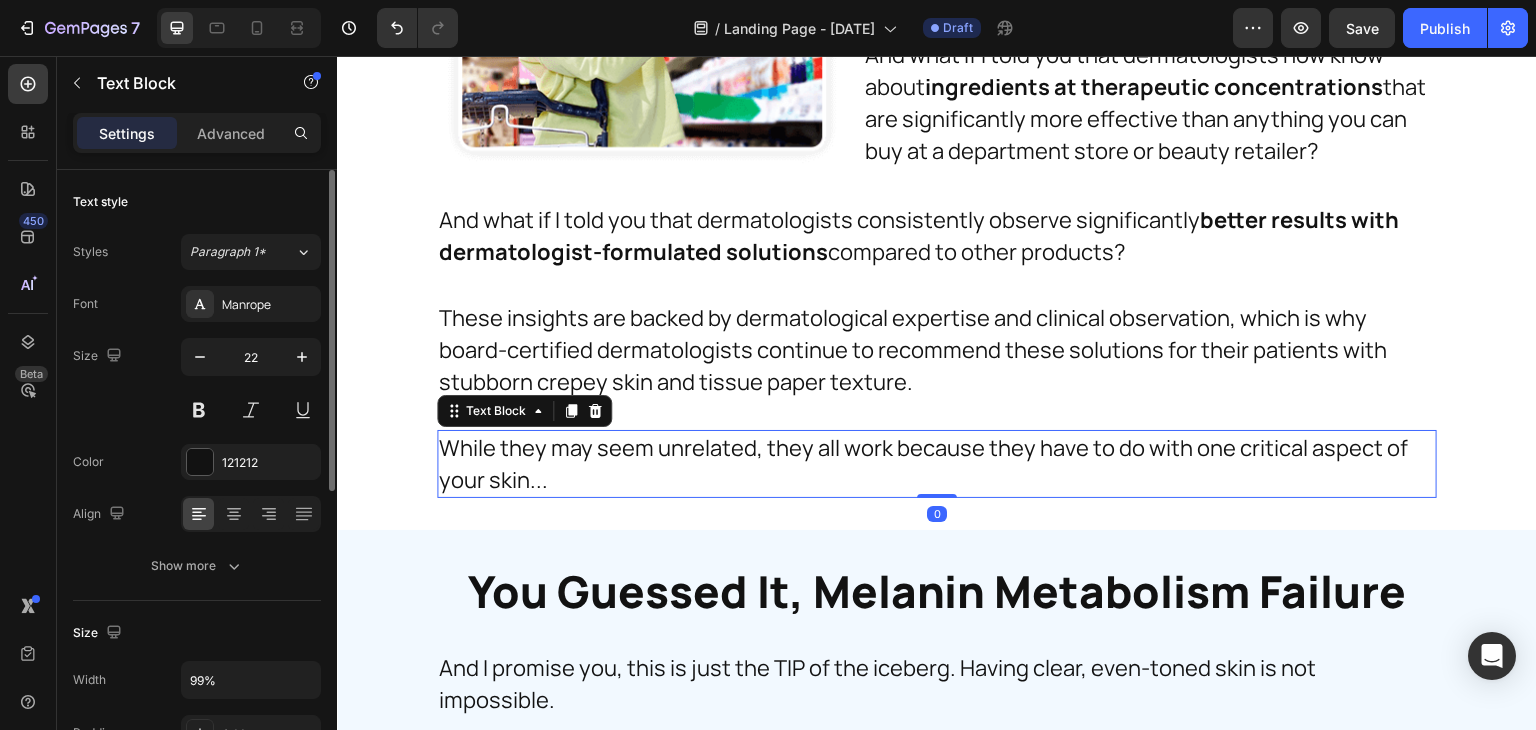 click on "While they may seem unrelated, they all work because they have to do with one critical aspect of your skin..." at bounding box center [932, 464] 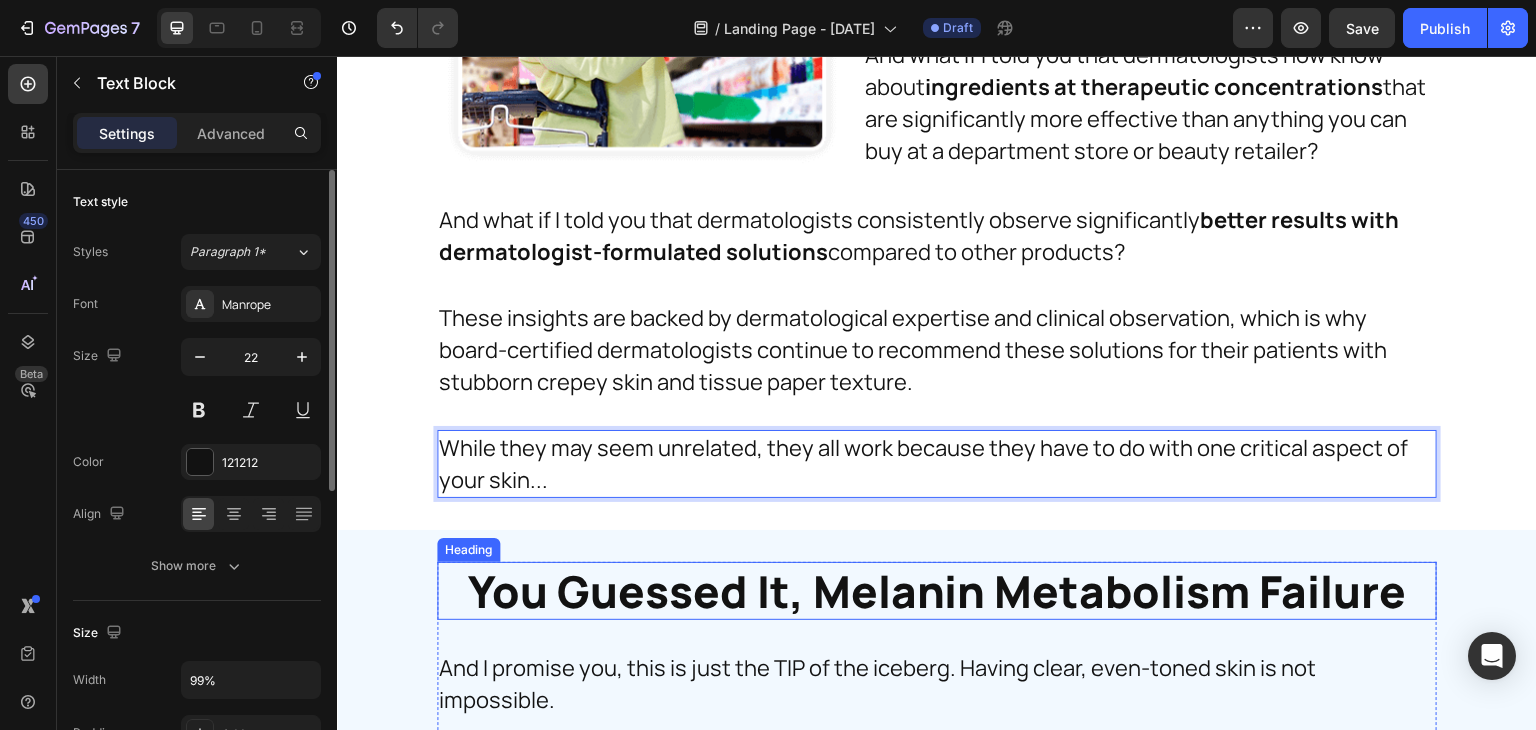 click on "You Guessed It, Melanin Metabolism Failure" at bounding box center (937, 591) 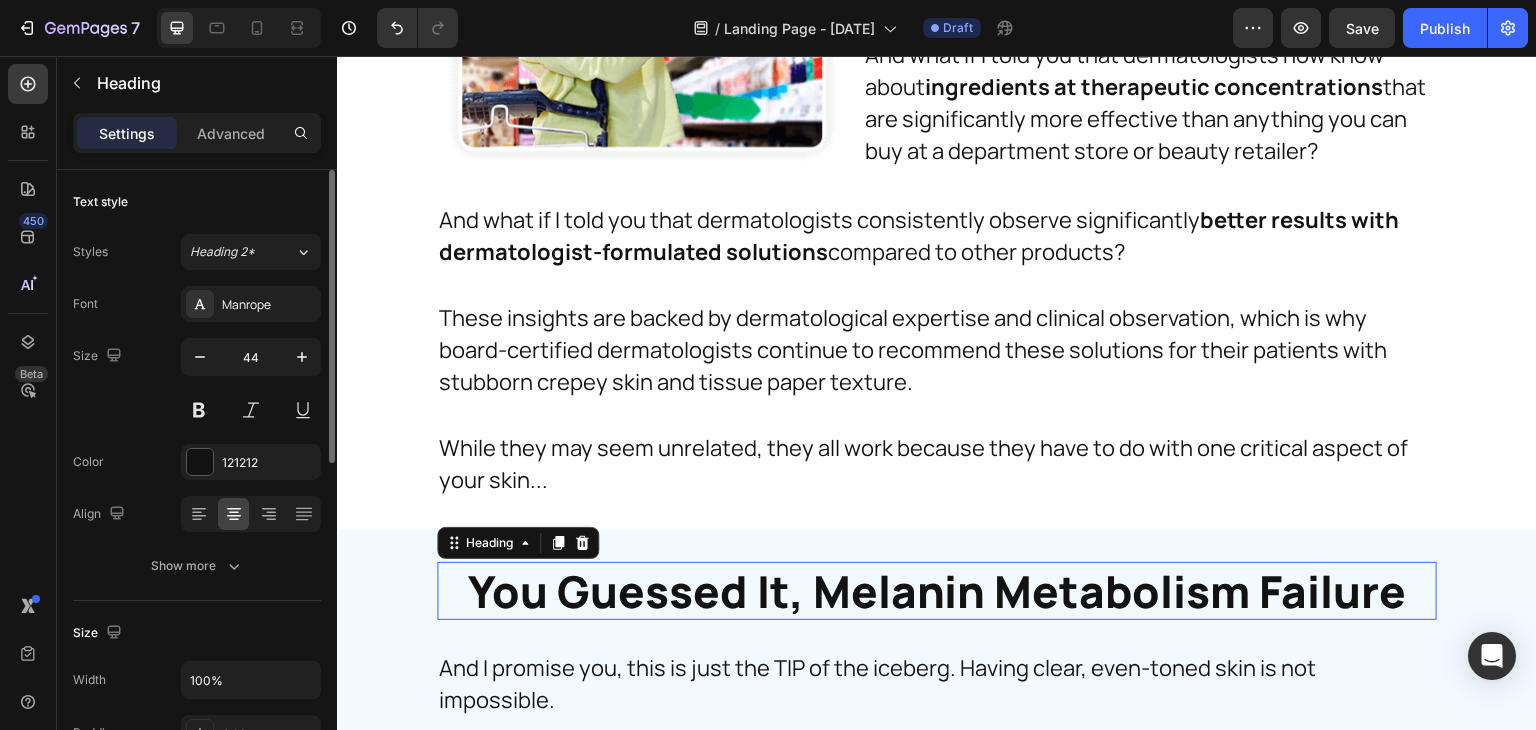 click on "You Guessed It, Melanin Metabolism Failure" at bounding box center (937, 591) 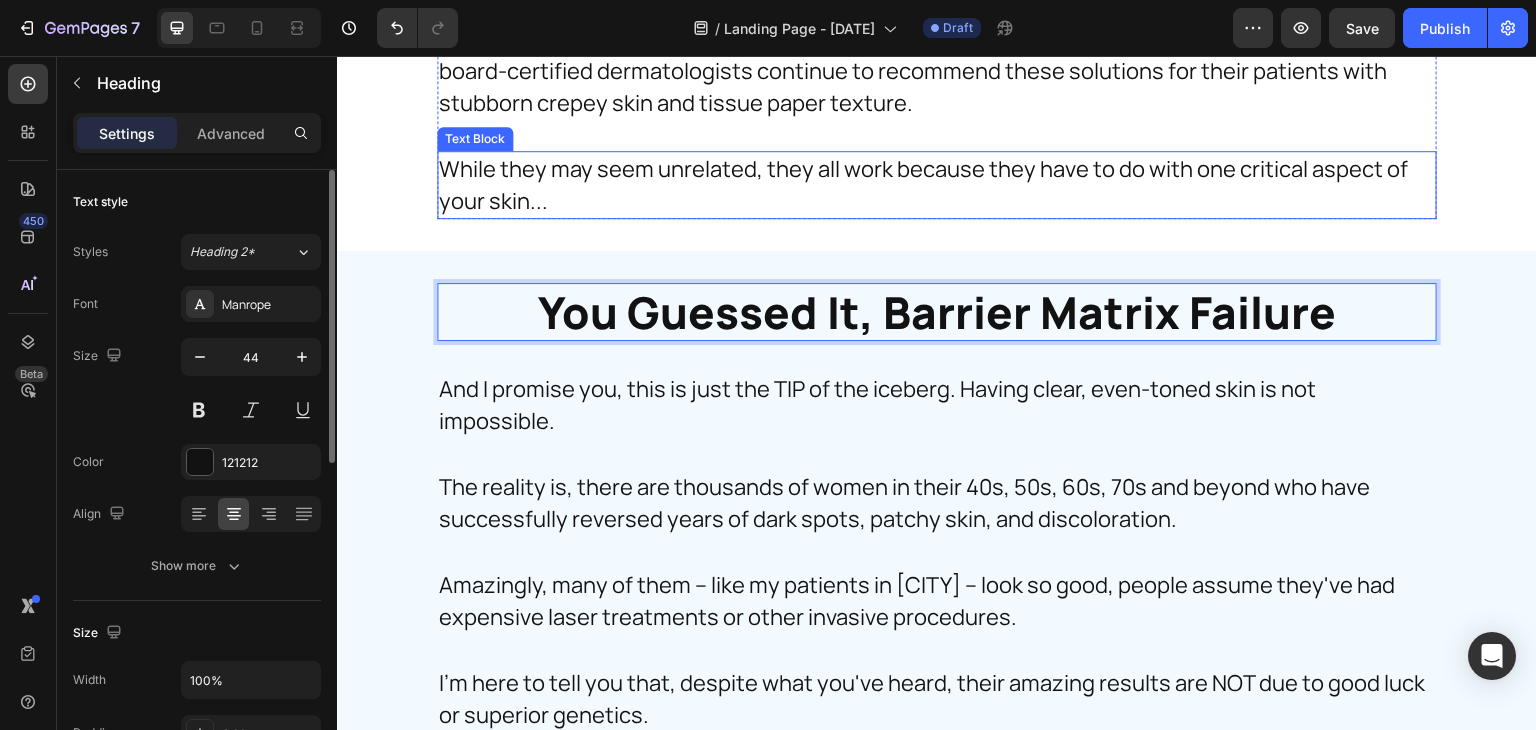 scroll, scrollTop: 5745, scrollLeft: 0, axis: vertical 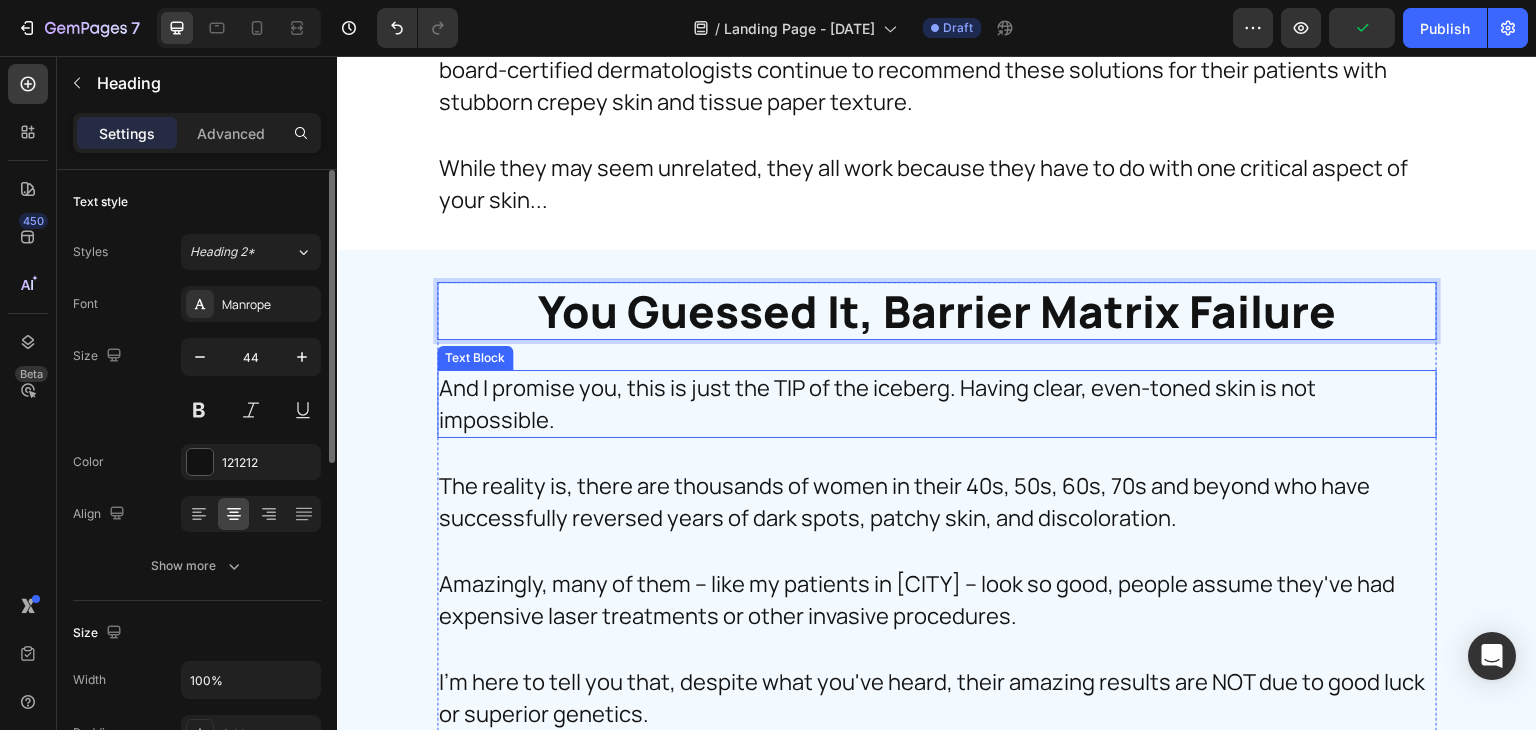 click on "And I promise you, this is just the TIP of the iceberg. Having clear, even-toned skin is not impossible." at bounding box center (932, 404) 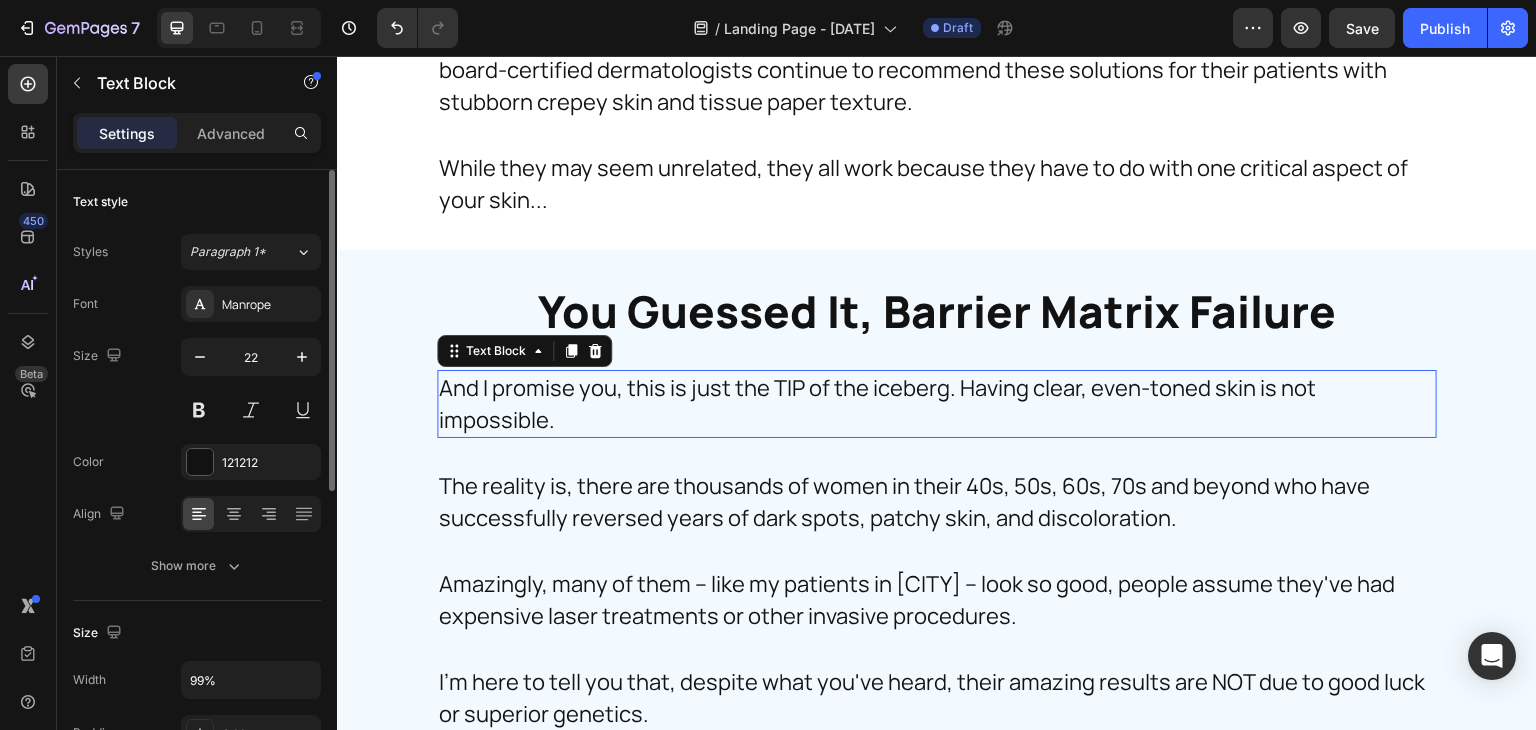click on "And I promise you, this is just the TIP of the iceberg. Having clear, even-toned skin is not impossible." at bounding box center [932, 404] 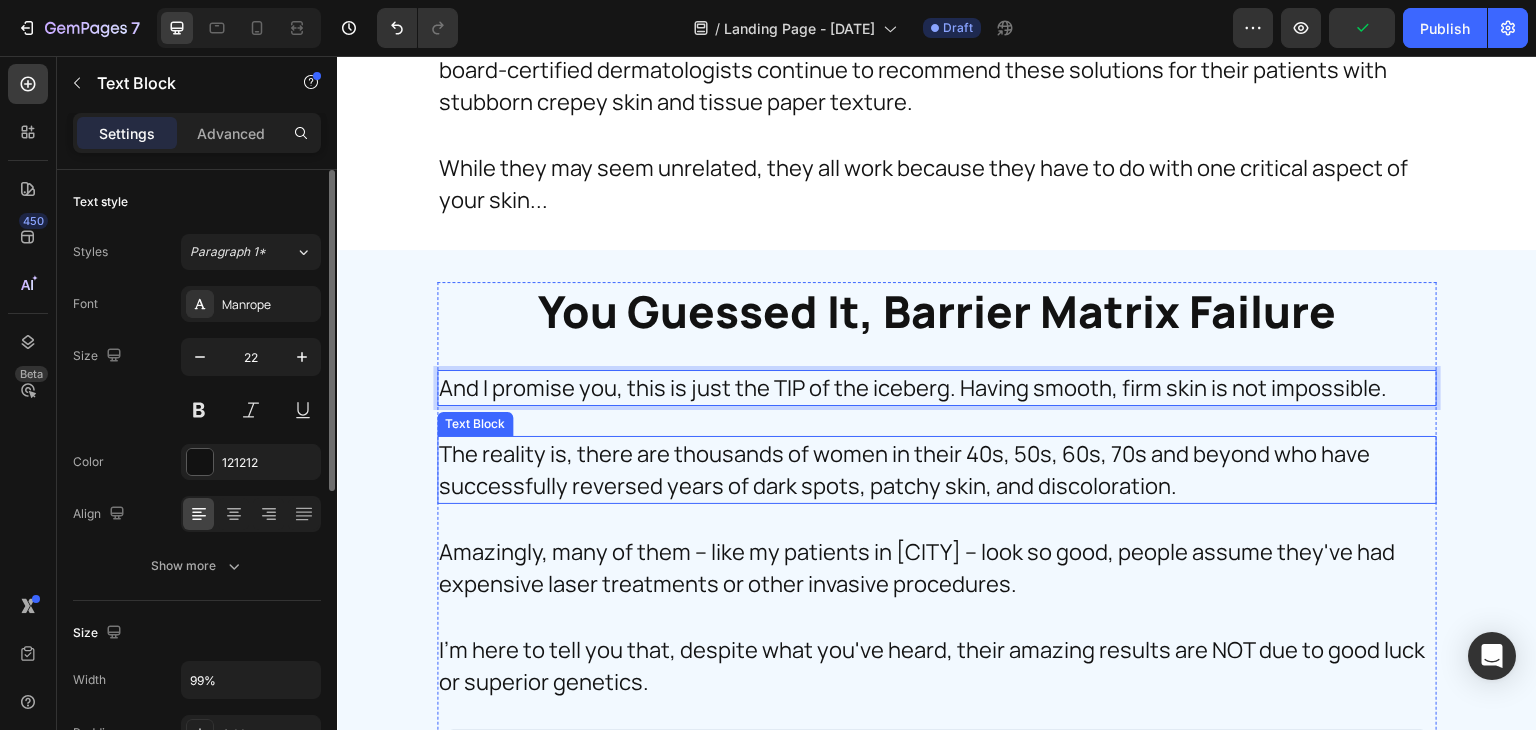 click on "The reality is, there are thousands of women in their 40s, 50s, 60s, 70s and beyond who have successfully reversed years of dark spots, patchy skin, and discoloration." at bounding box center (932, 470) 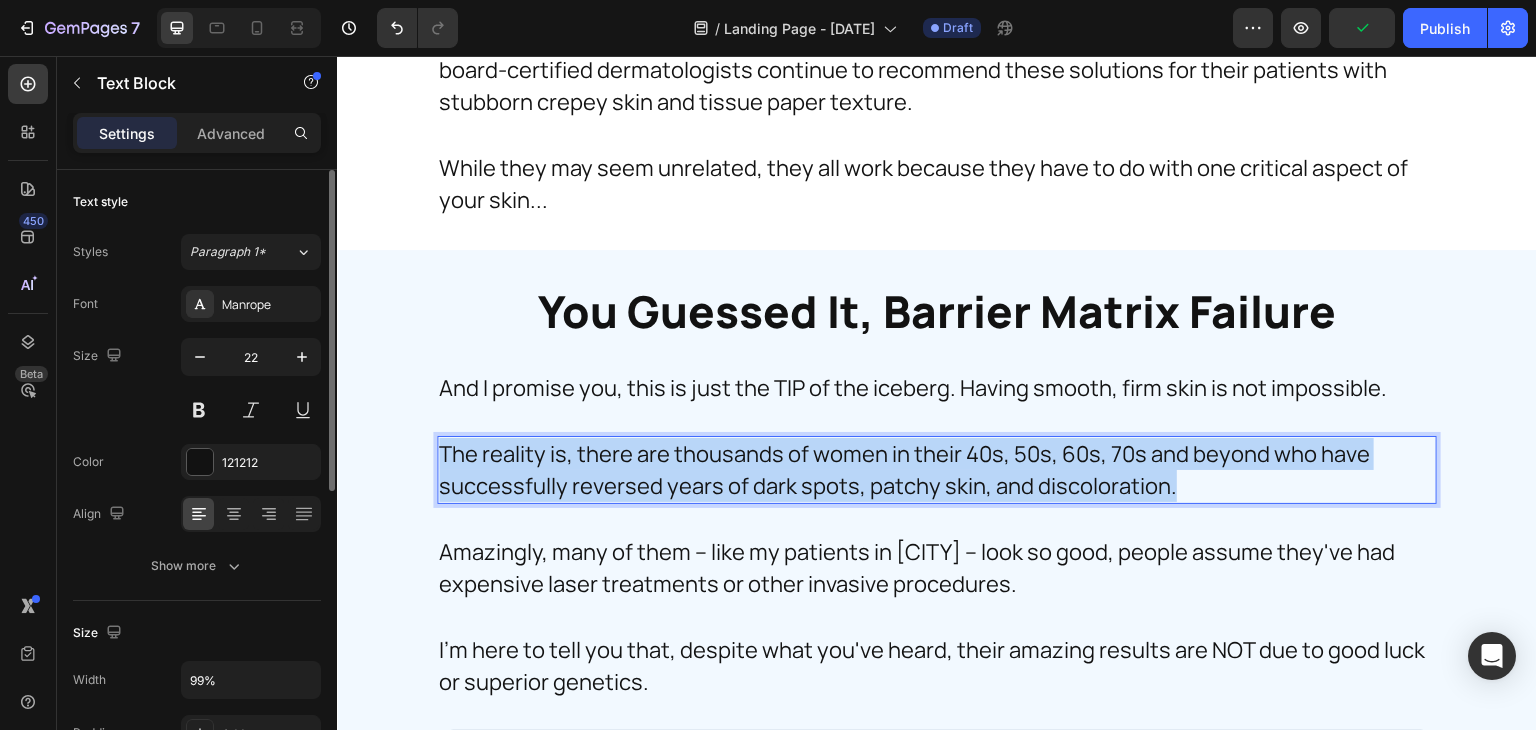 click on "The reality is, there are thousands of women in their 40s, 50s, 60s, 70s and beyond who have successfully reversed years of dark spots, patchy skin, and discoloration." at bounding box center [932, 470] 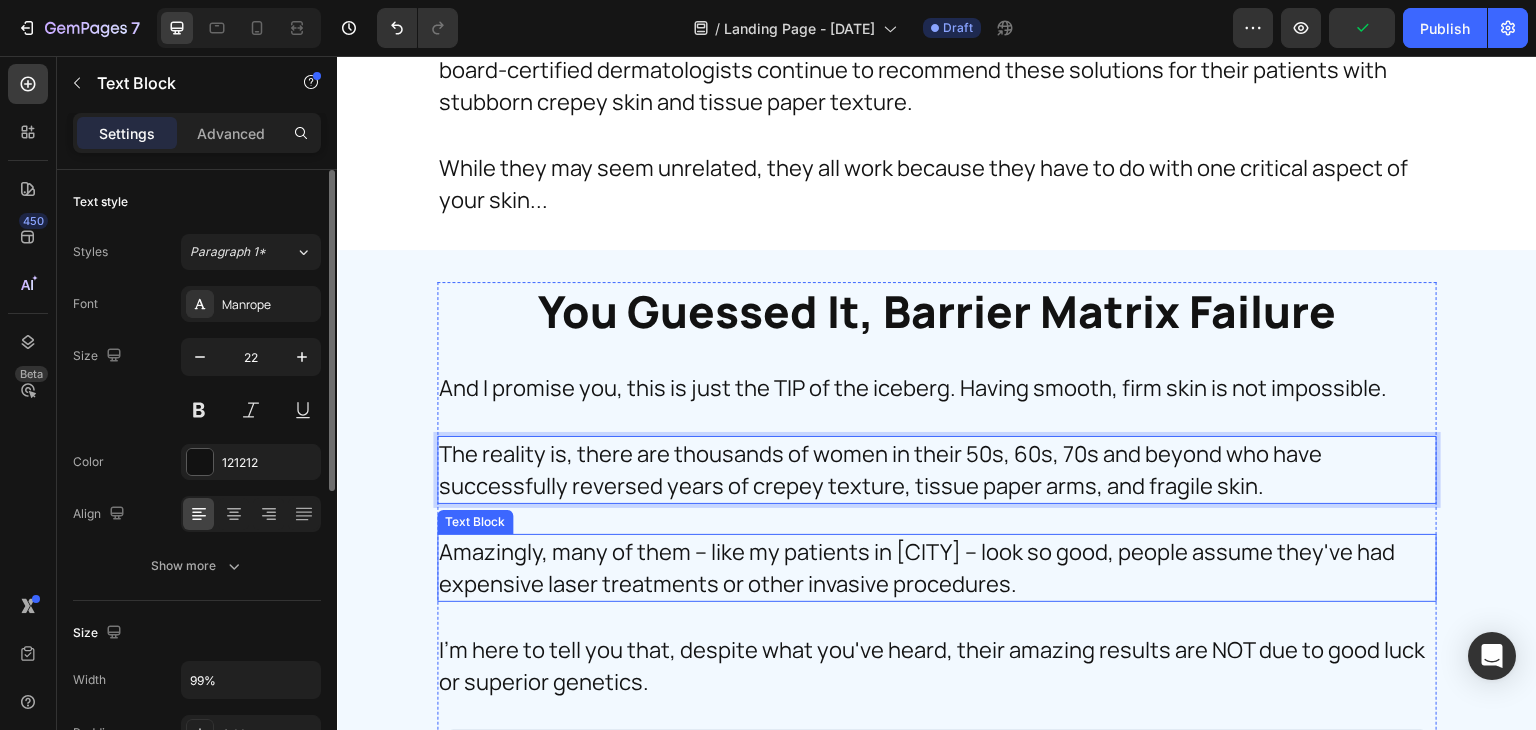 click on "Amazingly, many of them – like my patients in [CITY] – look so good, people assume they've had expensive laser treatments or other invasive procedures." at bounding box center [932, 568] 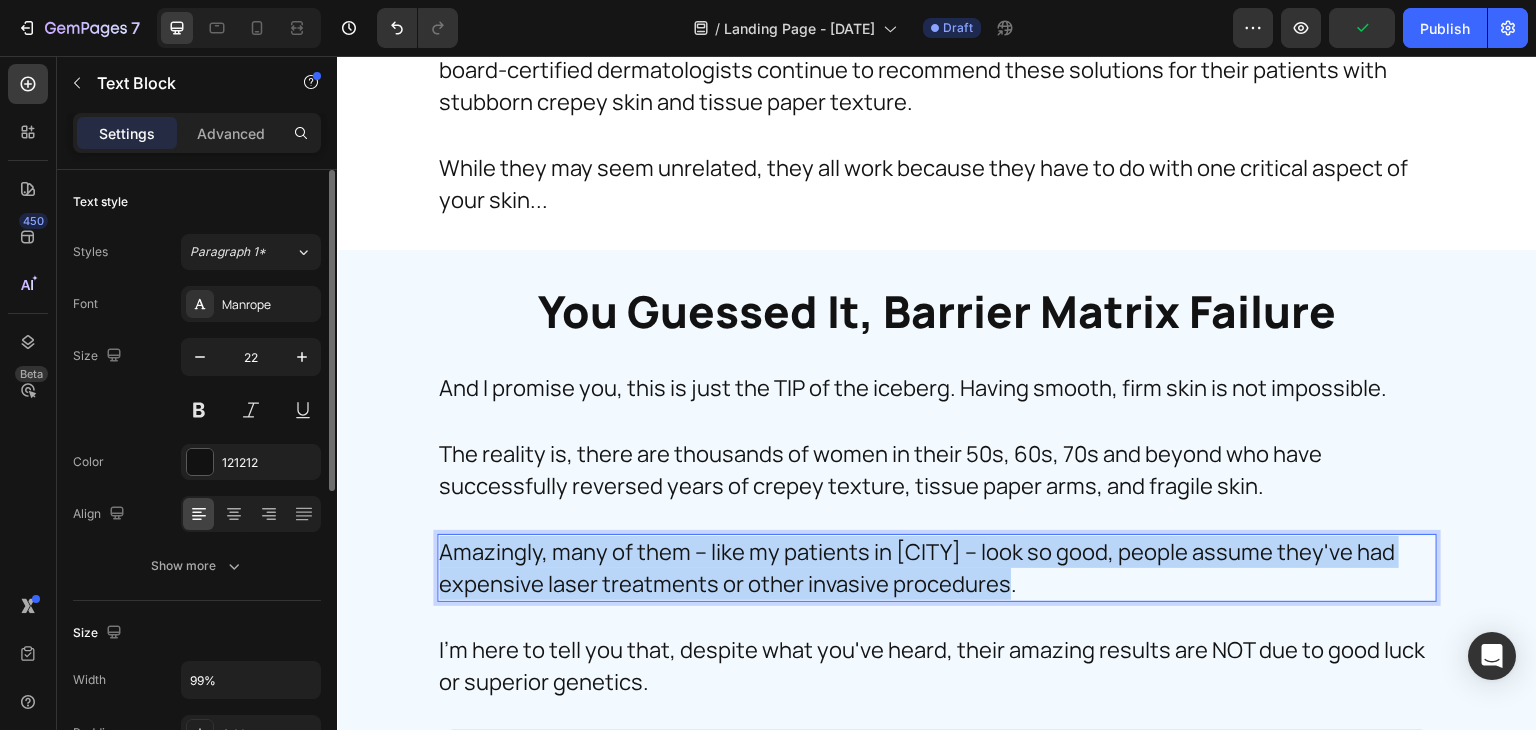click on "Amazingly, many of them – like my patients in [CITY] – look so good, people assume they've had expensive laser treatments or other invasive procedures." at bounding box center [932, 568] 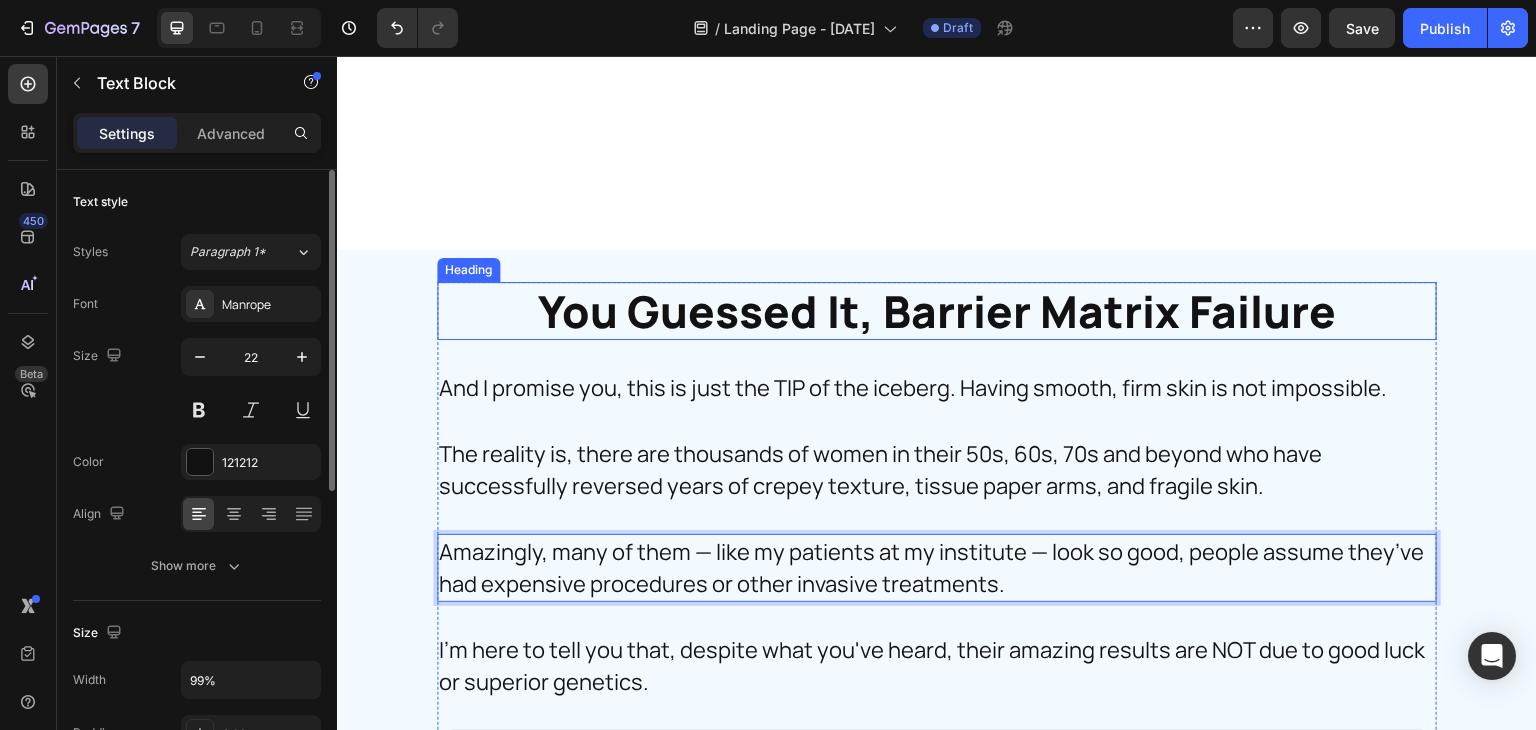 scroll, scrollTop: 6048, scrollLeft: 0, axis: vertical 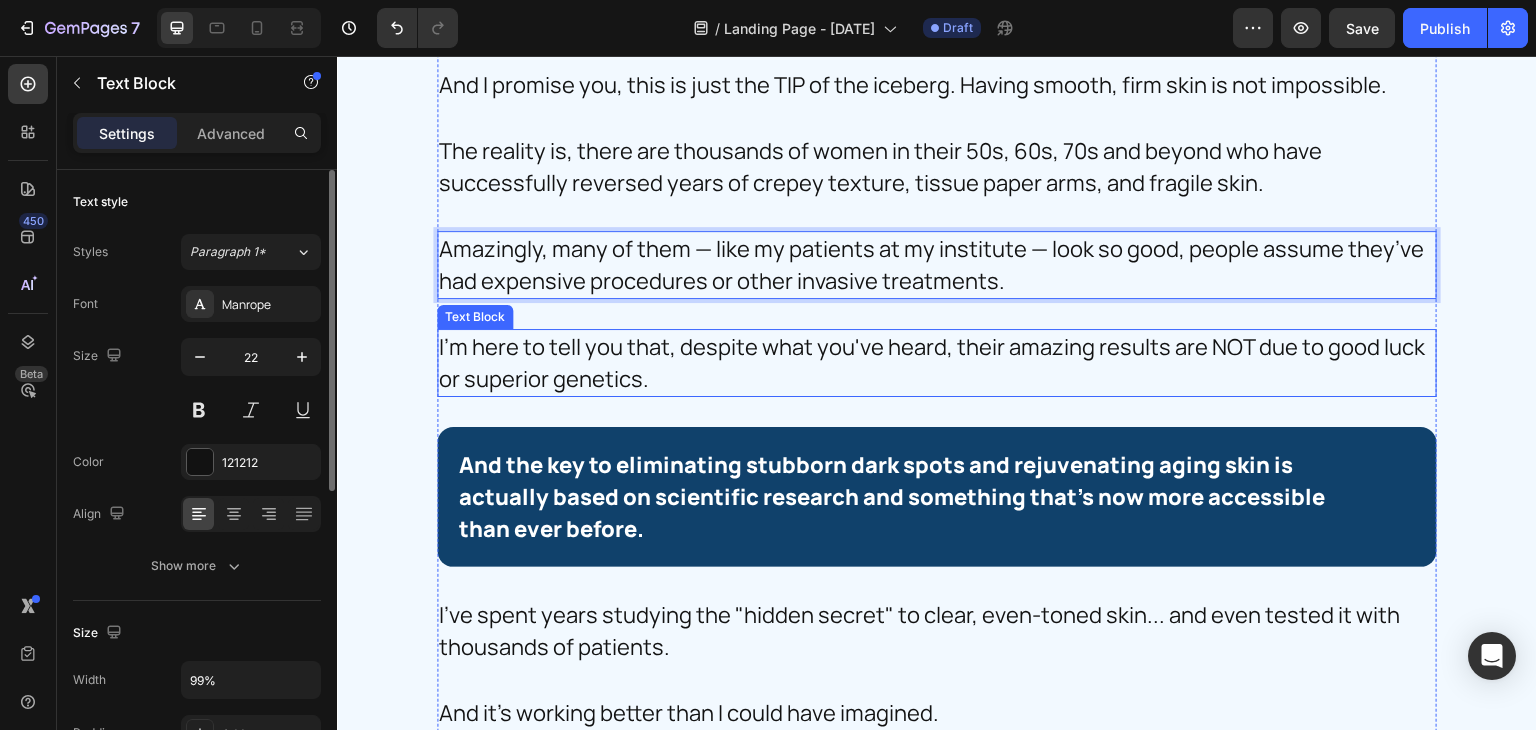 click on "I'm here to tell you that, despite what you've heard, their amazing results are NOT due to good luck or superior genetics." at bounding box center (932, 363) 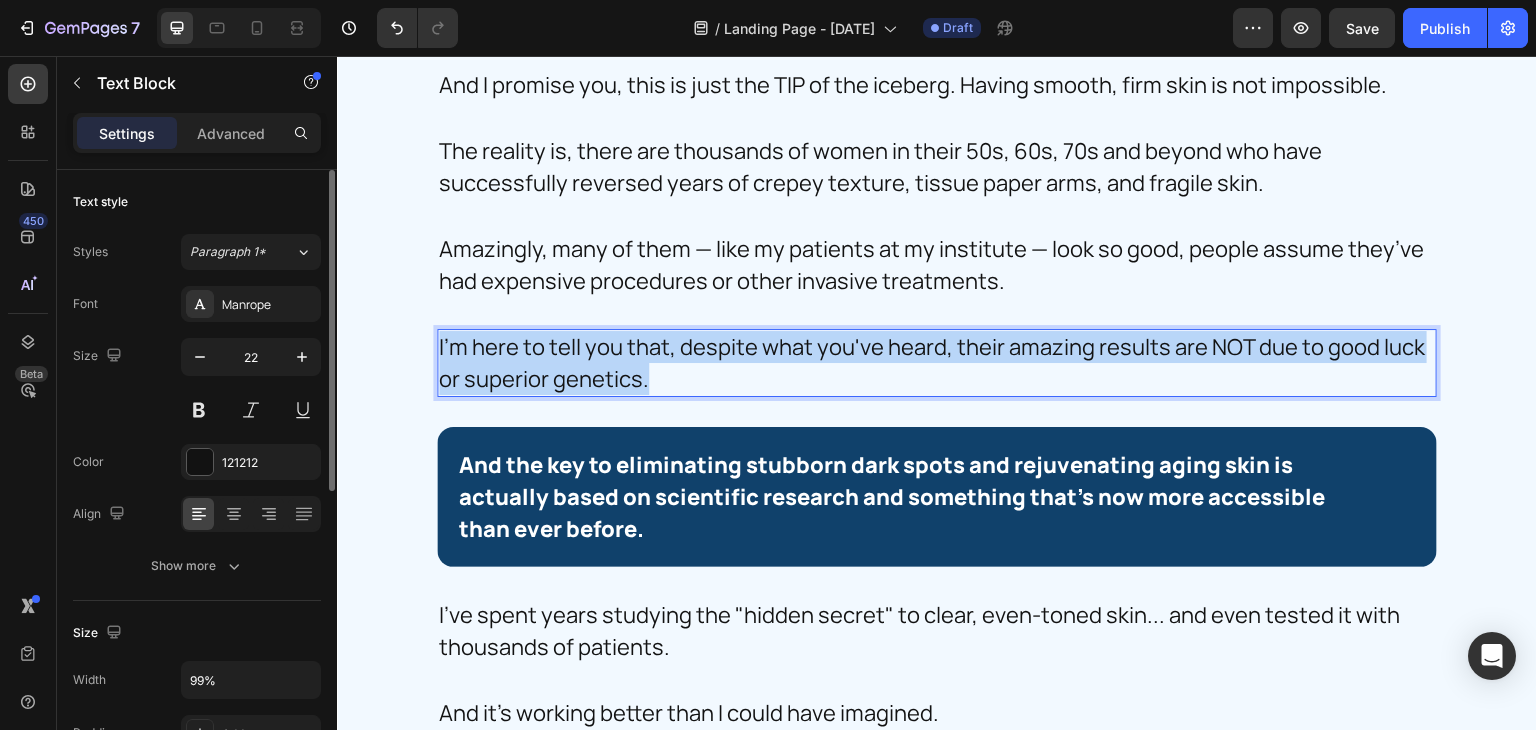 click on "I'm here to tell you that, despite what you've heard, their amazing results are NOT due to good luck or superior genetics." at bounding box center (932, 363) 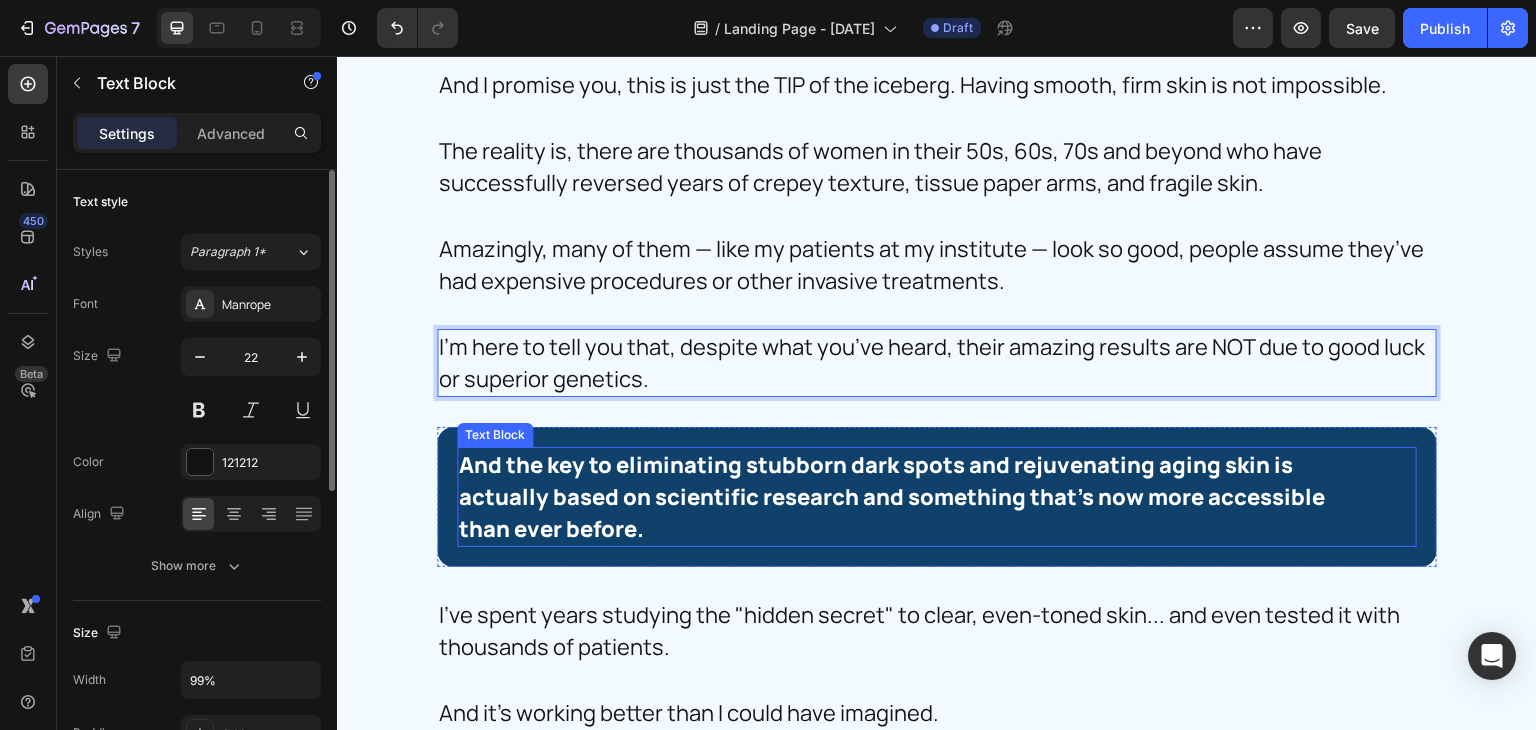 click on "And the key to eliminating stubborn dark spots and rejuvenating aging skin is actually based on scientific research and something that's now more accessible than ever before." at bounding box center (918, 497) 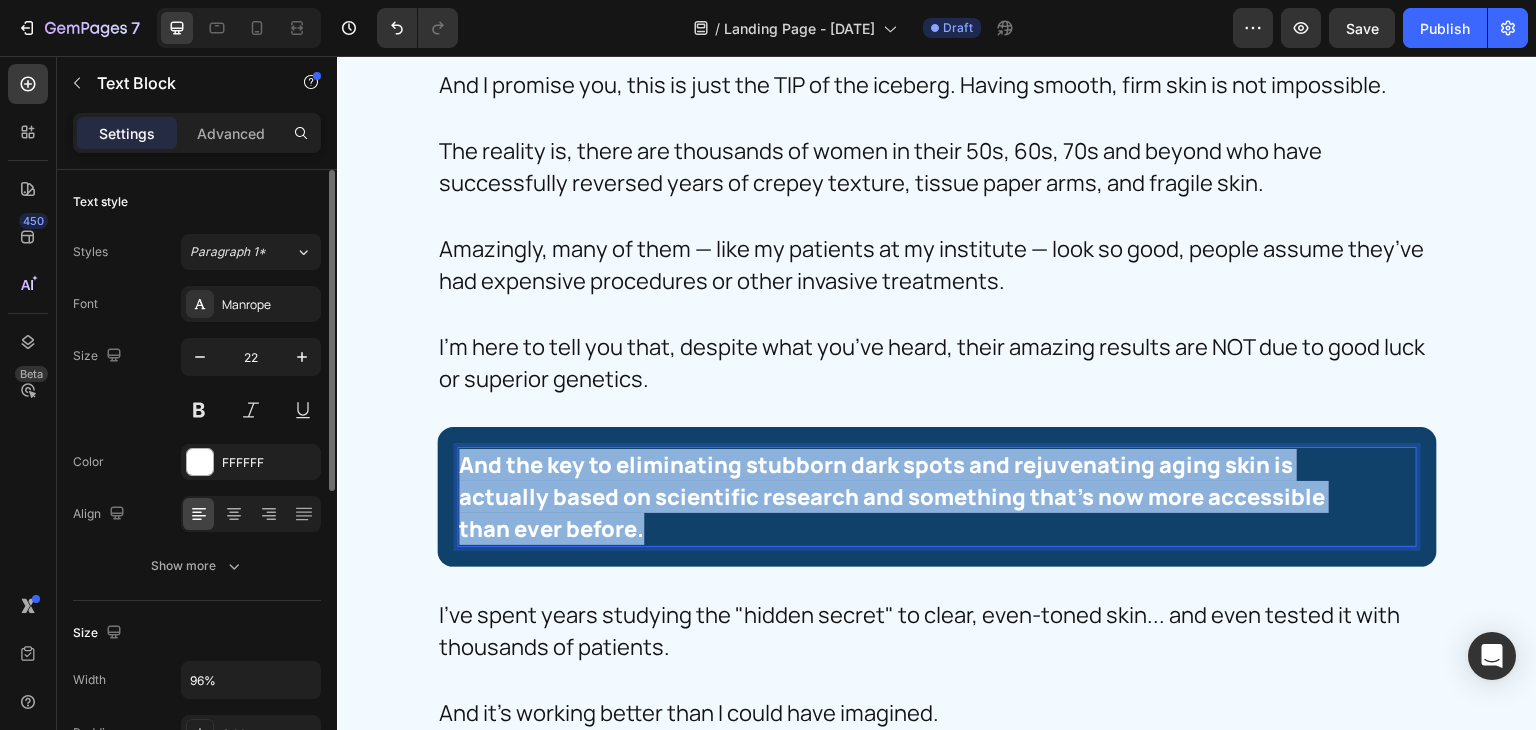 click on "And the key to eliminating stubborn dark spots and rejuvenating aging skin is actually based on scientific research and something that's now more accessible than ever before." at bounding box center (918, 497) 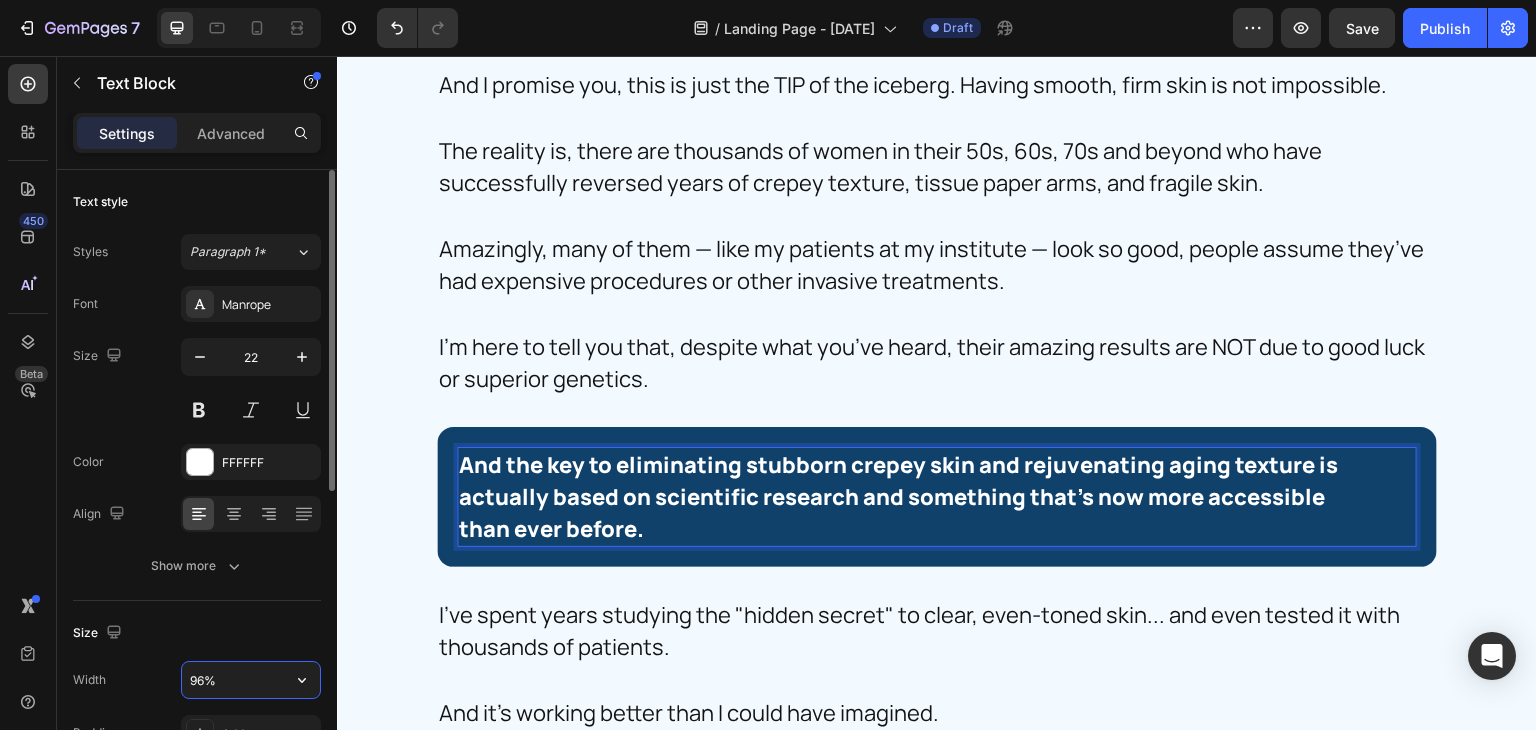 click on "96%" at bounding box center [251, 680] 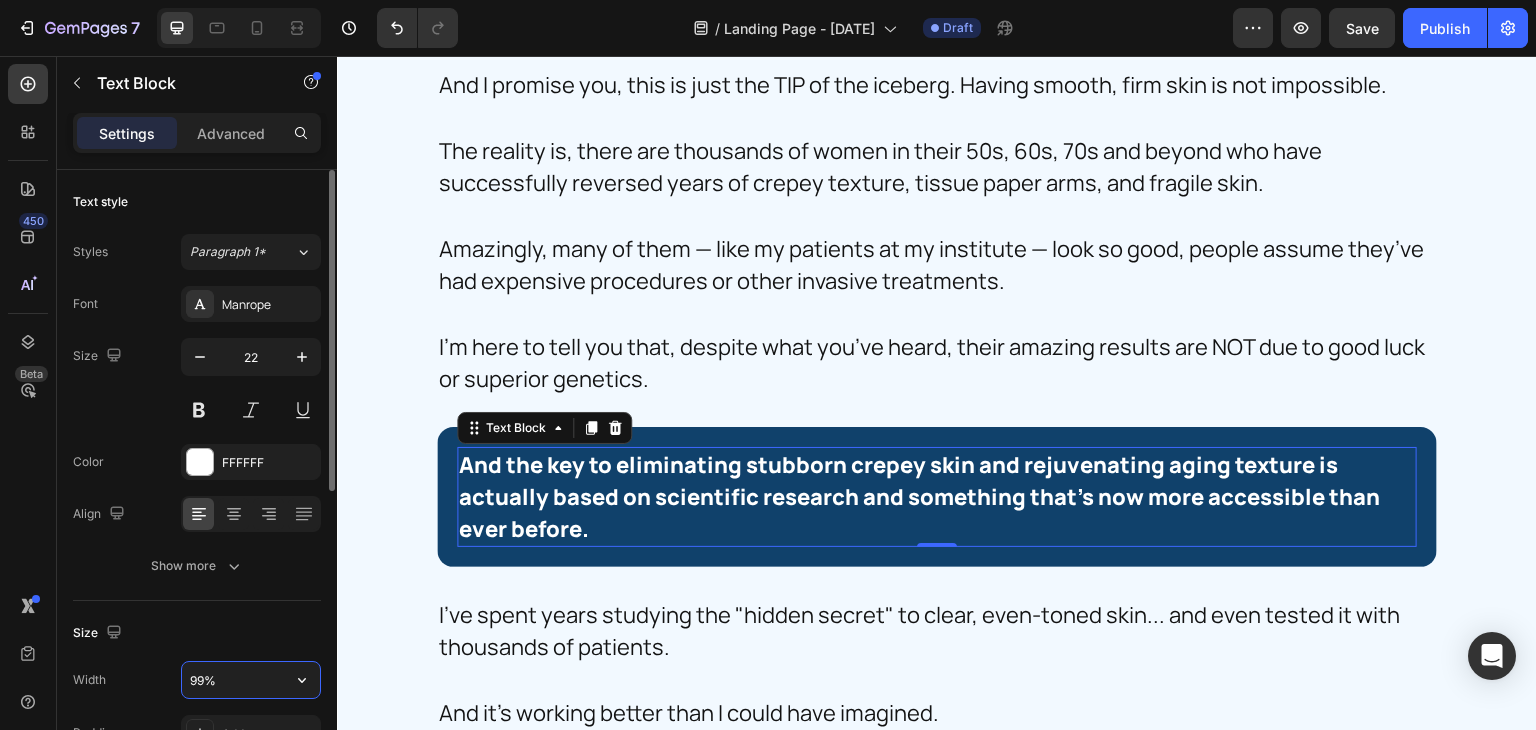 type on "100%" 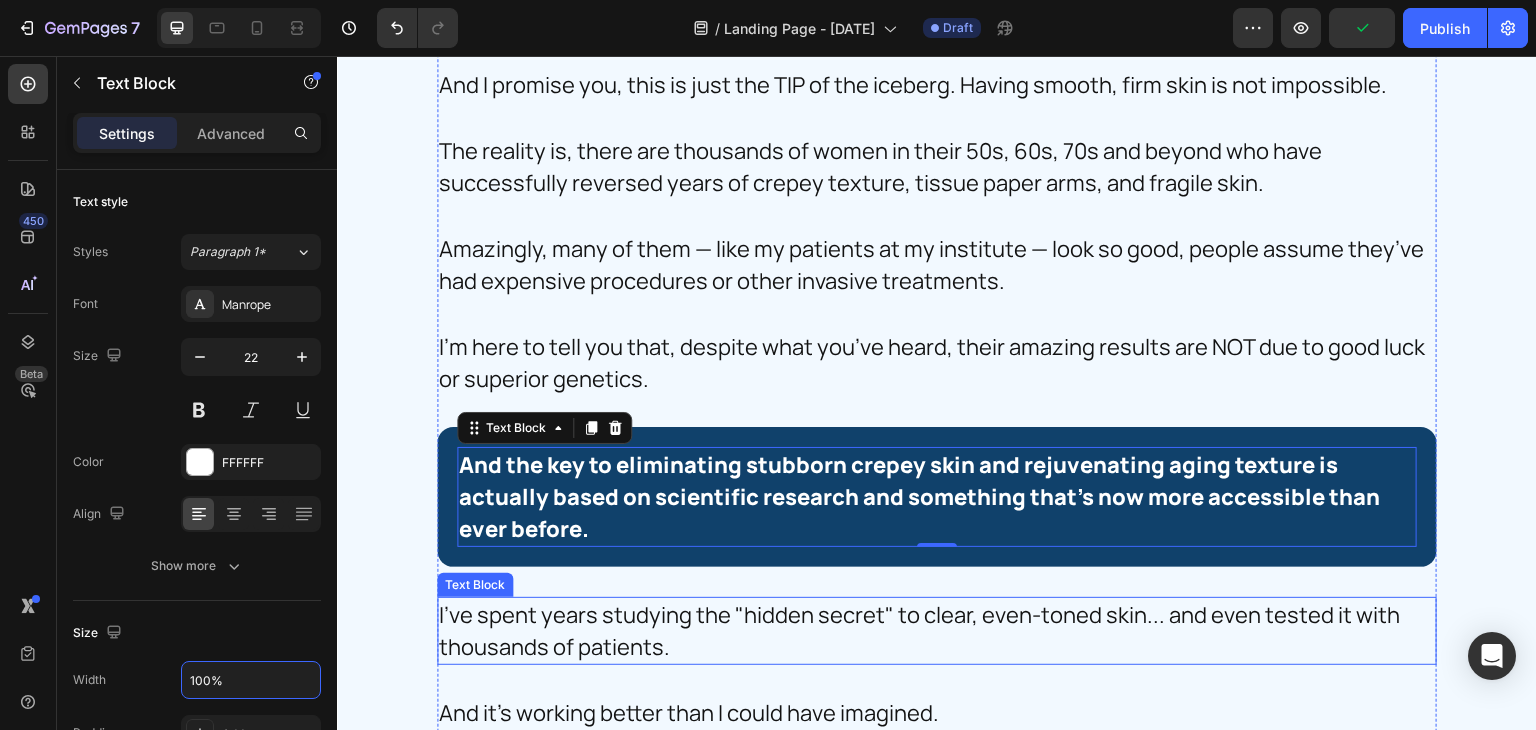 click on "I've spent years studying the "hidden secret" to clear, even-toned skin... and even tested it with thousands of patients." at bounding box center [932, 631] 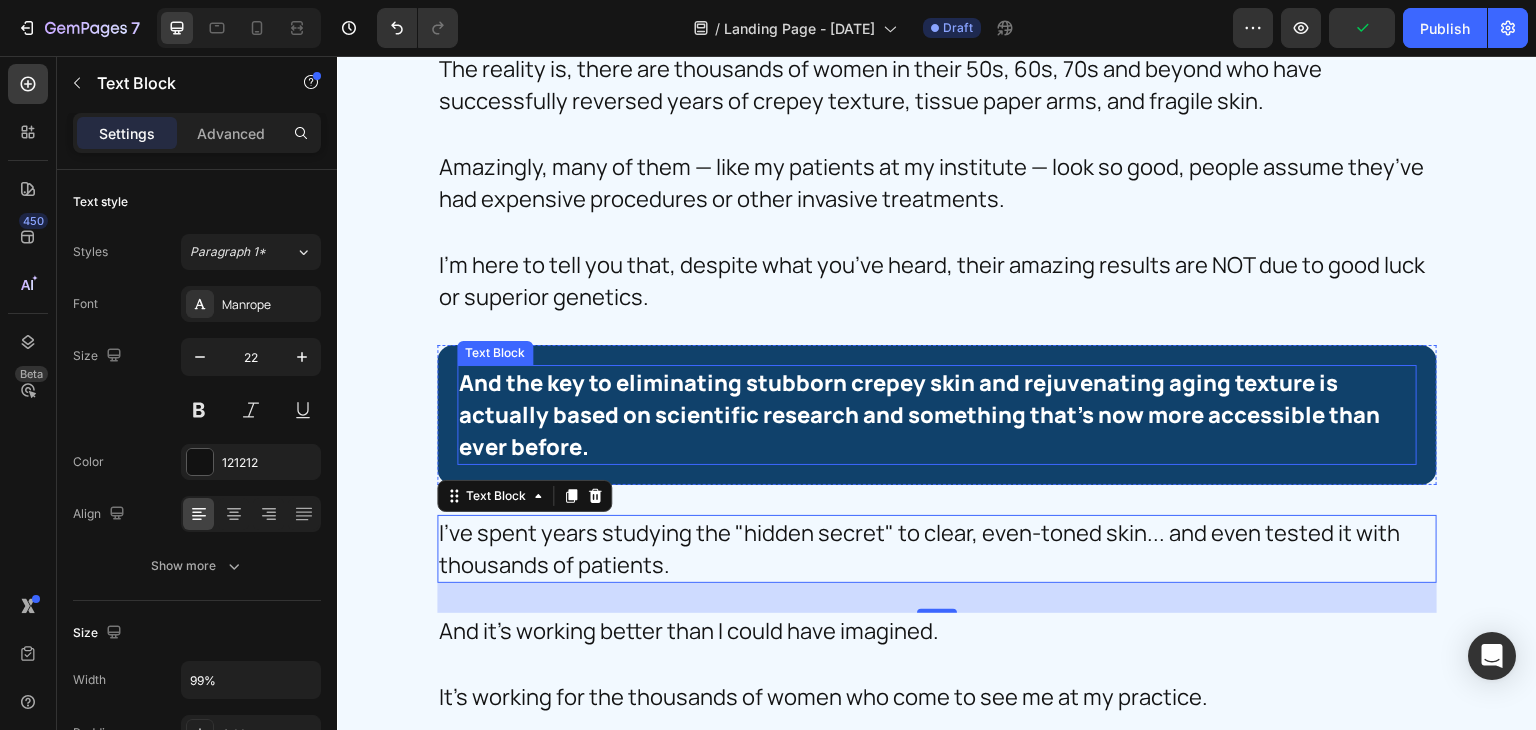 scroll, scrollTop: 6134, scrollLeft: 0, axis: vertical 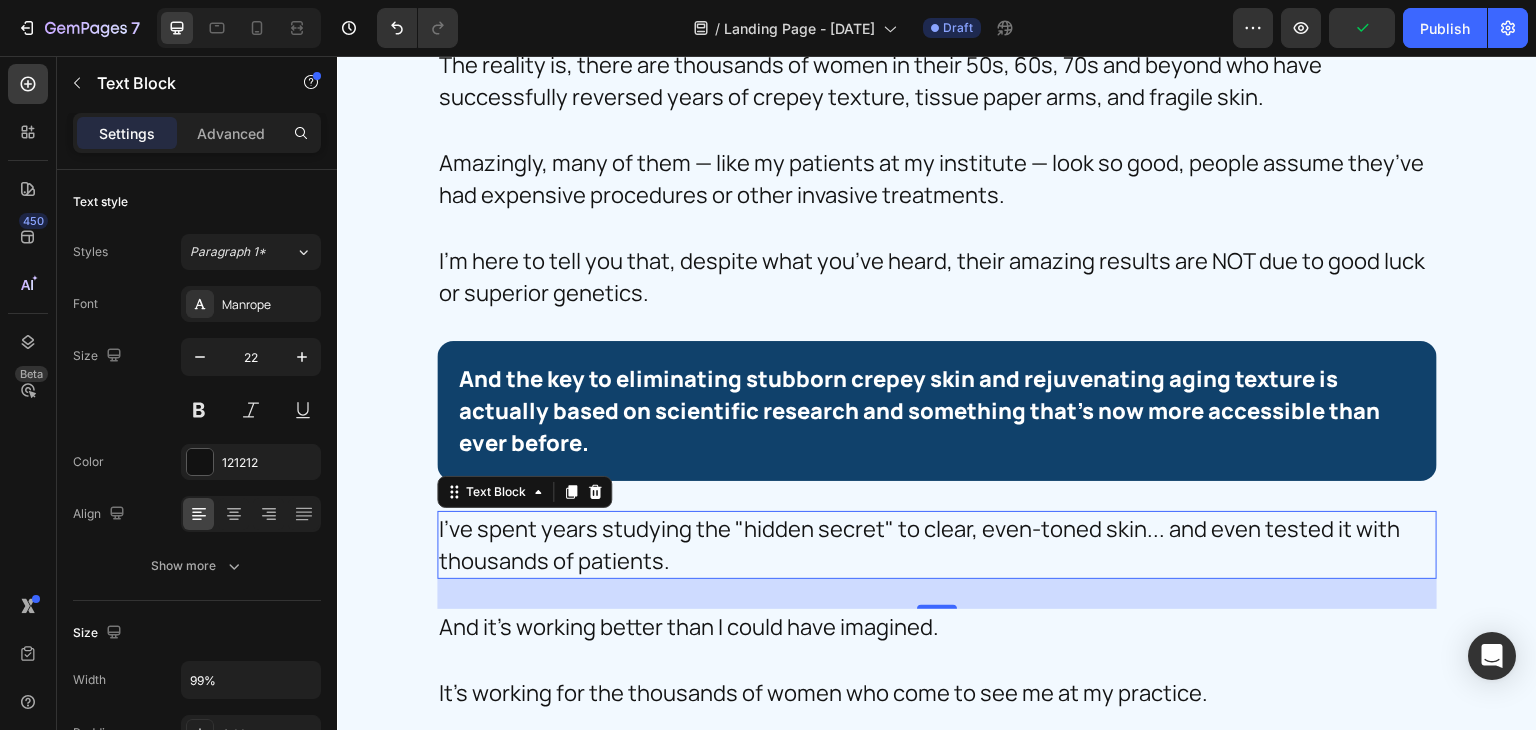 click on "I've spent years studying the "hidden secret" to clear, even-toned skin... and even tested it with thousands of patients." at bounding box center (932, 545) 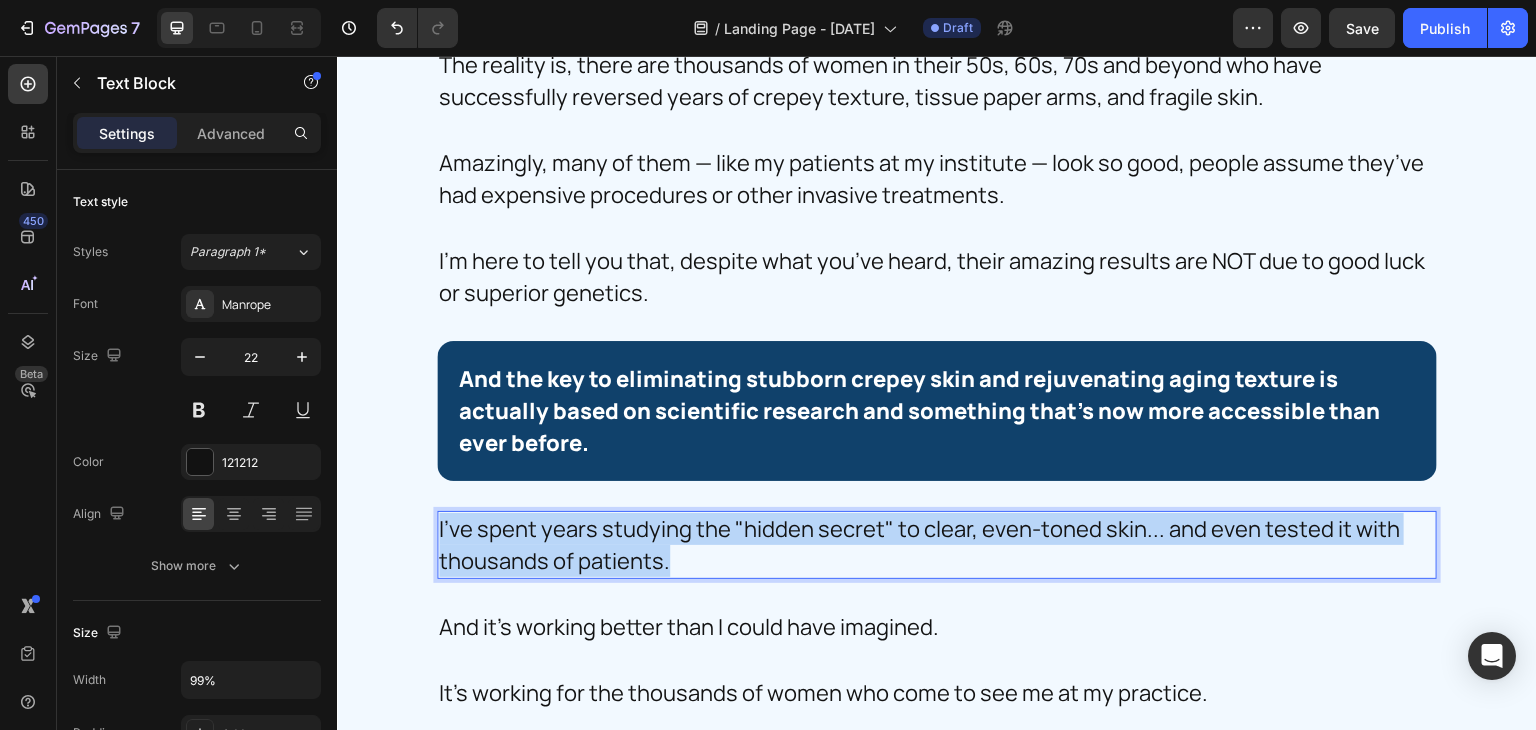 click on "I've spent years studying the "hidden secret" to clear, even-toned skin... and even tested it with thousands of patients." at bounding box center [932, 545] 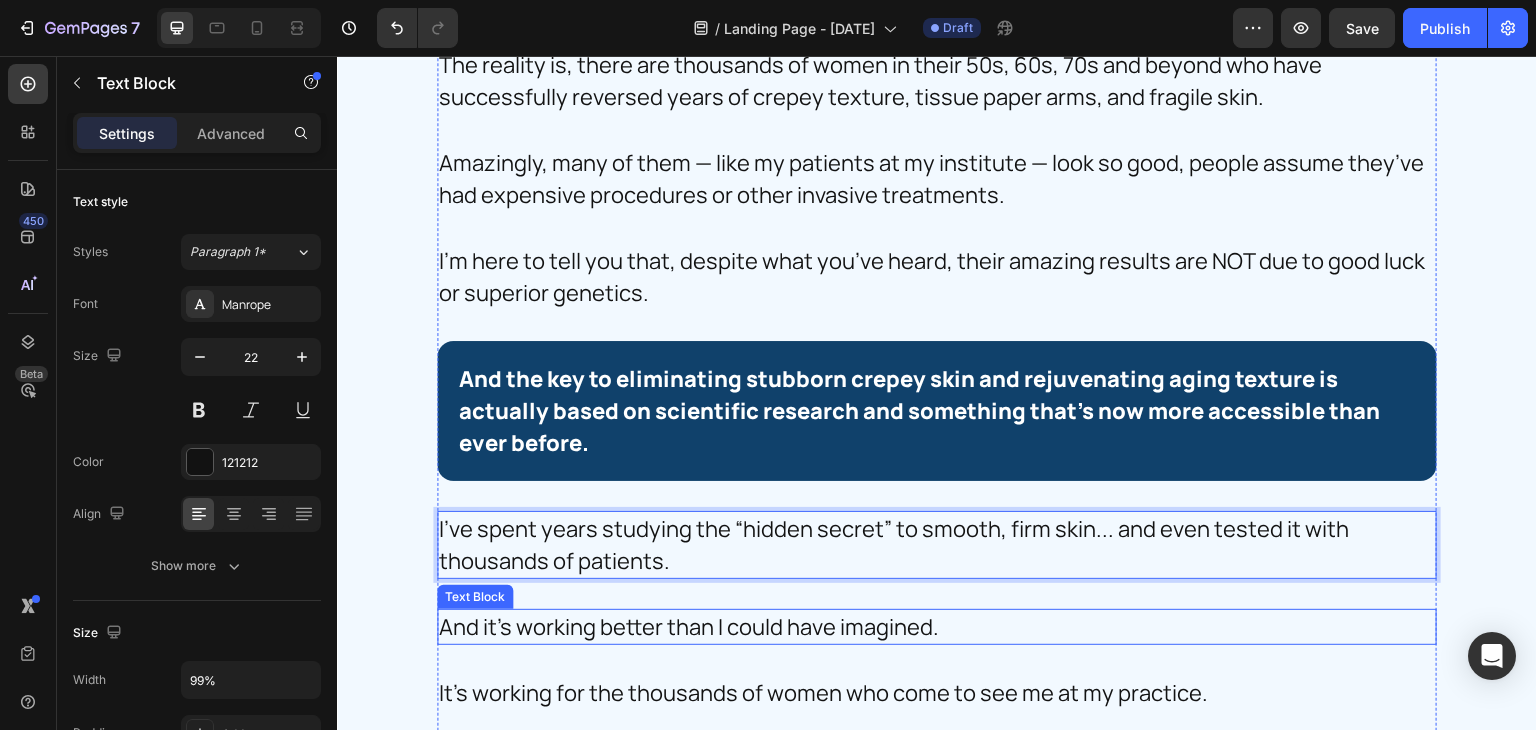 click on "And it's working better than I could have imagined." at bounding box center [932, 627] 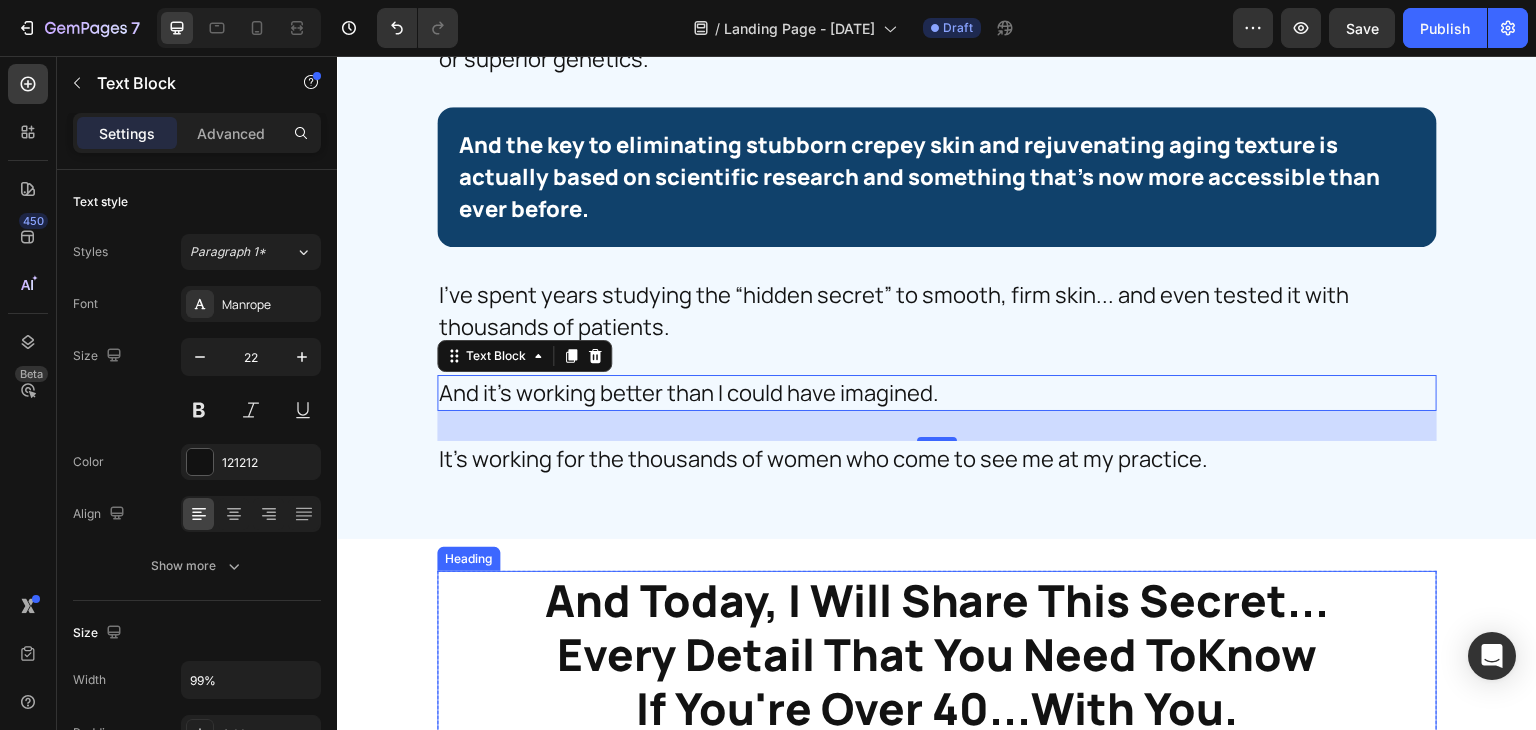 scroll, scrollTop: 6328, scrollLeft: 0, axis: vertical 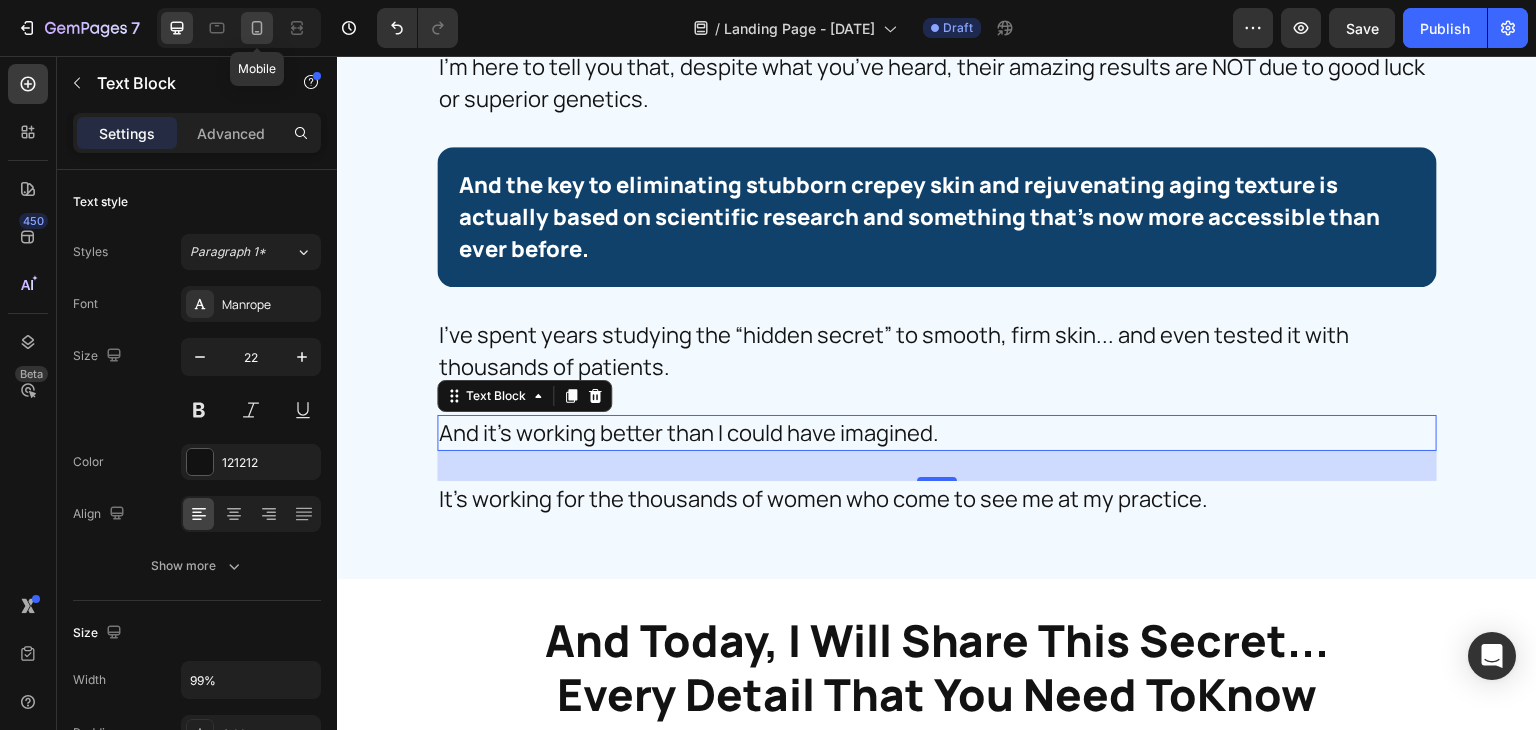 click 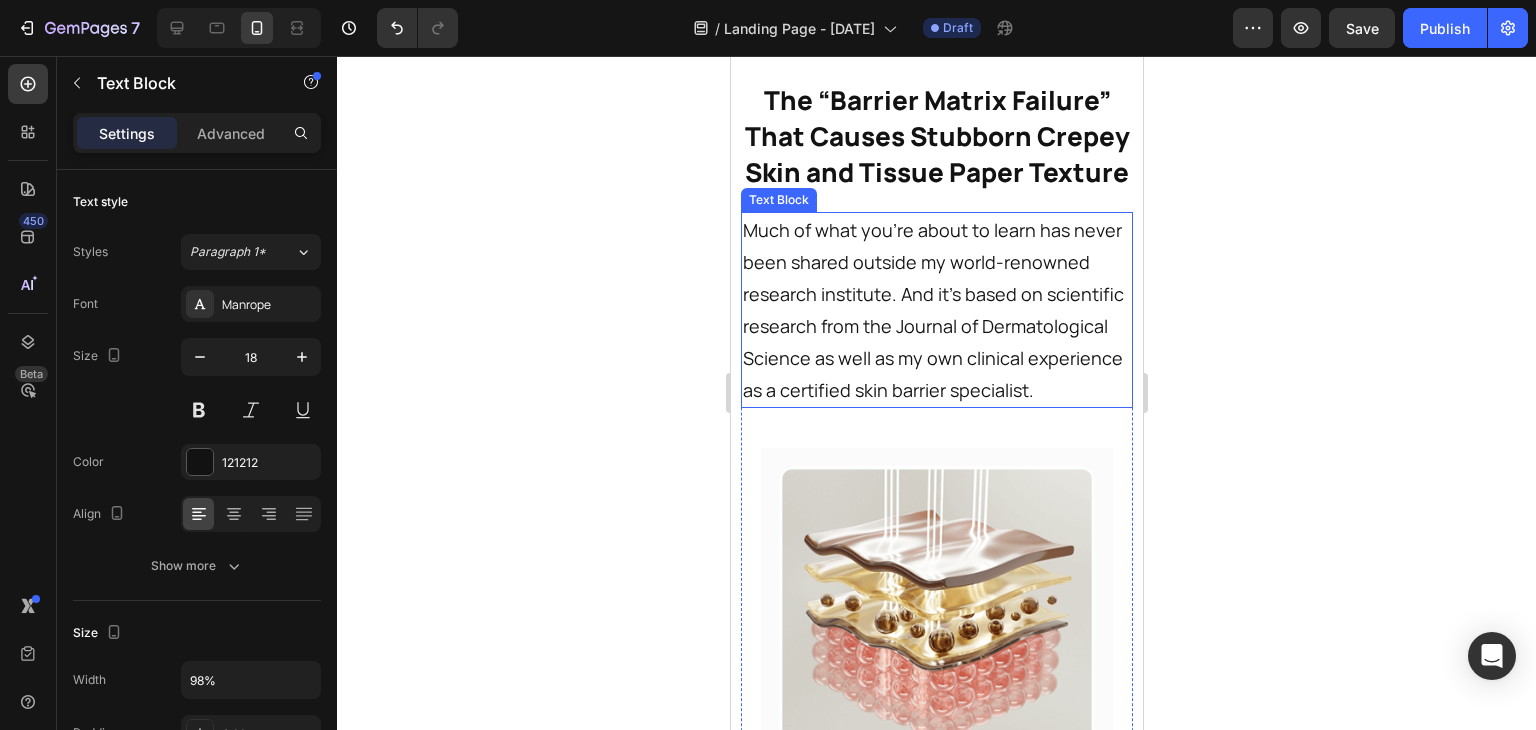 scroll, scrollTop: 4564, scrollLeft: 0, axis: vertical 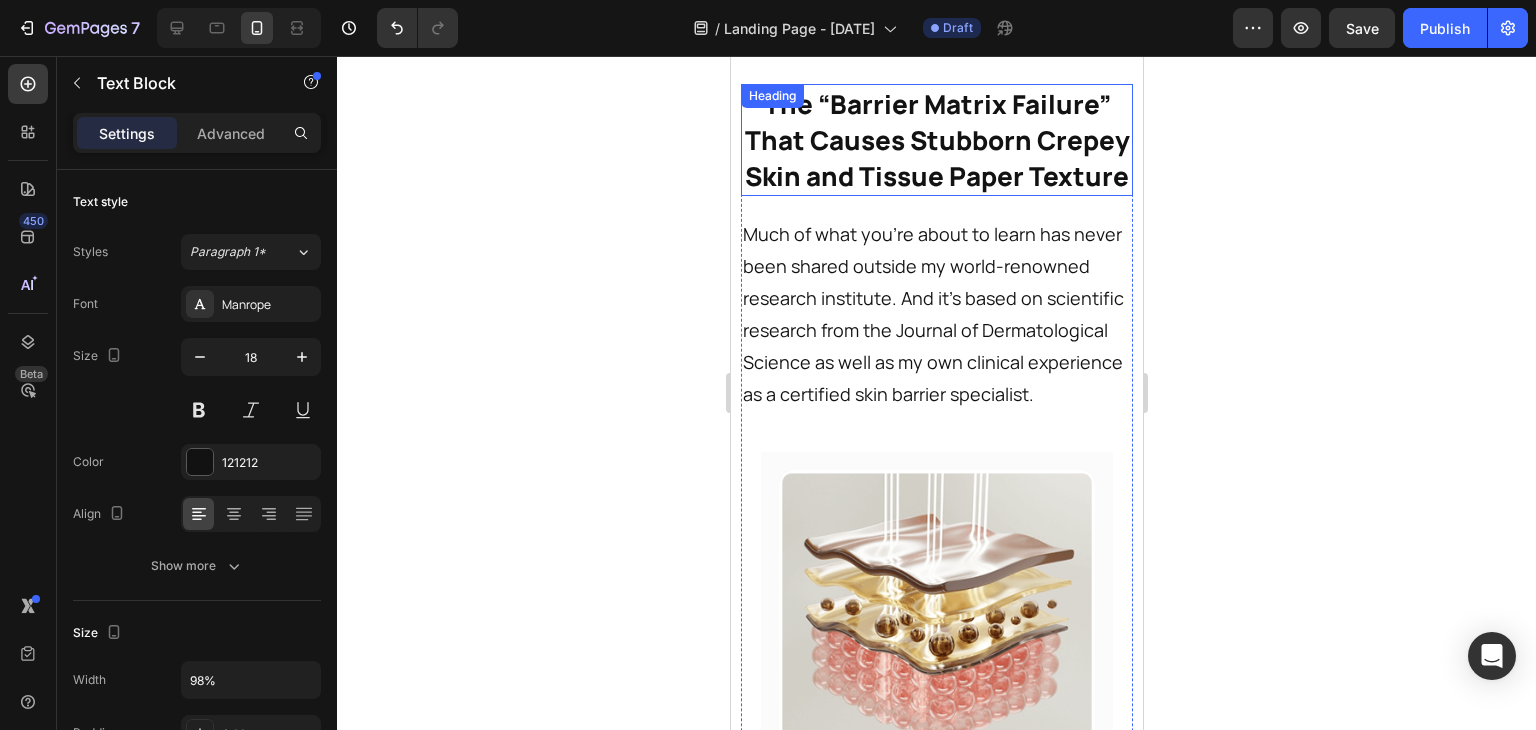 click on "The “Barrier Matrix Failure” That Causes Stubborn Crepey Skin and Tissue Paper Texture" at bounding box center [936, 140] 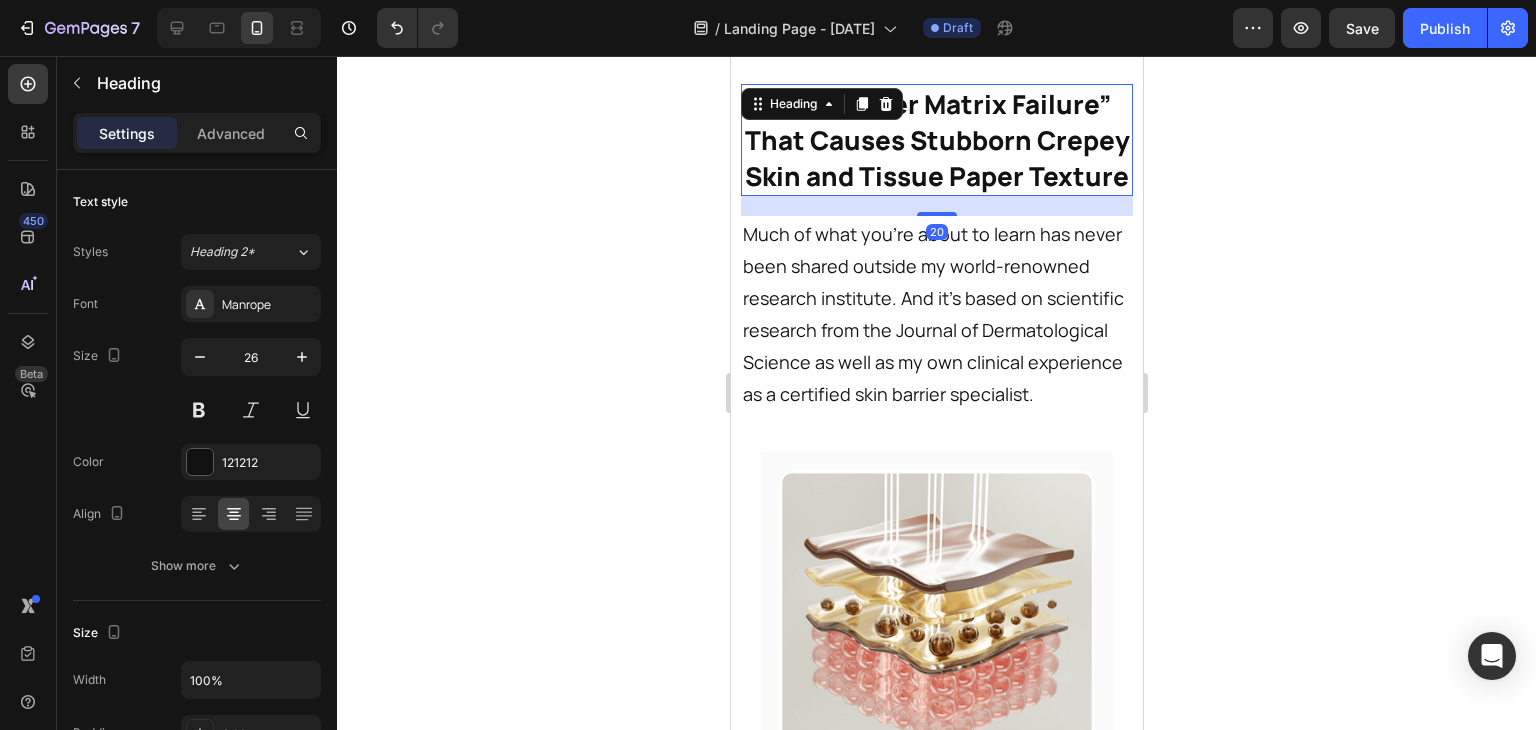 click 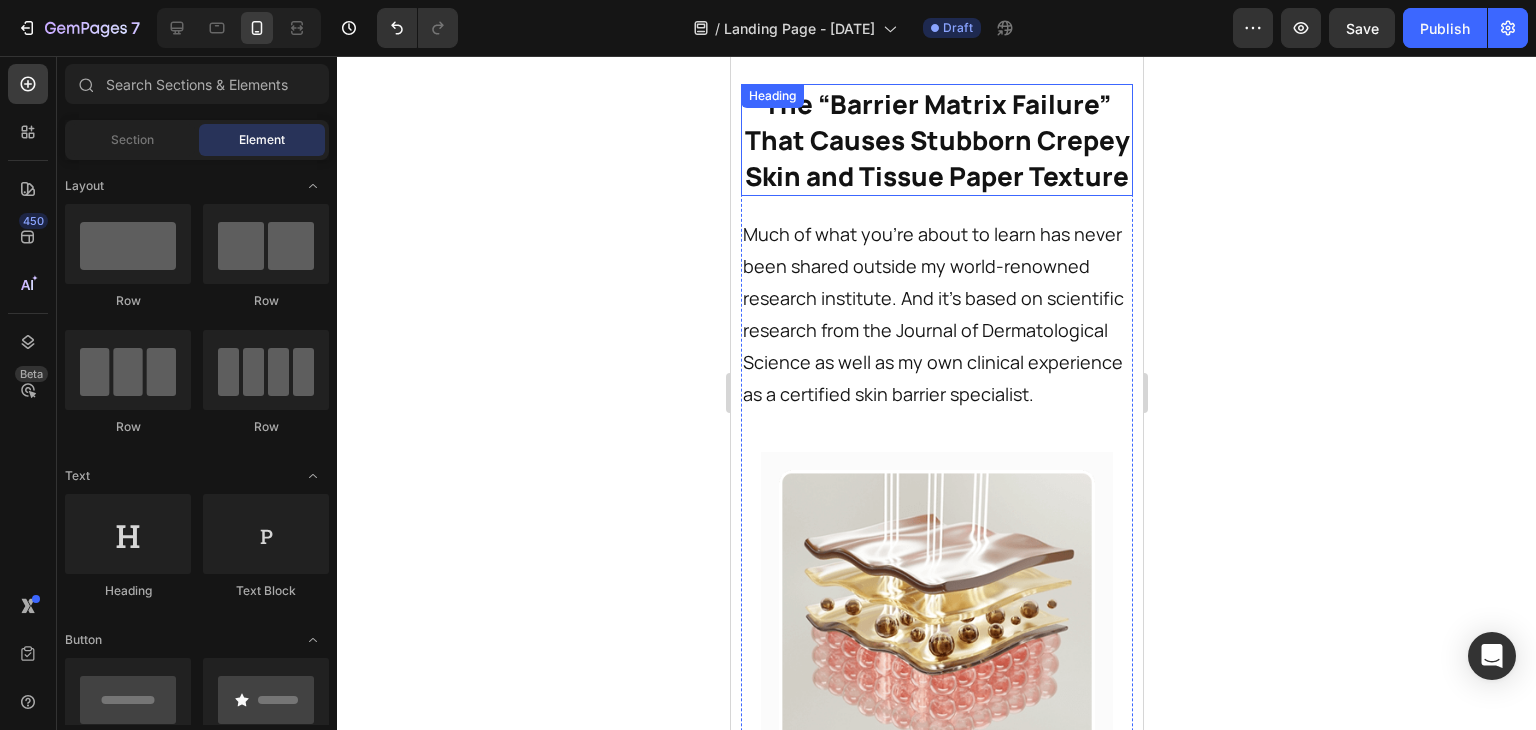 click on "The “Barrier Matrix Failure” That Causes Stubborn Crepey Skin and Tissue Paper Texture" at bounding box center [936, 140] 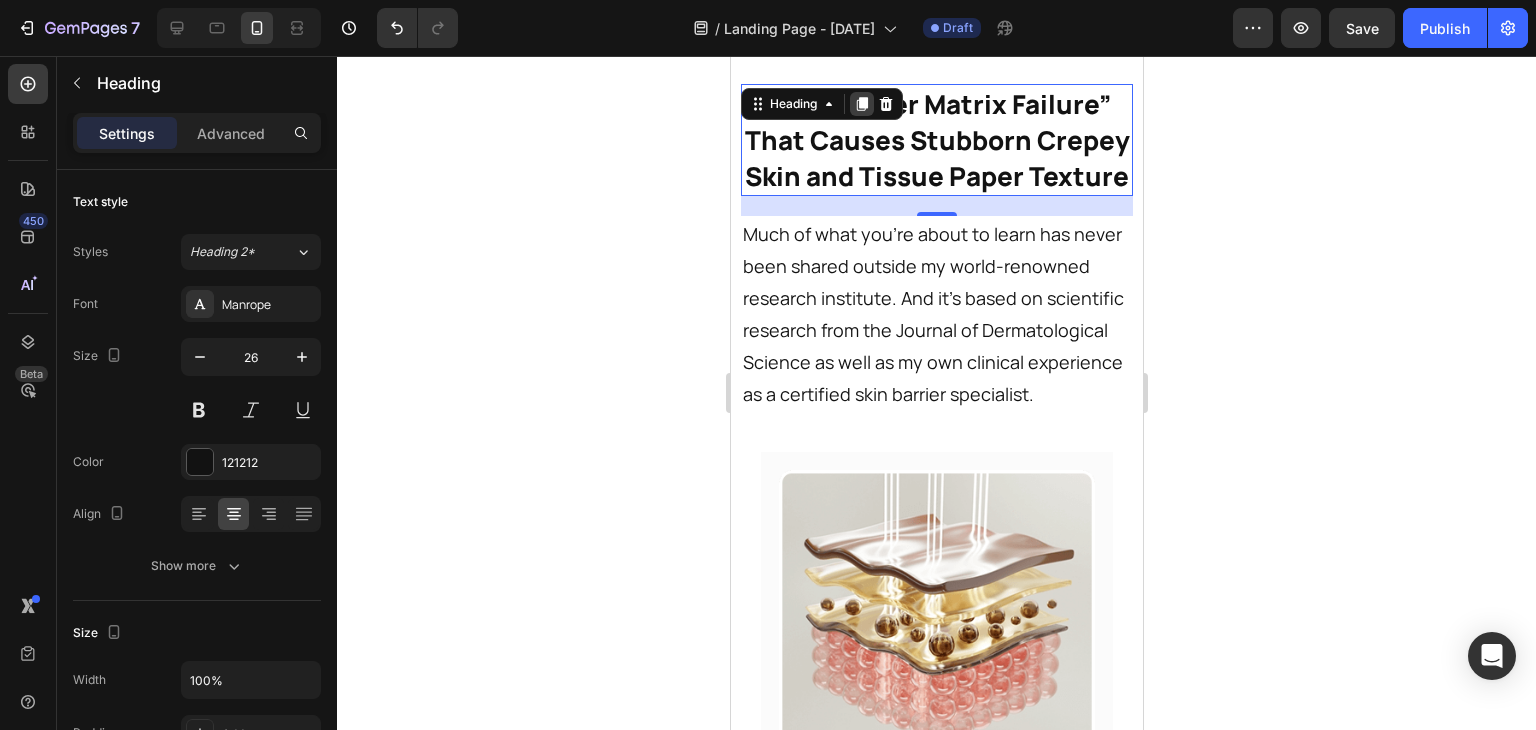 click 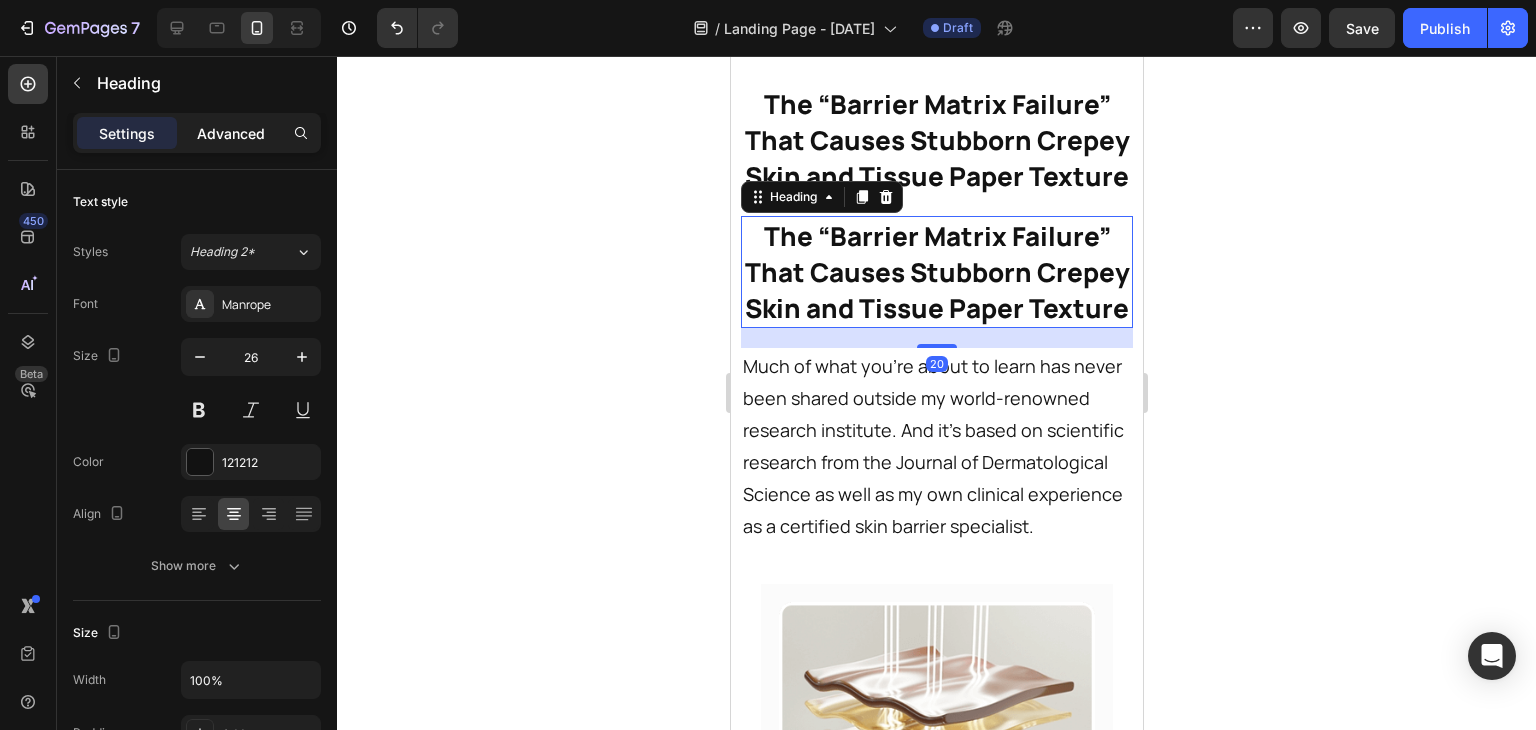 click on "Advanced" at bounding box center [231, 133] 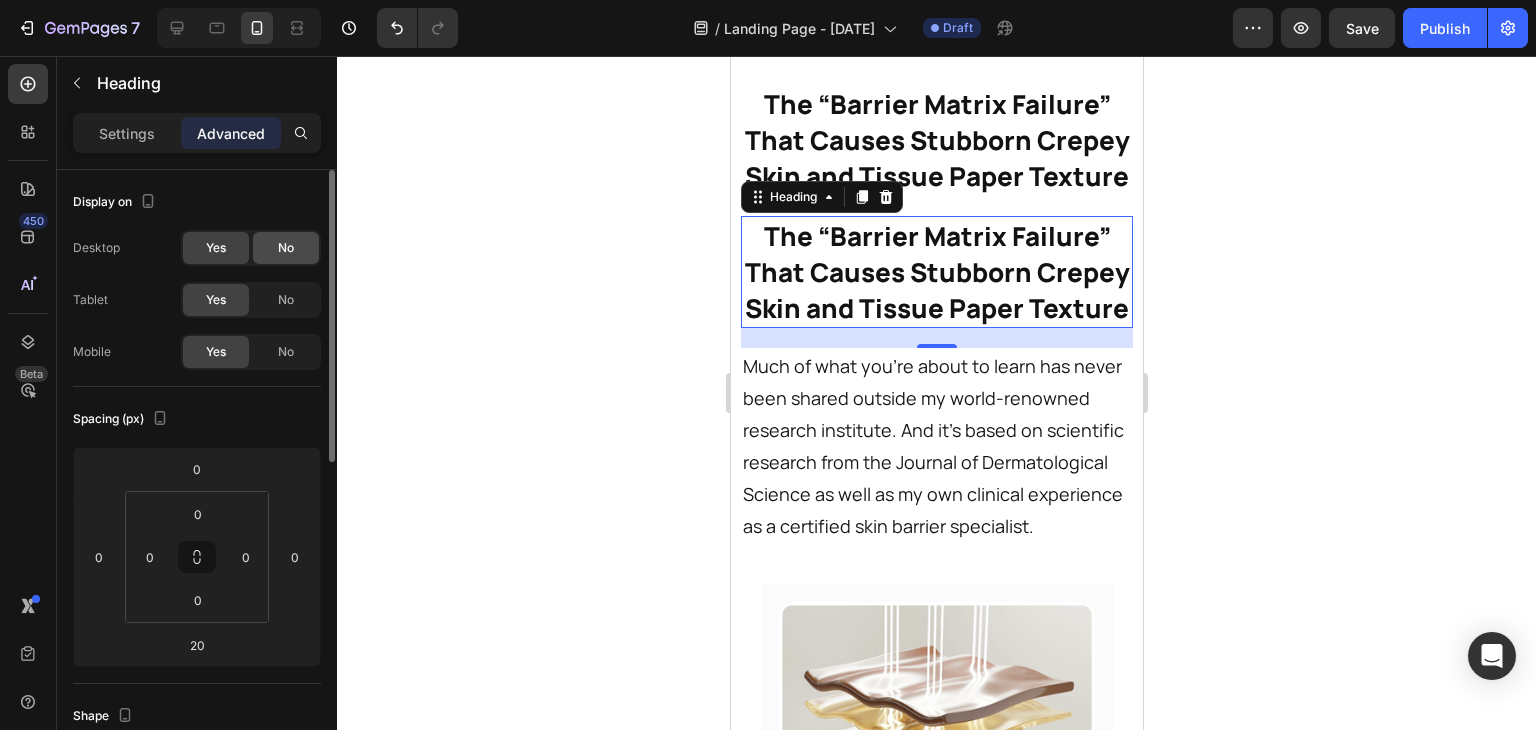 click on "No" 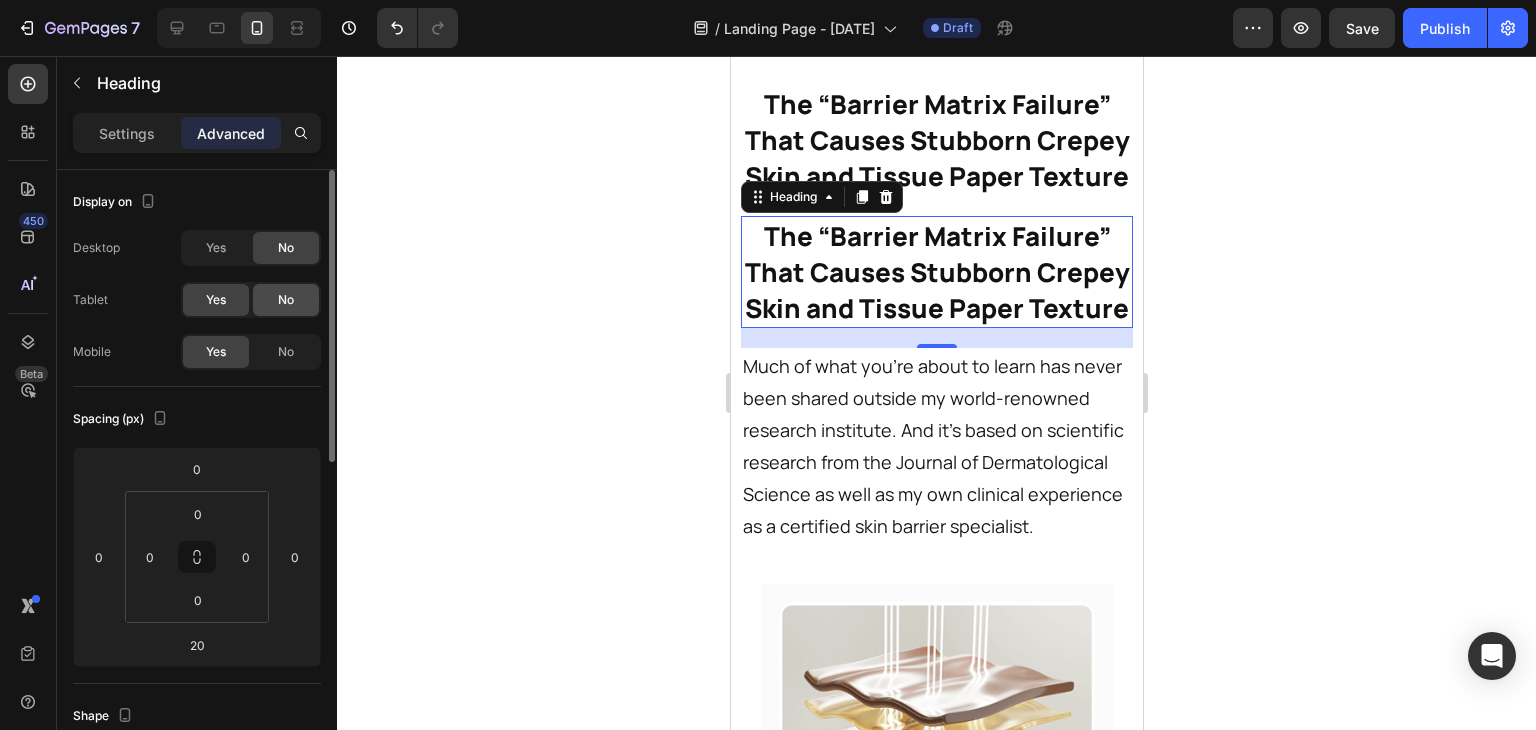 click on "No" 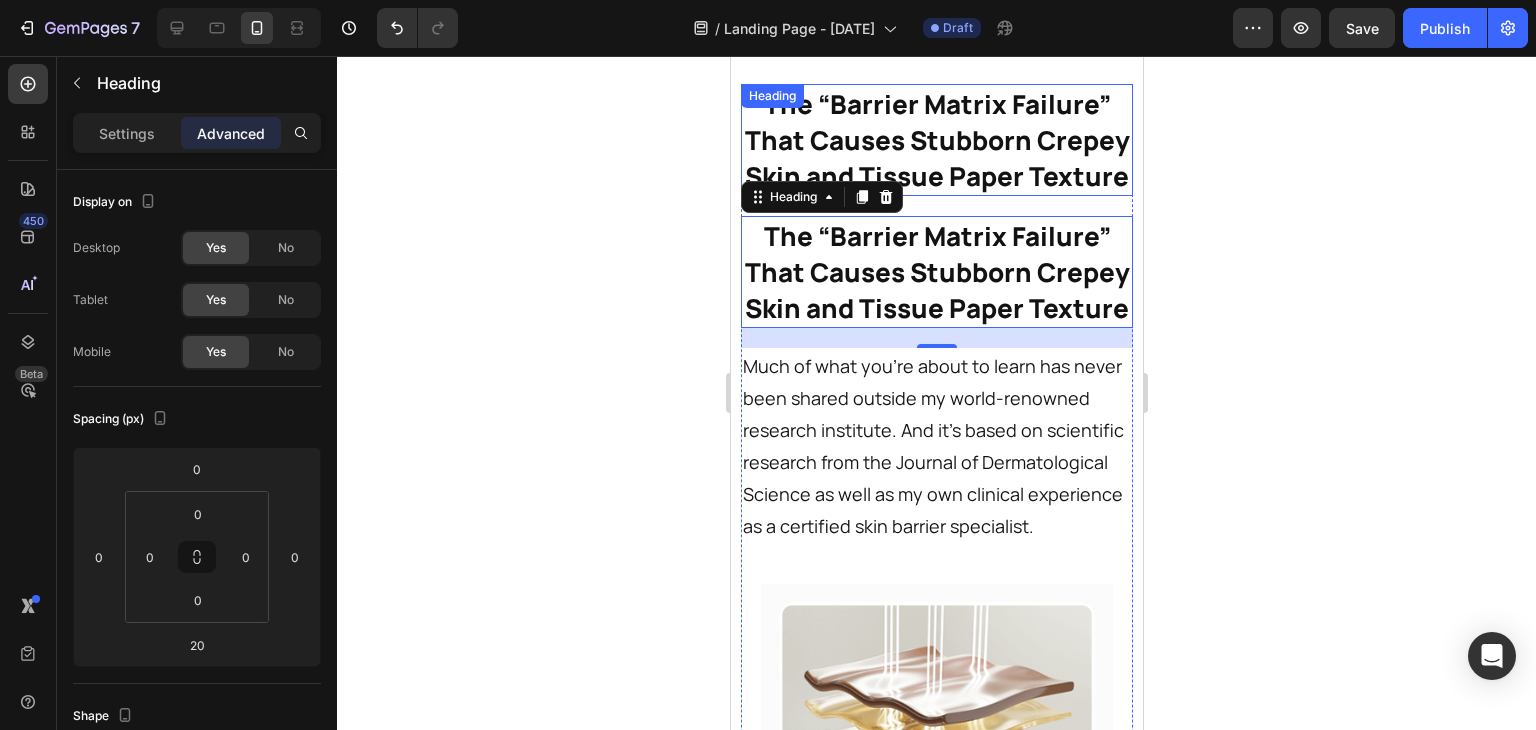 click on "The “Barrier Matrix Failure” That Causes Stubborn Crepey Skin and Tissue Paper Texture" at bounding box center [936, 140] 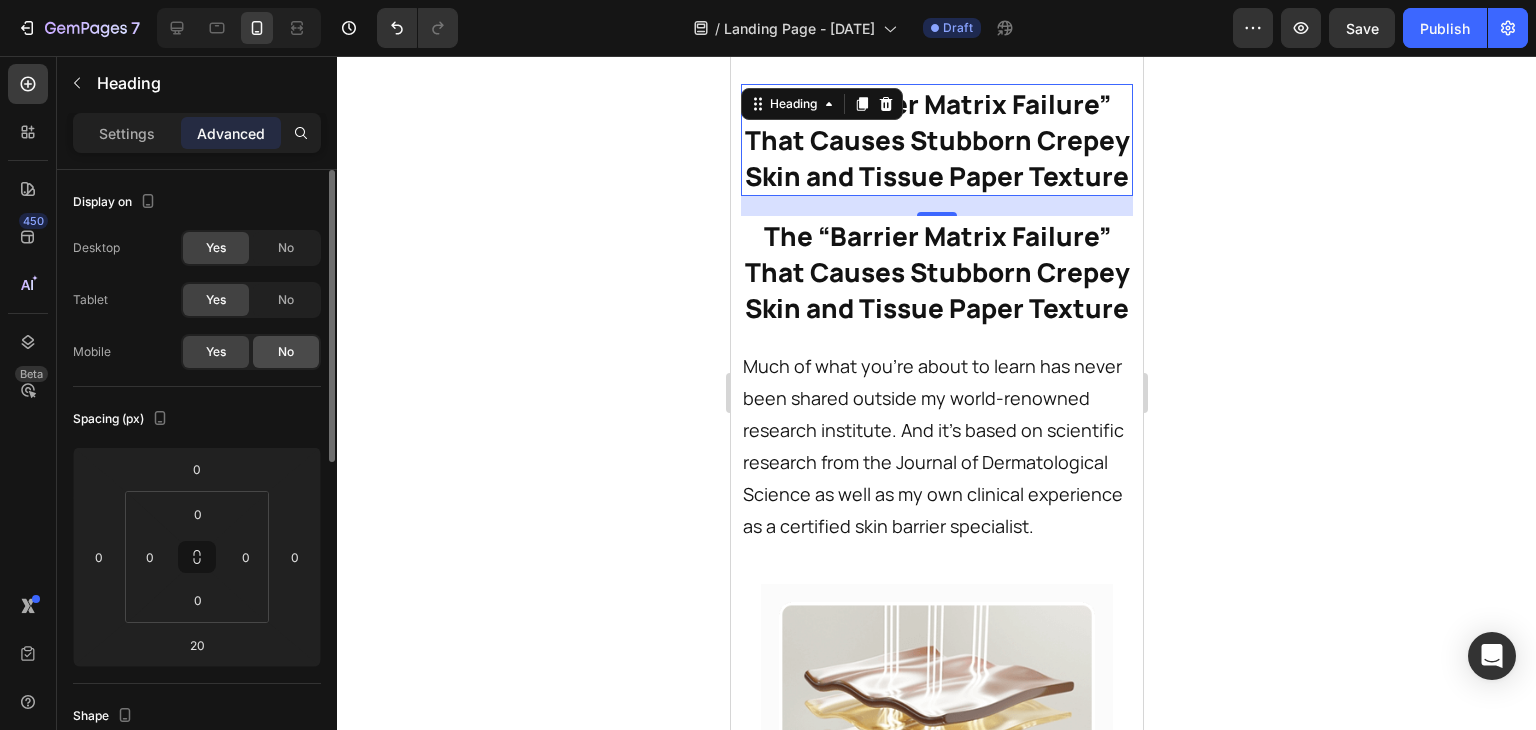 click on "No" 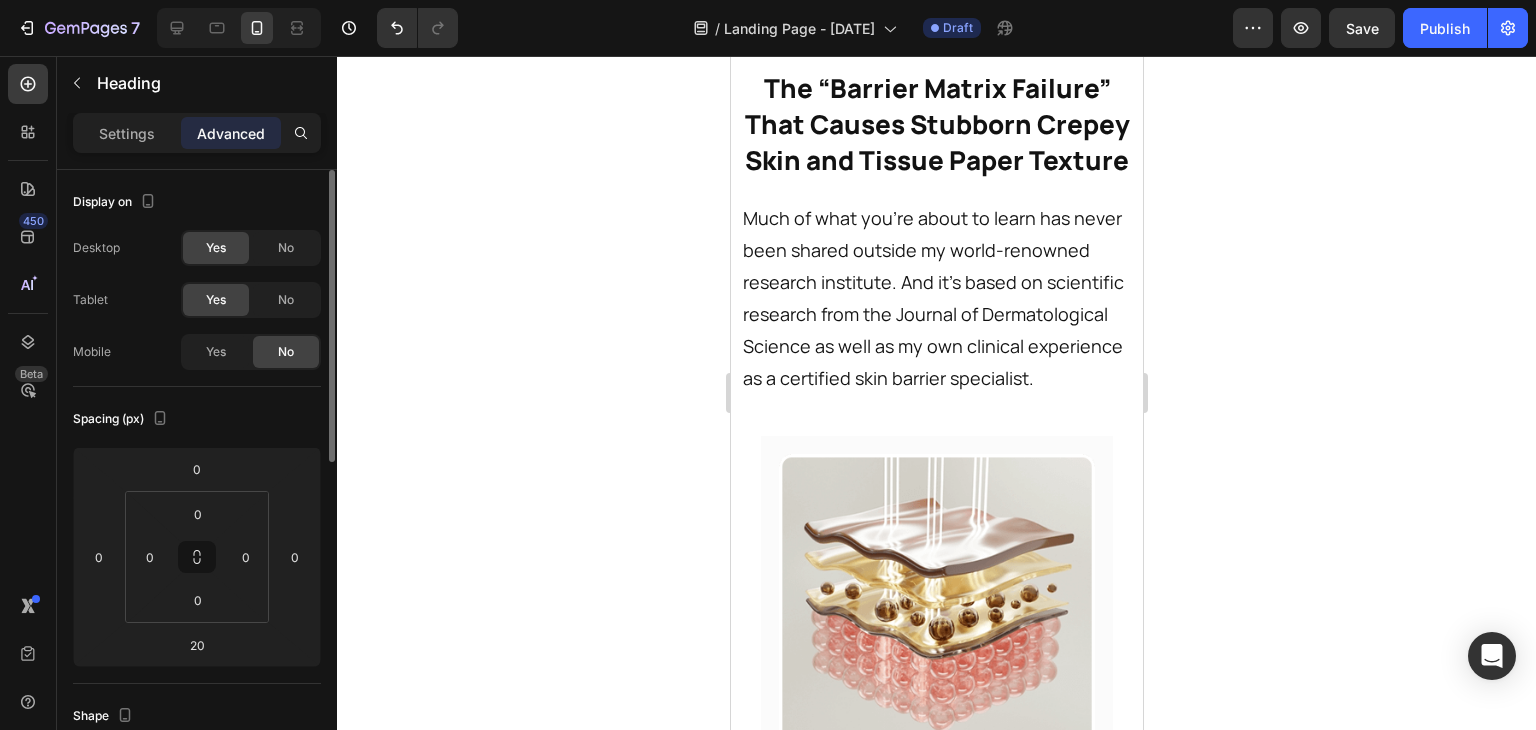 scroll, scrollTop: 4396, scrollLeft: 0, axis: vertical 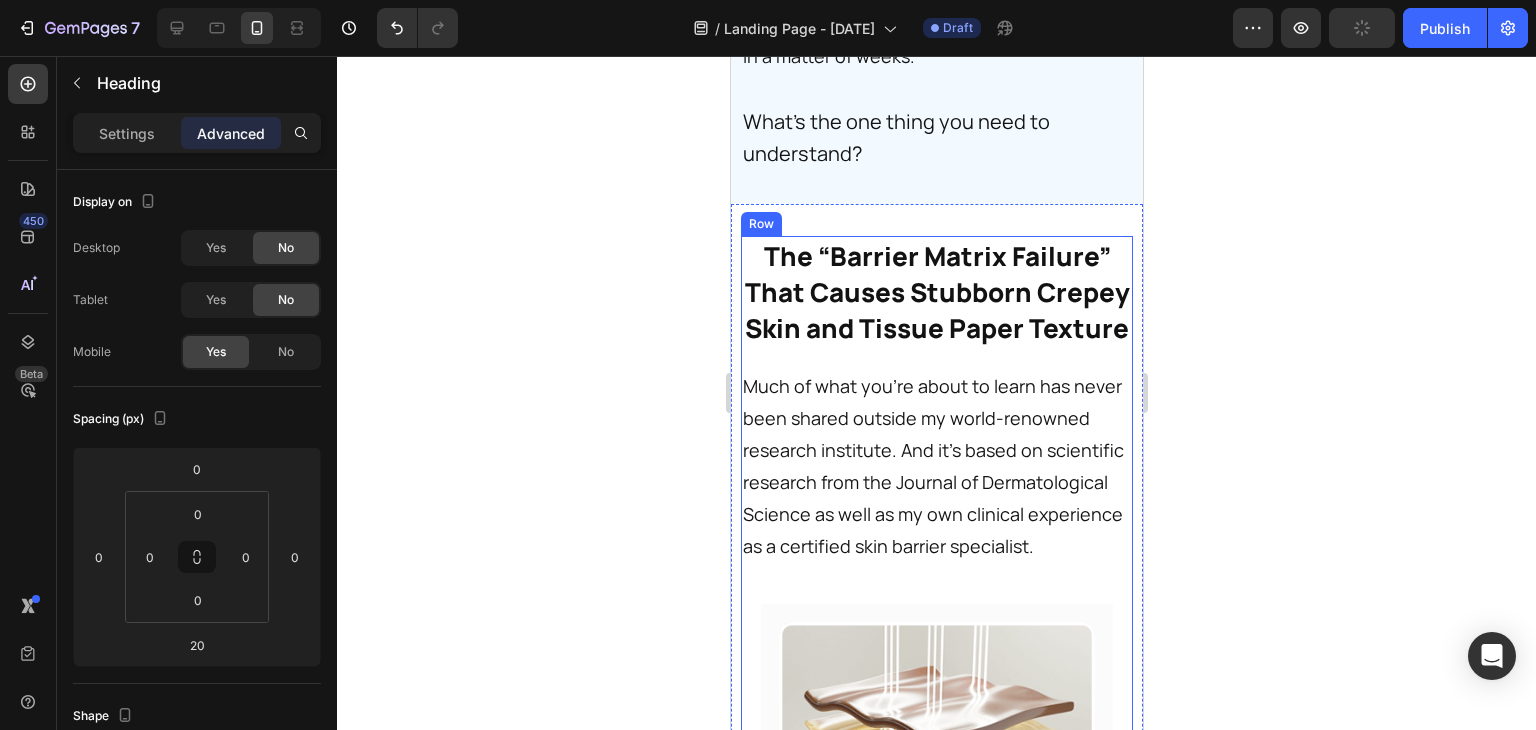 click on "The “Barrier Matrix Failure” That Causes Stubborn Crepey Skin and Tissue Paper Texture" at bounding box center (936, 292) 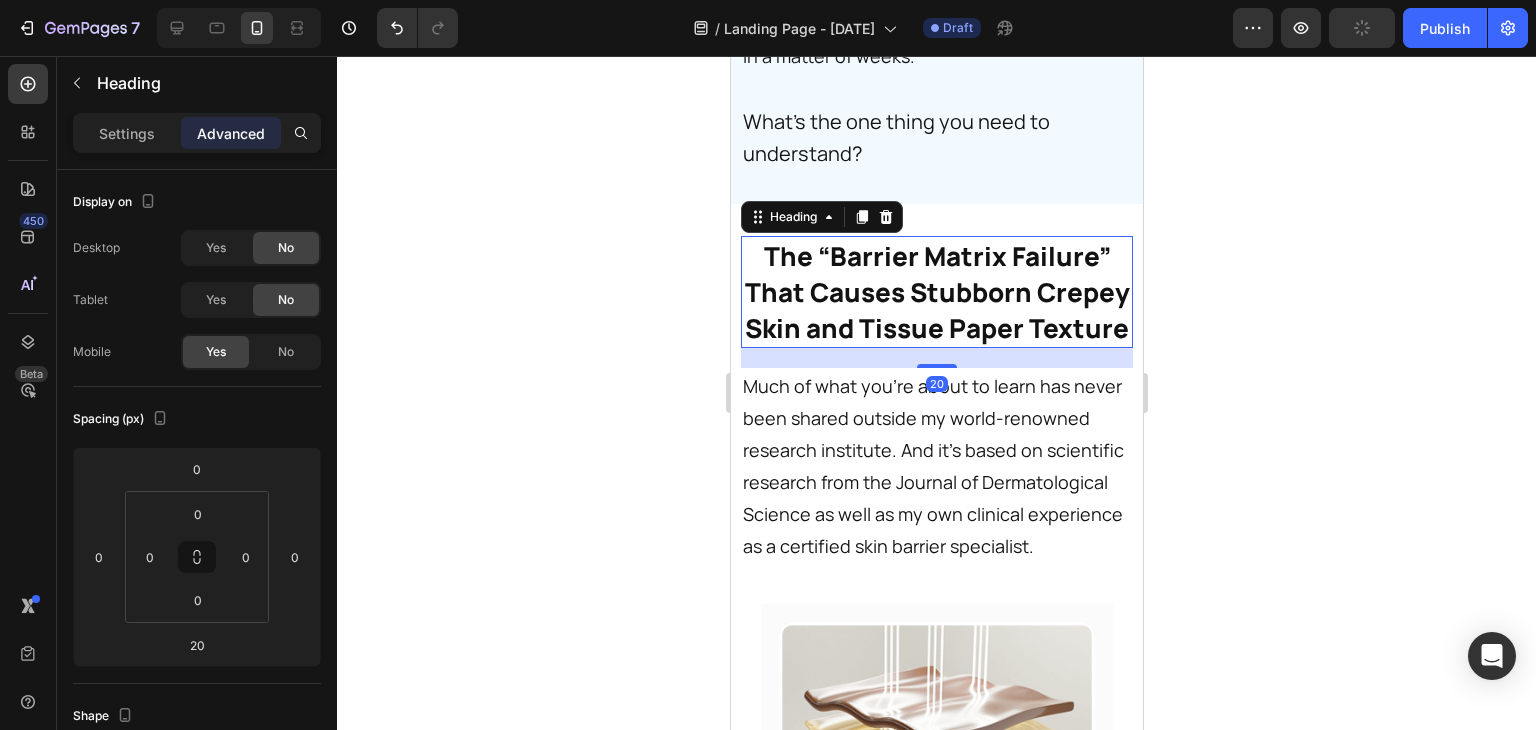 click on "The “Barrier Matrix Failure” That Causes Stubborn Crepey Skin and Tissue Paper Texture" at bounding box center [936, 292] 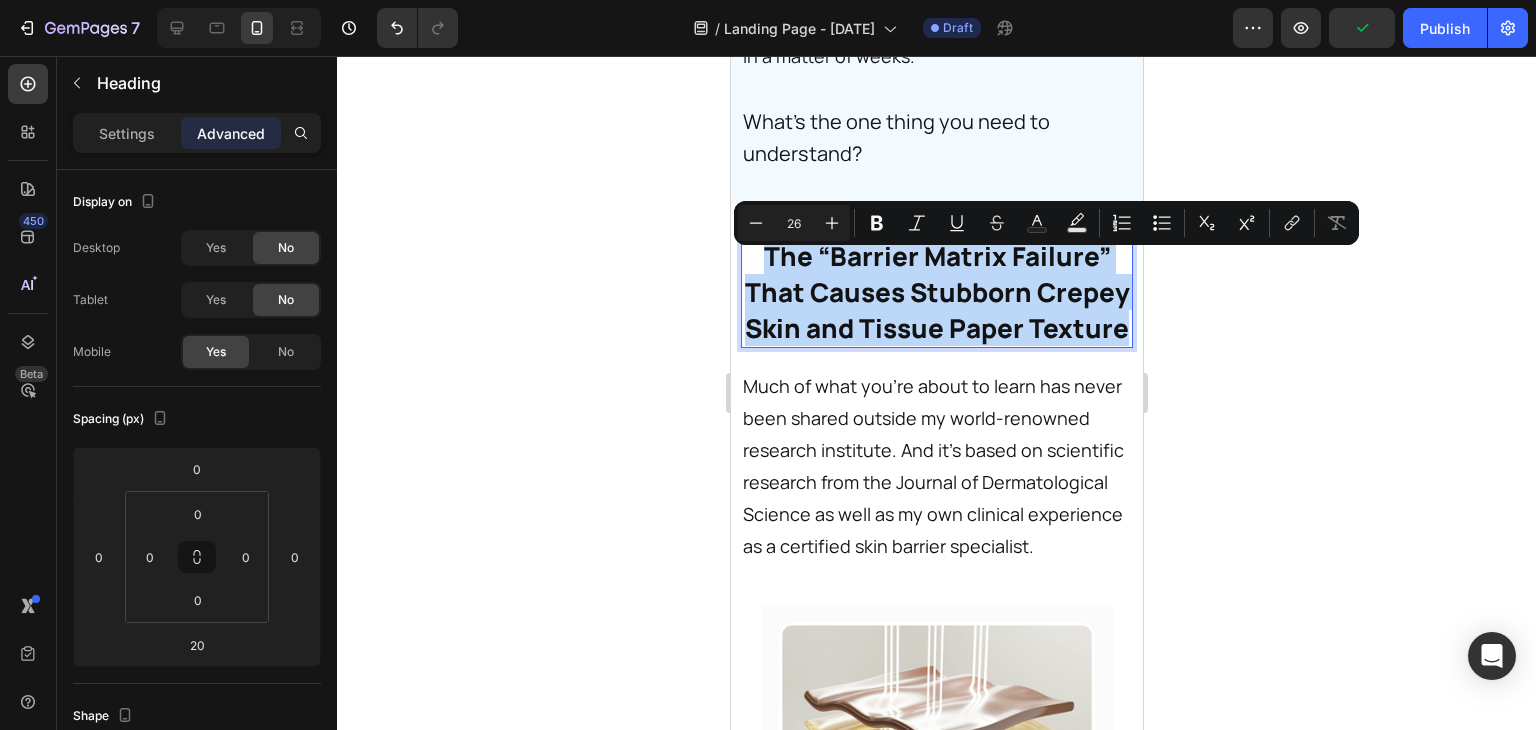 drag, startPoint x: 1043, startPoint y: 381, endPoint x: 757, endPoint y: 279, distance: 303.64453 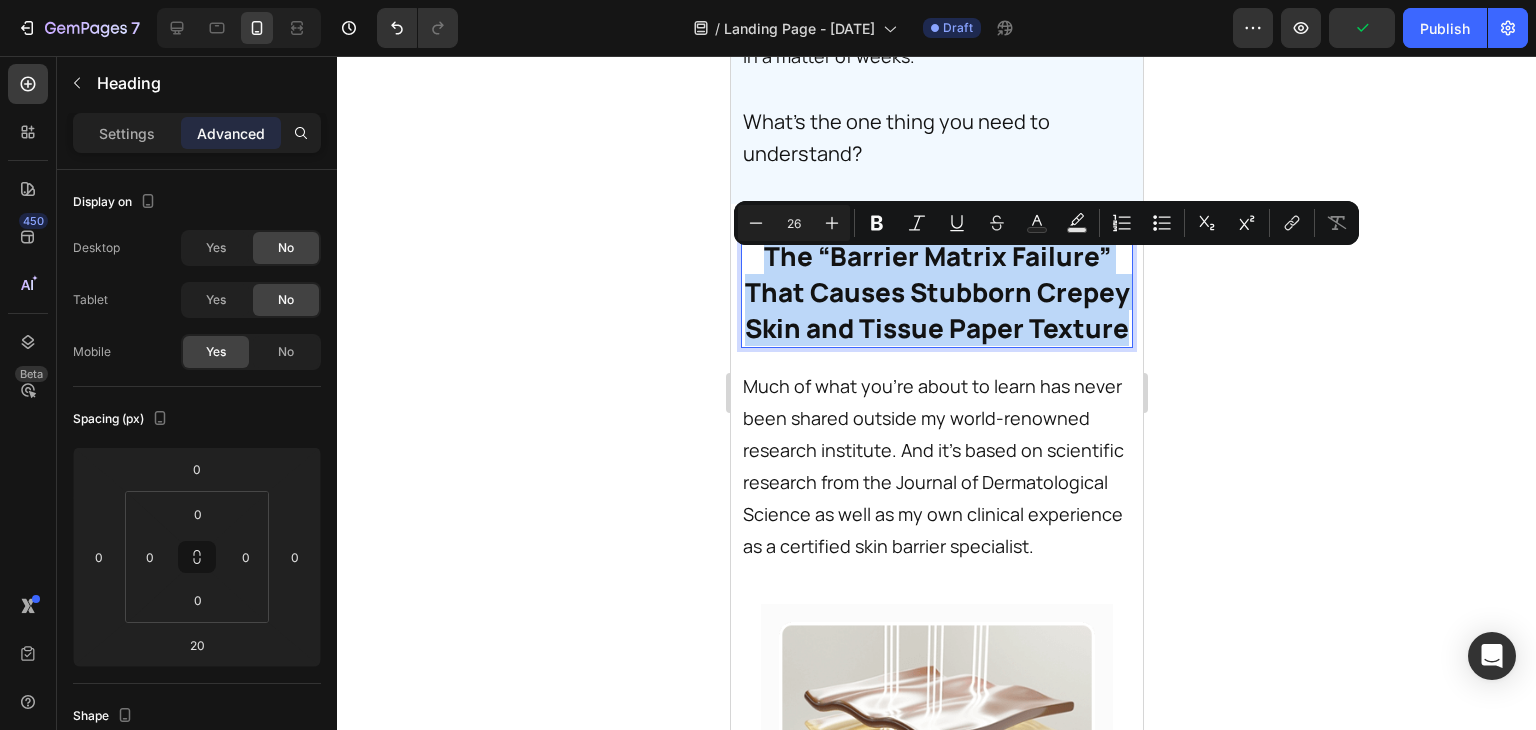 click on "The “Barrier Matrix Failure” That Causes Stubborn Crepey Skin and Tissue Paper Texture" at bounding box center [936, 292] 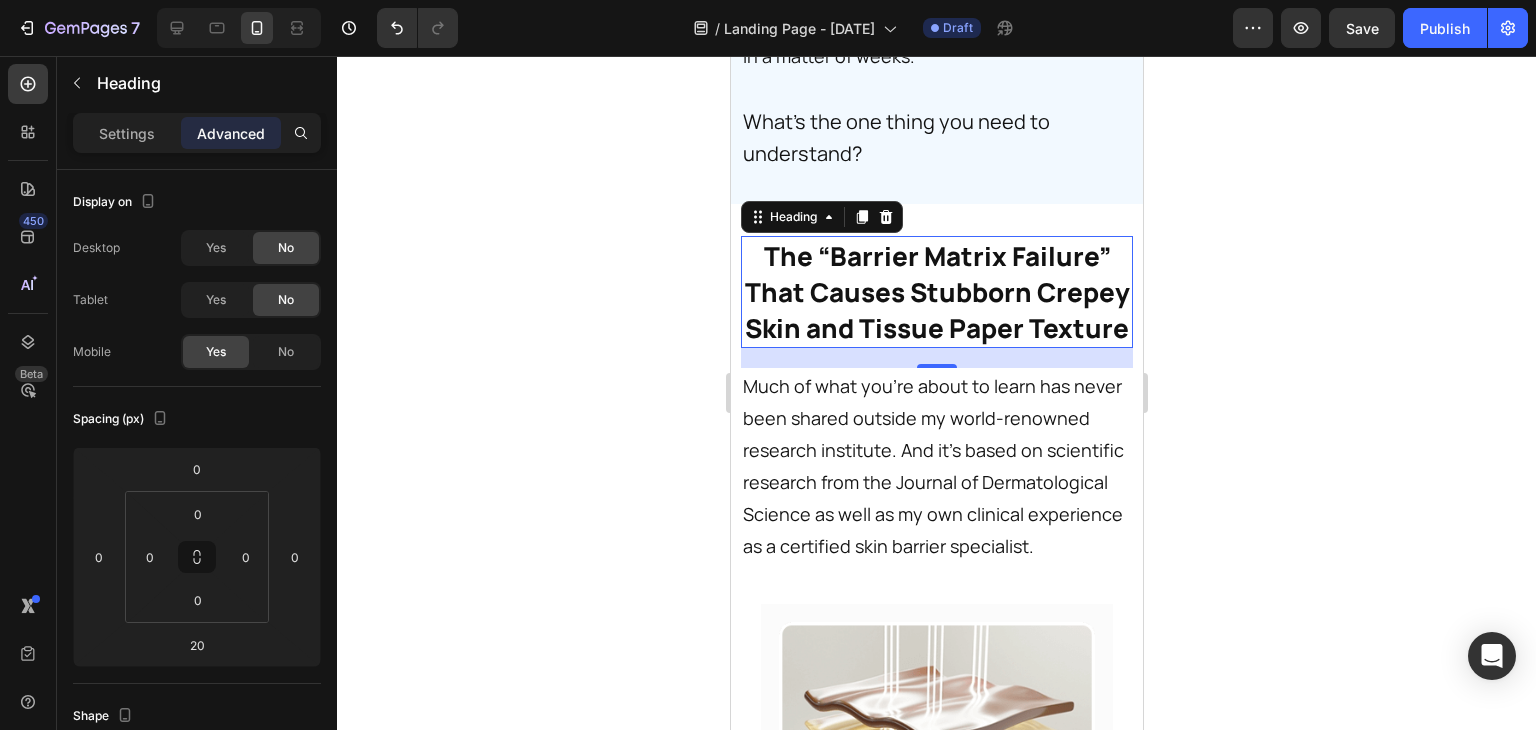 click 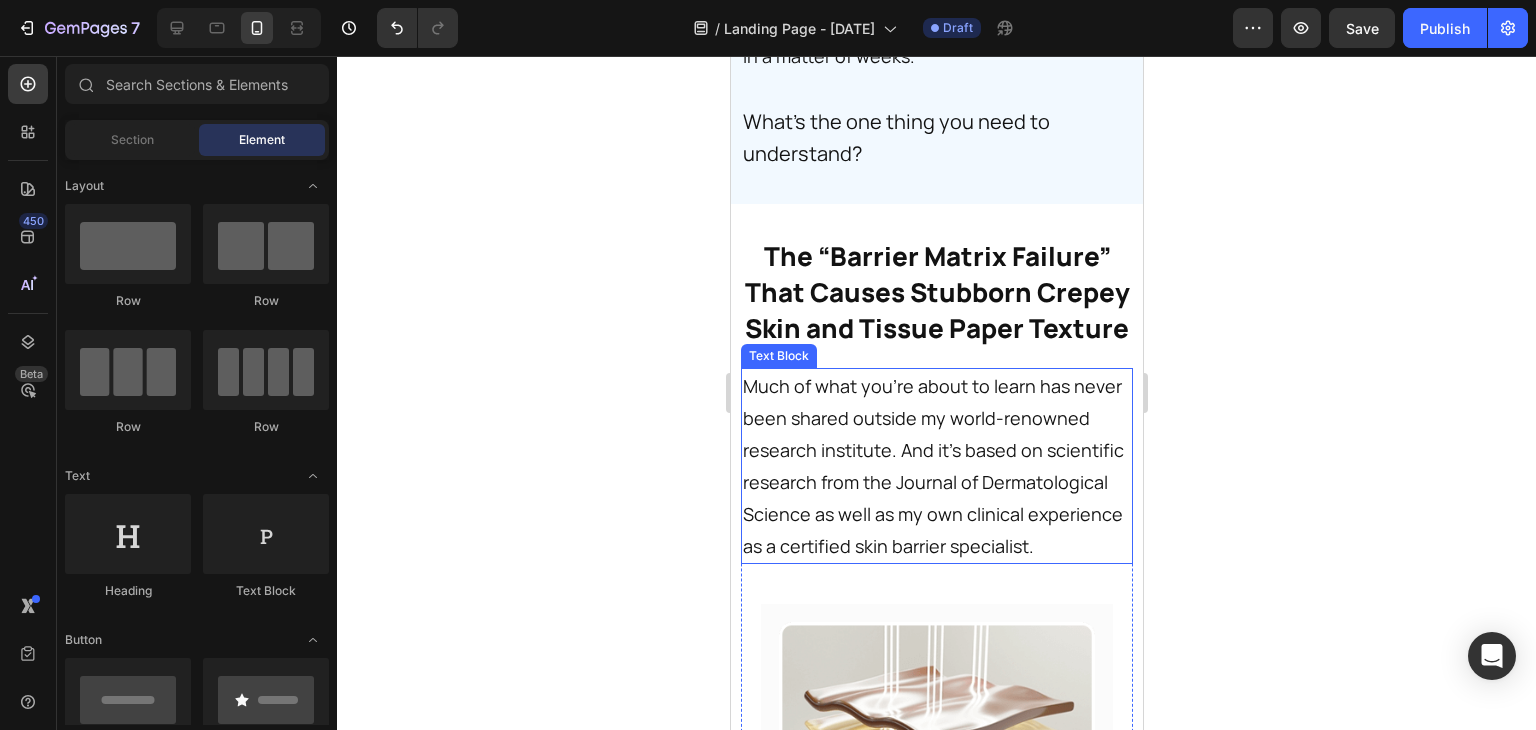 click on "Much of what you’re about to learn has never been shared outside my world-renowned research institute. And it’s based on scientific research from the Journal of Dermatological Science as well as my own clinical experience as a certified skin barrier specialist." at bounding box center [934, 466] 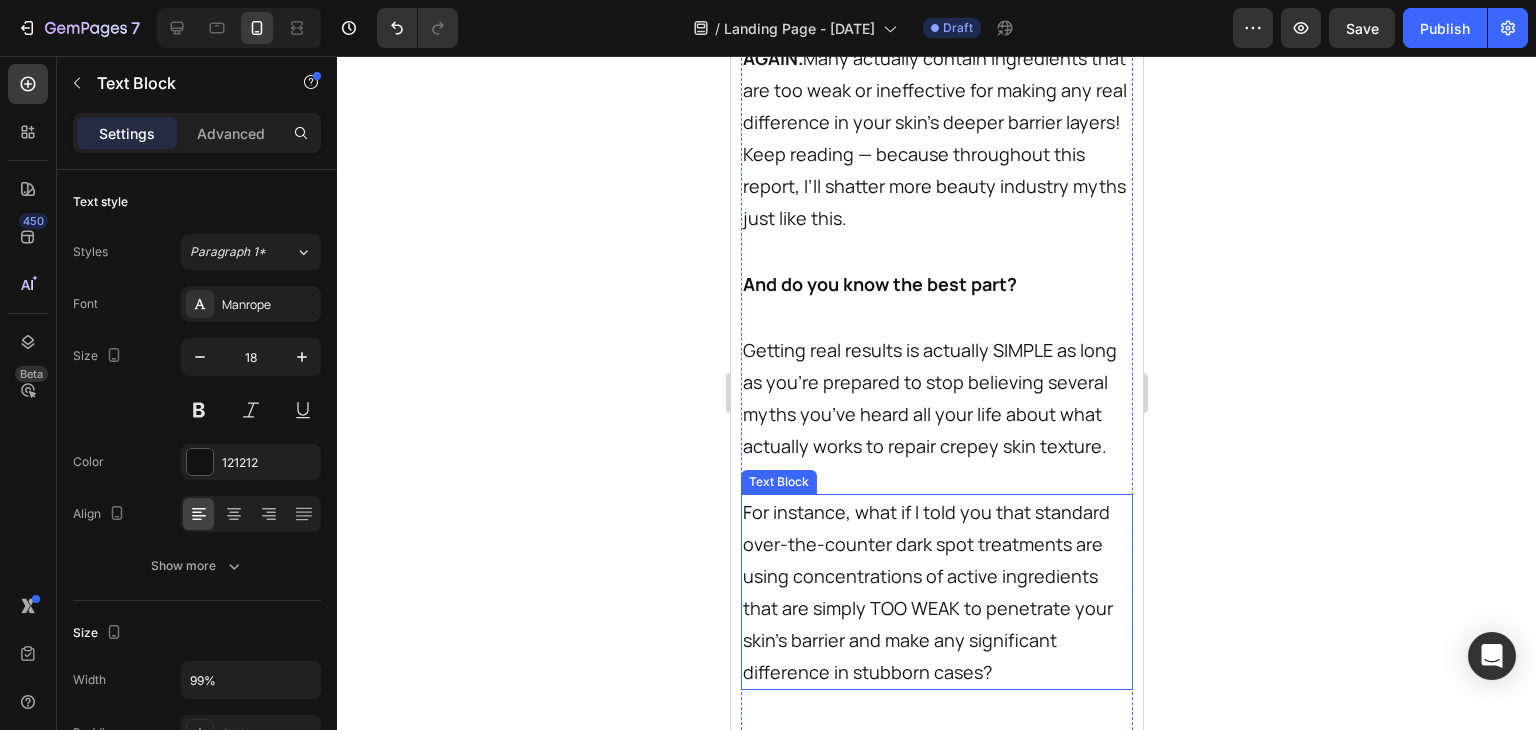 scroll, scrollTop: 5960, scrollLeft: 0, axis: vertical 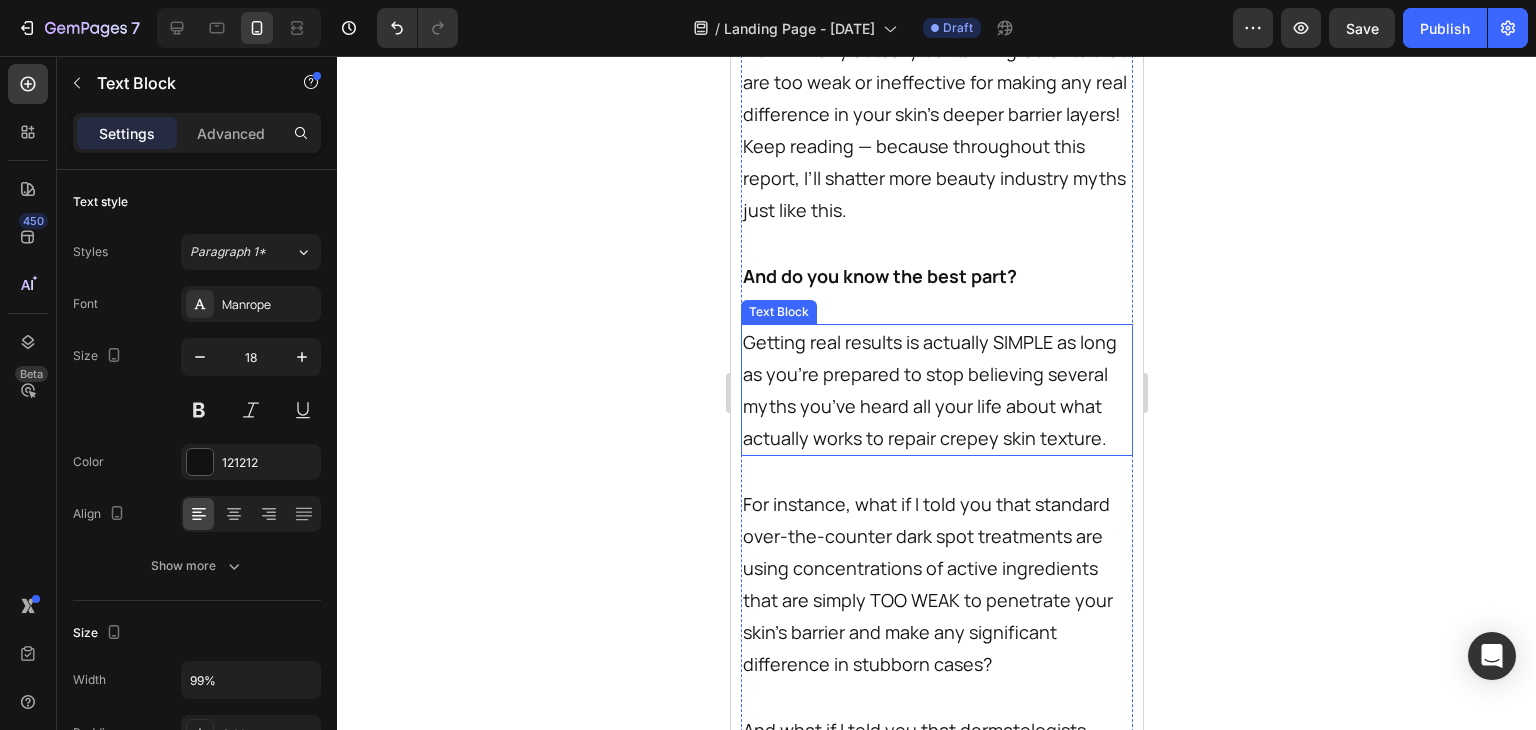 click on "Getting real results is actually SIMPLE as long as you’re prepared to stop believing several myths you’ve heard all your life about what actually works to repair crepey skin texture." at bounding box center [930, 390] 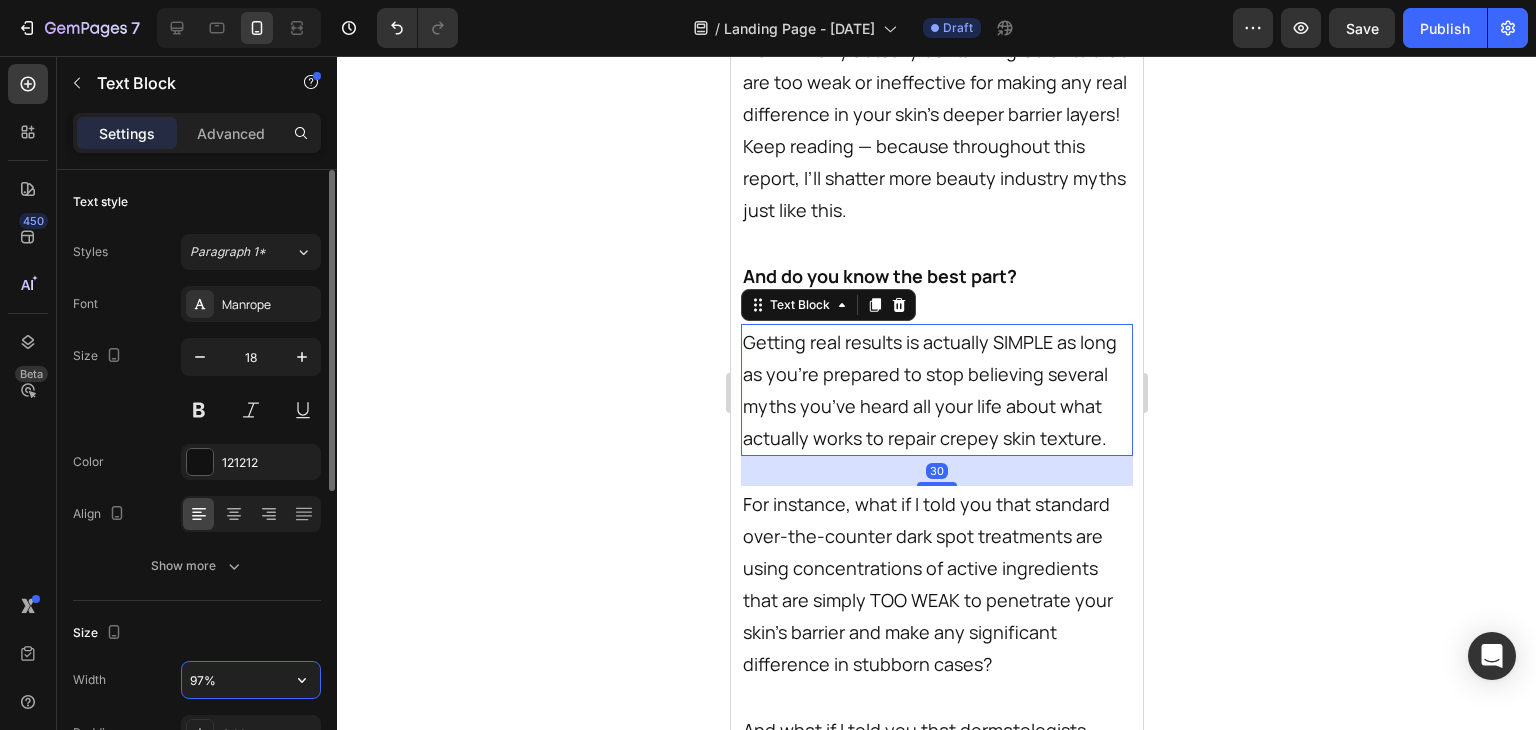 click on "97%" at bounding box center [251, 680] 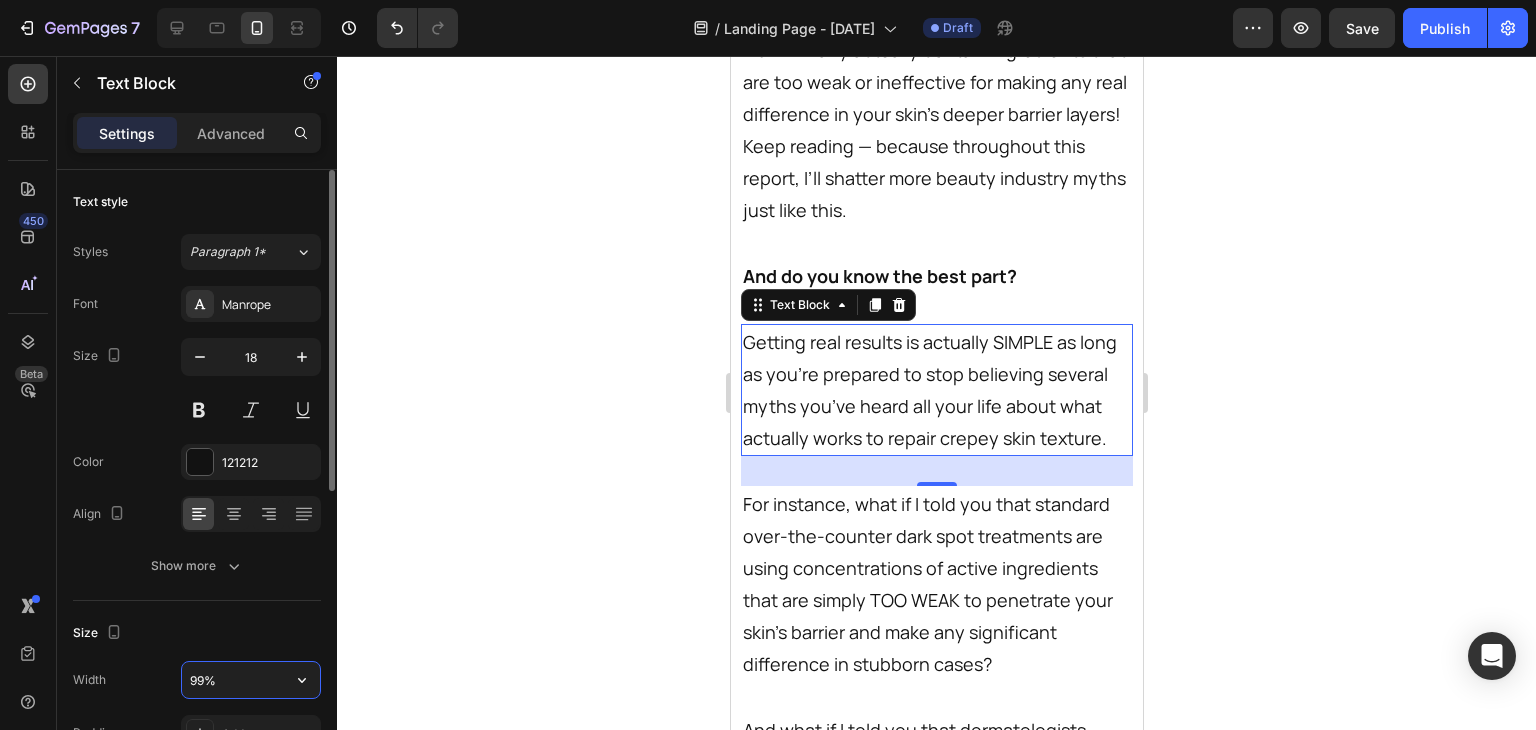 type on "100%" 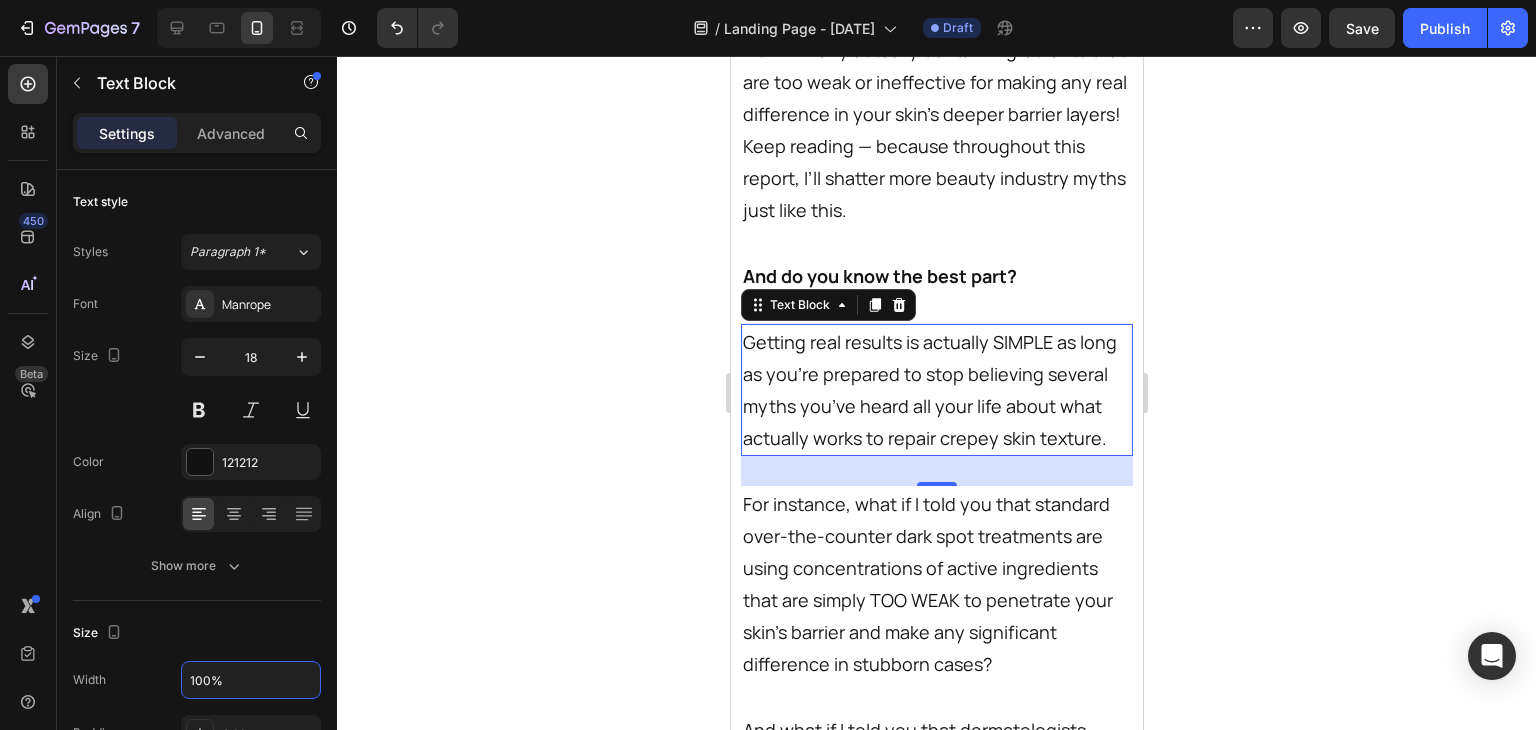 click 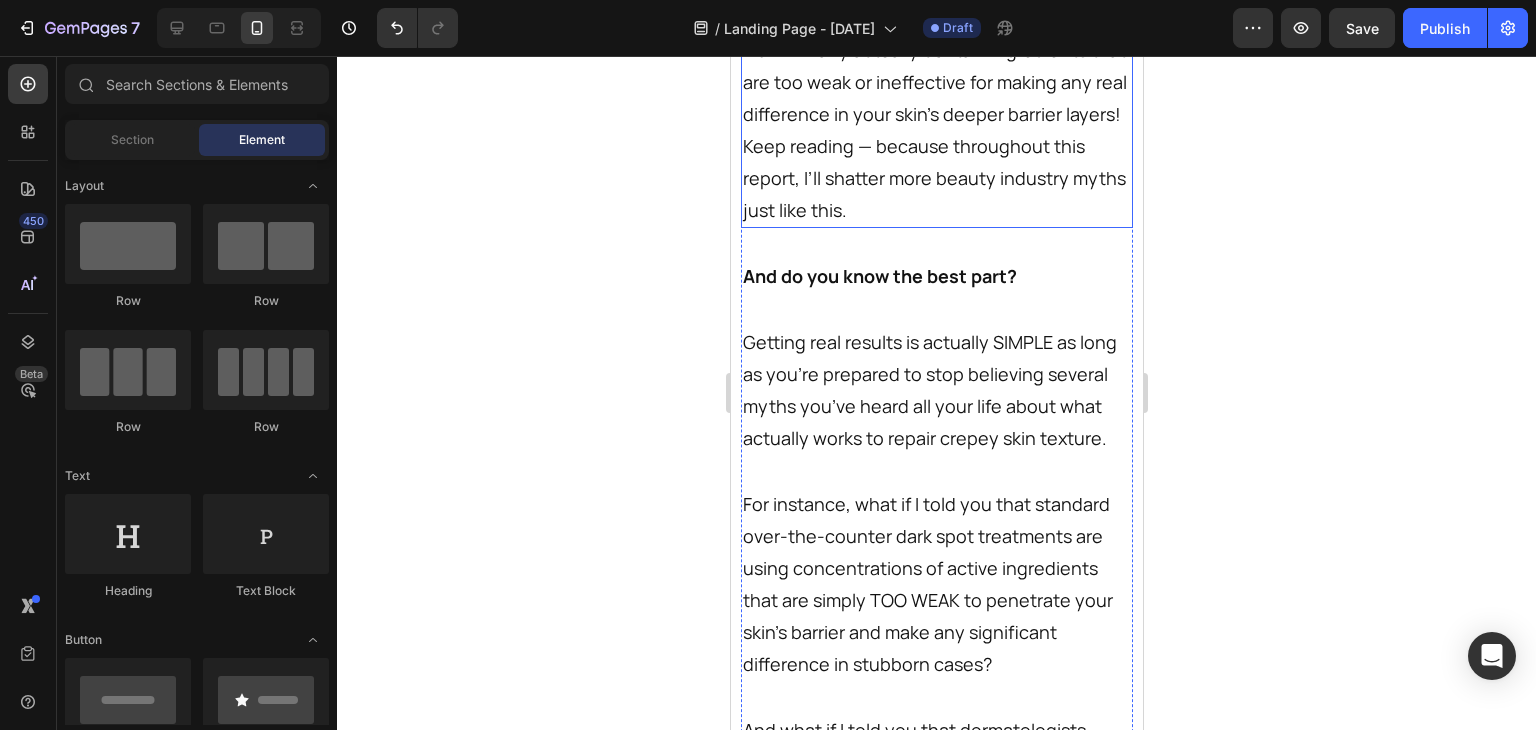 click on "Think most crepey skin creams work?  THINK AGAIN.  Many actually contain ingredients that are too weak or ineffective for making any real difference in your skin’s deeper barrier layers! Keep reading — because throughout this report, I’ll shatter more beauty industry myths just like this." at bounding box center [934, 114] 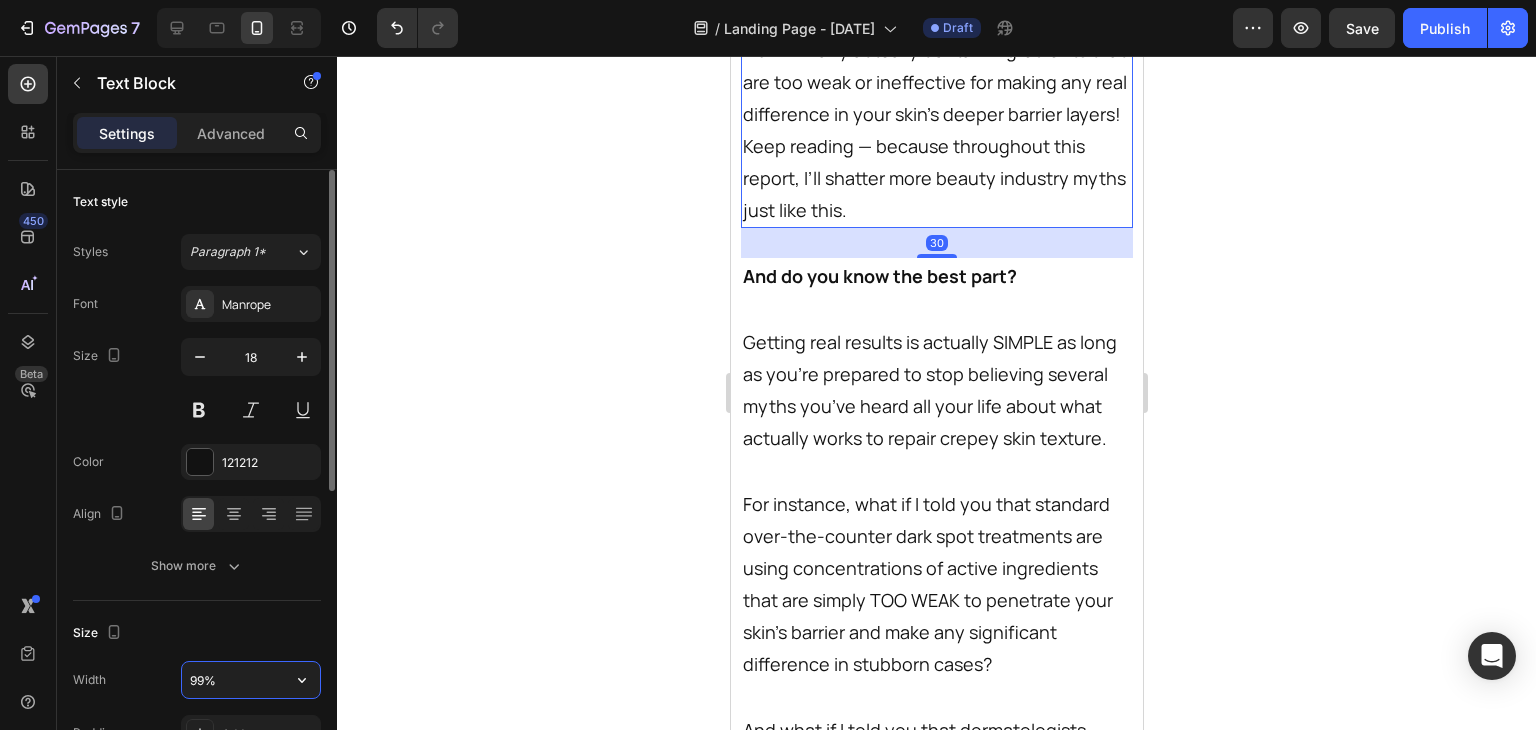 click on "99%" at bounding box center [251, 680] 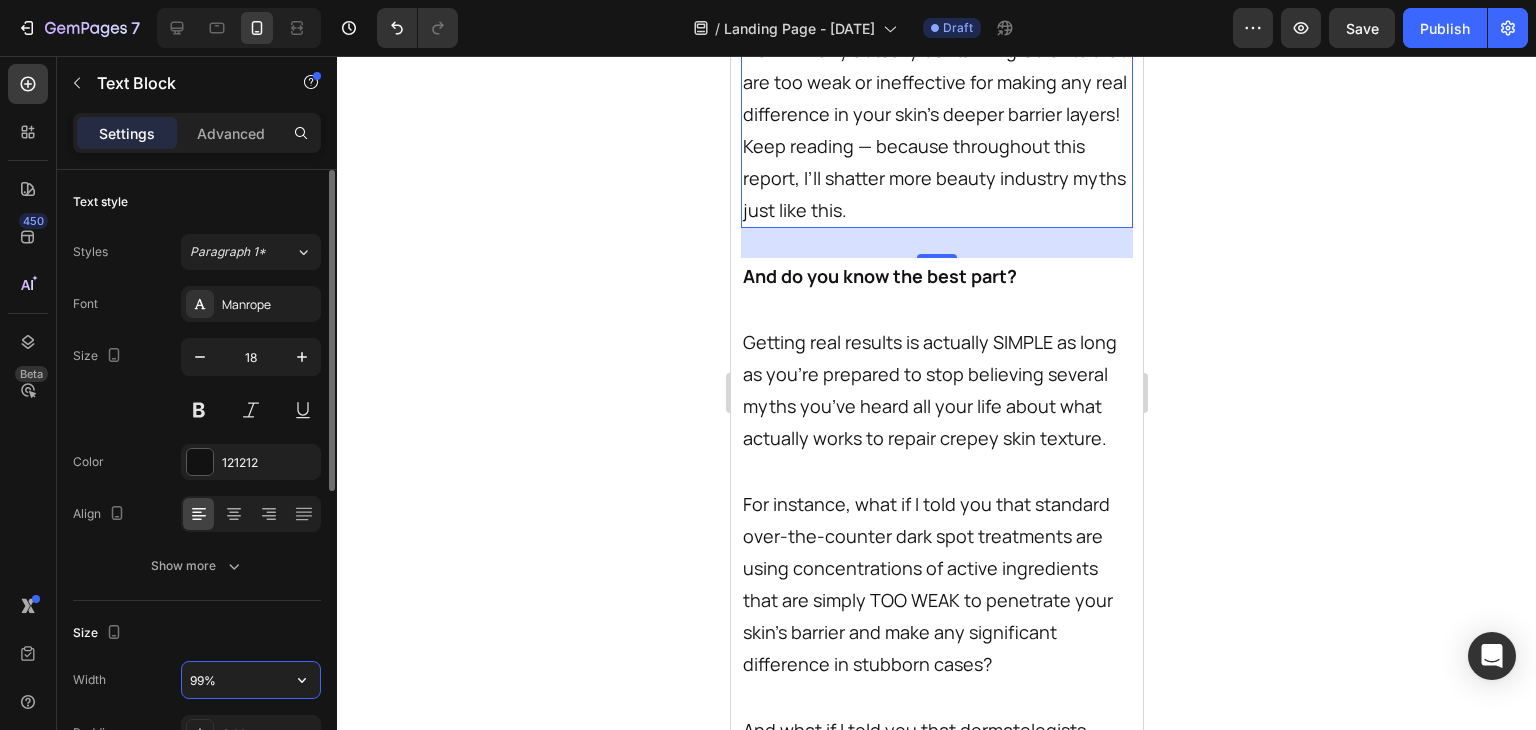 type on "100%" 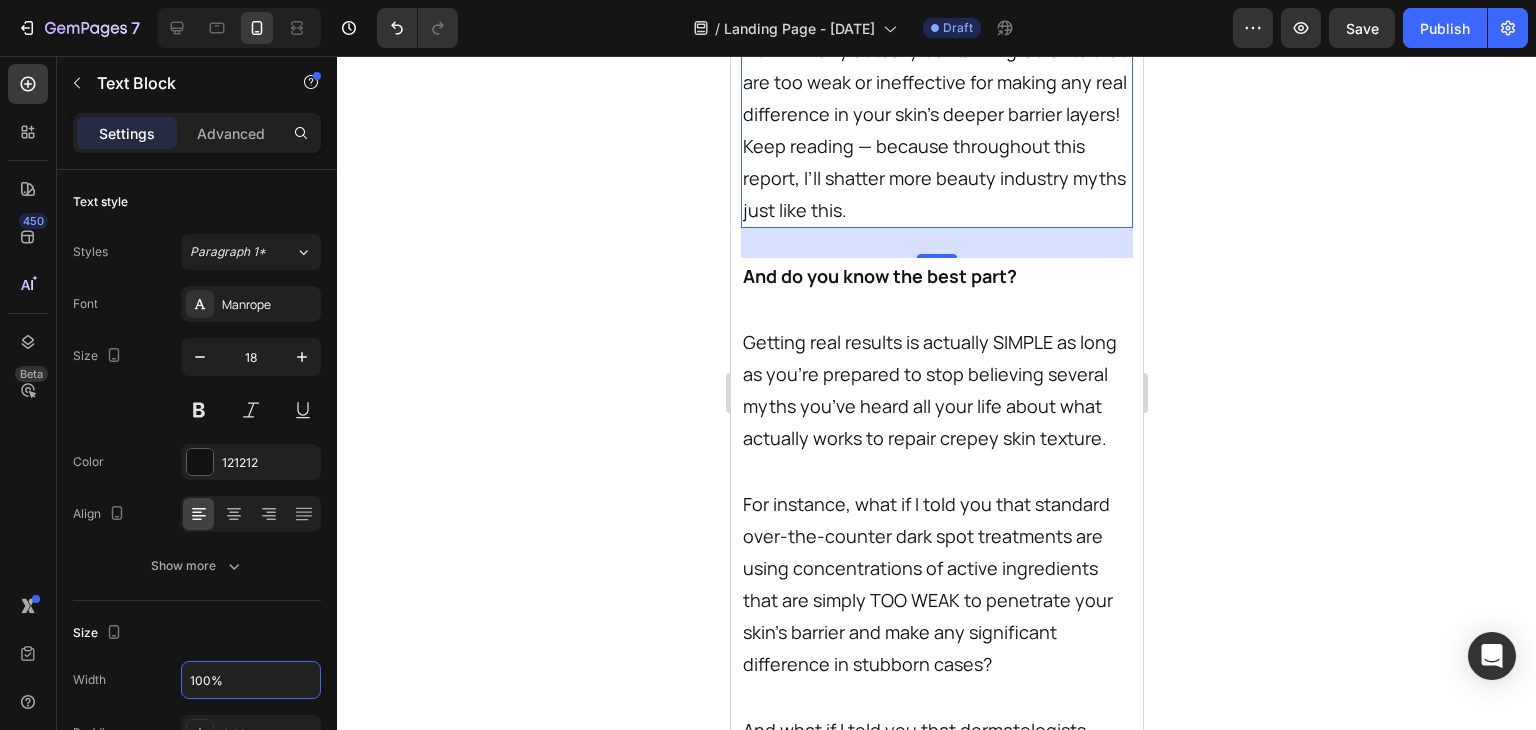 click 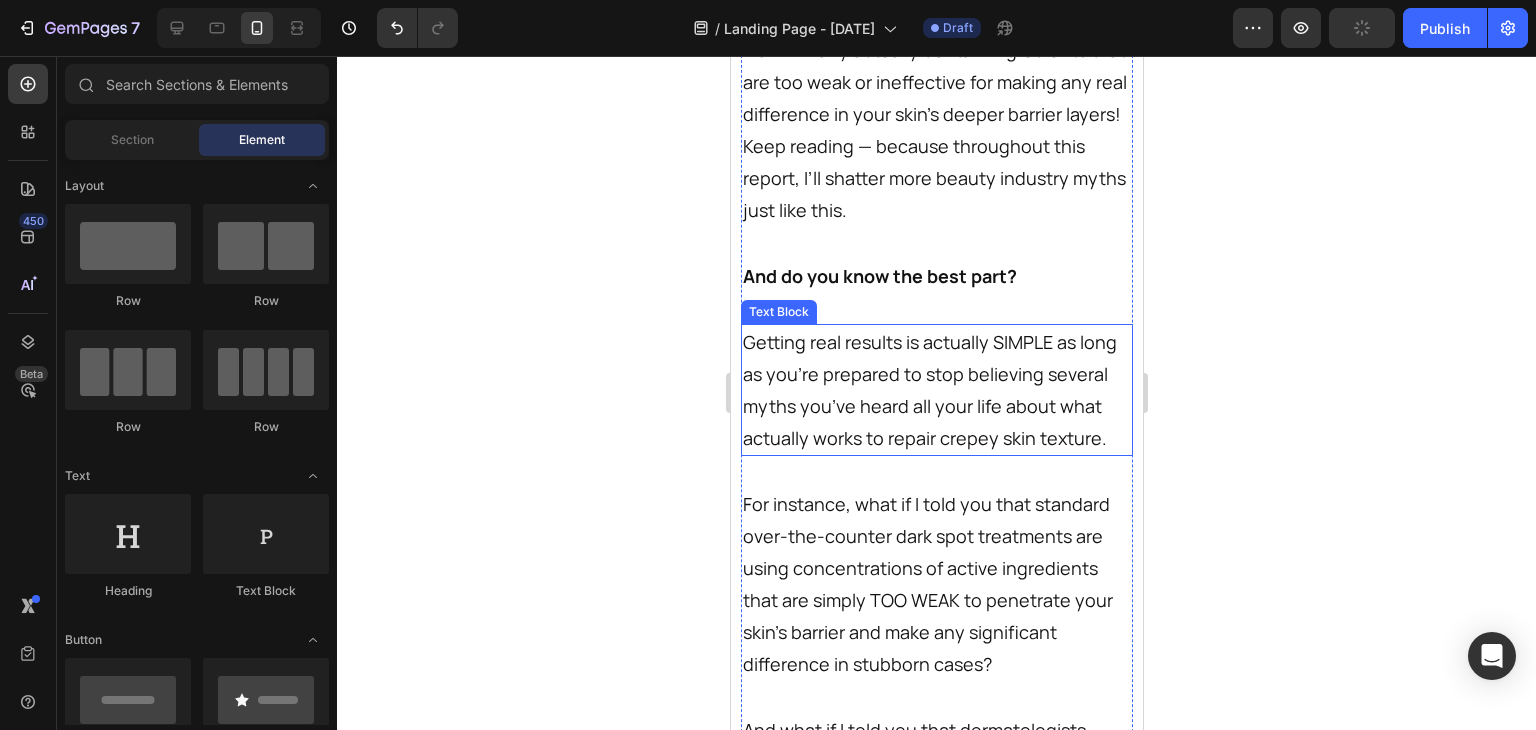 scroll, scrollTop: 6092, scrollLeft: 0, axis: vertical 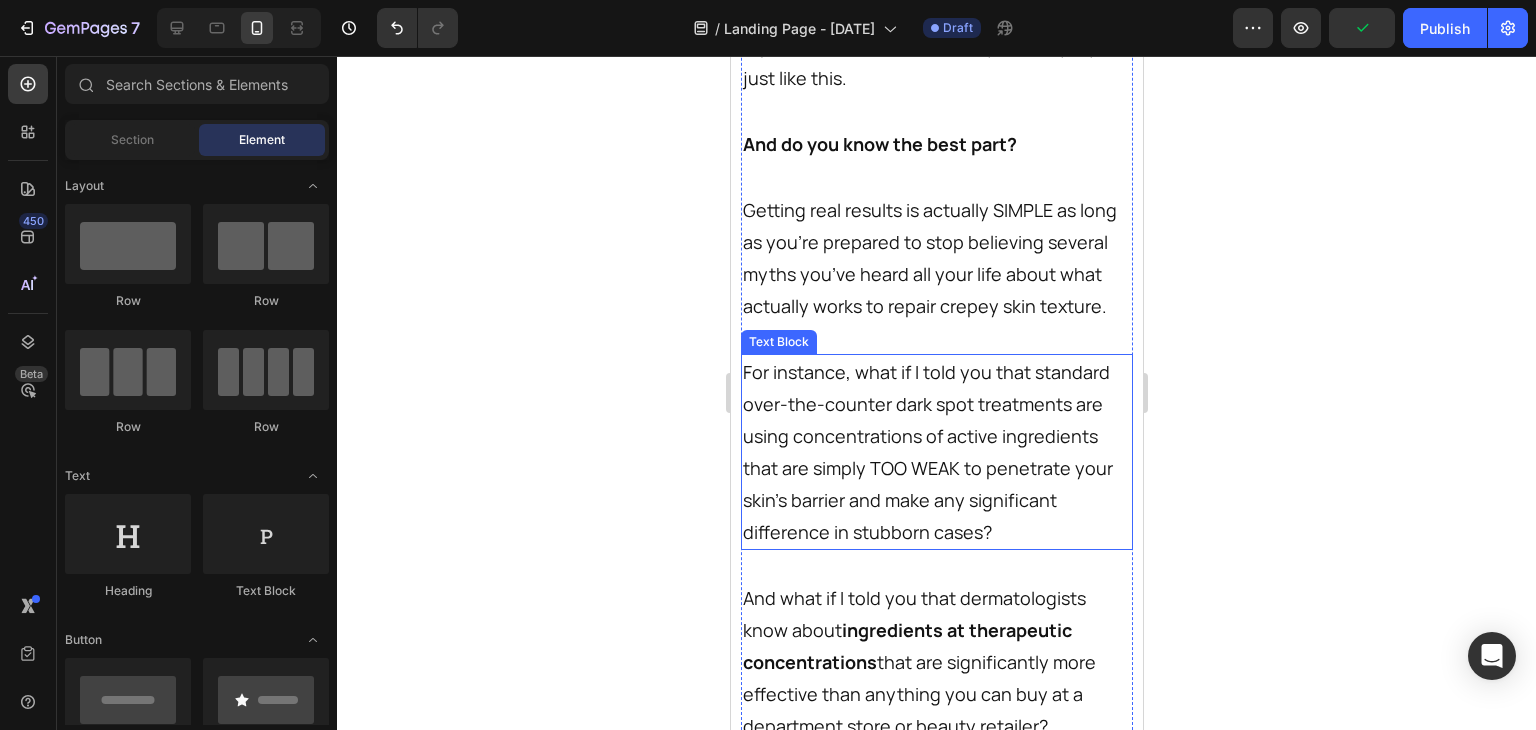 click on "For instance, what if I told you that standard over-the-counter dark spot treatments are using concentrations of active ingredients that are simply TOO WEAK to penetrate your skin's barrier and make any significant difference in stubborn cases?" at bounding box center [934, 452] 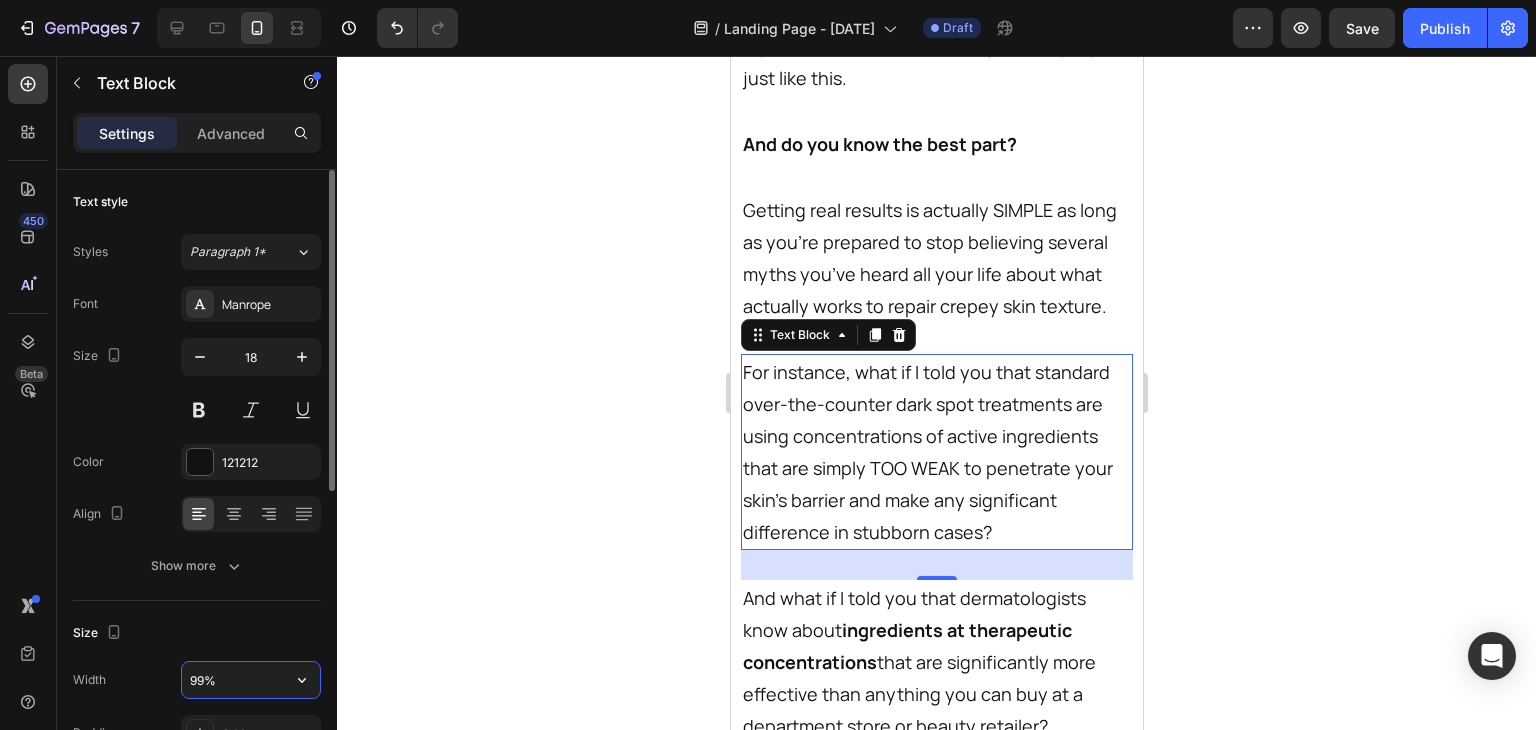 click on "99%" at bounding box center (251, 680) 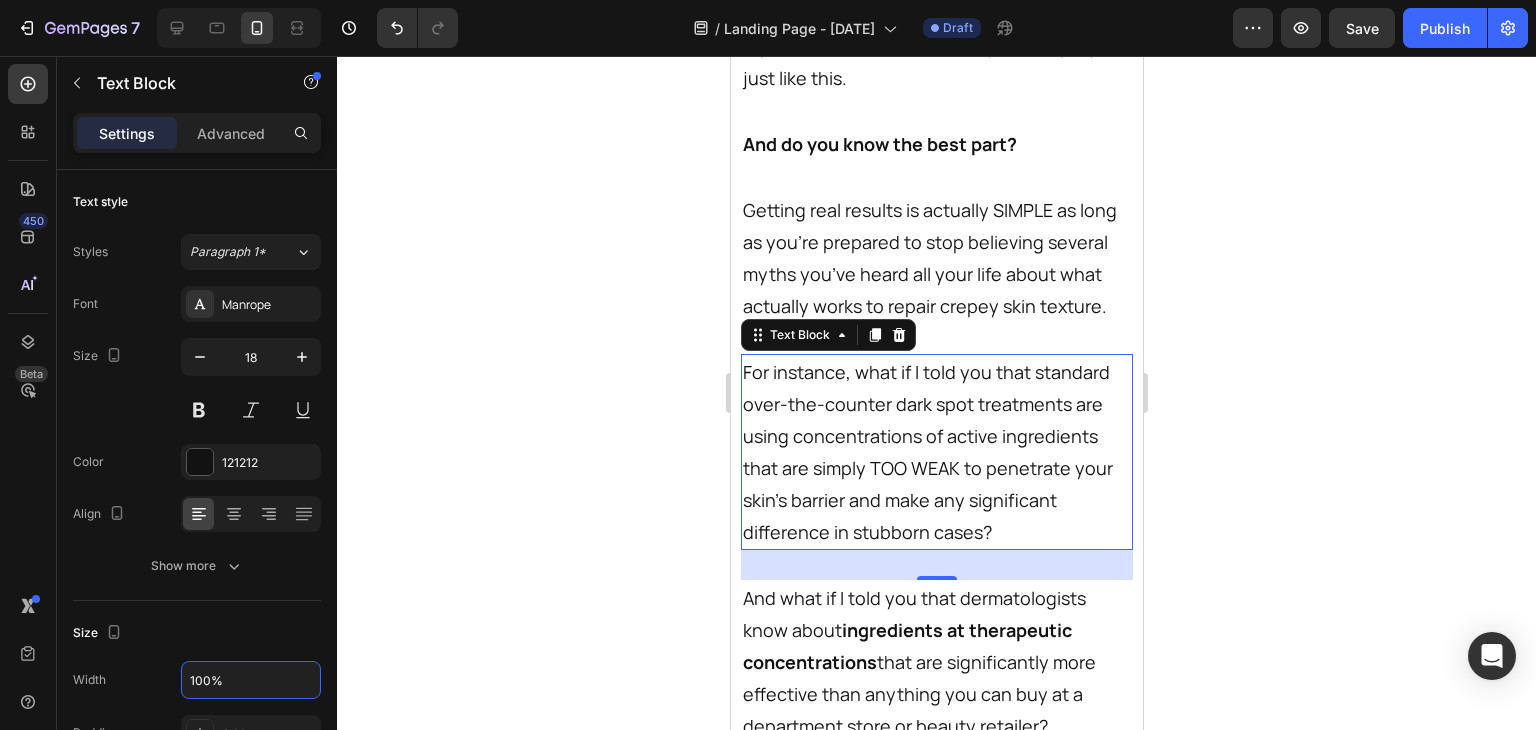 click 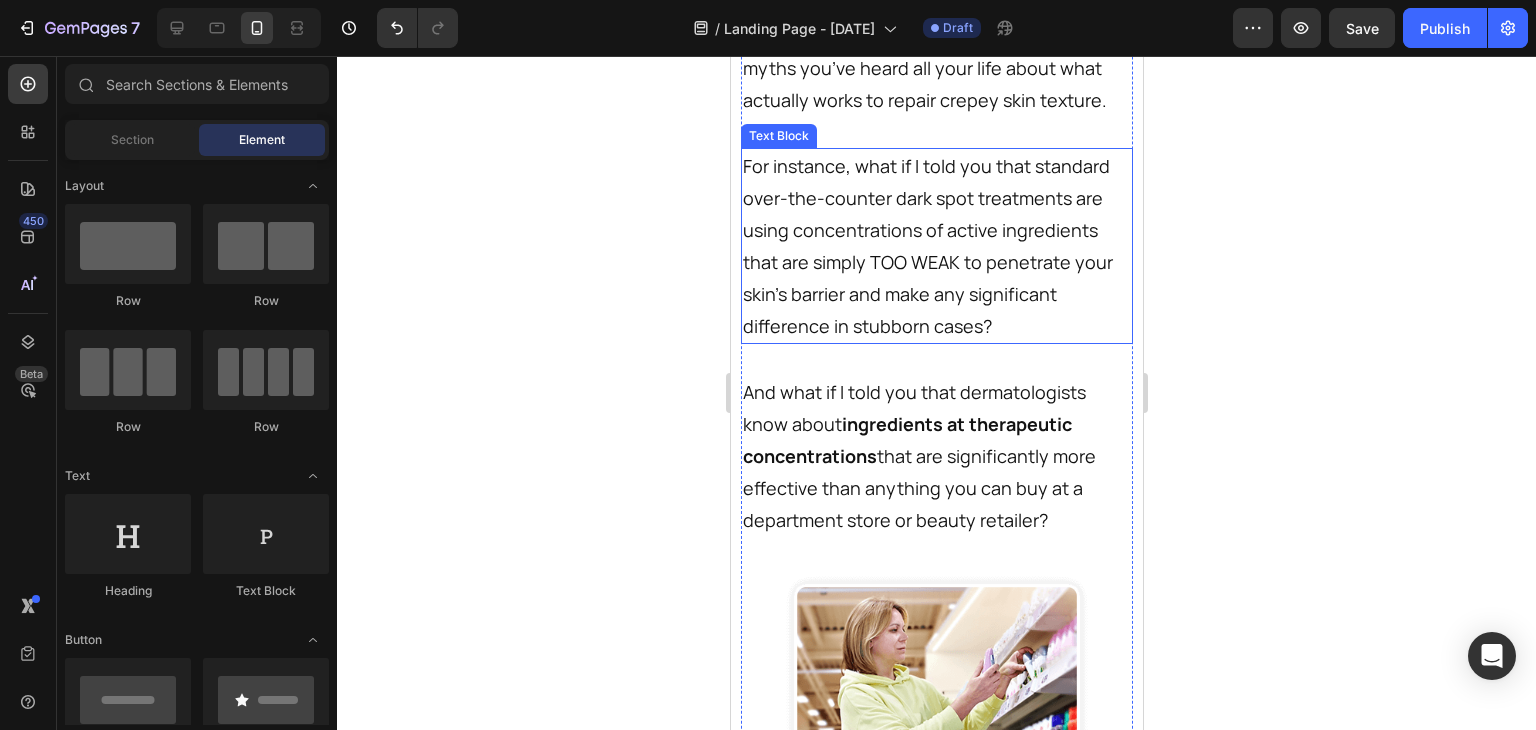 scroll, scrollTop: 6302, scrollLeft: 0, axis: vertical 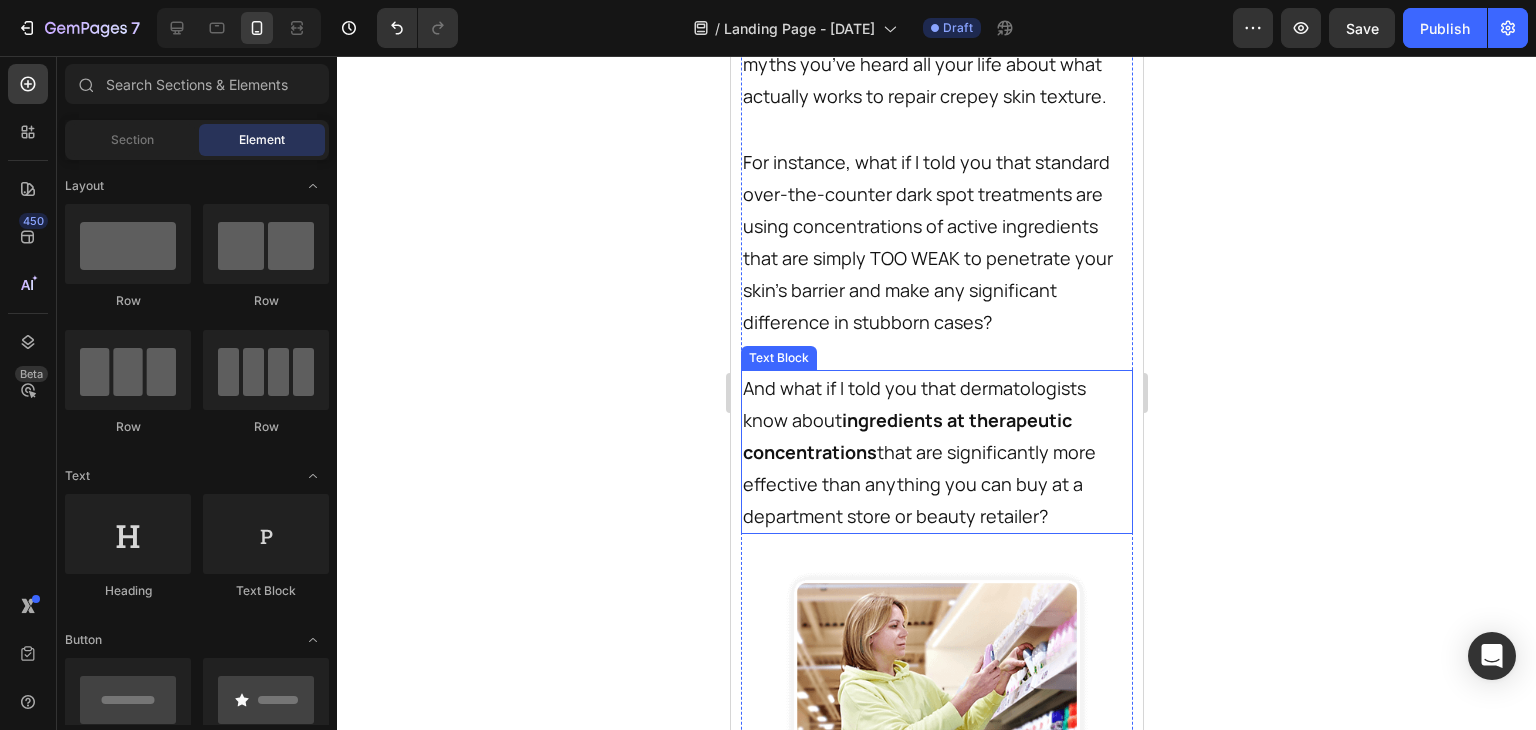 click on "ingredients at therapeutic concentrations" at bounding box center (906, 436) 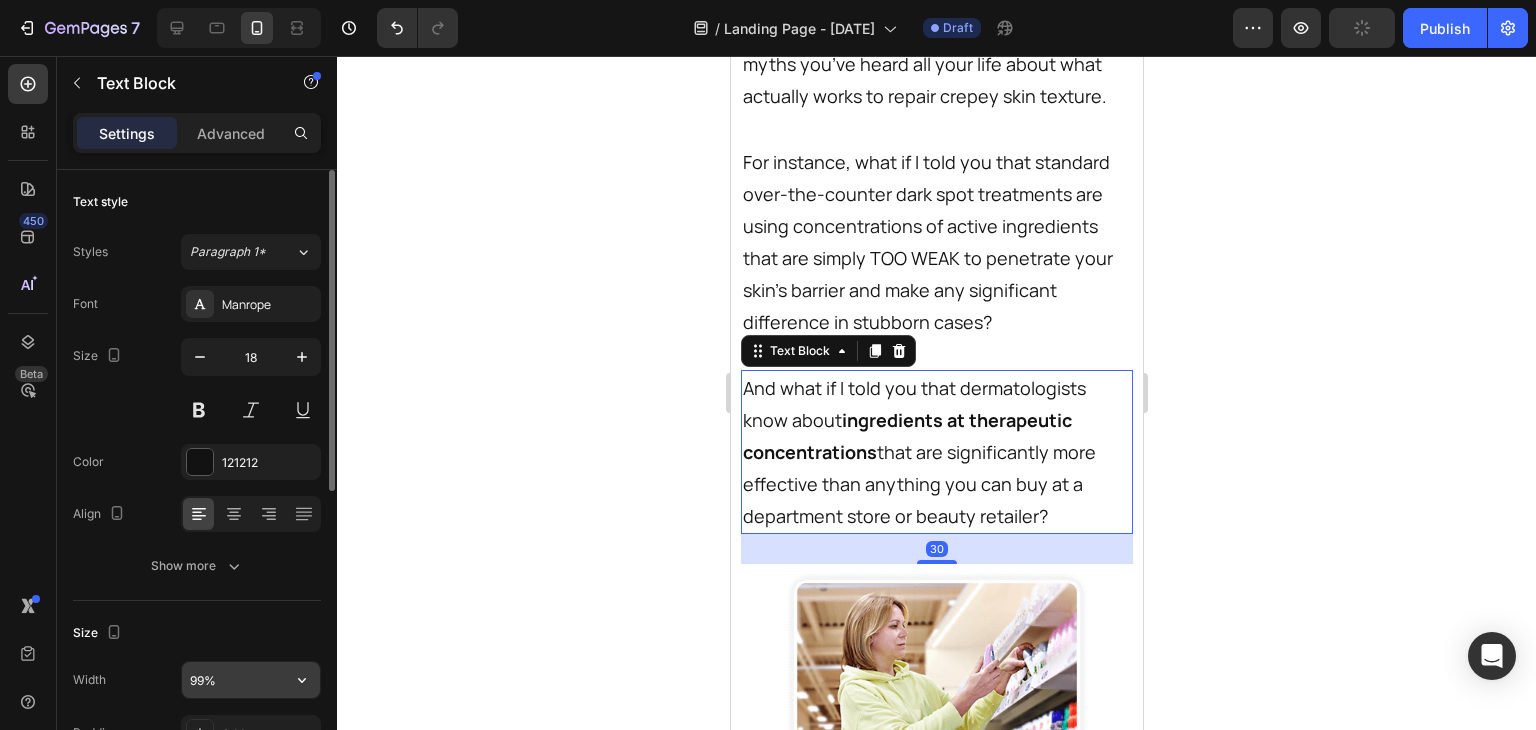 click on "99%" at bounding box center (251, 680) 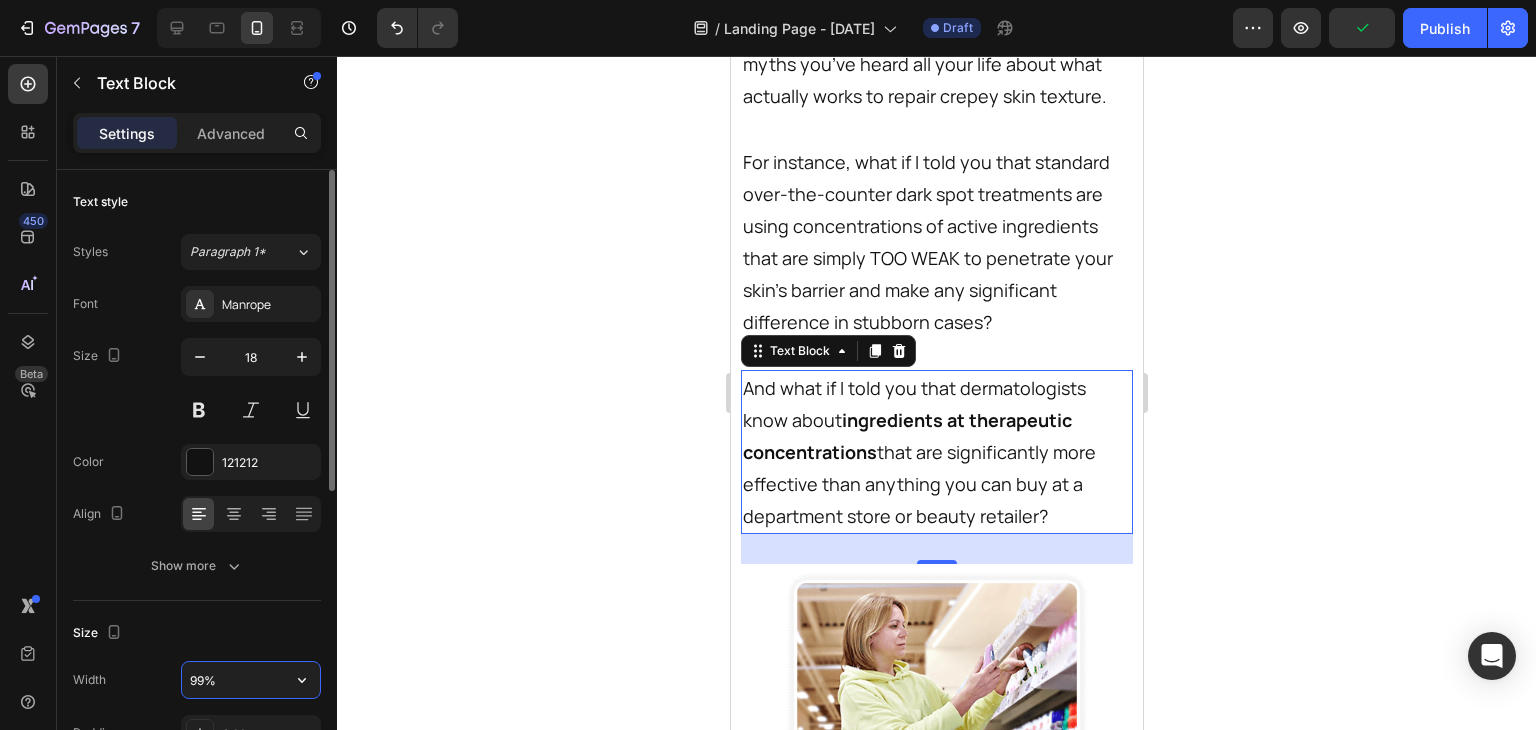 type on "100%" 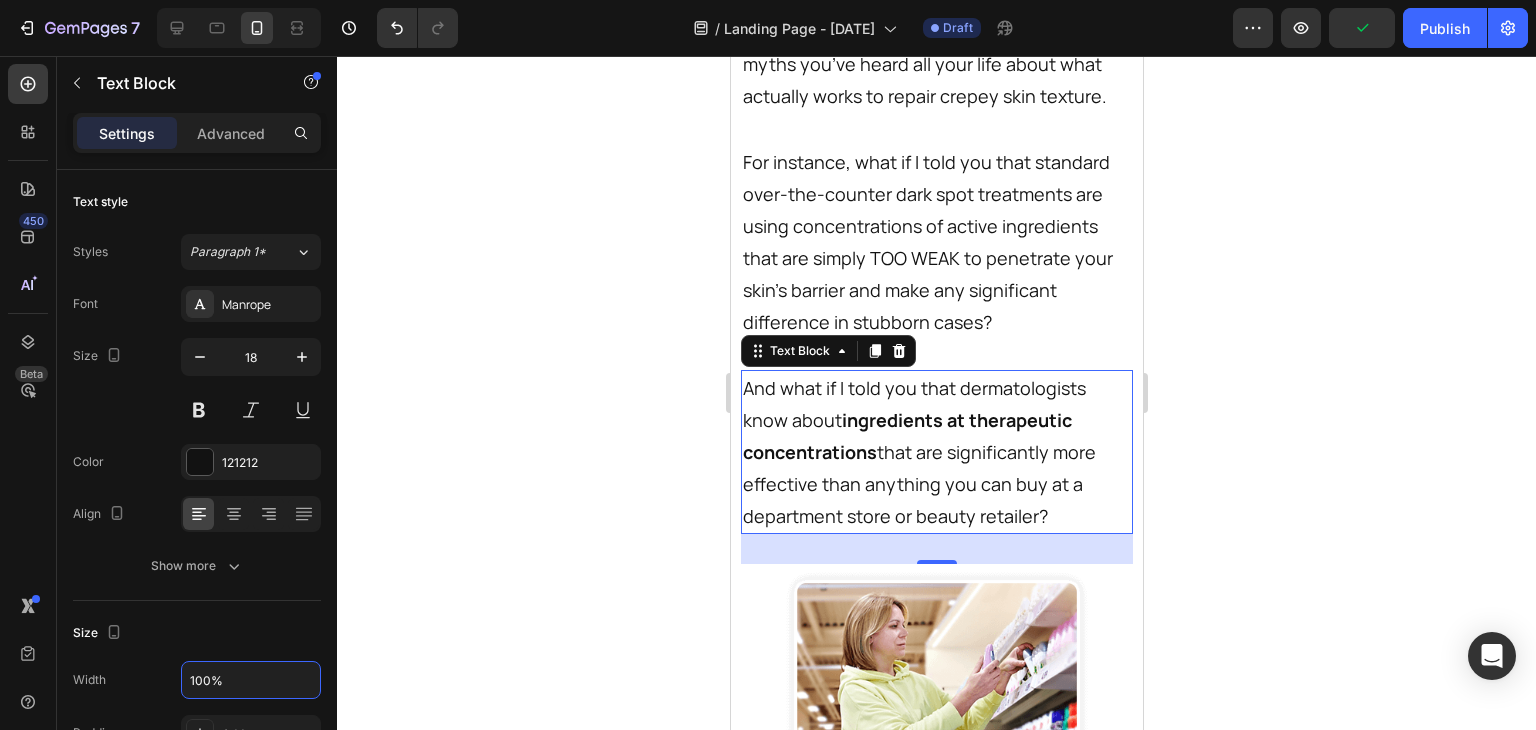 click 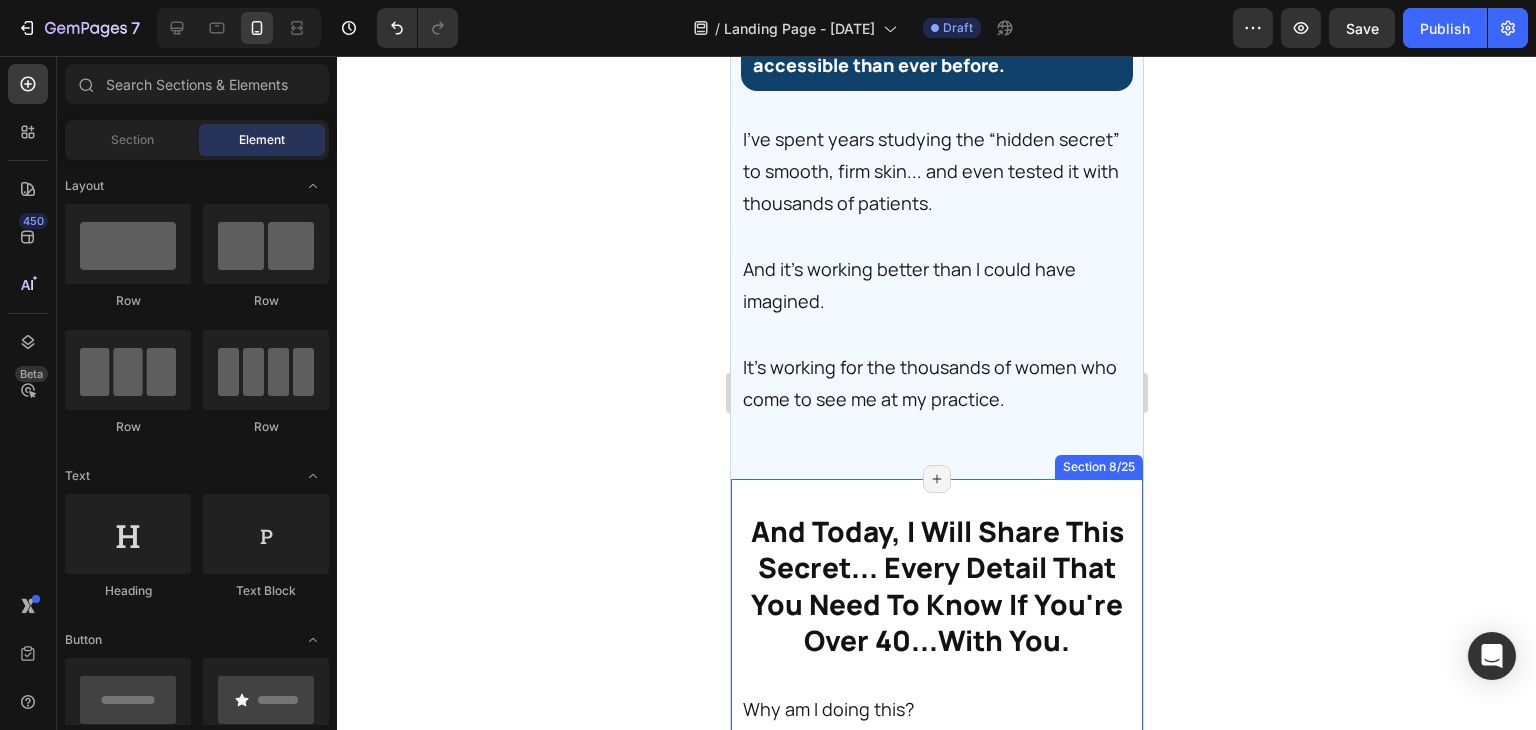 scroll, scrollTop: 8550, scrollLeft: 0, axis: vertical 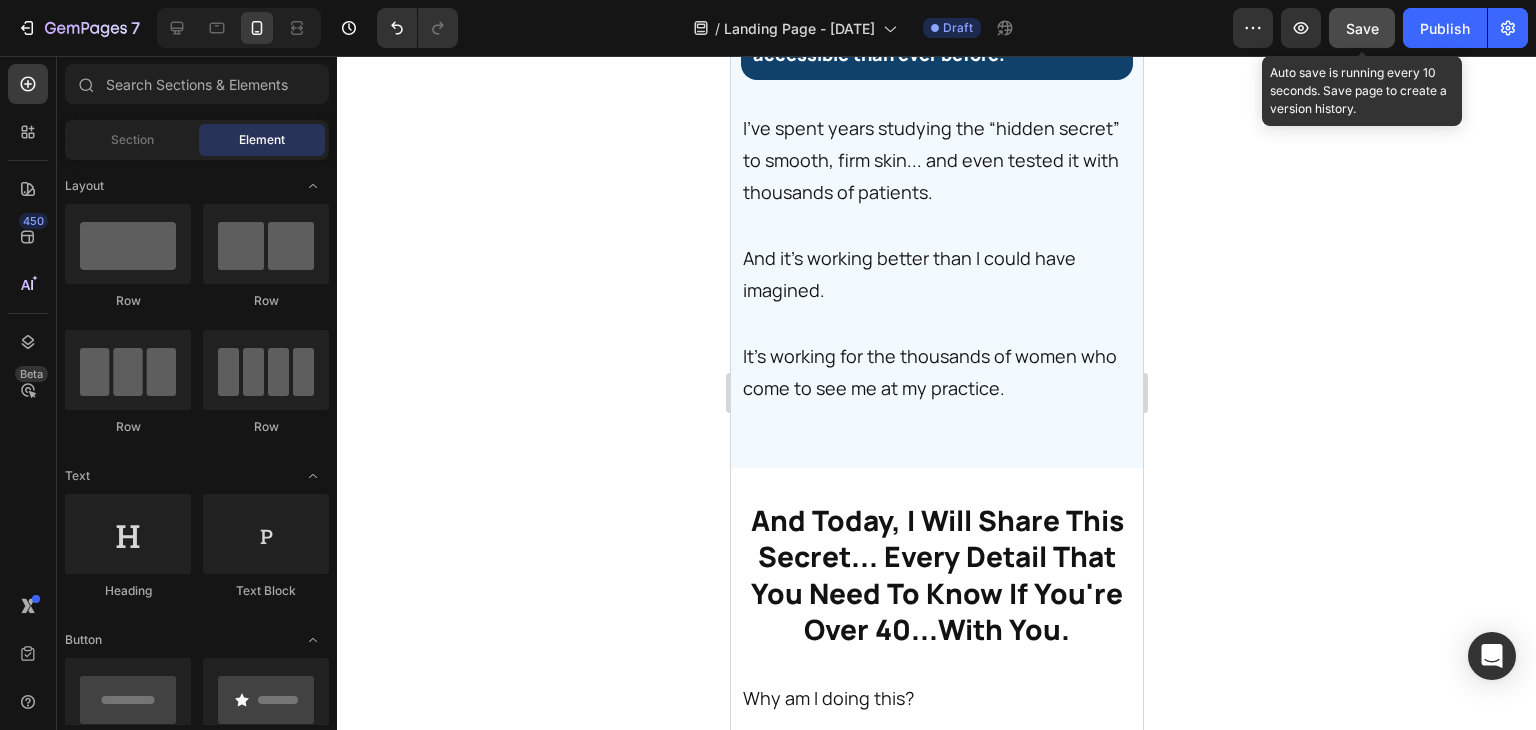 click on "Save" at bounding box center [1362, 28] 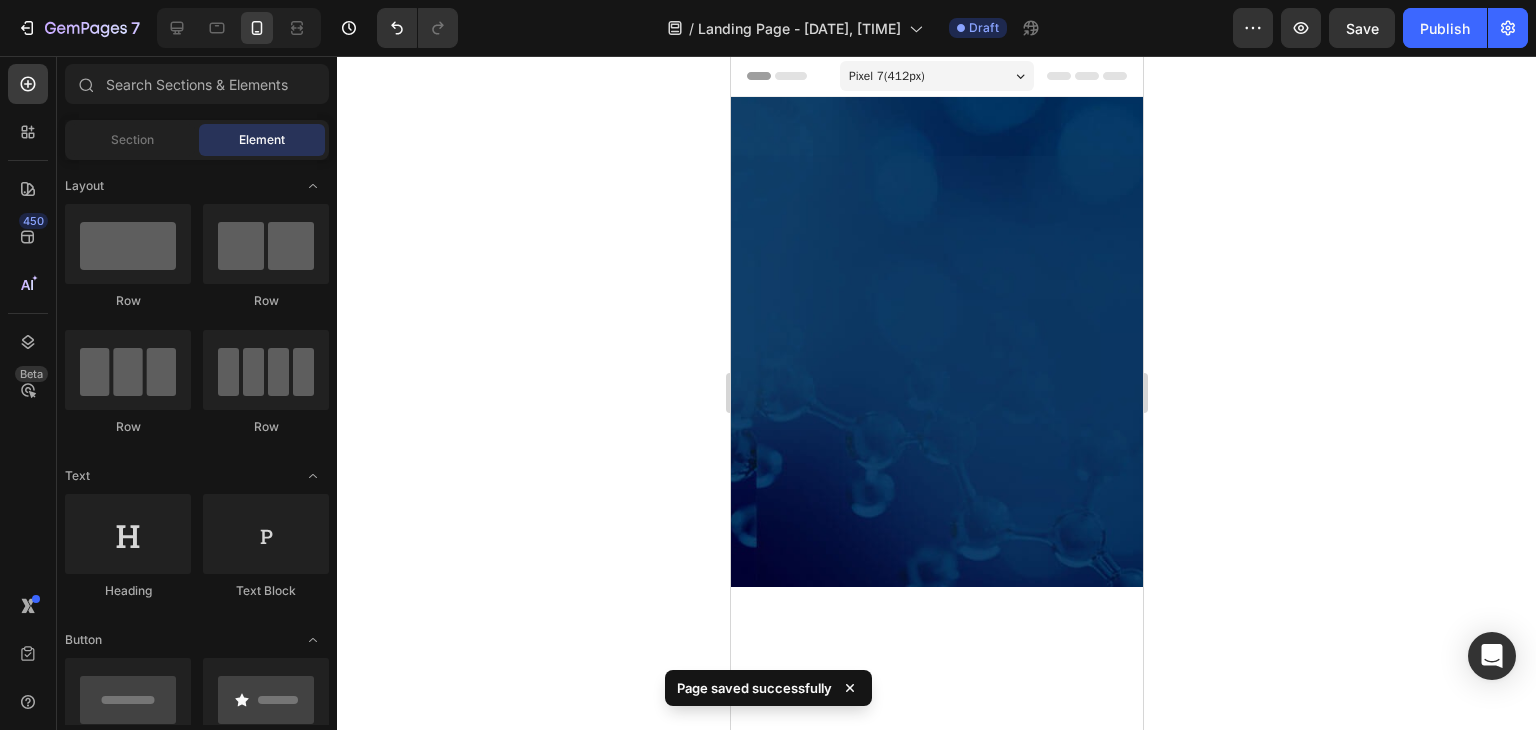 scroll, scrollTop: 0, scrollLeft: 0, axis: both 